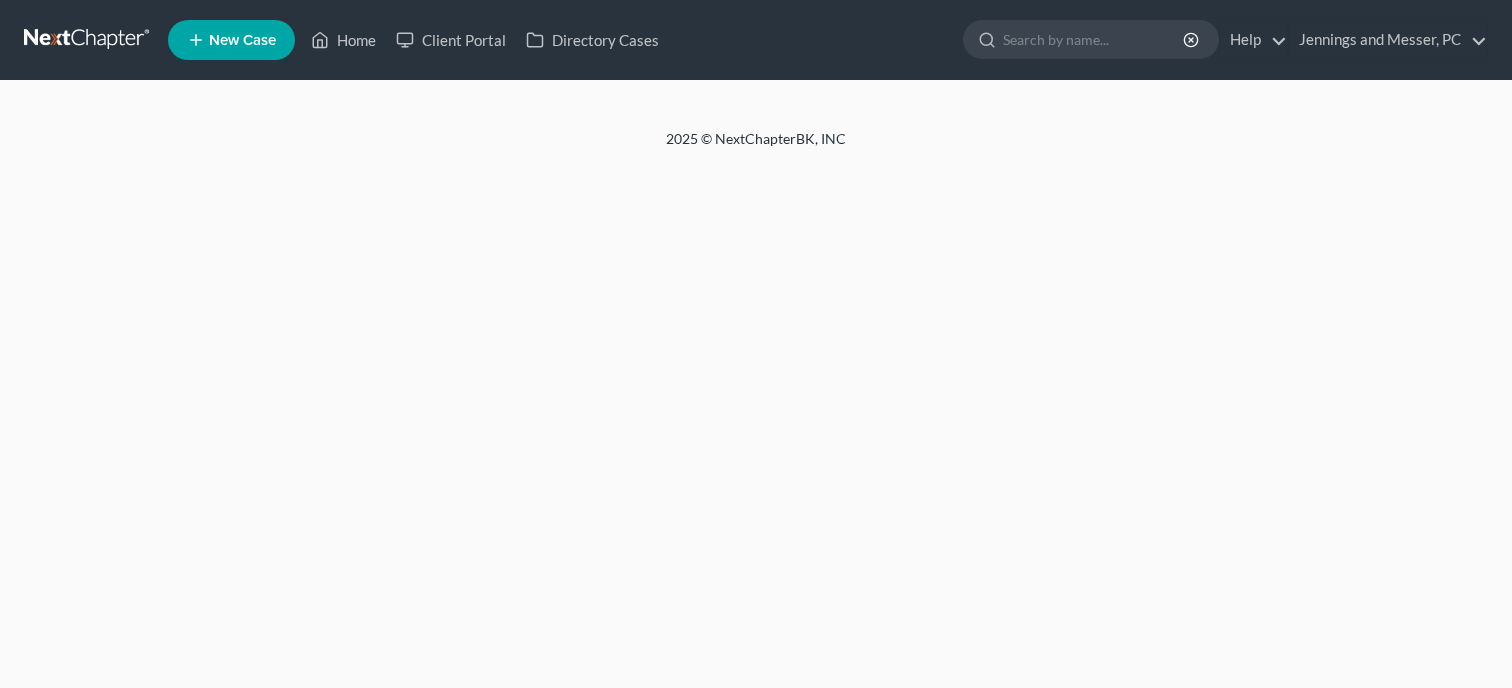 scroll, scrollTop: 0, scrollLeft: 0, axis: both 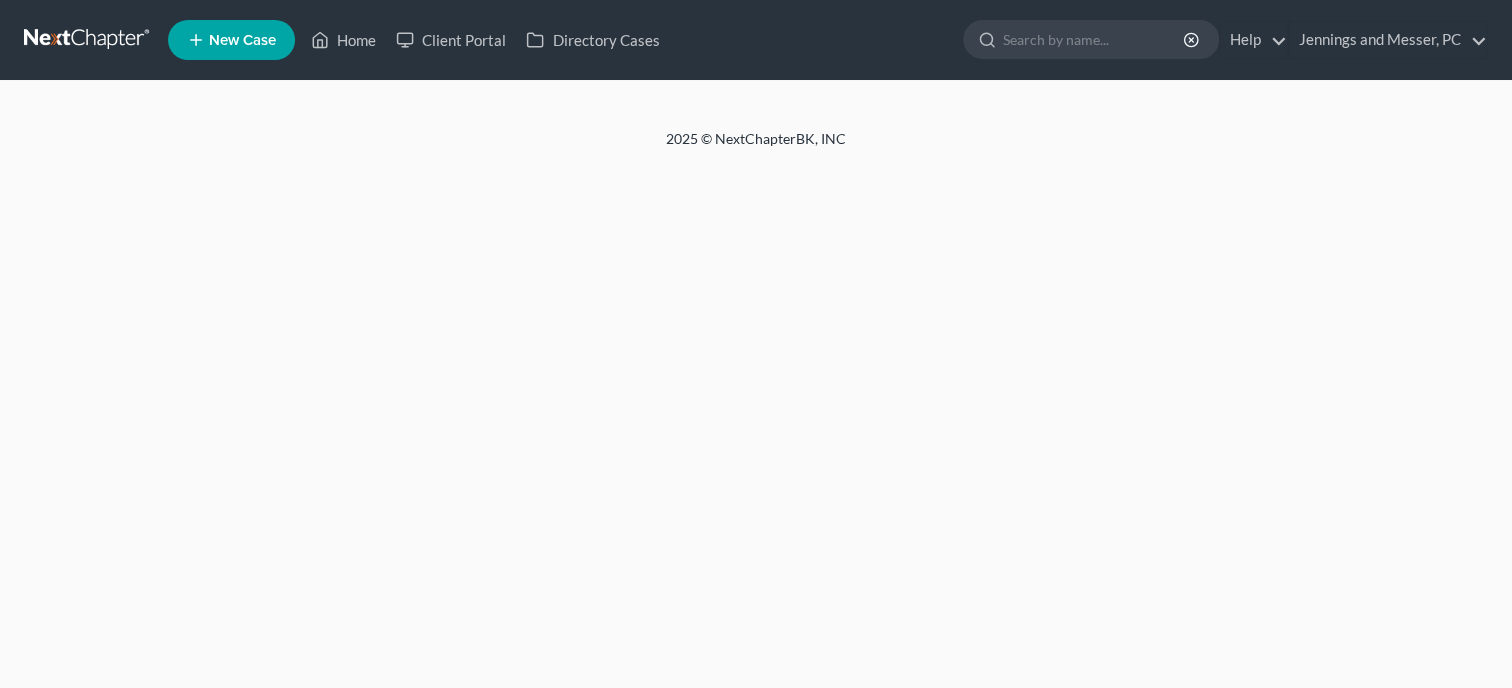 select on "6" 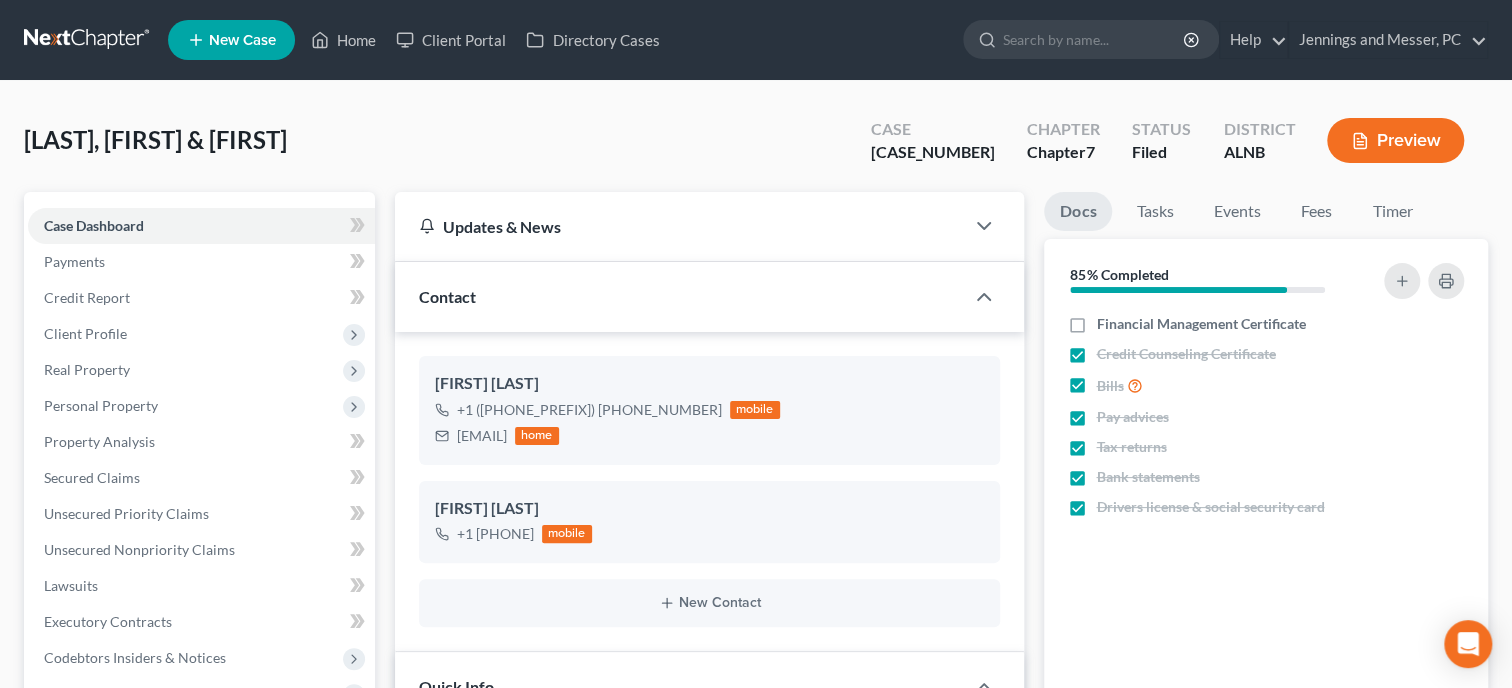 scroll, scrollTop: 3371, scrollLeft: 0, axis: vertical 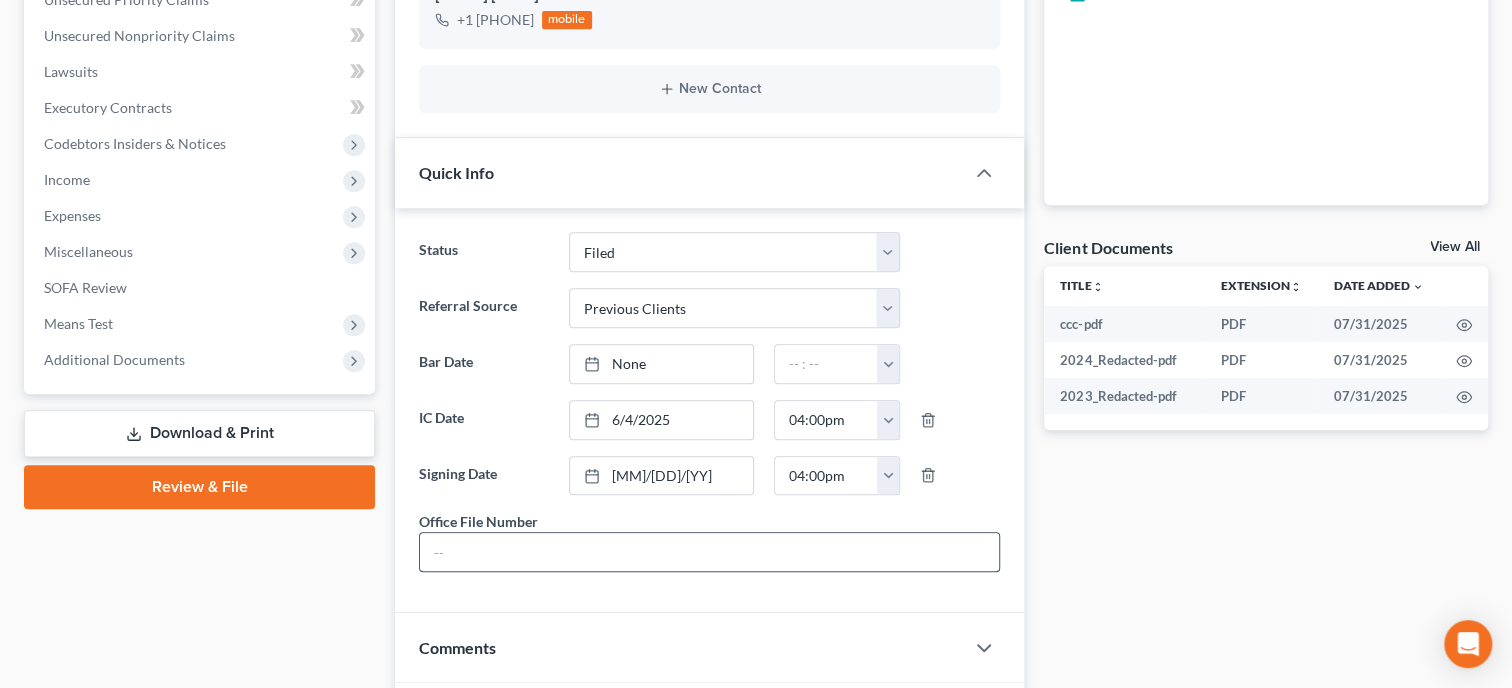 click at bounding box center (709, 552) 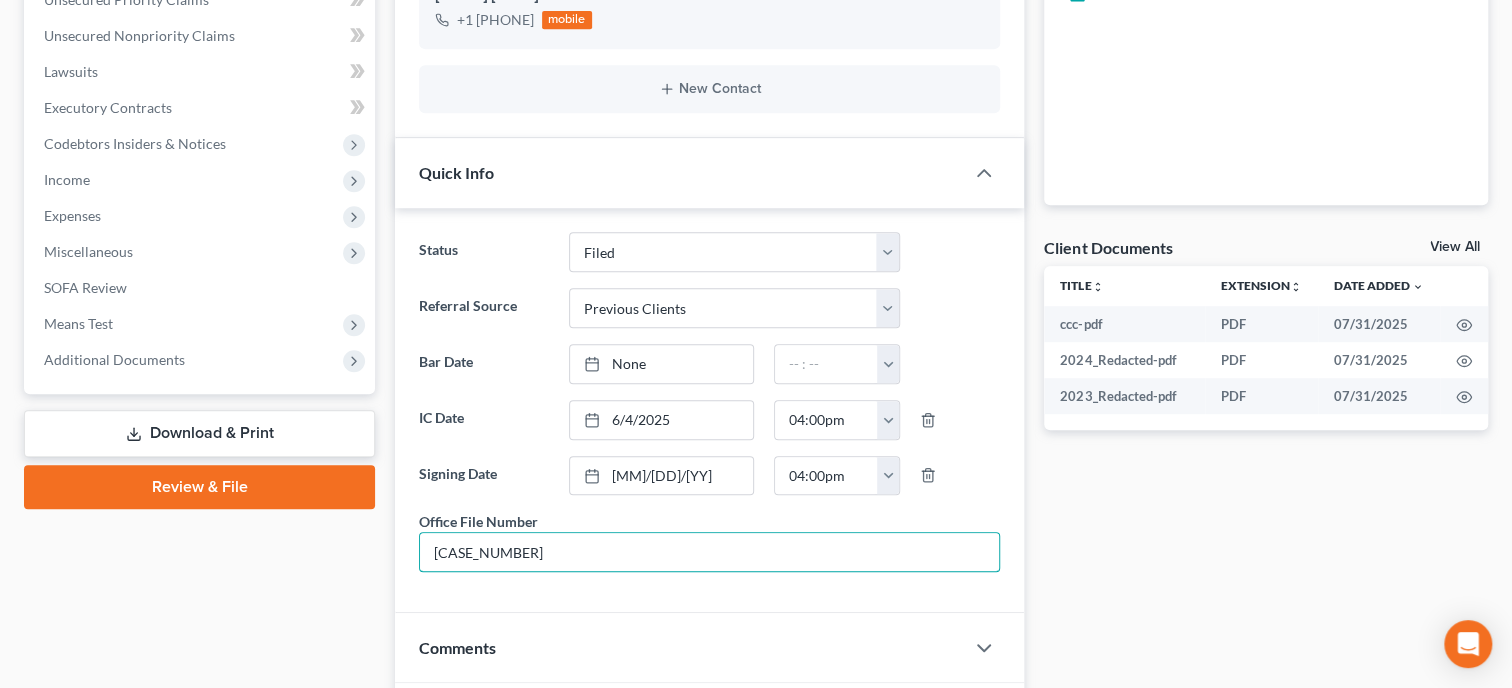 type on "[CASE_NUMBER]" 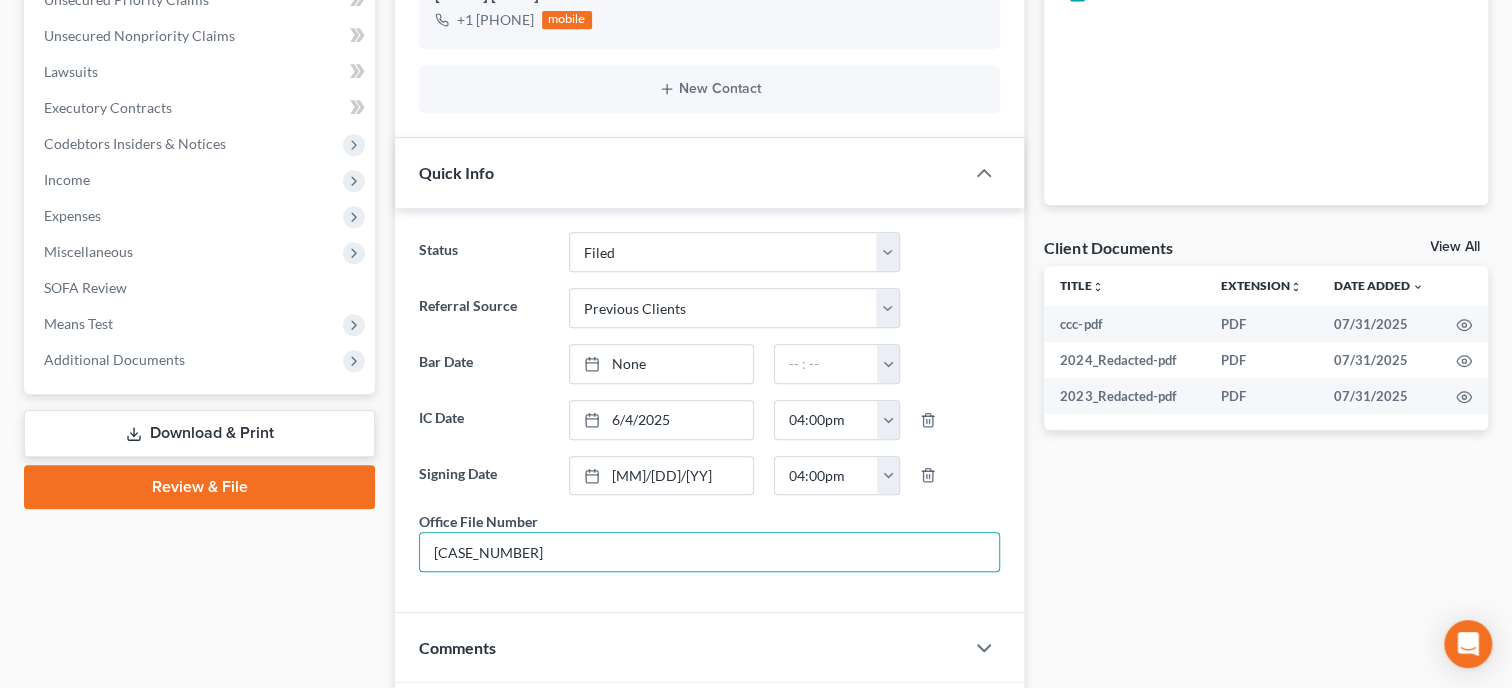 click on "Case Dashboard
Payments
Invoices
Payments
Payments
Credit Report
Client Profile" at bounding box center (199, 582) 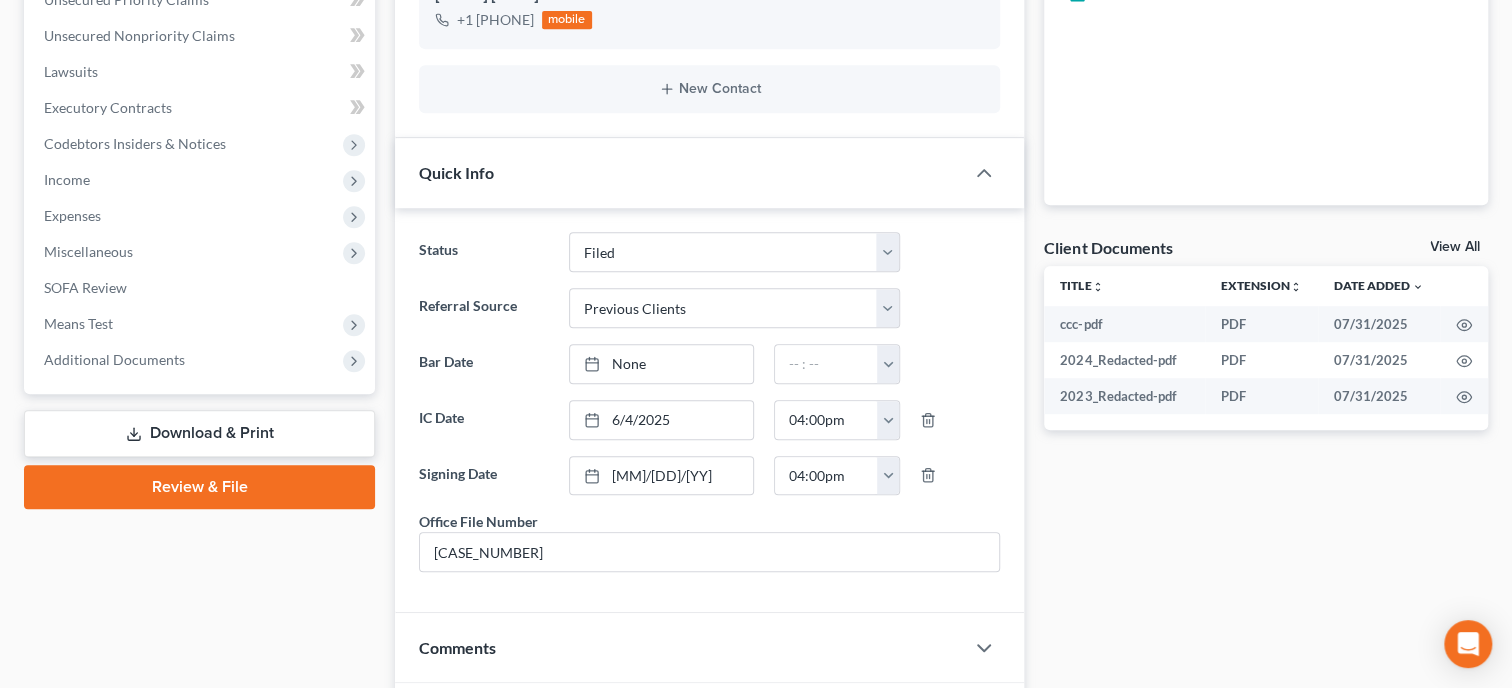 scroll, scrollTop: 0, scrollLeft: 0, axis: both 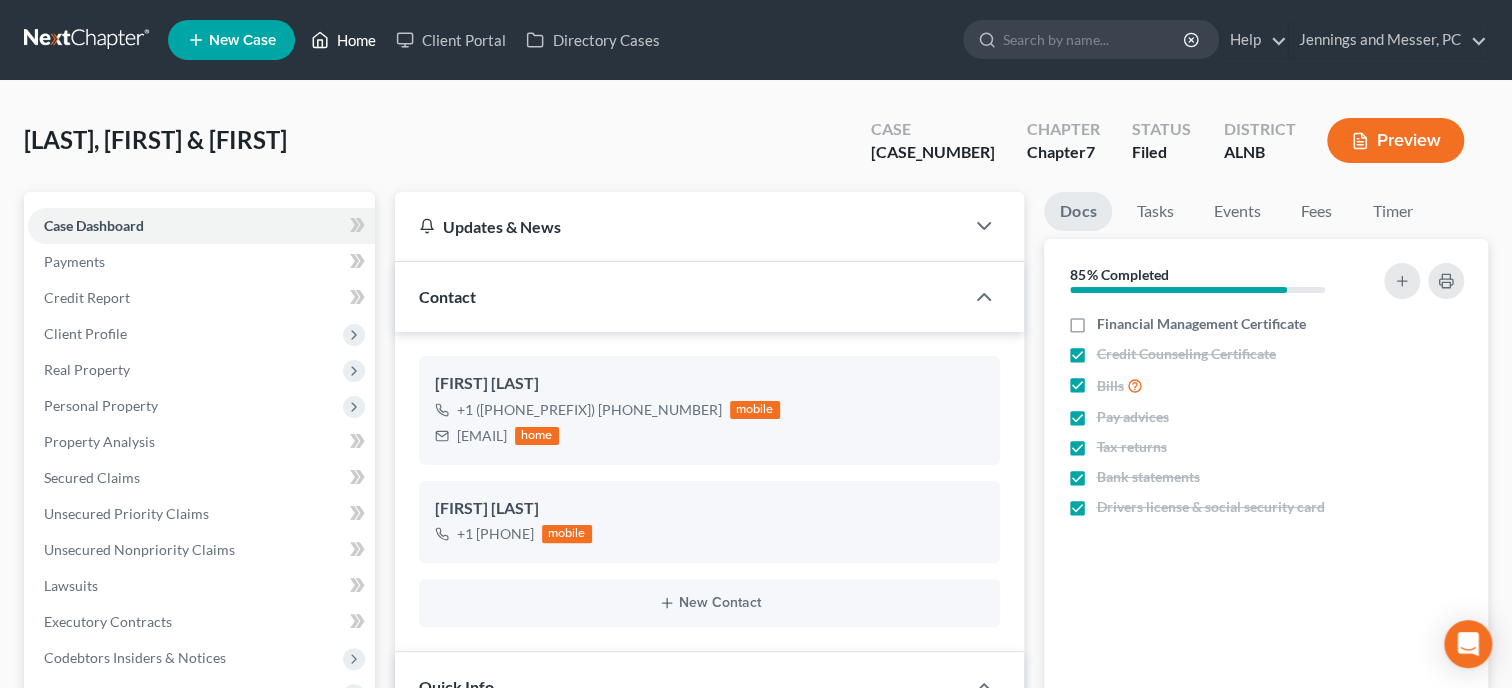 click on "Home" at bounding box center [343, 40] 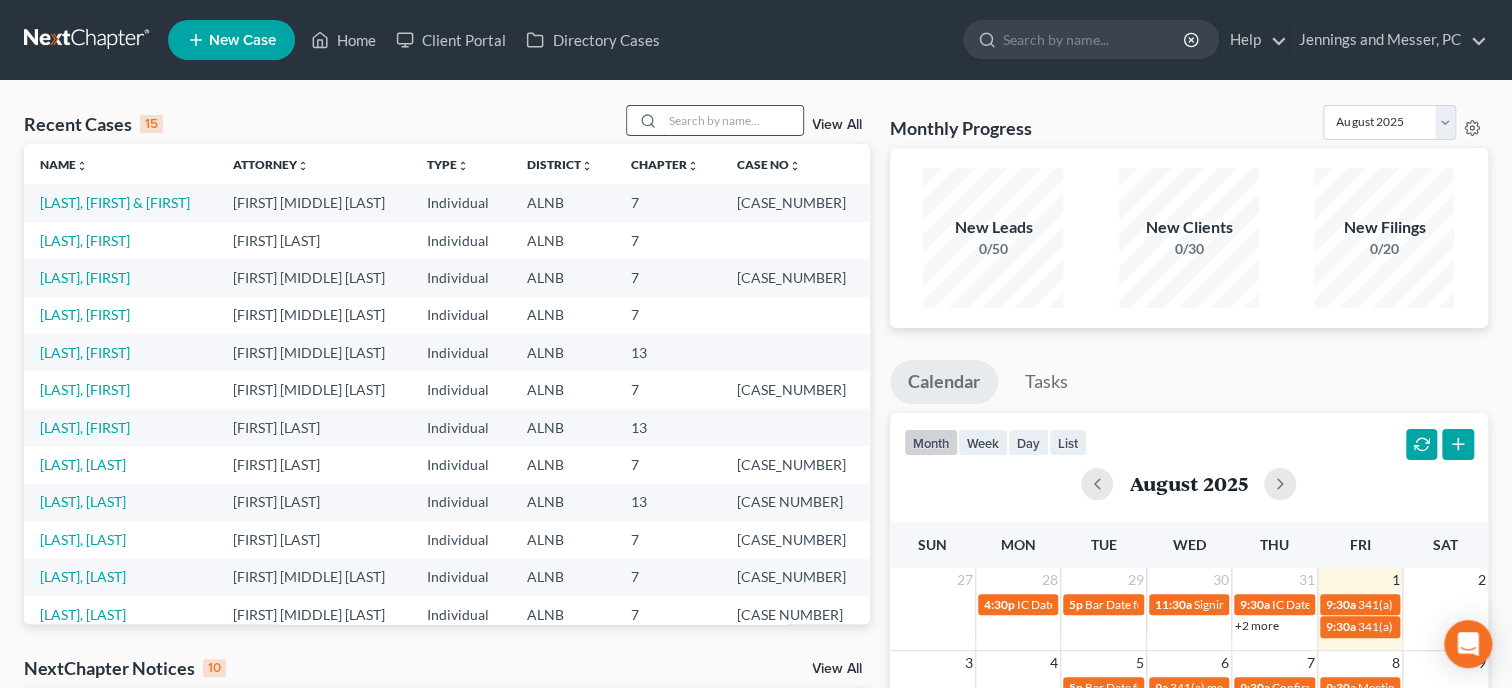 click at bounding box center (733, 120) 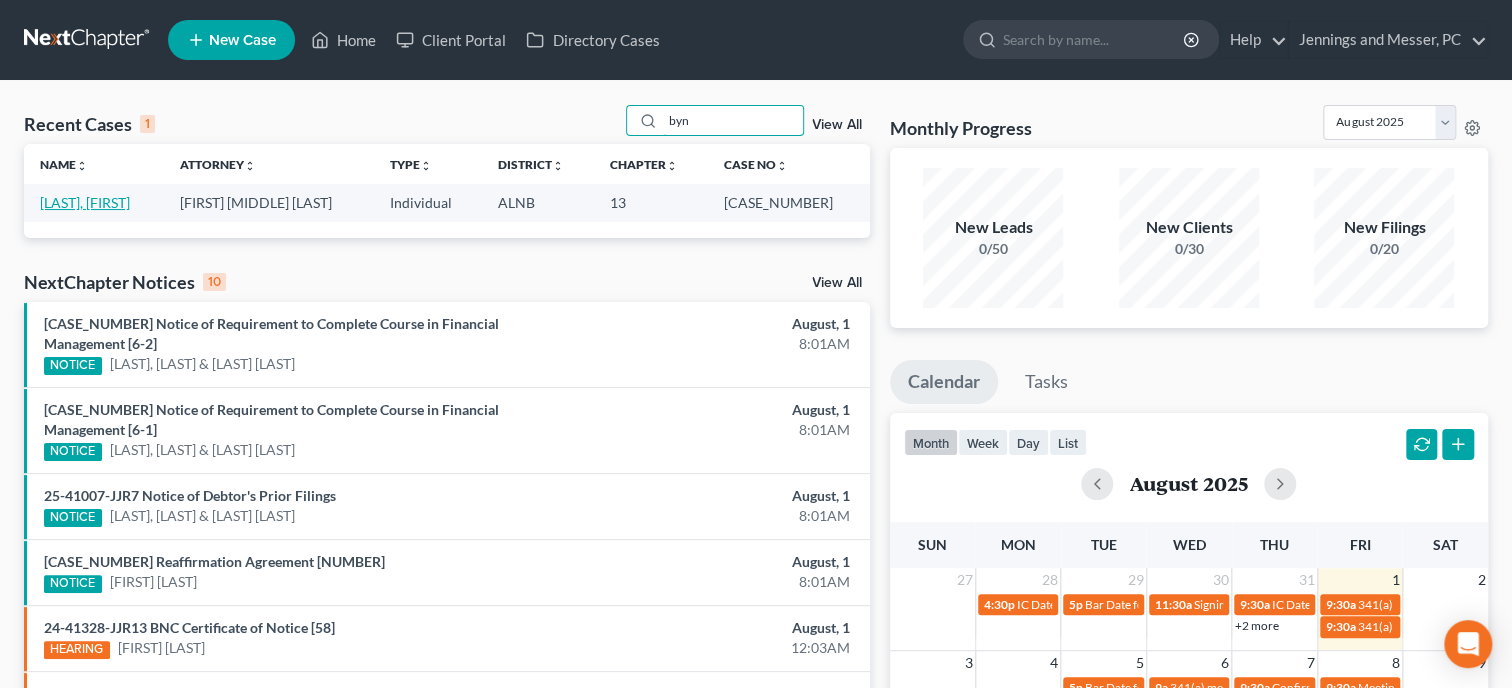 type on "byn" 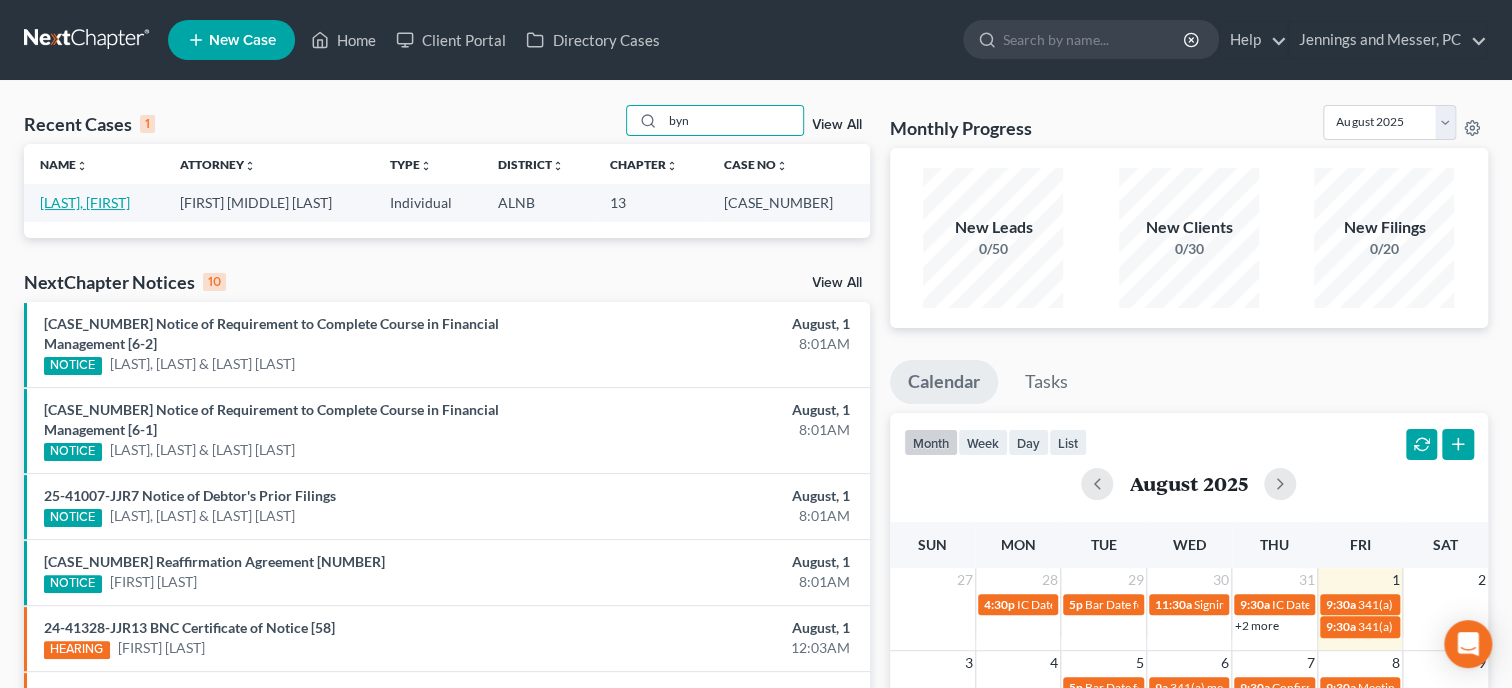 click on "[LAST], [FIRST]" at bounding box center (85, 202) 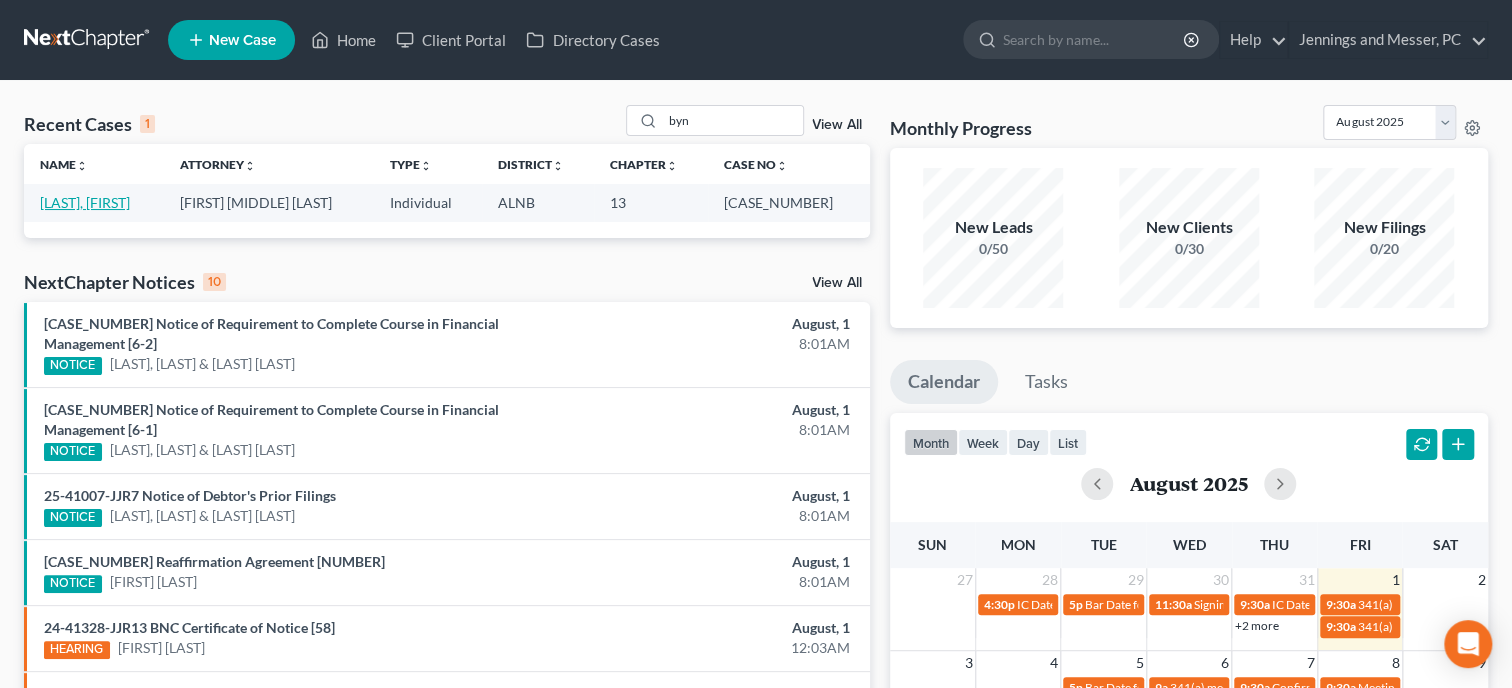 select on "6" 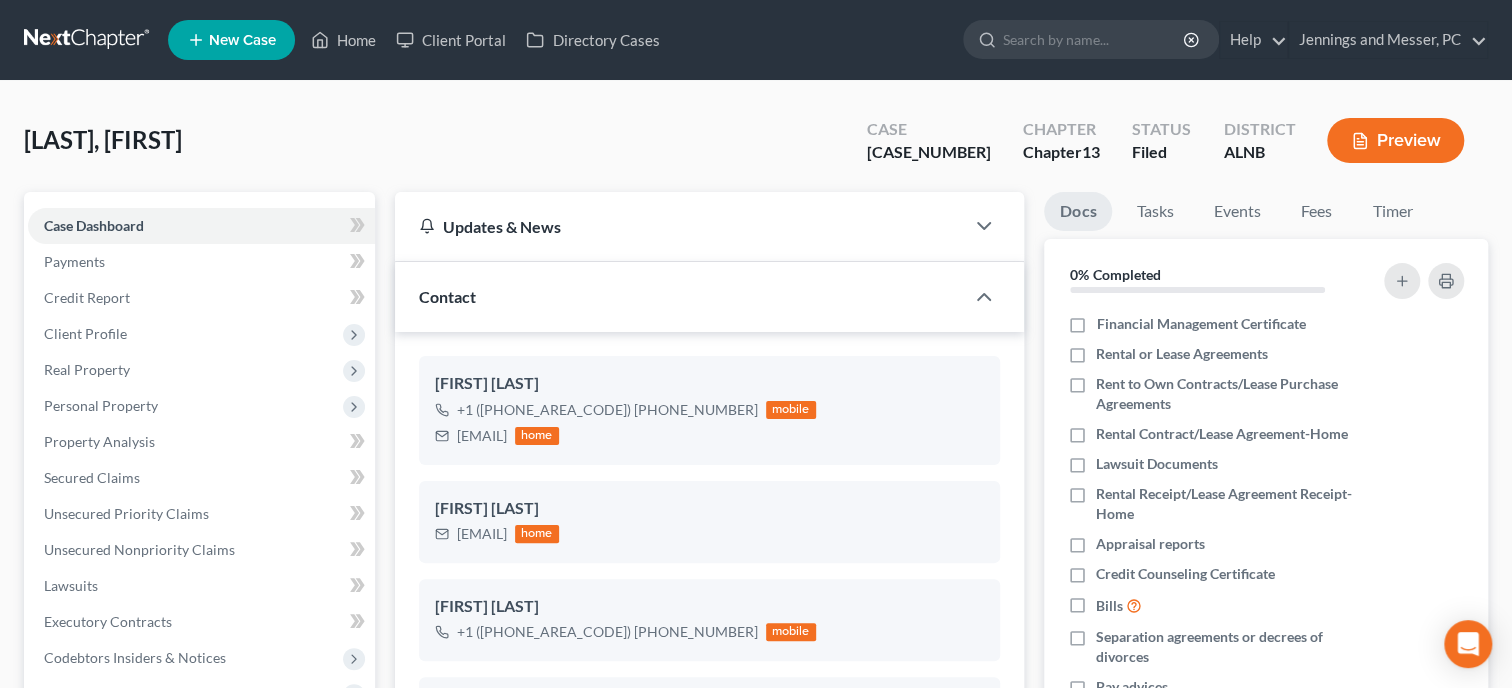scroll, scrollTop: 338, scrollLeft: 0, axis: vertical 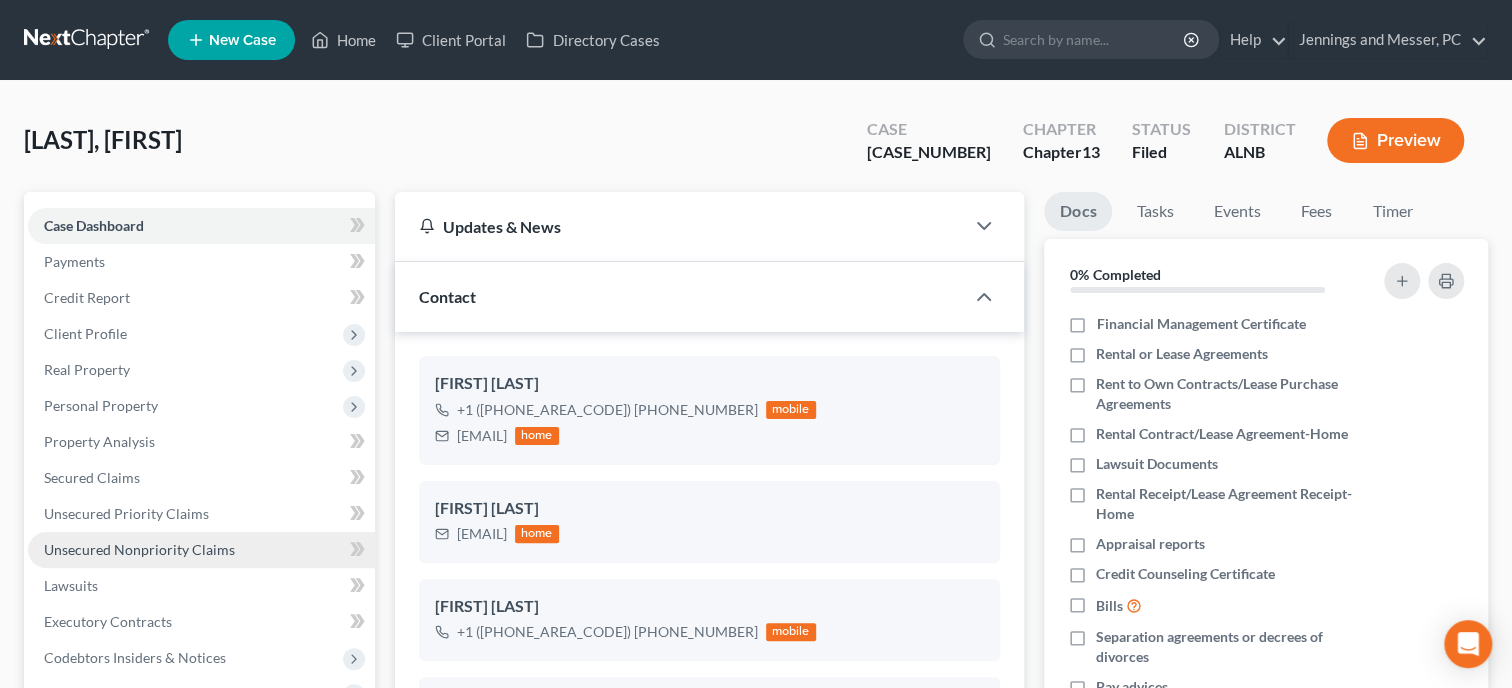 click on "Unsecured Nonpriority Claims" at bounding box center (139, 549) 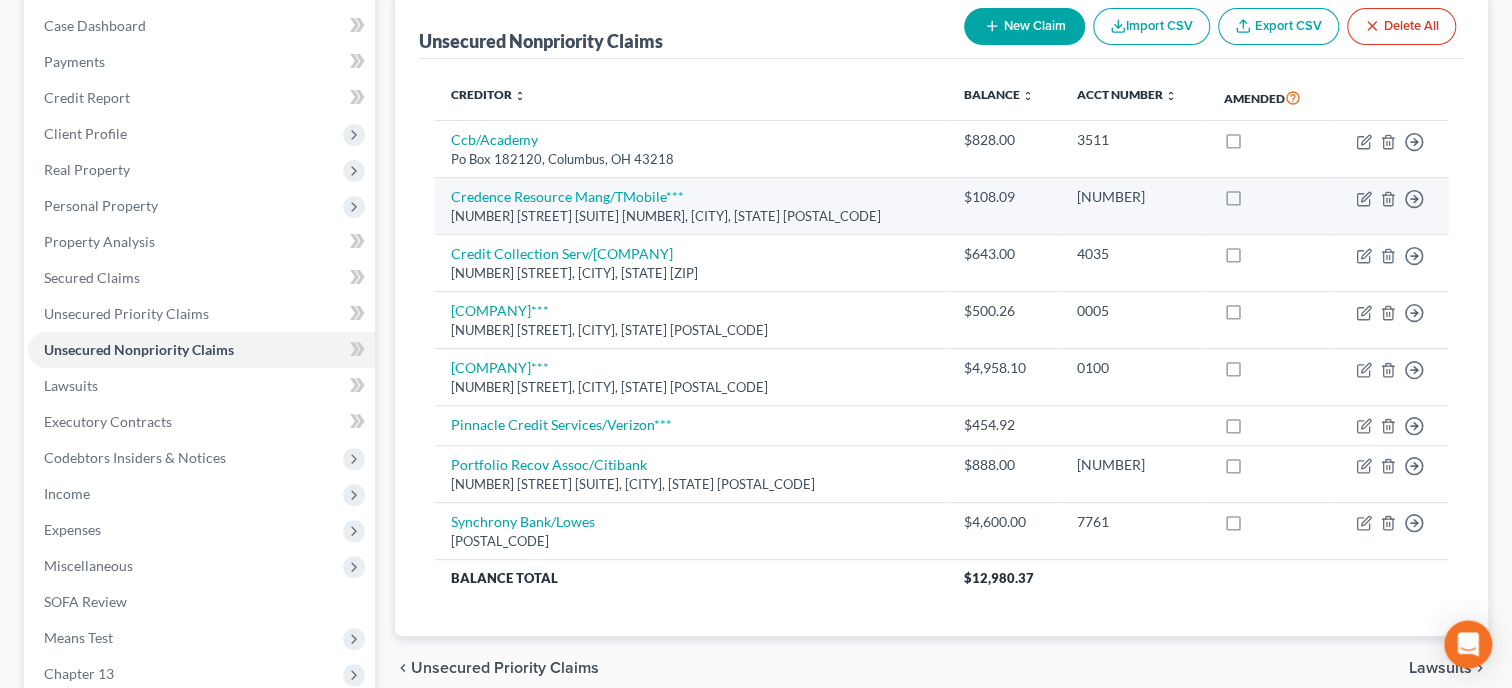 scroll, scrollTop: 205, scrollLeft: 0, axis: vertical 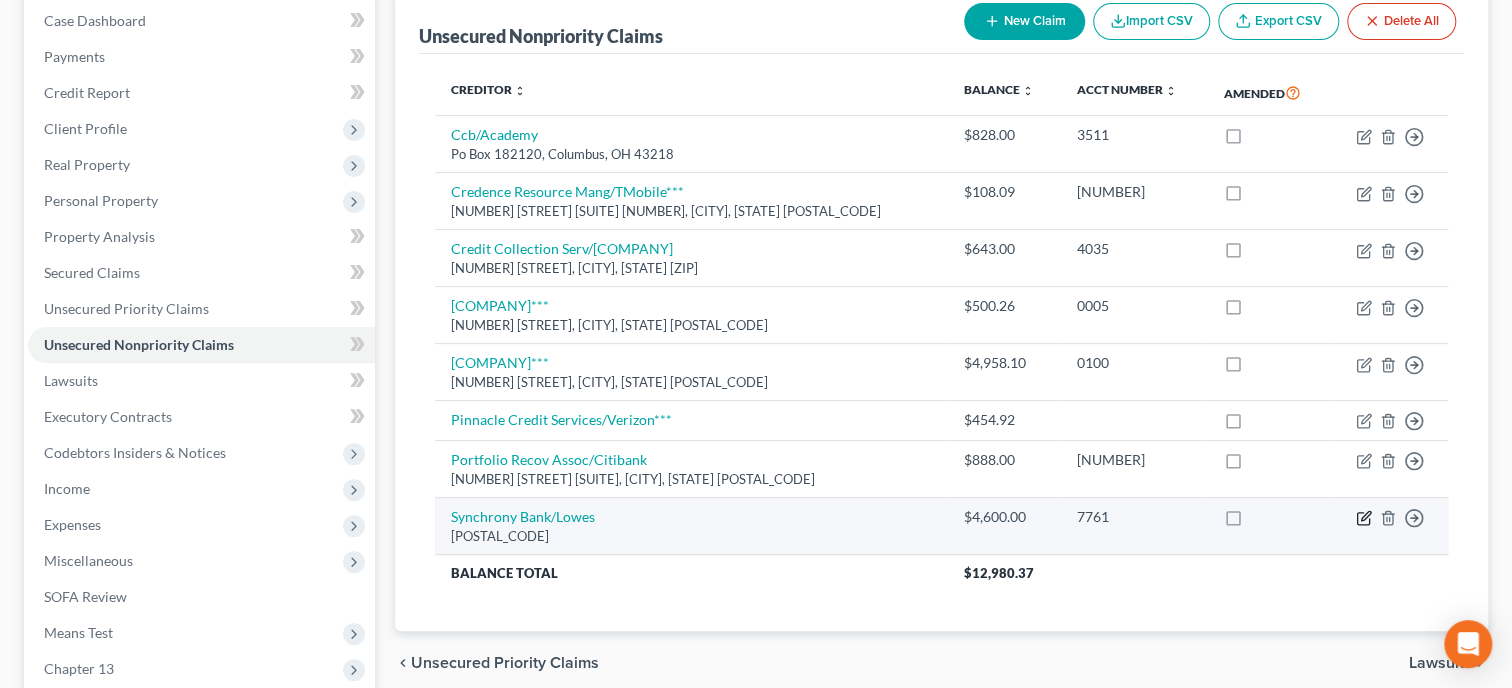 click 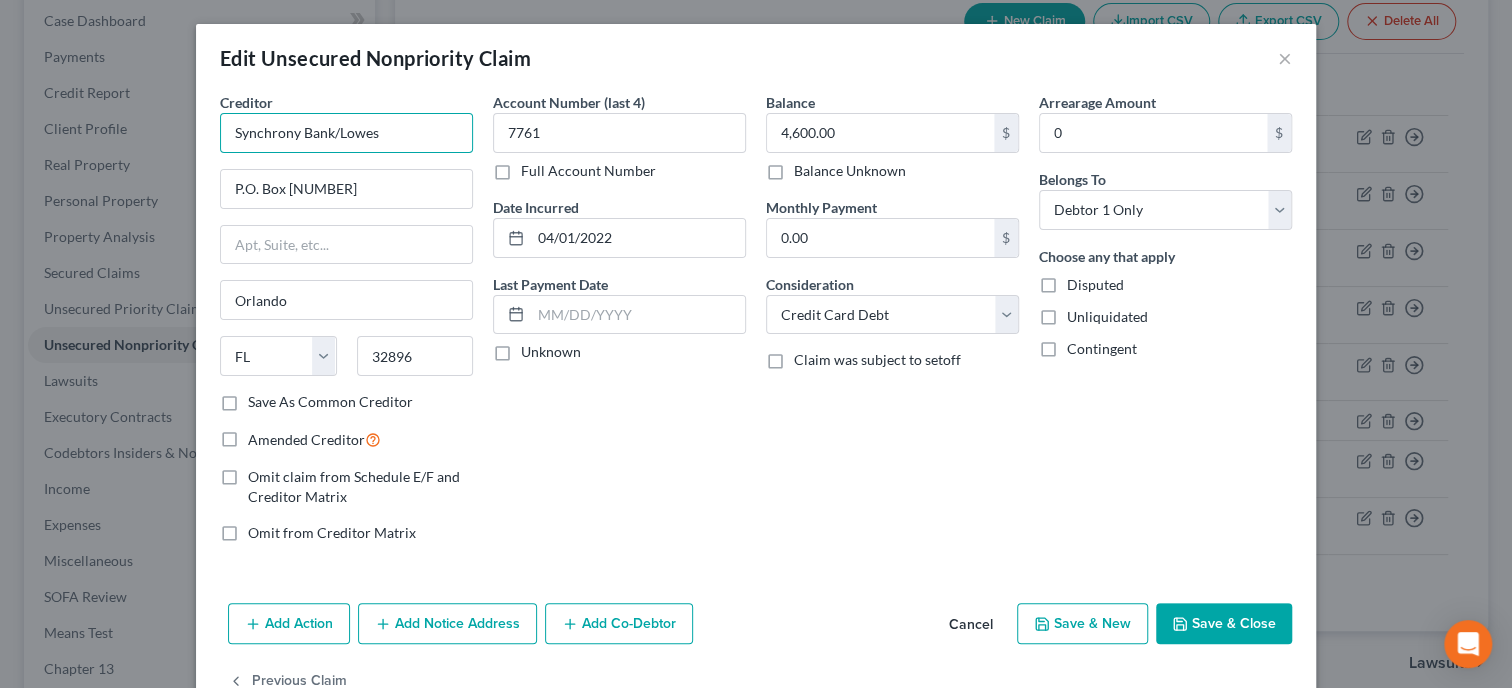 click on "Synchrony Bank/Lowes" at bounding box center [346, 133] 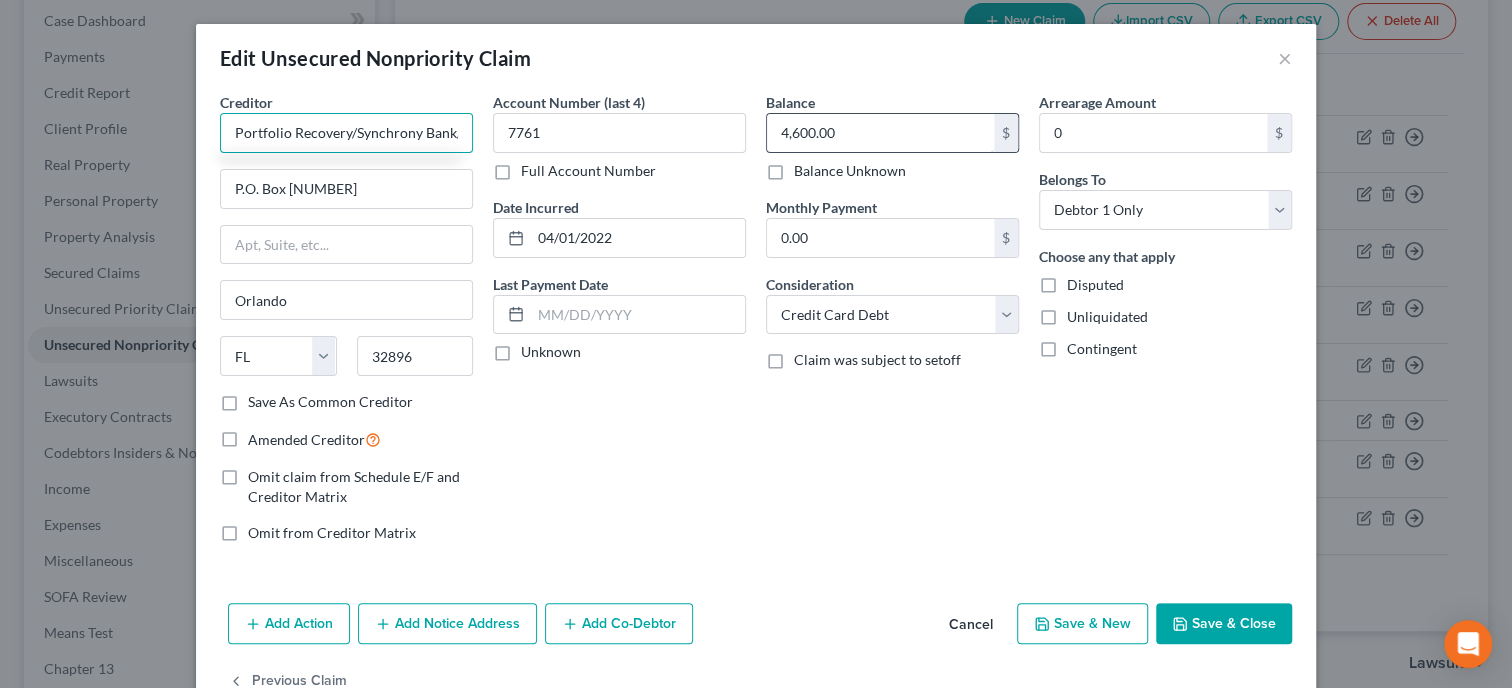 type on "Portfolio Recovery/Synchrony Bank/Lowes" 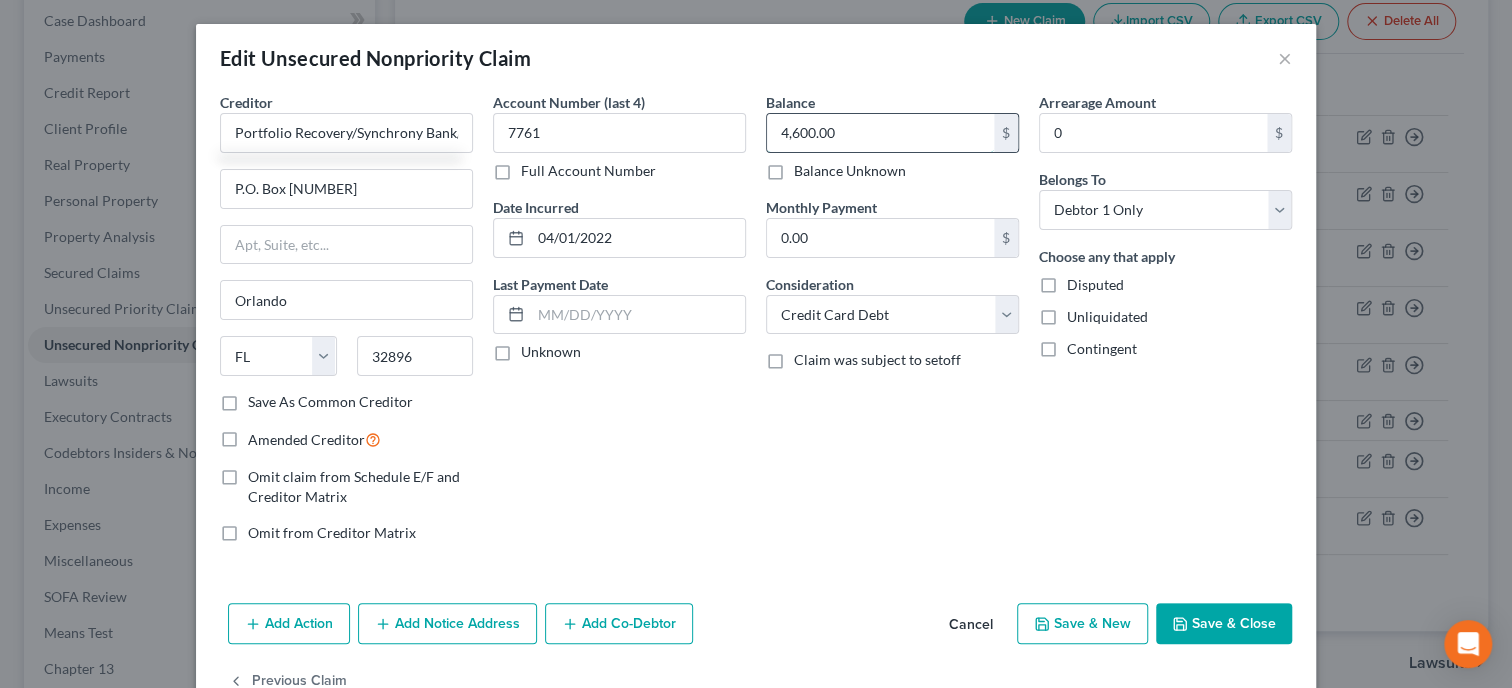 click on "4,600.00" at bounding box center (880, 133) 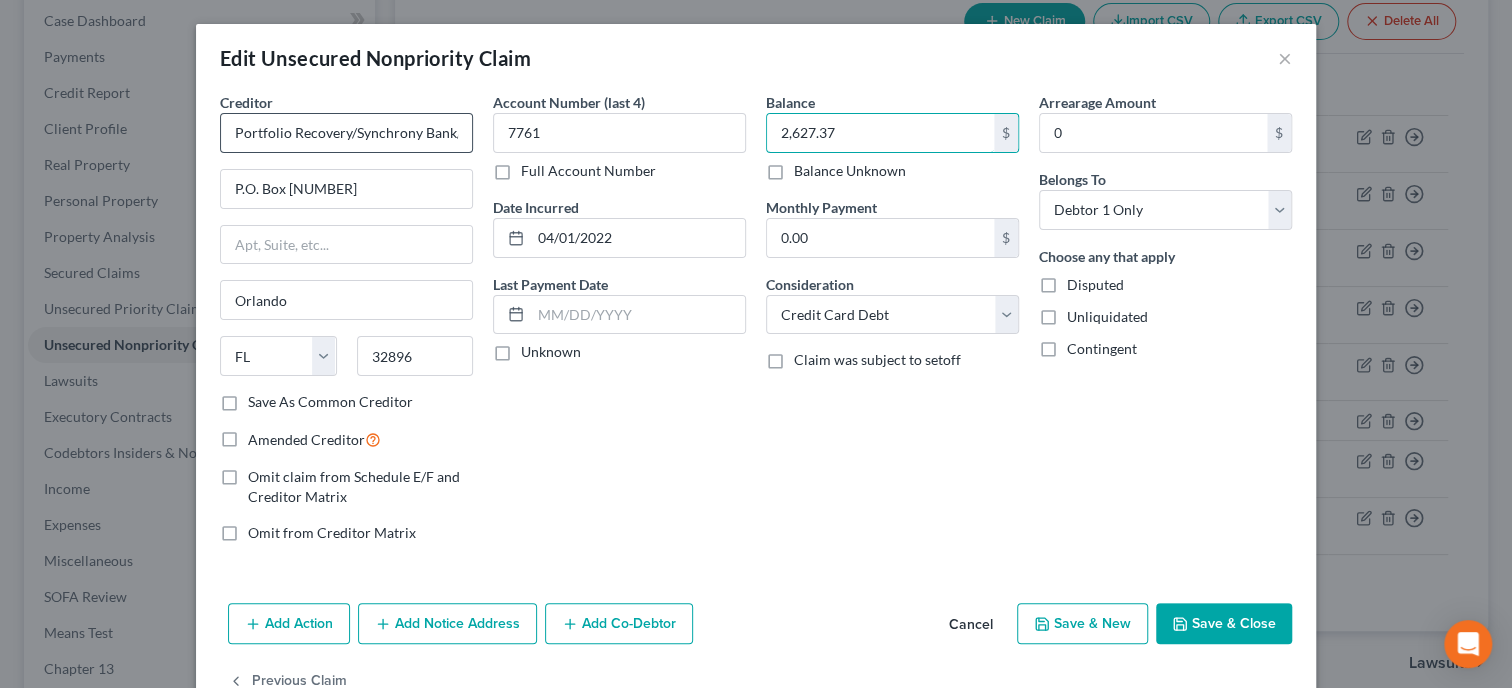 type on "2,627.37" 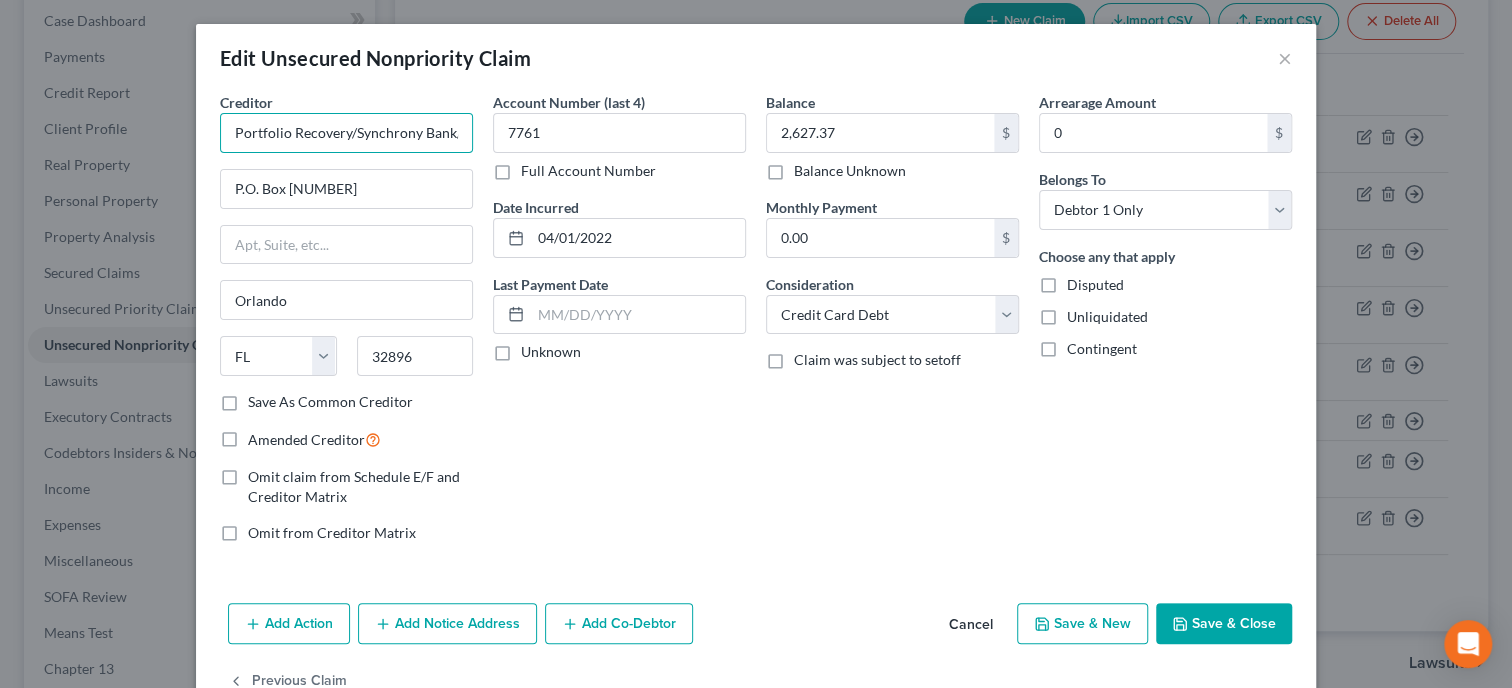 click on "Portfolio Recovery/Synchrony Bank/Lowes" at bounding box center [346, 133] 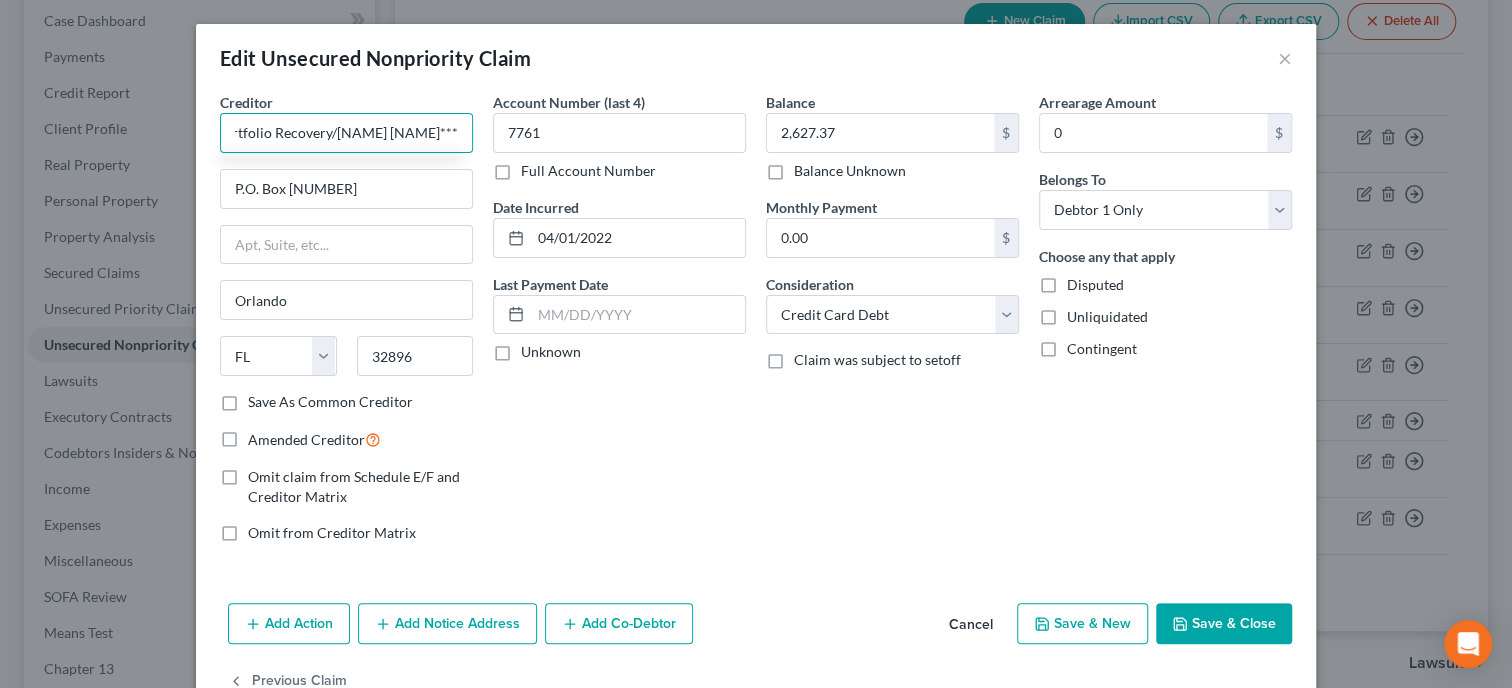 scroll, scrollTop: 0, scrollLeft: 55, axis: horizontal 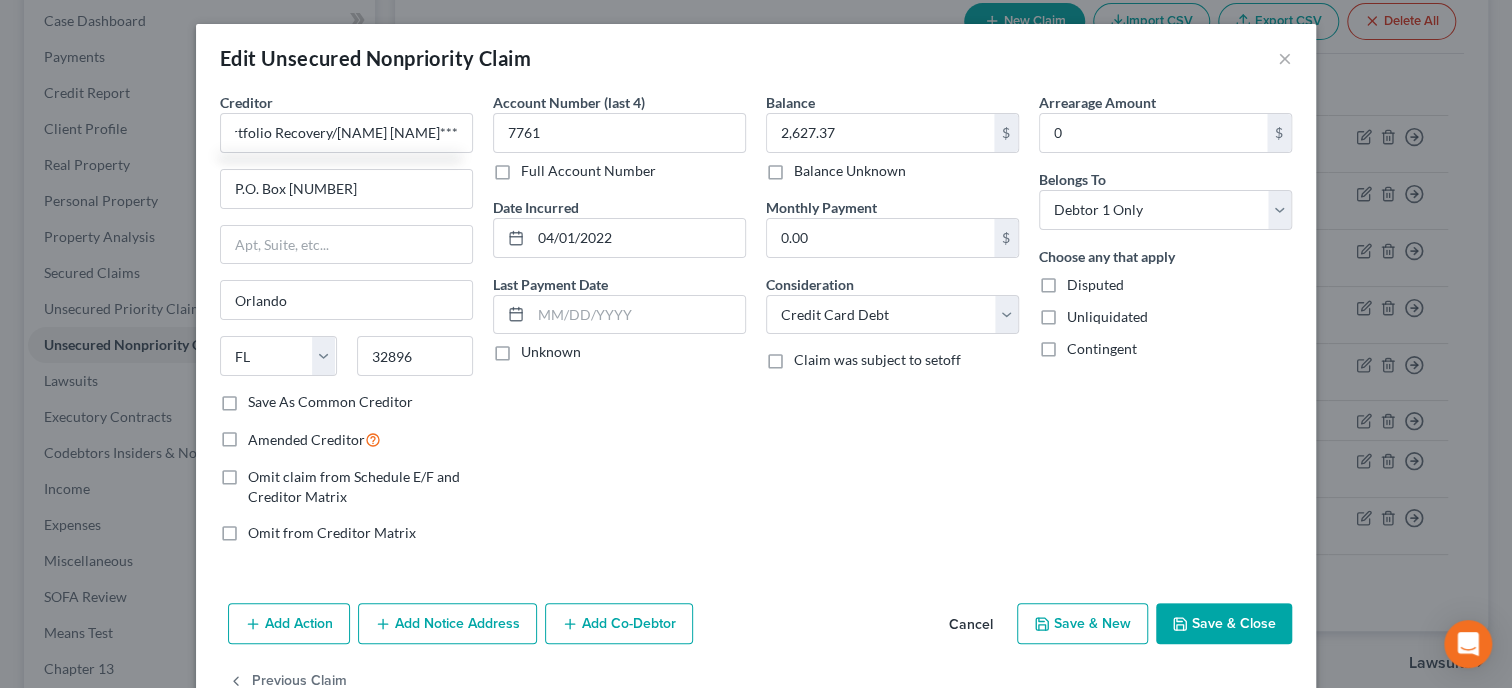 click on "Save & Close" at bounding box center (1224, 624) 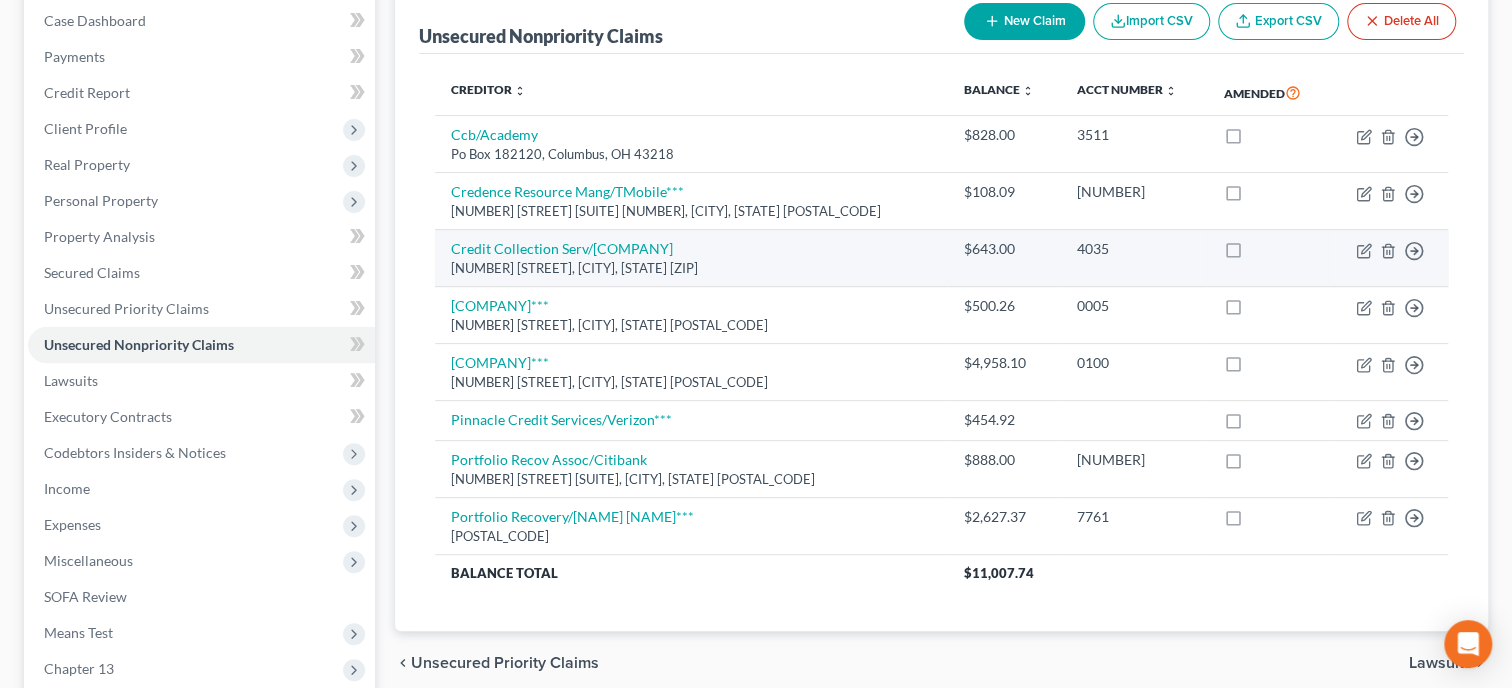 scroll, scrollTop: 0, scrollLeft: 0, axis: both 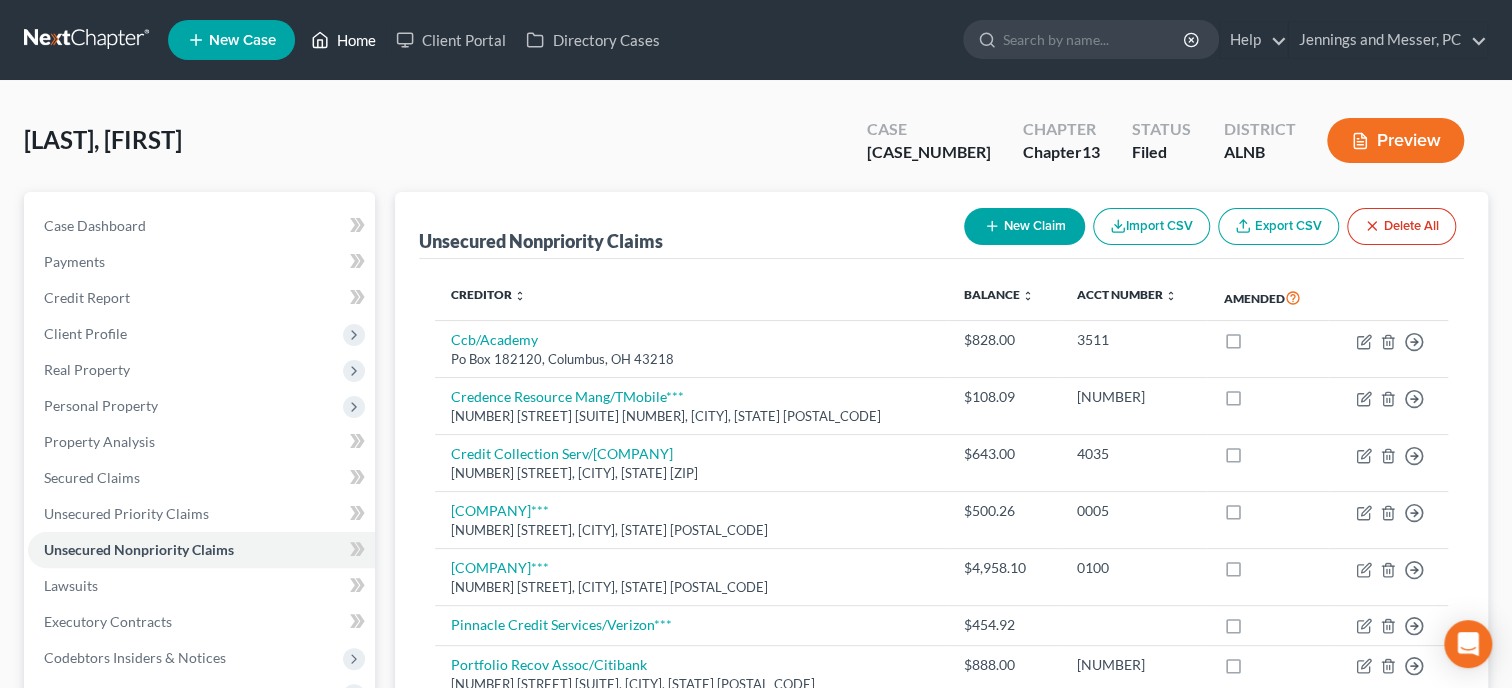 click on "Home" at bounding box center [343, 40] 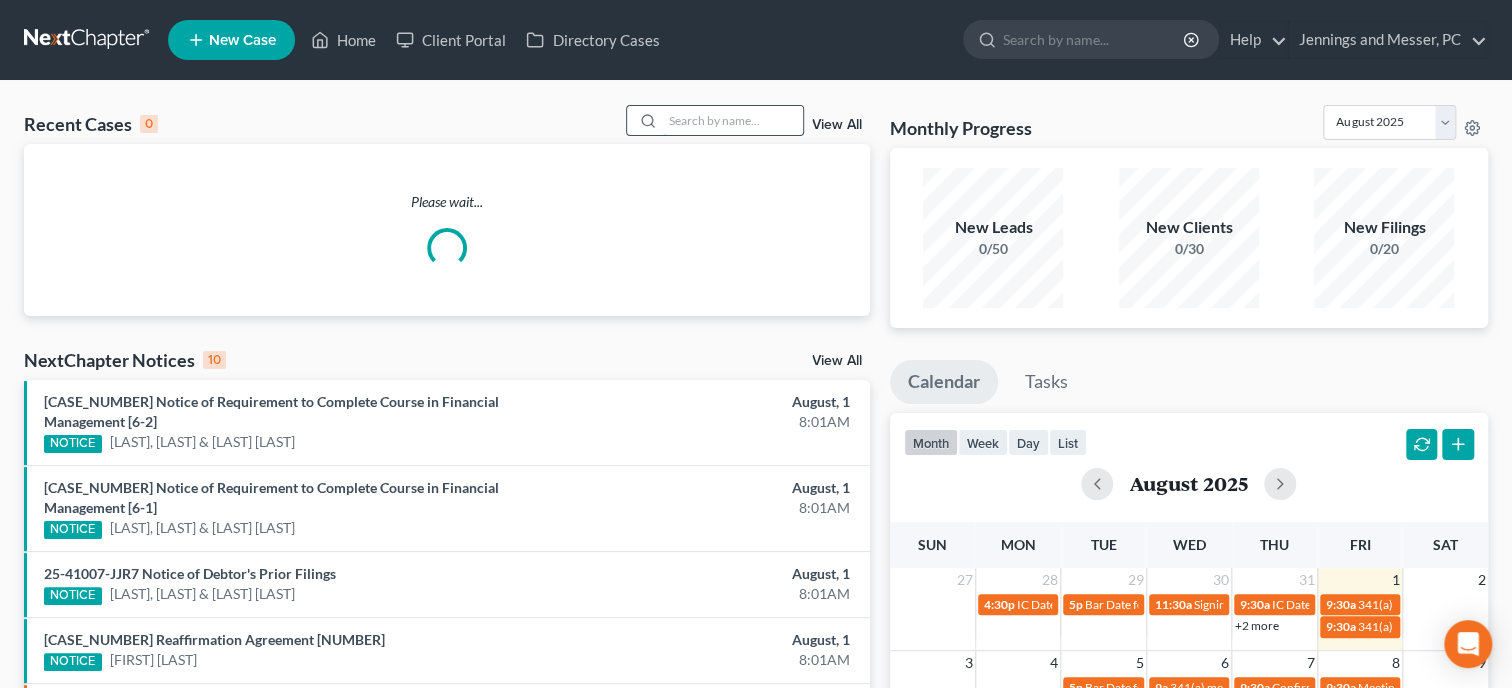 click at bounding box center (733, 120) 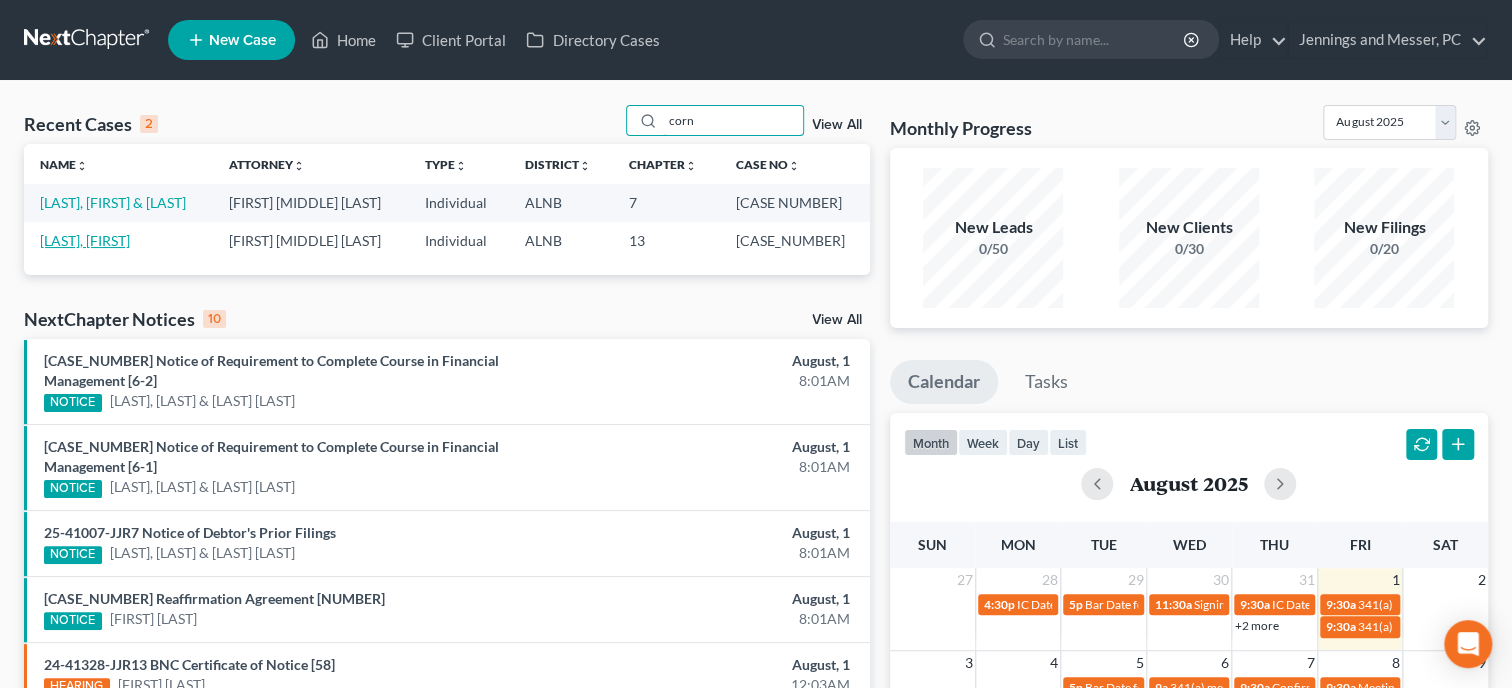 type on "corn" 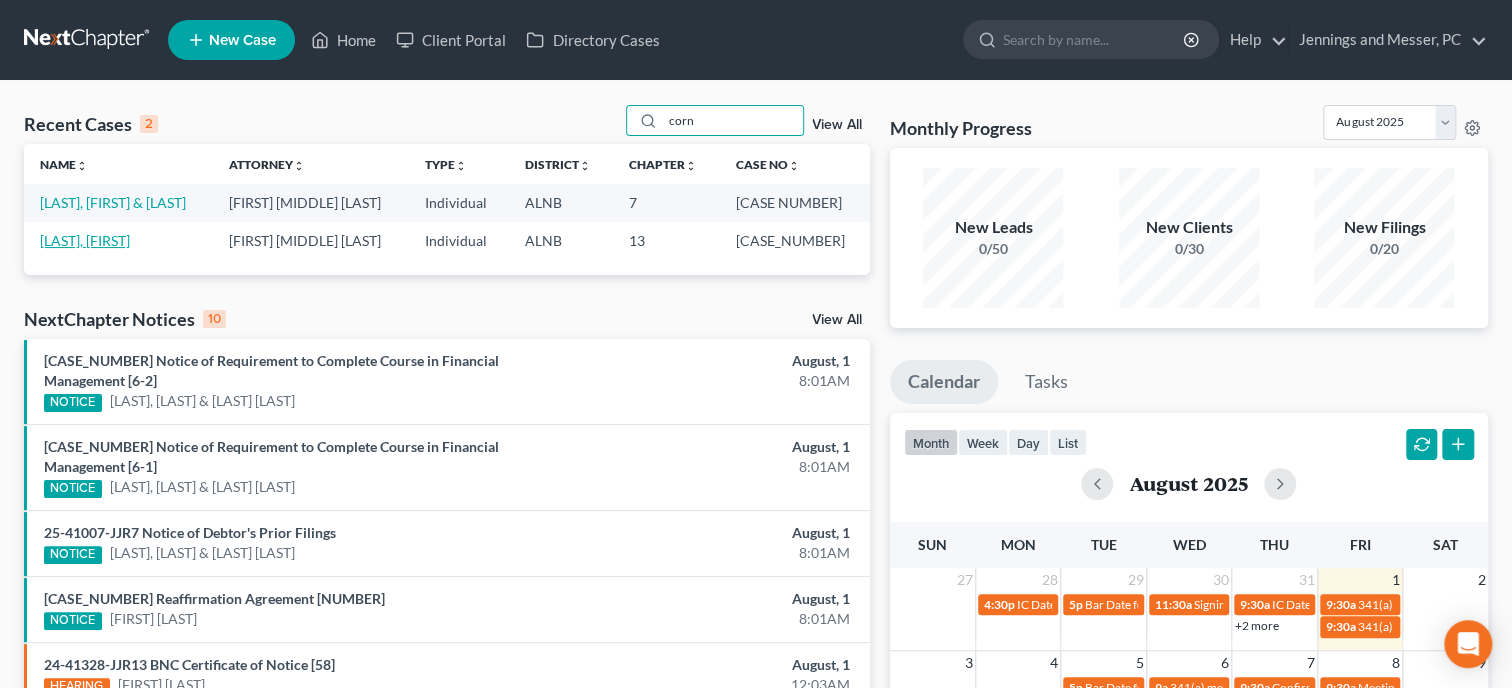 click on "[LAST], [FIRST]" at bounding box center [85, 240] 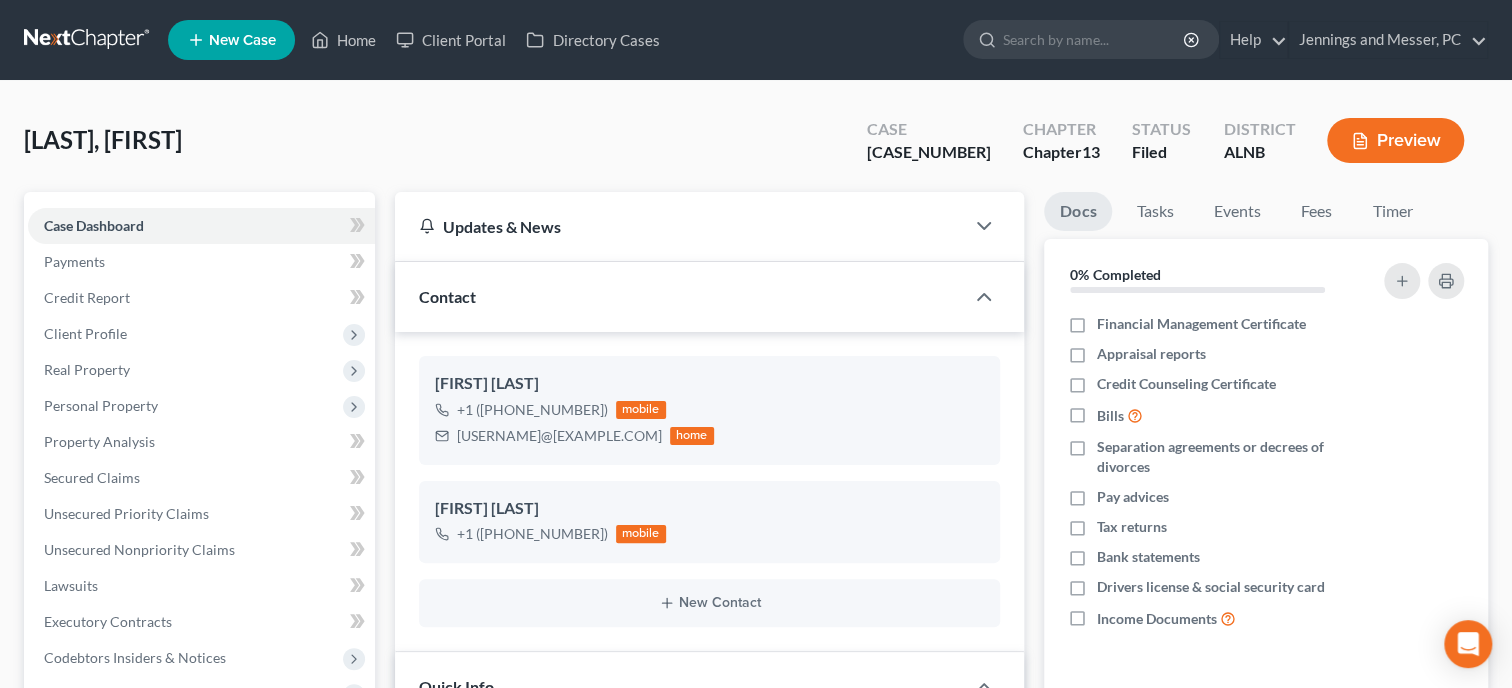 scroll, scrollTop: 496, scrollLeft: 0, axis: vertical 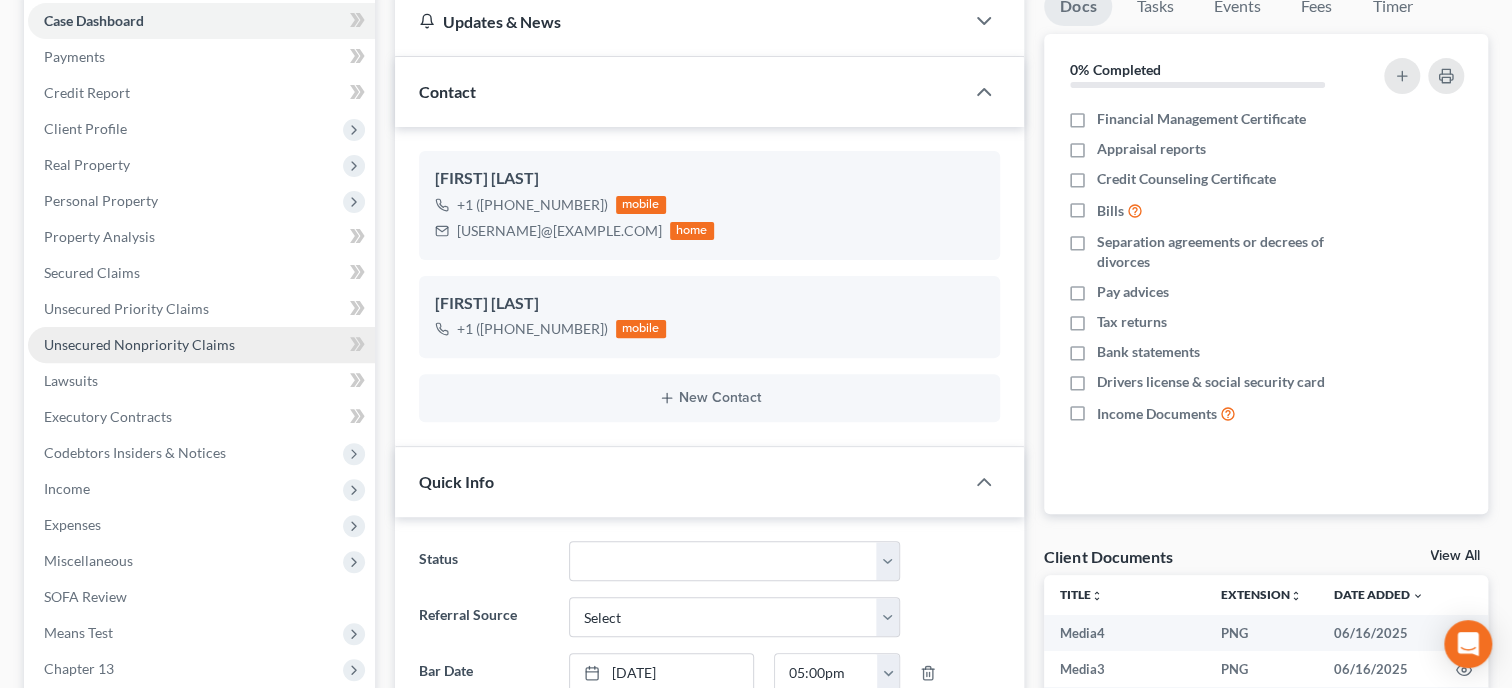 click on "Unsecured Nonpriority Claims" at bounding box center (139, 344) 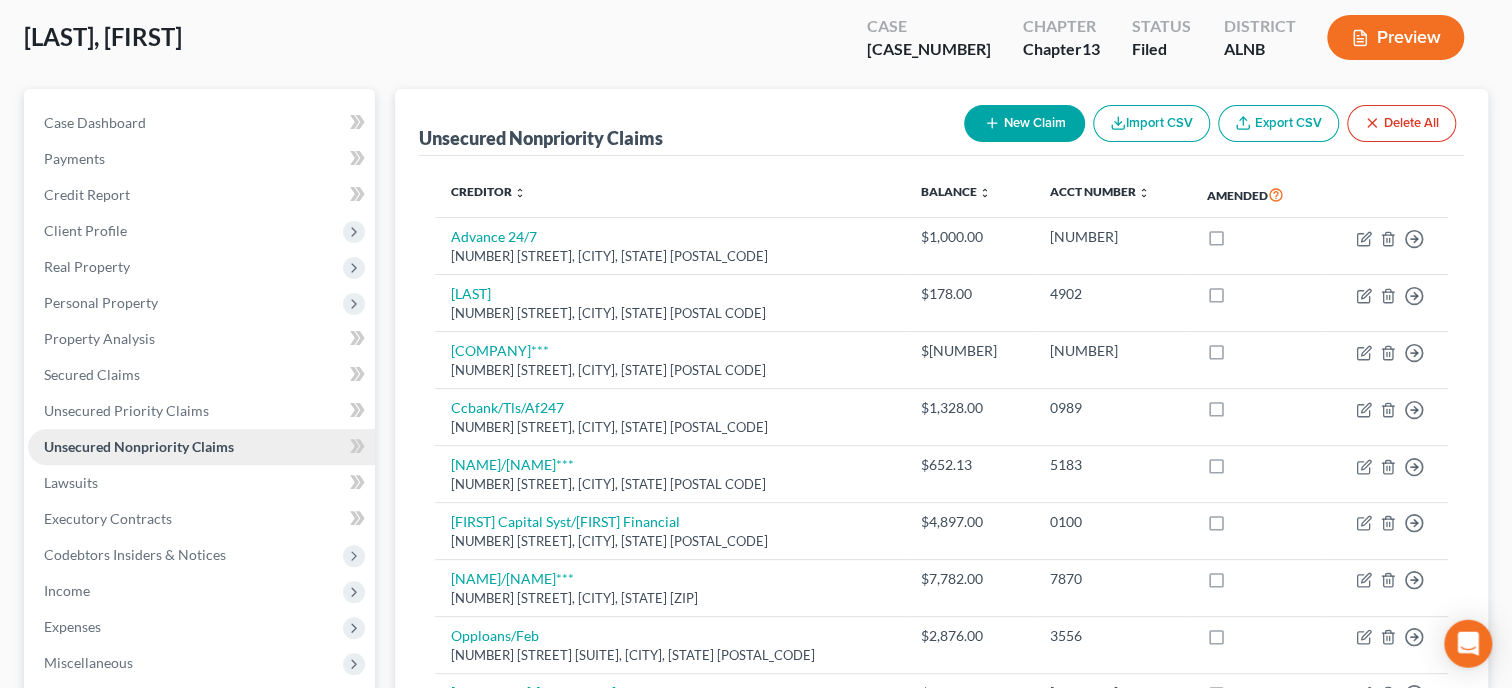 scroll, scrollTop: 0, scrollLeft: 0, axis: both 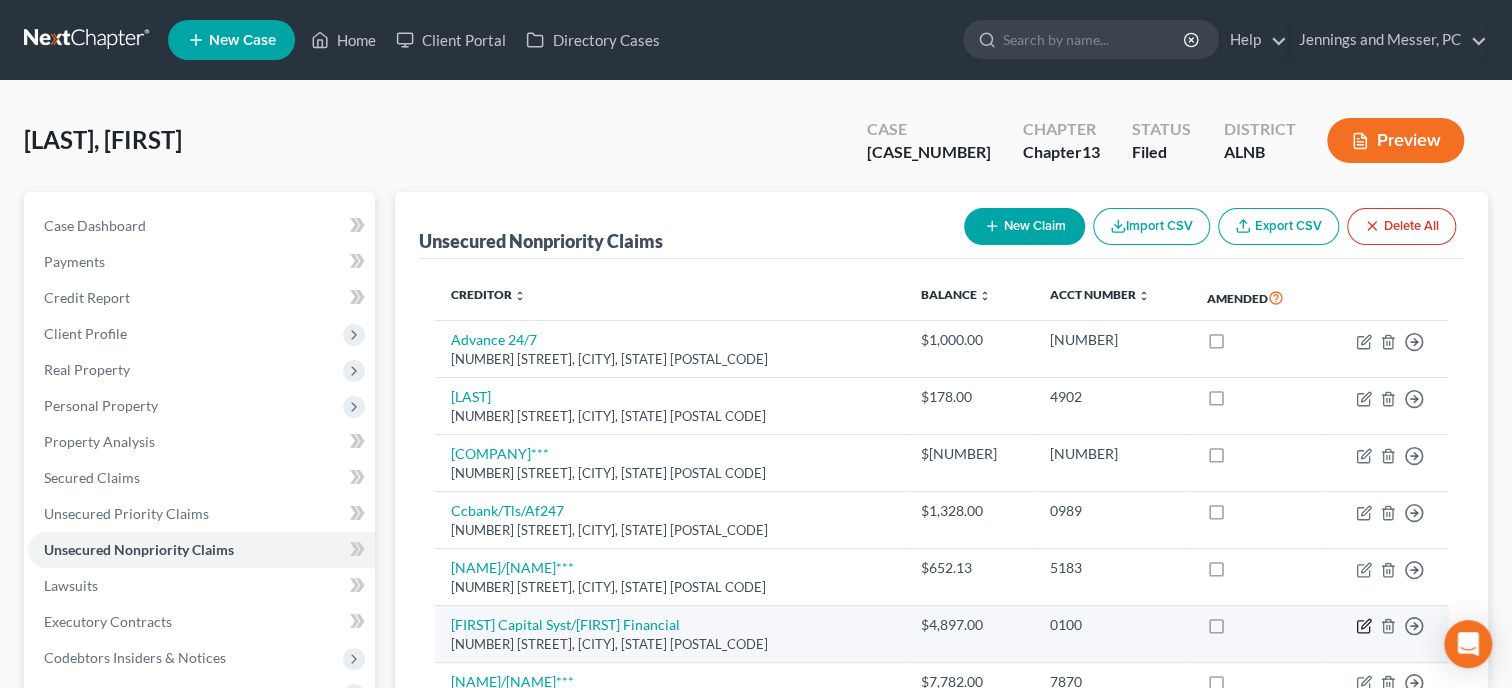 click 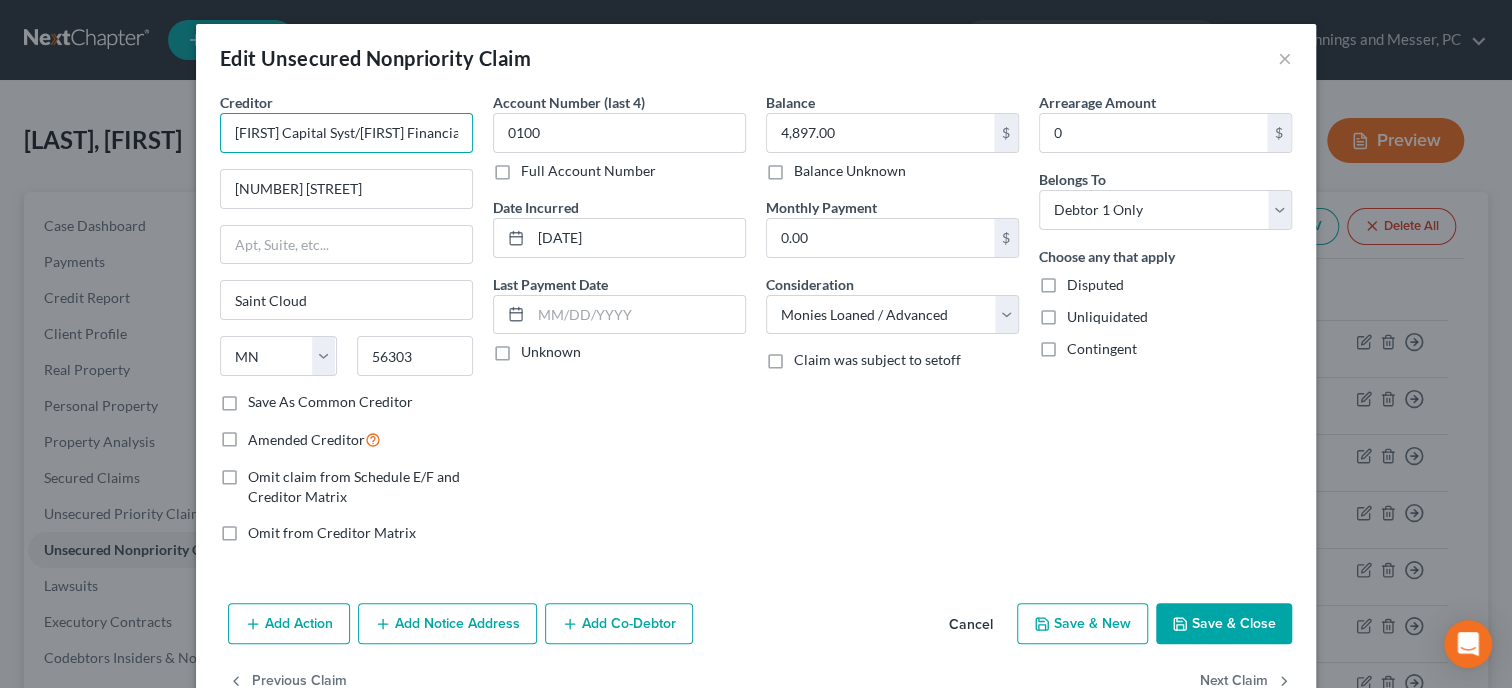 click on "[FIRST] Capital Syst/[FIRST] Financial" at bounding box center (346, 133) 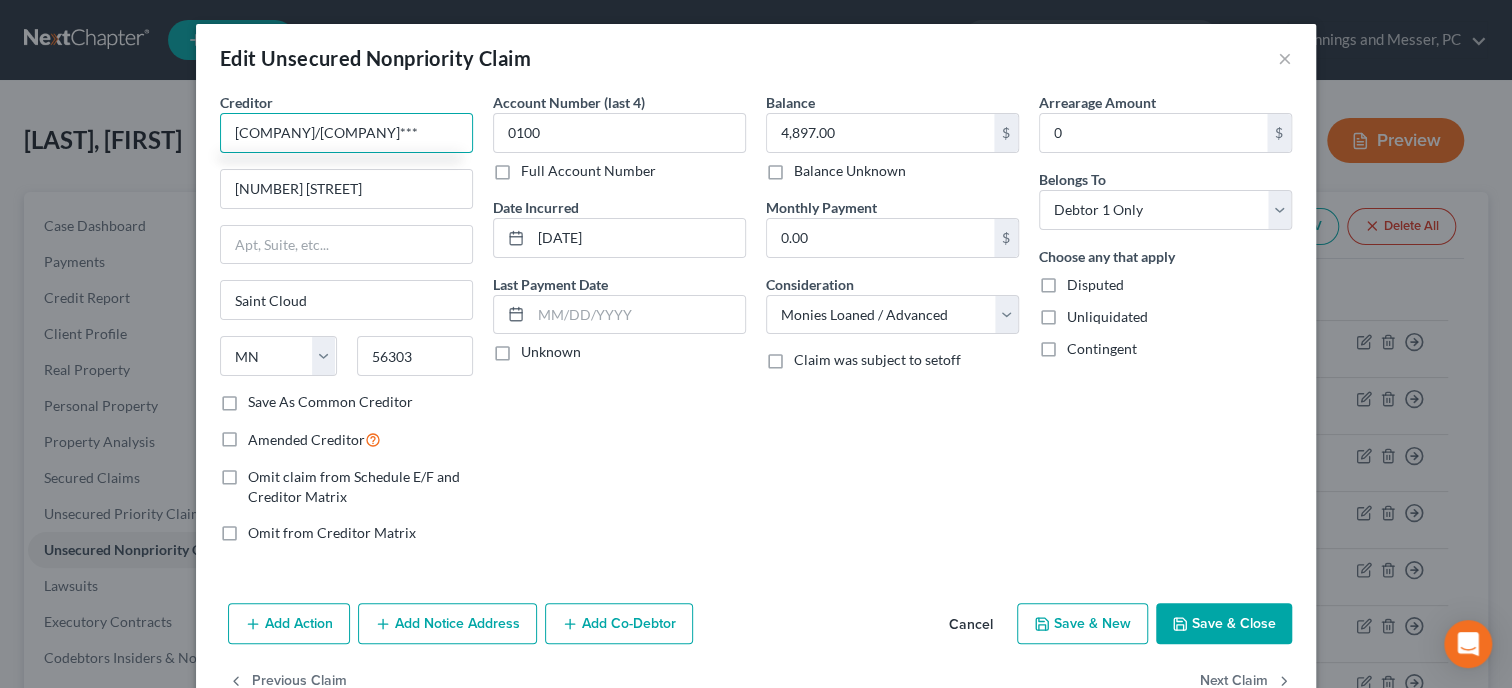 scroll, scrollTop: 0, scrollLeft: 46, axis: horizontal 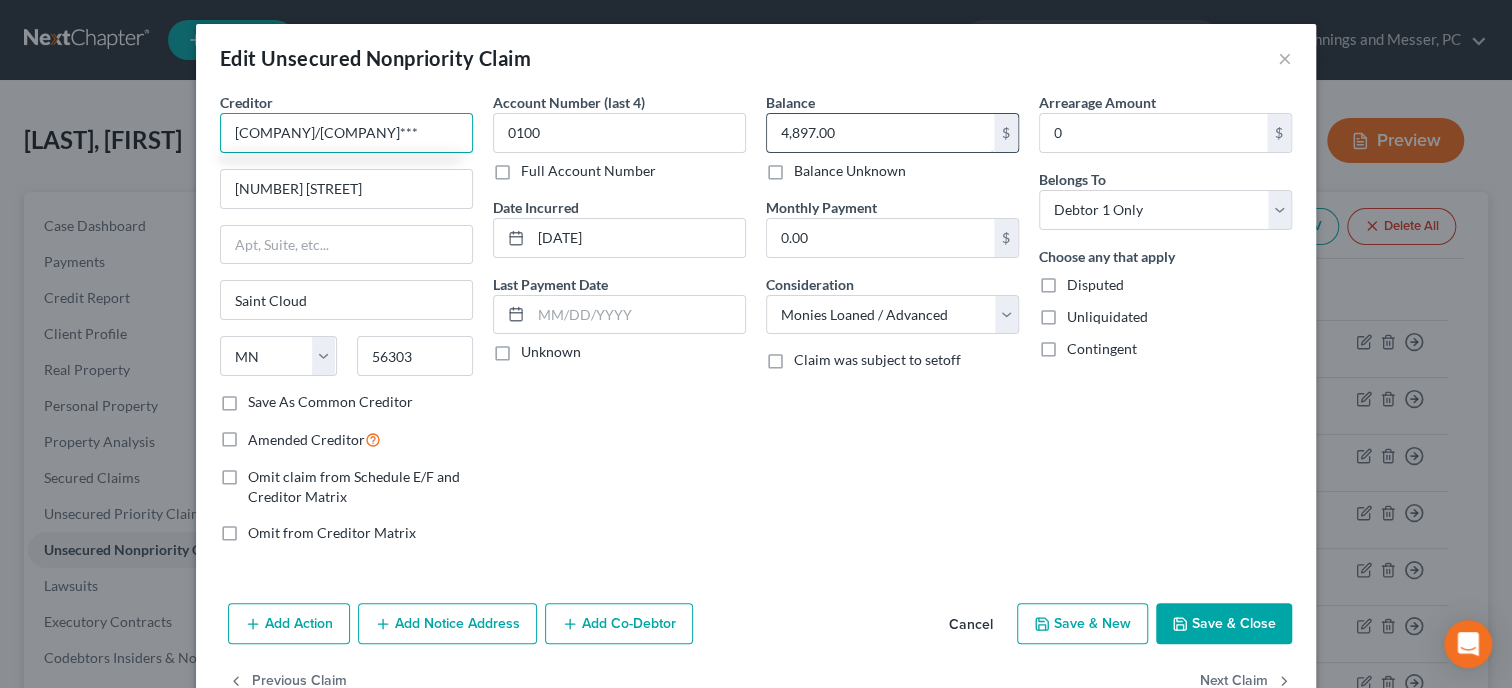 type on "[COMPANY]/[COMPANY]***" 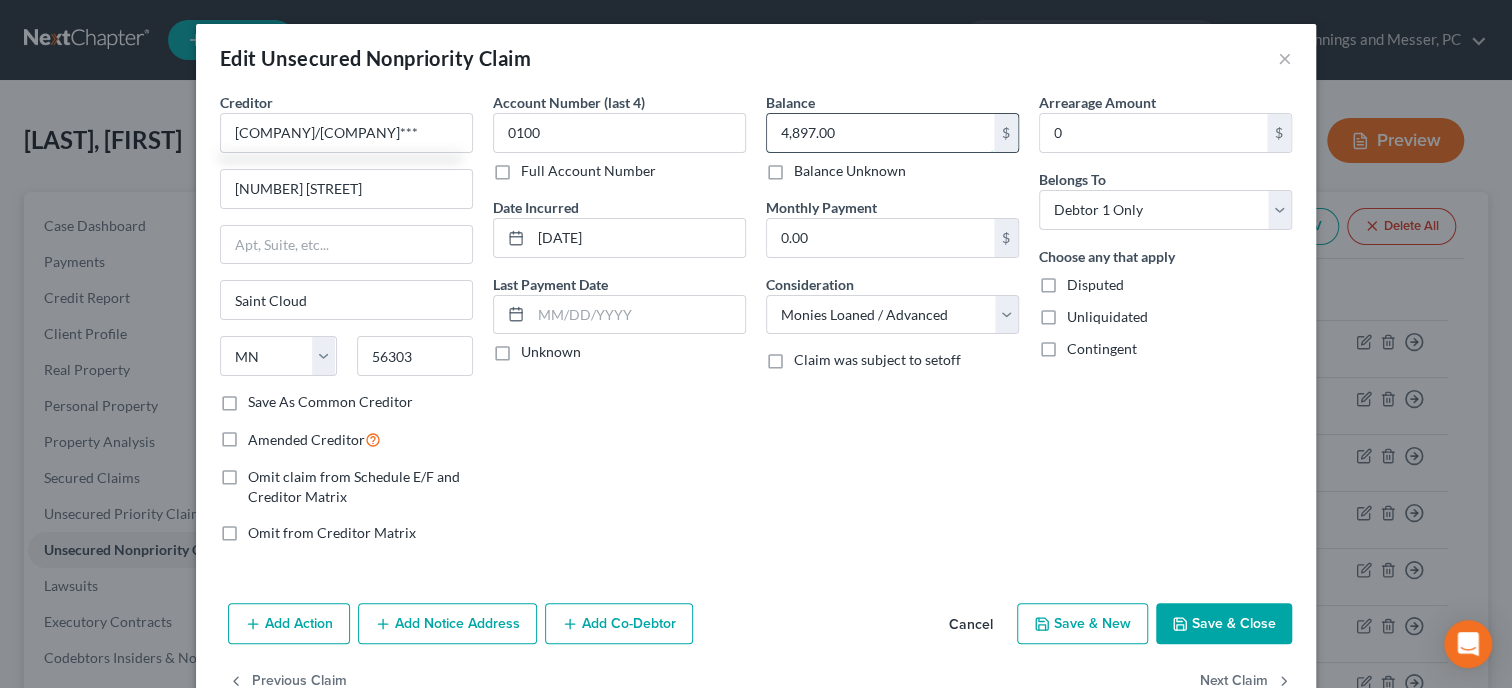 click on "4,897.00" at bounding box center (880, 133) 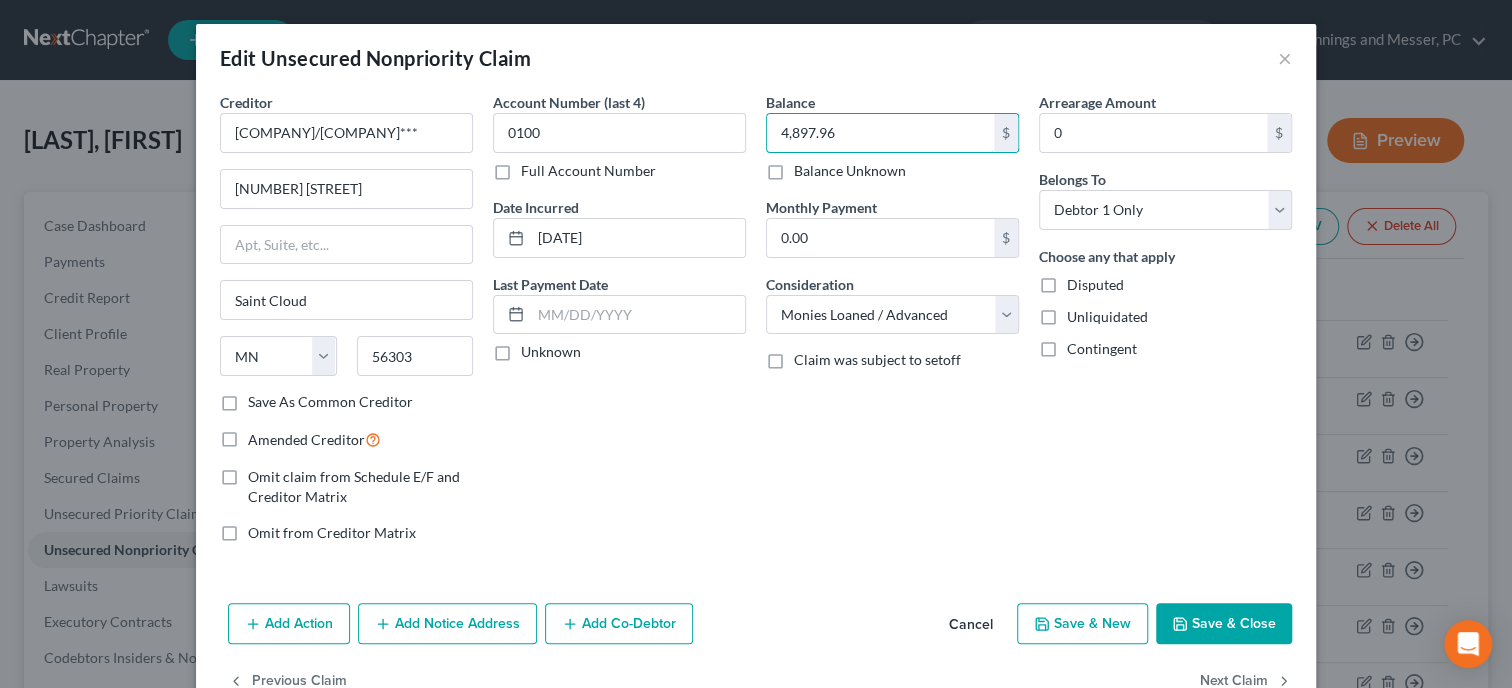 type on "4,897.96" 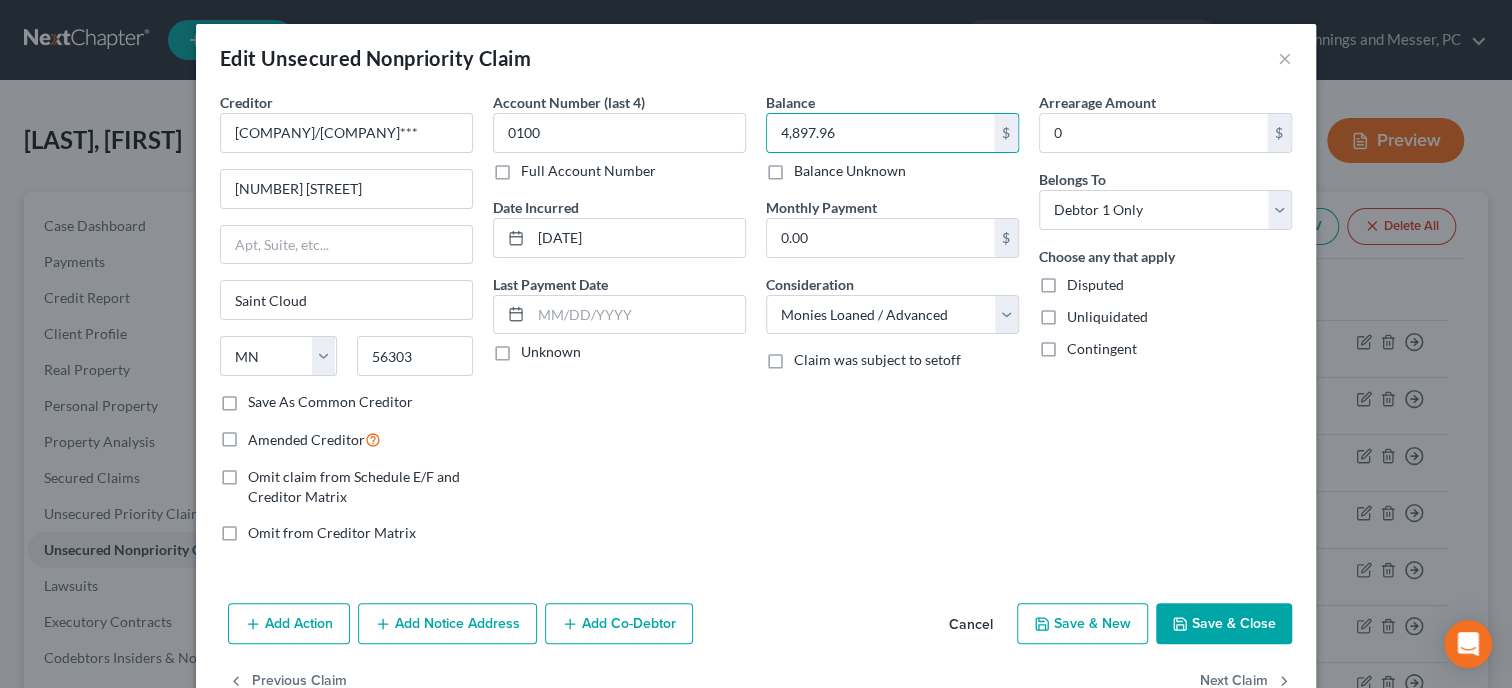 click on "Save & Close" at bounding box center [1224, 624] 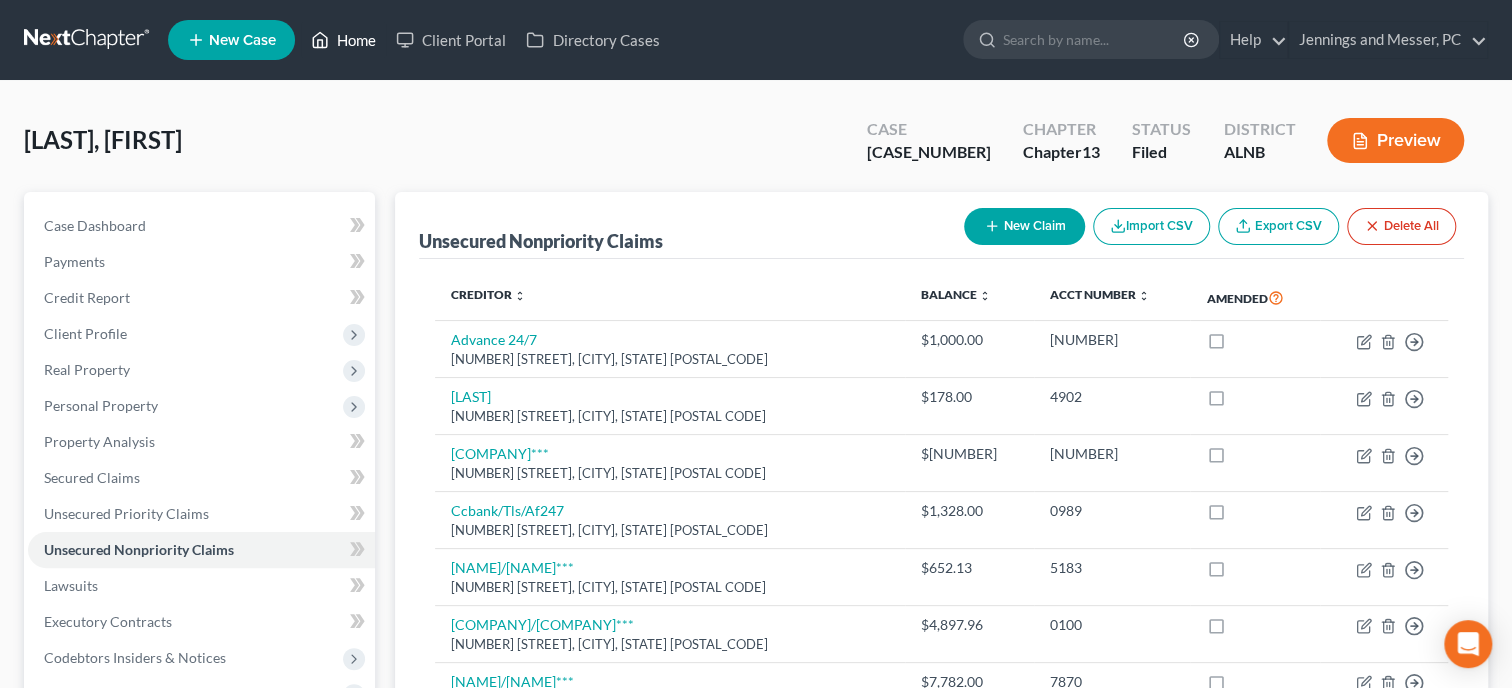 click on "Home" at bounding box center (343, 40) 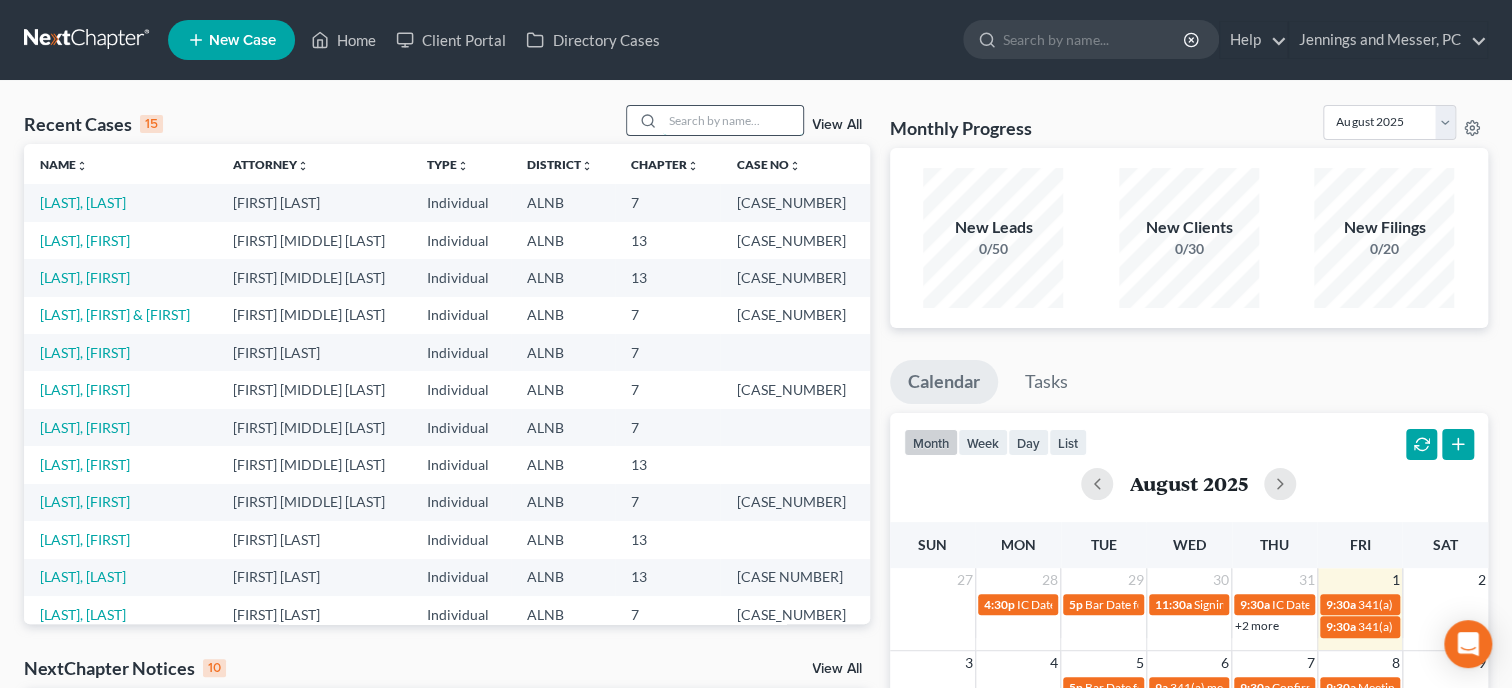 click at bounding box center (733, 120) 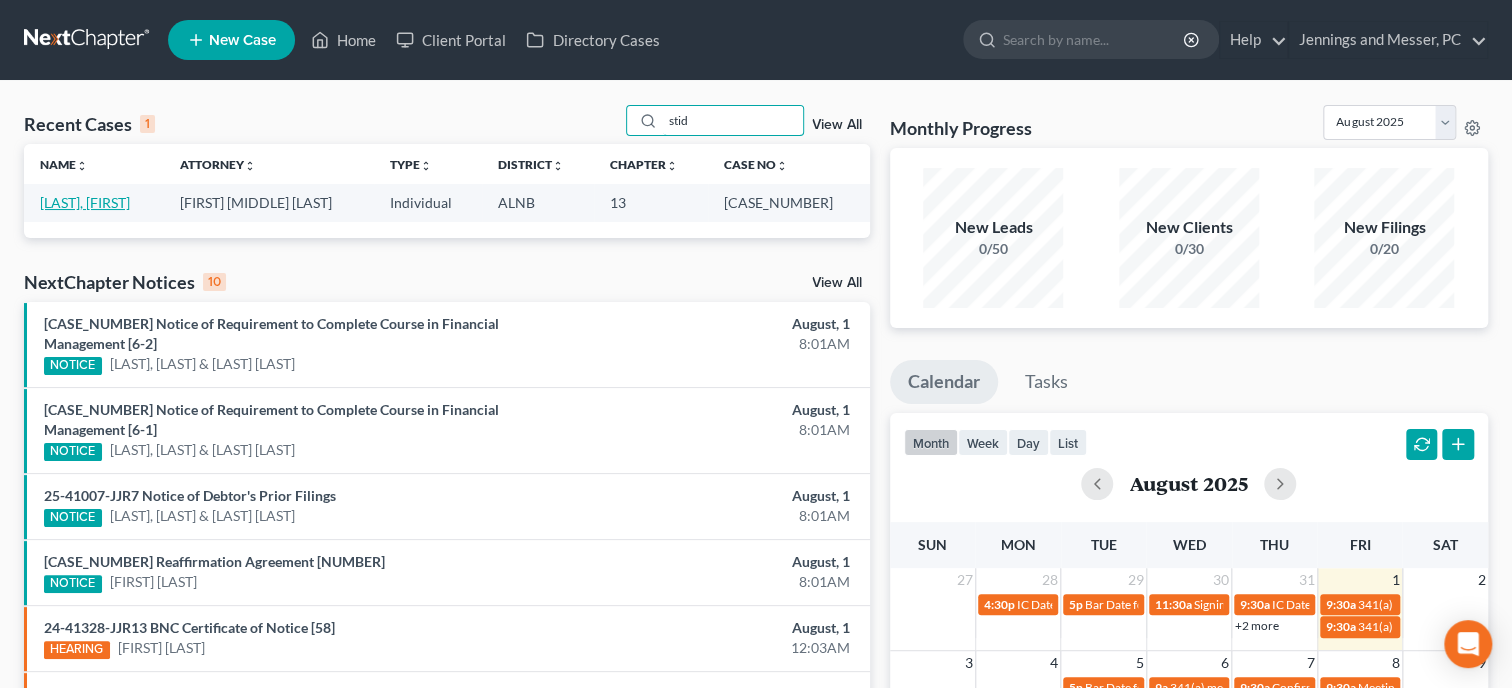 type on "stid" 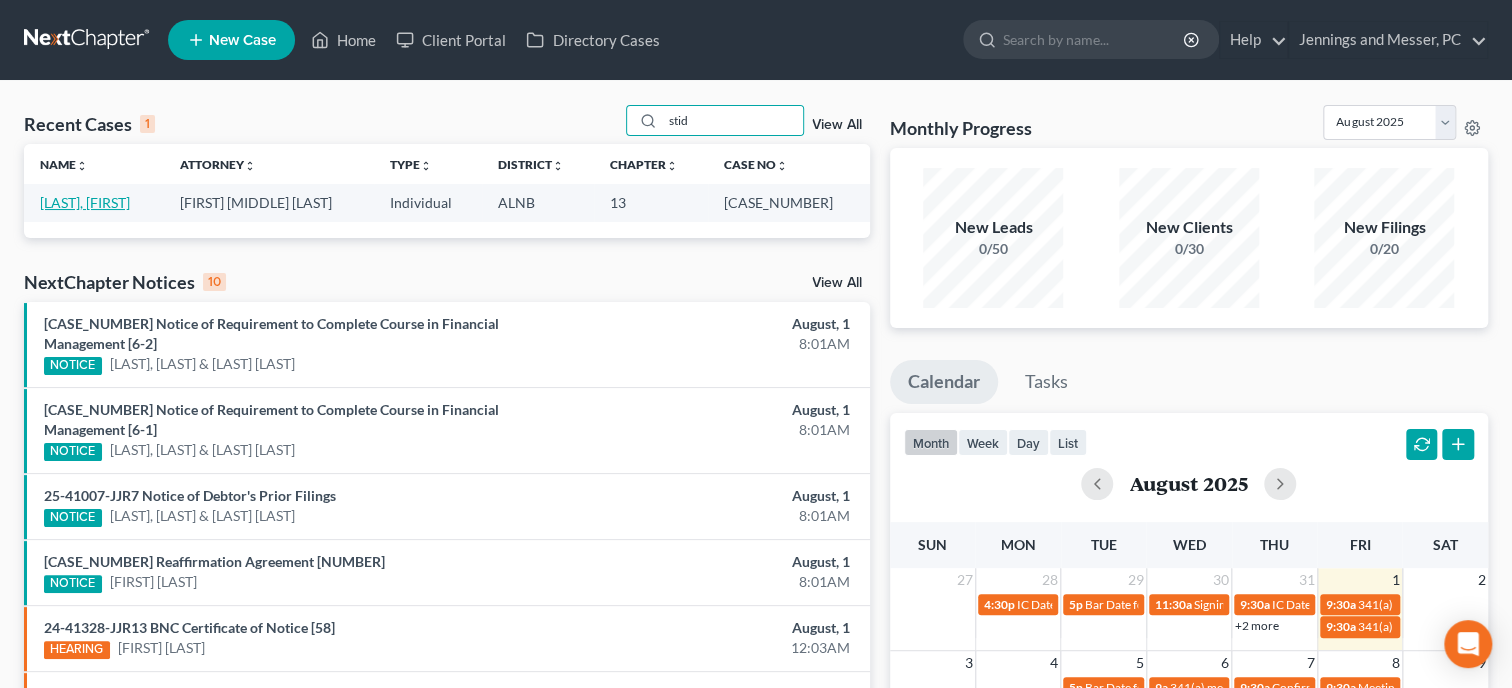 click on "[LAST], [FIRST]" at bounding box center [85, 202] 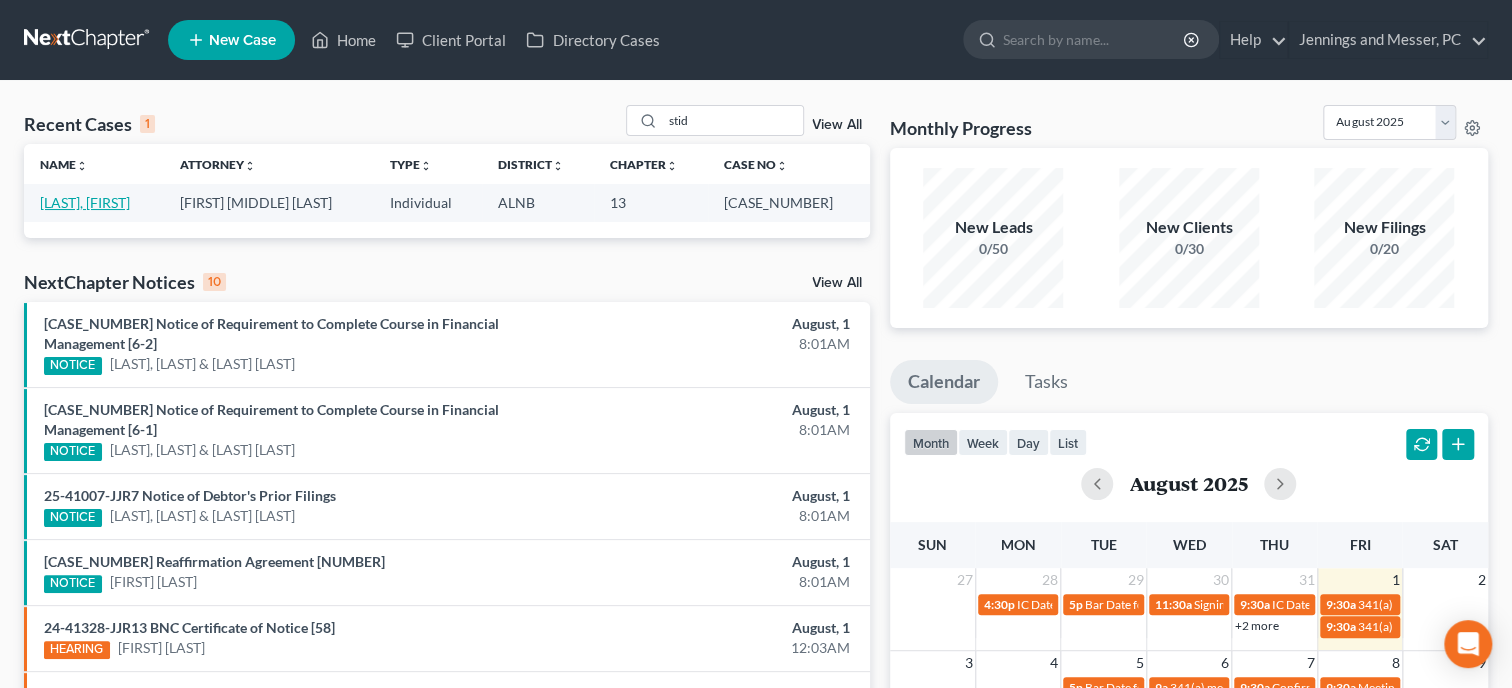 select on "6" 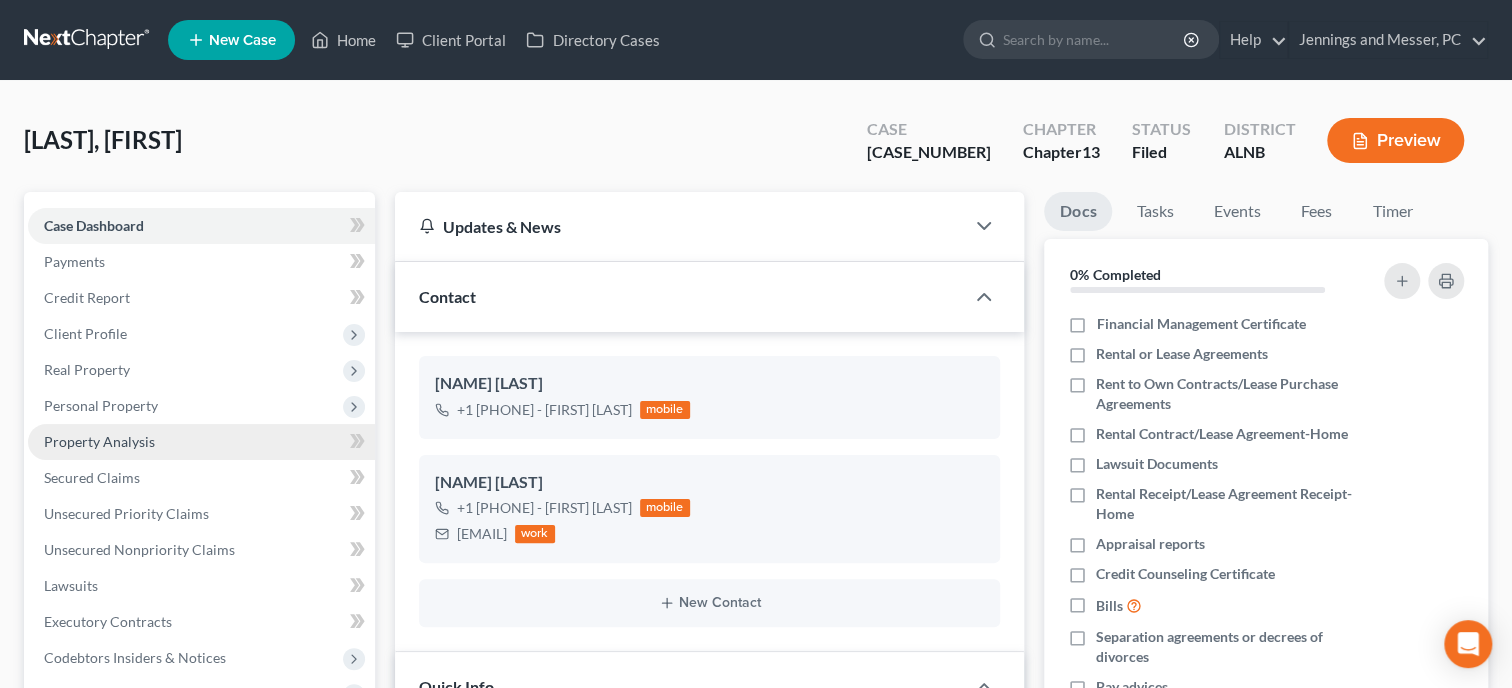 scroll, scrollTop: 675, scrollLeft: 0, axis: vertical 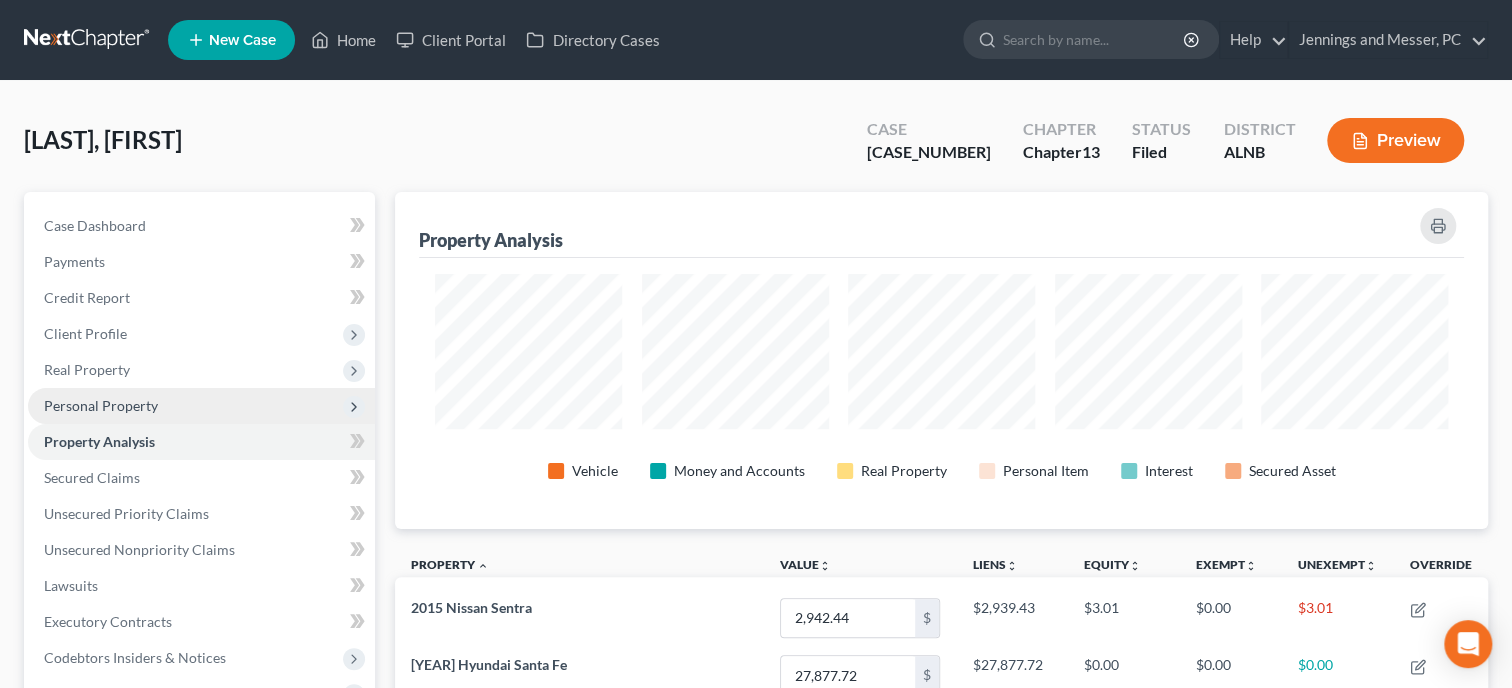 click on "Personal Property" at bounding box center [101, 405] 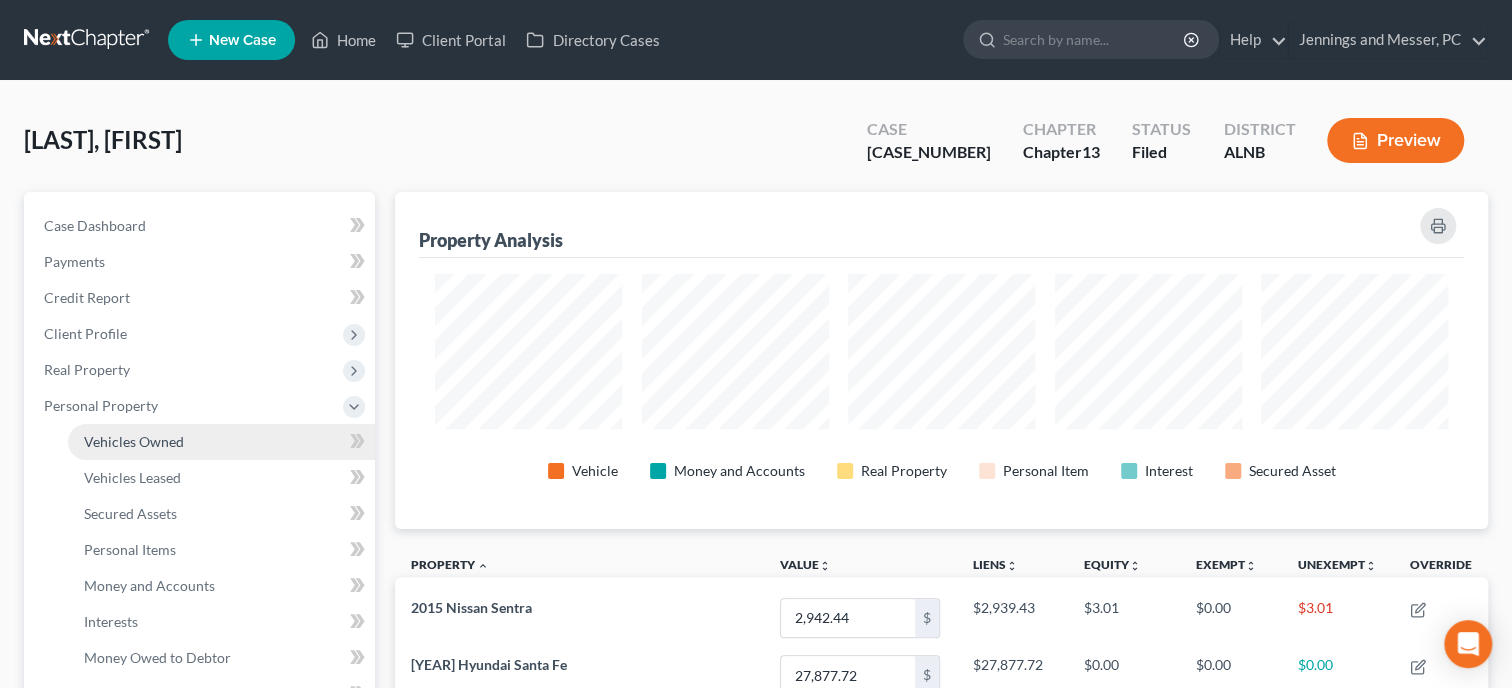click on "Vehicles Owned" at bounding box center [134, 441] 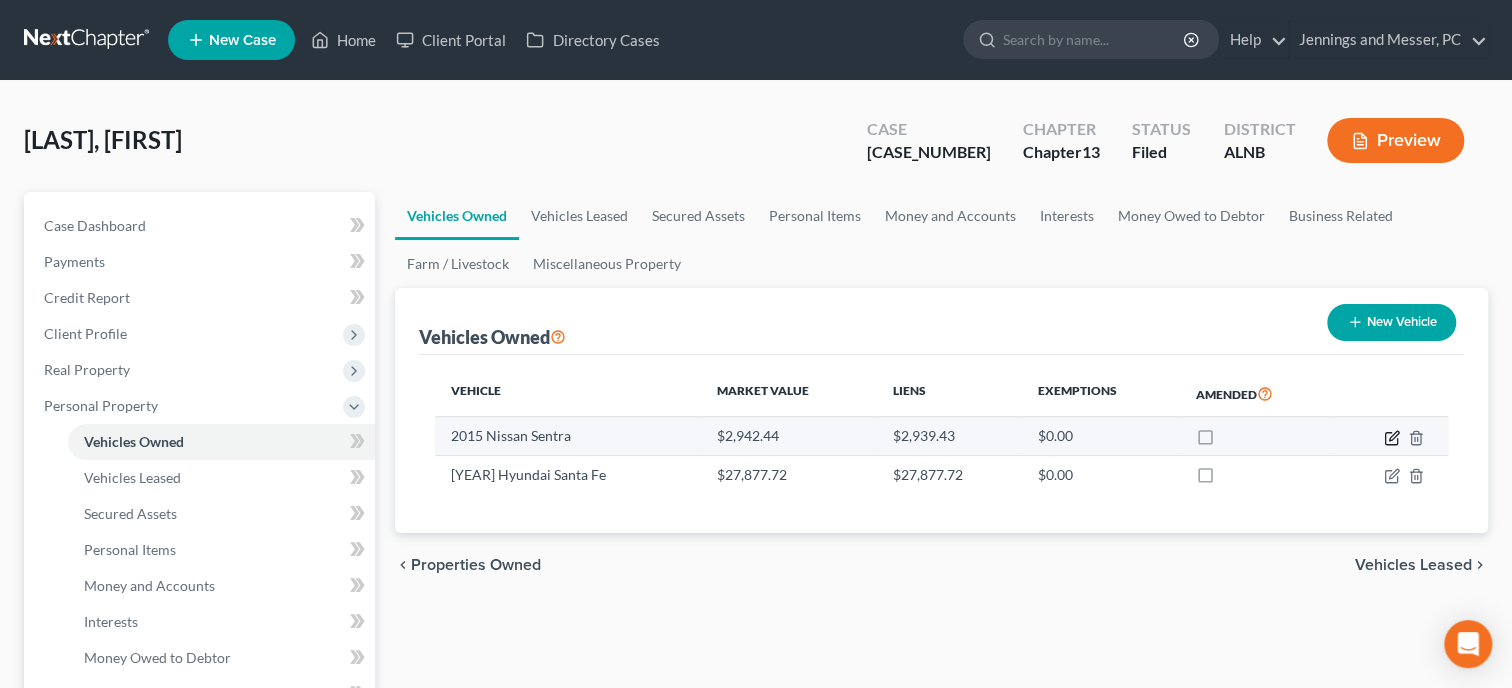 click 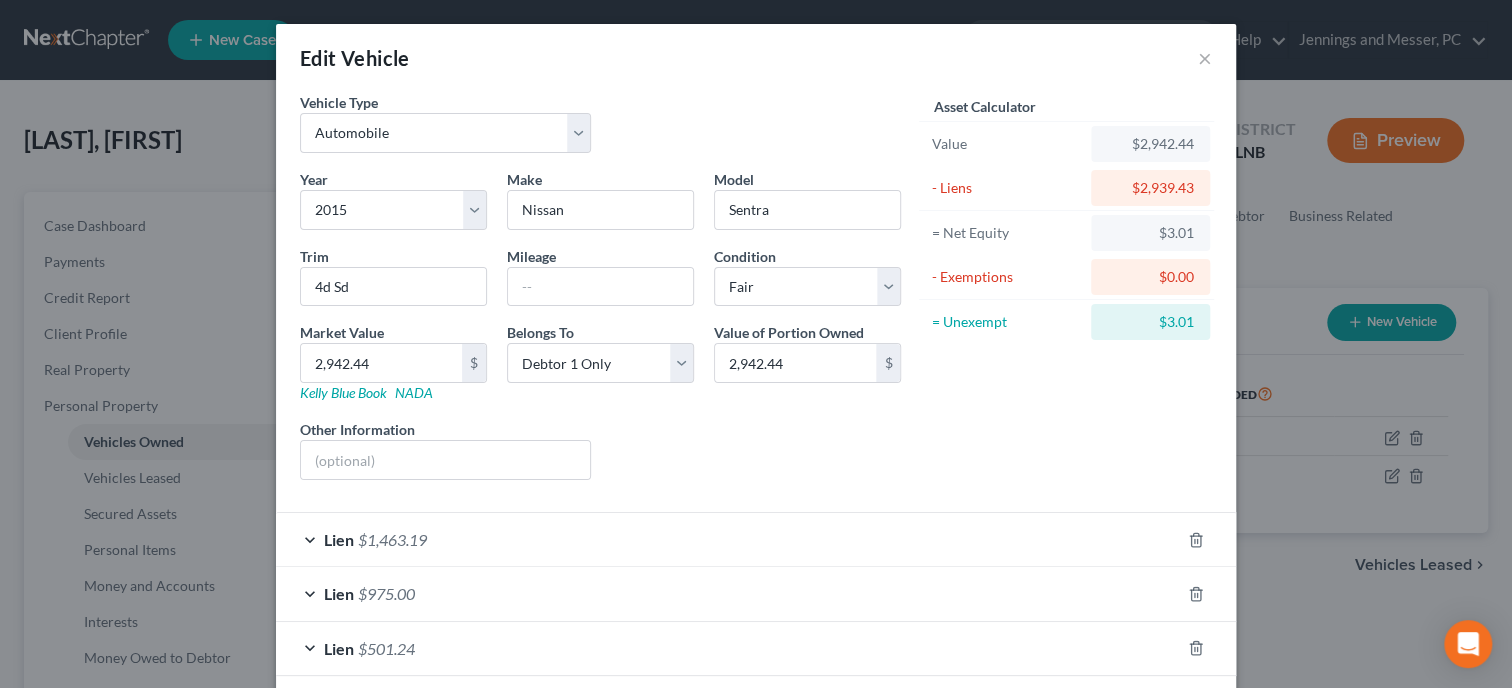 scroll, scrollTop: 95, scrollLeft: 0, axis: vertical 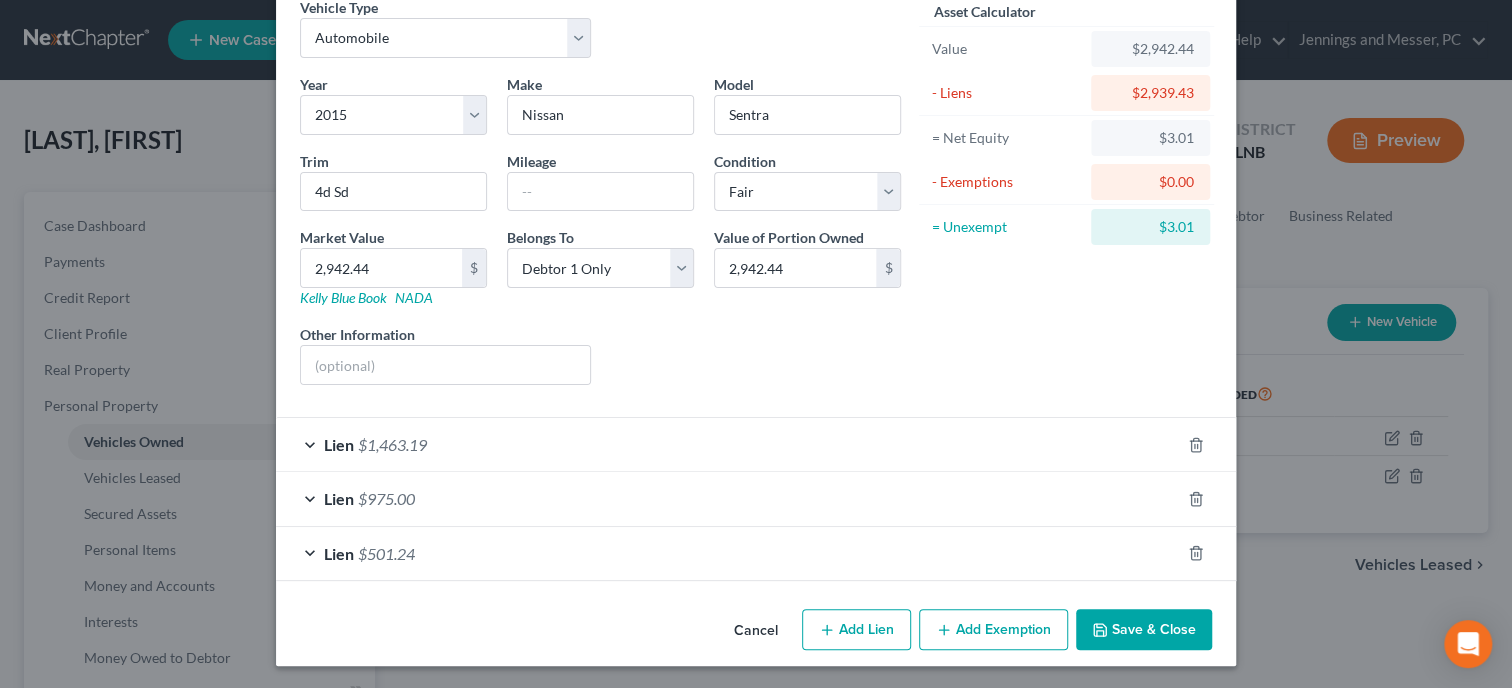 click on "Lien $[NUMBER]" at bounding box center [728, 444] 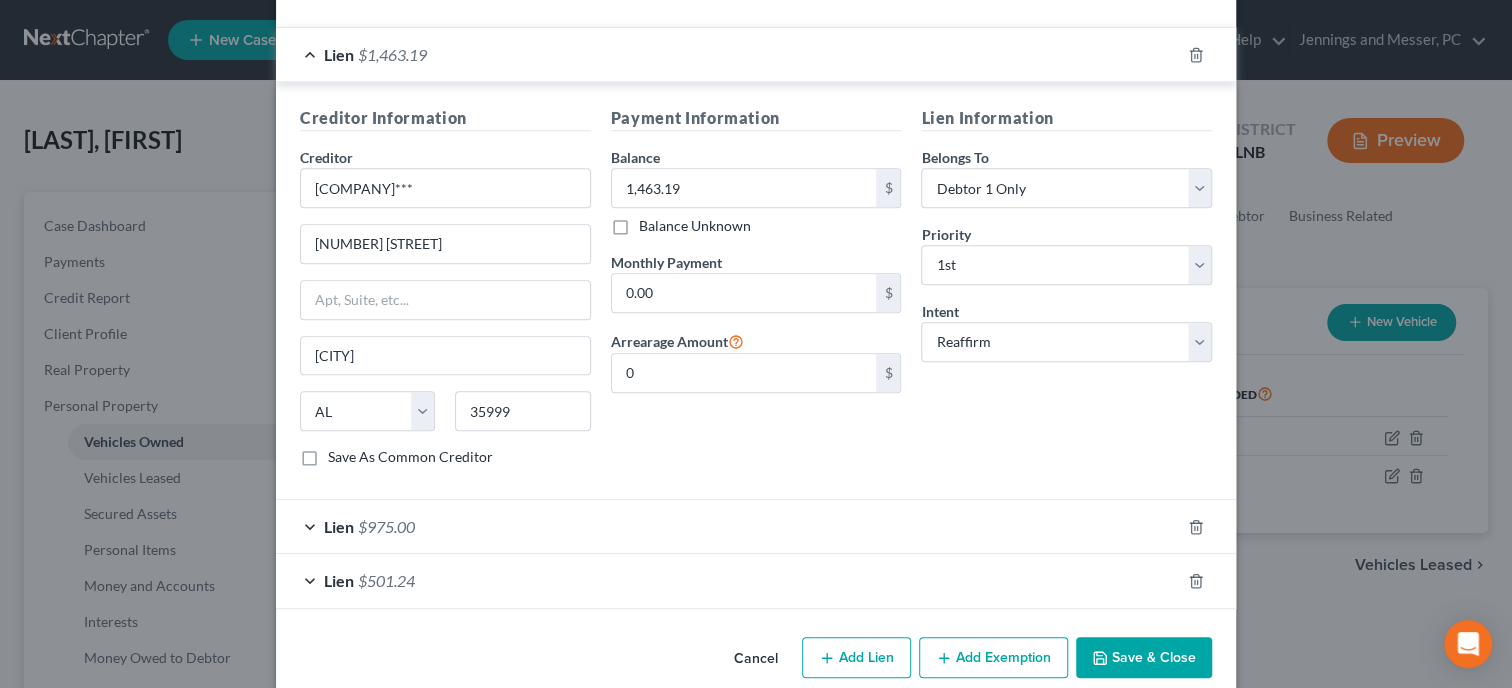 scroll, scrollTop: 507, scrollLeft: 0, axis: vertical 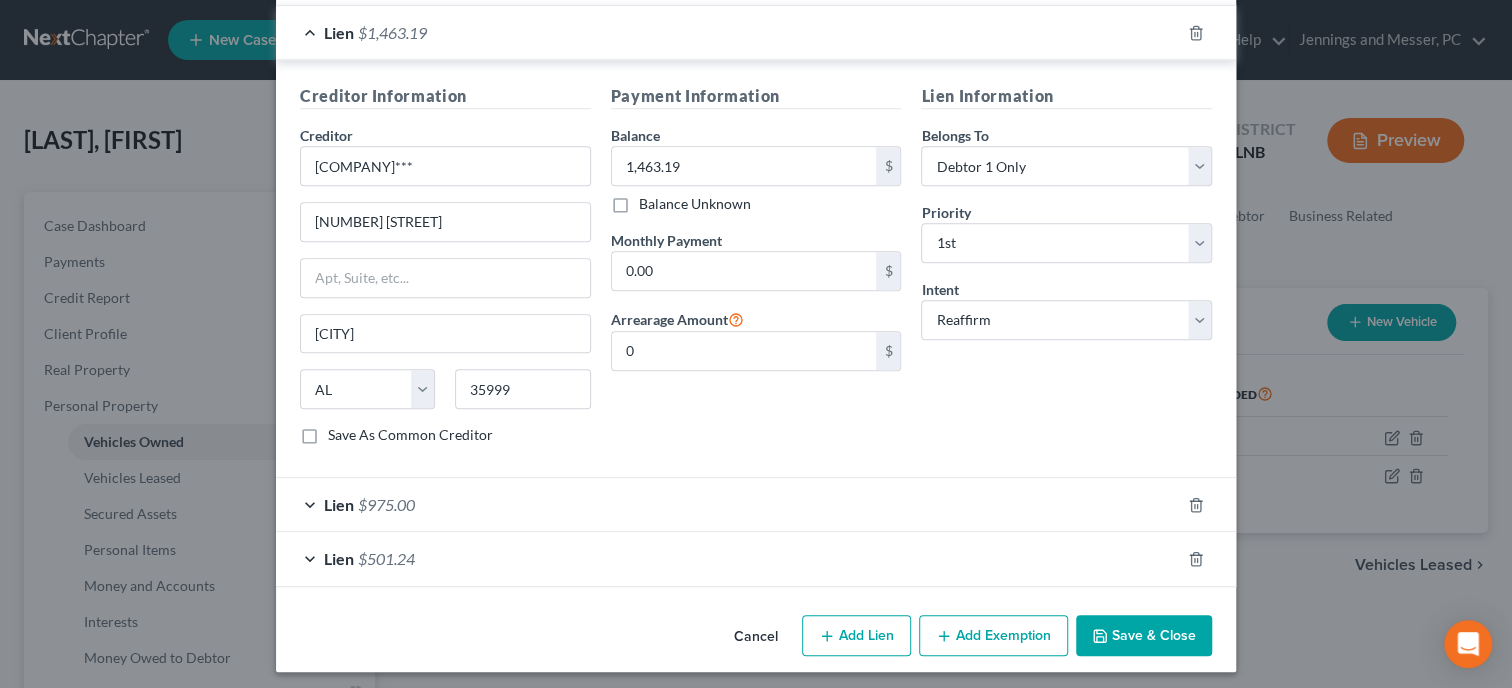 click on "Lien $975.00" at bounding box center (728, 504) 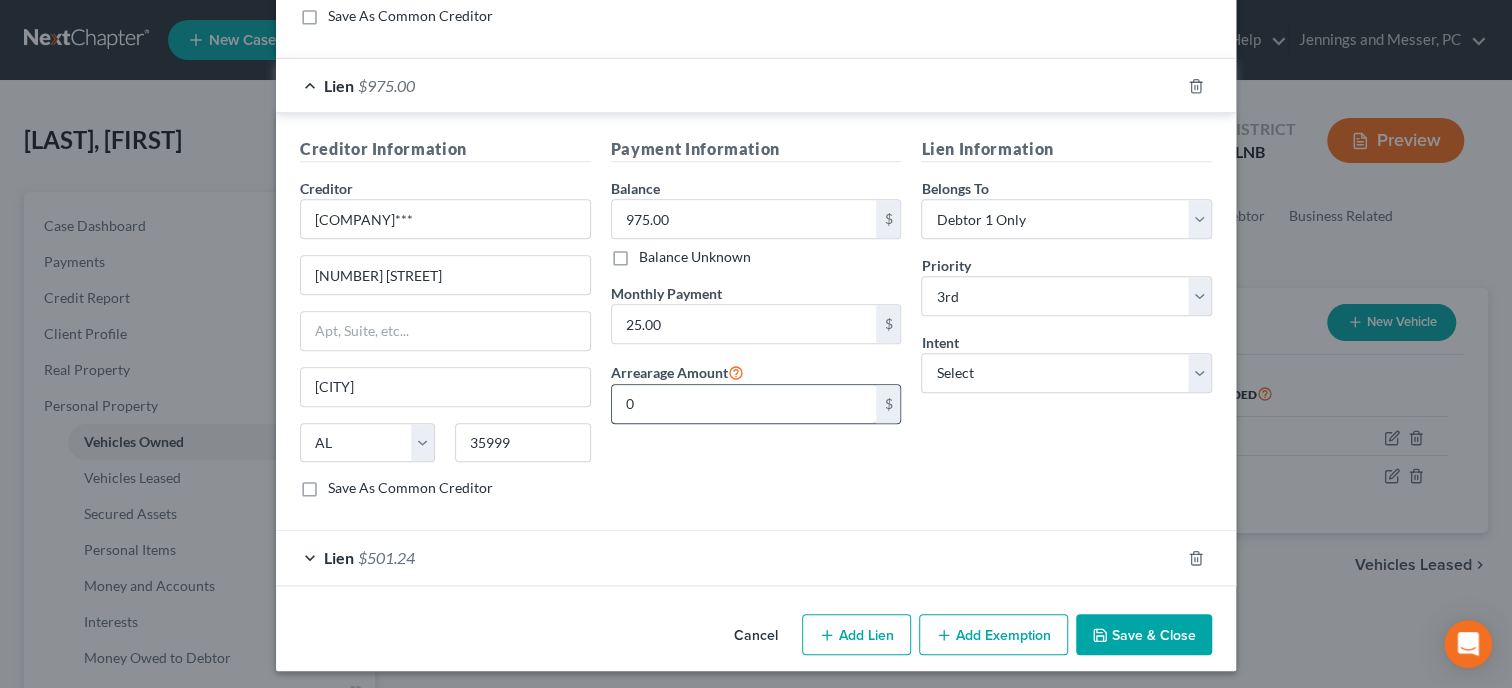 scroll, scrollTop: 926, scrollLeft: 0, axis: vertical 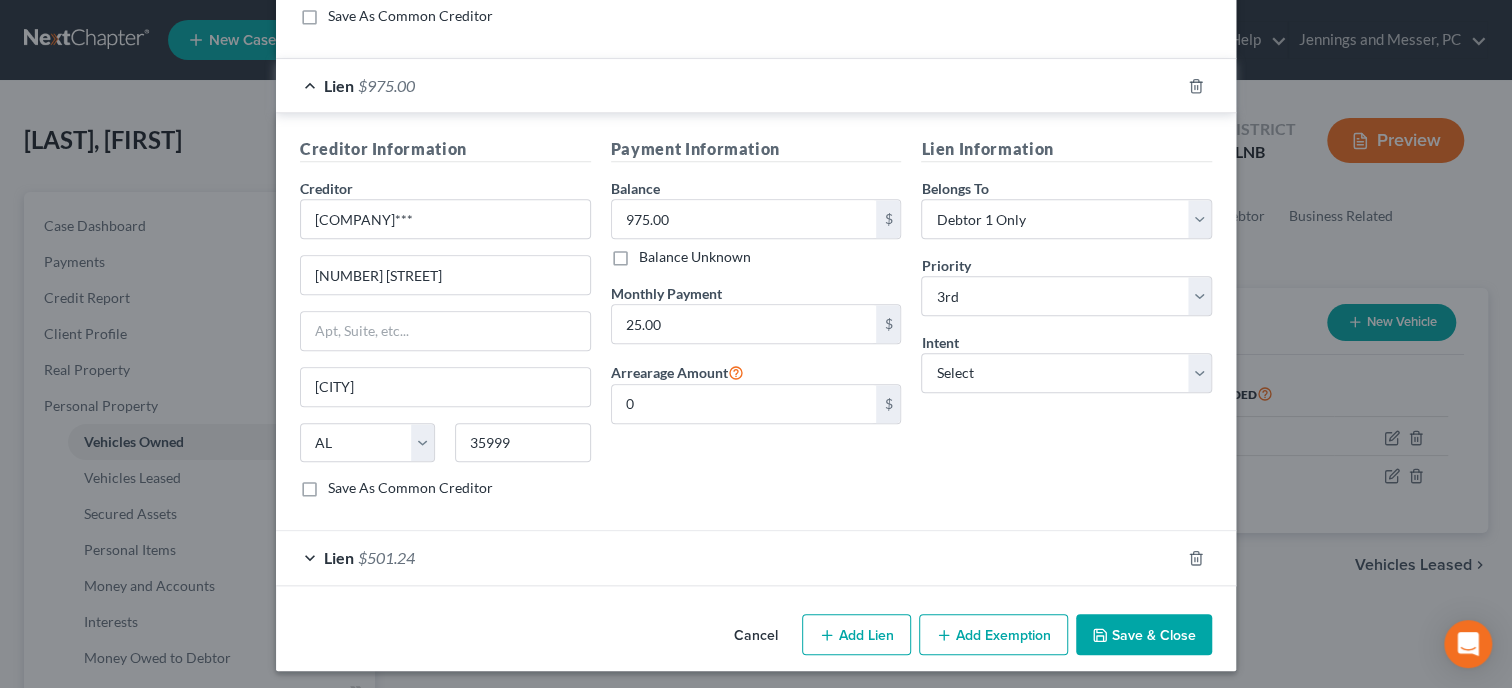 click on "Lien $501.24" at bounding box center [728, 557] 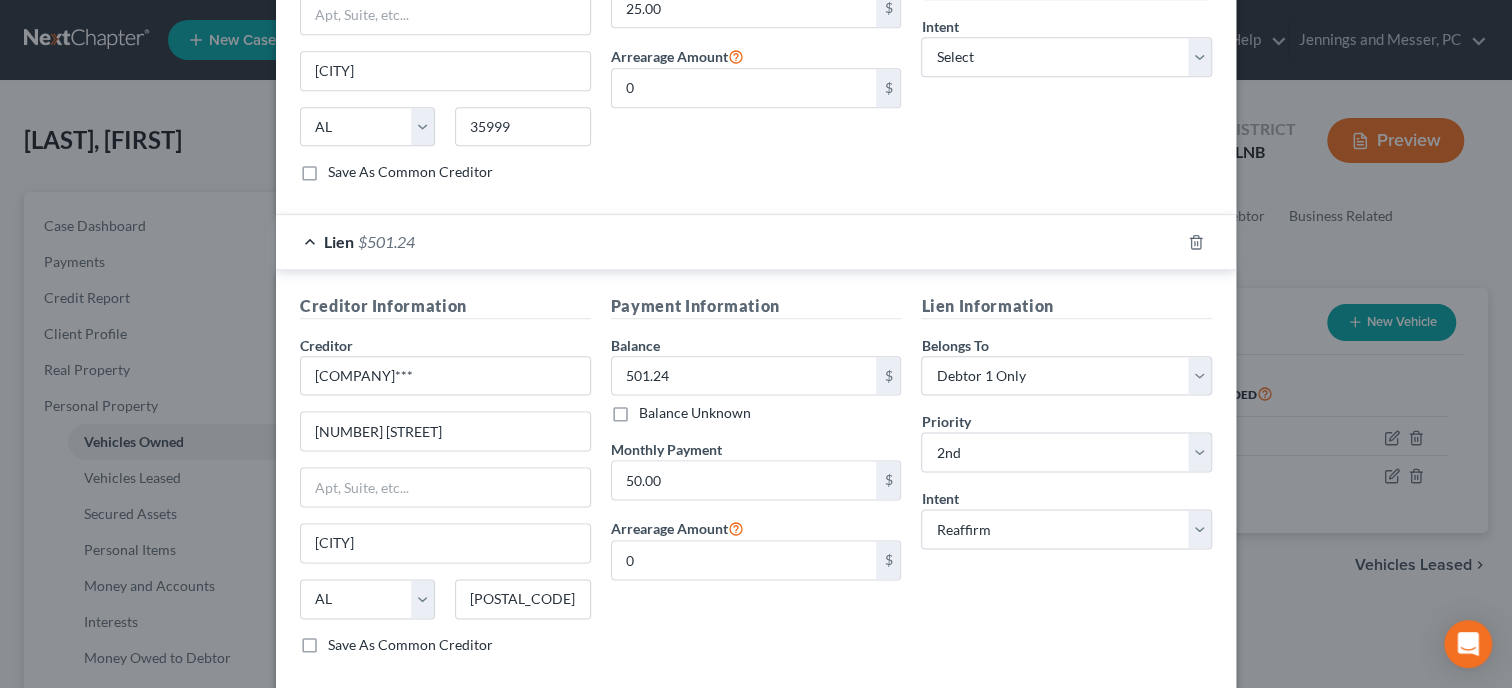 scroll, scrollTop: 1341, scrollLeft: 0, axis: vertical 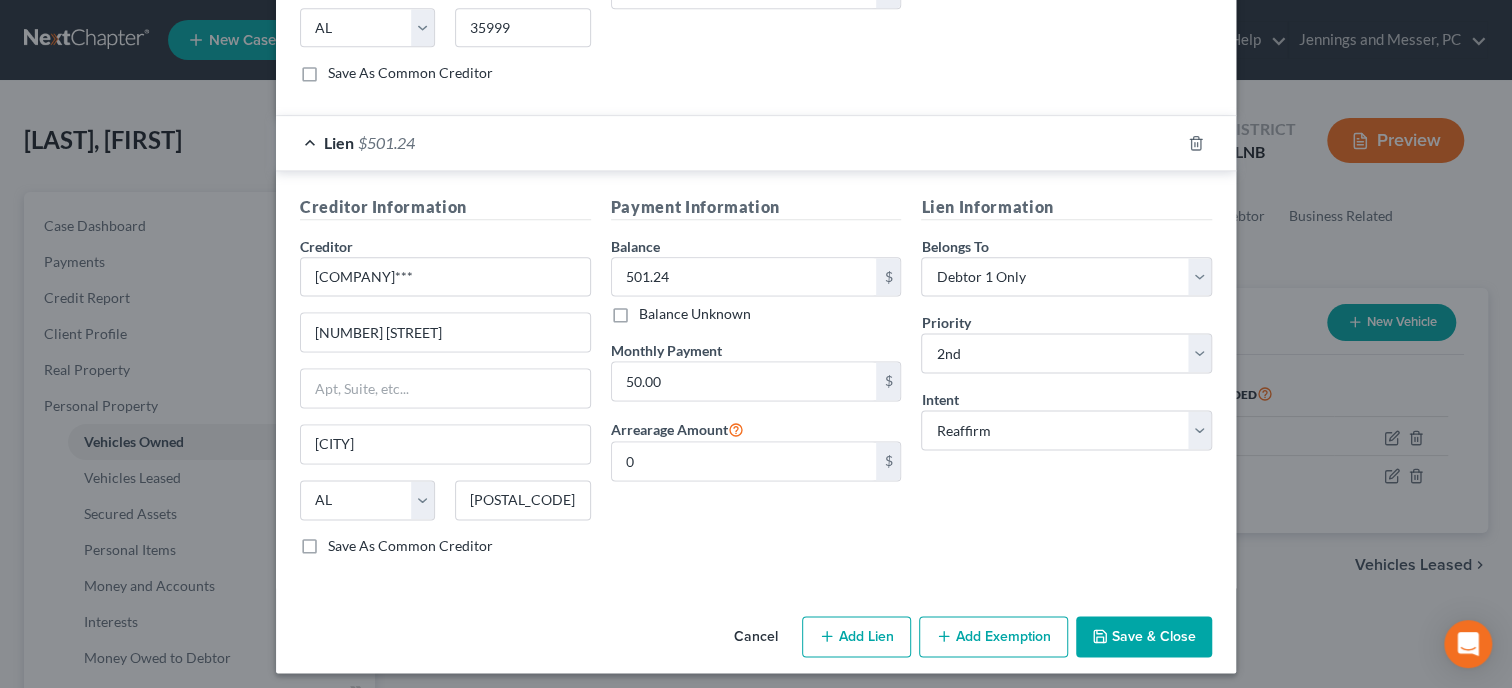 click on "Save & Close" at bounding box center (1144, 637) 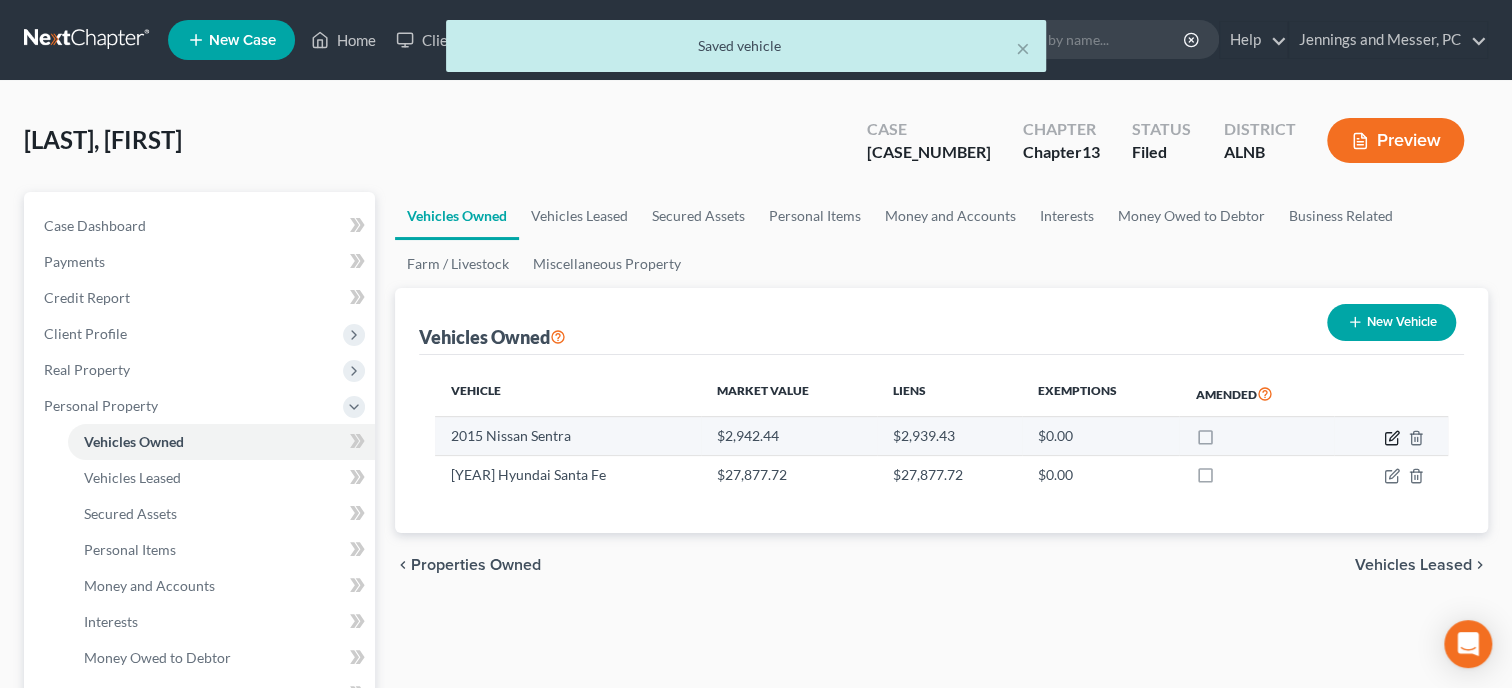 click 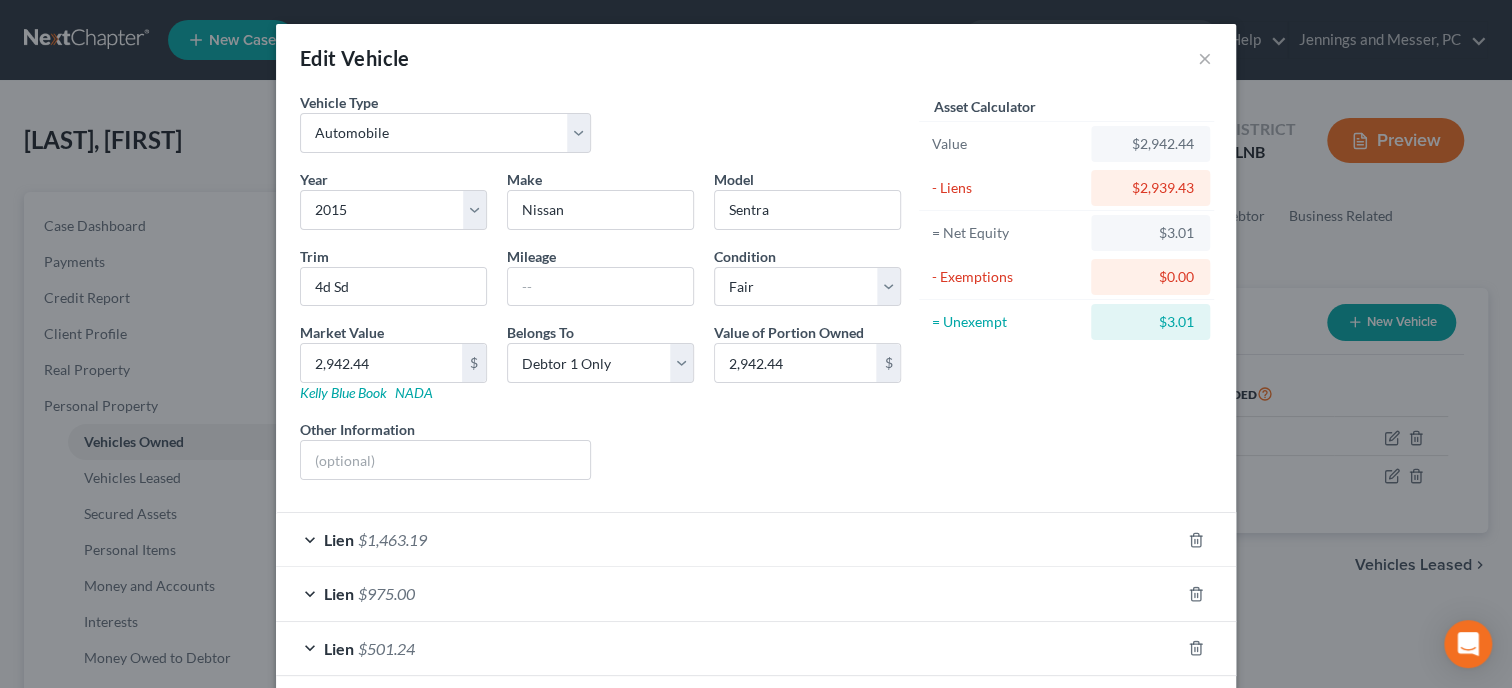 scroll, scrollTop: 95, scrollLeft: 0, axis: vertical 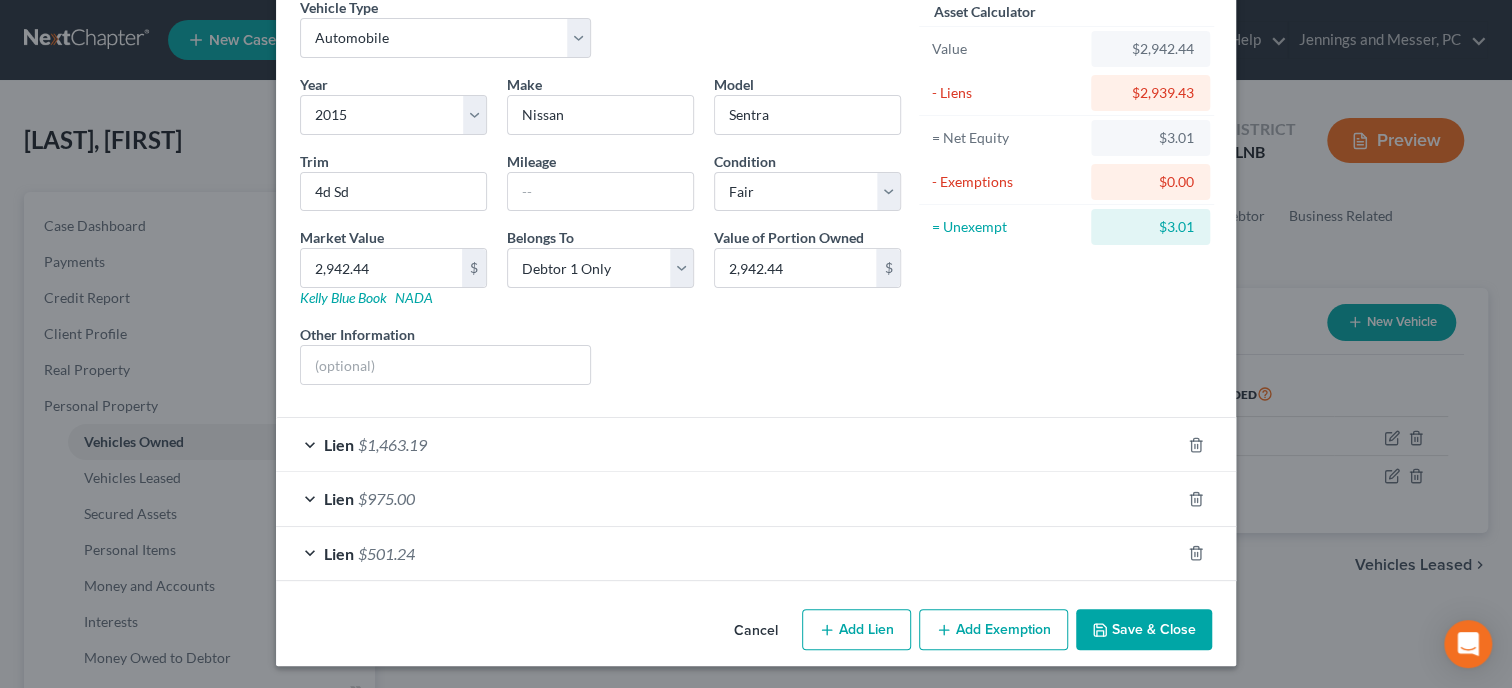 click on "Save & Close" at bounding box center [1144, 630] 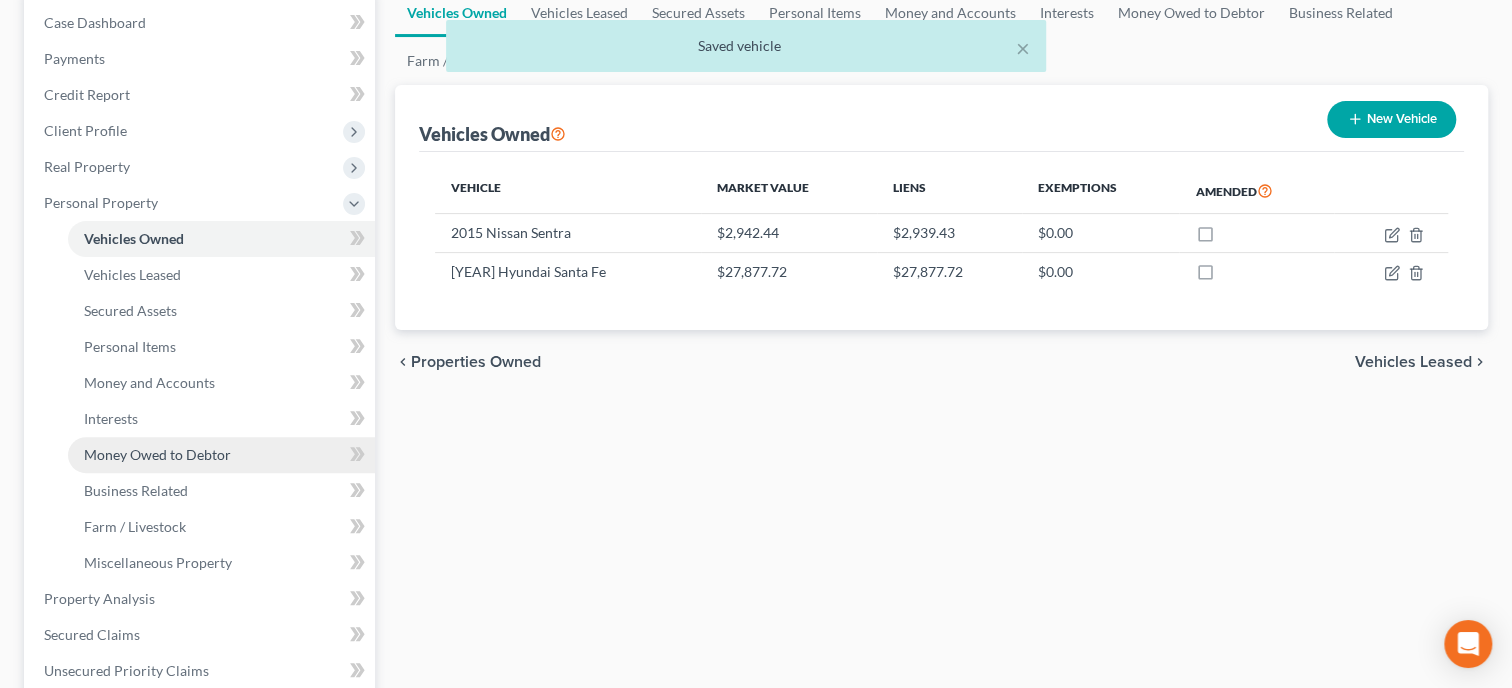 scroll, scrollTop: 308, scrollLeft: 0, axis: vertical 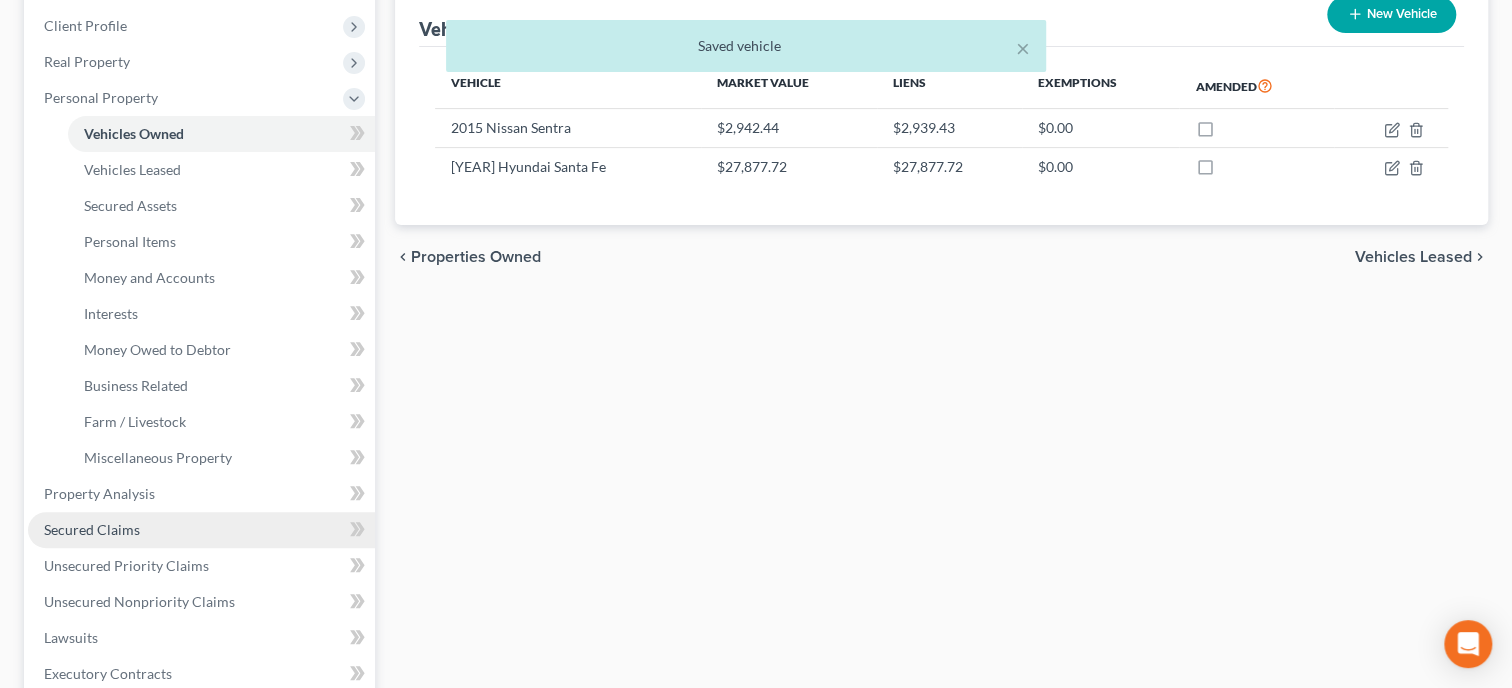 click on "Secured Claims" at bounding box center [92, 529] 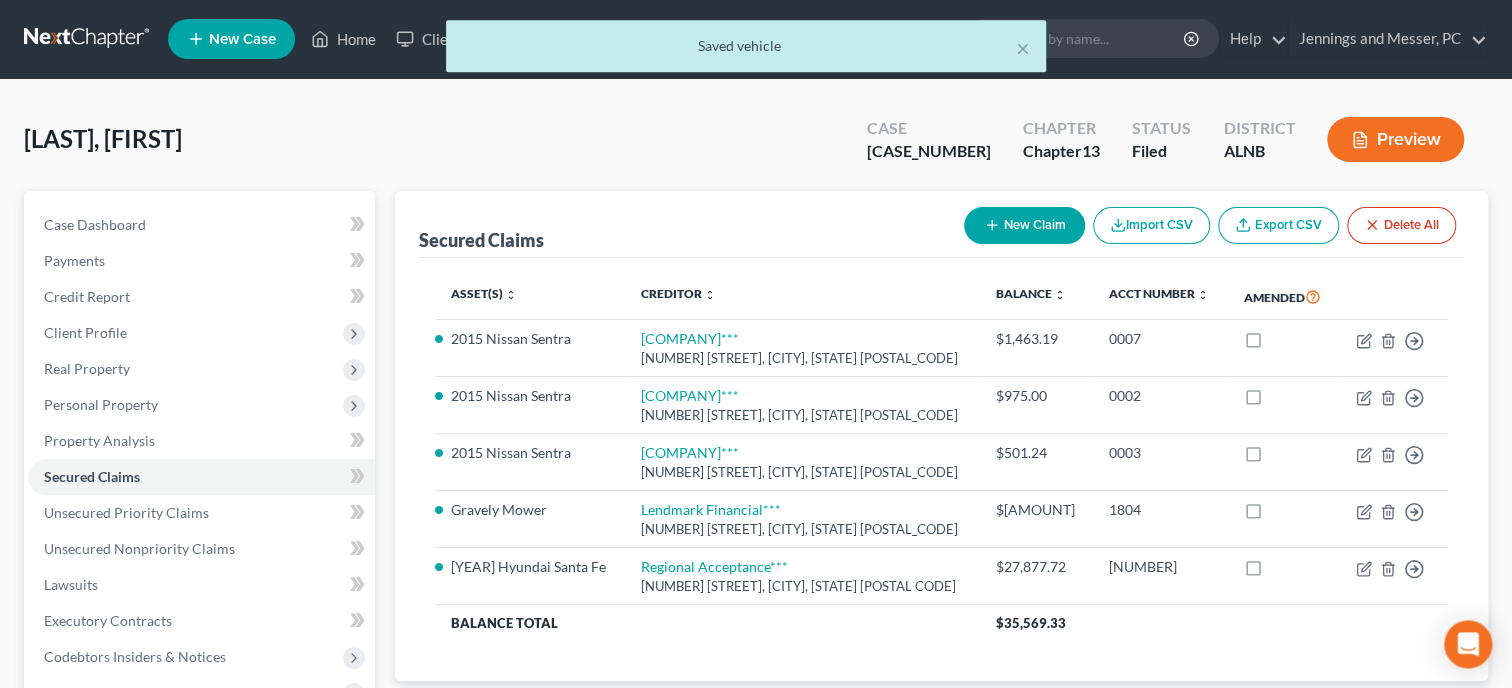 scroll, scrollTop: 0, scrollLeft: 0, axis: both 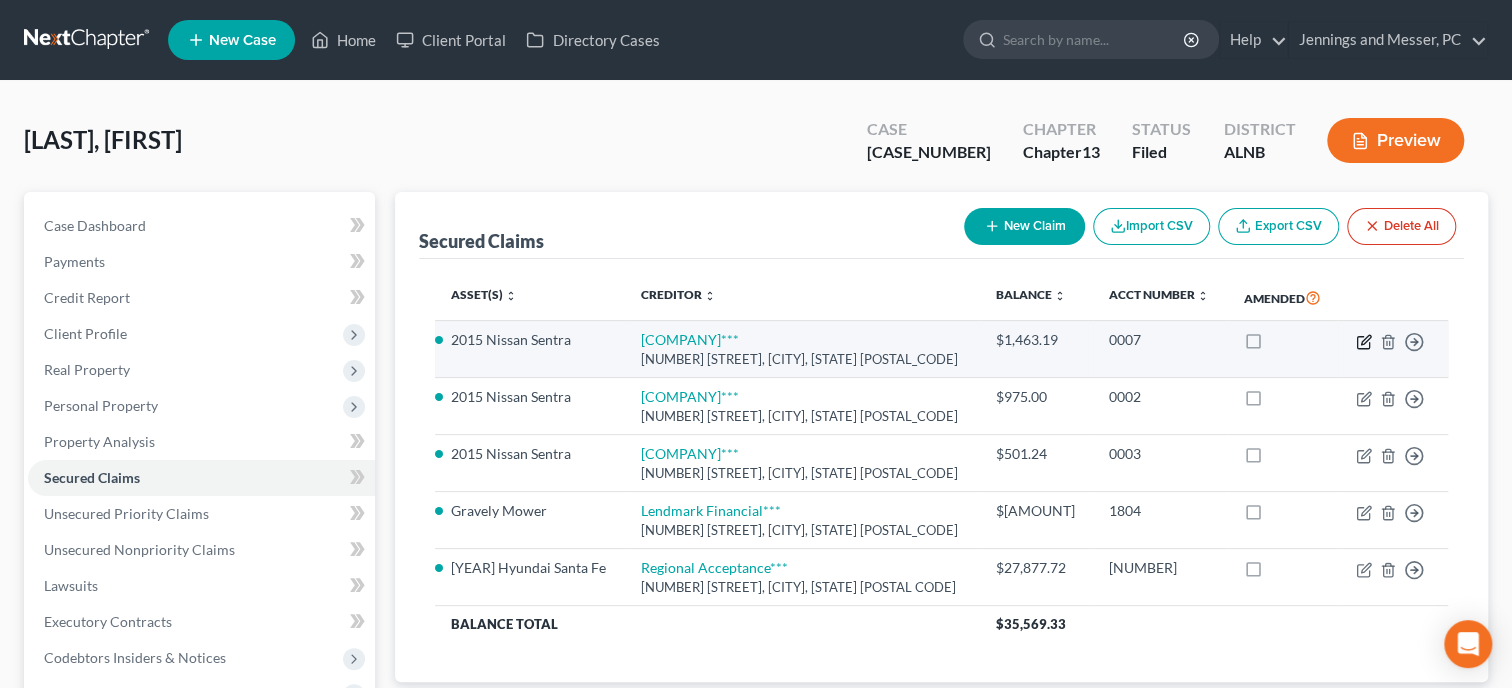 click 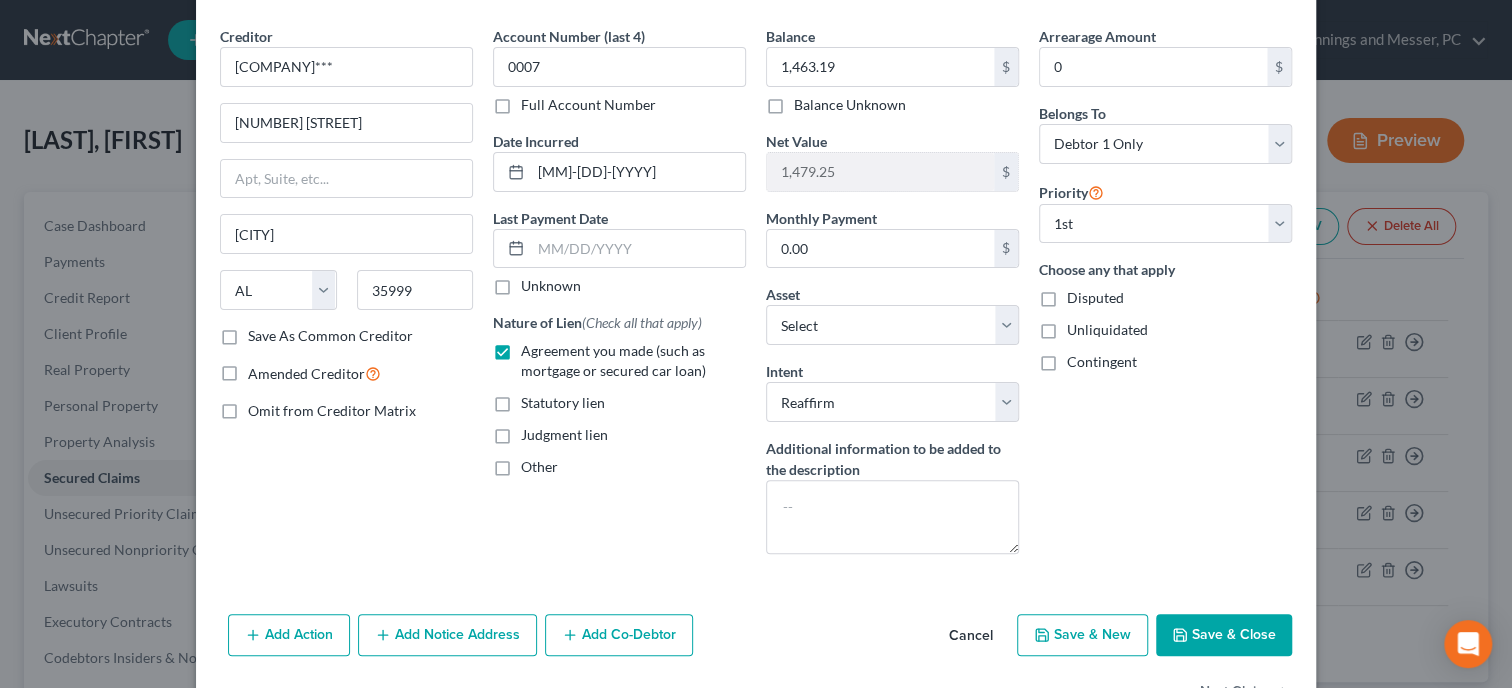 scroll, scrollTop: 102, scrollLeft: 0, axis: vertical 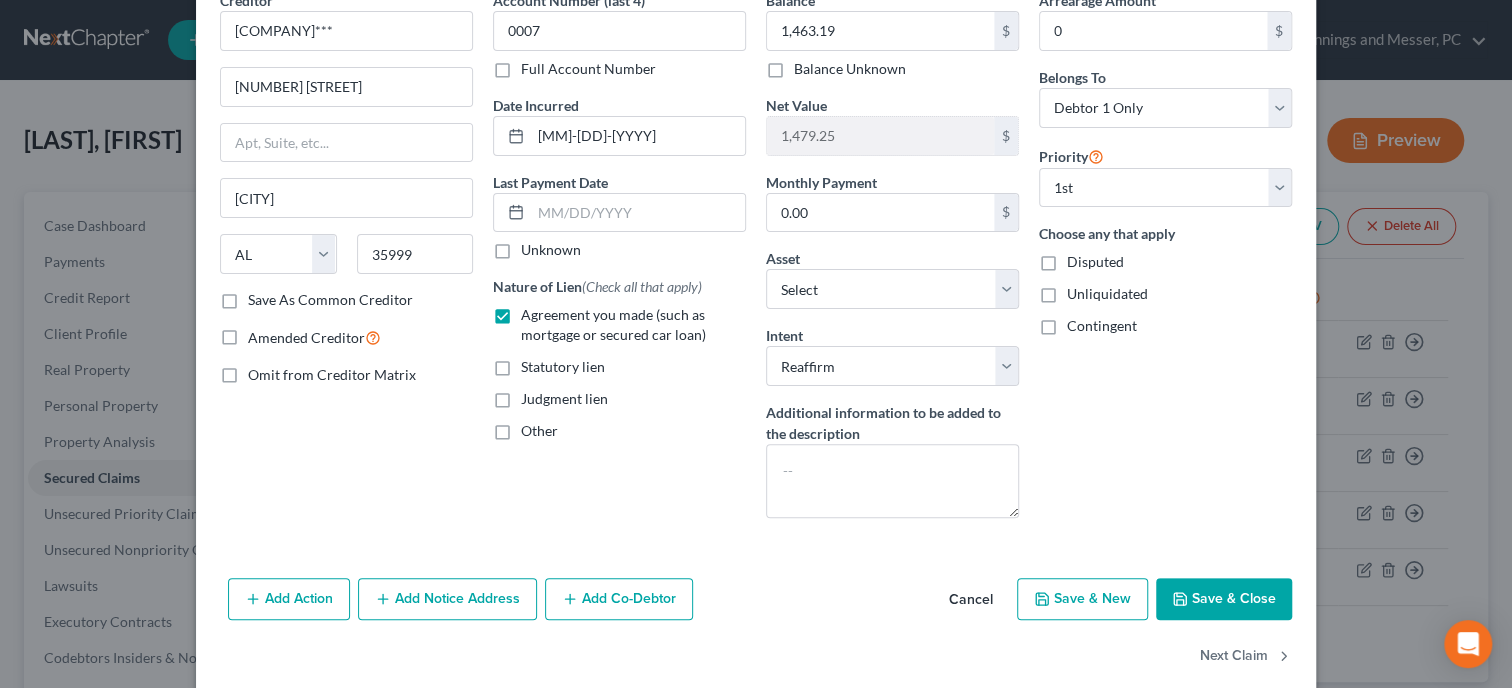 click 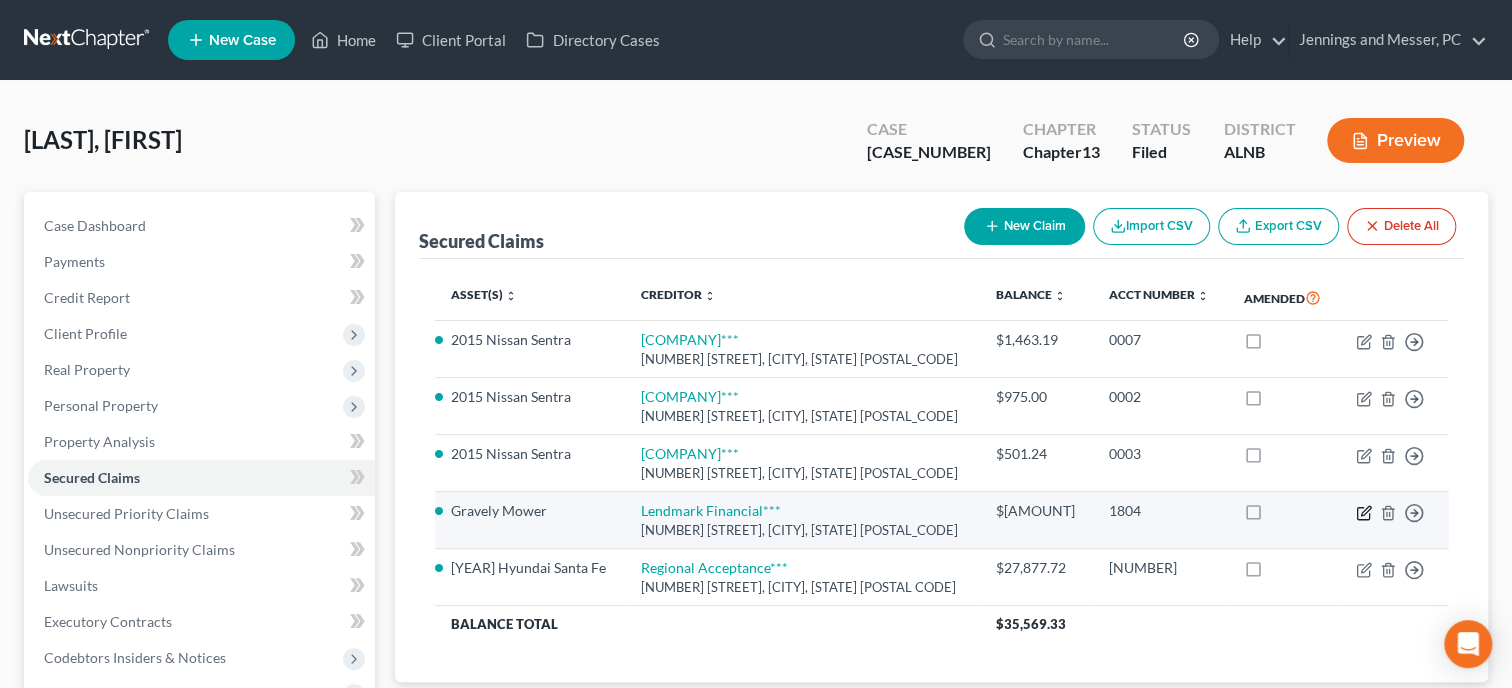 click 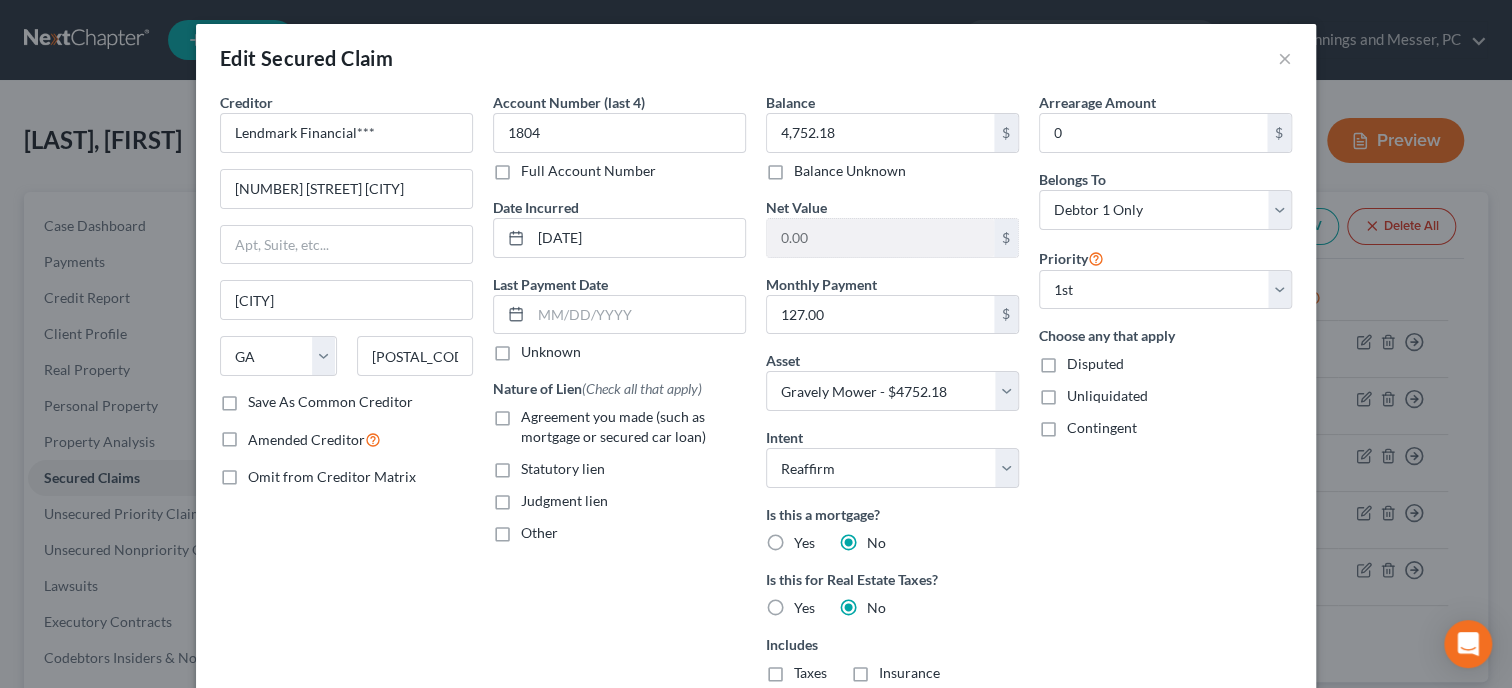 scroll, scrollTop: 324, scrollLeft: 0, axis: vertical 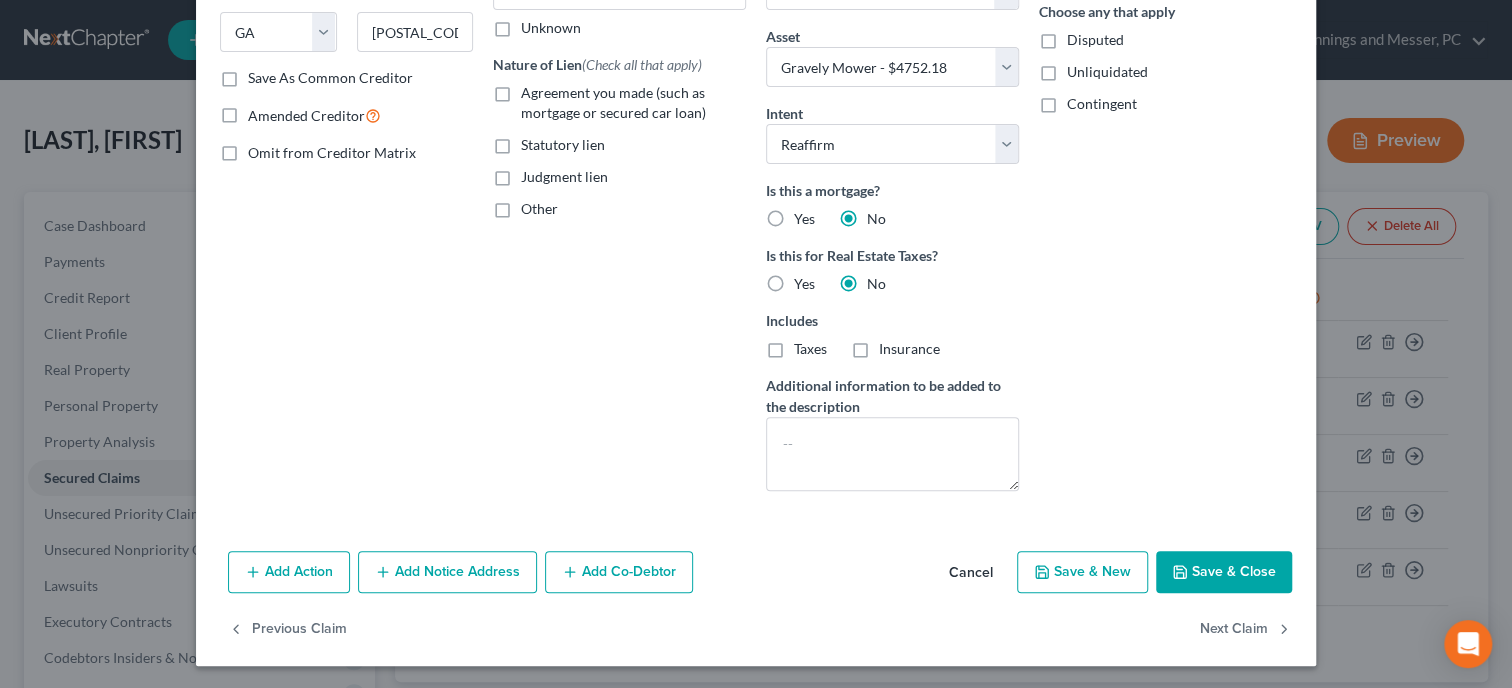 click on "Save & Close" at bounding box center [1224, 572] 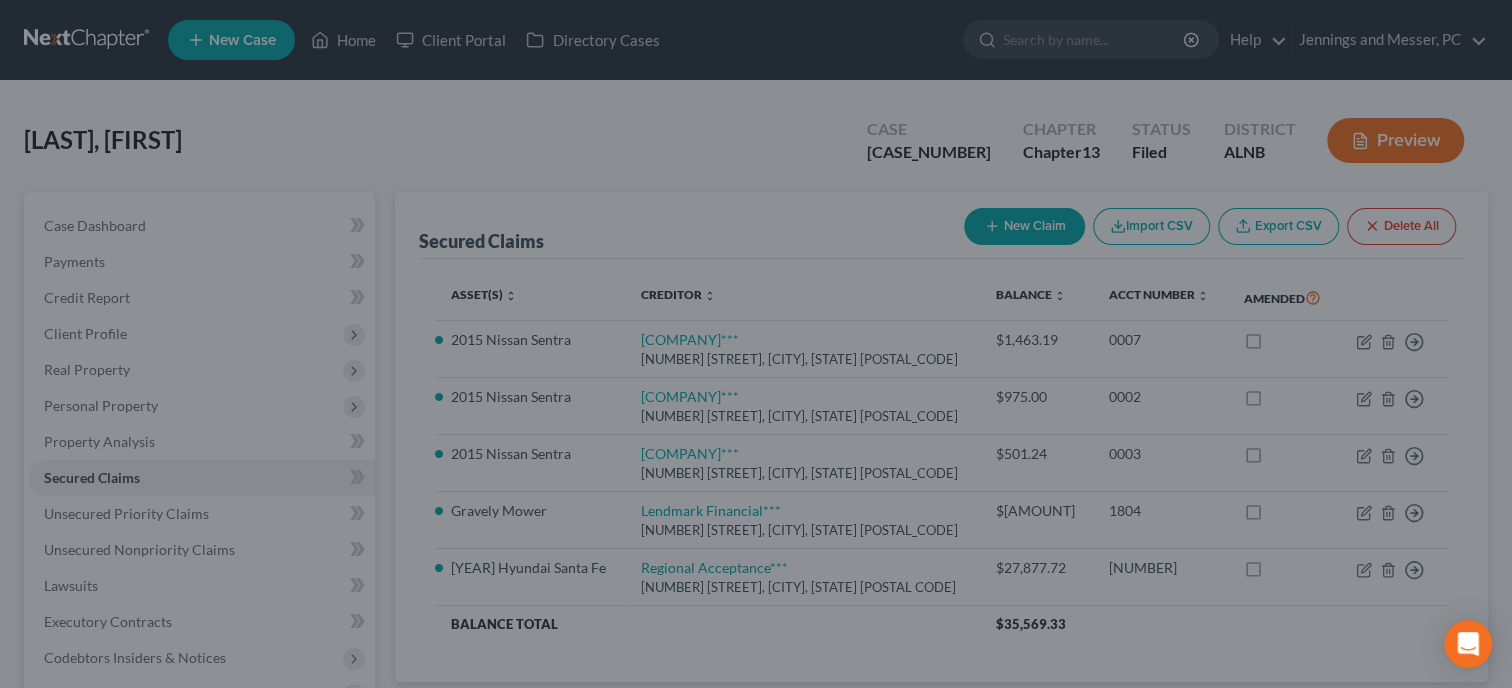 select 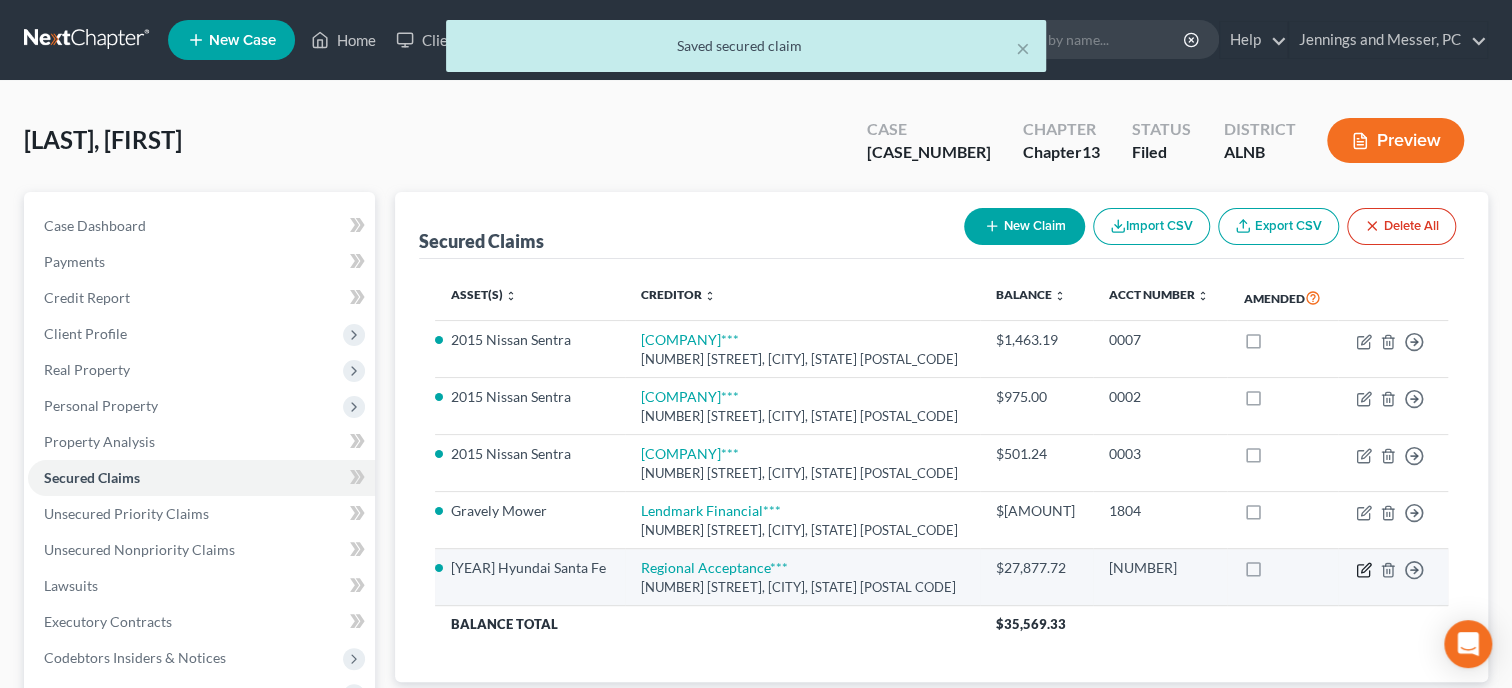 click 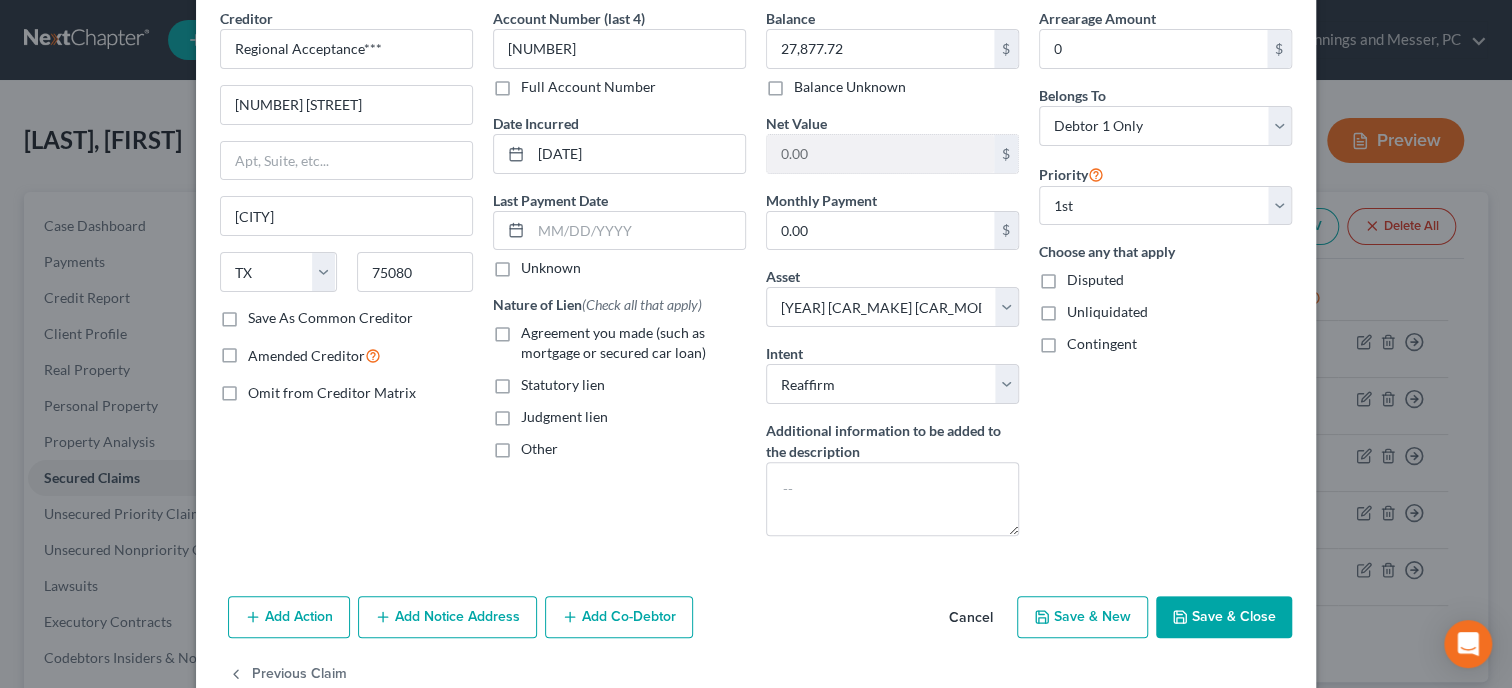 scroll, scrollTop: 129, scrollLeft: 0, axis: vertical 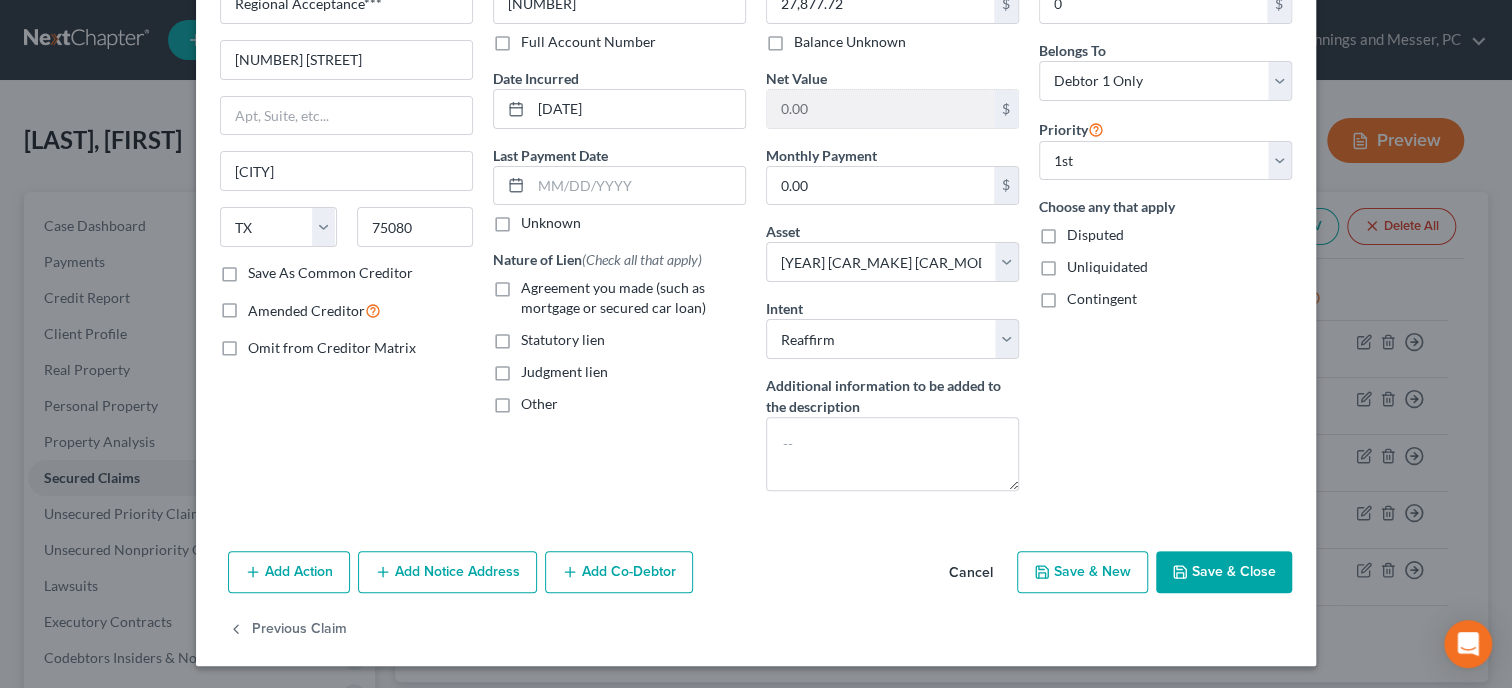 click on "Save & Close" at bounding box center (1224, 572) 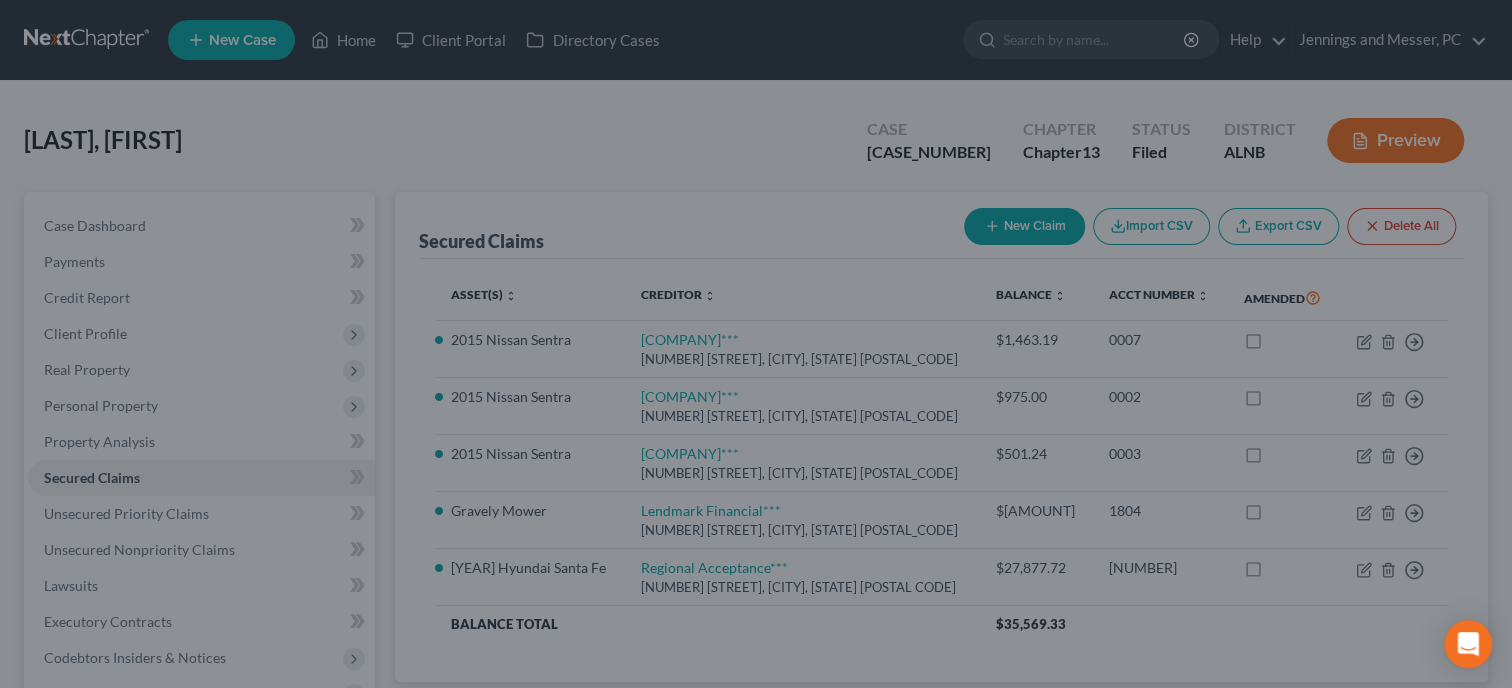 select 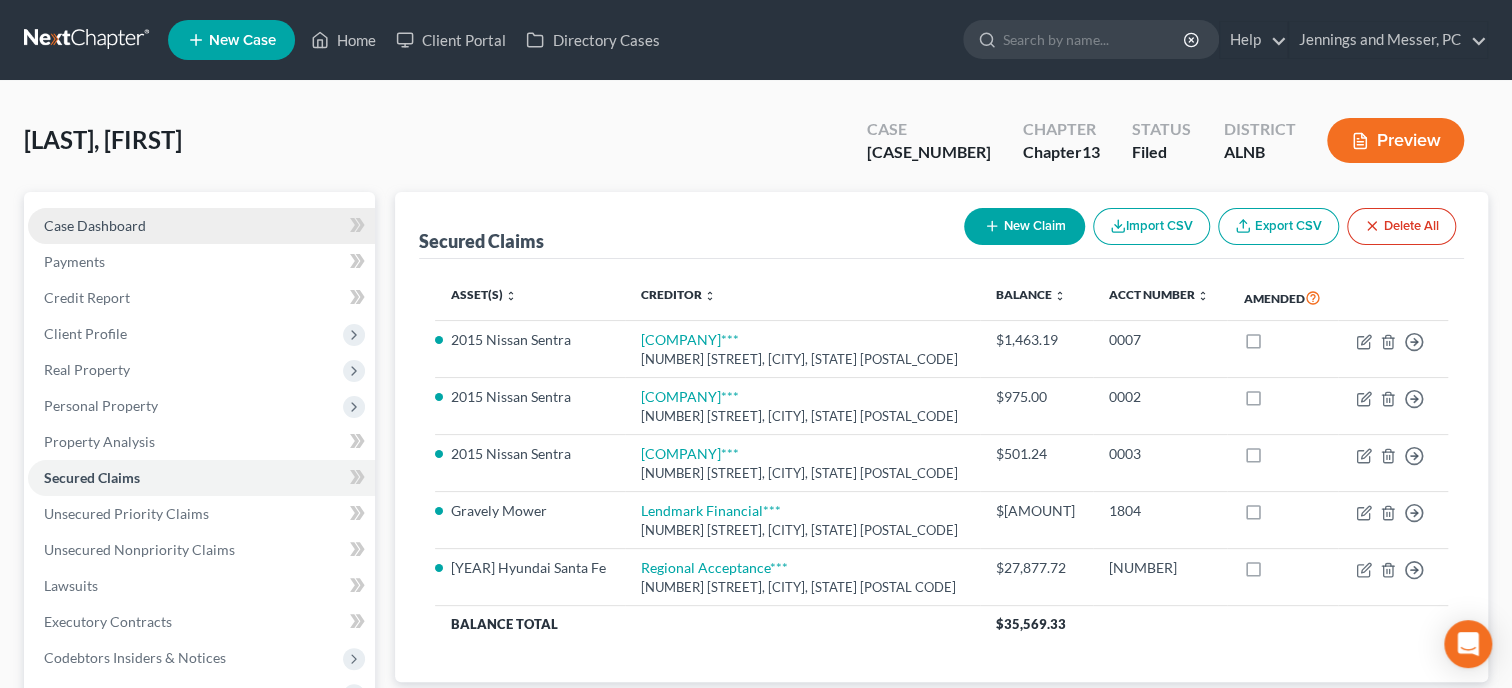 click on "Case Dashboard" at bounding box center (201, 226) 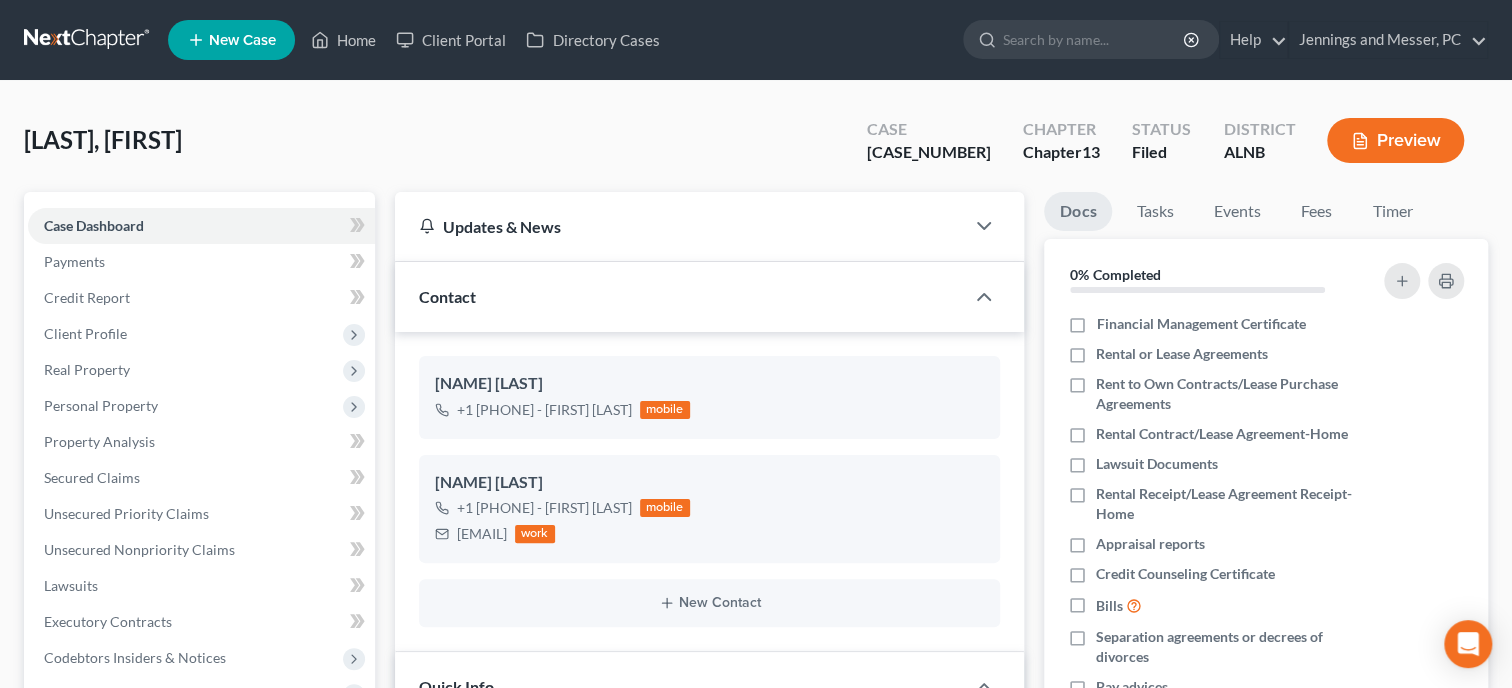 scroll, scrollTop: 514, scrollLeft: 0, axis: vertical 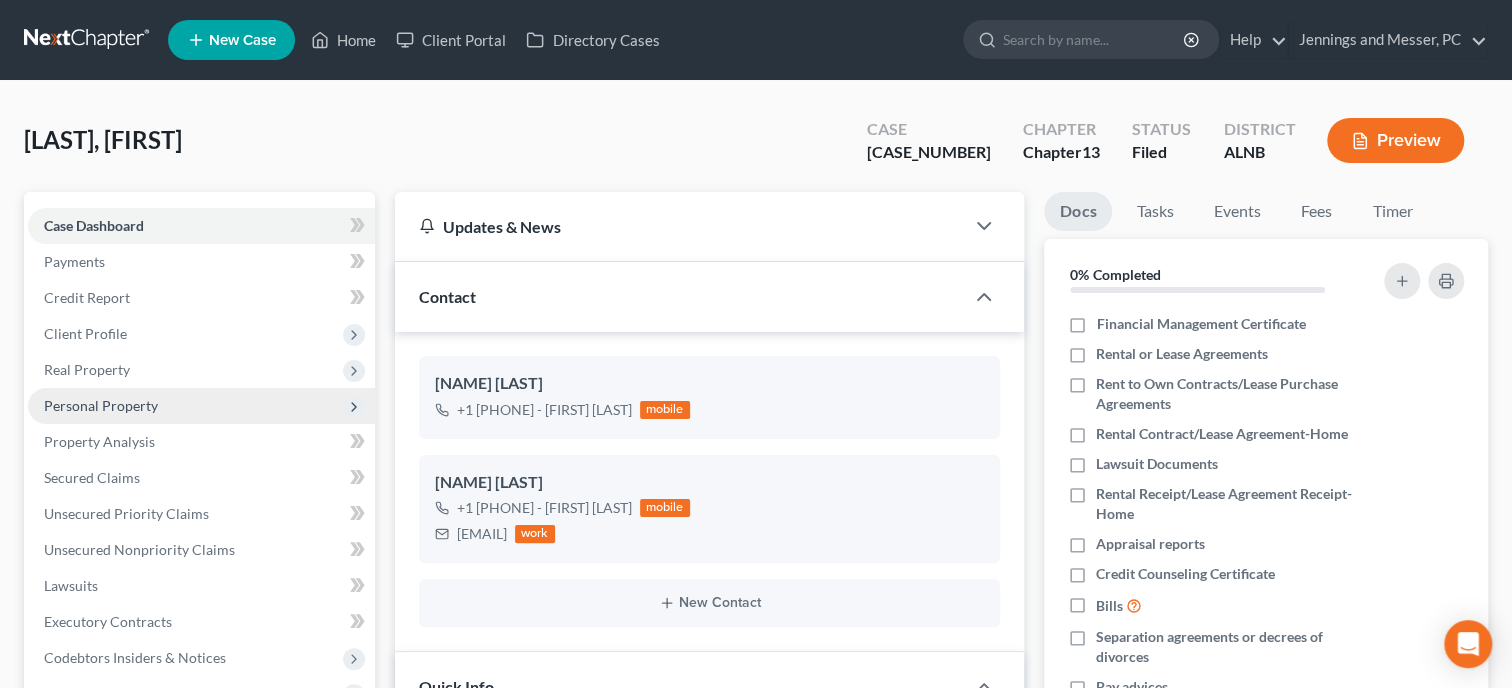 click on "Personal Property" at bounding box center [101, 405] 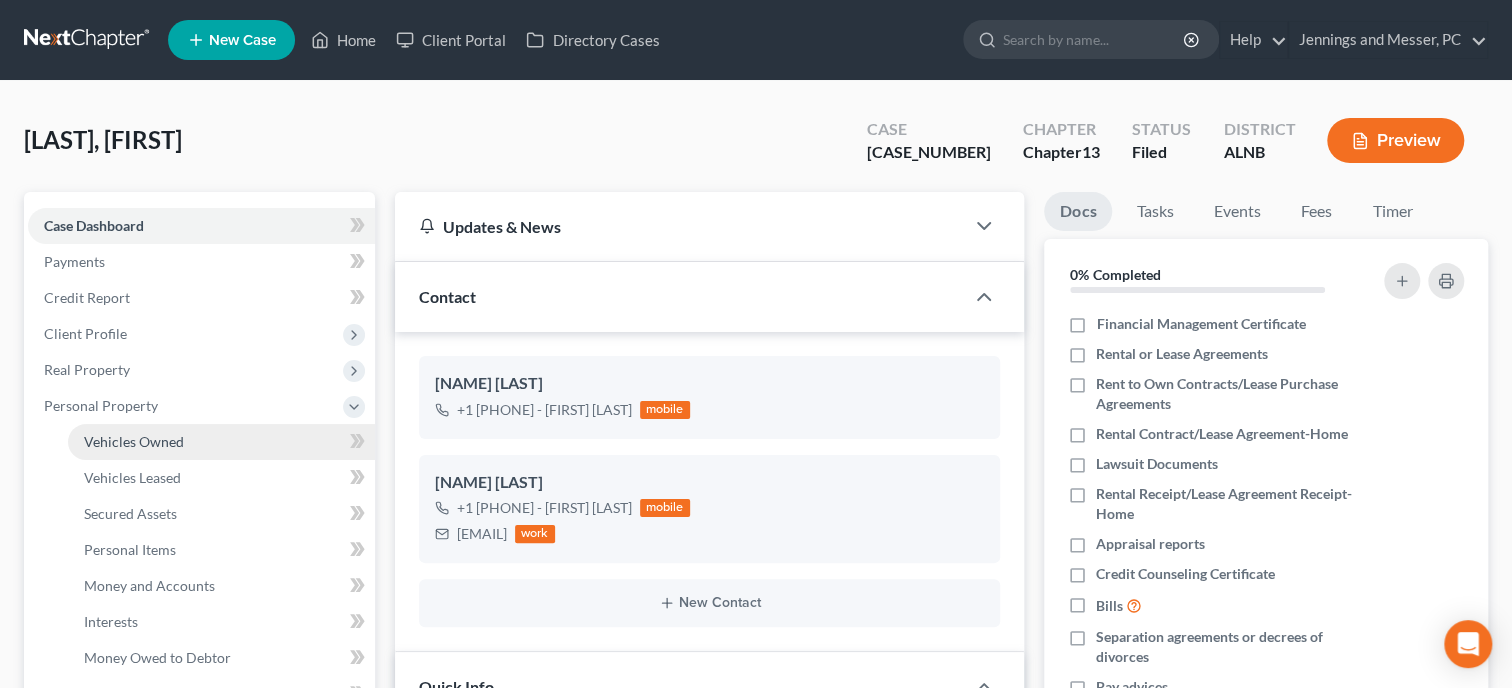 click on "Vehicles Owned" at bounding box center (134, 441) 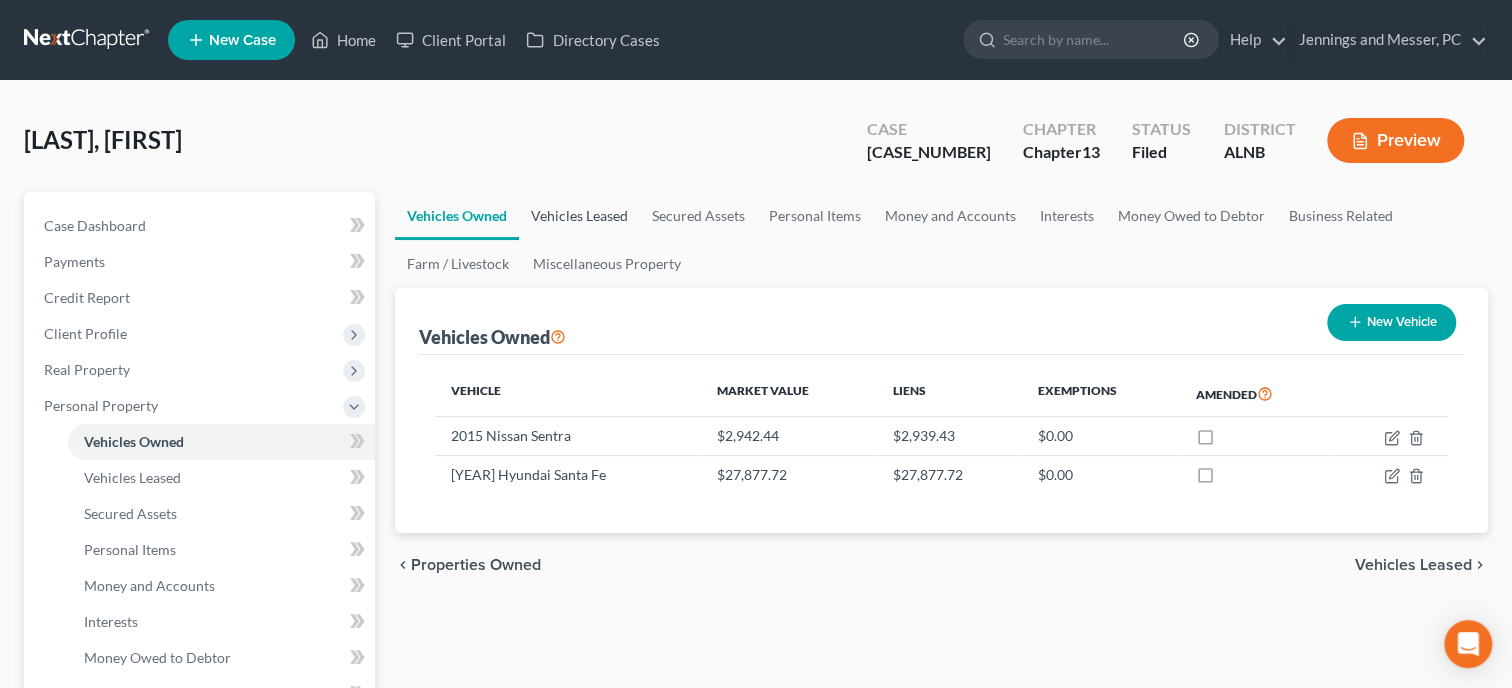 click on "Vehicles Leased" at bounding box center (579, 216) 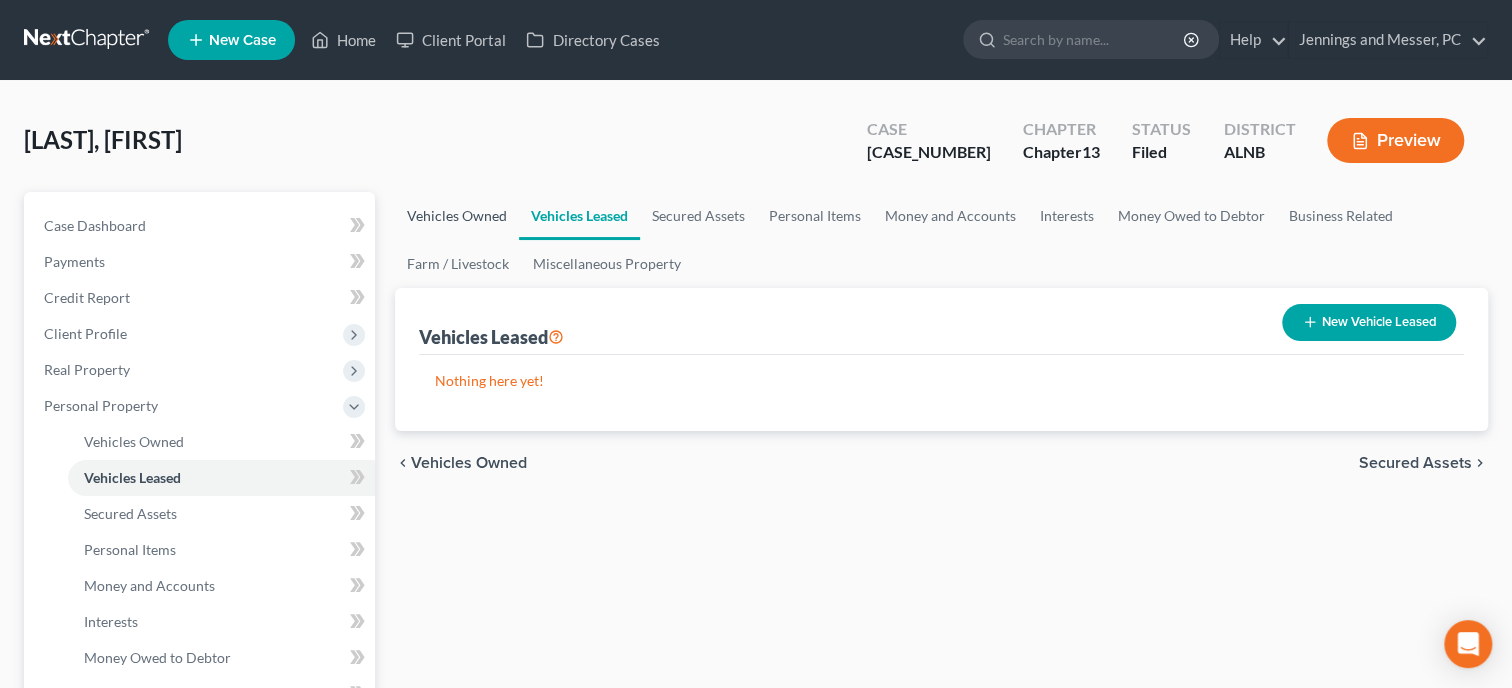 click on "Vehicles Owned" at bounding box center [457, 216] 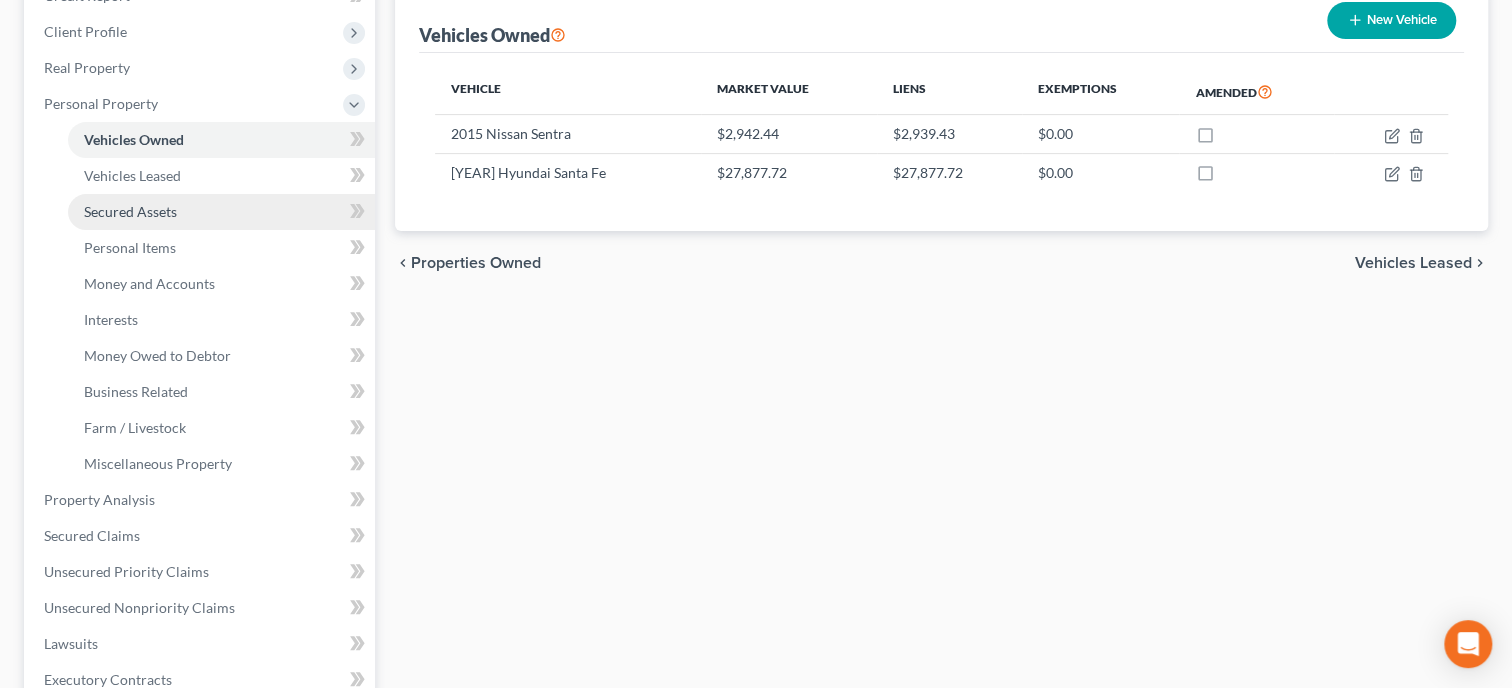 scroll, scrollTop: 514, scrollLeft: 0, axis: vertical 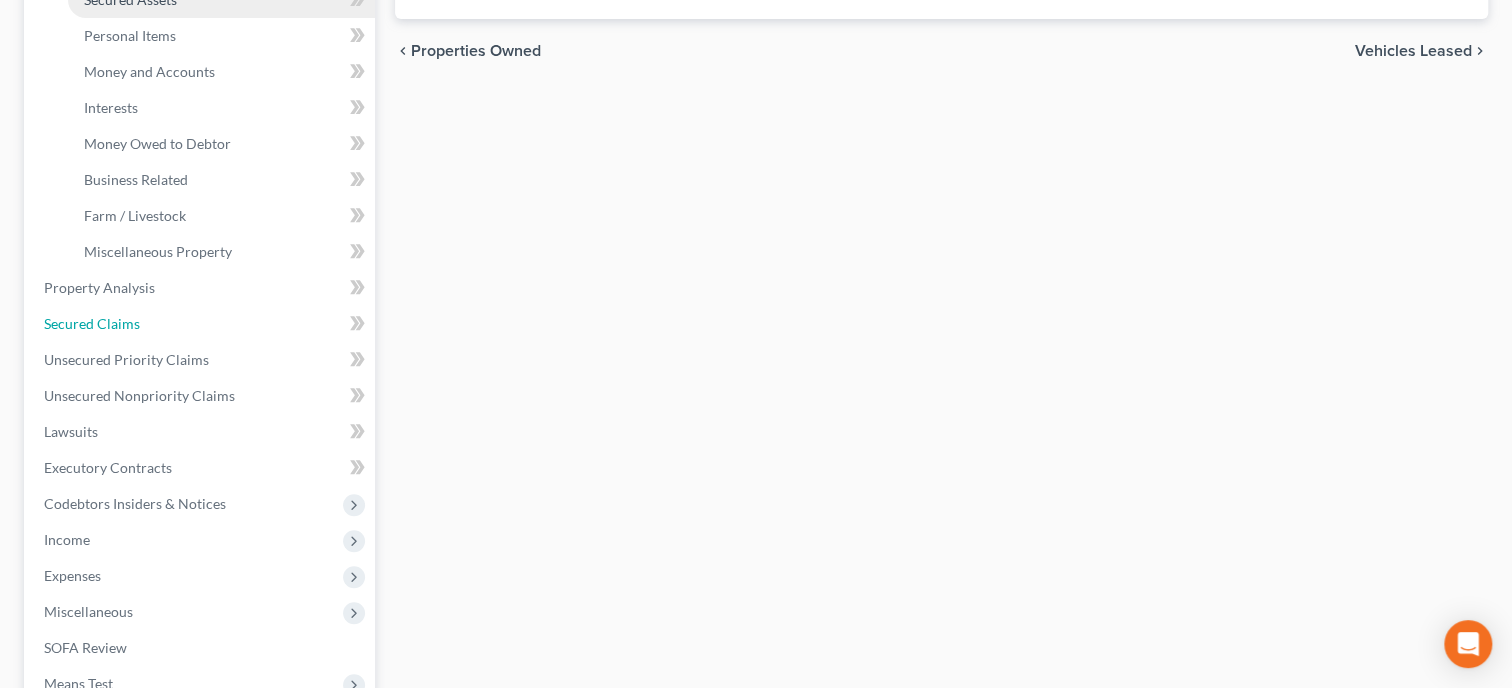 click on "Secured Claims" at bounding box center (201, 324) 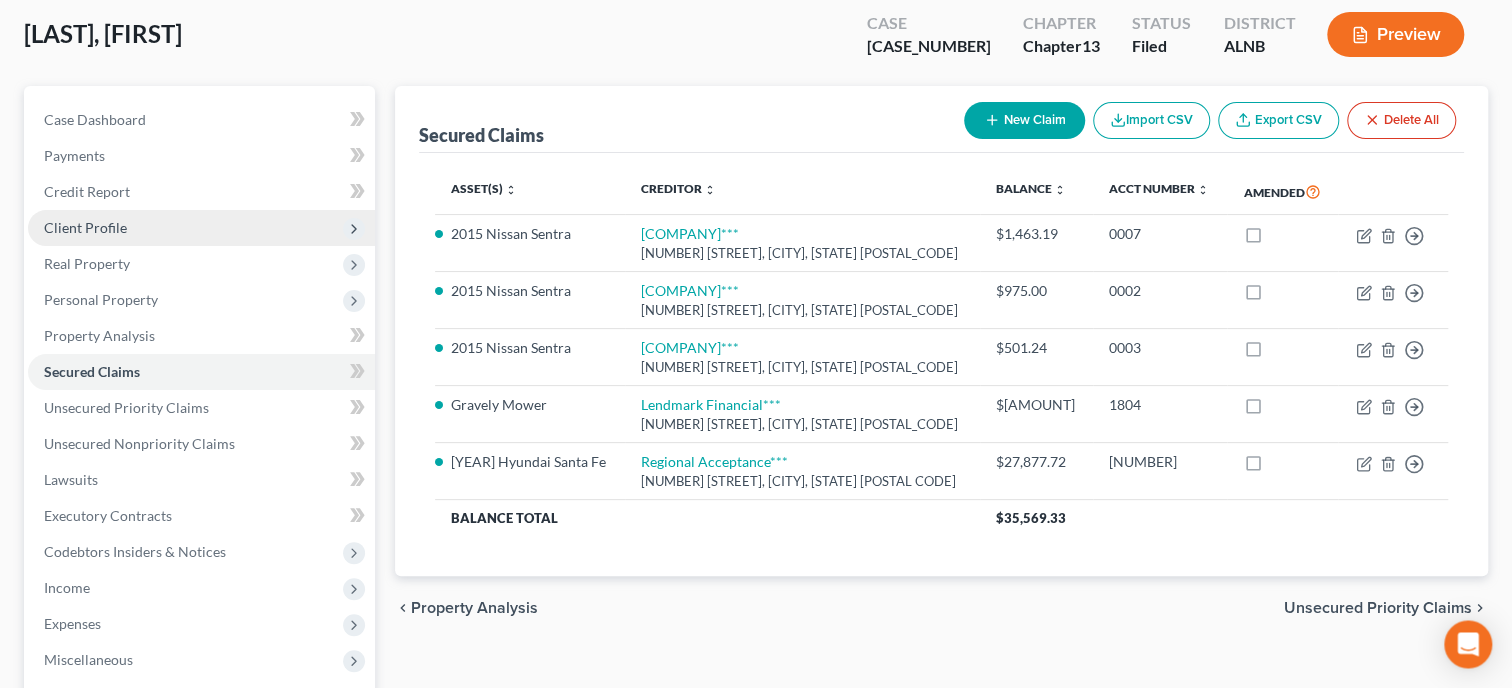 scroll, scrollTop: 205, scrollLeft: 0, axis: vertical 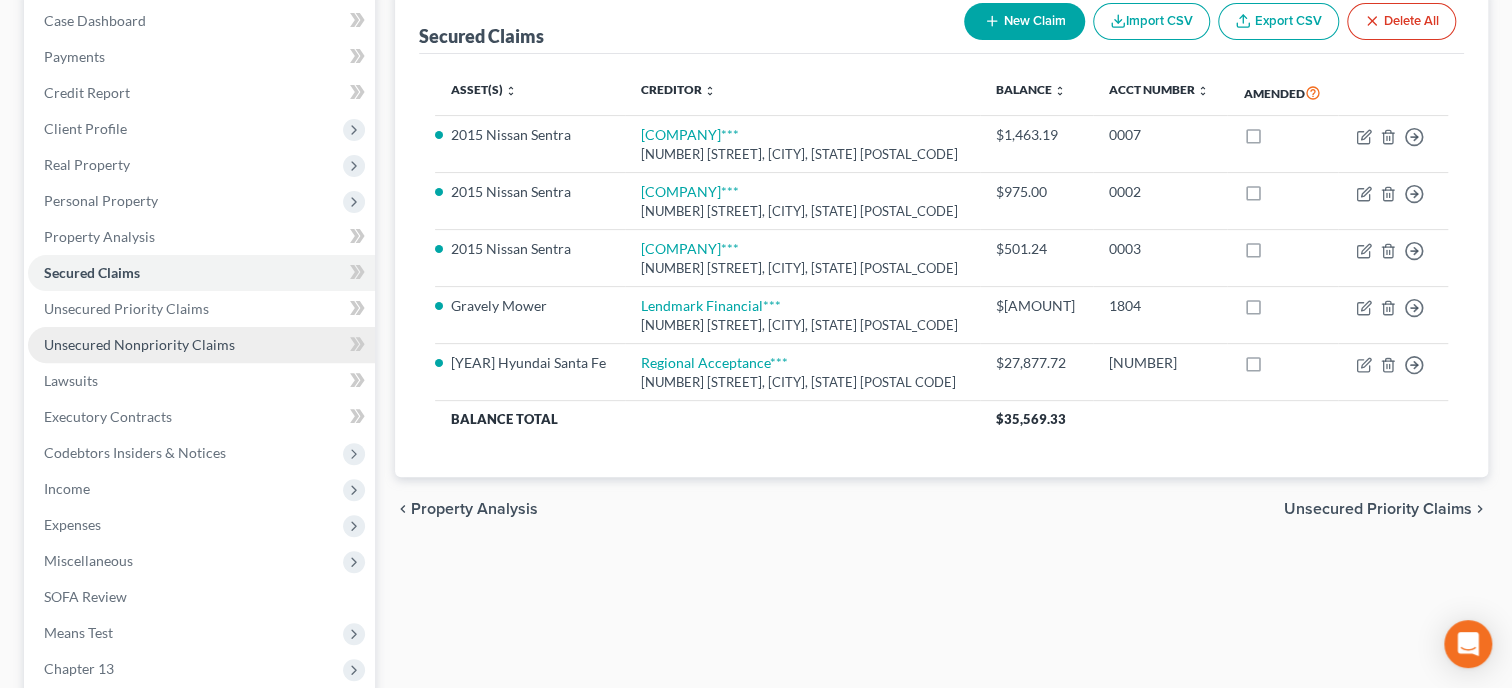 click on "Unsecured Nonpriority Claims" at bounding box center [139, 344] 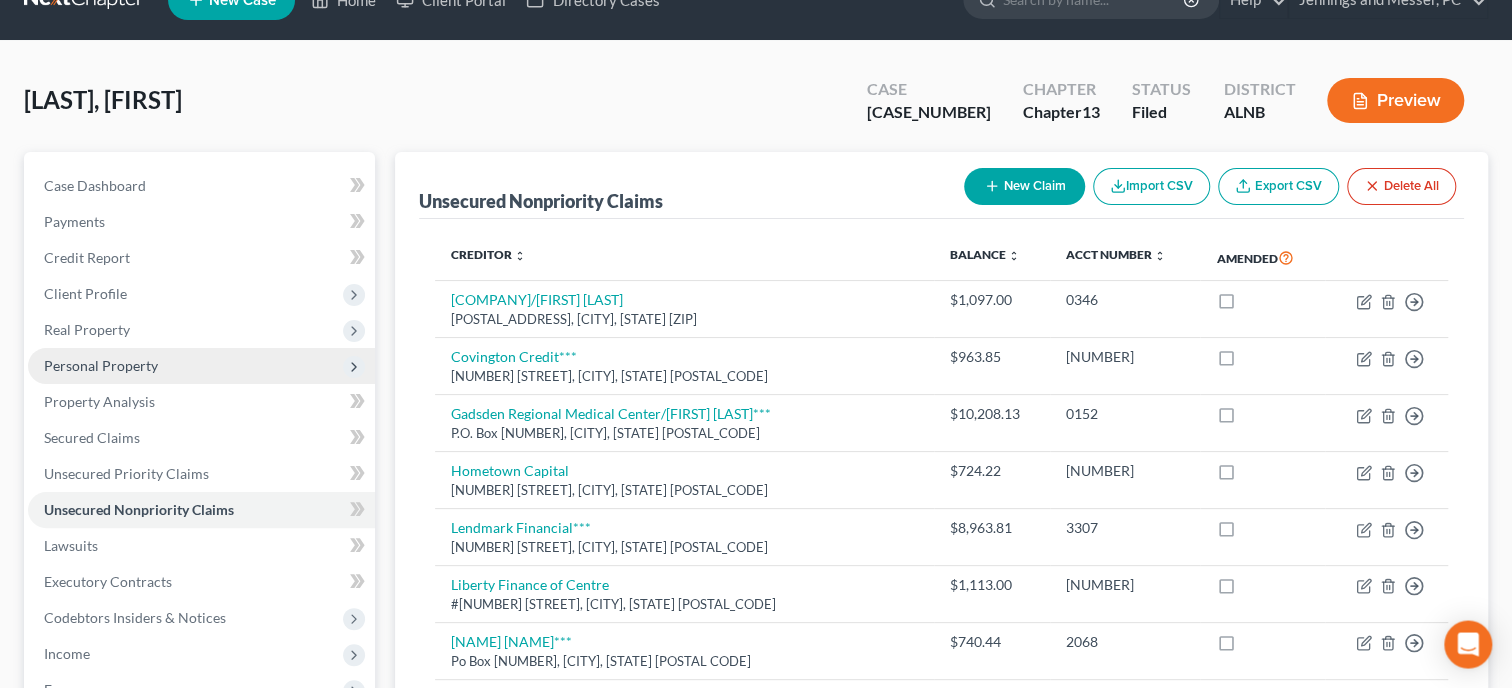 scroll, scrollTop: 0, scrollLeft: 0, axis: both 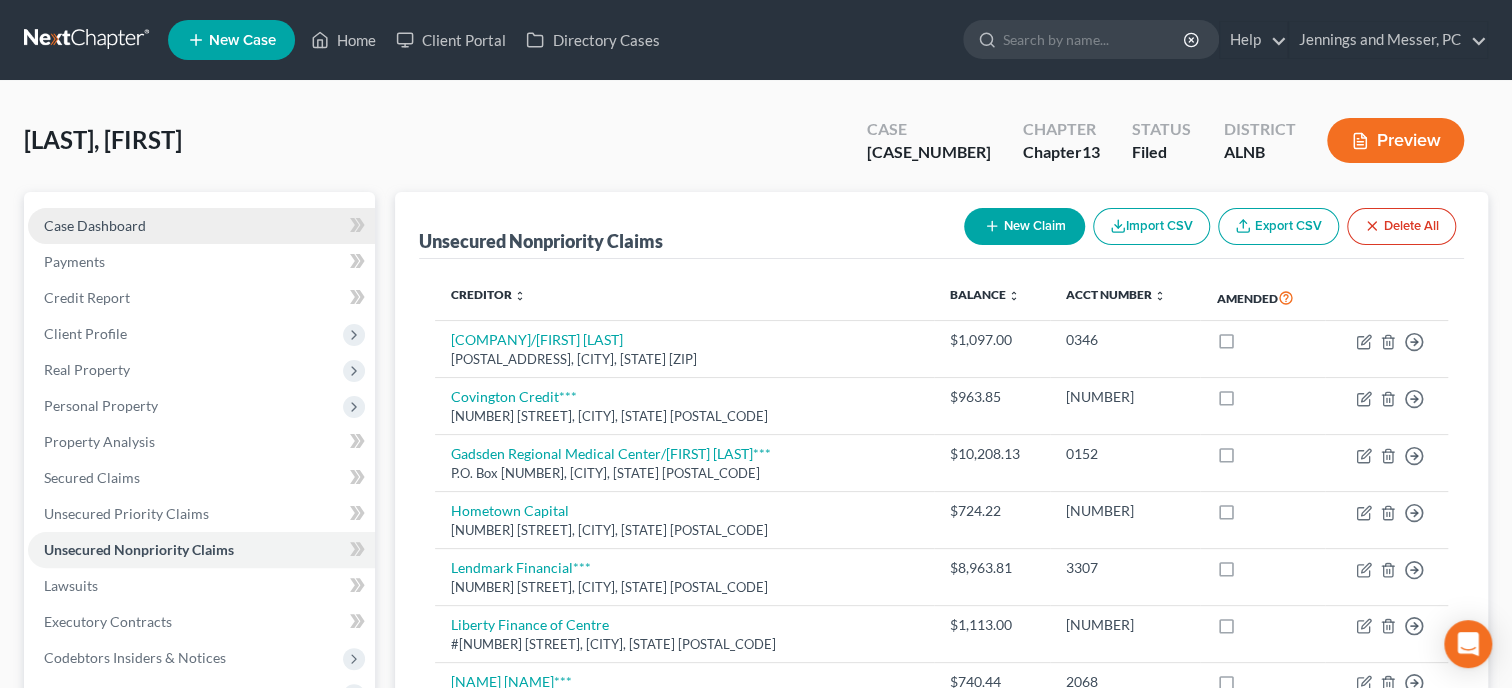 click on "Case Dashboard" at bounding box center (201, 226) 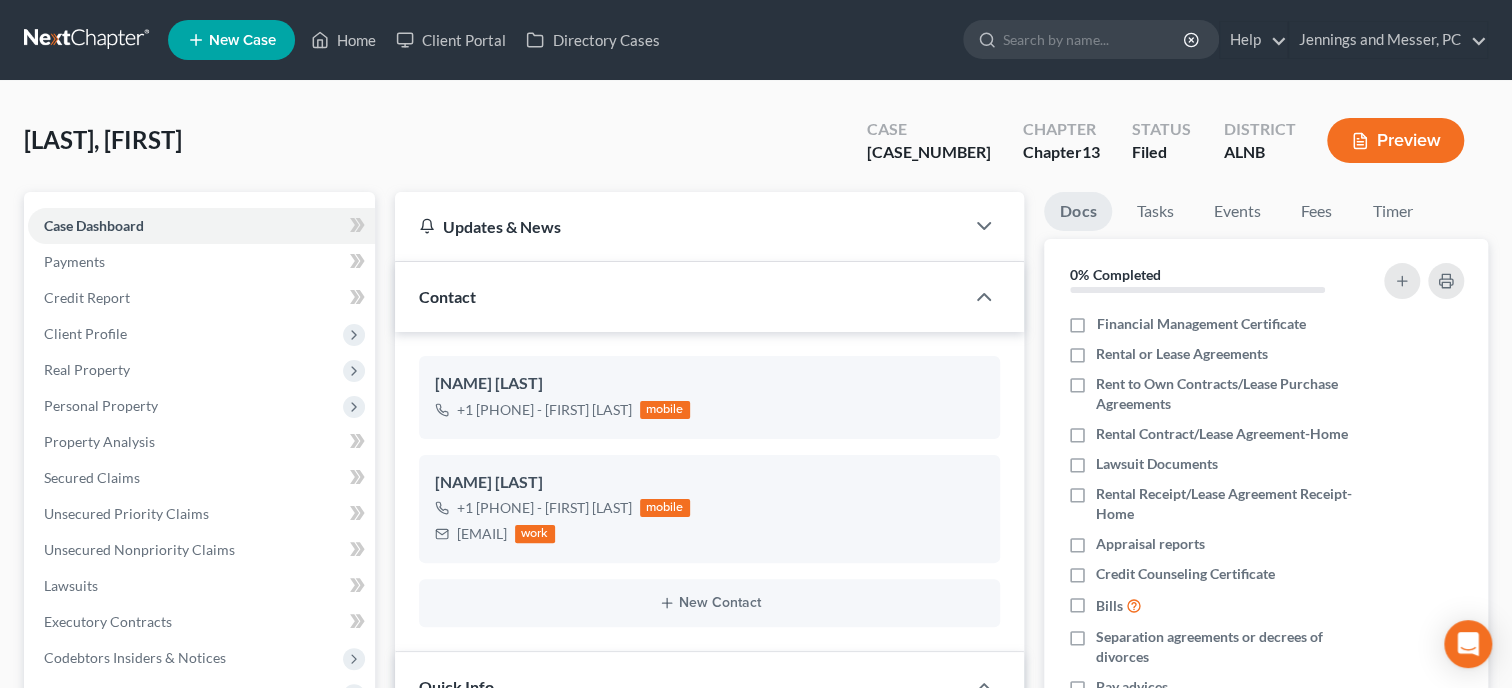scroll, scrollTop: 1232, scrollLeft: 0, axis: vertical 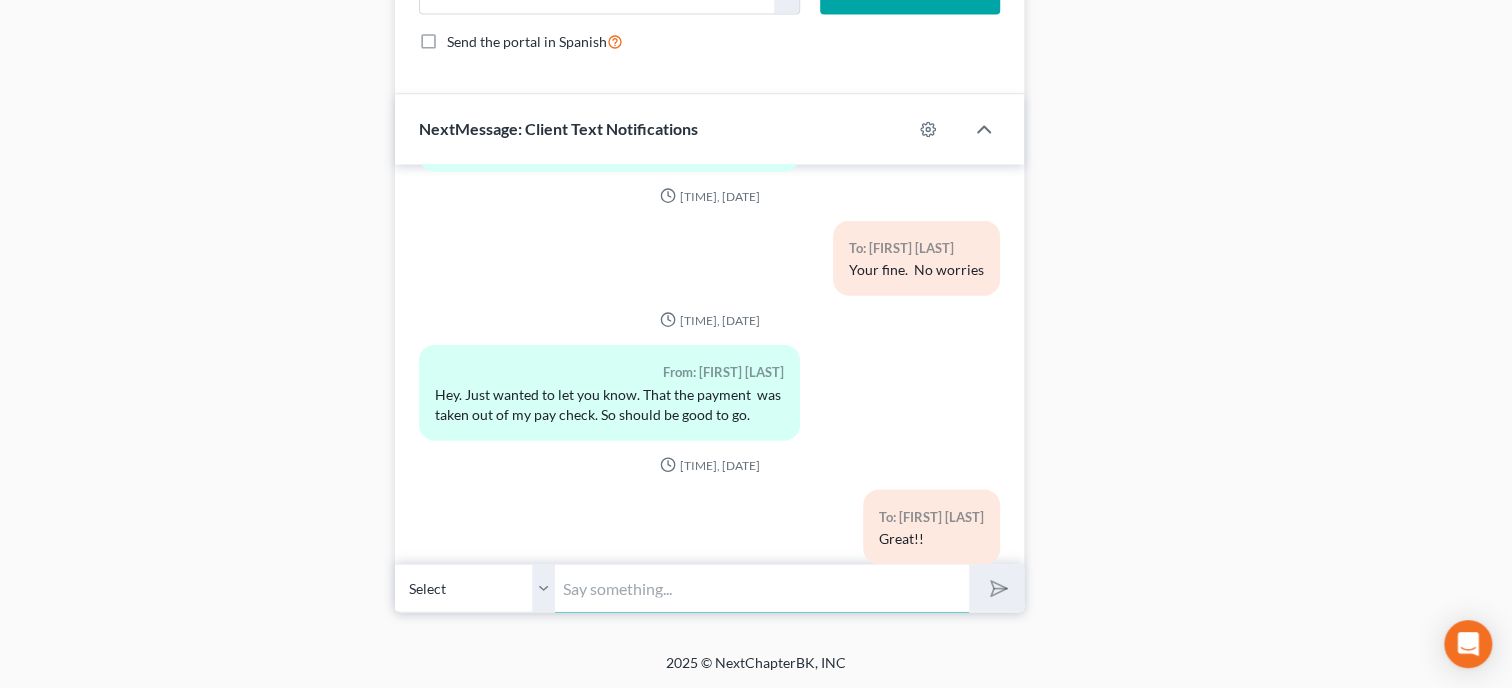 click at bounding box center (762, 587) 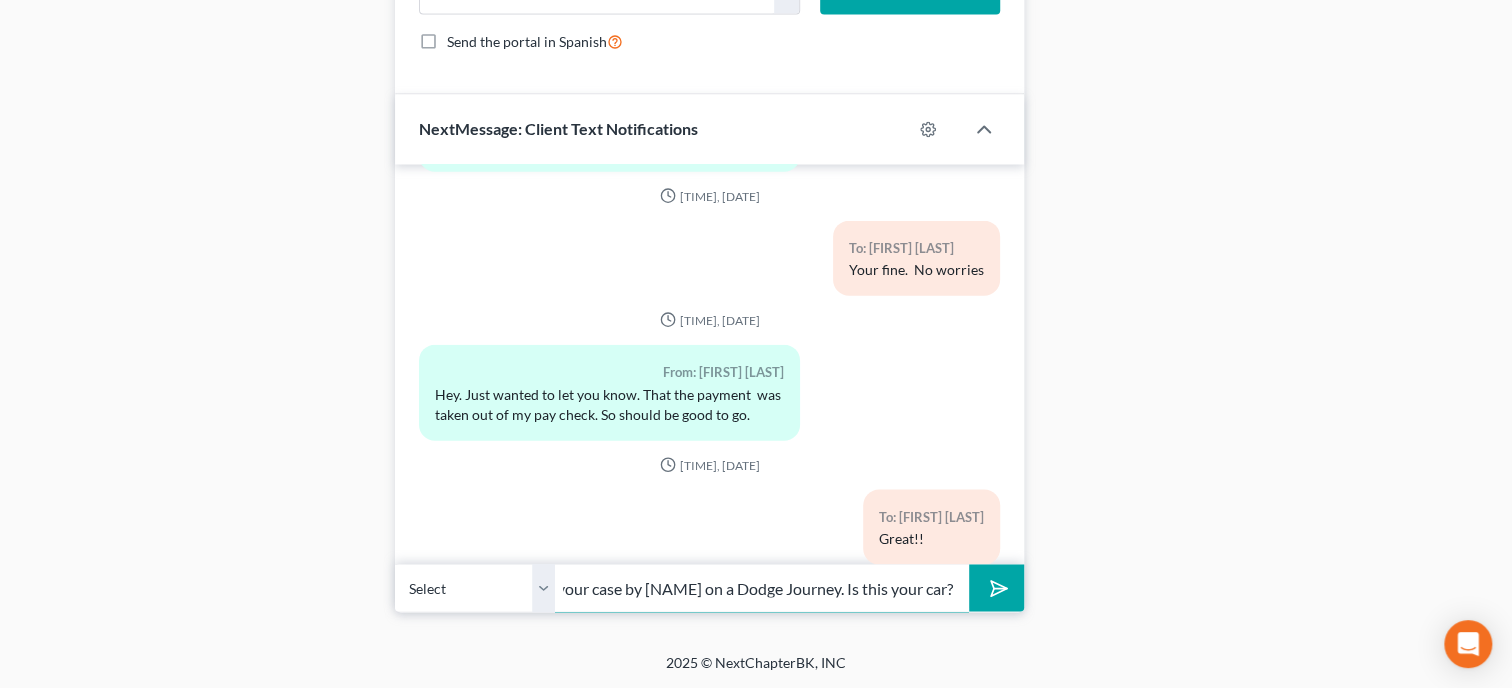 scroll, scrollTop: 0, scrollLeft: 273, axis: horizontal 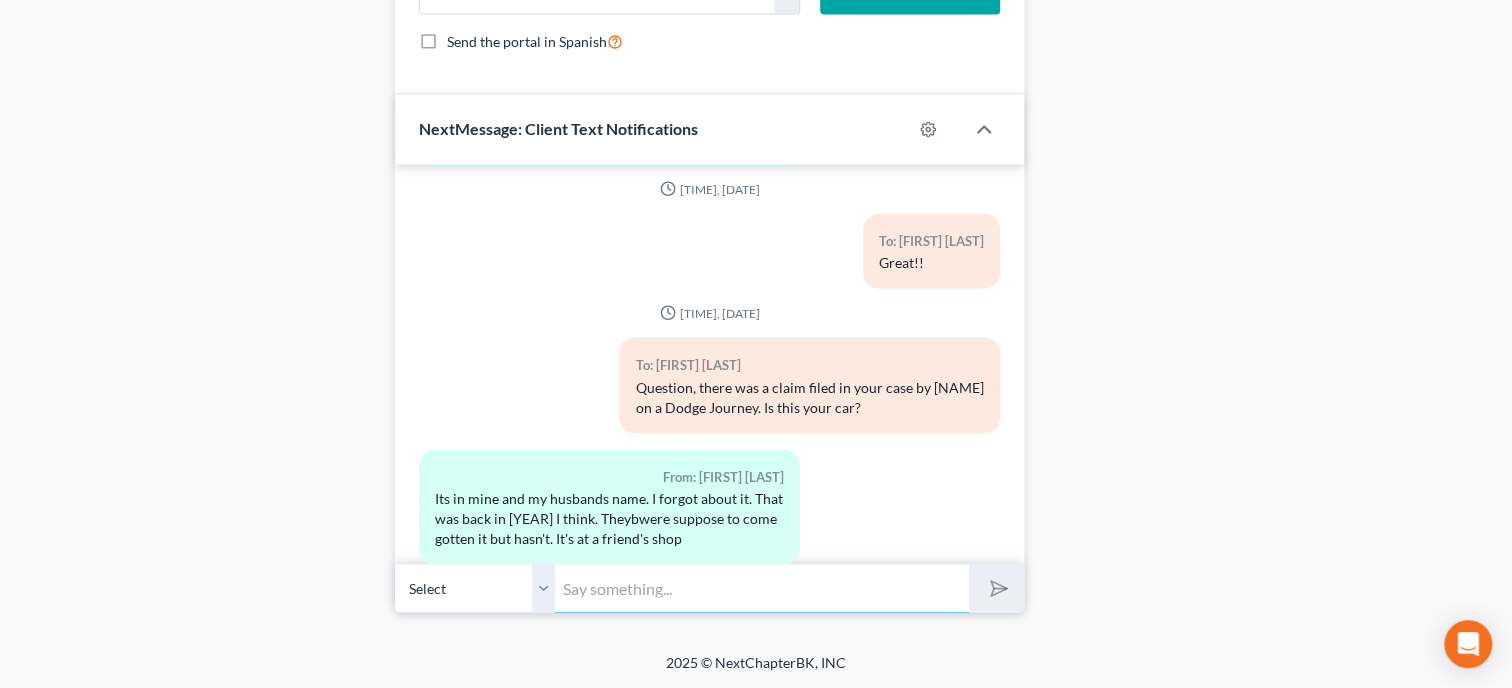click at bounding box center [762, 587] 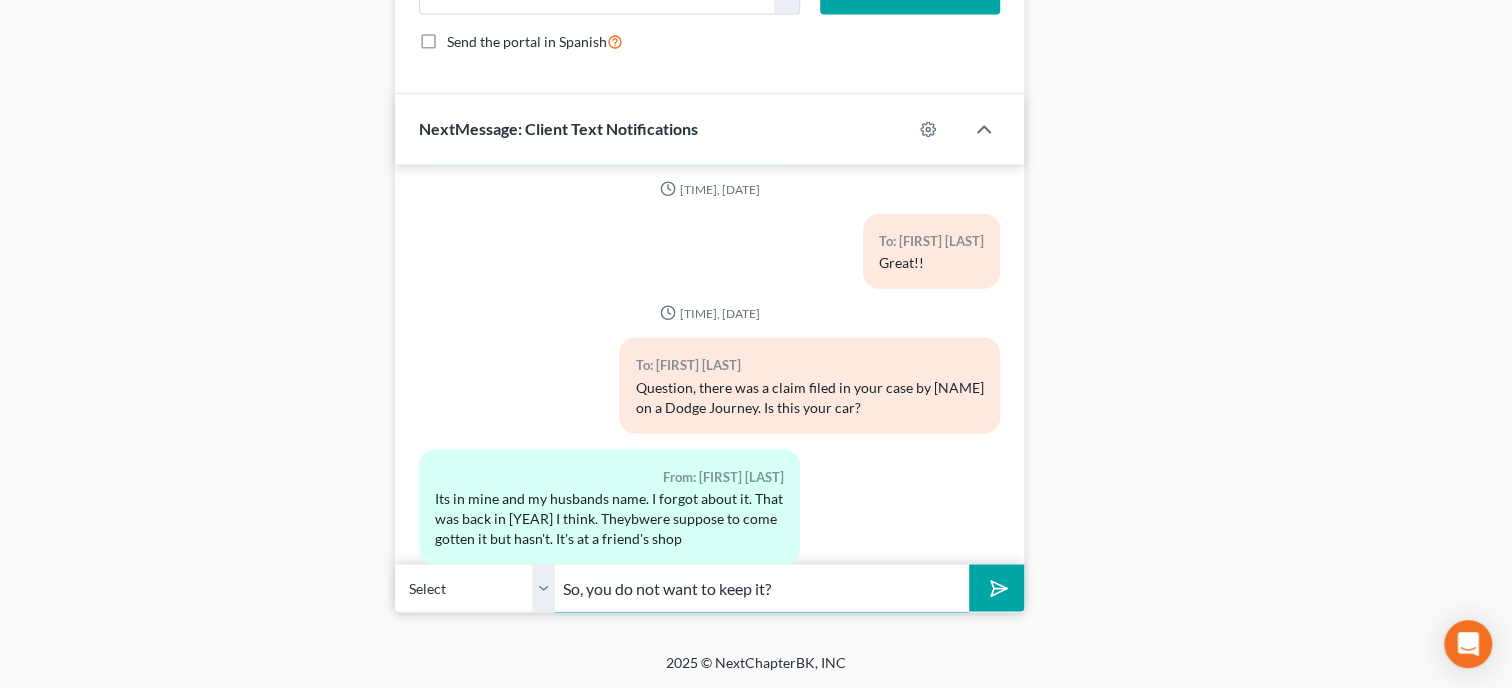 type on "So, you do not want to keep it?" 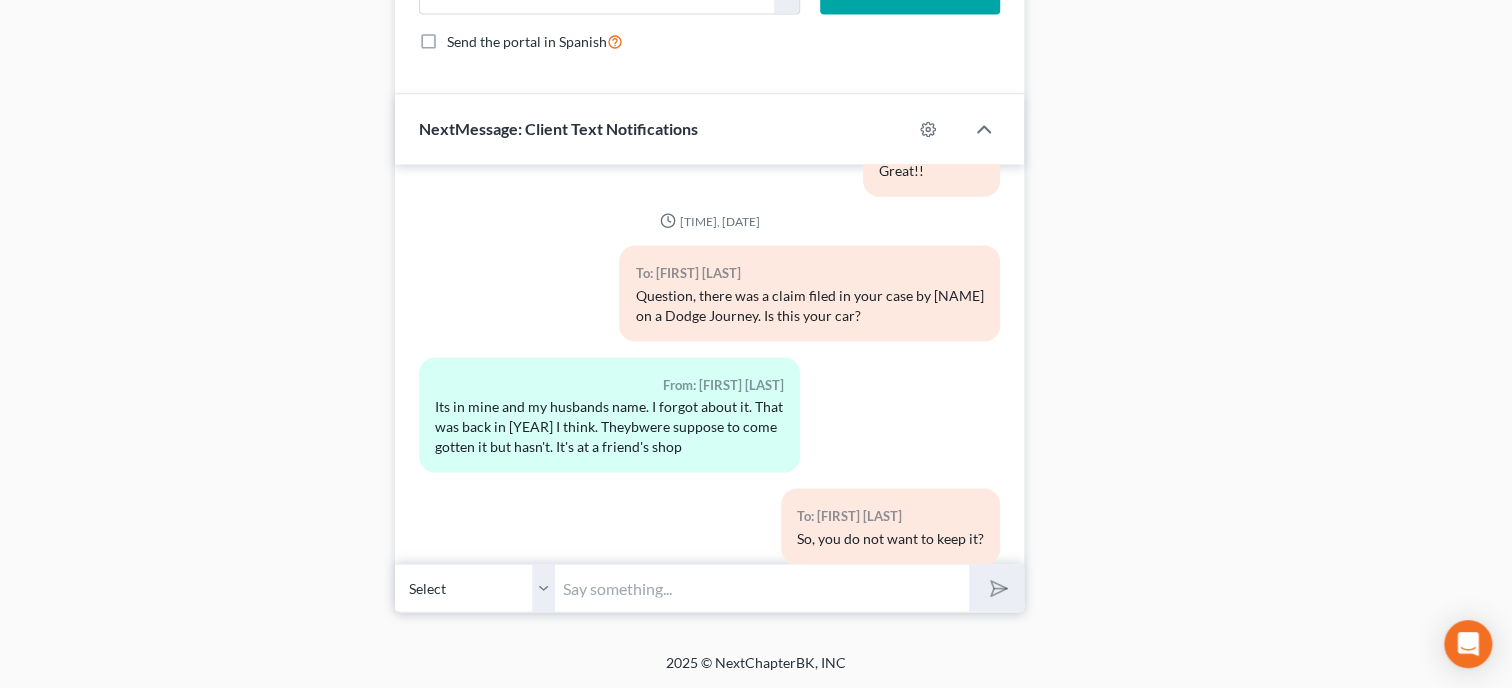 scroll, scrollTop: 7546, scrollLeft: 0, axis: vertical 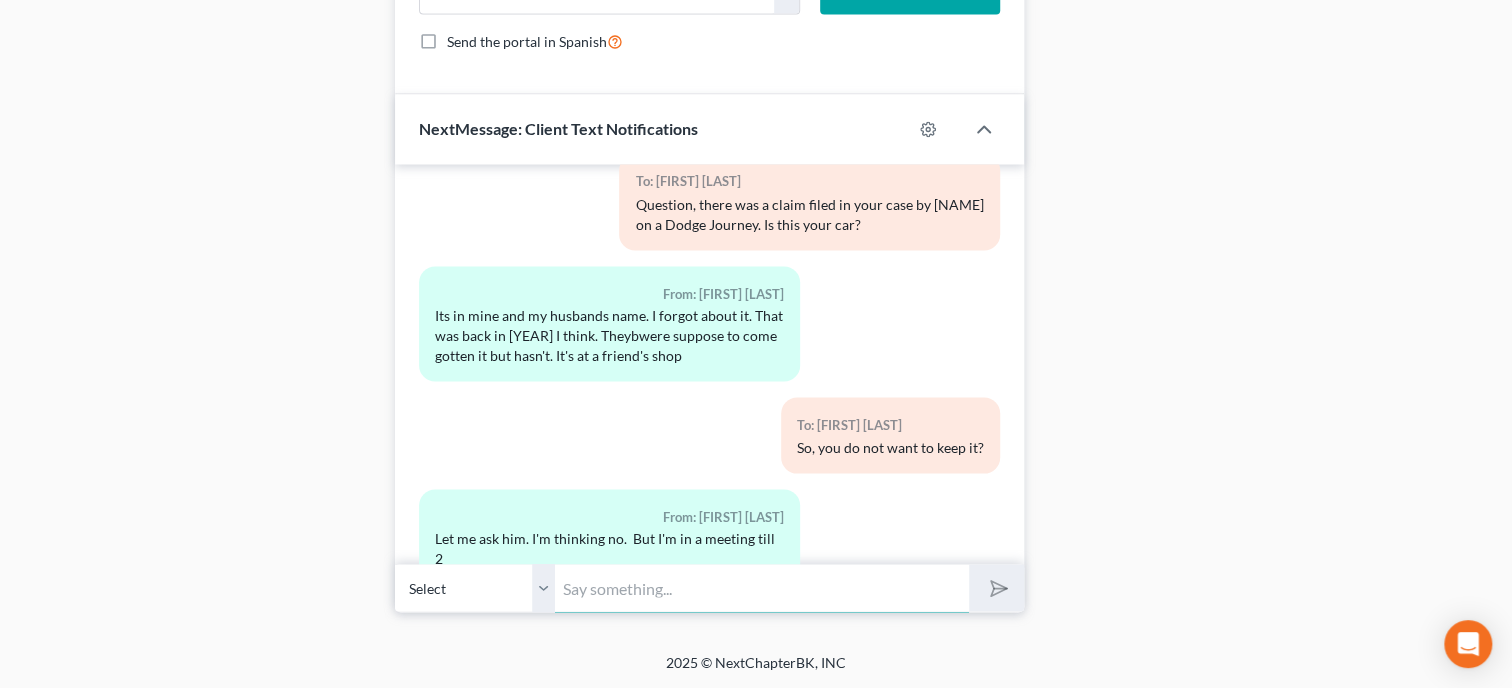 click at bounding box center (762, 587) 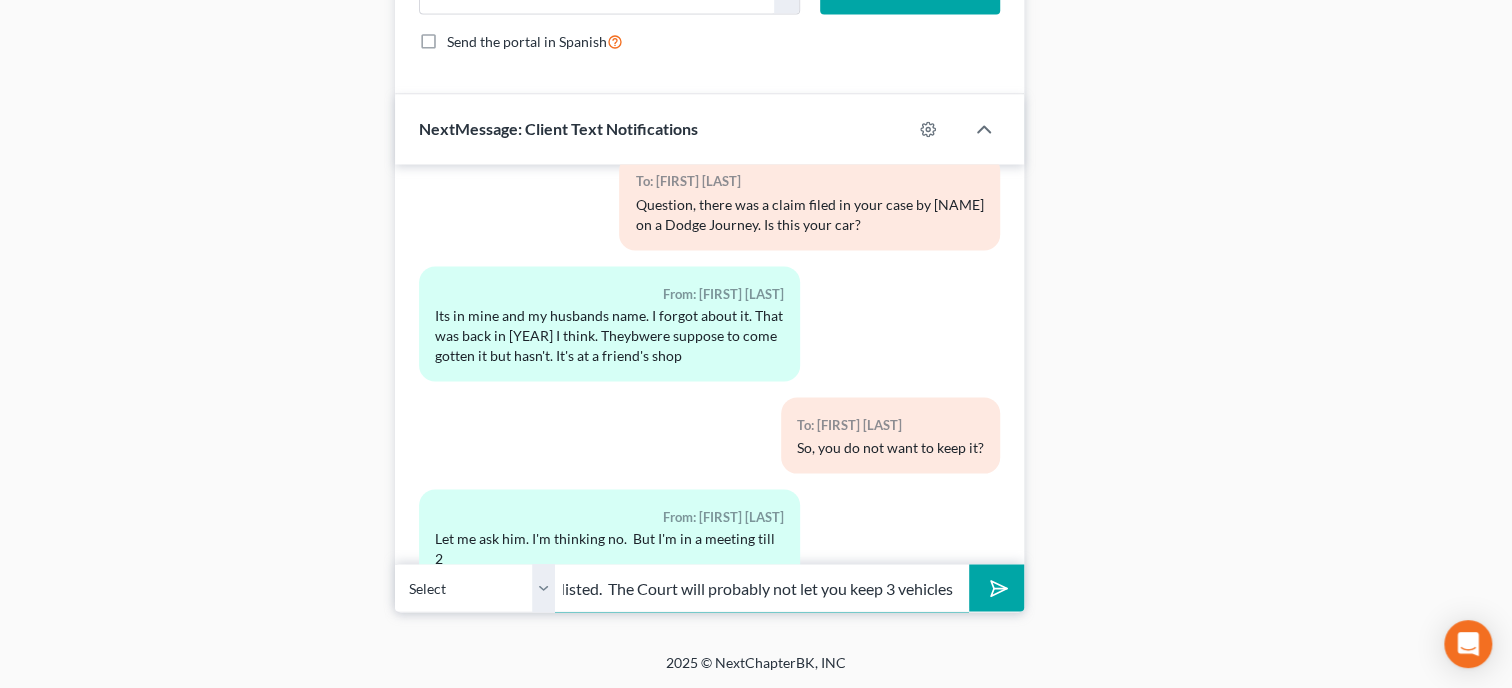 scroll, scrollTop: 0, scrollLeft: 421, axis: horizontal 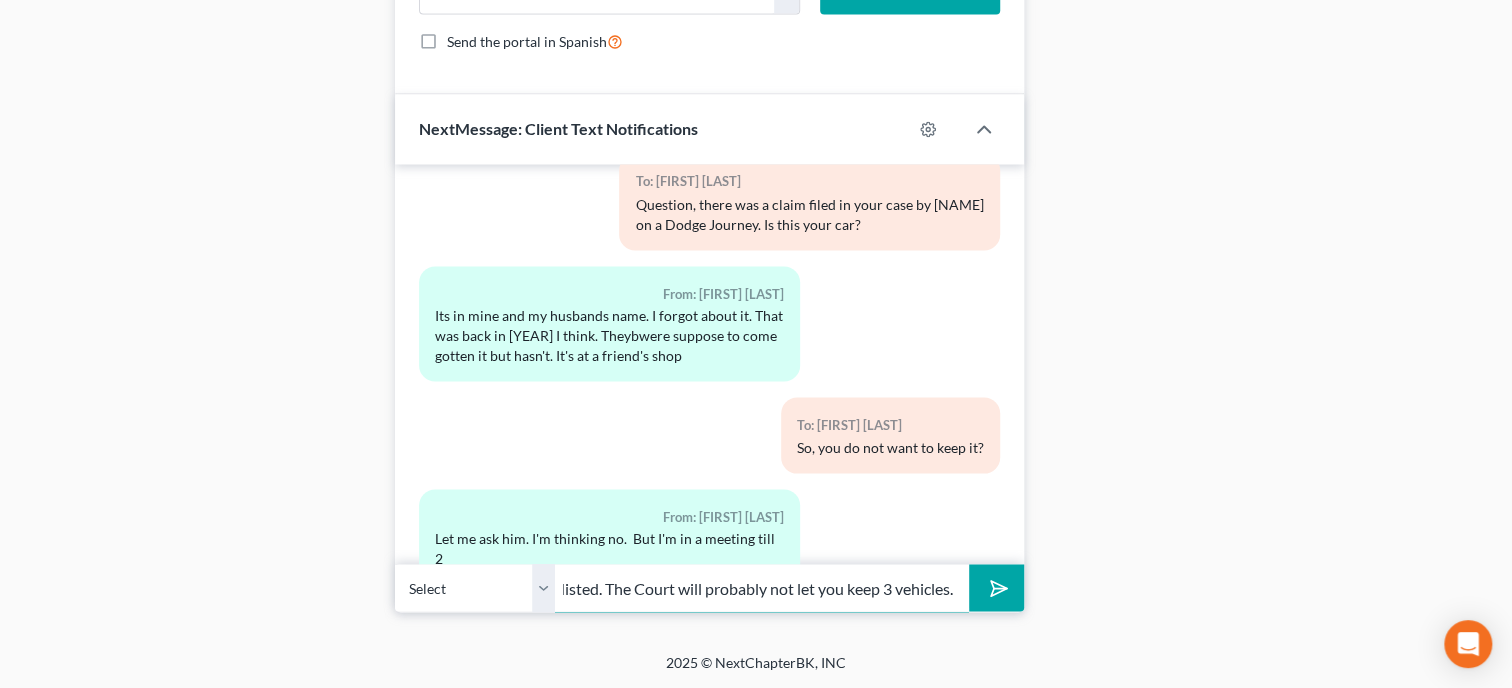 type on "No problem. I was just checking because we did not have it listed. The Court will probably not let you keep 3 vehicles." 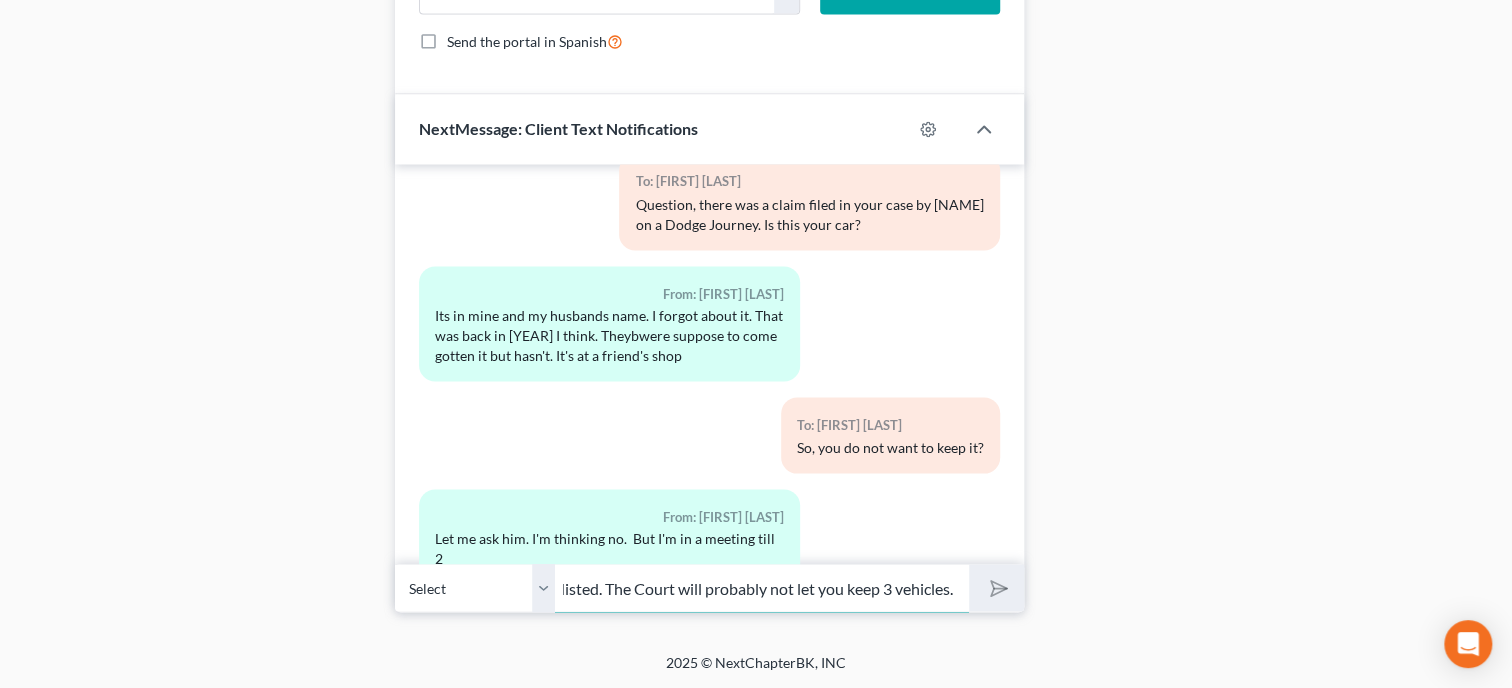 type 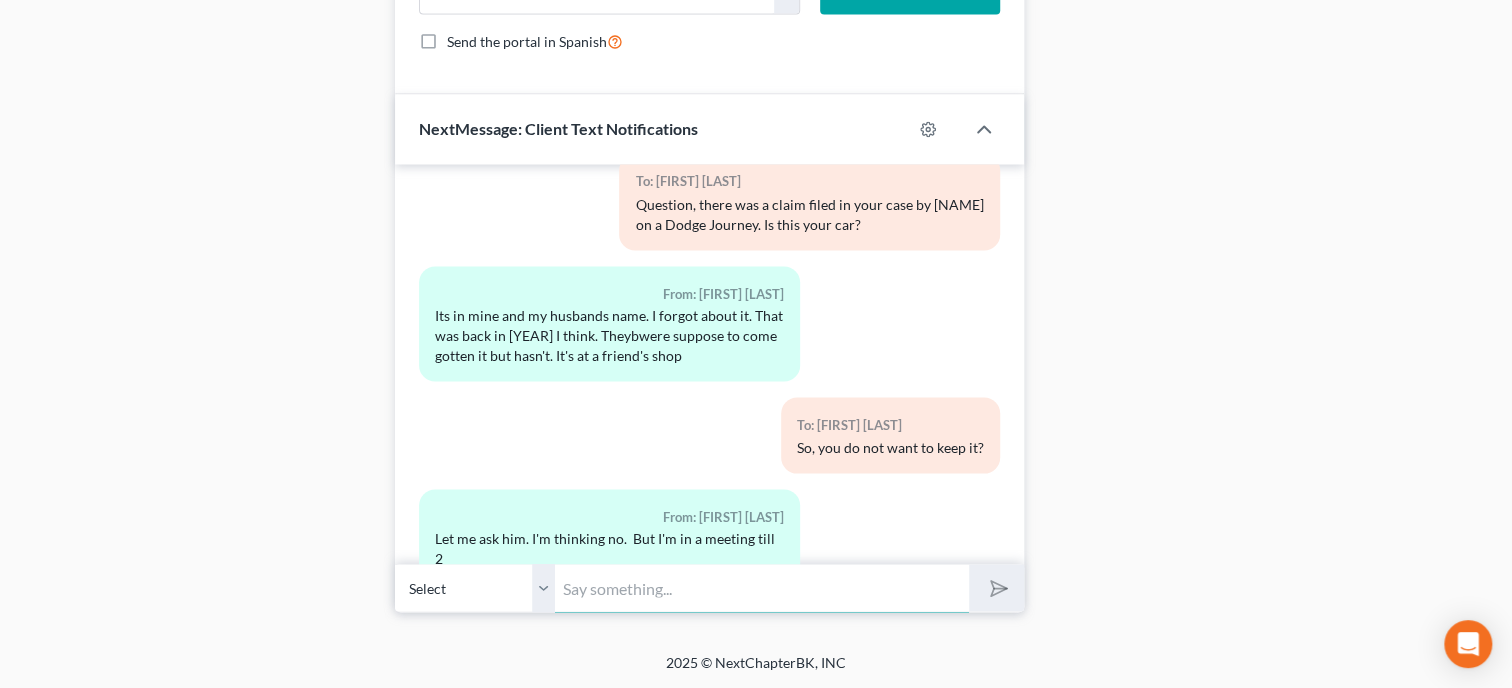 scroll, scrollTop: 0, scrollLeft: 0, axis: both 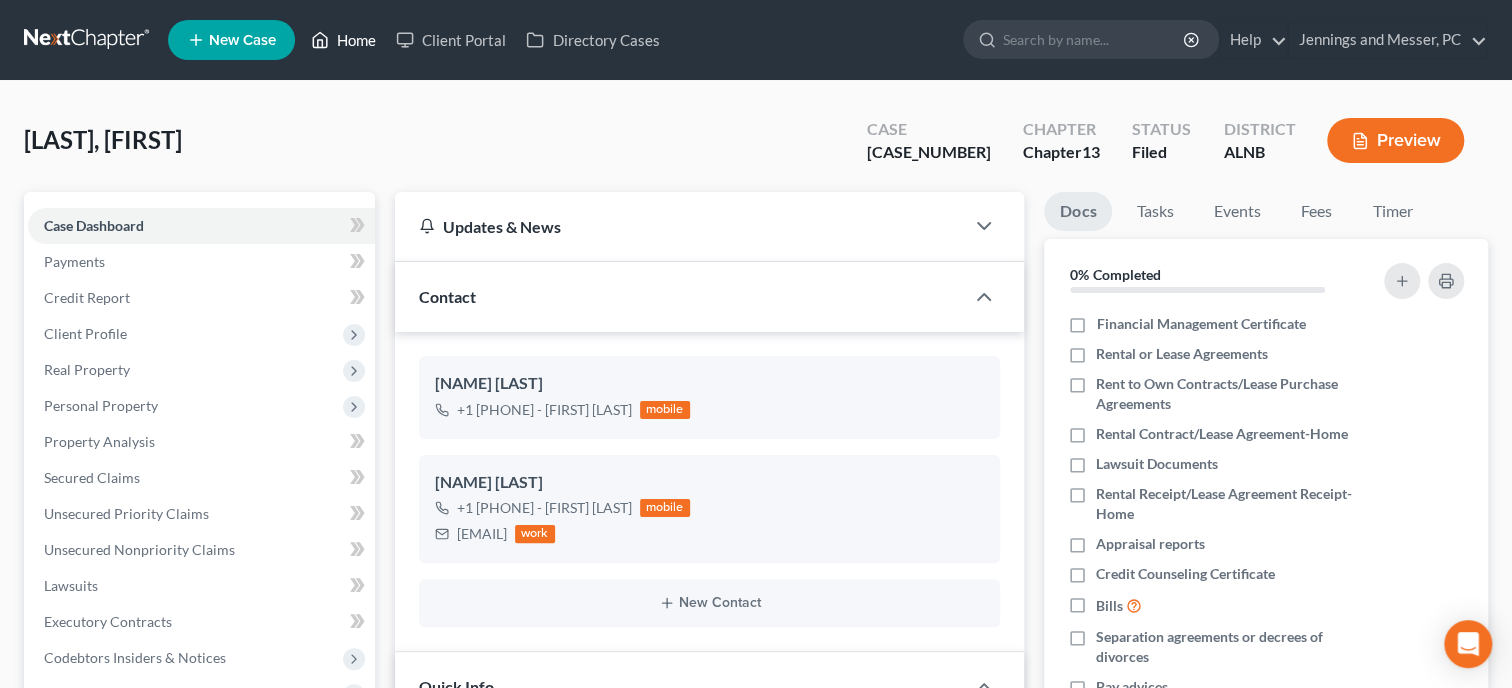 click on "Home" at bounding box center [343, 40] 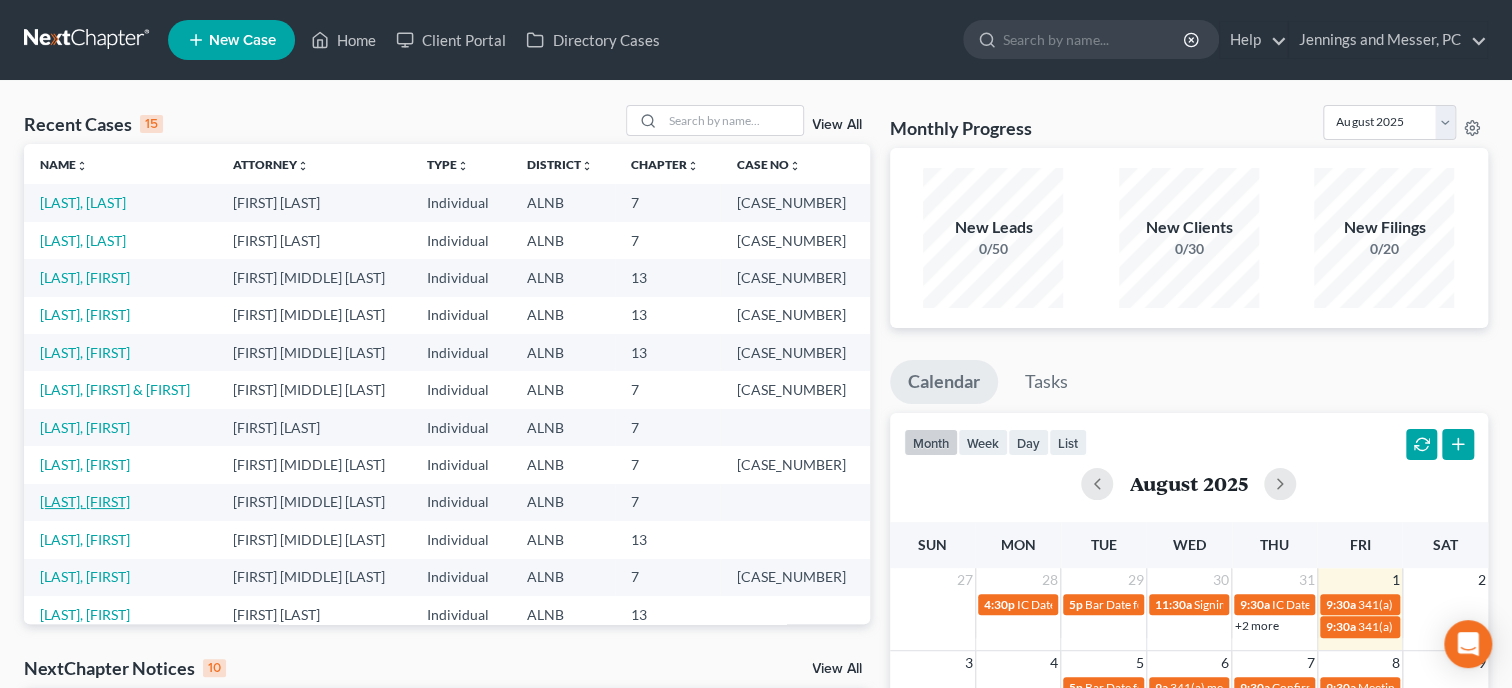 click on "[LAST], [FIRST]" at bounding box center [85, 501] 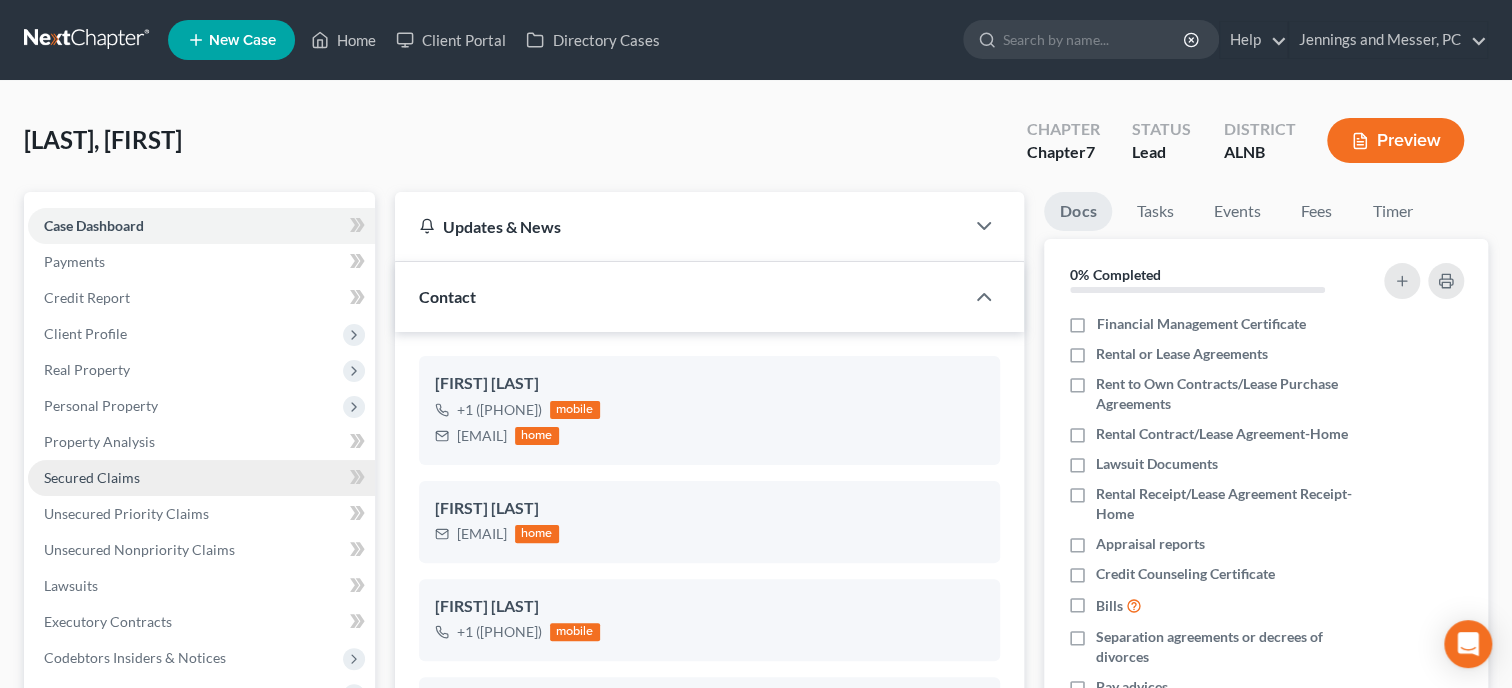 scroll, scrollTop: 449, scrollLeft: 0, axis: vertical 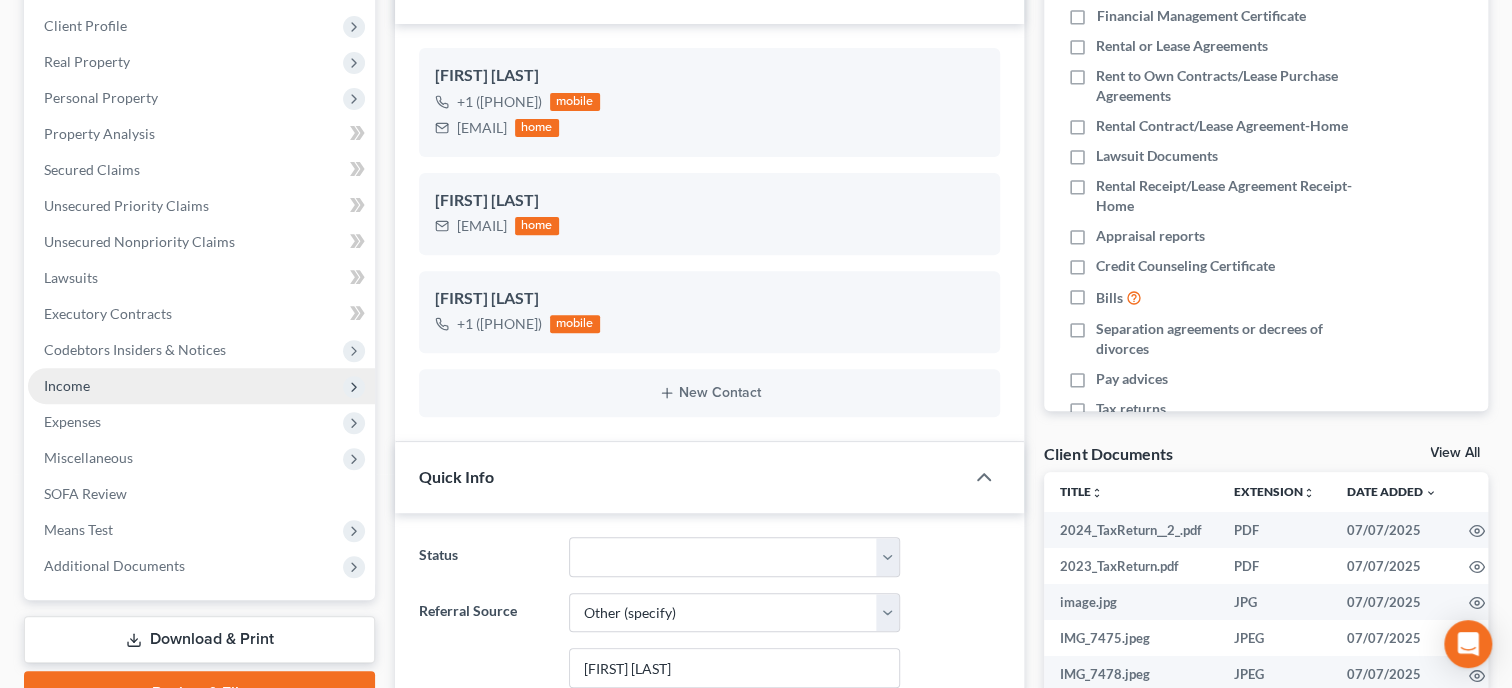 click on "Income" at bounding box center (201, 386) 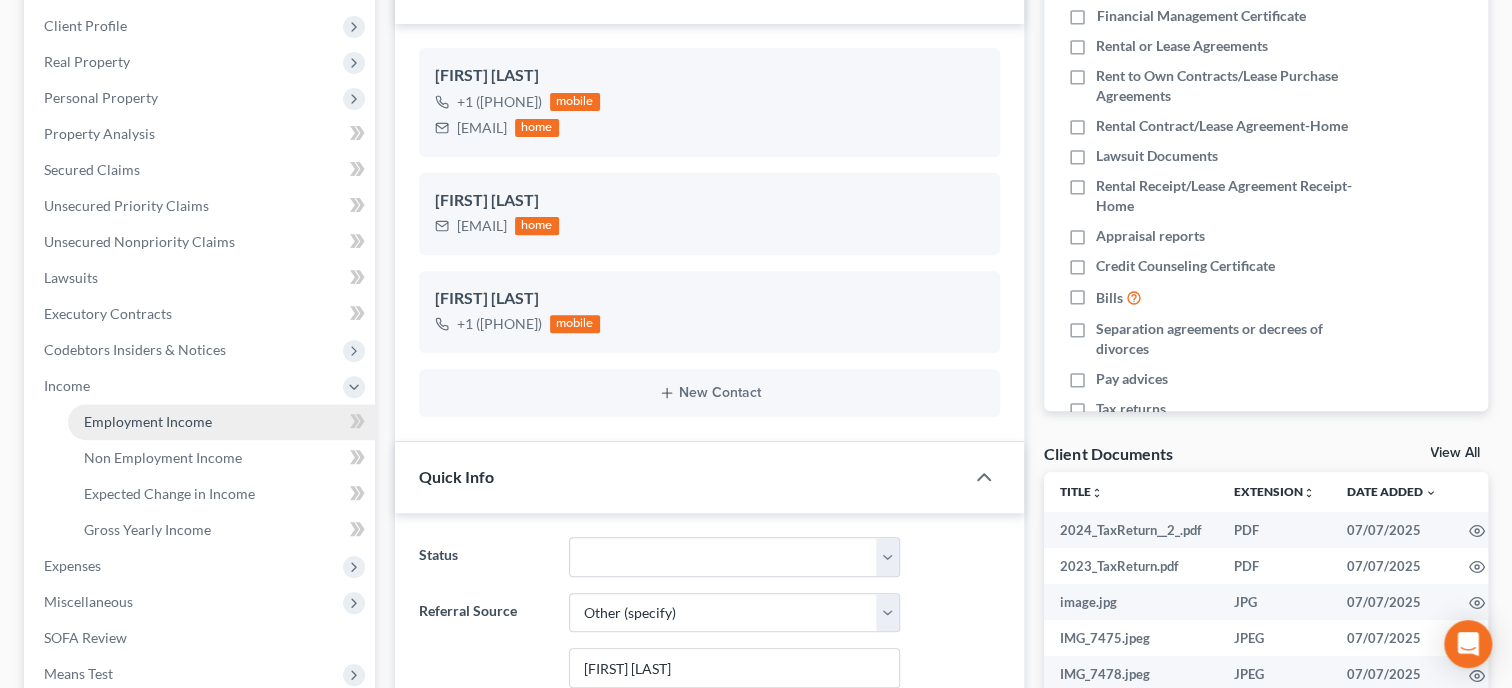 click on "Employment Income" at bounding box center (148, 421) 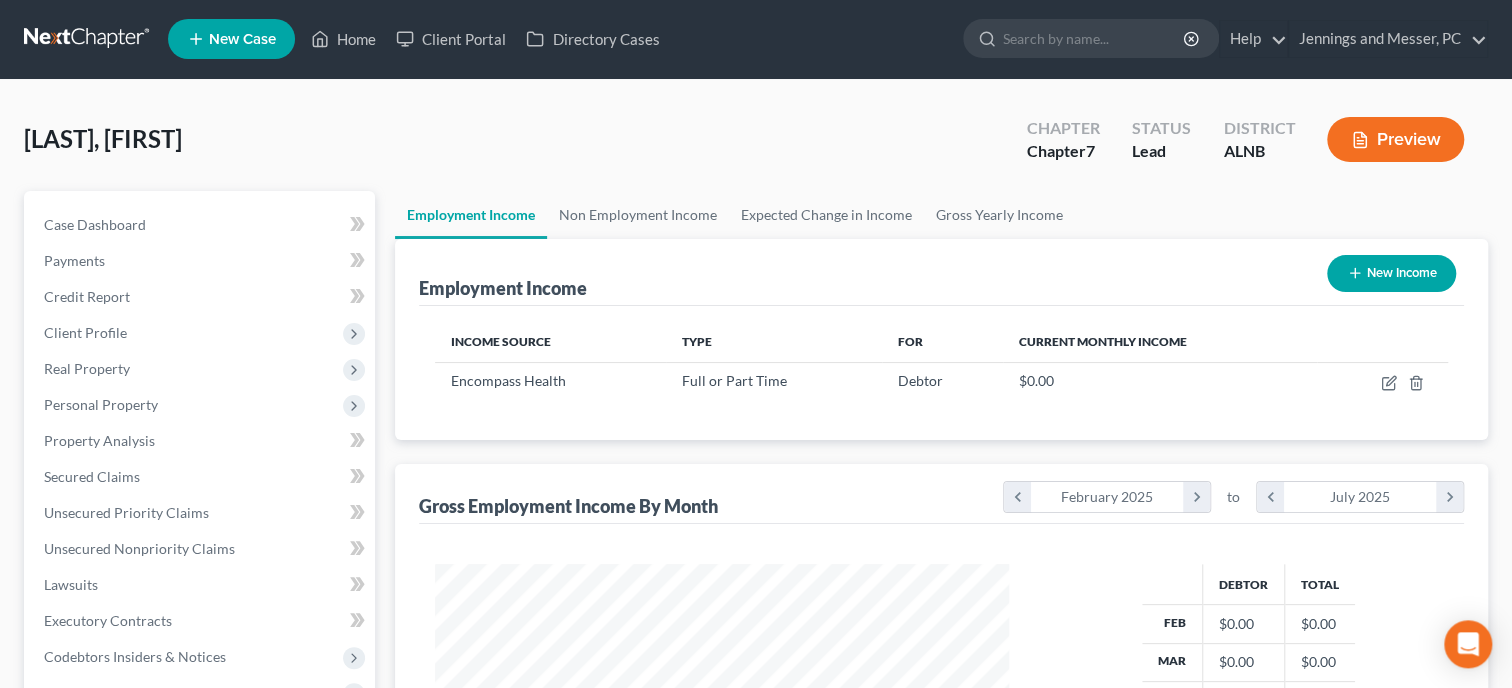scroll, scrollTop: 0, scrollLeft: 0, axis: both 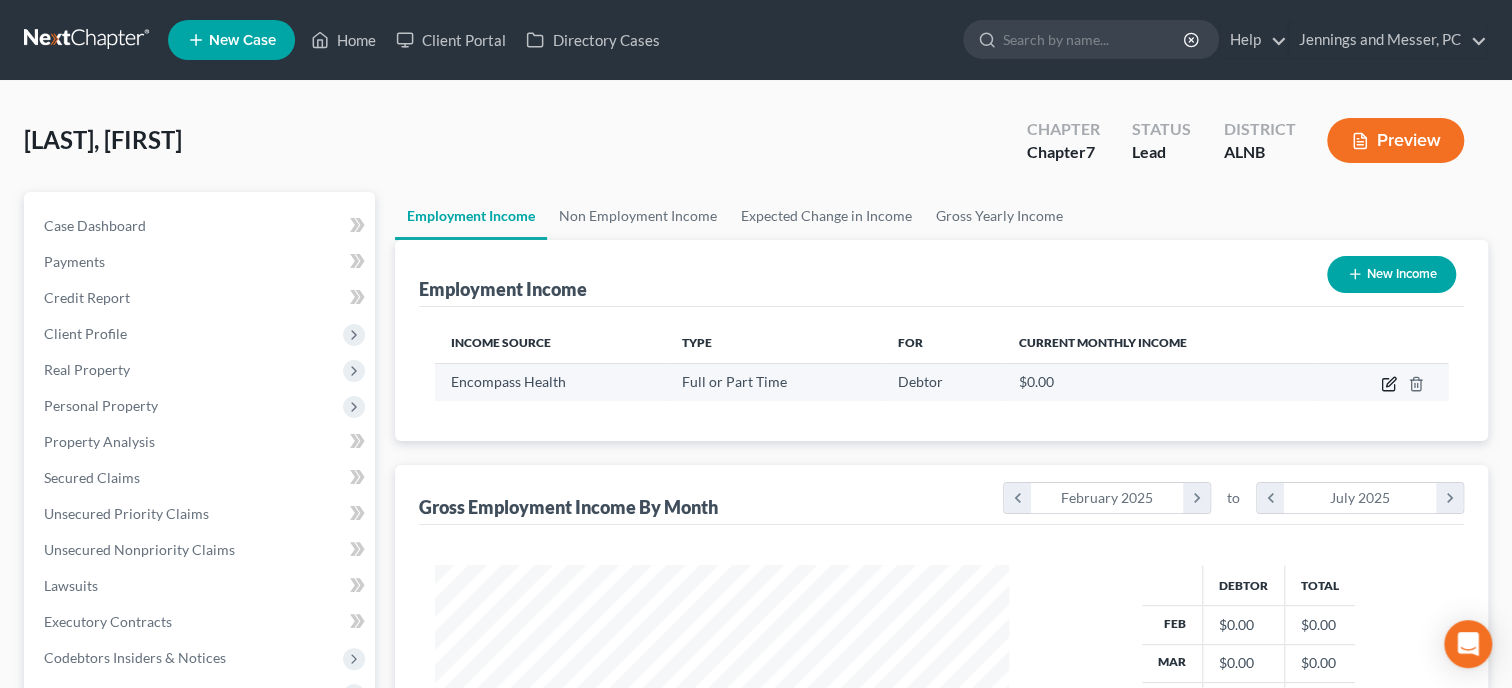 click 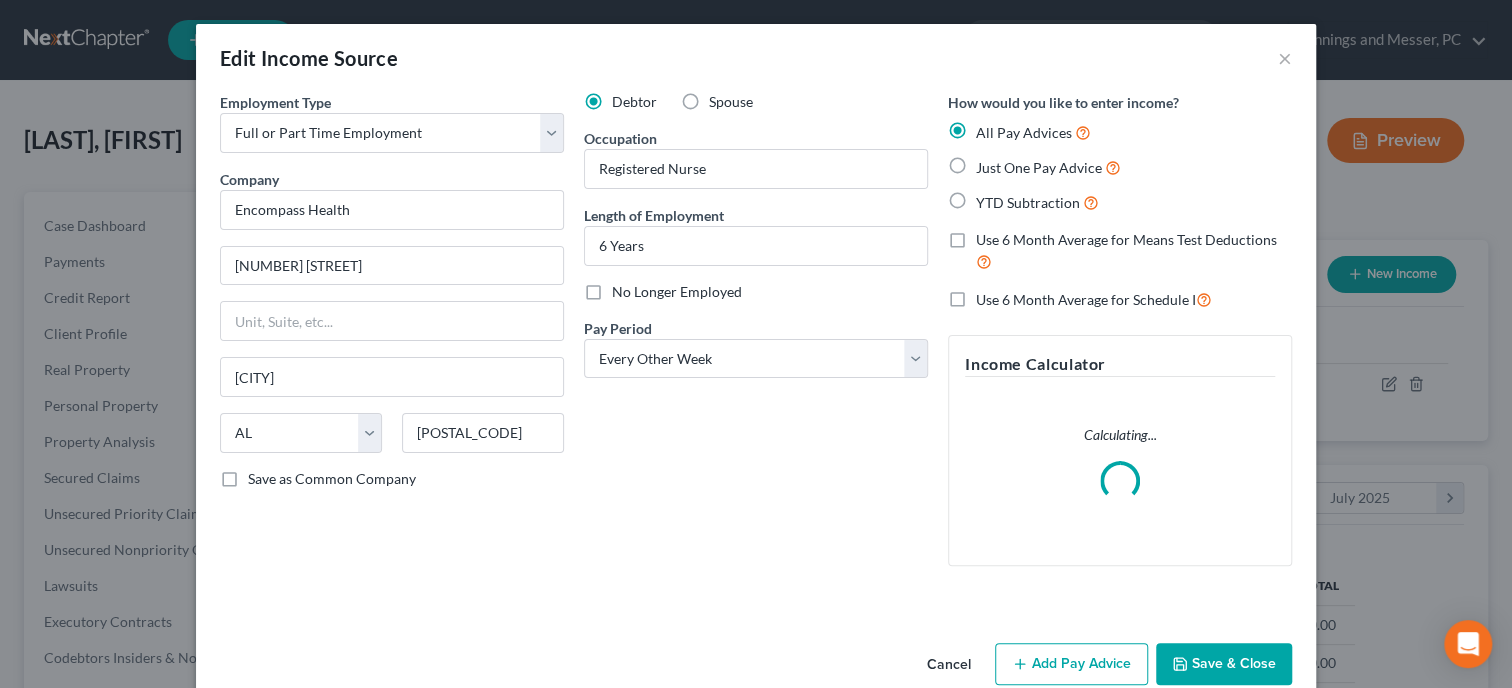 click on "Just One Pay Advice" at bounding box center [1048, 167] 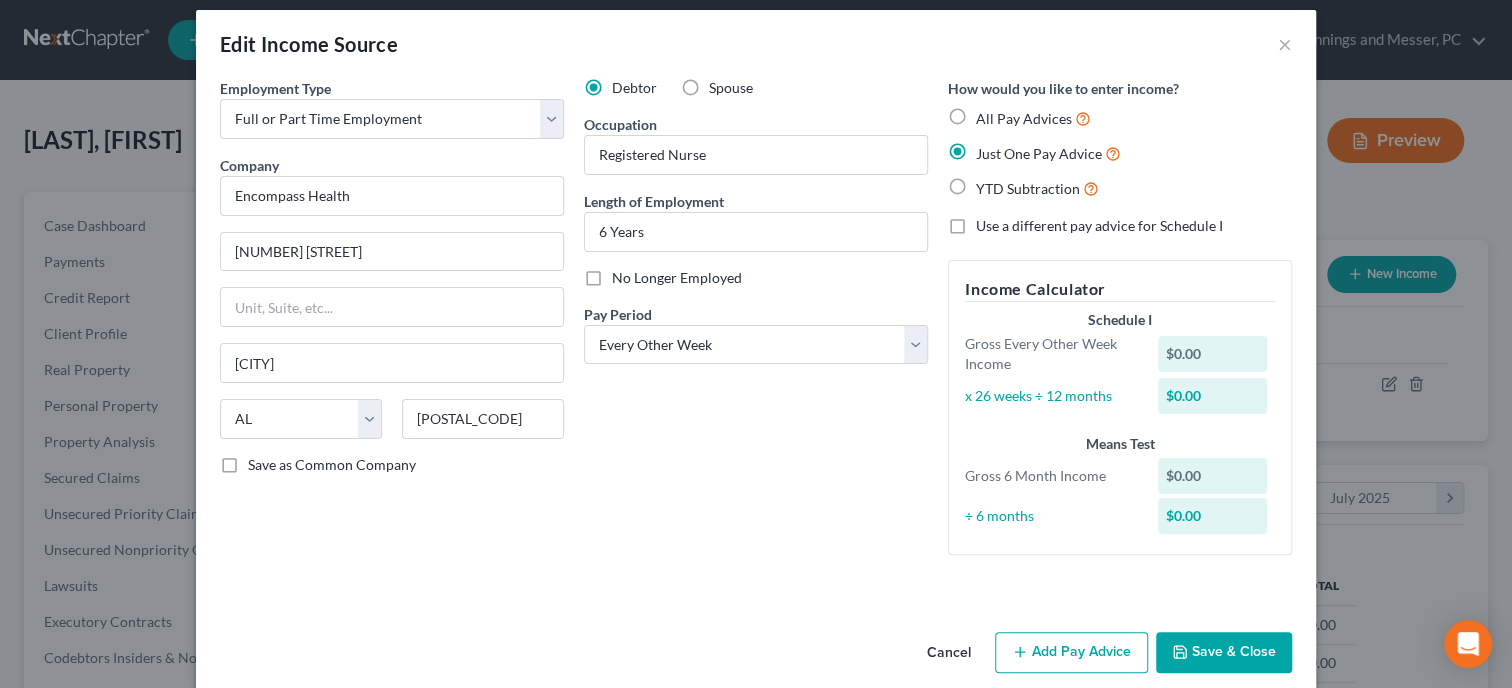 scroll, scrollTop: 39, scrollLeft: 0, axis: vertical 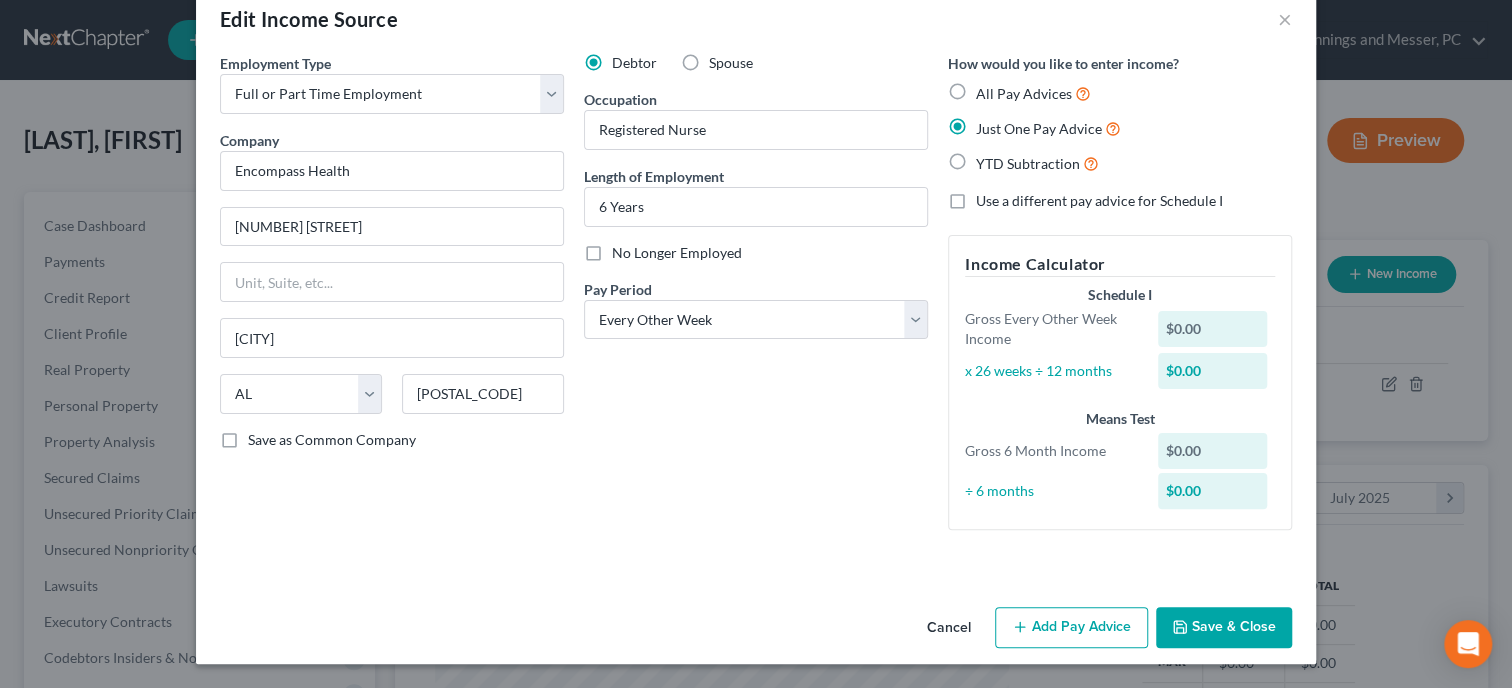 click on "Add Pay Advice" at bounding box center (1071, 628) 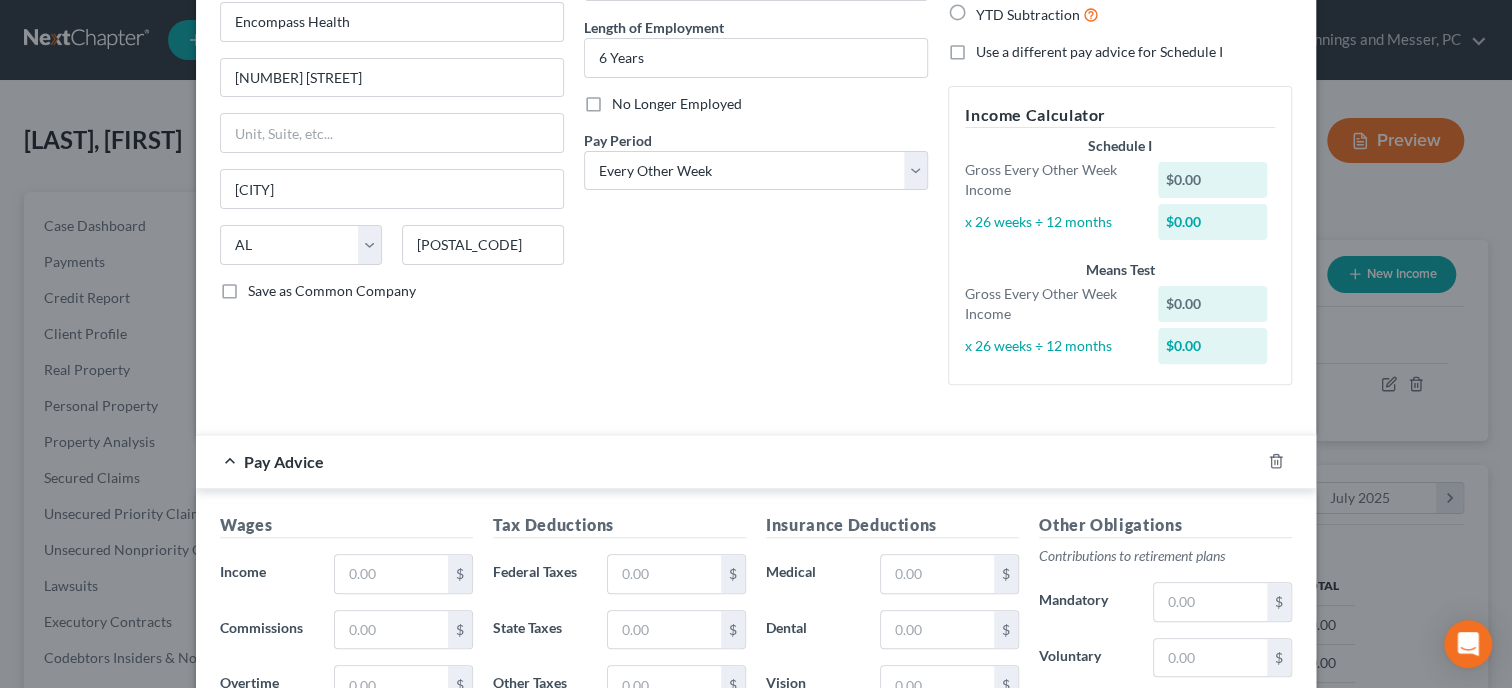 scroll, scrollTop: 514, scrollLeft: 0, axis: vertical 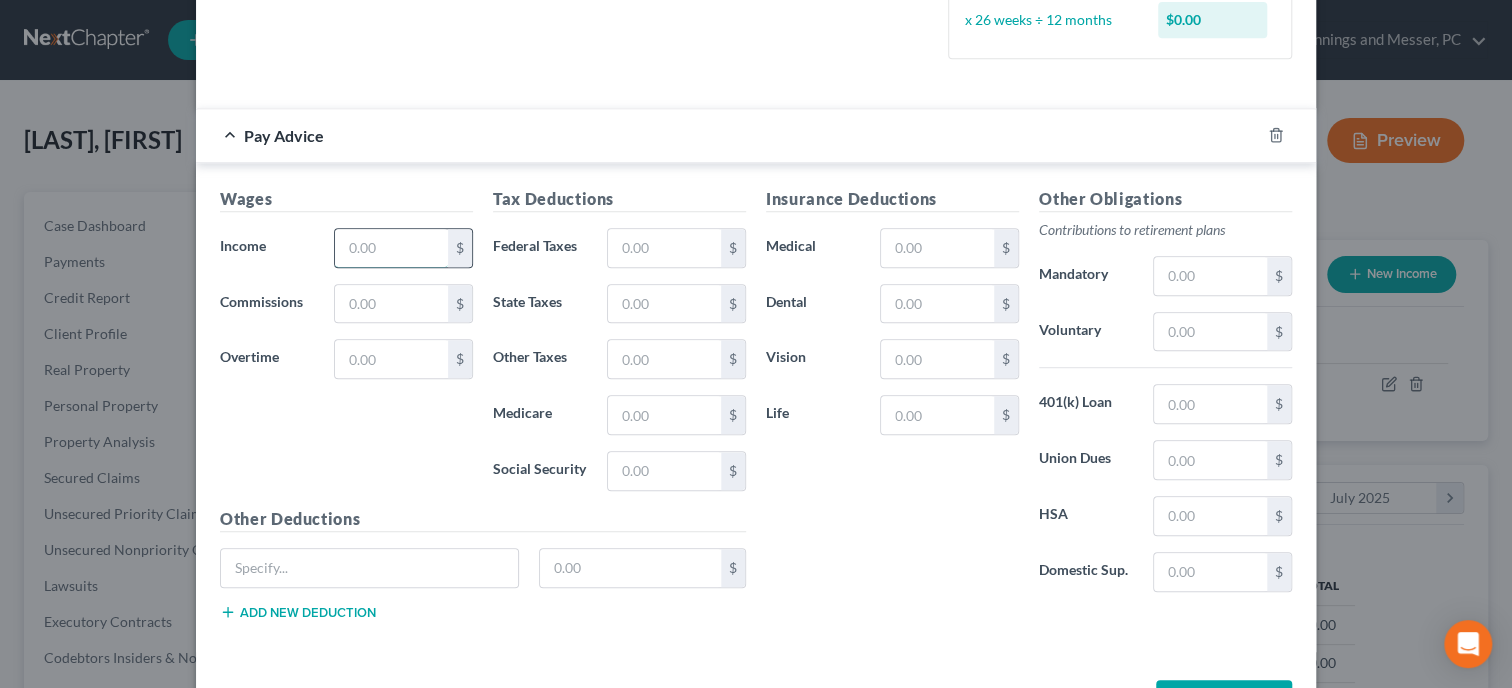 click at bounding box center [391, 248] 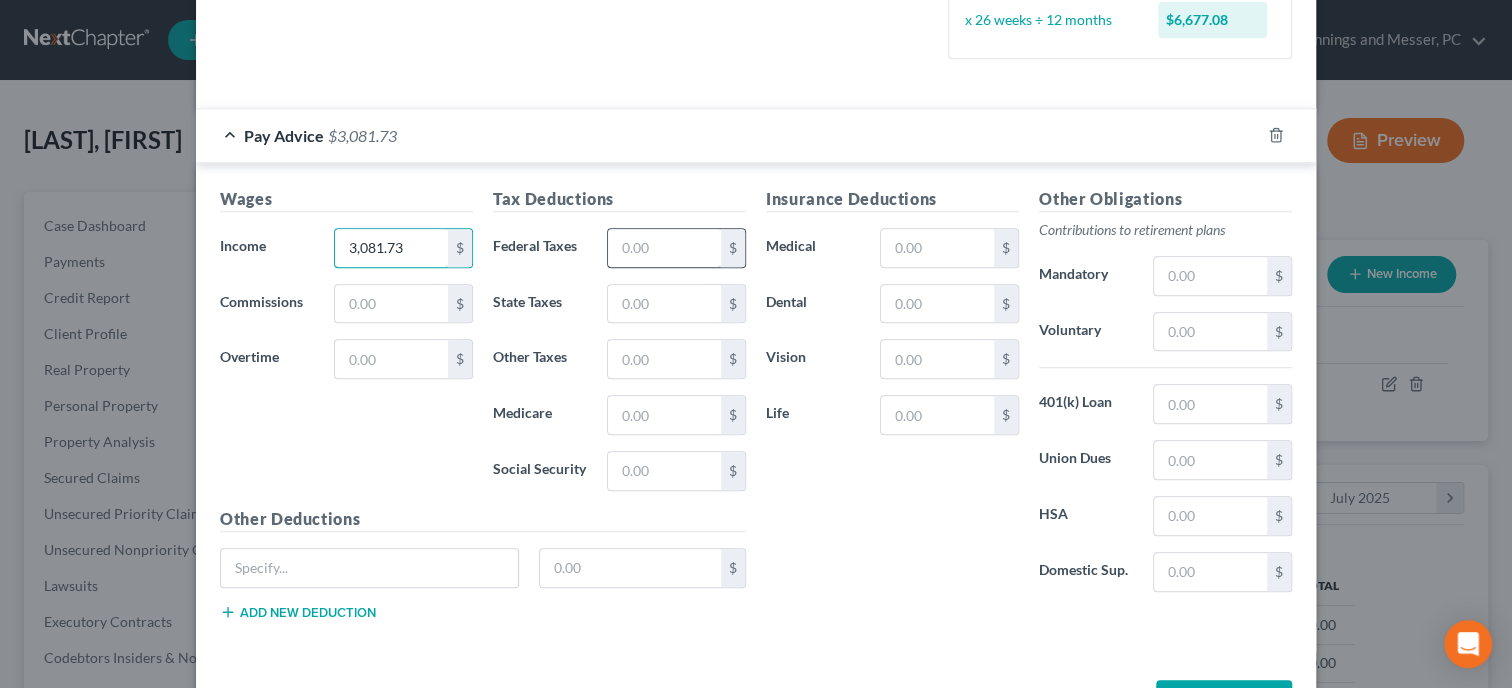 type on "3,081.73" 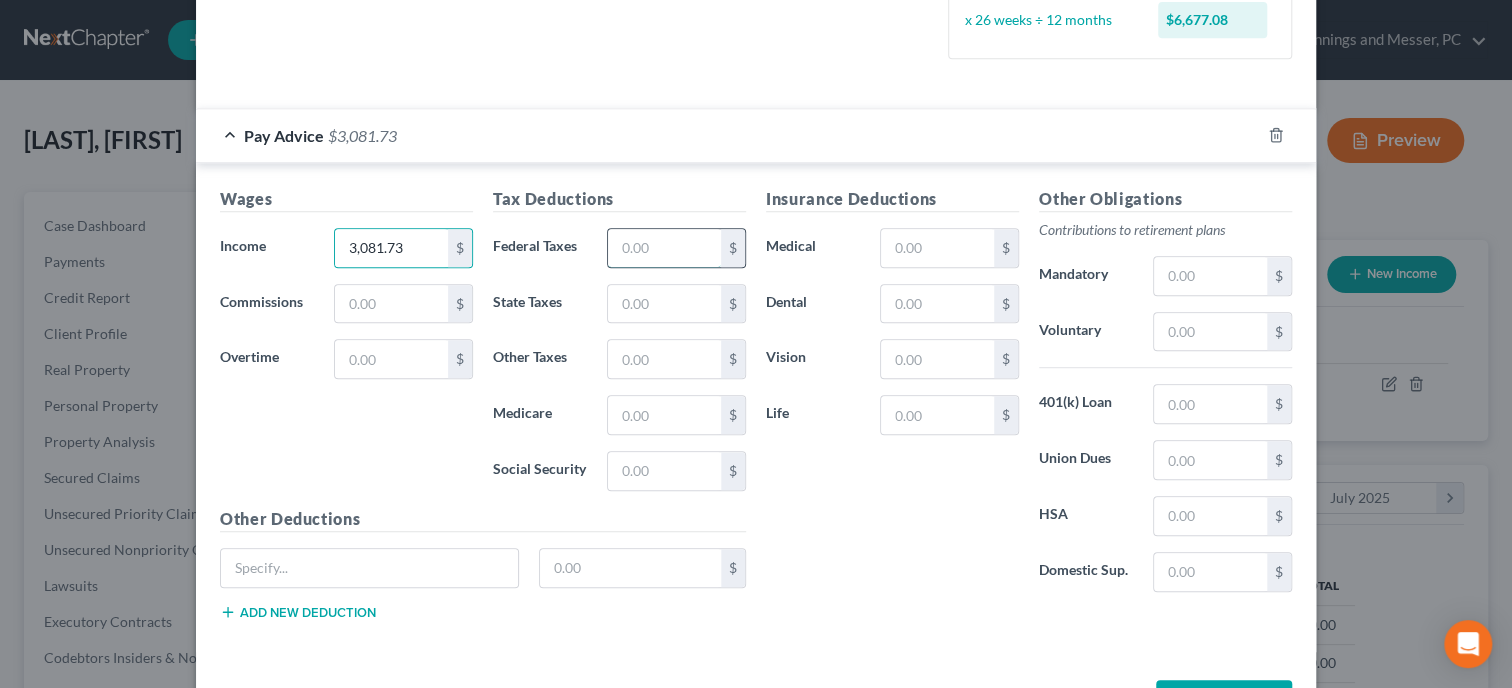 click at bounding box center [664, 248] 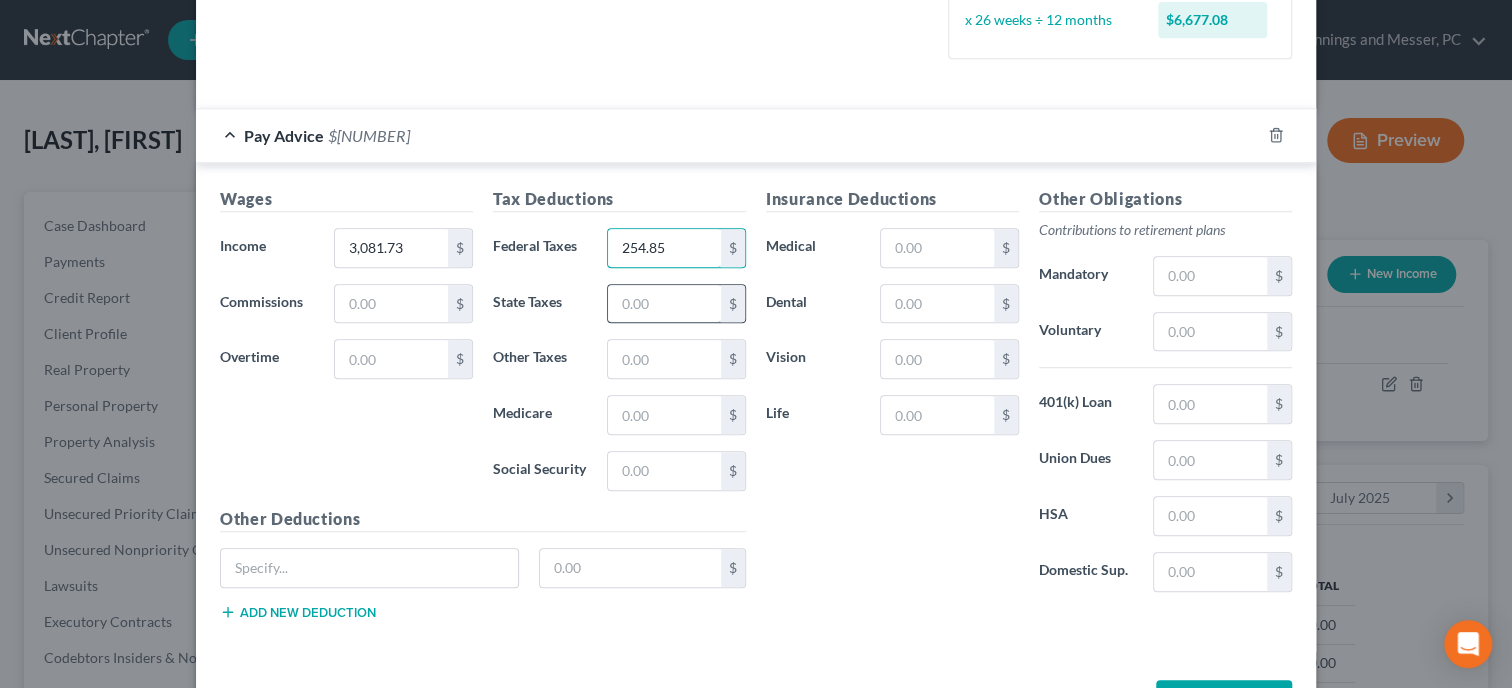 type on "254.85" 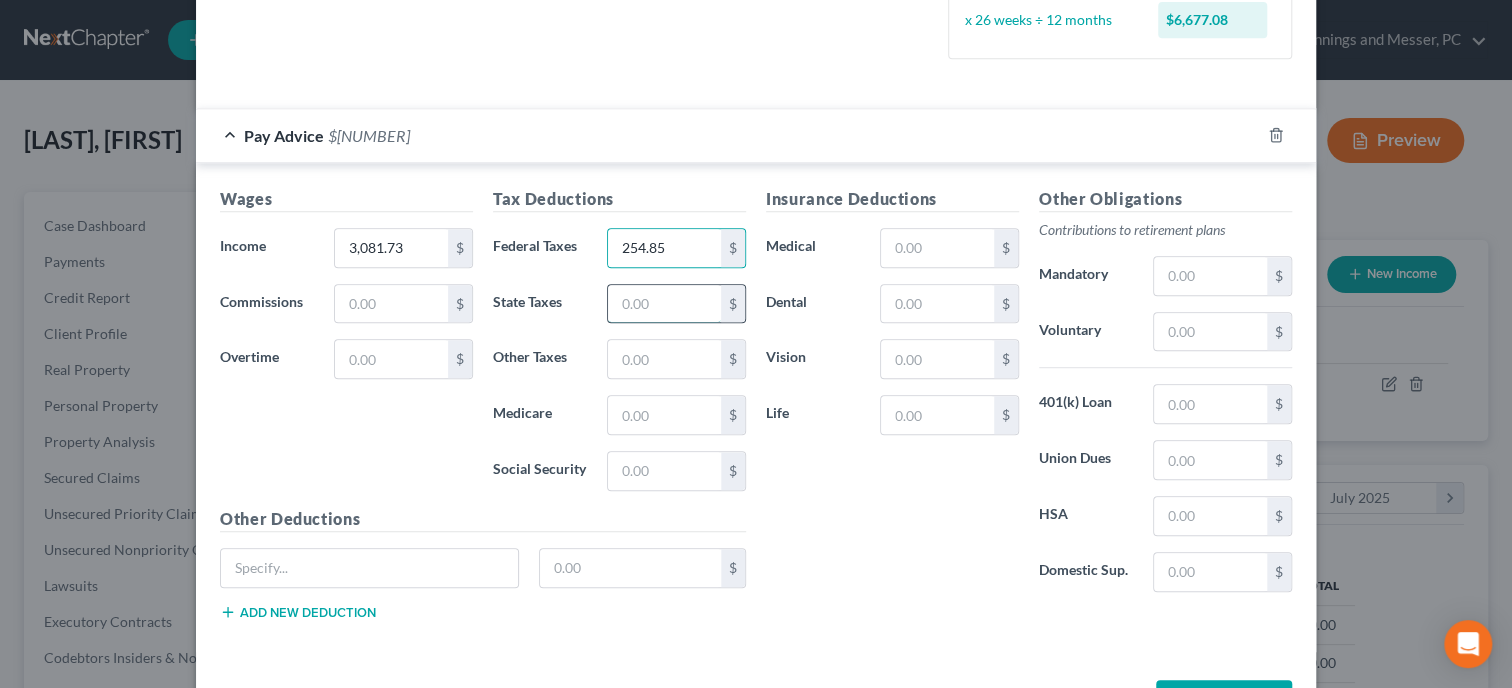 click at bounding box center [664, 304] 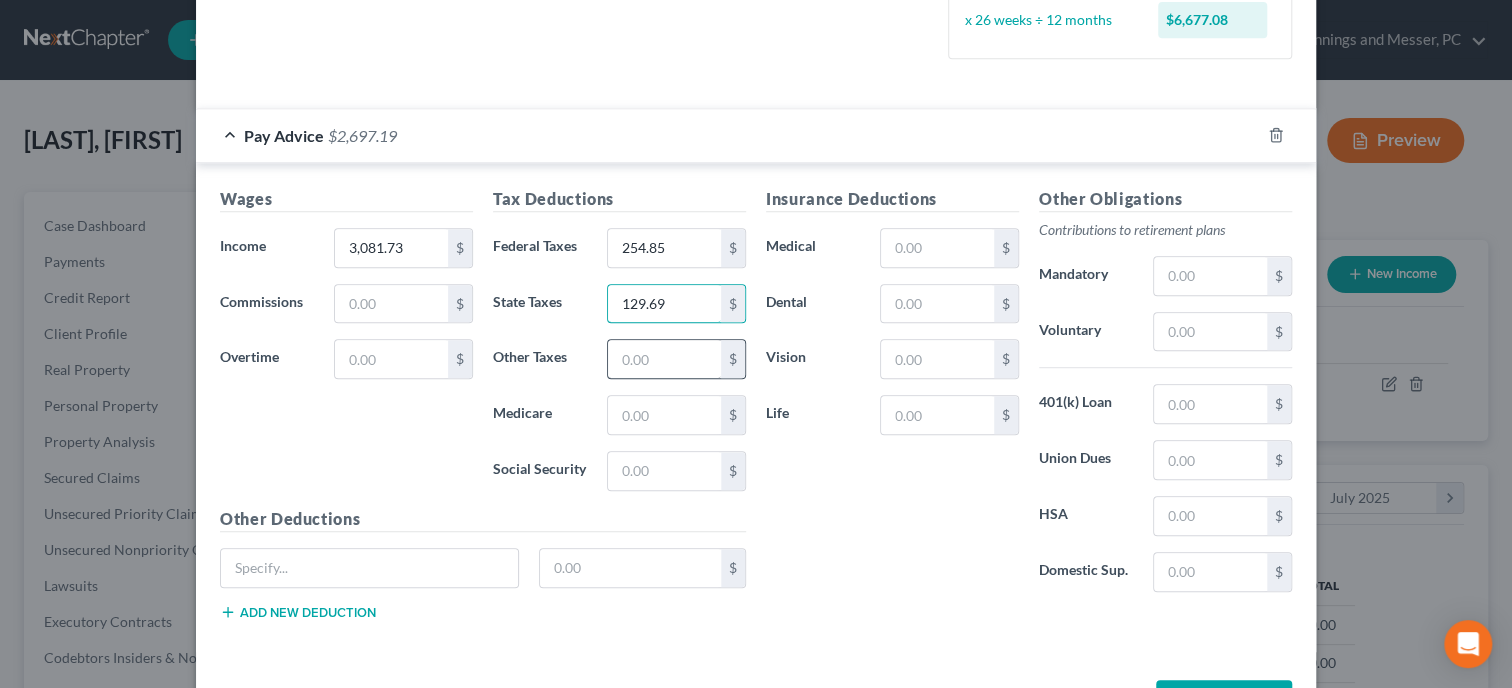type on "129.69" 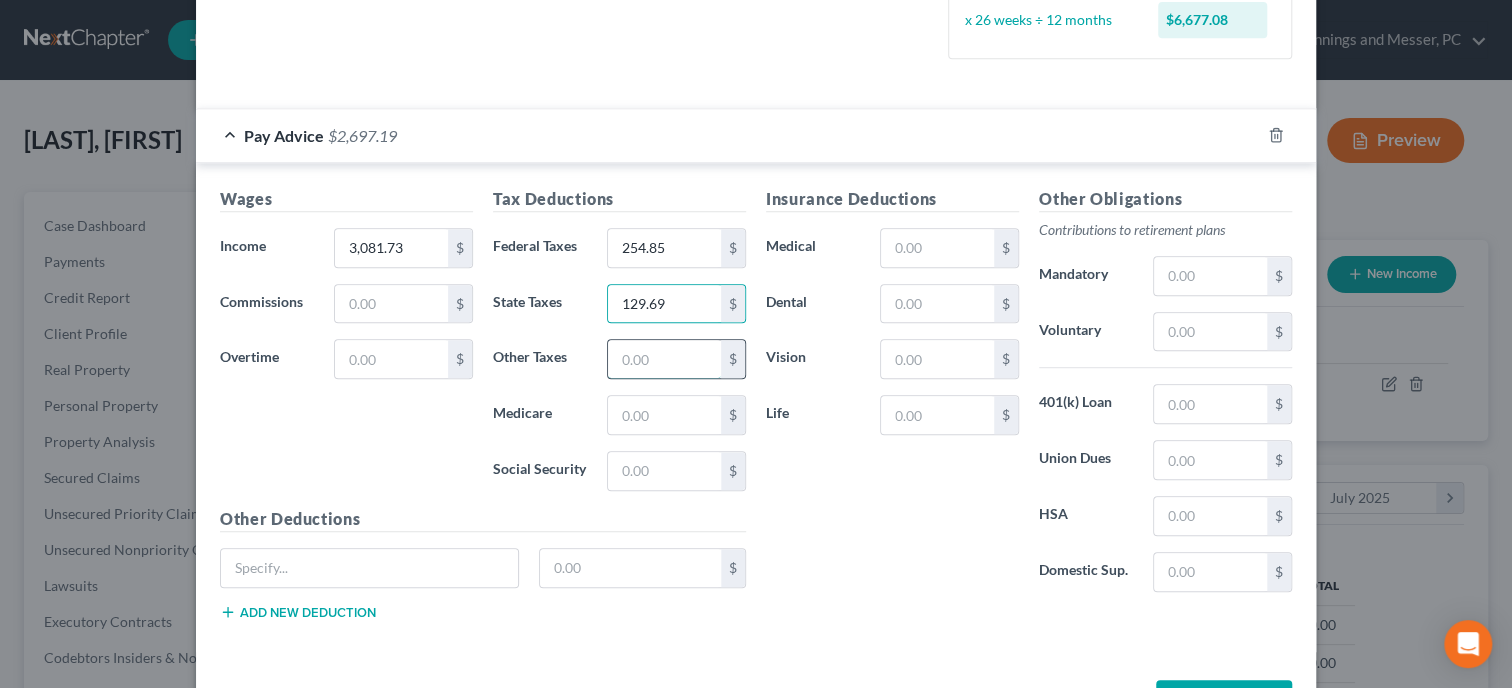 click at bounding box center (664, 359) 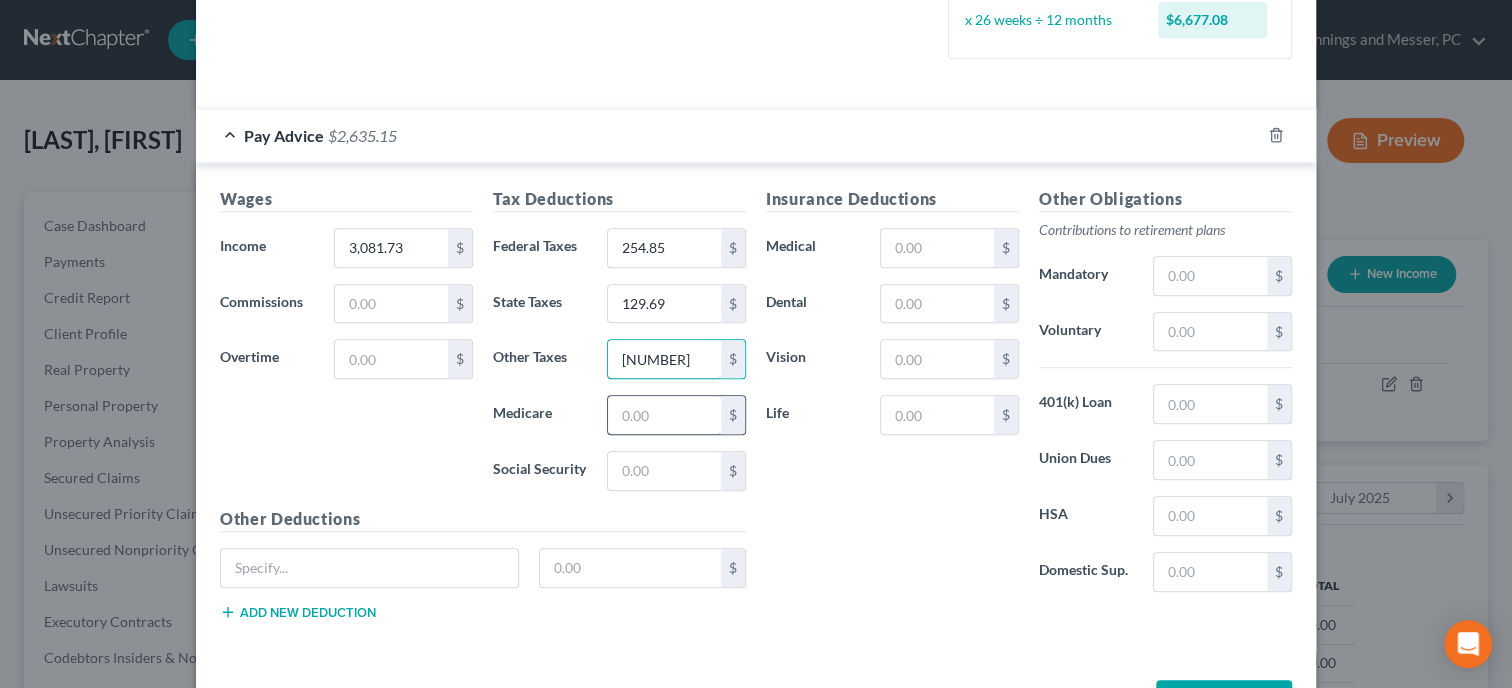 type on "[NUMBER]" 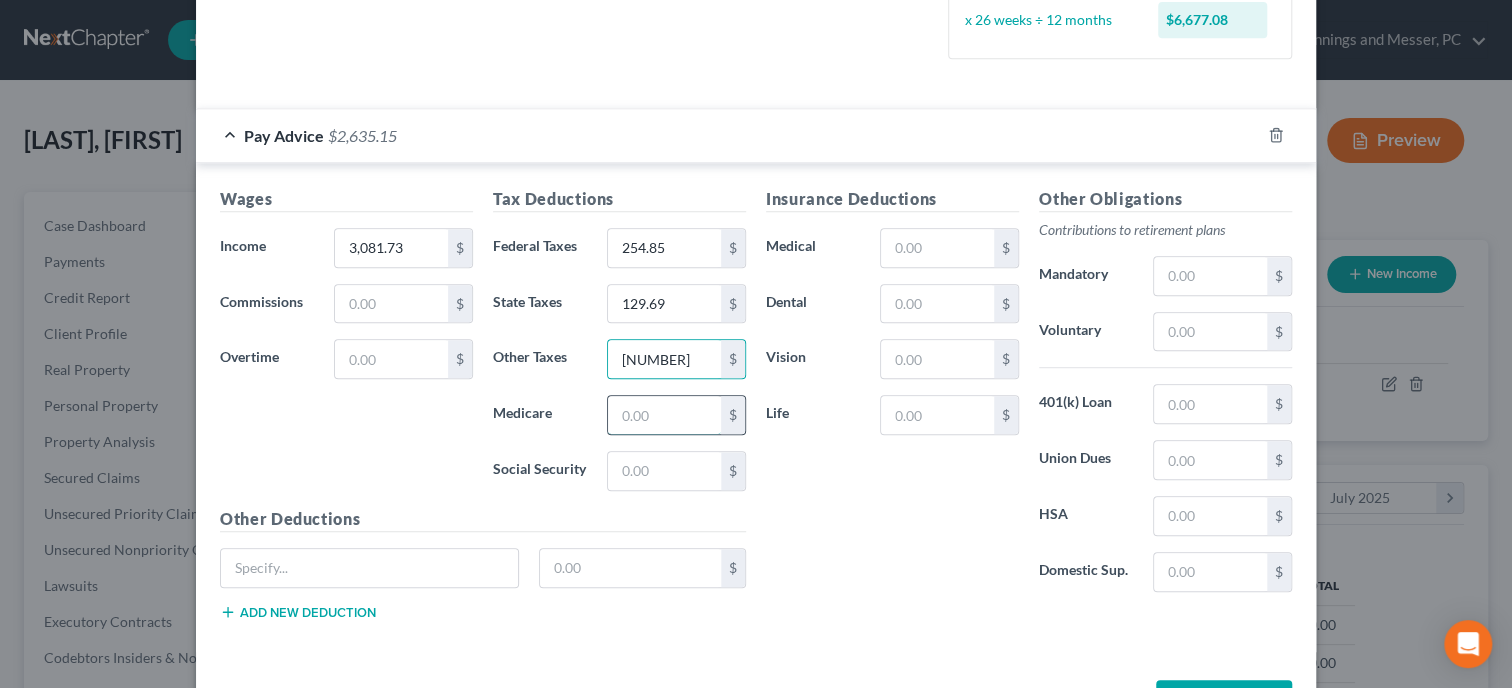 click at bounding box center [664, 415] 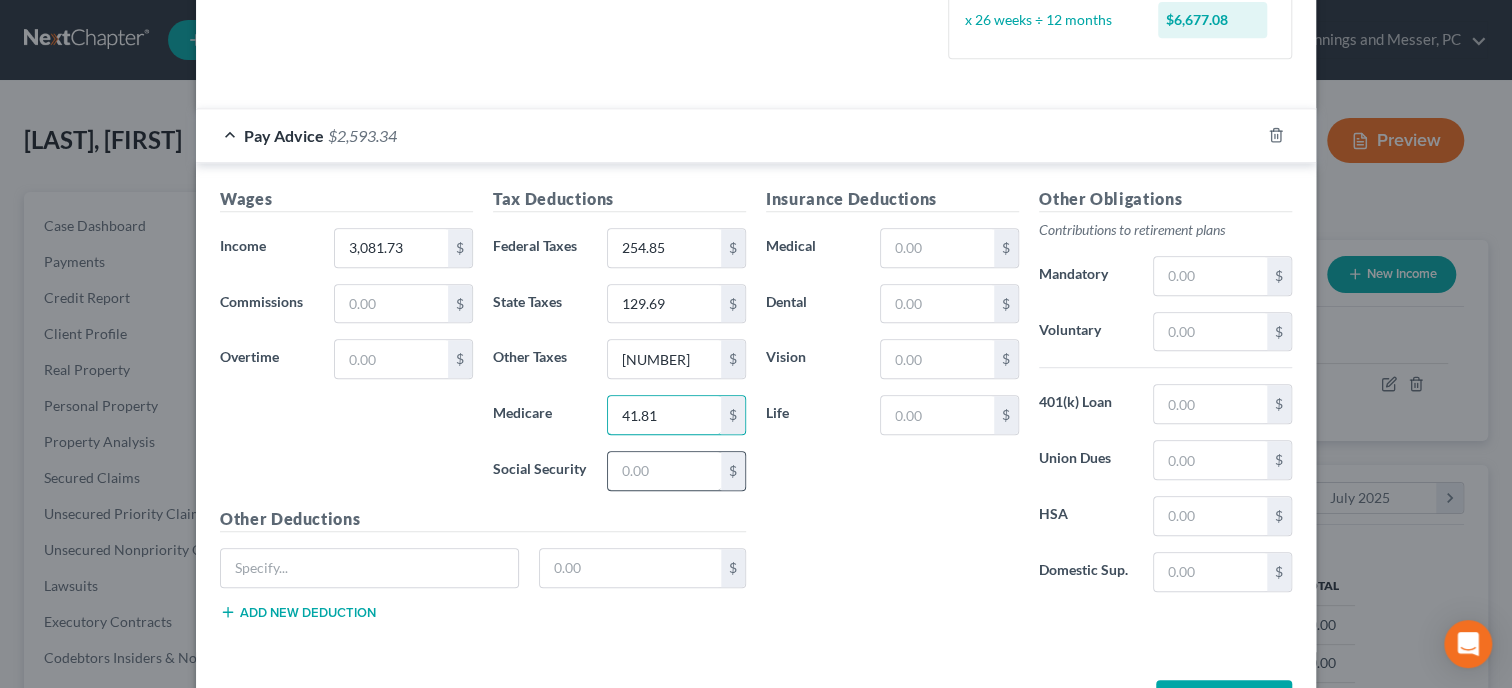 type on "41.81" 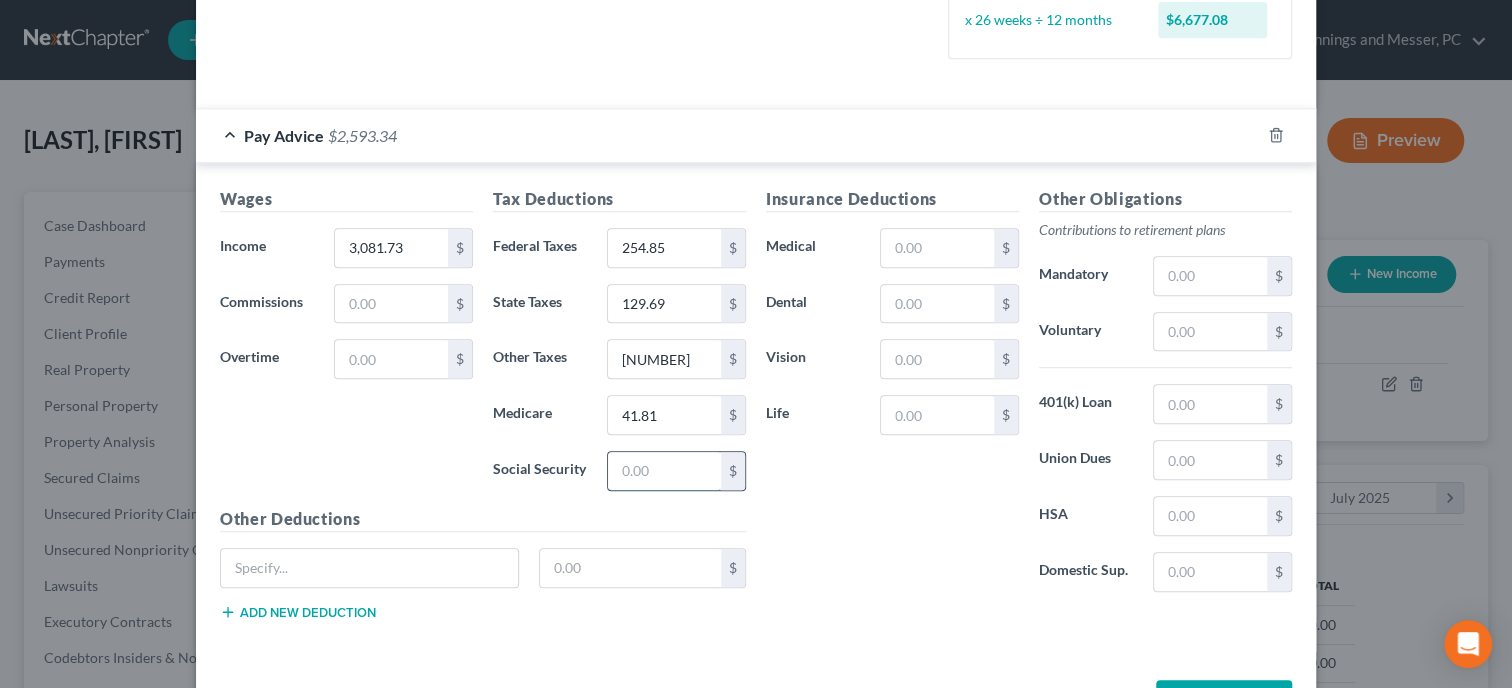 click at bounding box center [664, 471] 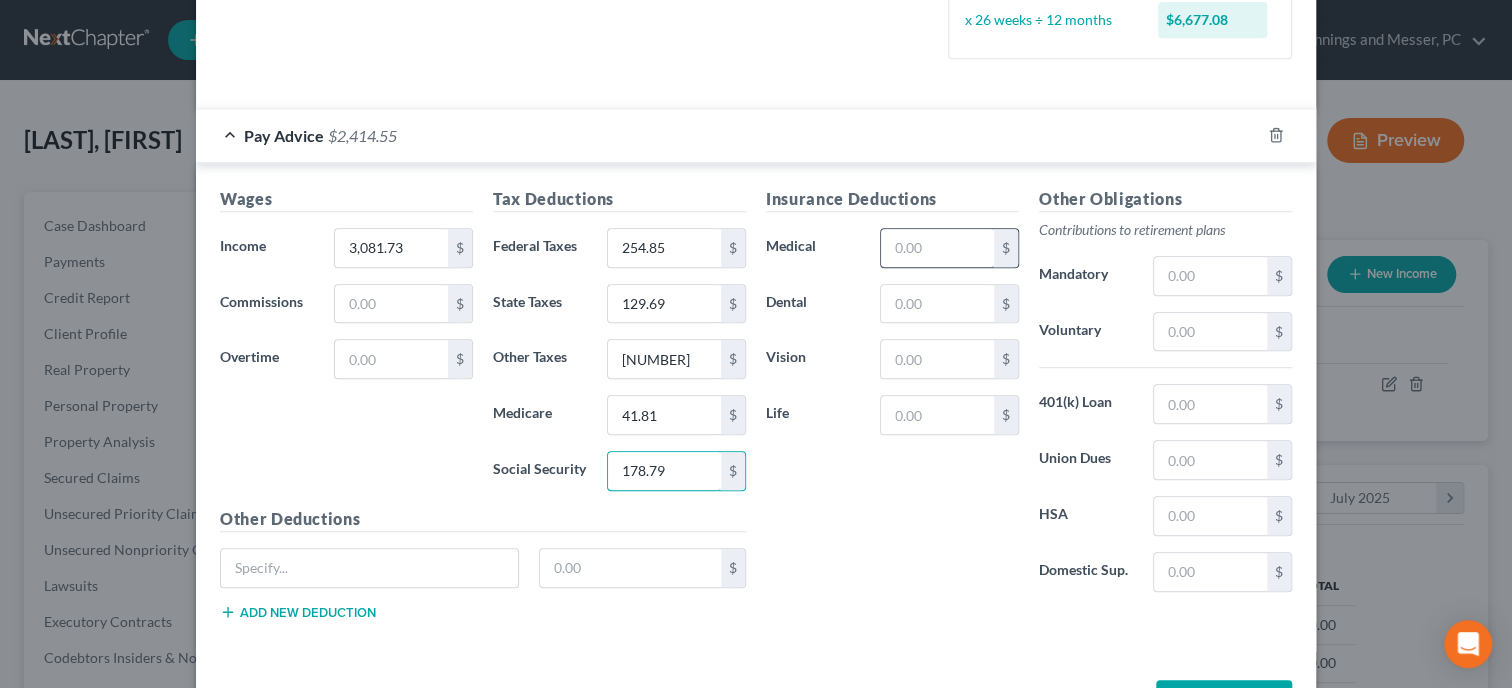 type on "178.79" 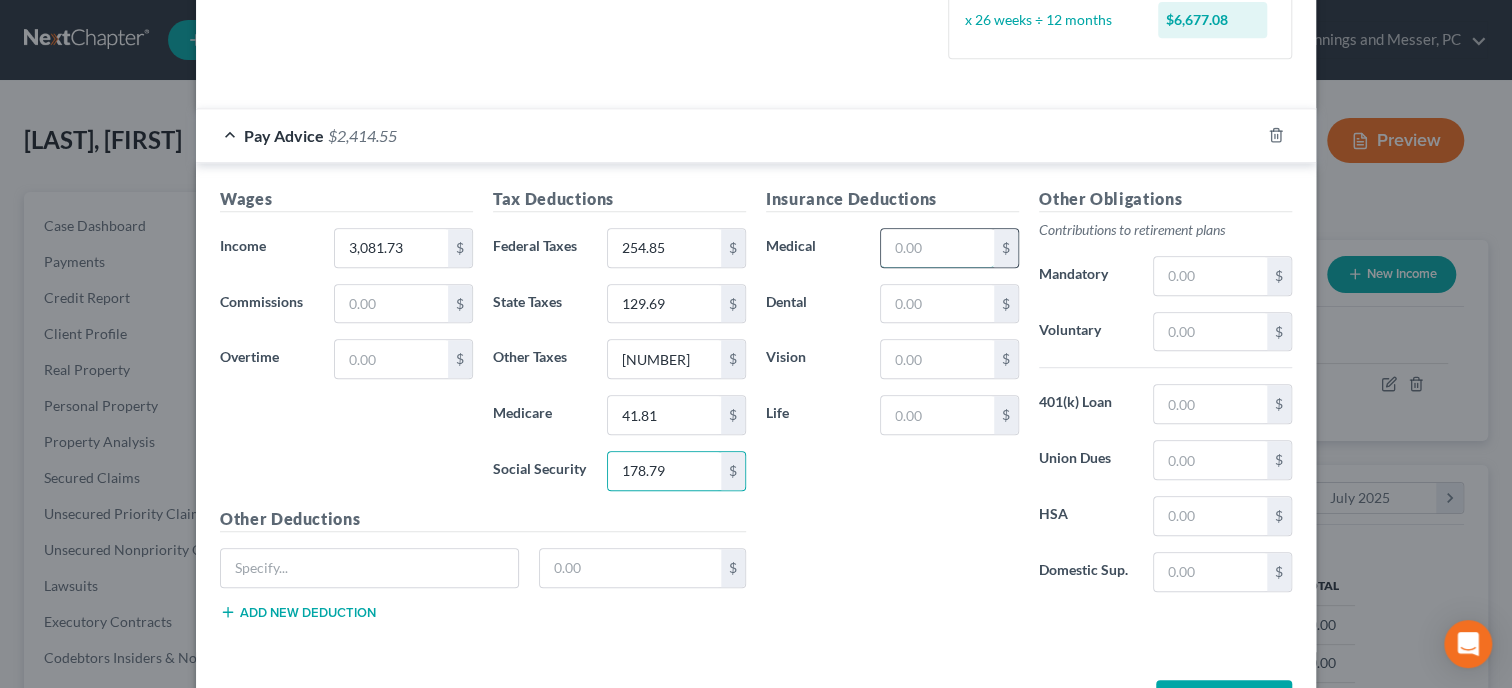 click at bounding box center (937, 248) 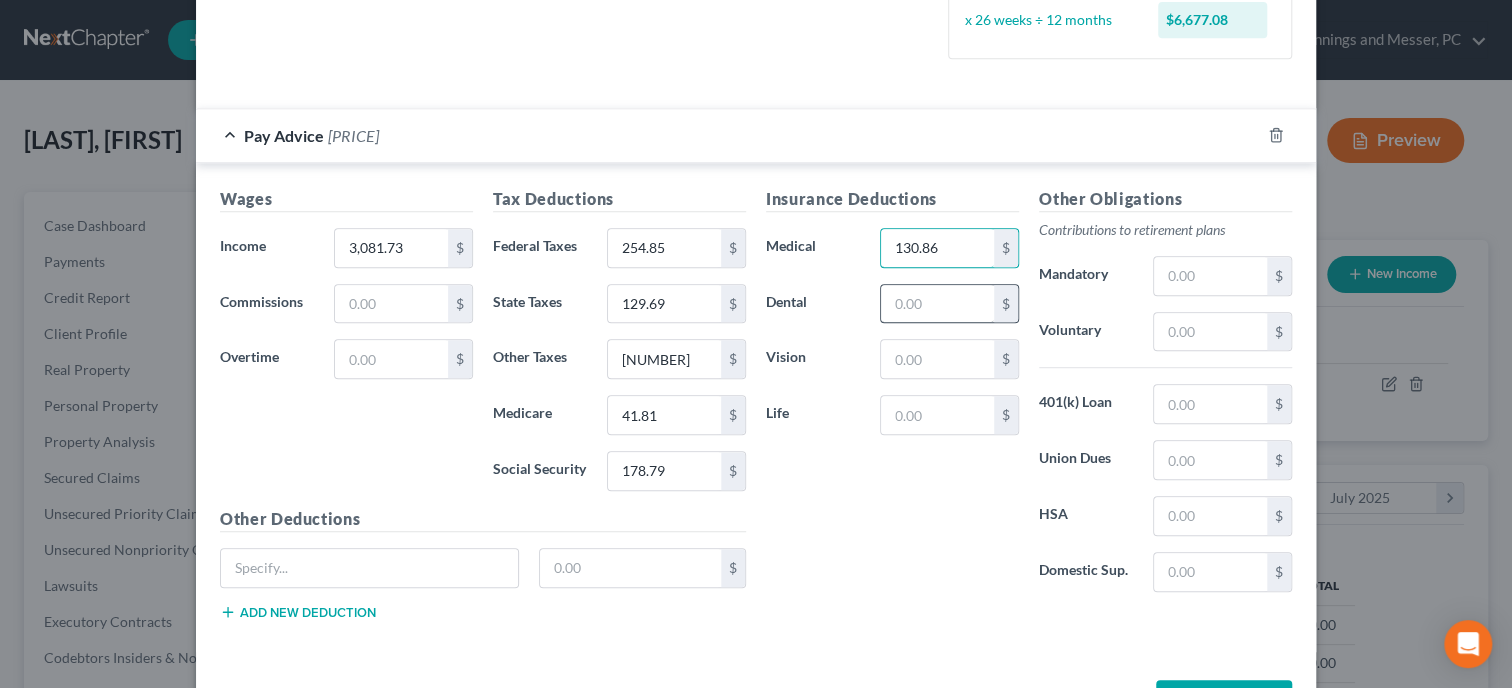 type on "130.86" 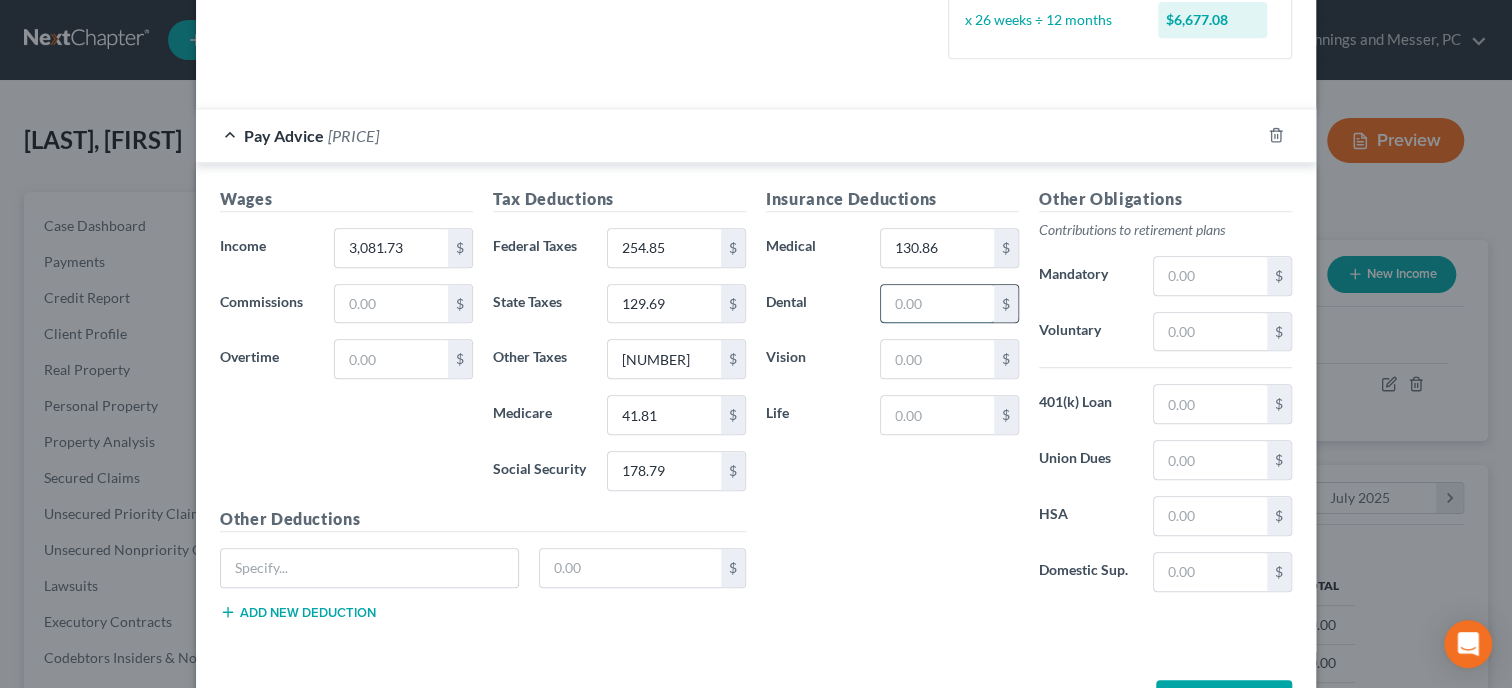 click at bounding box center (937, 304) 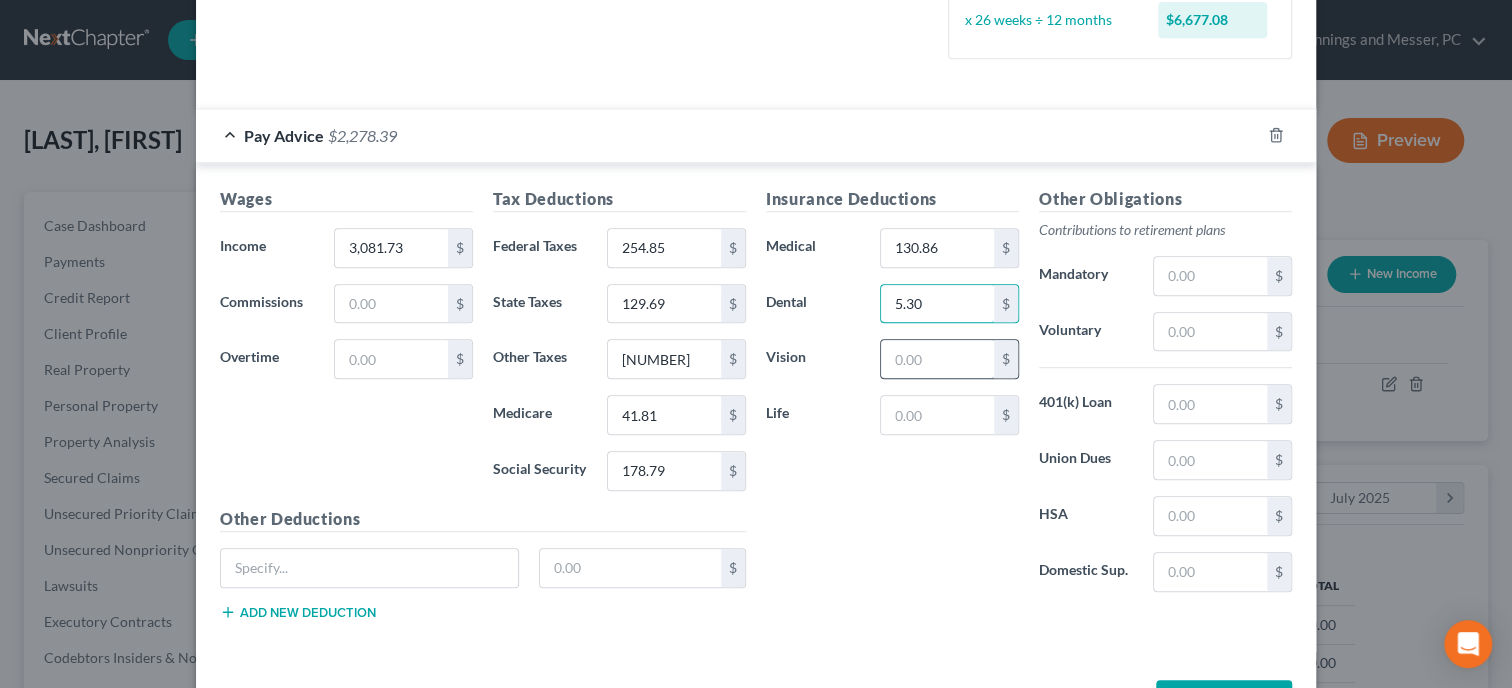 type on "5.30" 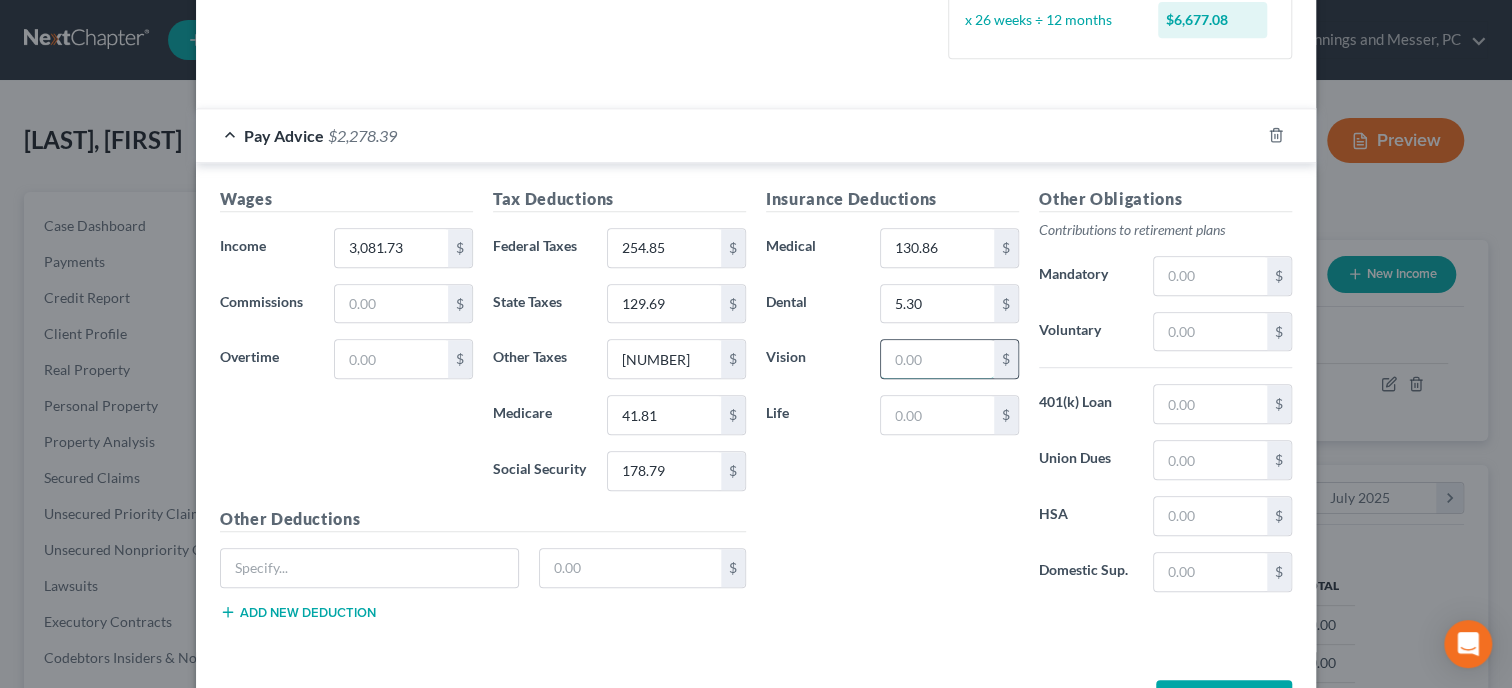 click at bounding box center [937, 359] 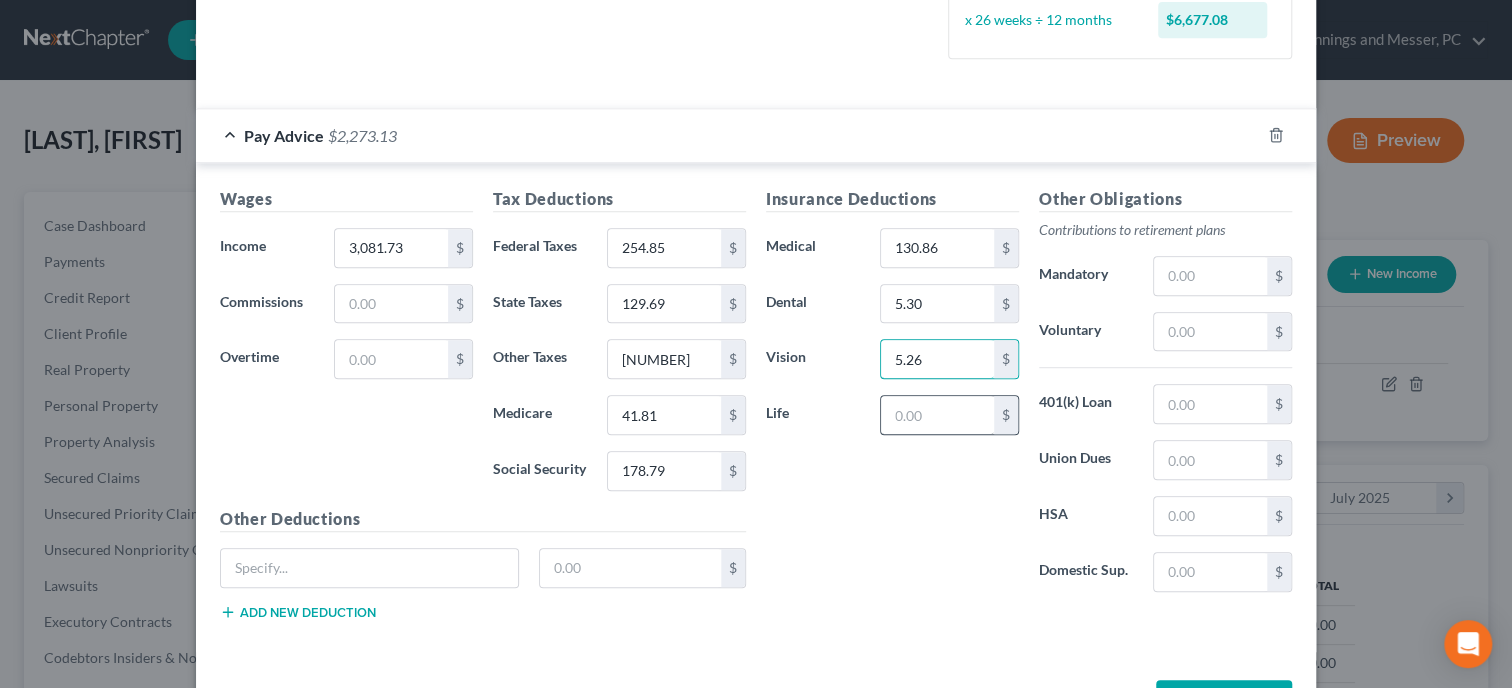 type on "5.26" 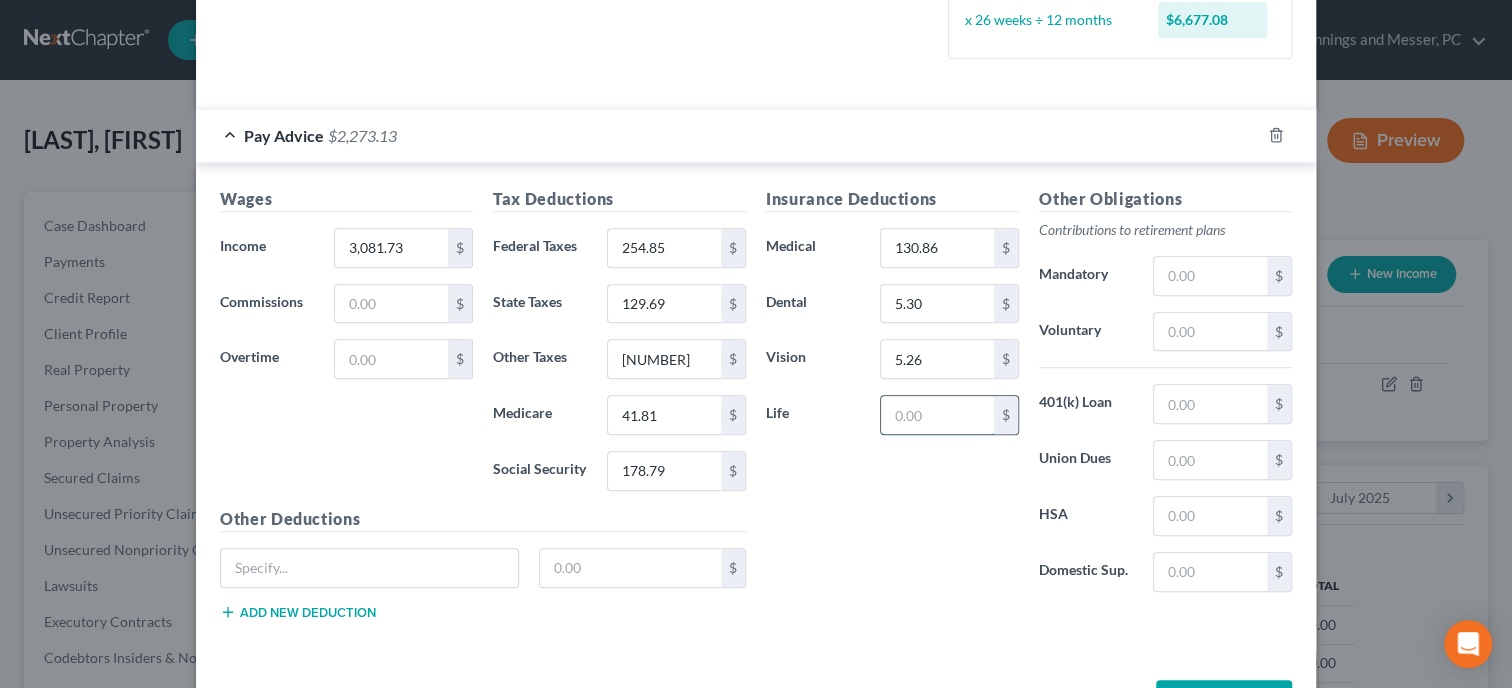 click at bounding box center [937, 415] 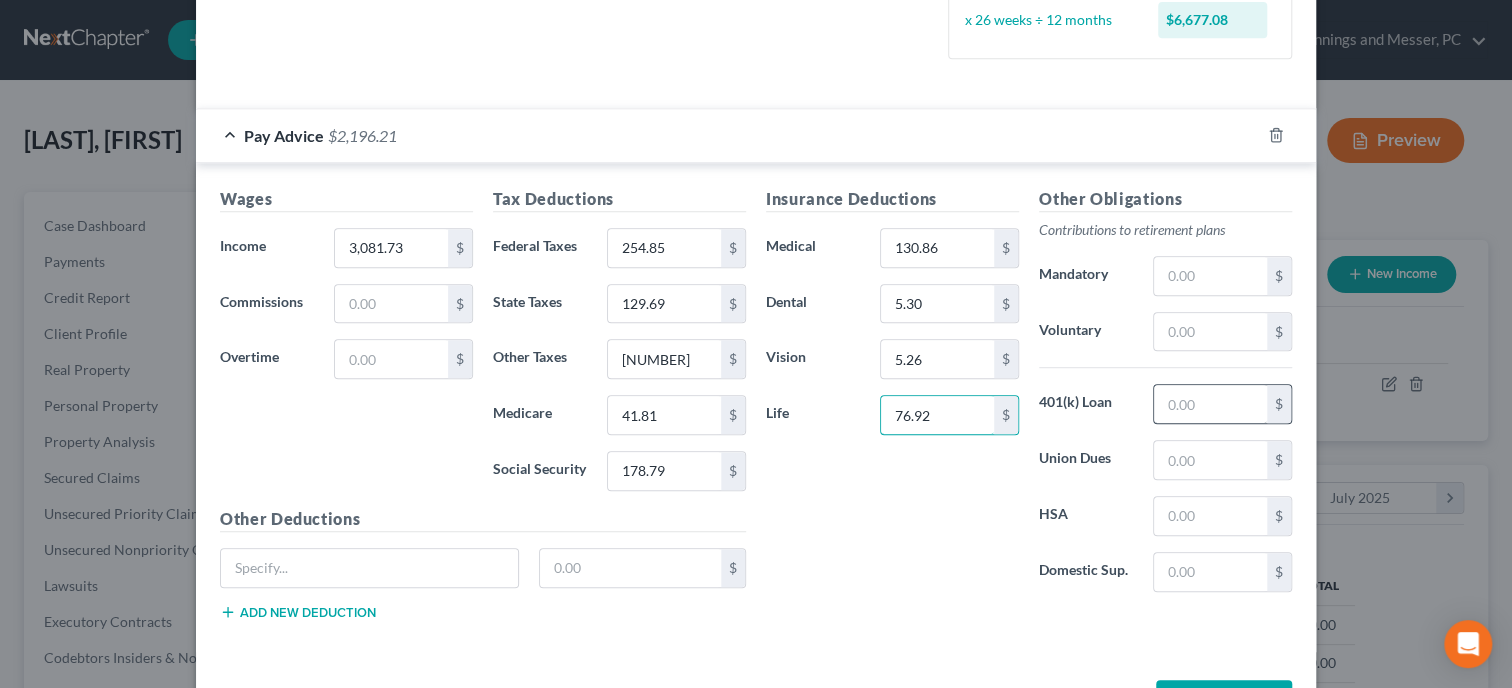 type on "76.92" 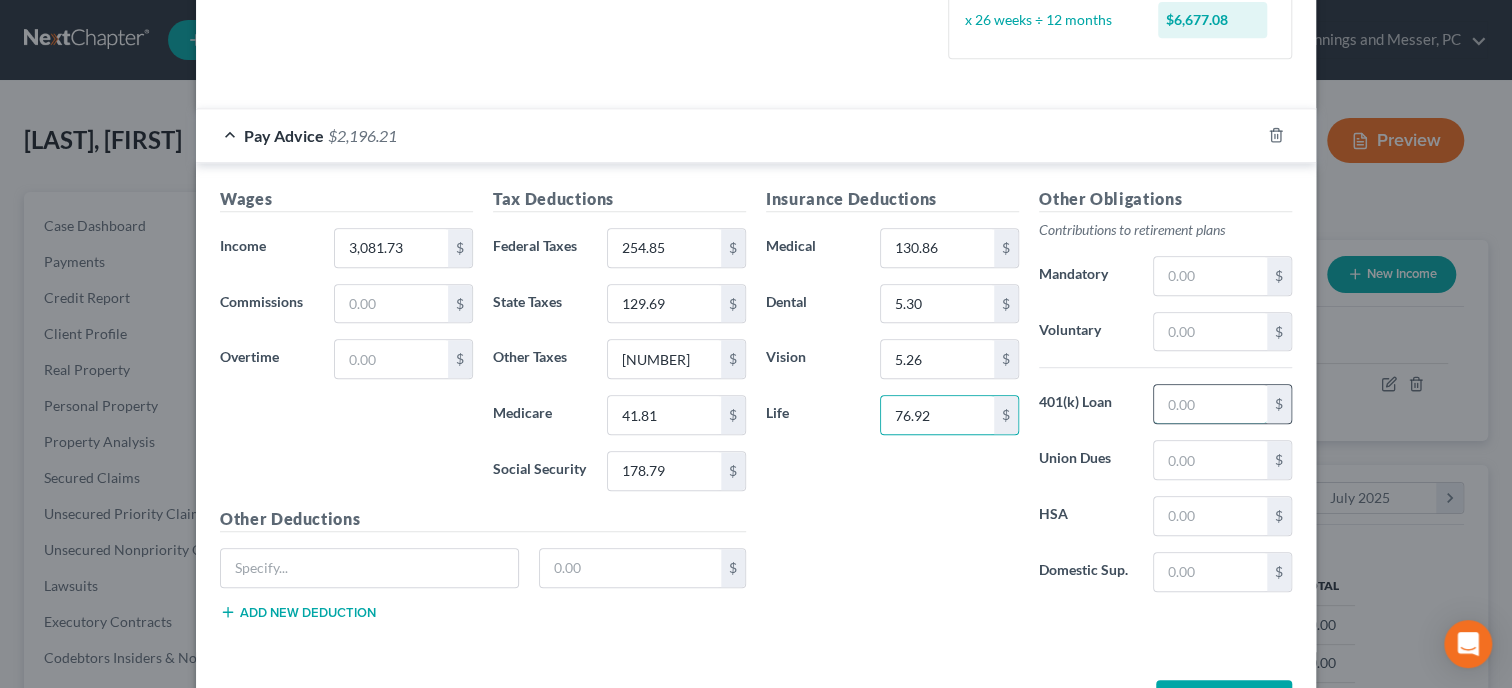 click at bounding box center [1210, 404] 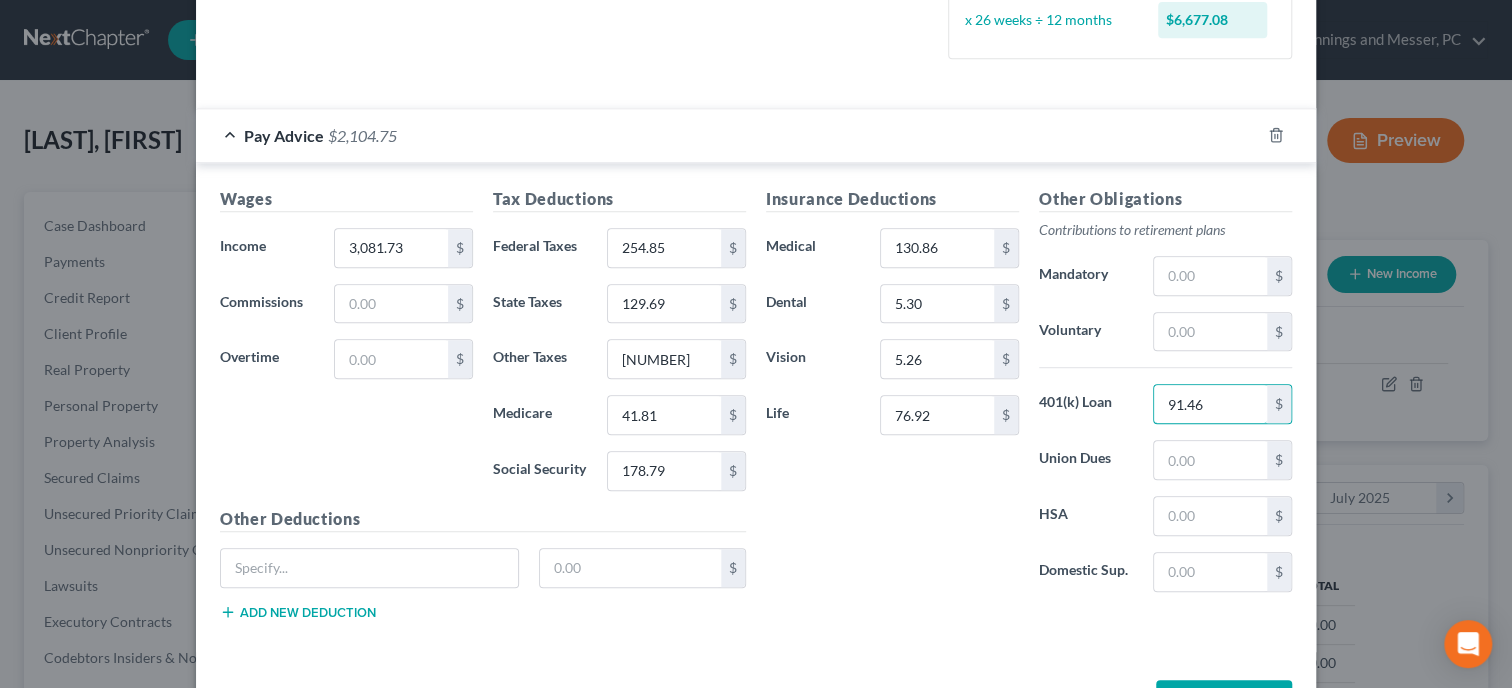 type on "91.46" 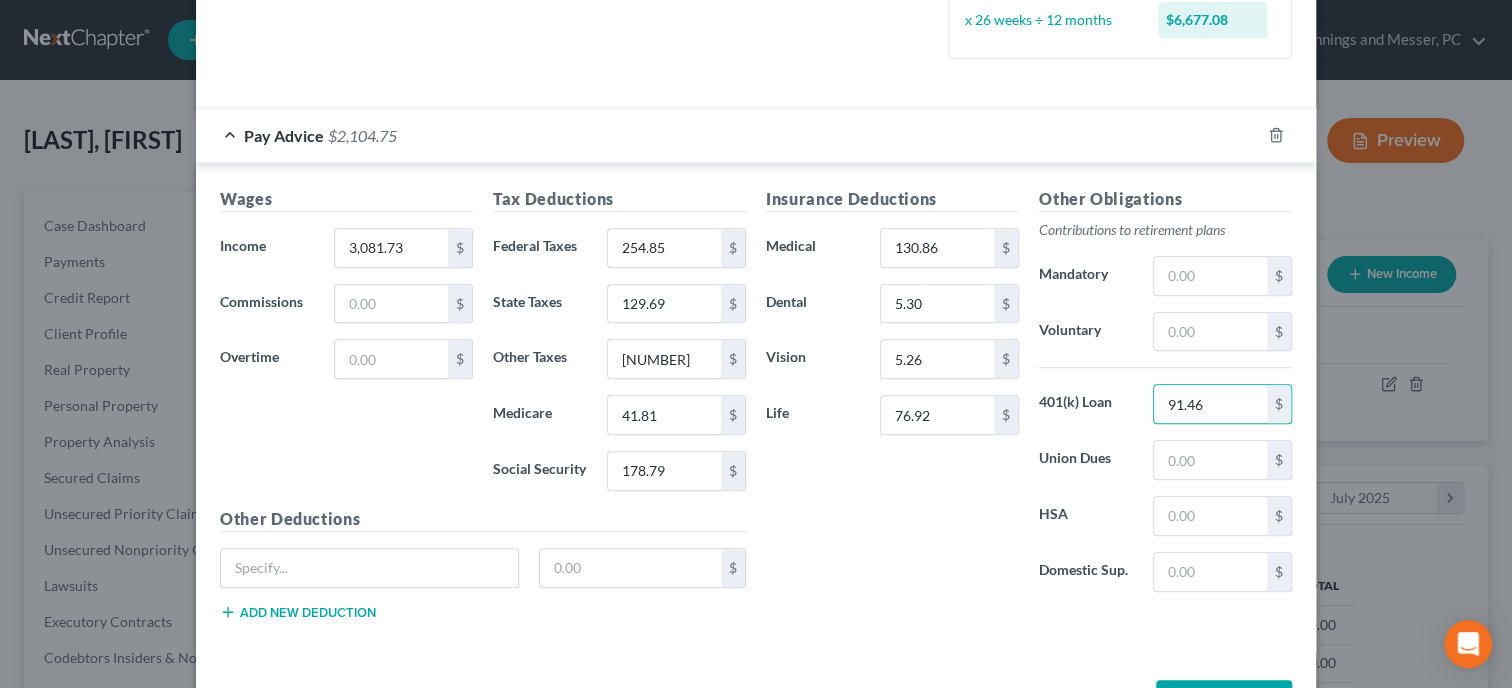 click on "Insurance Deductions Medical [NUMBER] $ Dental [NUMBER] $ Vision [NUMBER] $ Life [NUMBER] $" at bounding box center (892, 397) 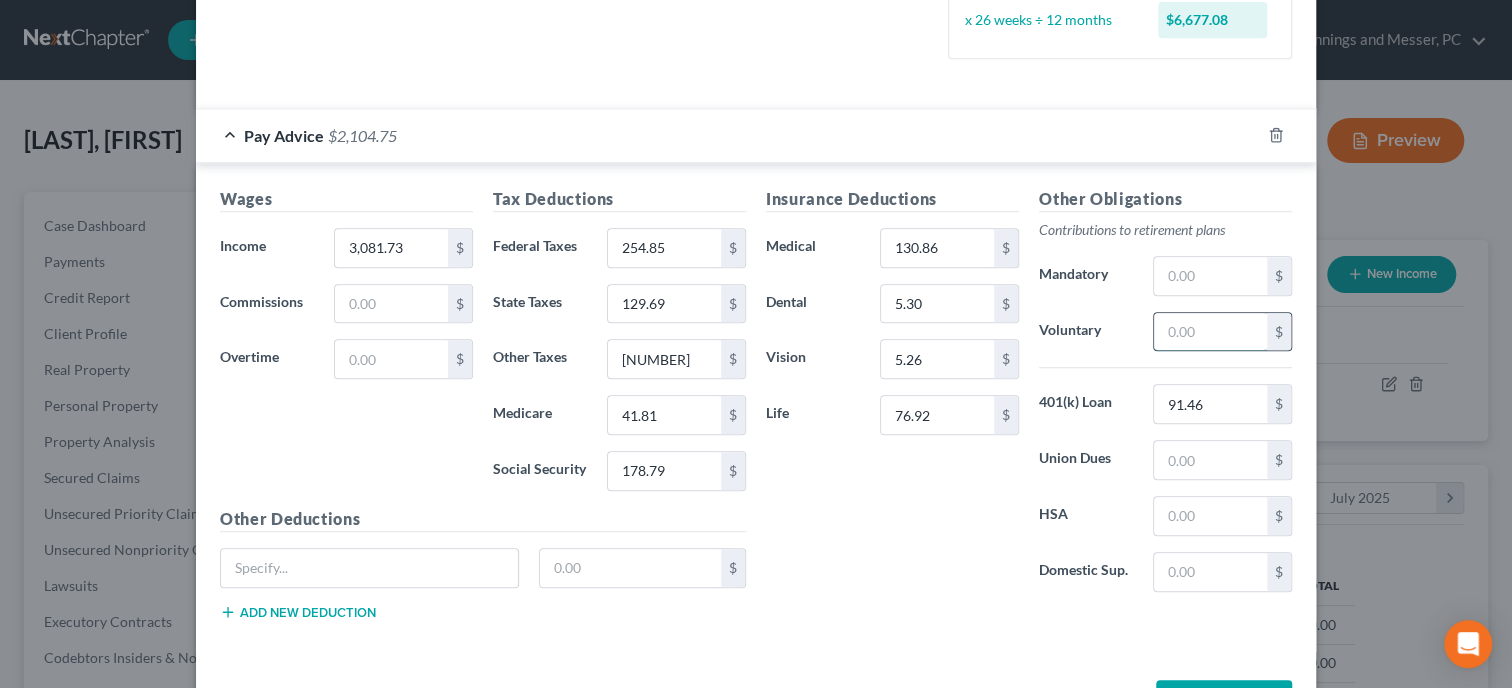 click at bounding box center [1210, 332] 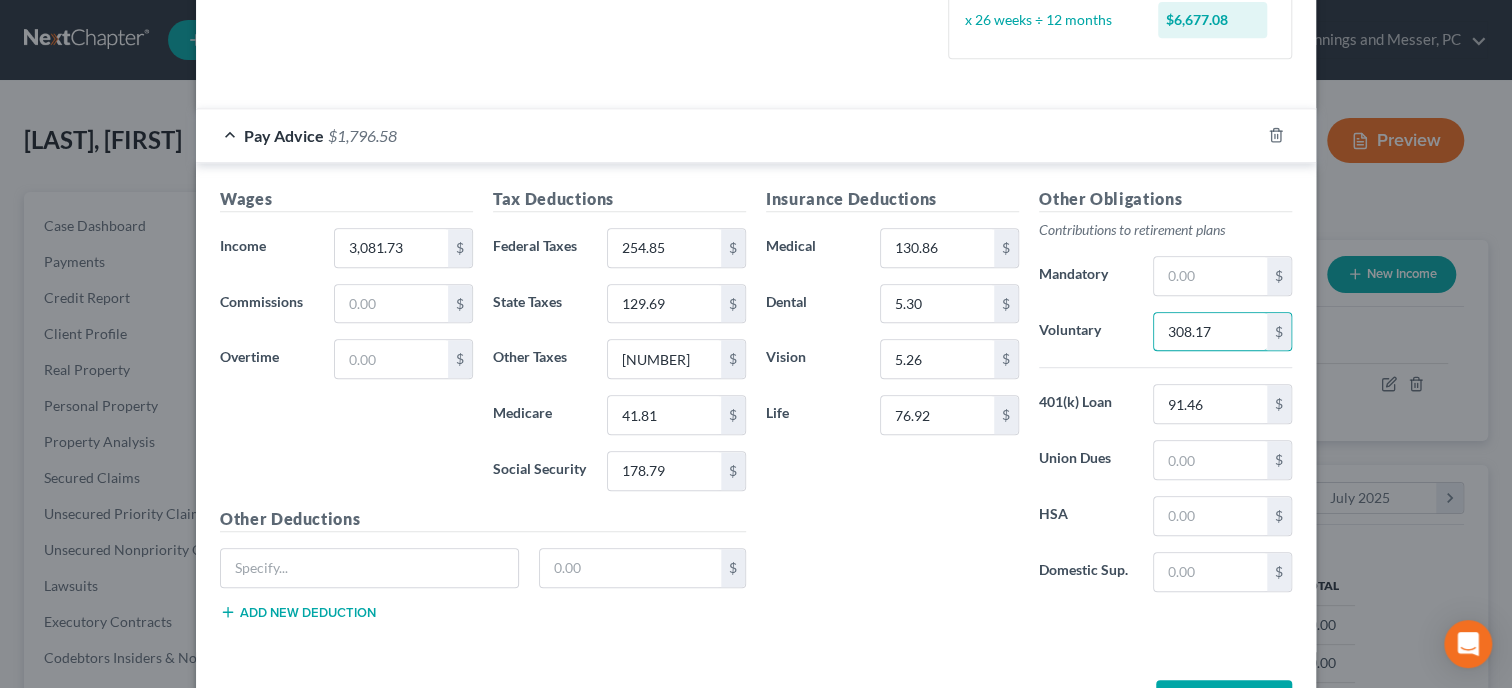 type on "308.17" 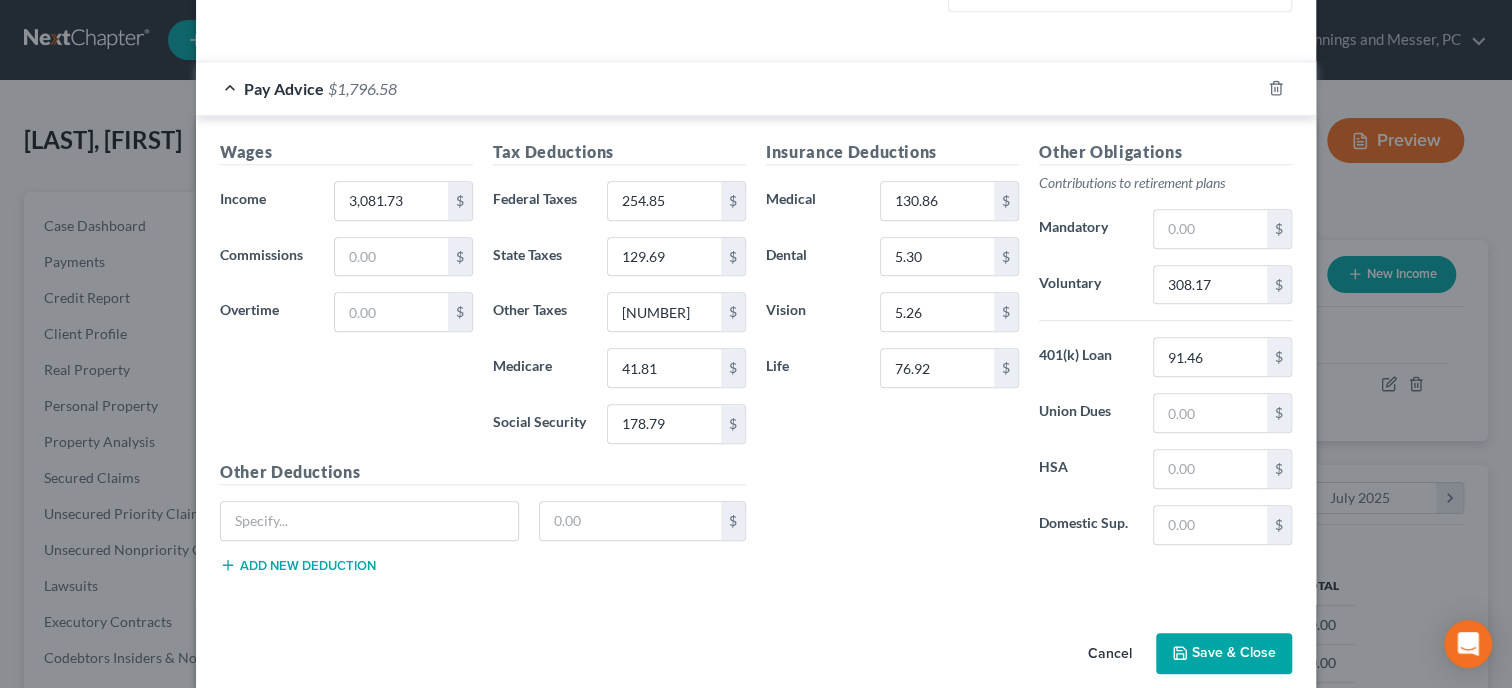 scroll, scrollTop: 583, scrollLeft: 0, axis: vertical 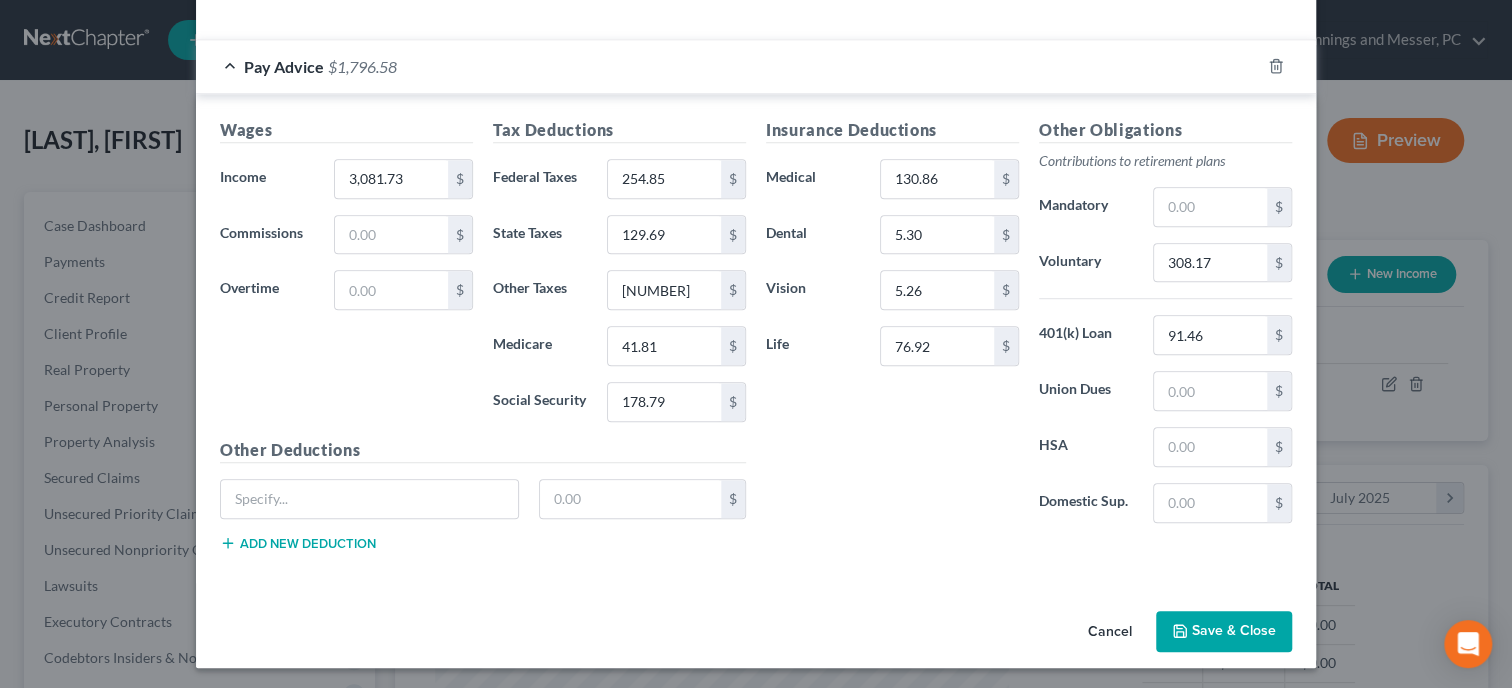 click on "Save & Close" at bounding box center (1224, 632) 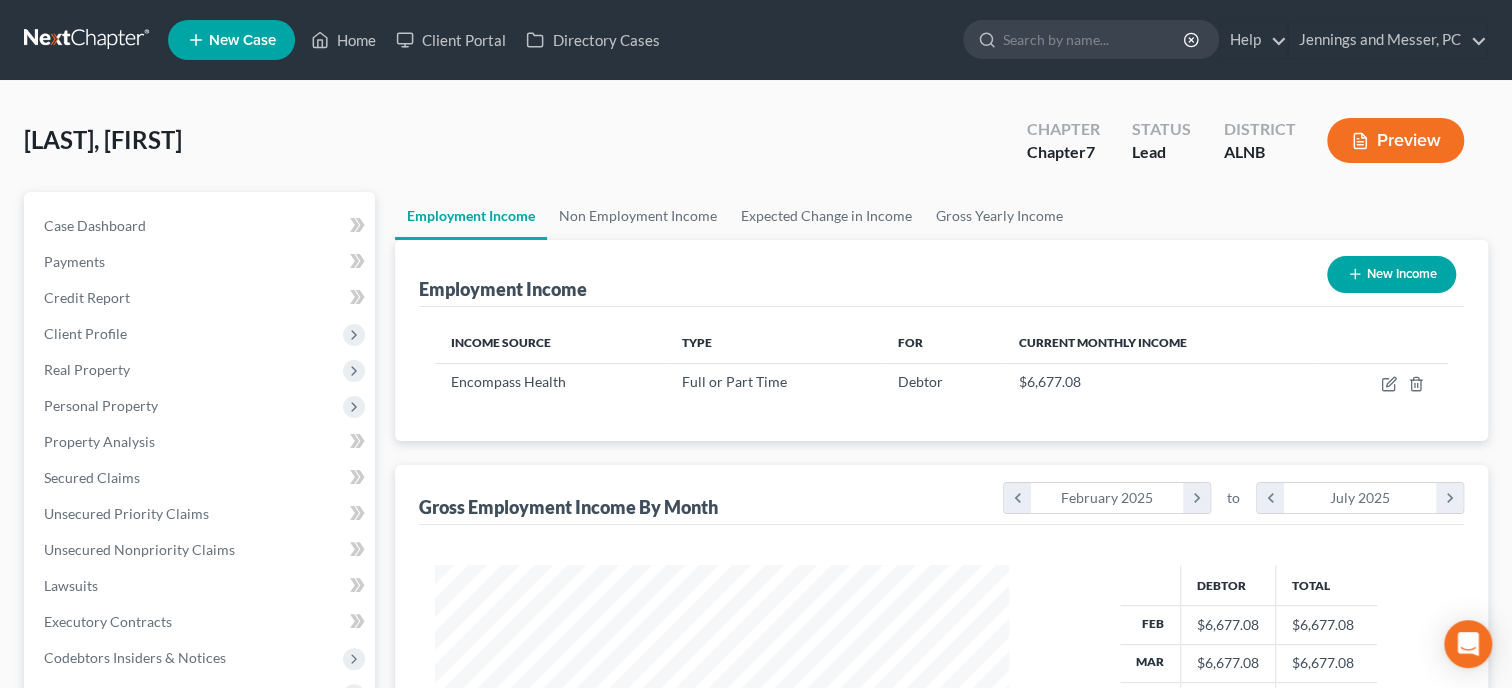 click on "Gross Employment Income By Month
chevron_left
February 2025
chevron_right
to
chevron_left
July 2025
chevron_right" at bounding box center (941, 495) 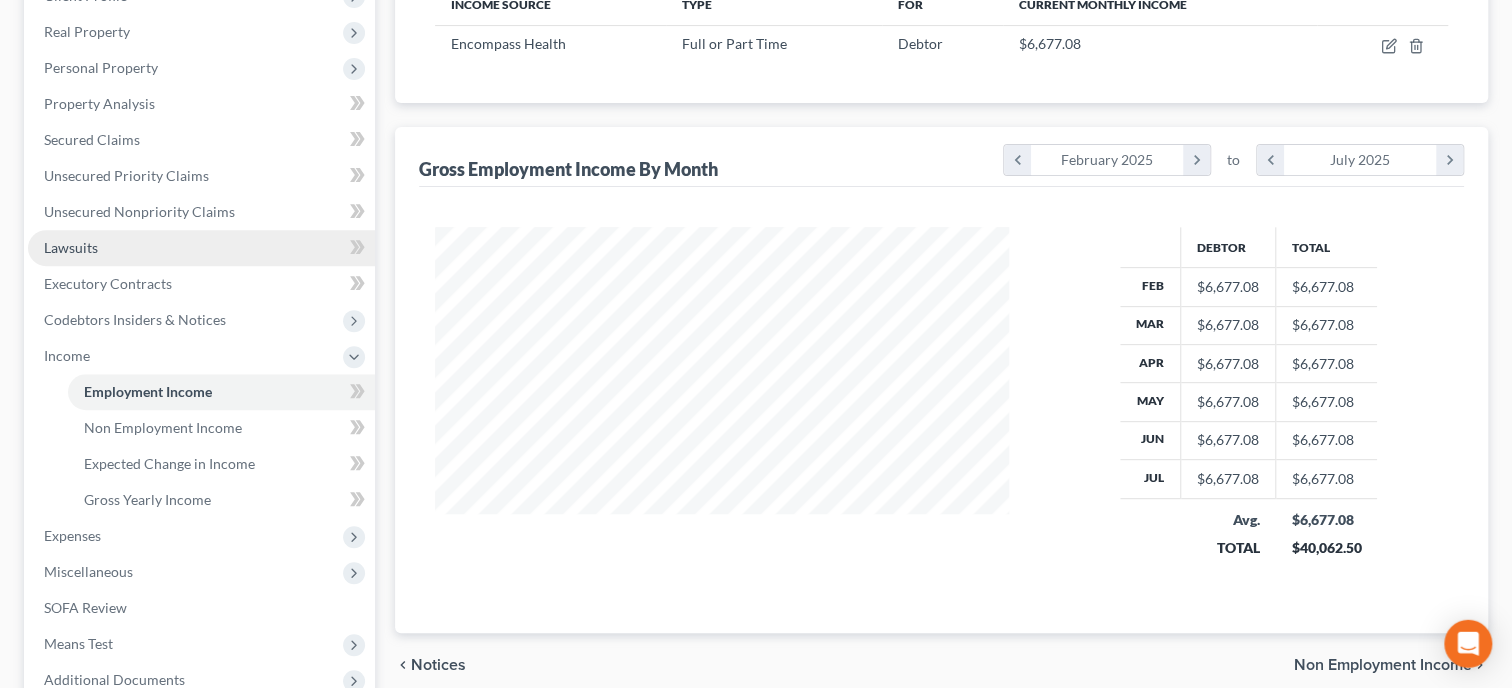 scroll, scrollTop: 514, scrollLeft: 0, axis: vertical 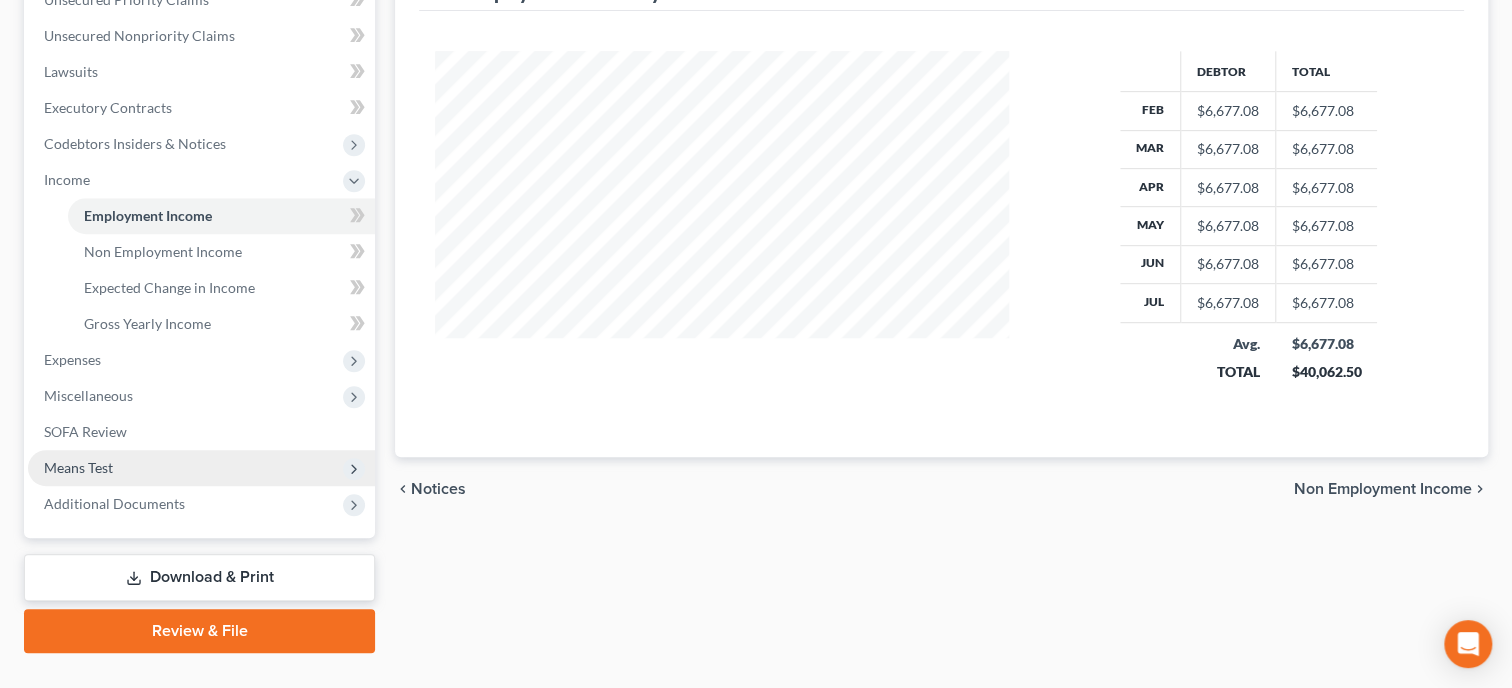 click on "Means Test" at bounding box center [201, 468] 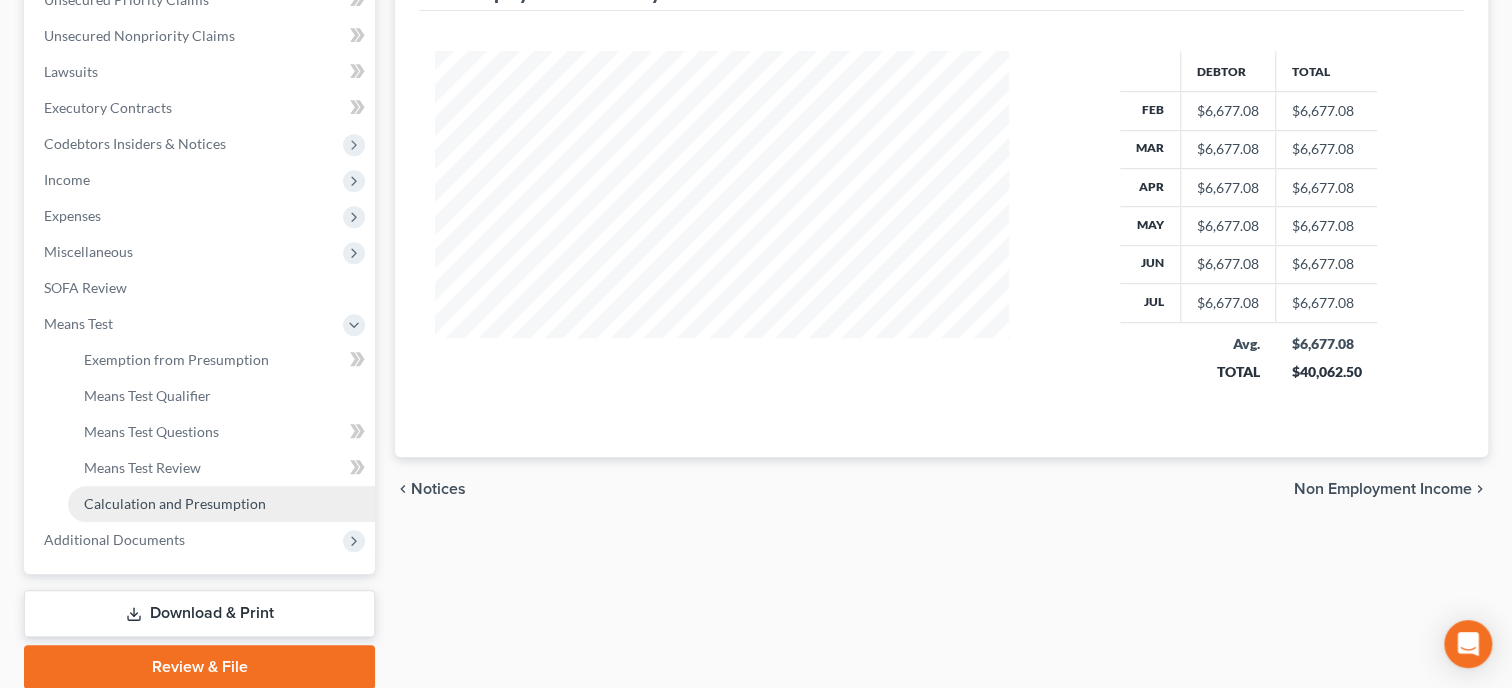 click on "Calculation and Presumption" at bounding box center (175, 503) 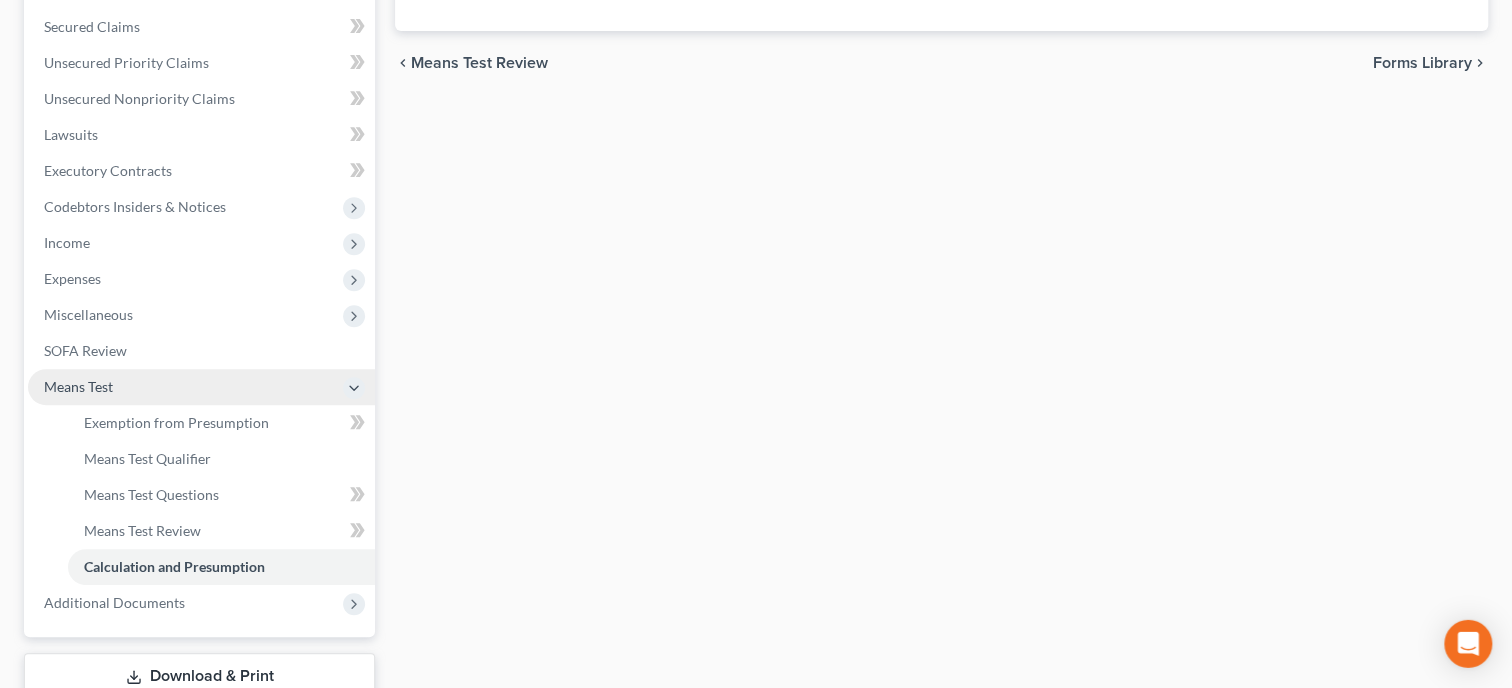 scroll, scrollTop: 514, scrollLeft: 0, axis: vertical 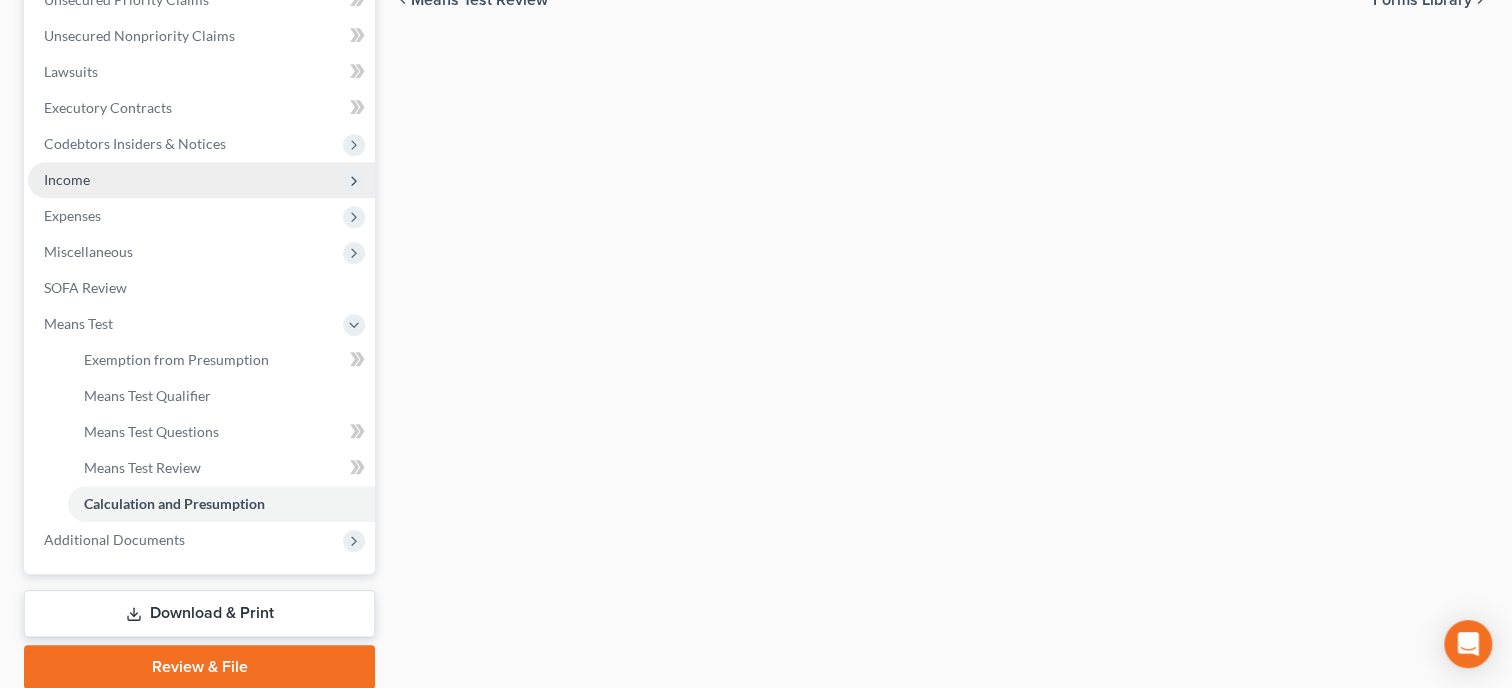 click on "Income" at bounding box center (201, 180) 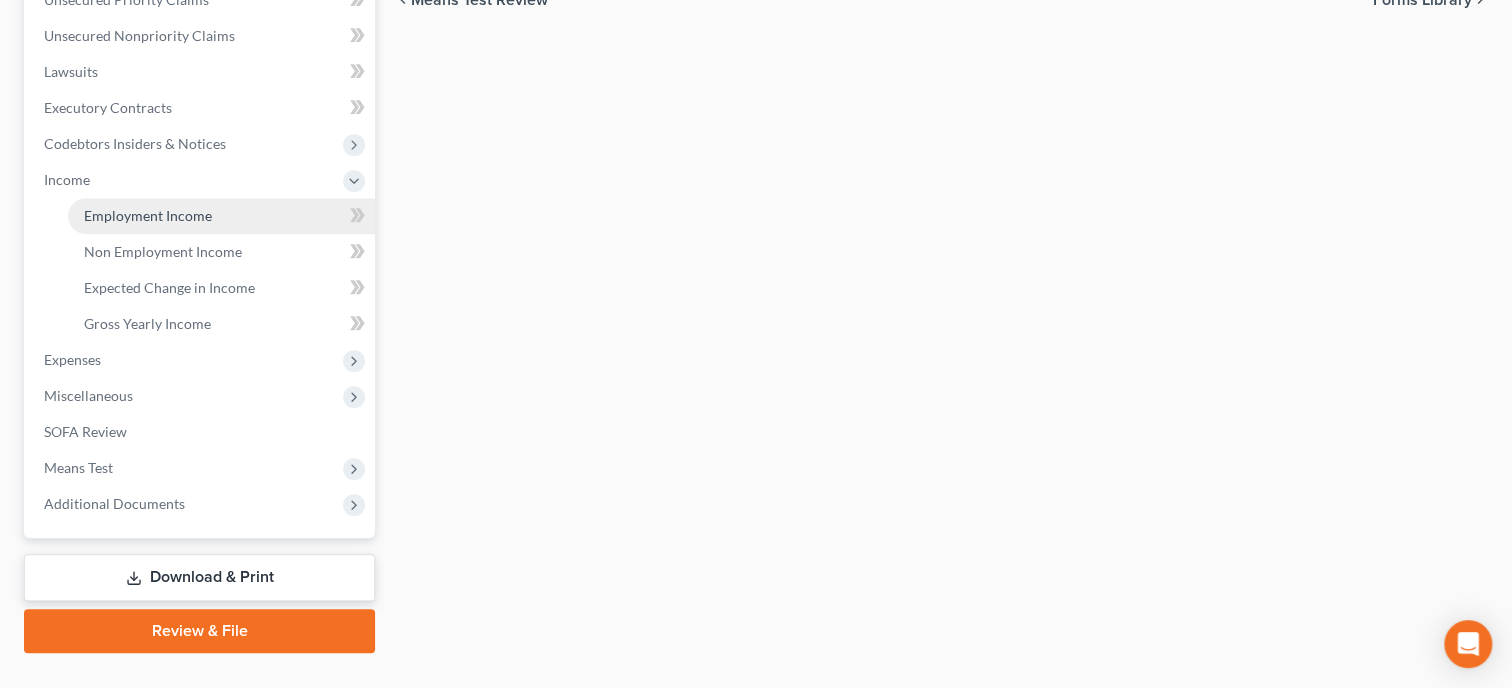 click on "Employment Income" at bounding box center (148, 215) 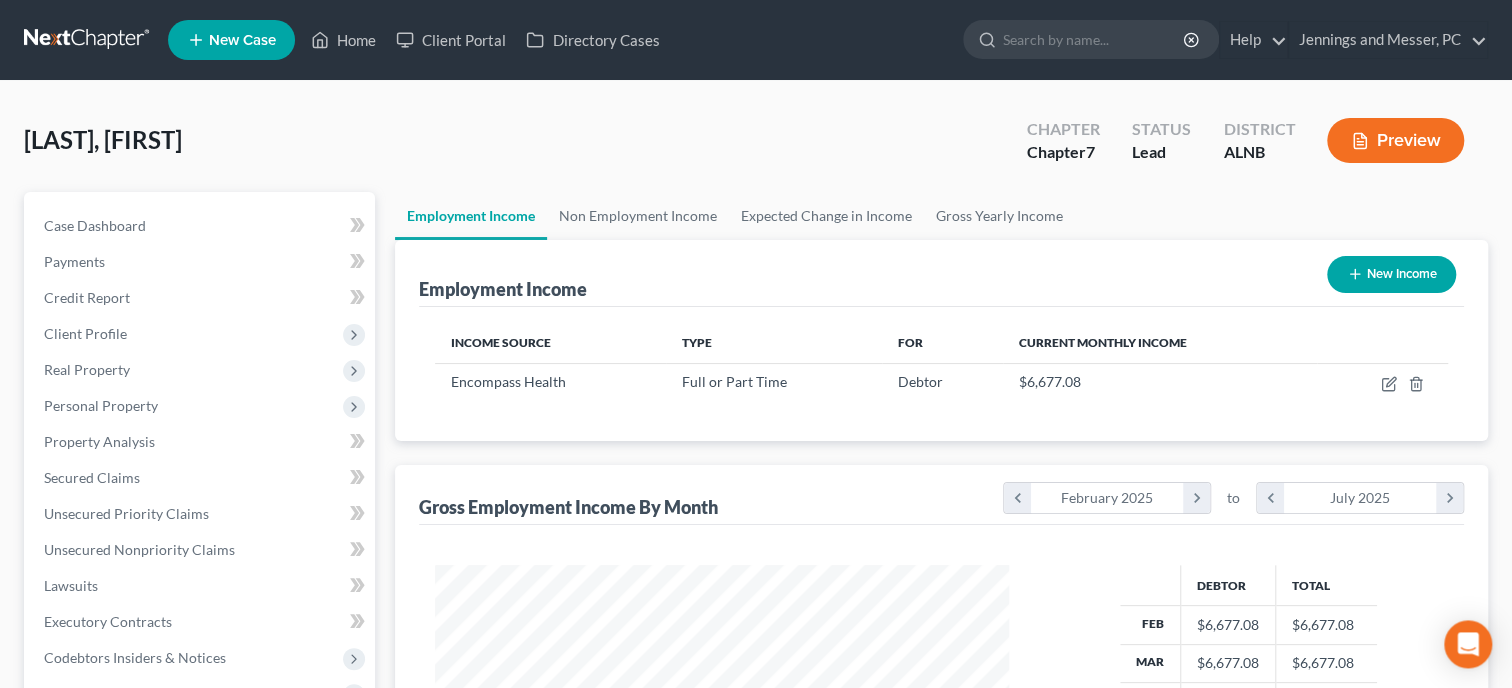 scroll, scrollTop: 0, scrollLeft: 0, axis: both 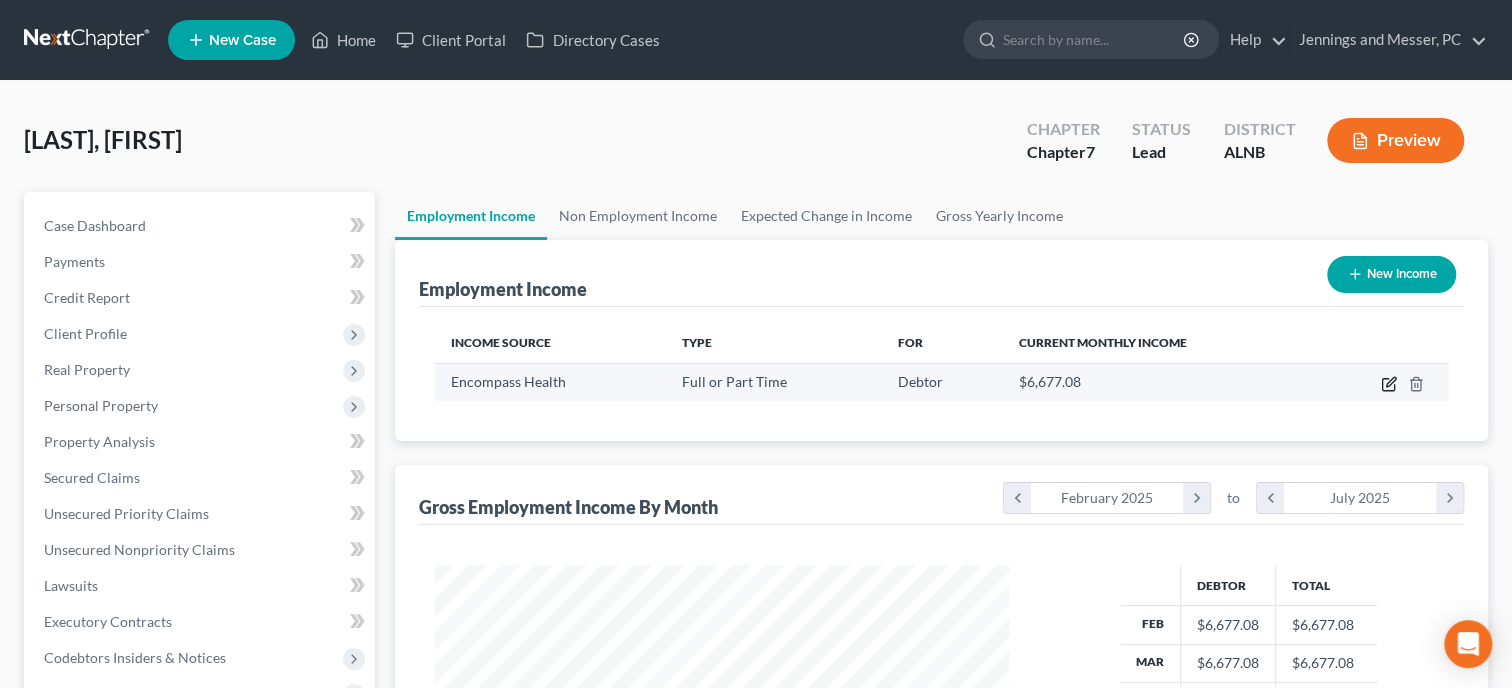 click 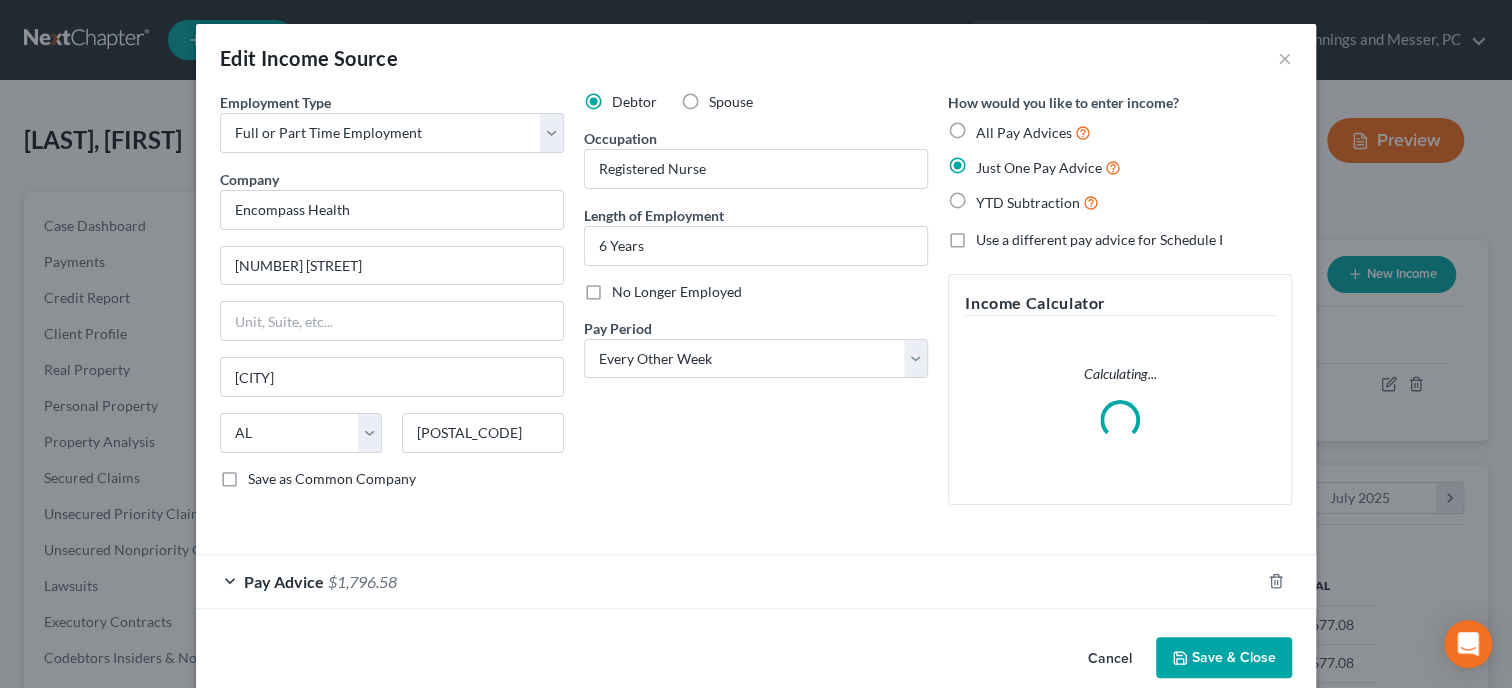 click on "Debtor Spouse Occupation Registered Nurse Length of Employment 6 Years No Longer Employed
Pay Period
*
Select Monthly Twice Monthly Every Other Week Weekly" at bounding box center [756, 306] 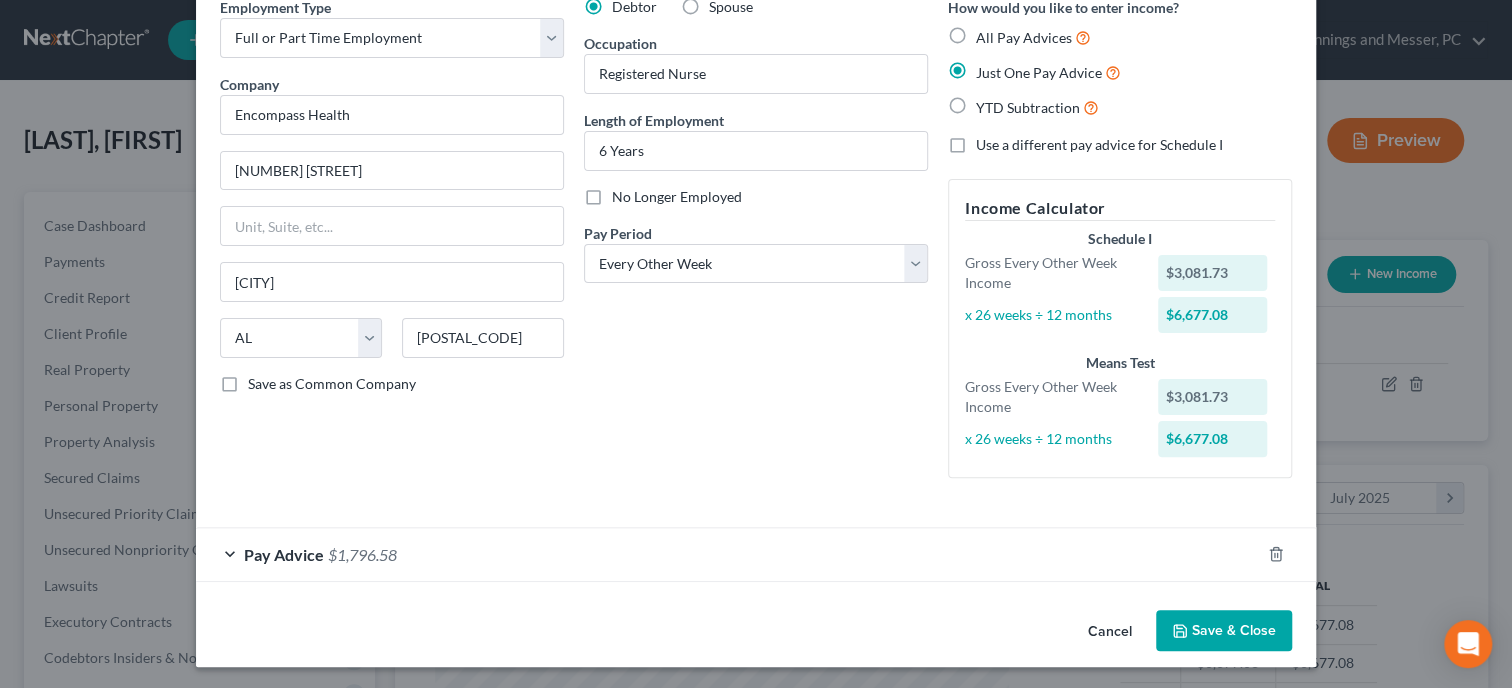 scroll, scrollTop: 98, scrollLeft: 0, axis: vertical 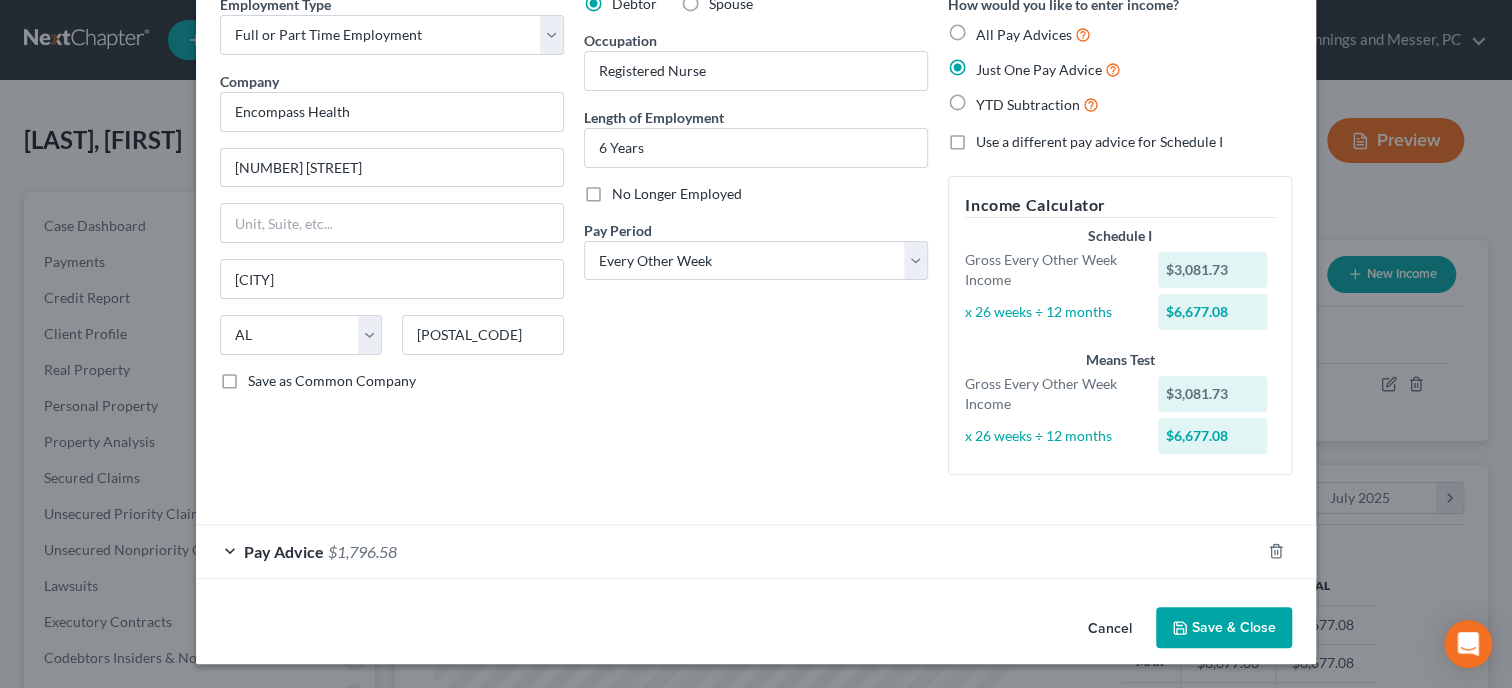 click on "Save & Close" at bounding box center (1224, 628) 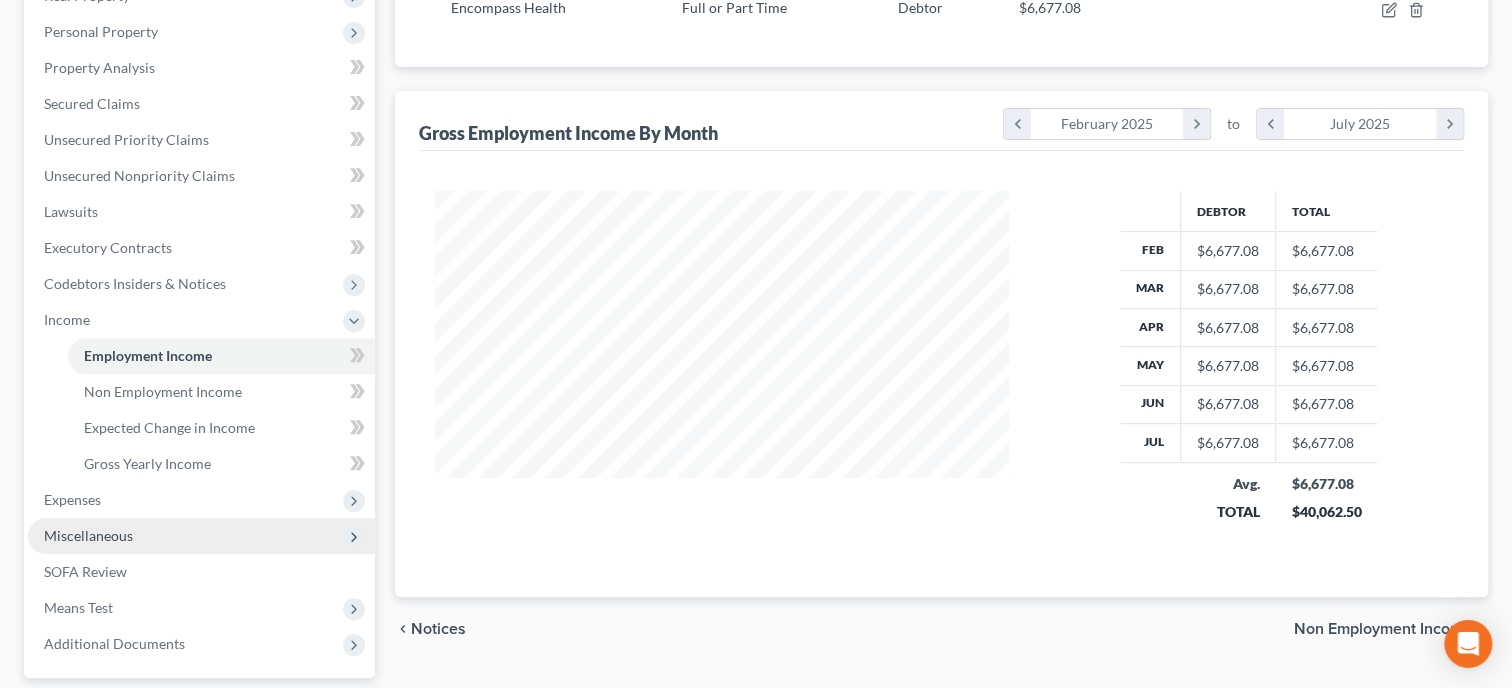 scroll, scrollTop: 411, scrollLeft: 0, axis: vertical 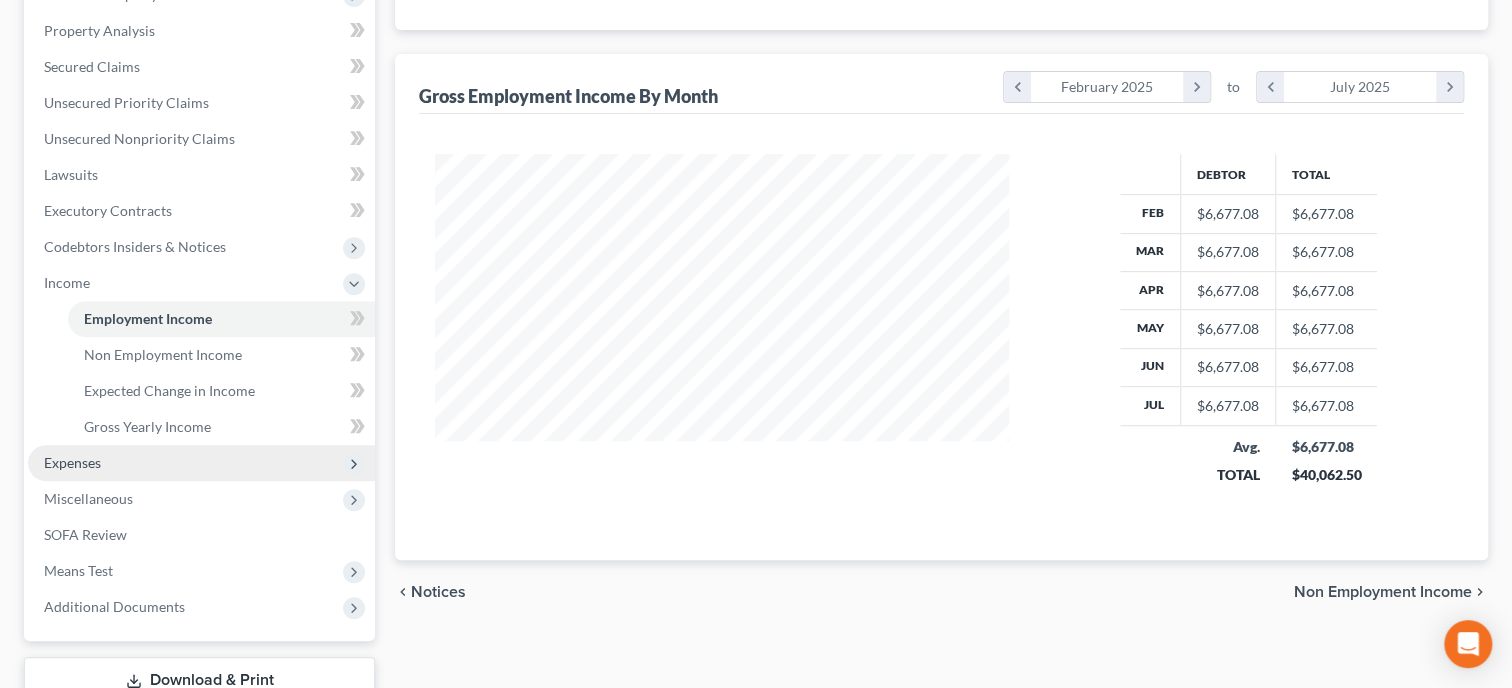 click on "Expenses" at bounding box center (201, 463) 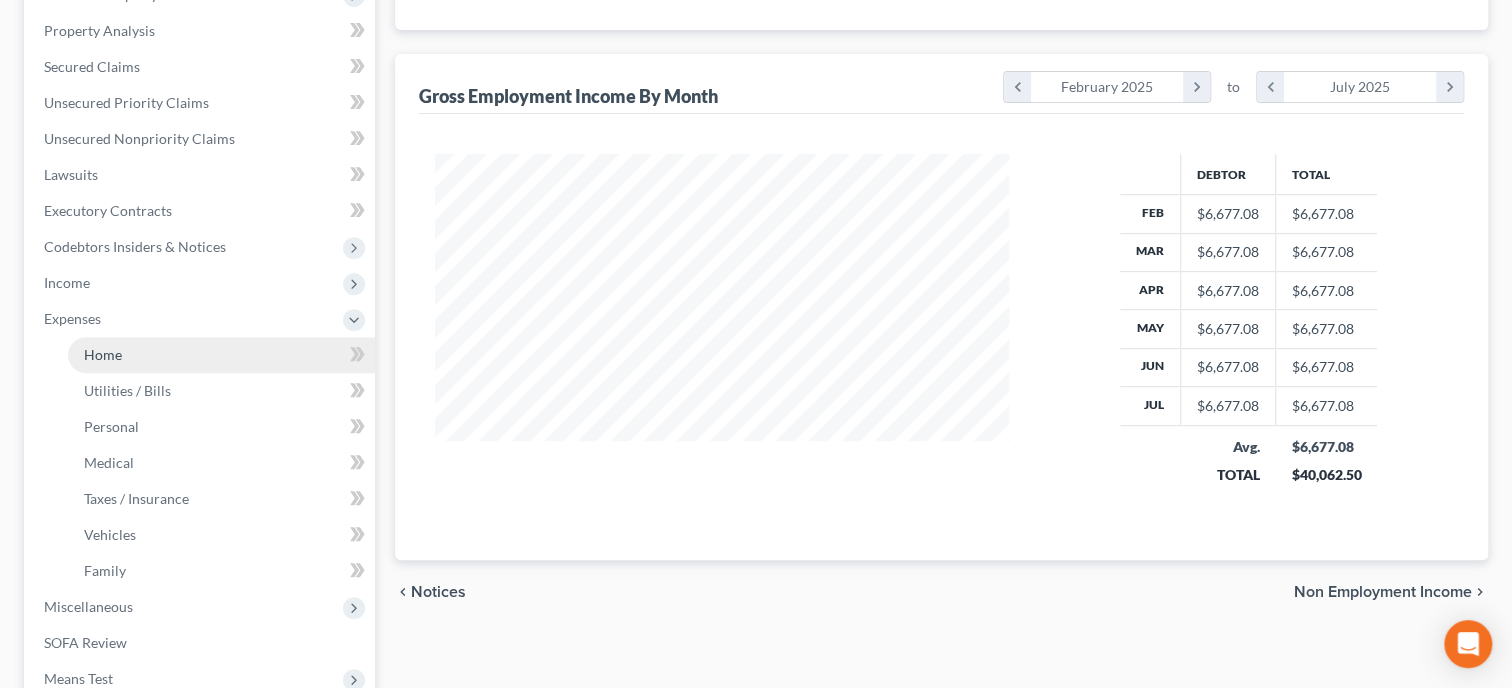 click on "Home" at bounding box center [221, 355] 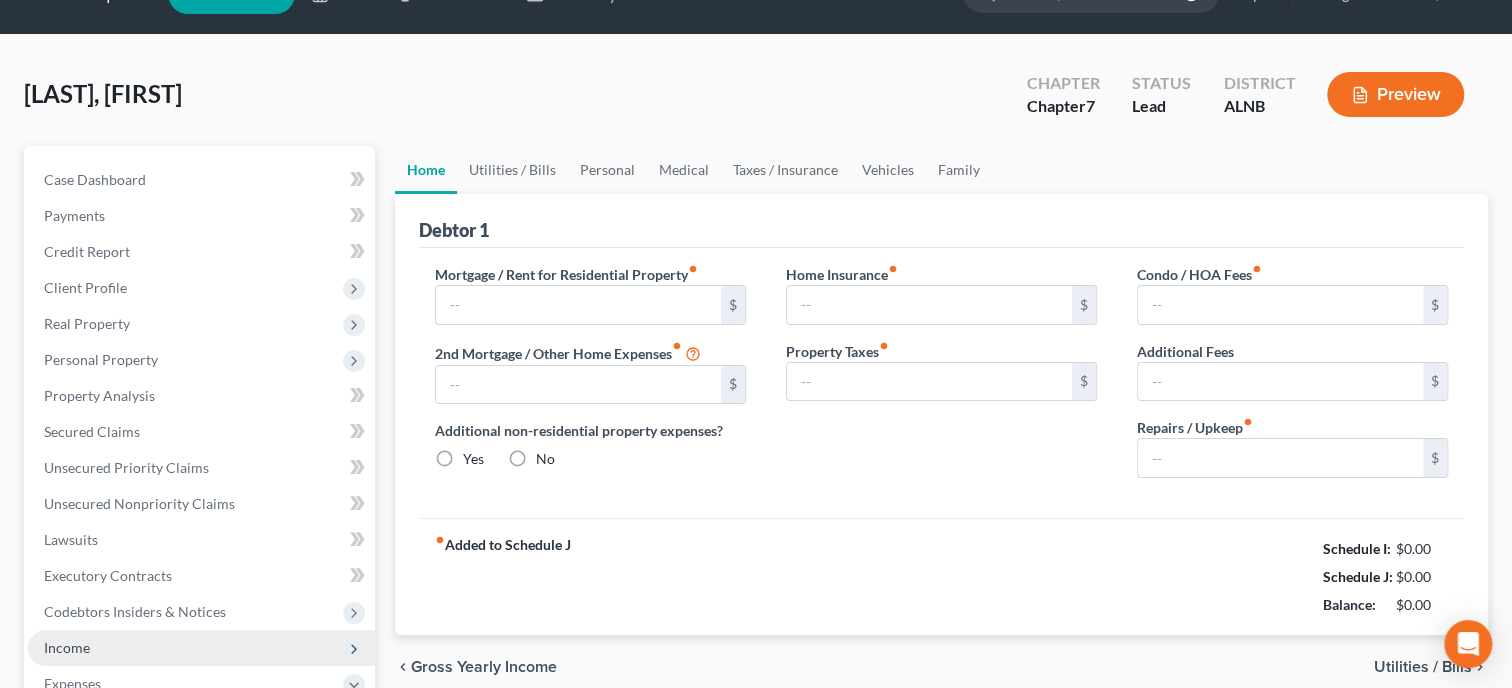 type on "838.73" 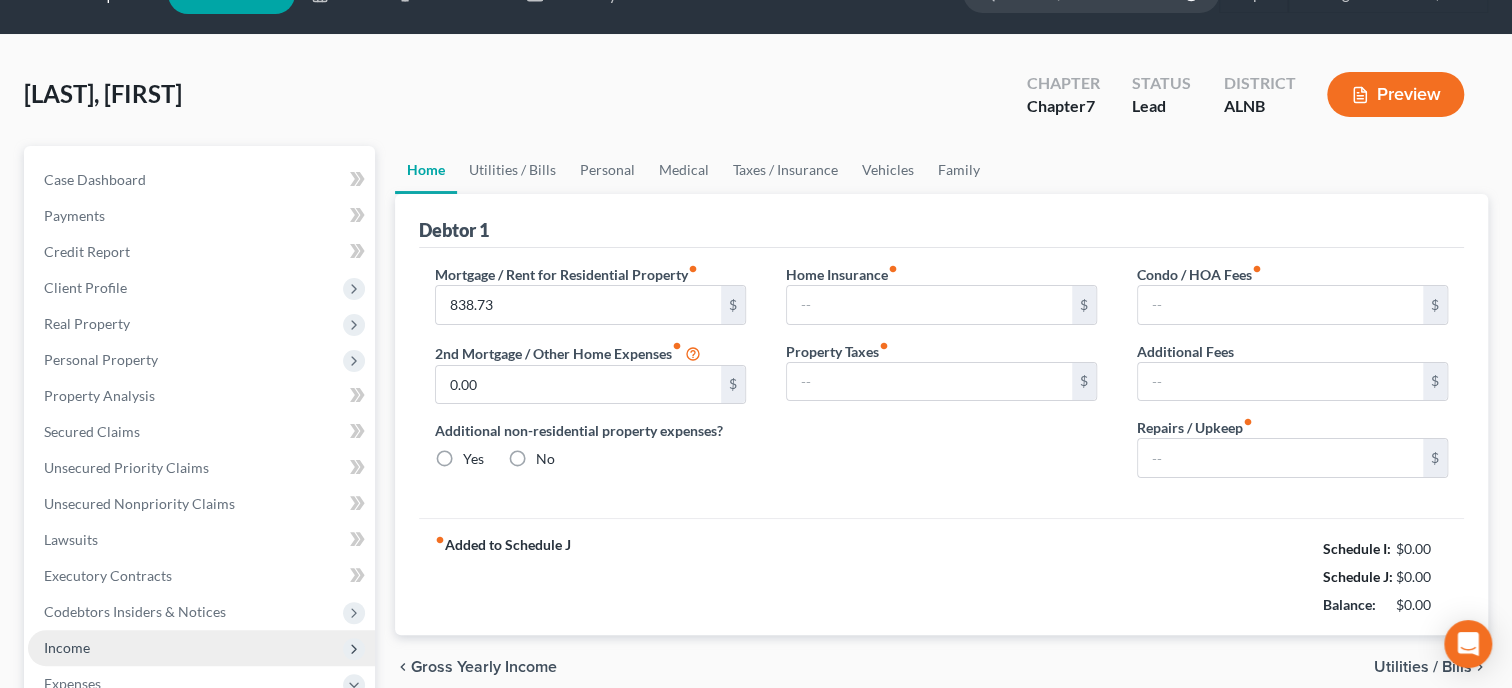 radio on "true" 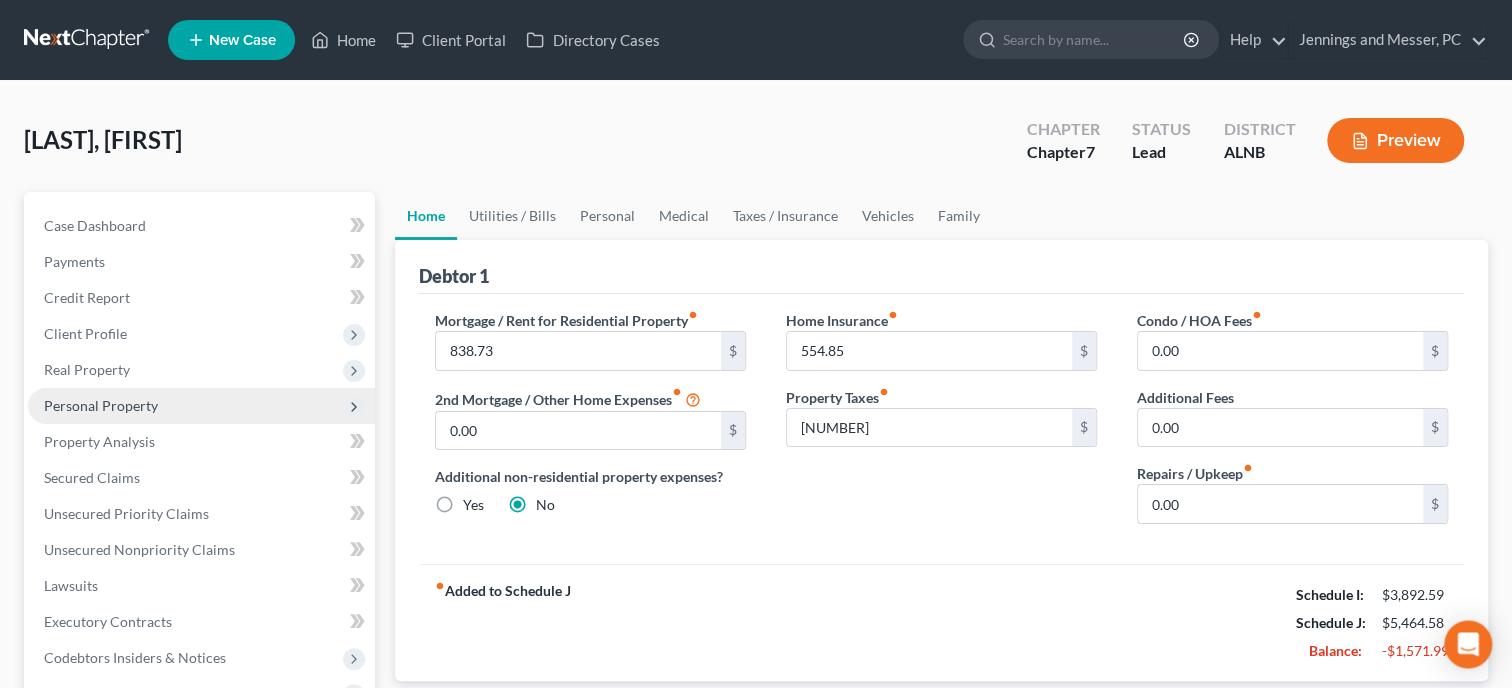 scroll, scrollTop: 0, scrollLeft: 0, axis: both 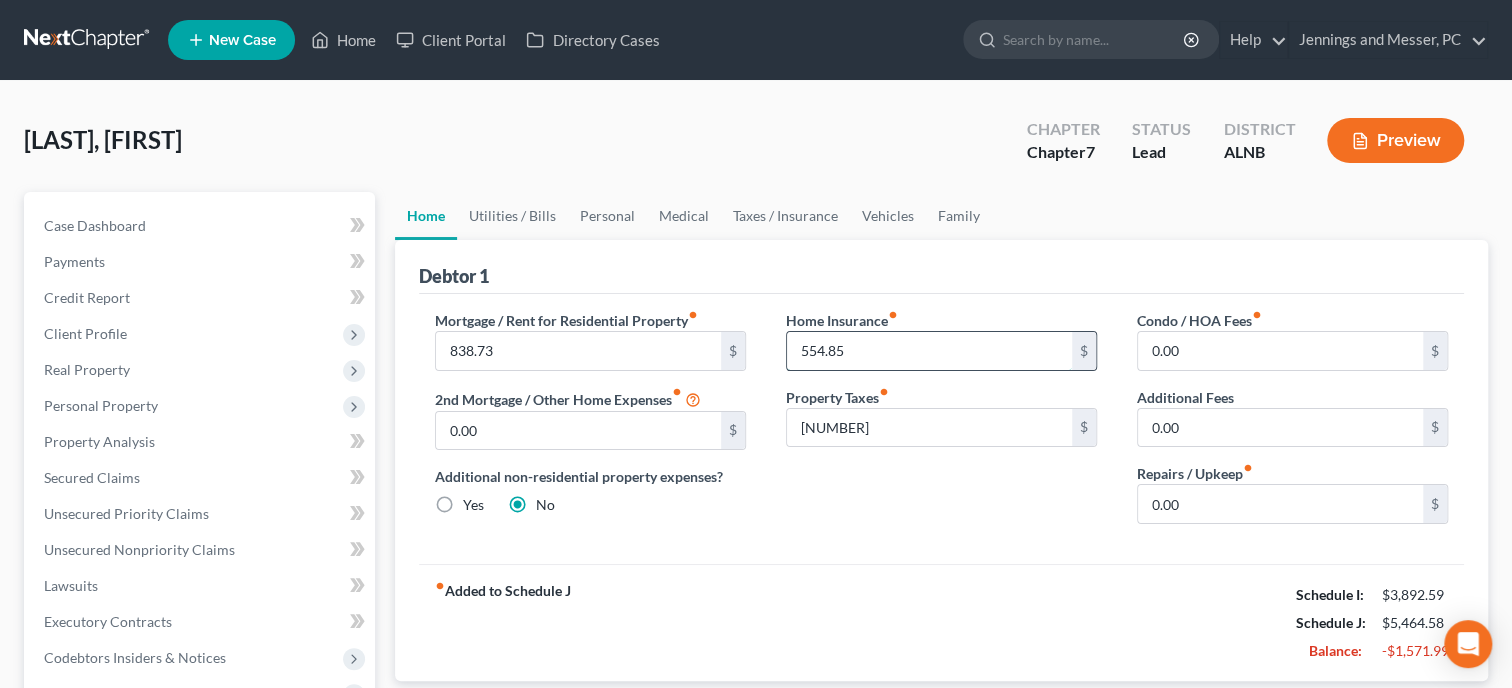 click on "554.85" at bounding box center [929, 351] 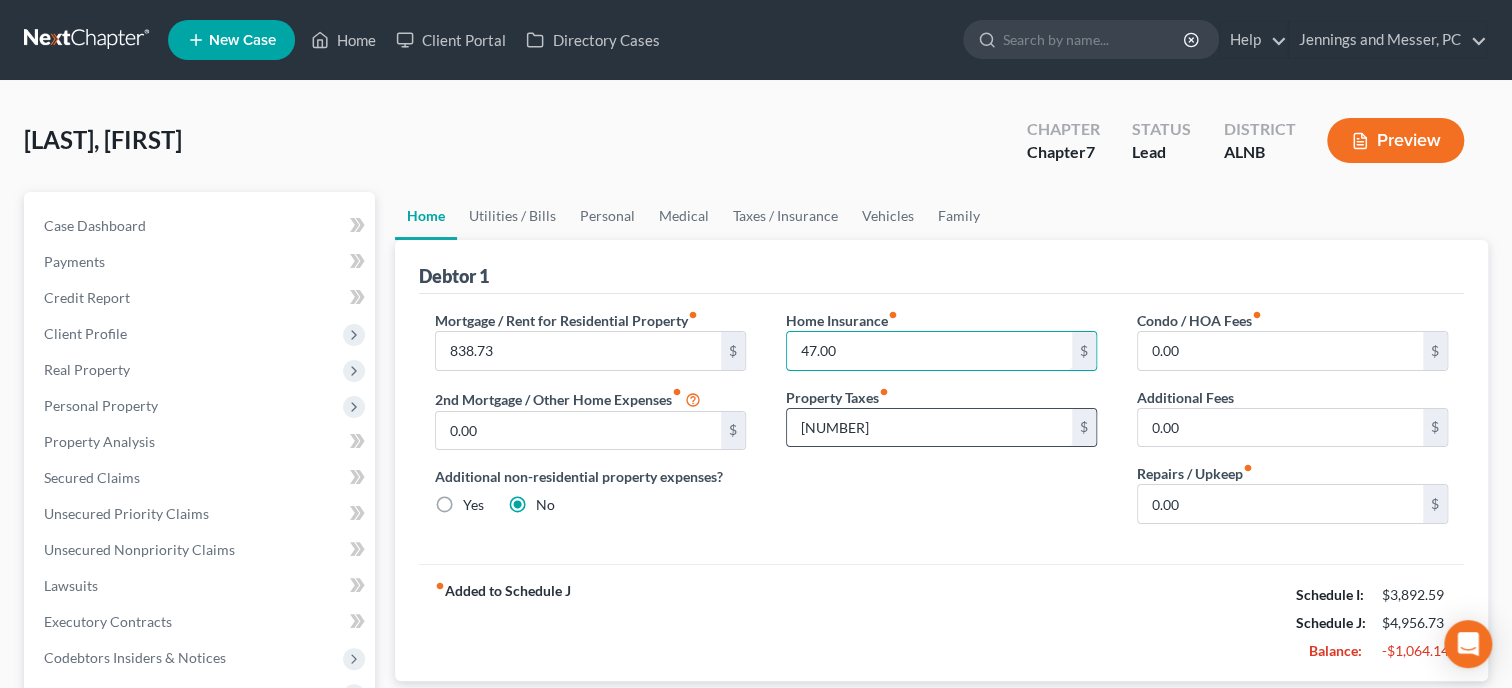 type on "47.00" 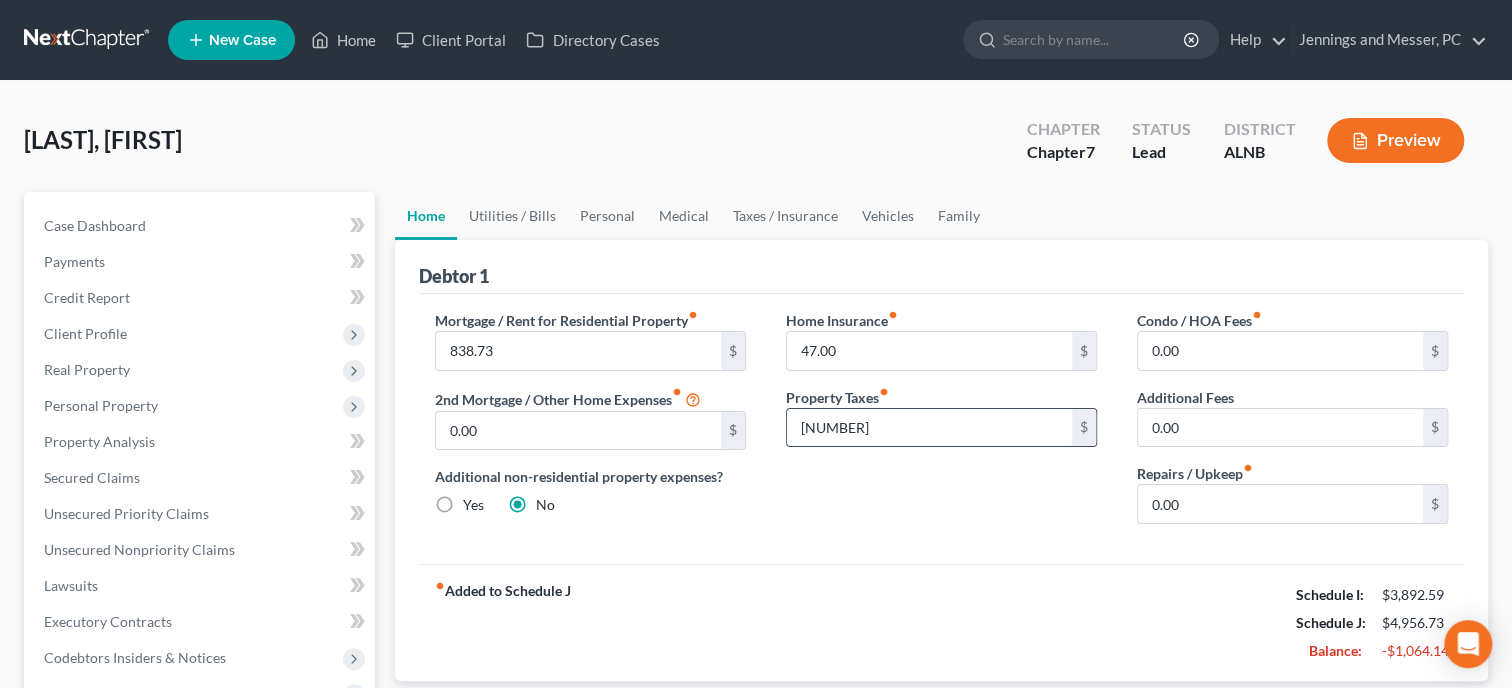 click on "[NUMBER]" at bounding box center (929, 428) 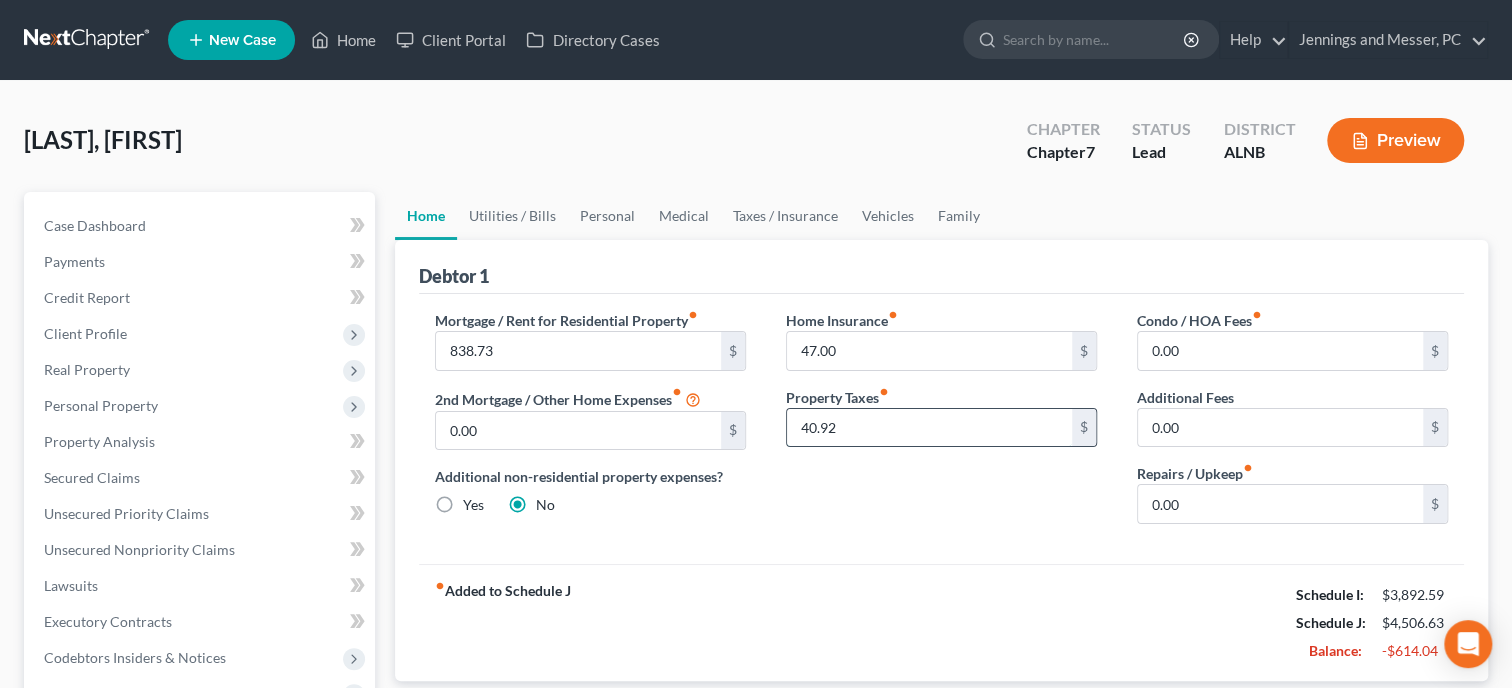 type on "40.92" 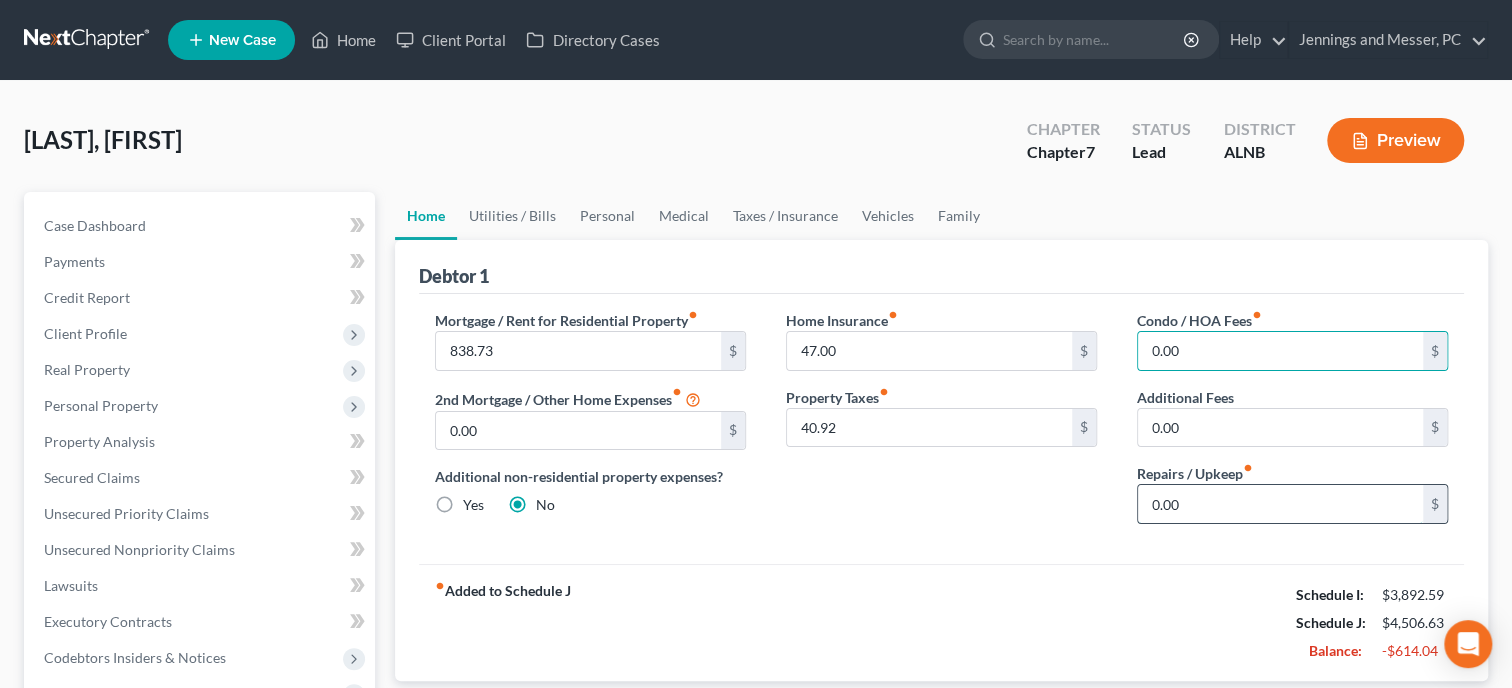 click on "0.00" at bounding box center (1280, 504) 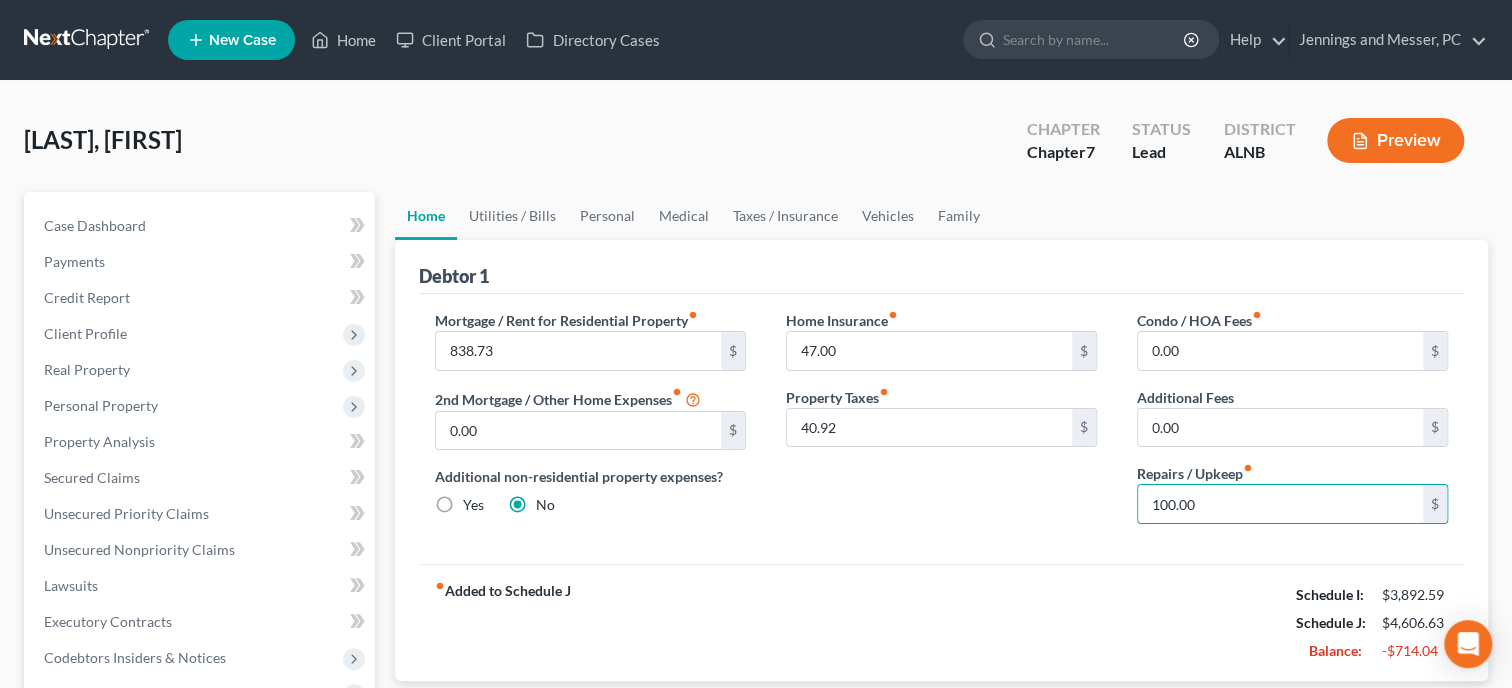 type on "100.00" 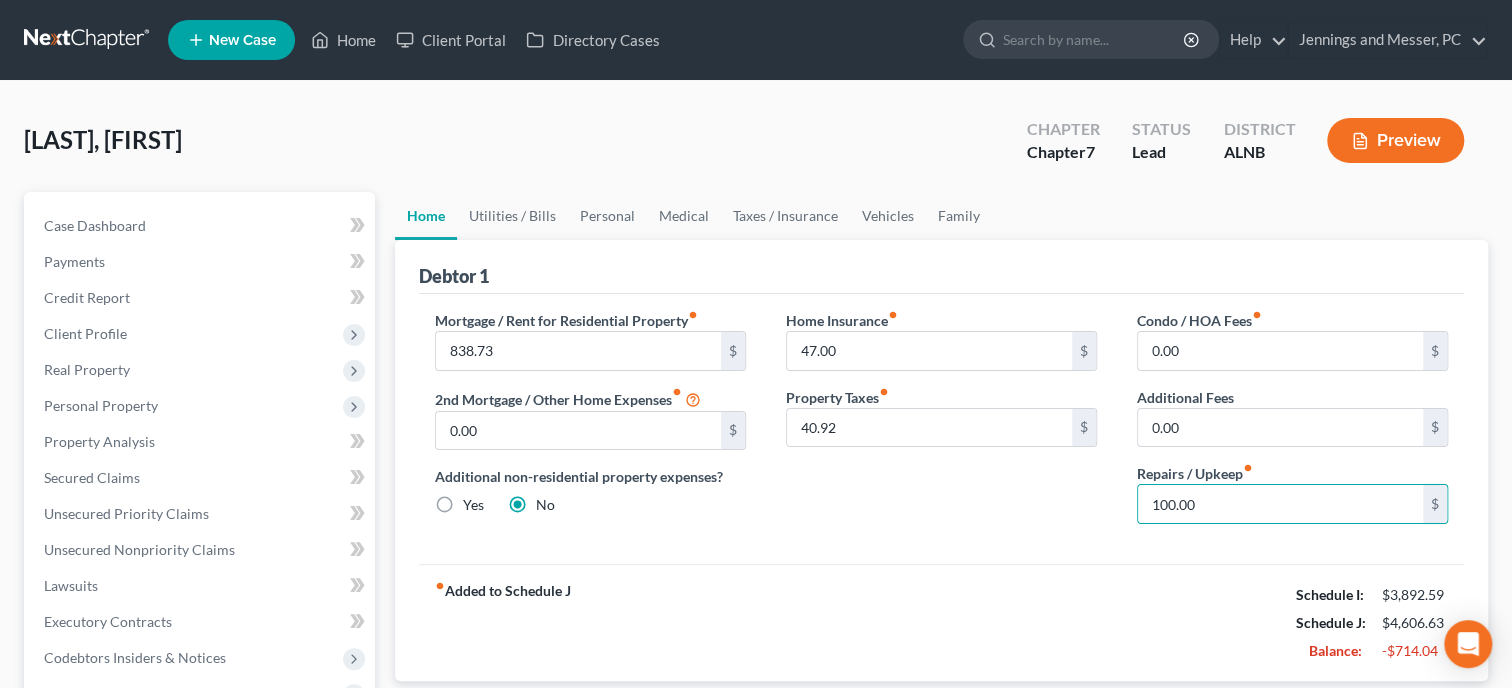 click on "Home Insurance  fiber_manual_record 47.00 $ Property Taxes  fiber_manual_record 40.92 $" at bounding box center (941, 425) 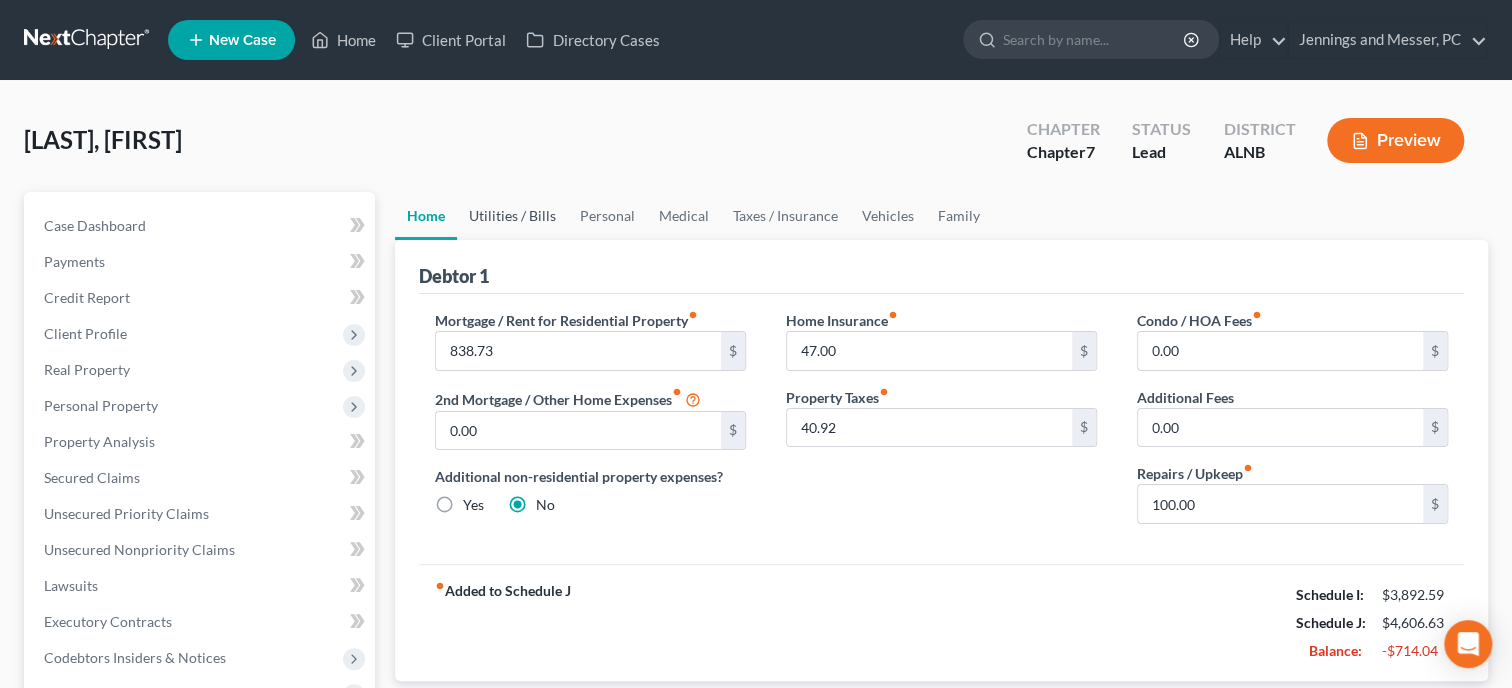 click on "Utilities / Bills" at bounding box center [512, 216] 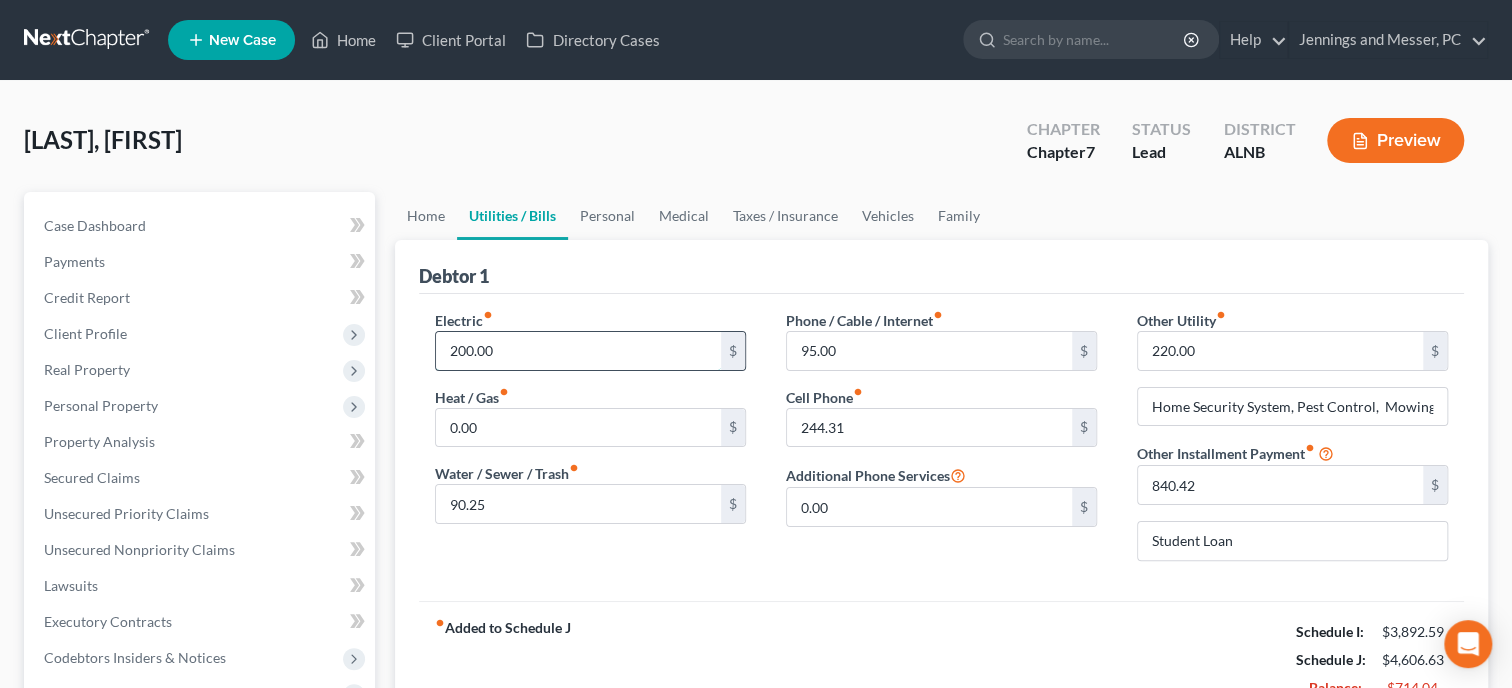 click on "200.00" at bounding box center [578, 351] 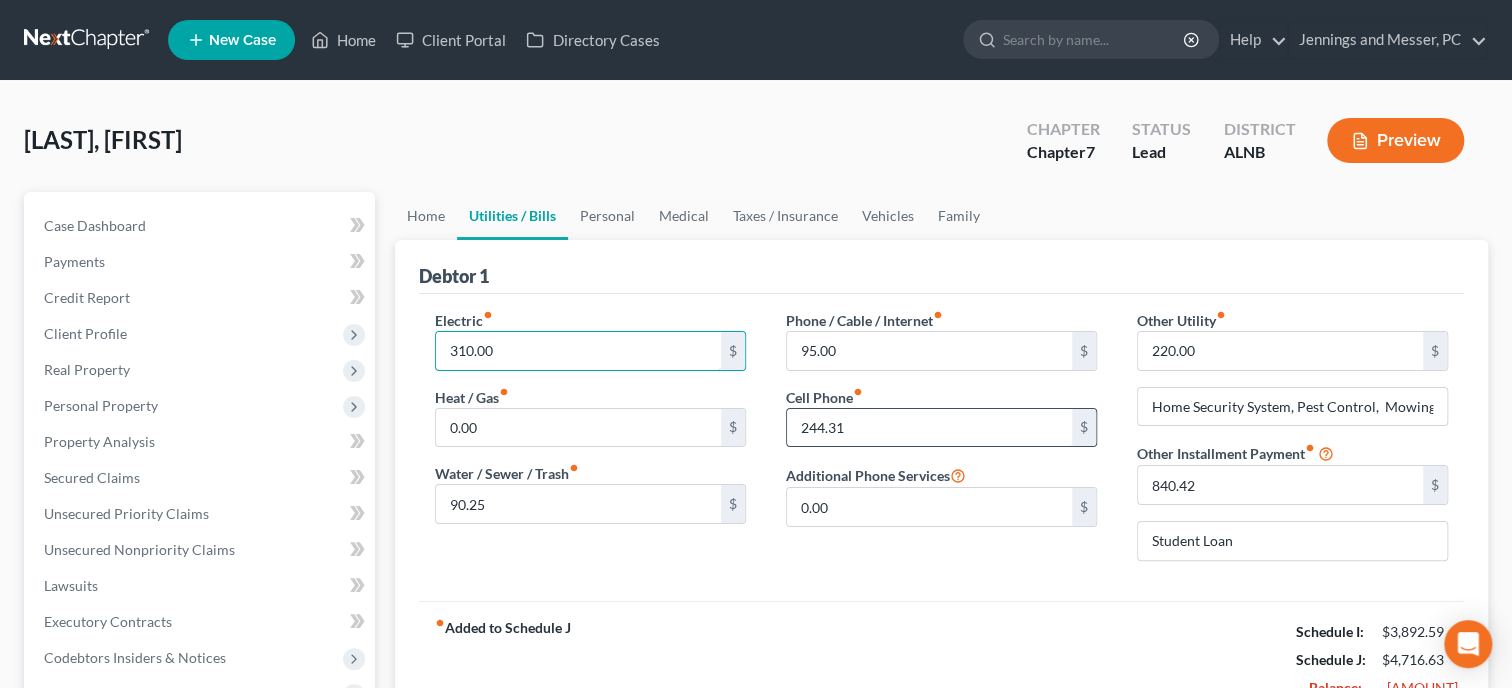 type on "310.00" 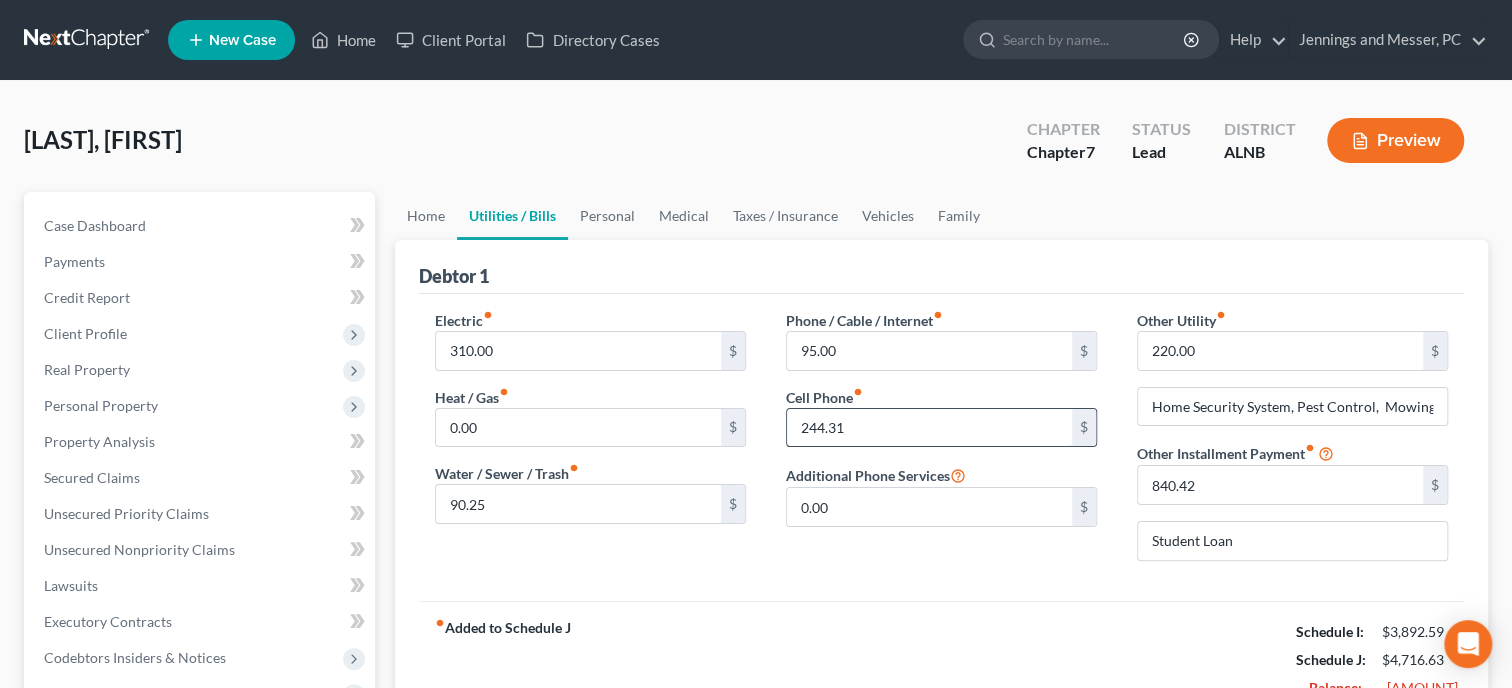 click on "244.31" at bounding box center (929, 428) 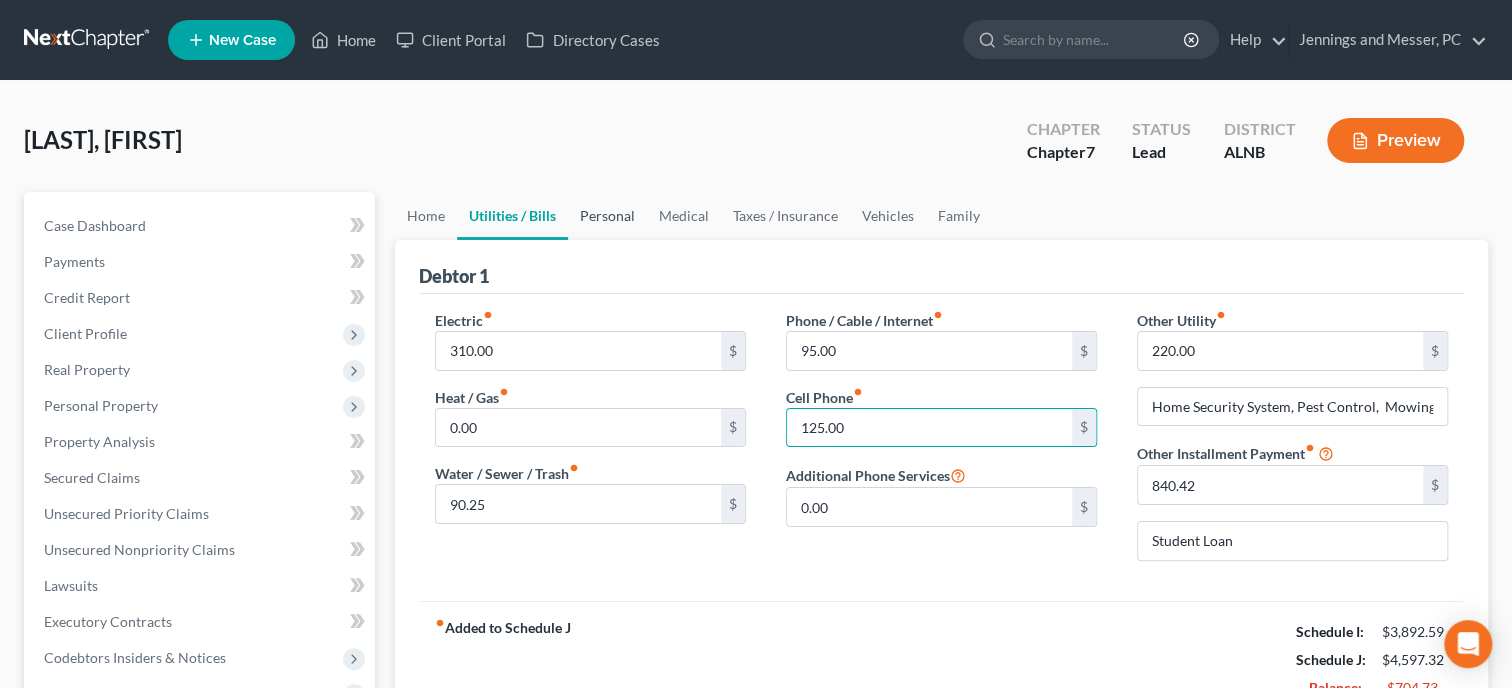 type on "125.00" 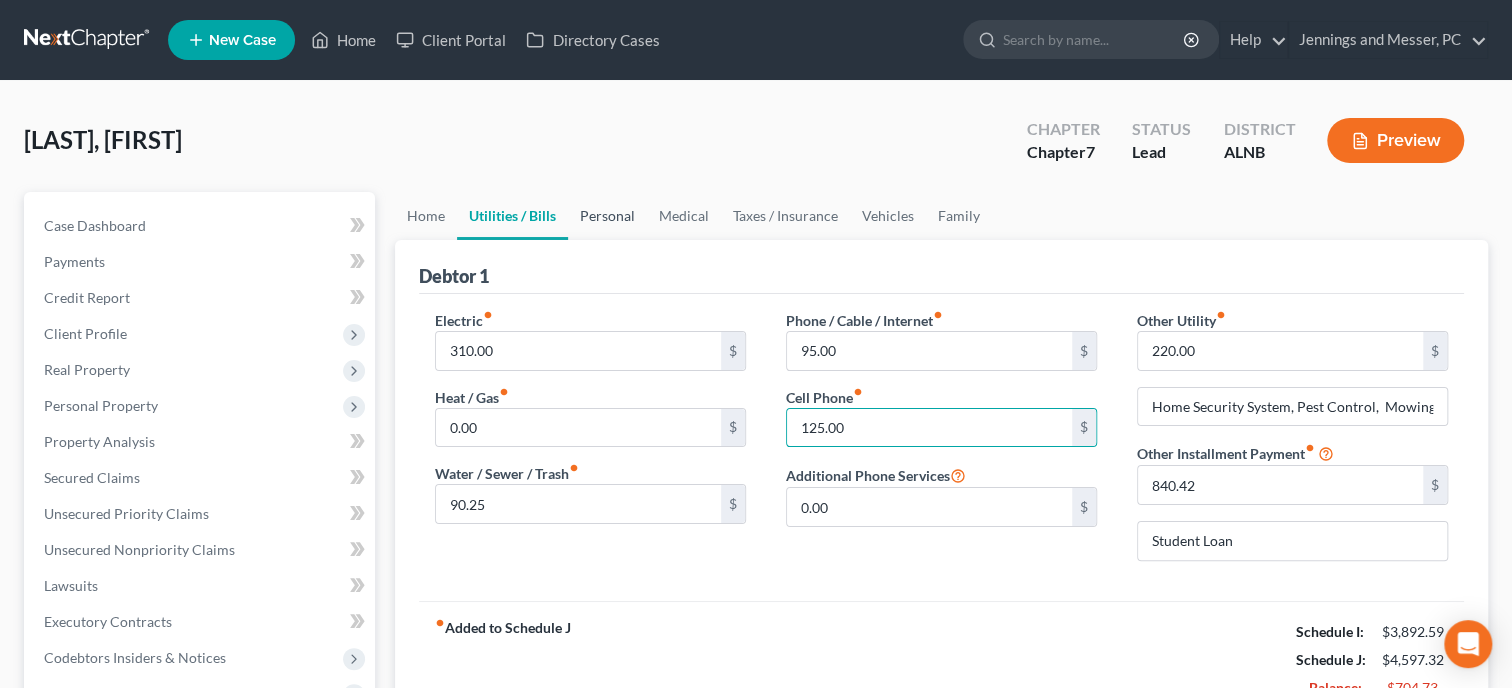 click on "Personal" at bounding box center (607, 216) 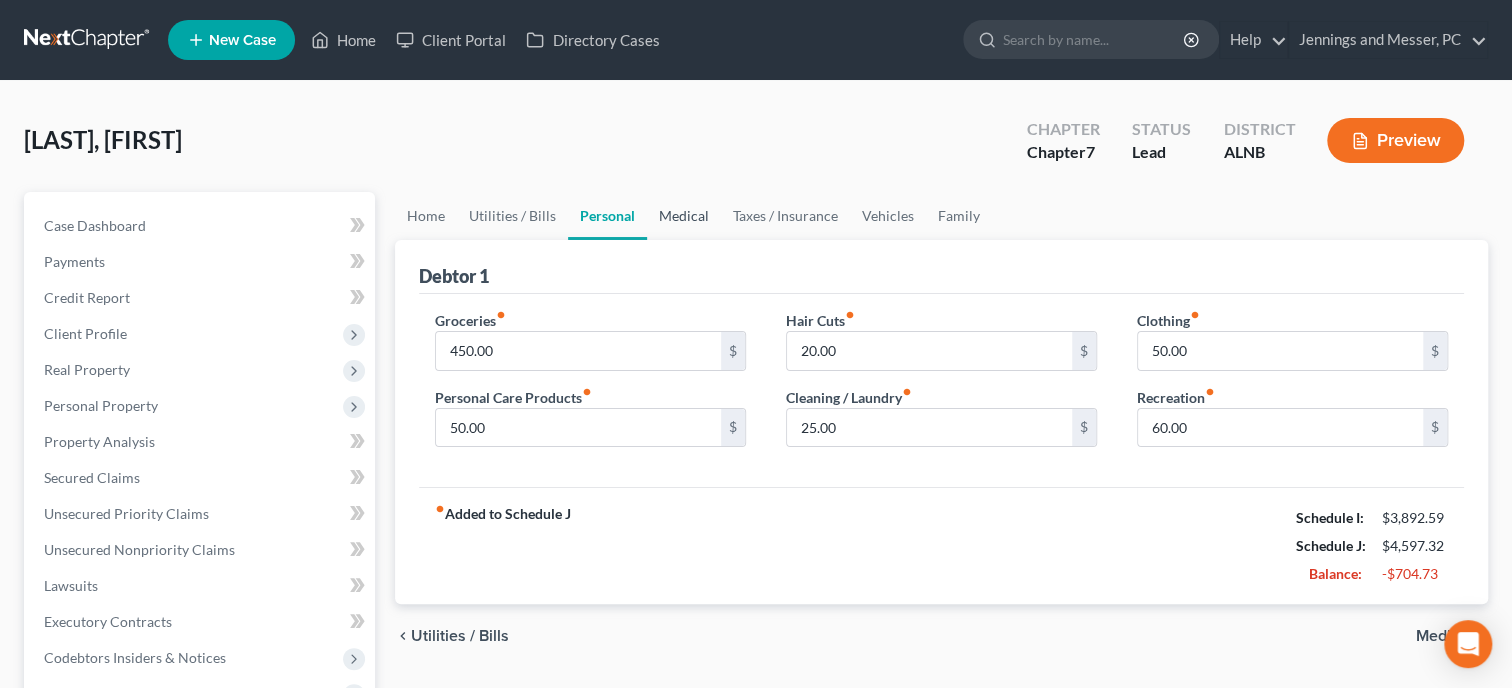 click on "Medical" at bounding box center (684, 216) 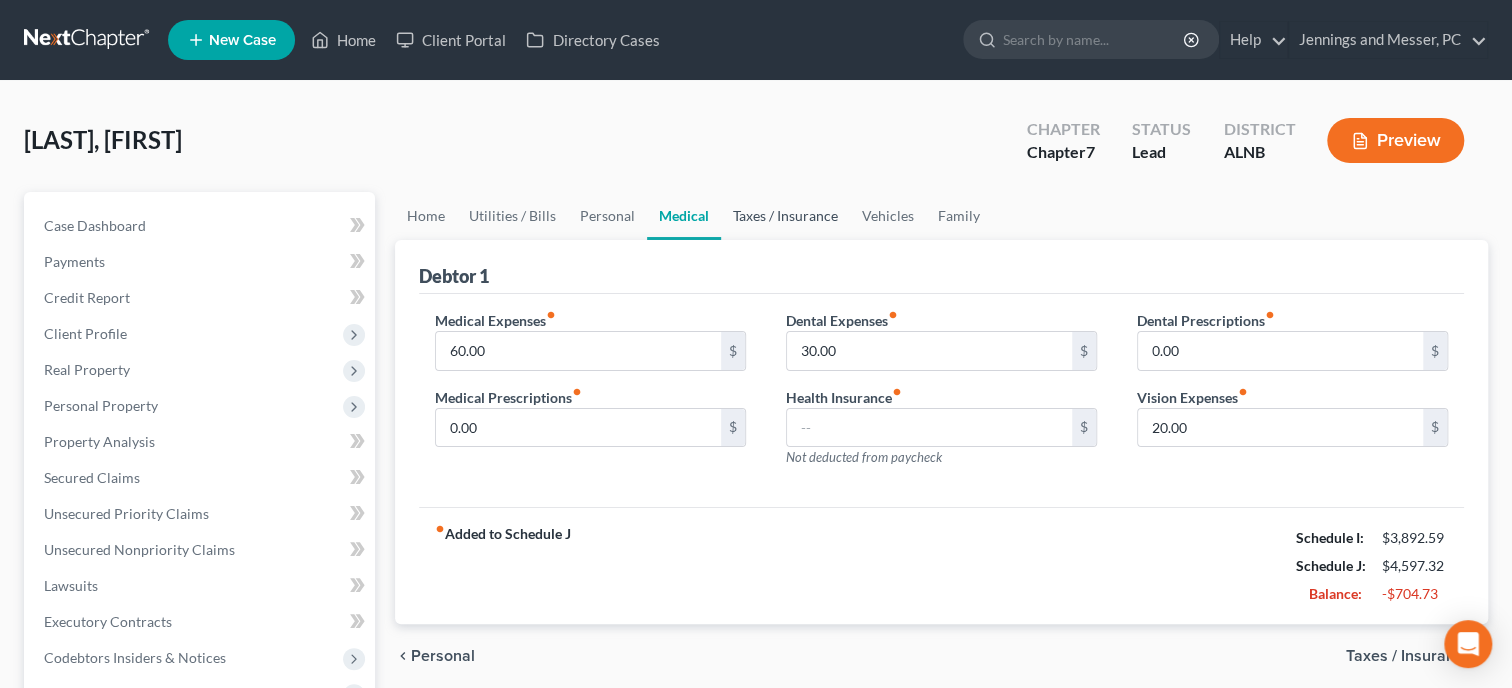 click on "Taxes / Insurance" at bounding box center (785, 216) 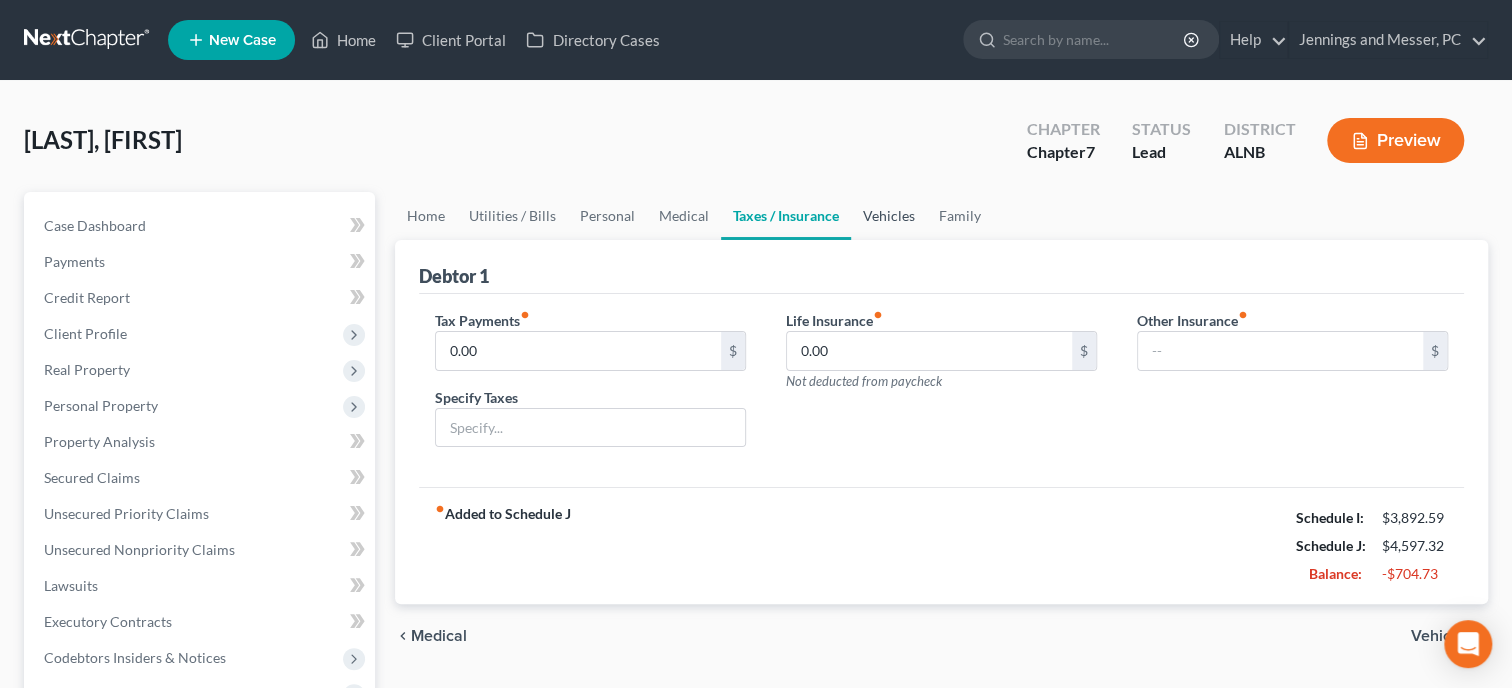 click on "Vehicles" at bounding box center [889, 216] 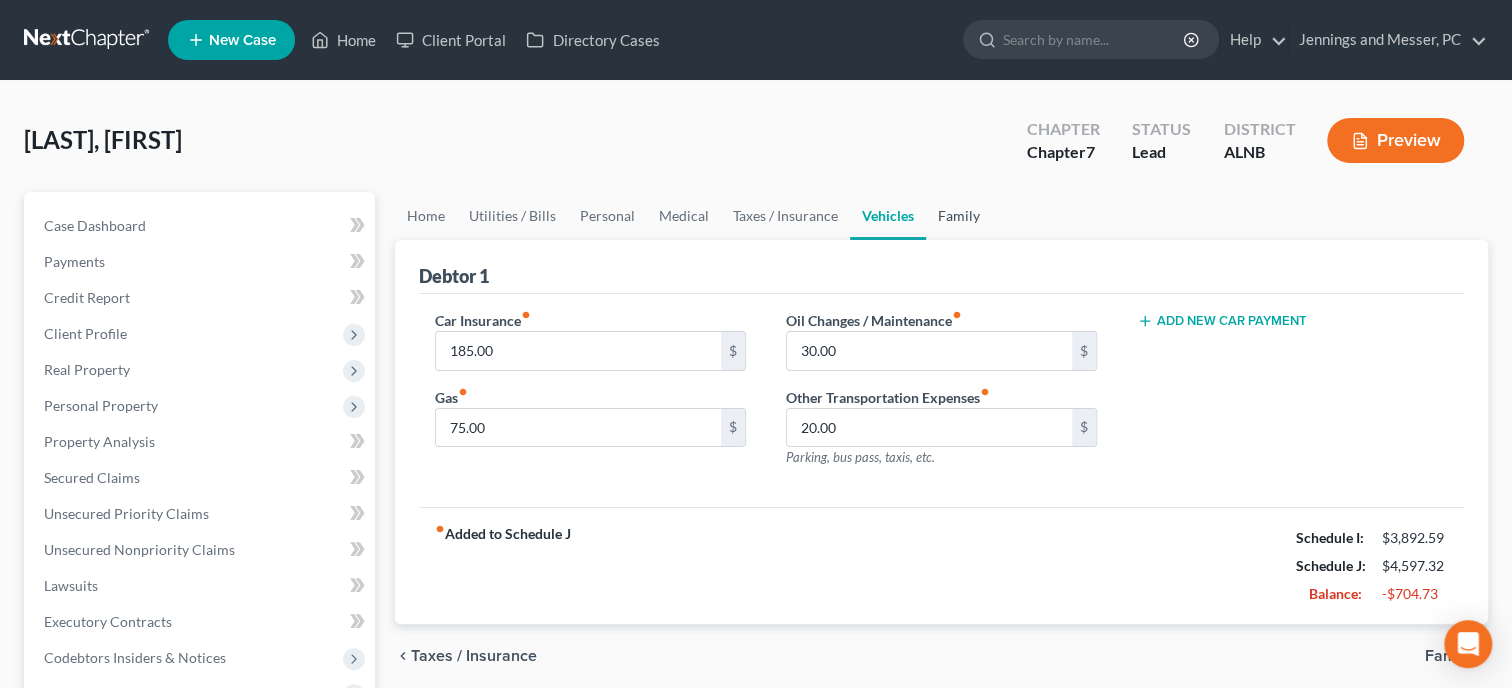 click on "Family" at bounding box center (959, 216) 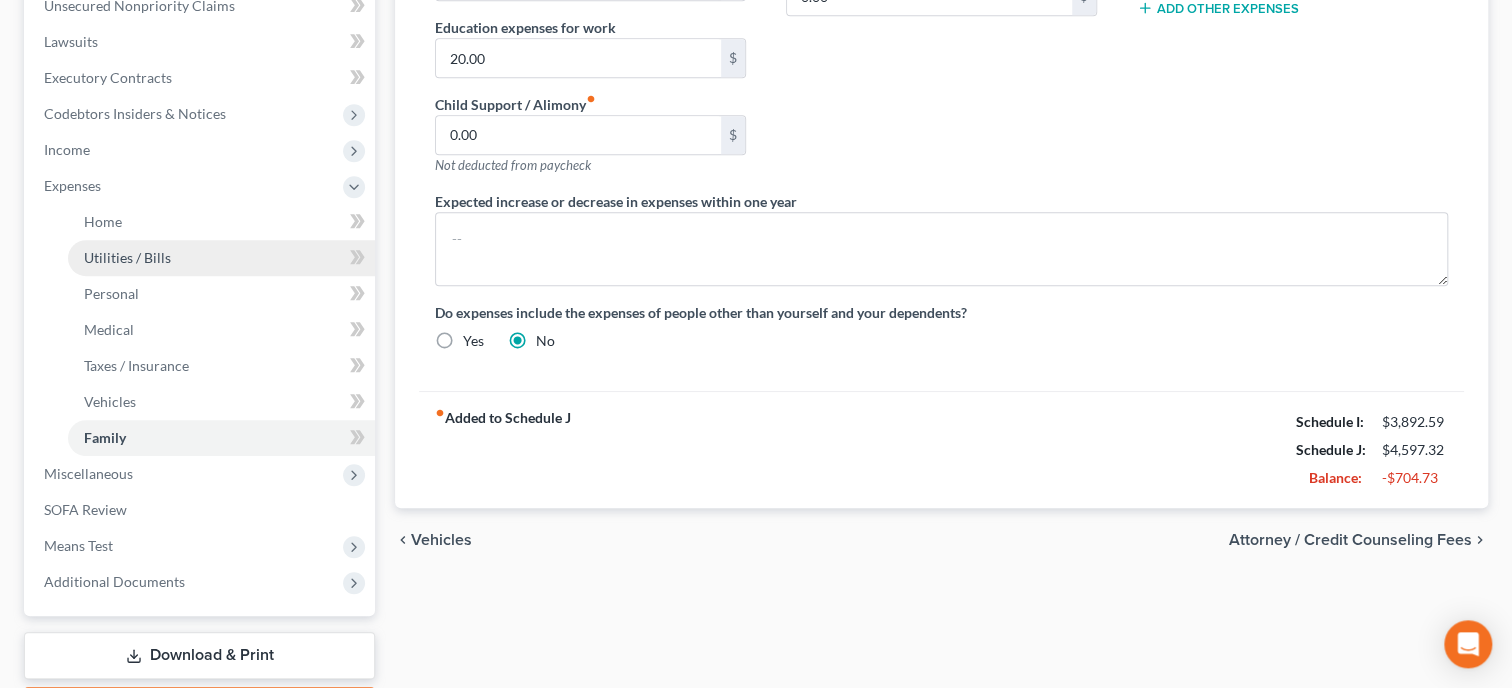 scroll, scrollTop: 660, scrollLeft: 0, axis: vertical 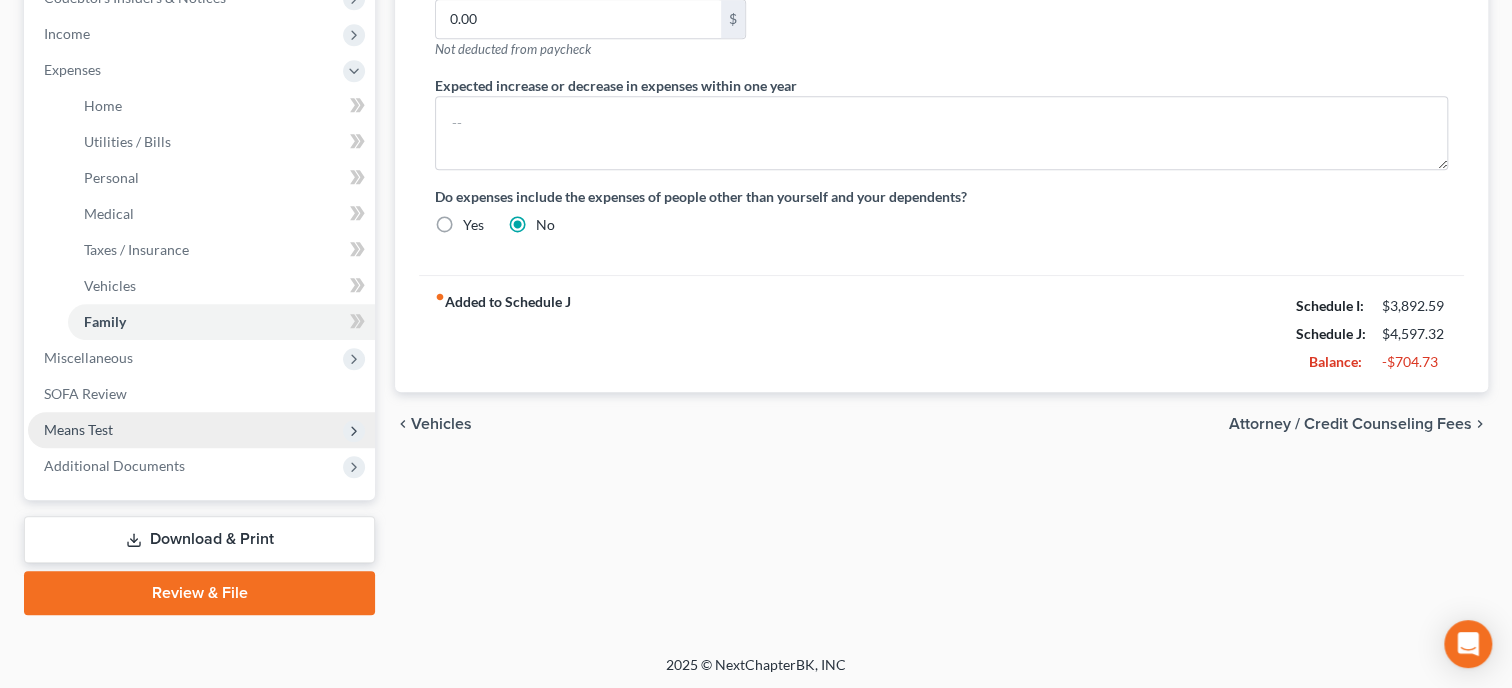 click on "Means Test" at bounding box center [201, 430] 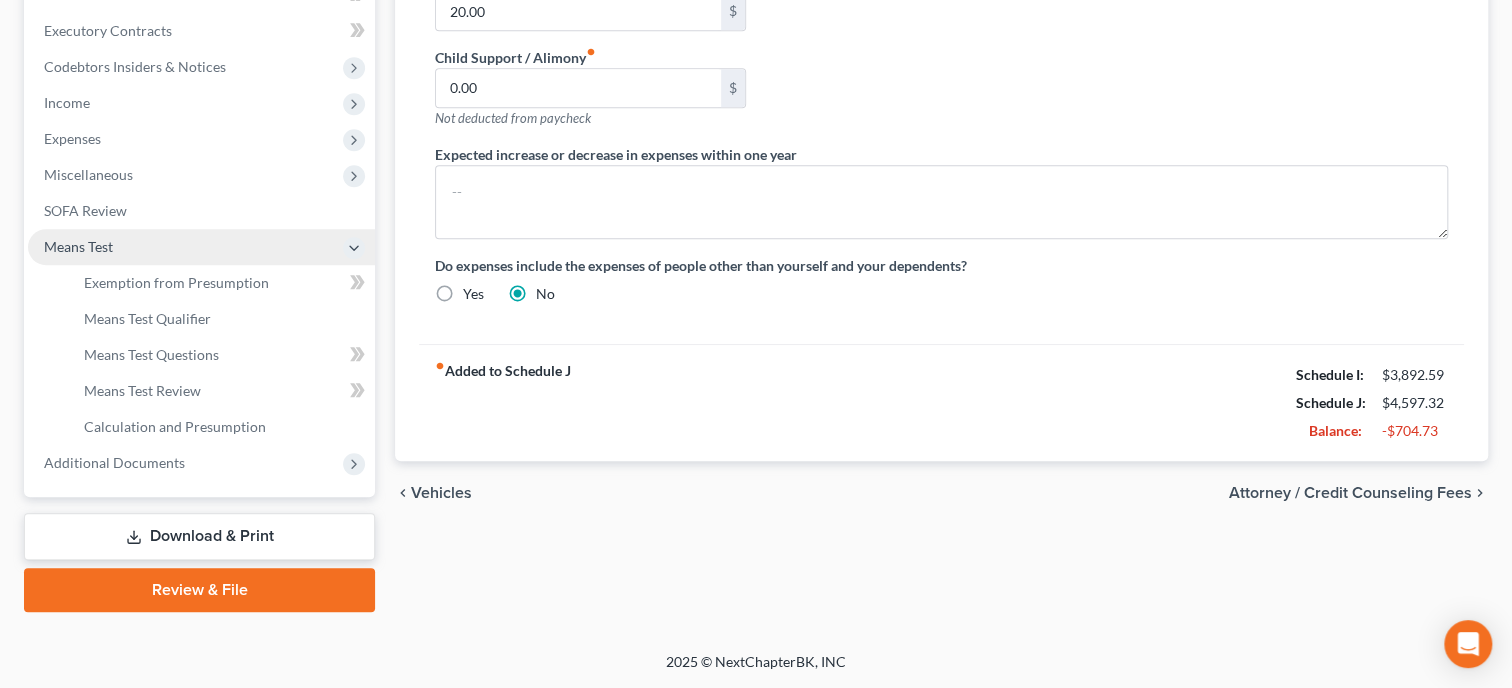 scroll, scrollTop: 588, scrollLeft: 0, axis: vertical 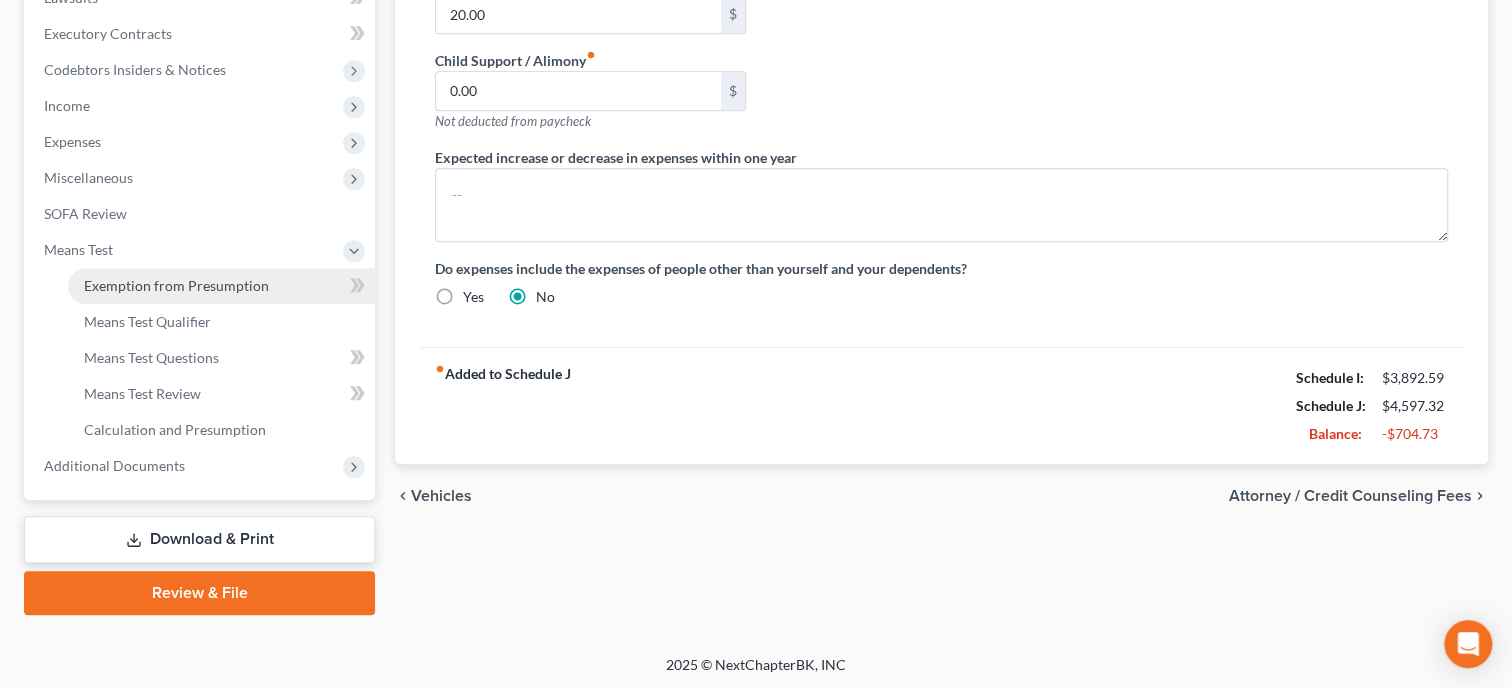 click on "Exemption from Presumption" at bounding box center [221, 286] 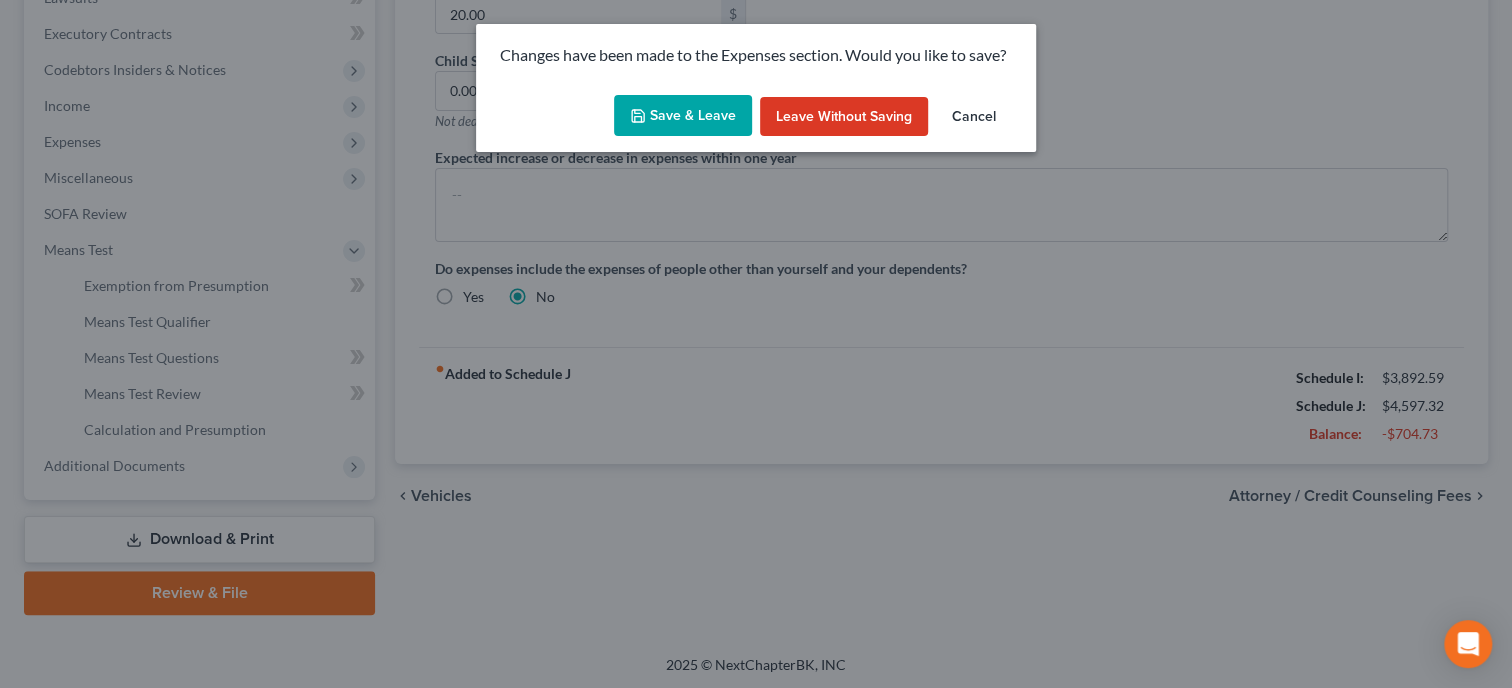 click on "Save & Leave" at bounding box center (683, 116) 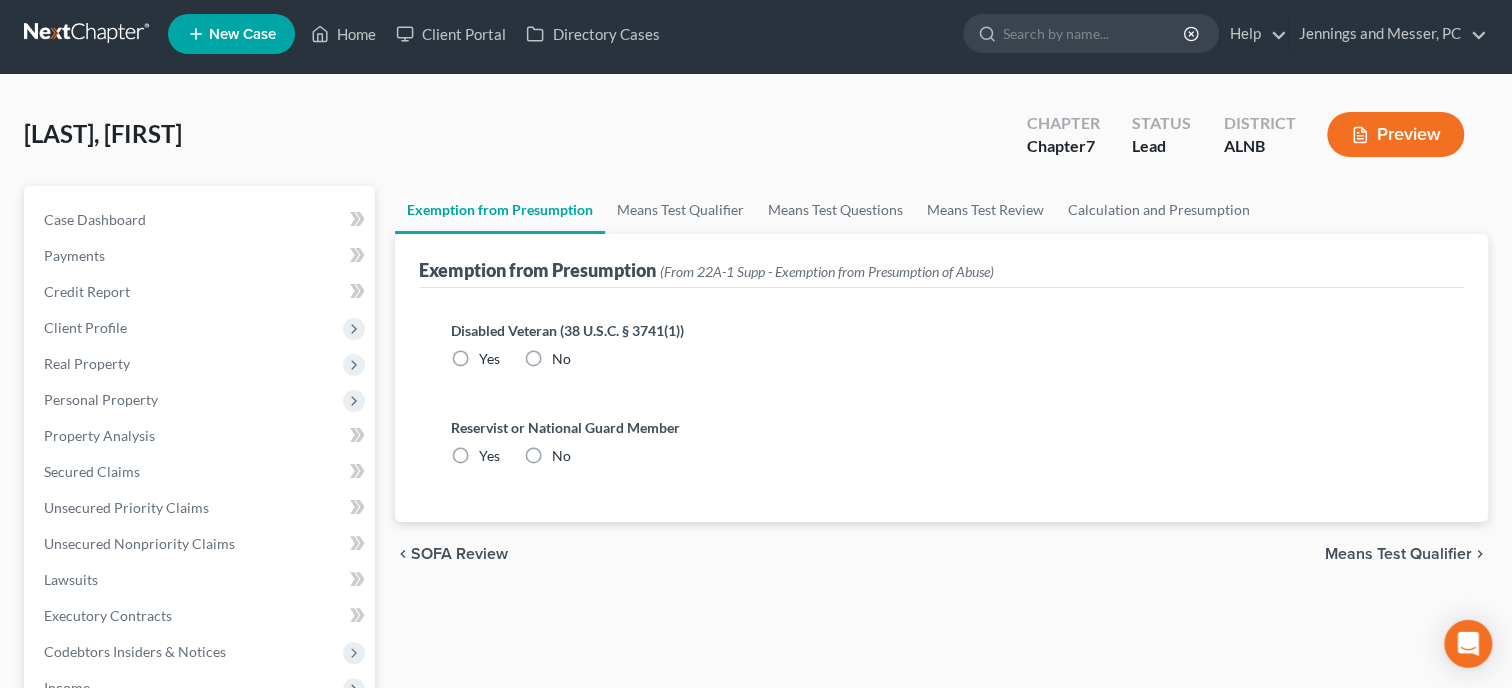 scroll, scrollTop: 0, scrollLeft: 0, axis: both 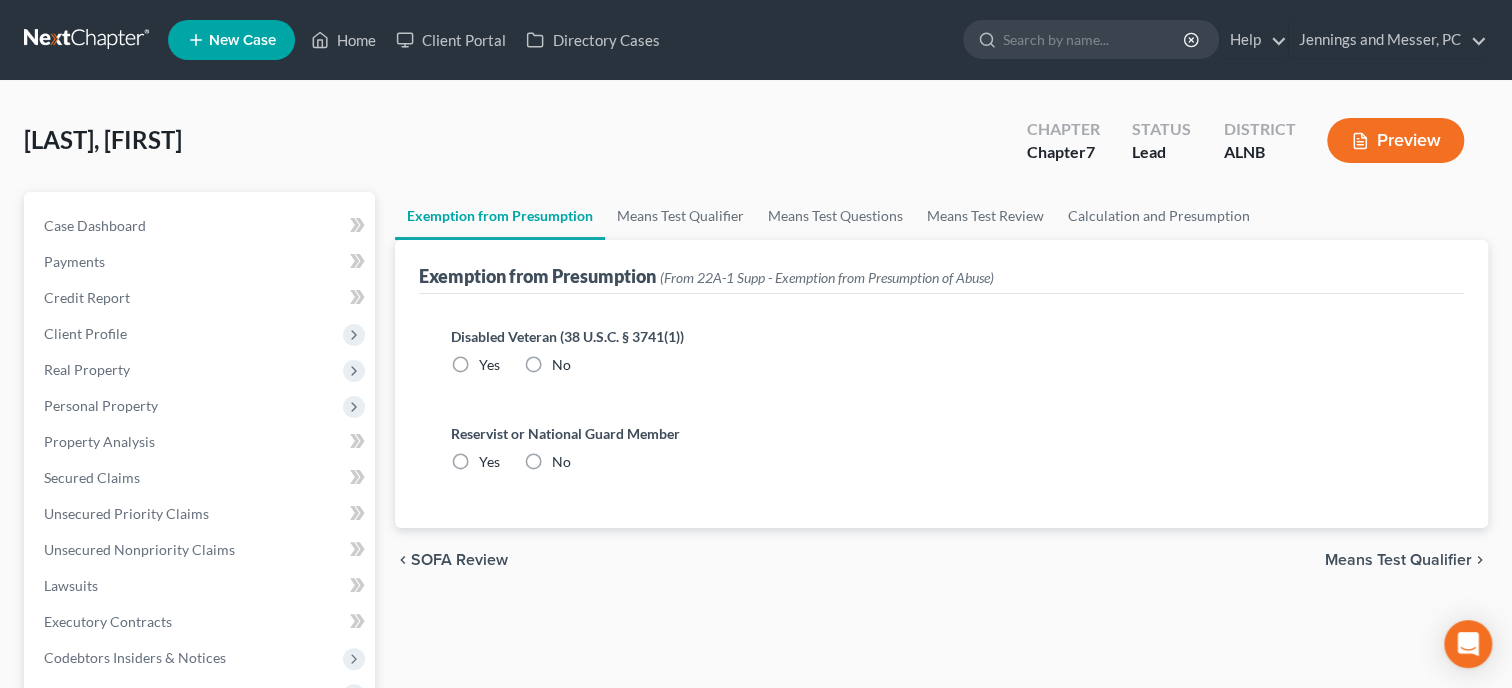click on "No" at bounding box center [561, 365] 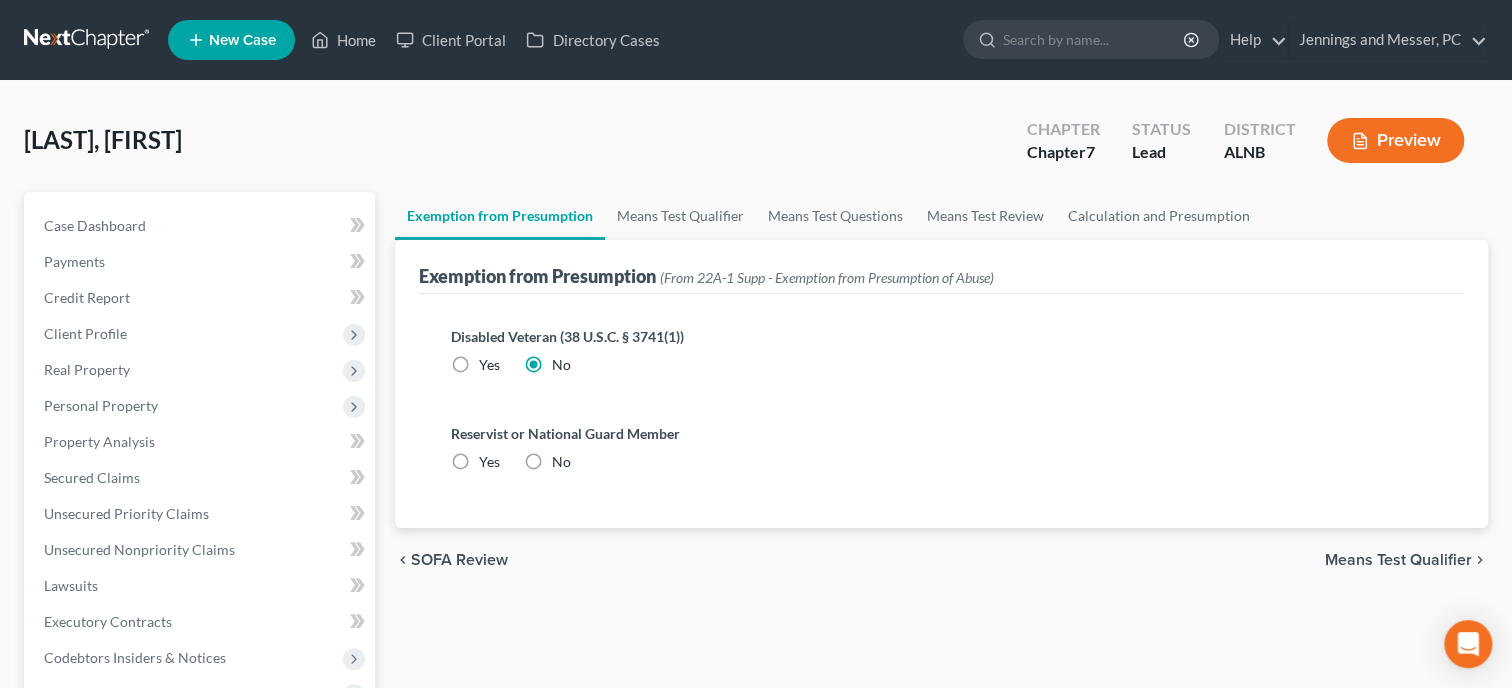 click on "No" at bounding box center [561, 462] 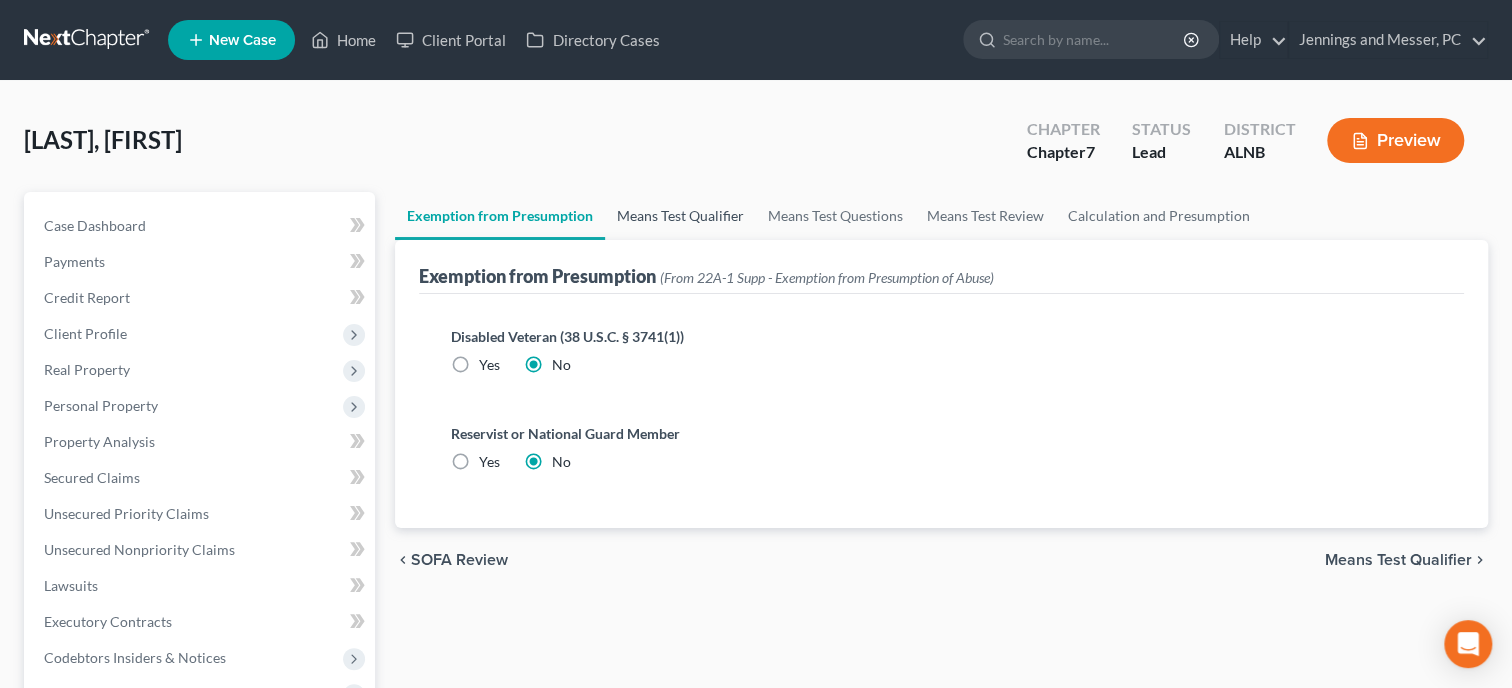 click on "Means Test Qualifier" at bounding box center (680, 216) 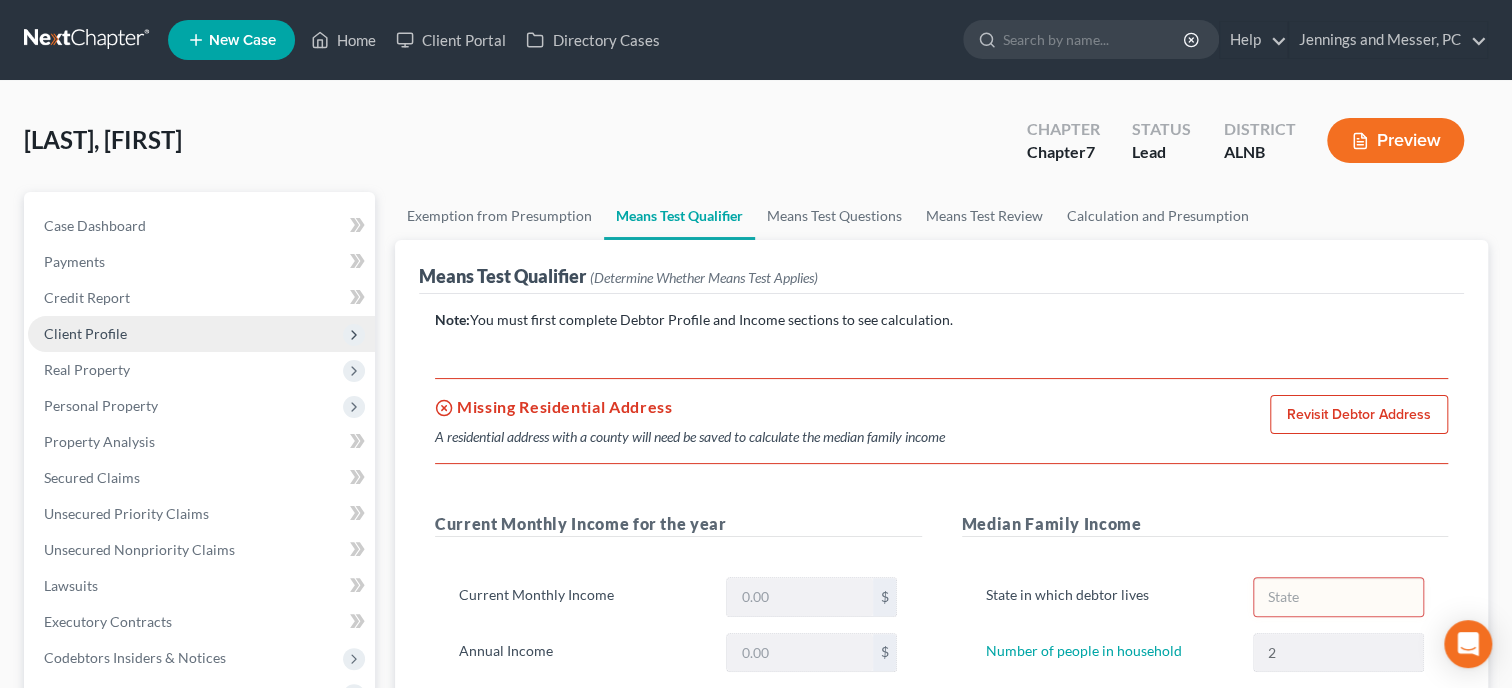 click on "Client Profile" at bounding box center (85, 333) 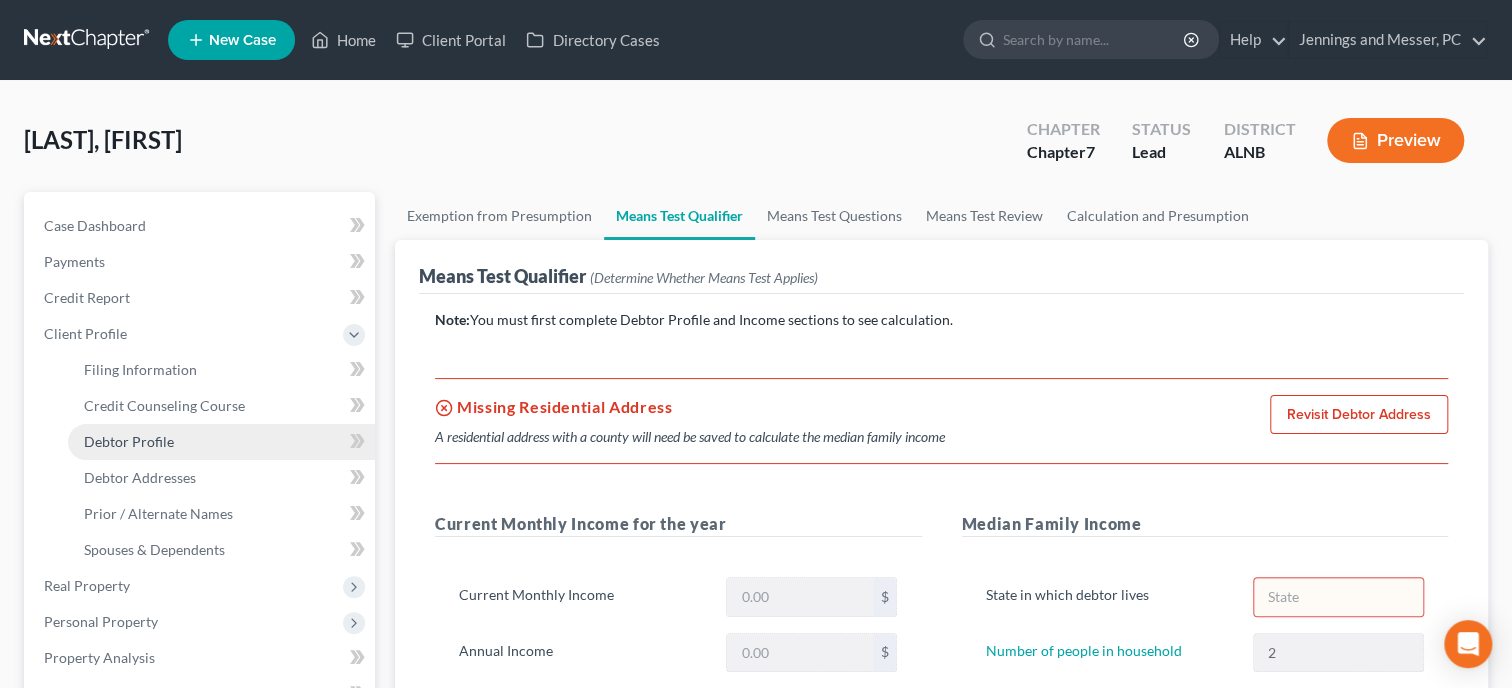 click on "Debtor Profile" at bounding box center [221, 442] 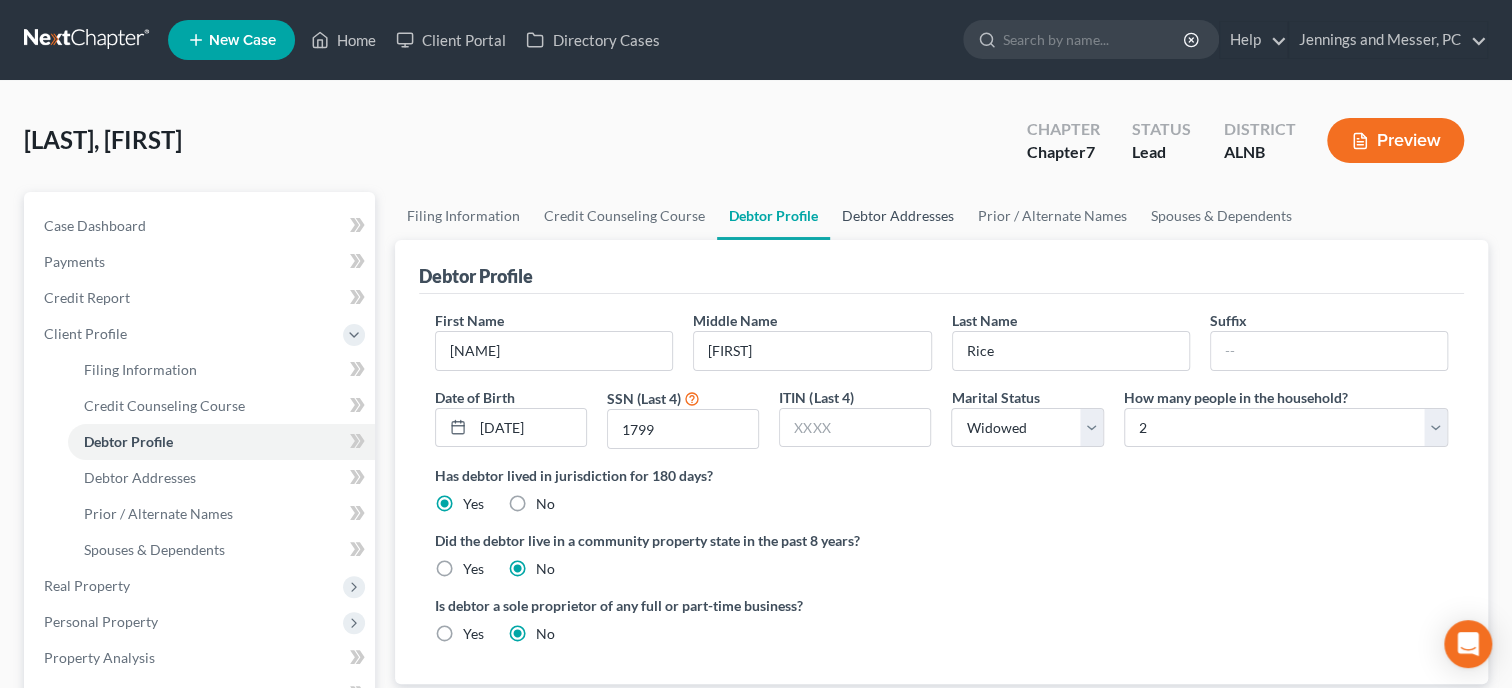 click on "Debtor Addresses" at bounding box center [898, 216] 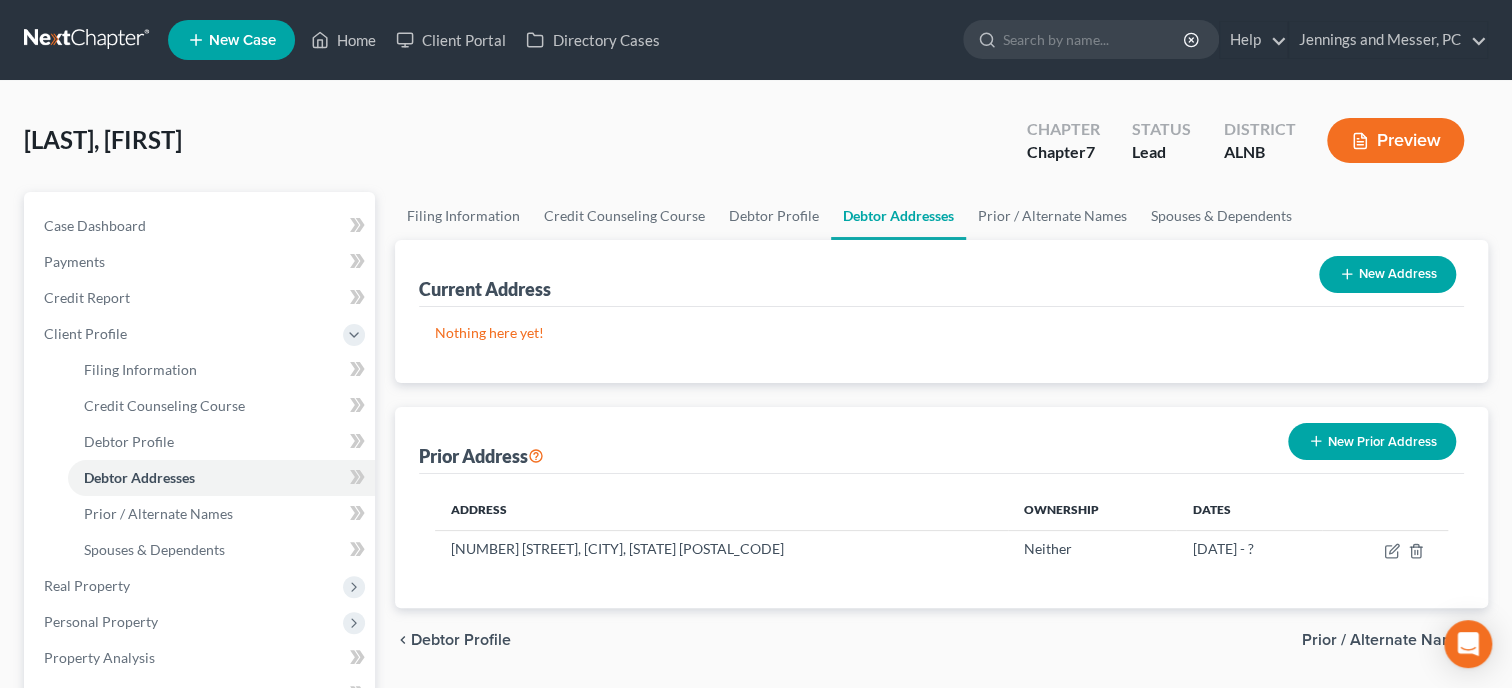 click on "Debtor Addresses" at bounding box center [898, 216] 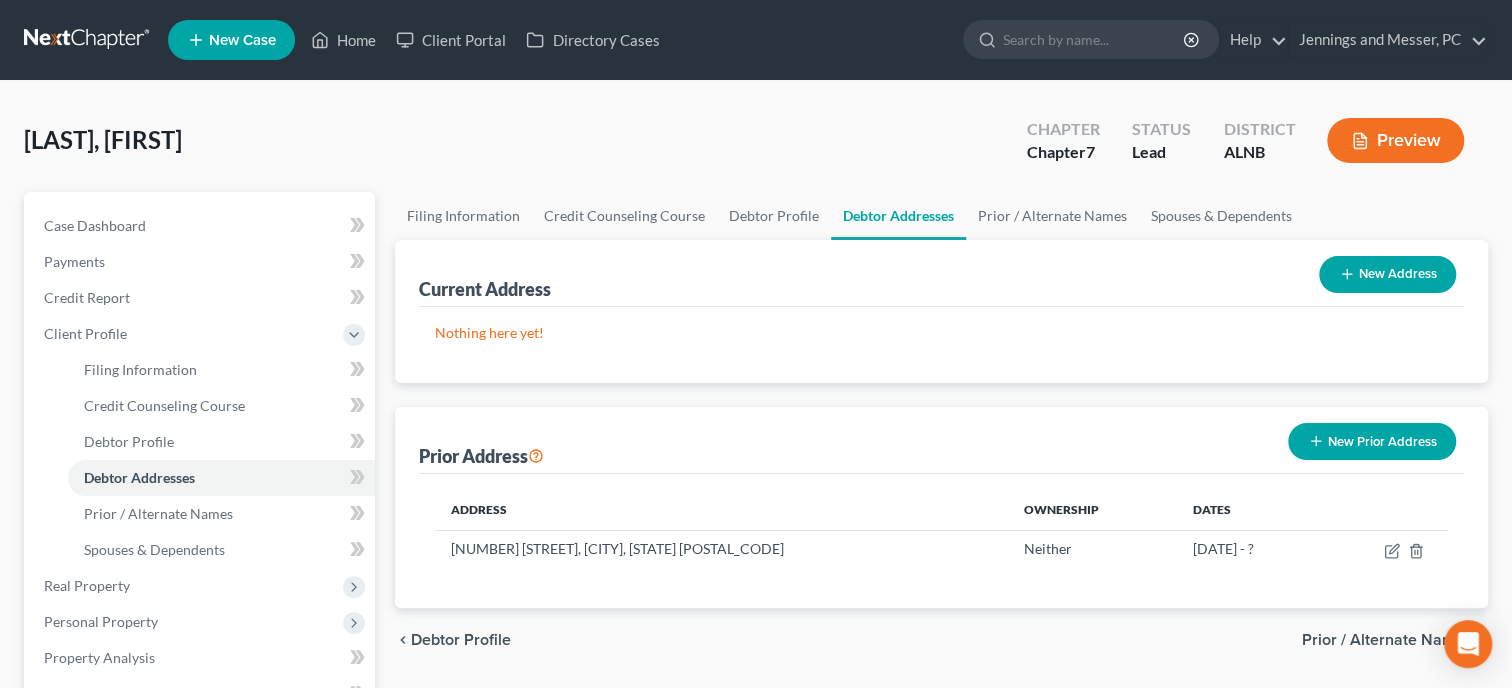 click 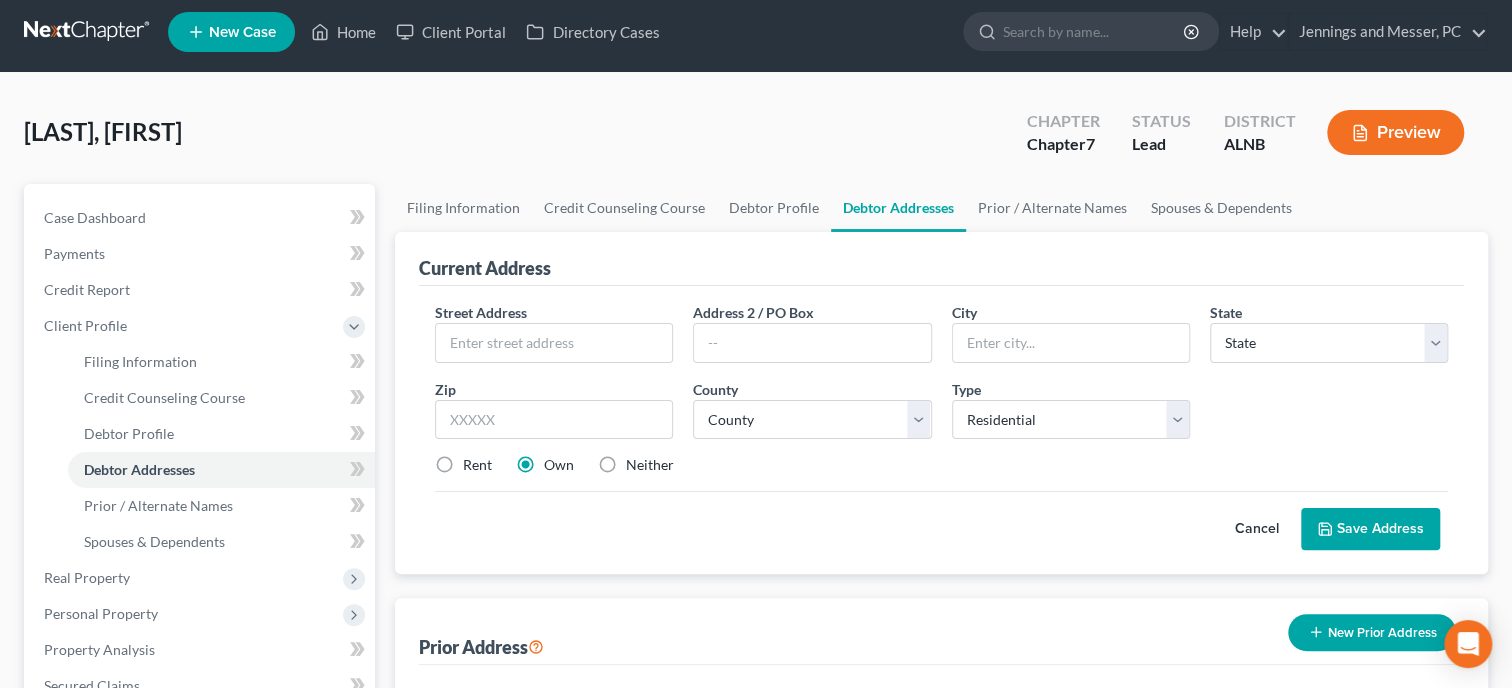 scroll, scrollTop: 102, scrollLeft: 0, axis: vertical 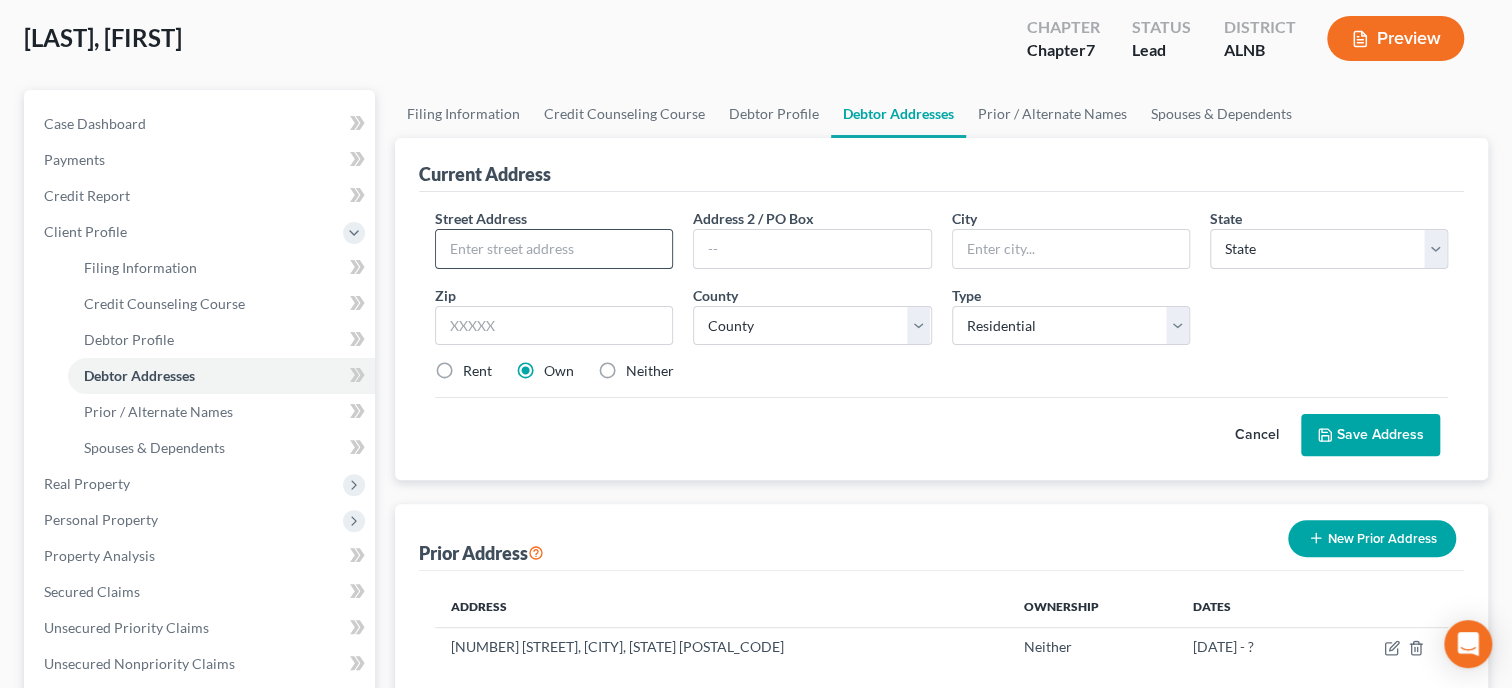 click at bounding box center [554, 249] 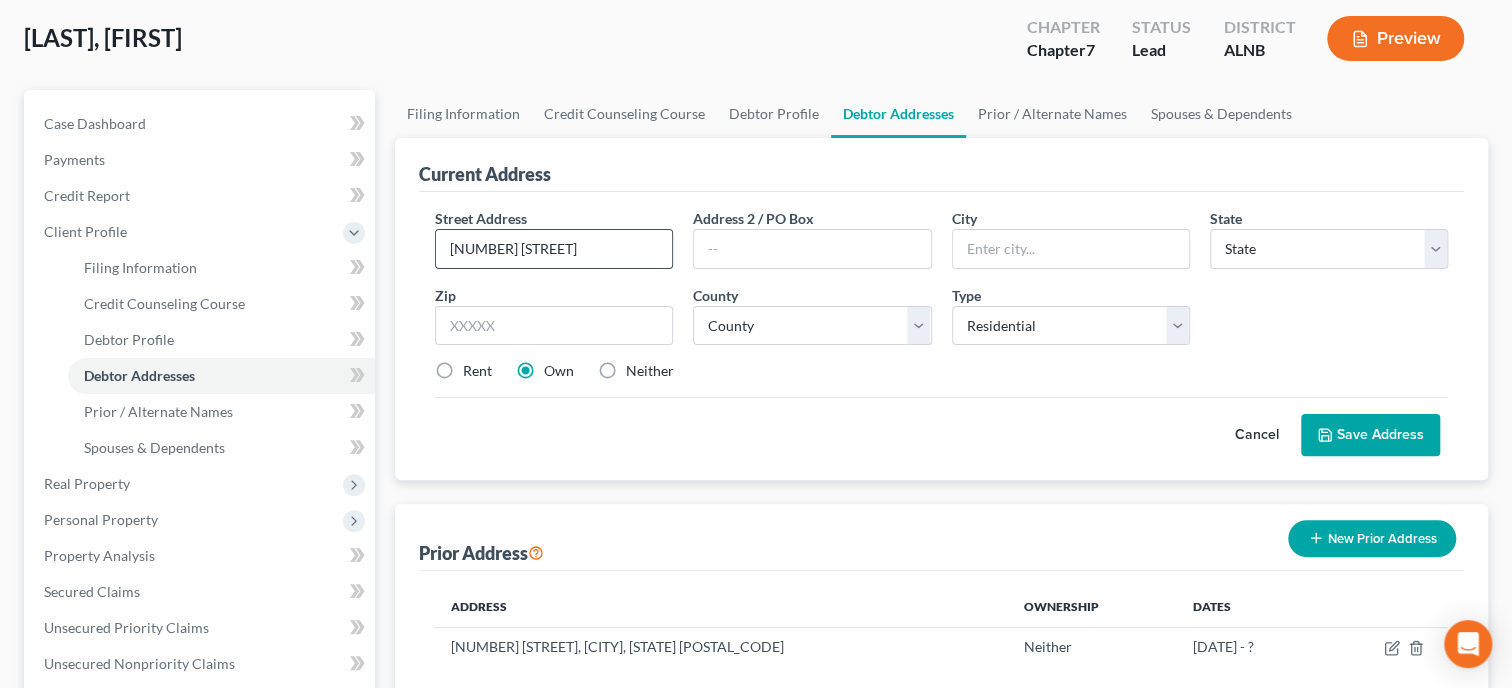 type on "[NUMBER] [STREET]" 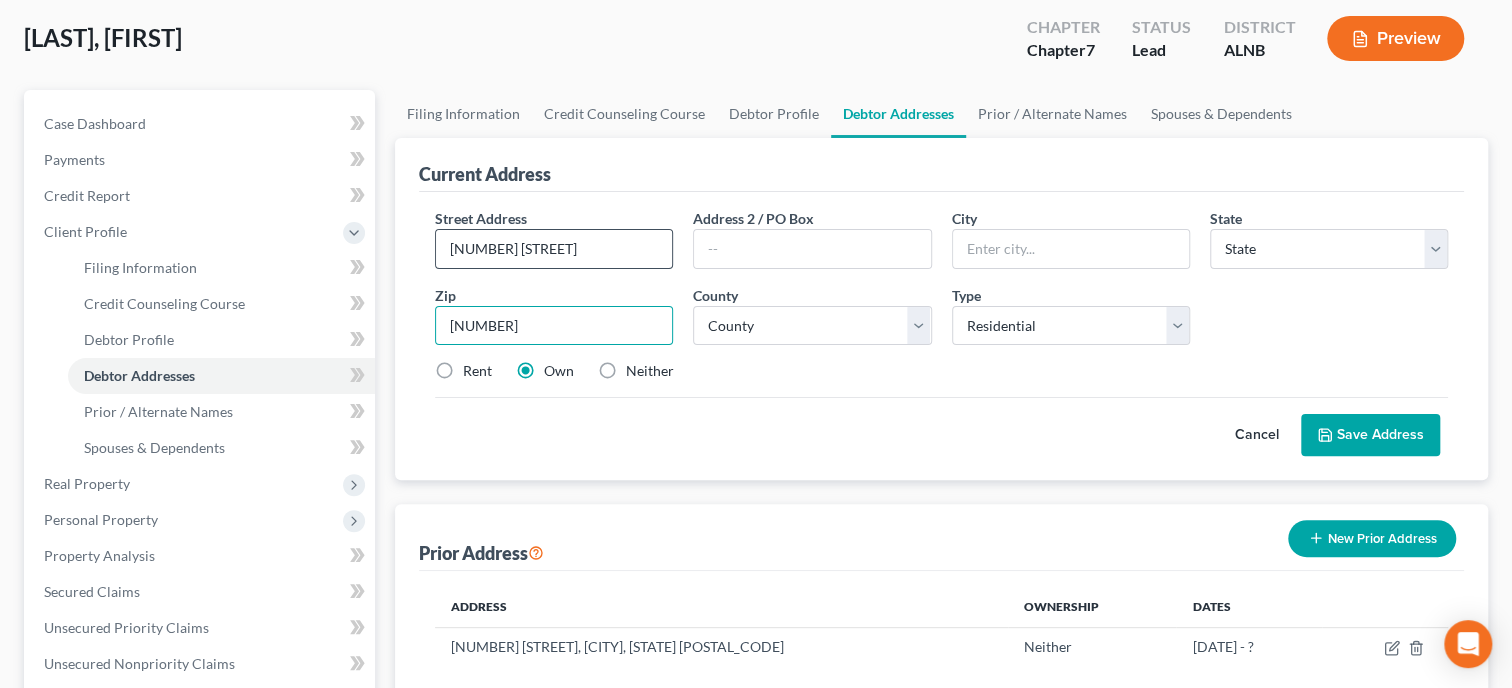 type on "[NUMBER]" 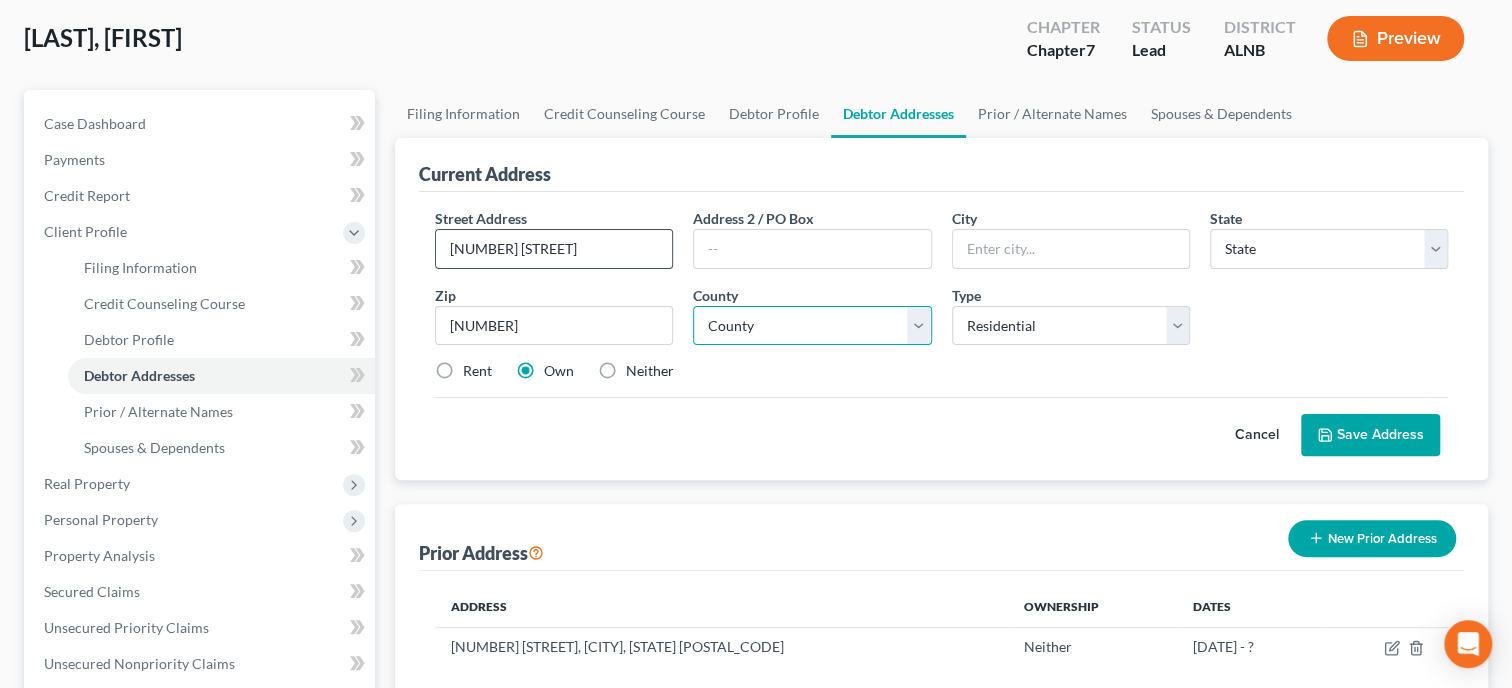 type on "[CITY]" 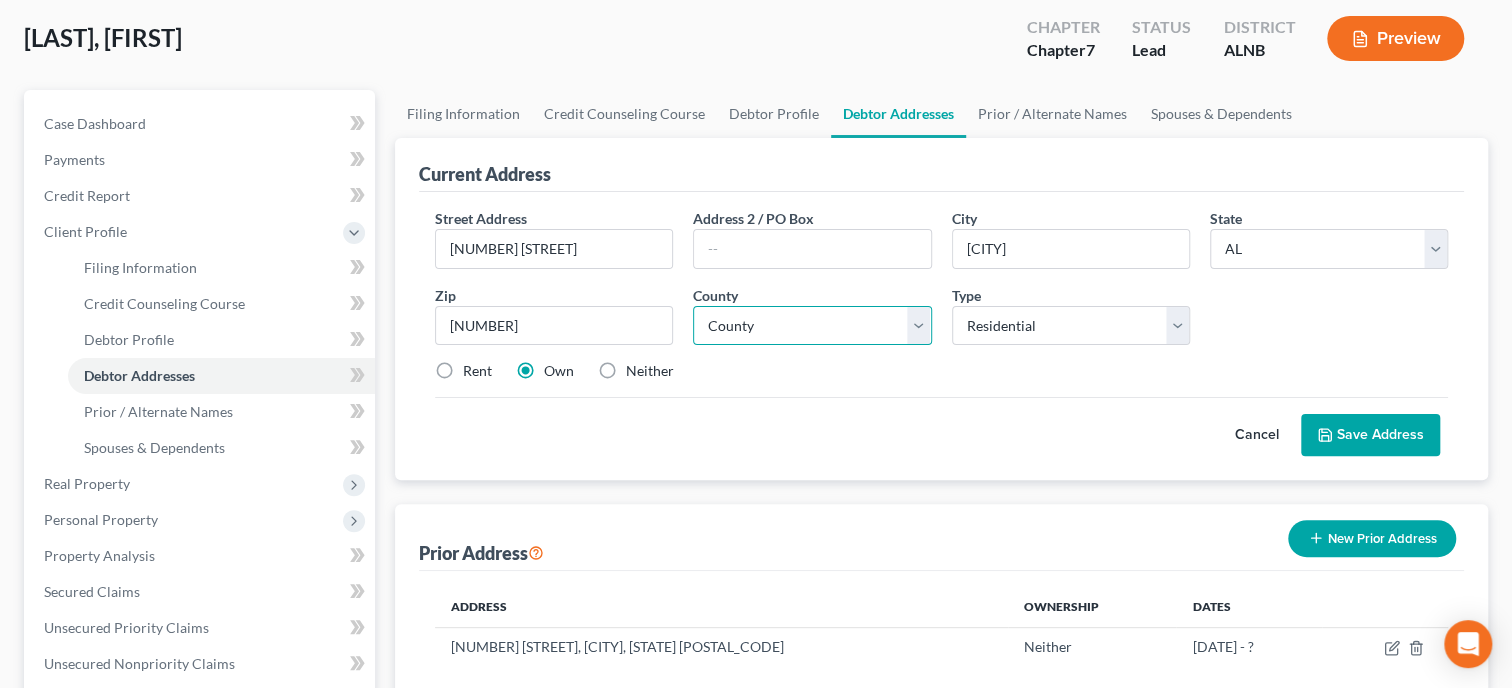 select on "27" 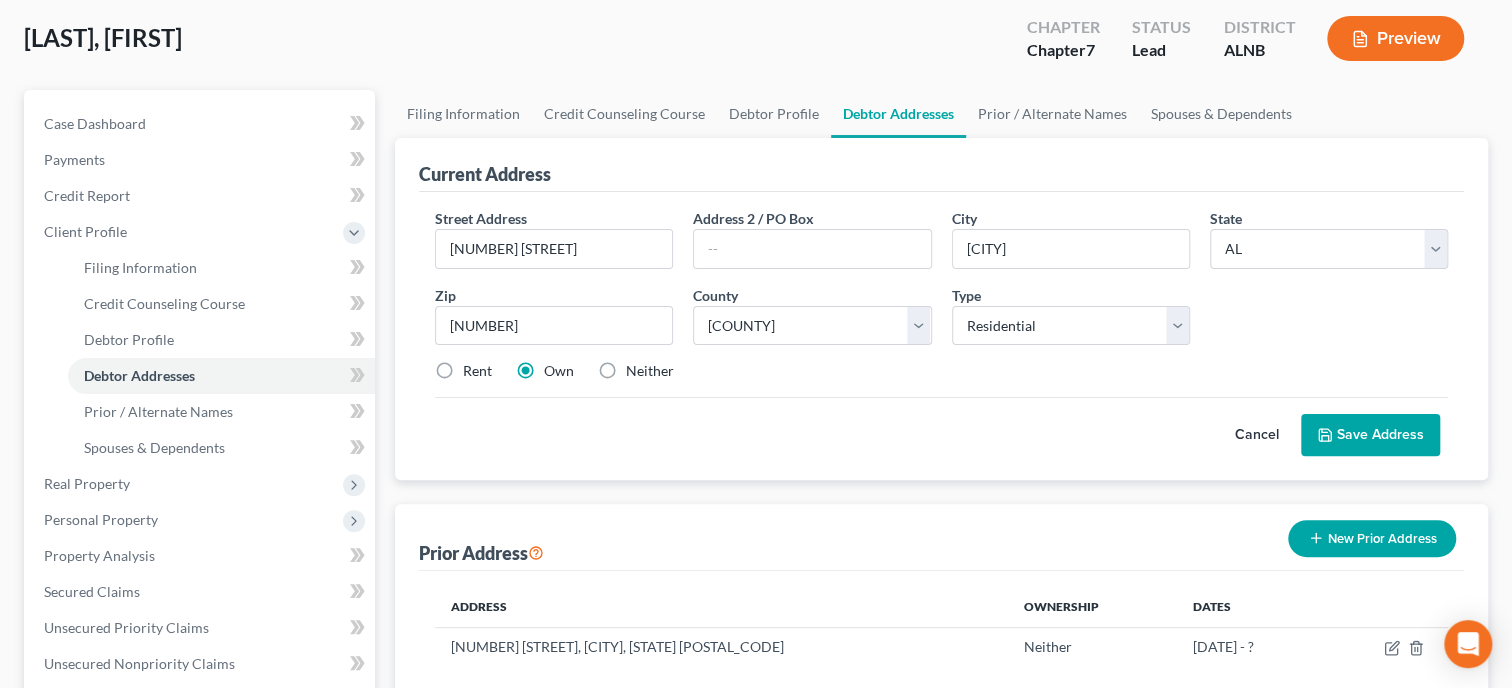 click 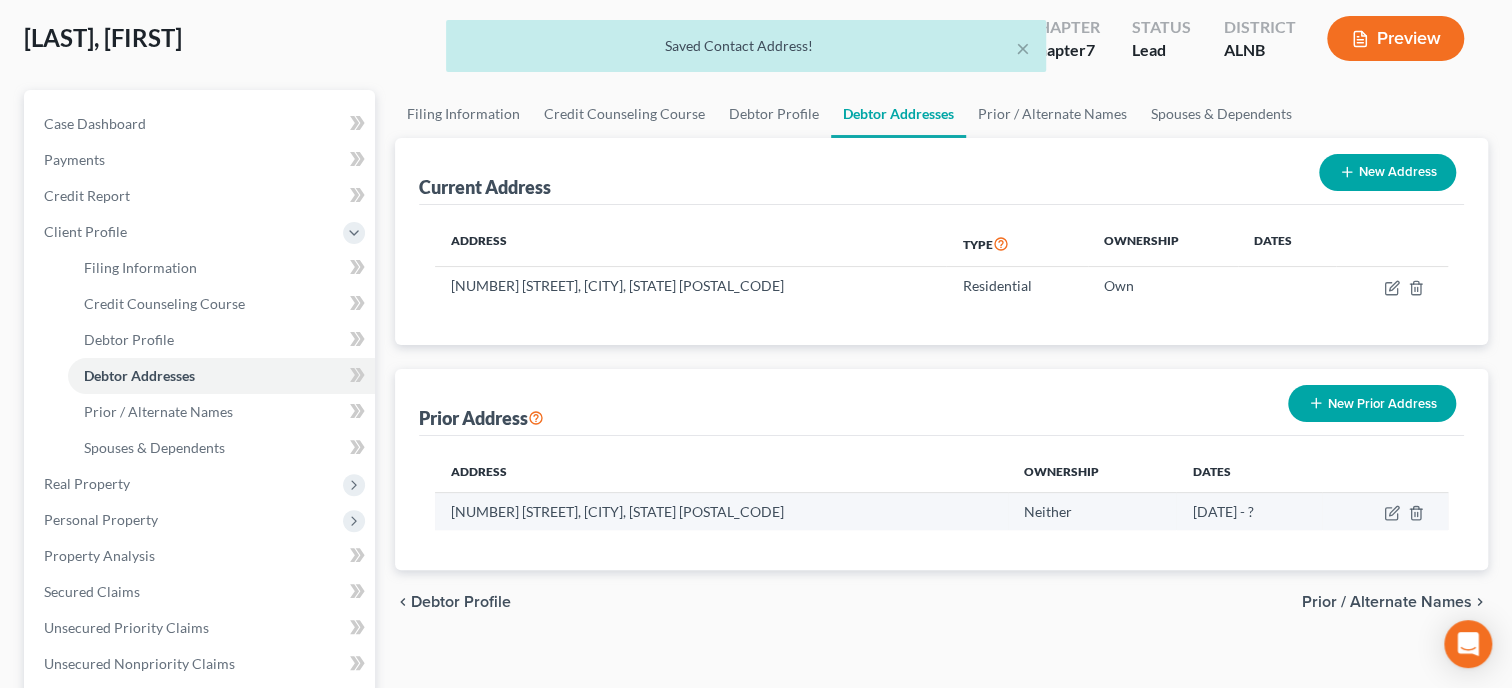 click at bounding box center [1385, 511] 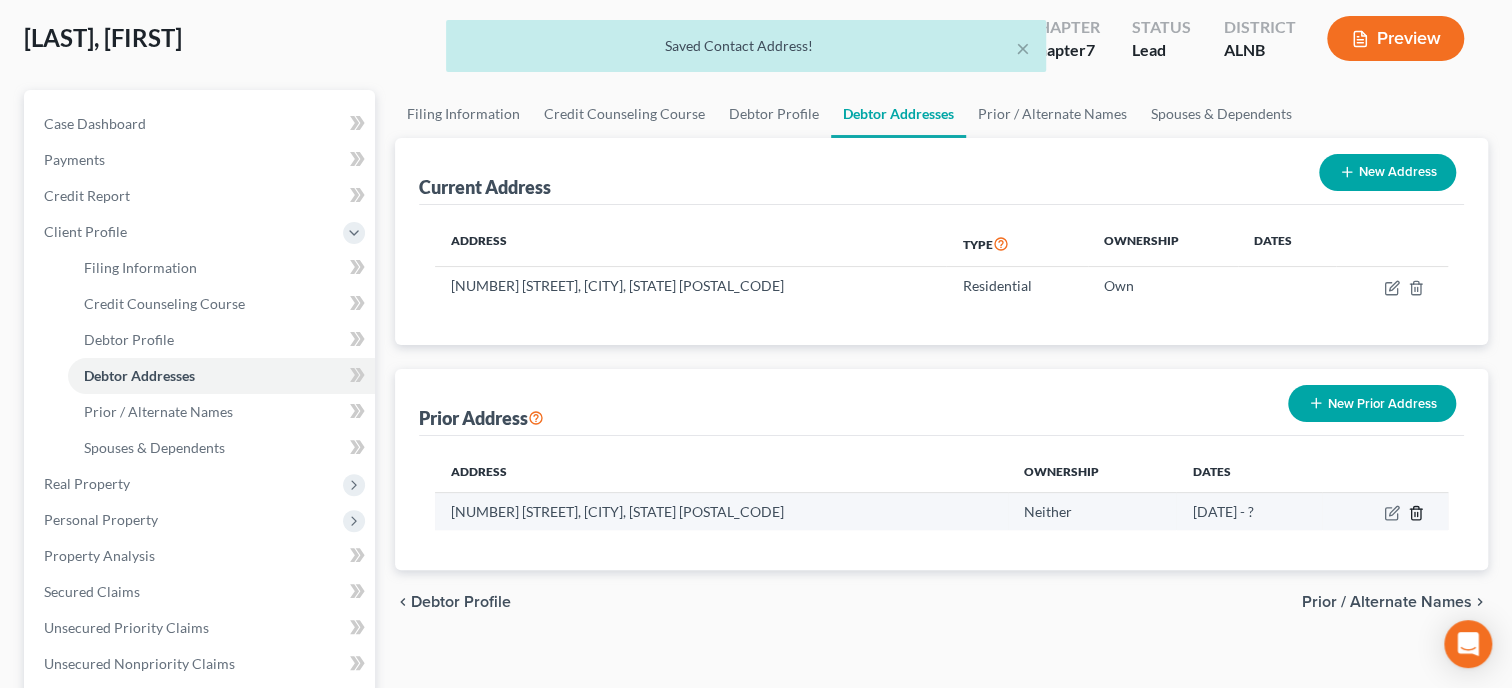 click 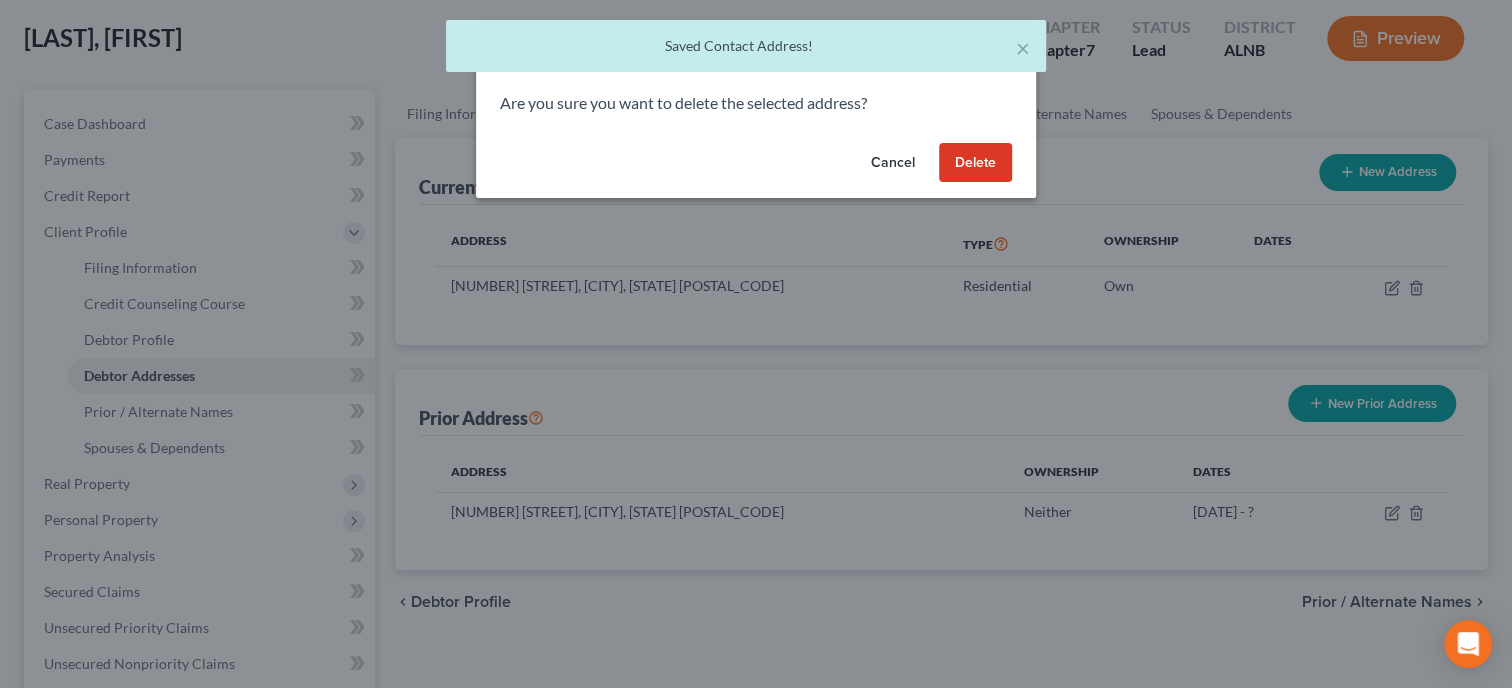 click on "Delete" at bounding box center (975, 163) 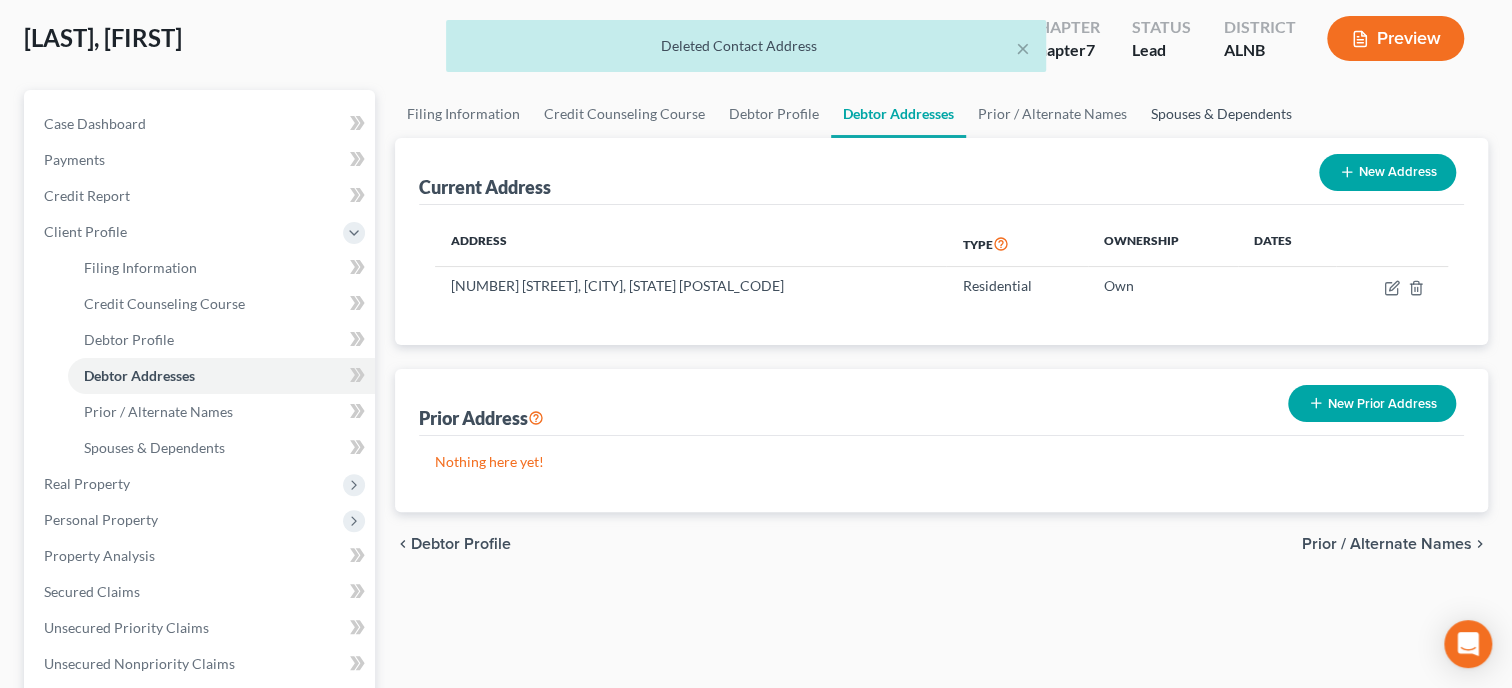click on "Spouses & Dependents" at bounding box center [1221, 114] 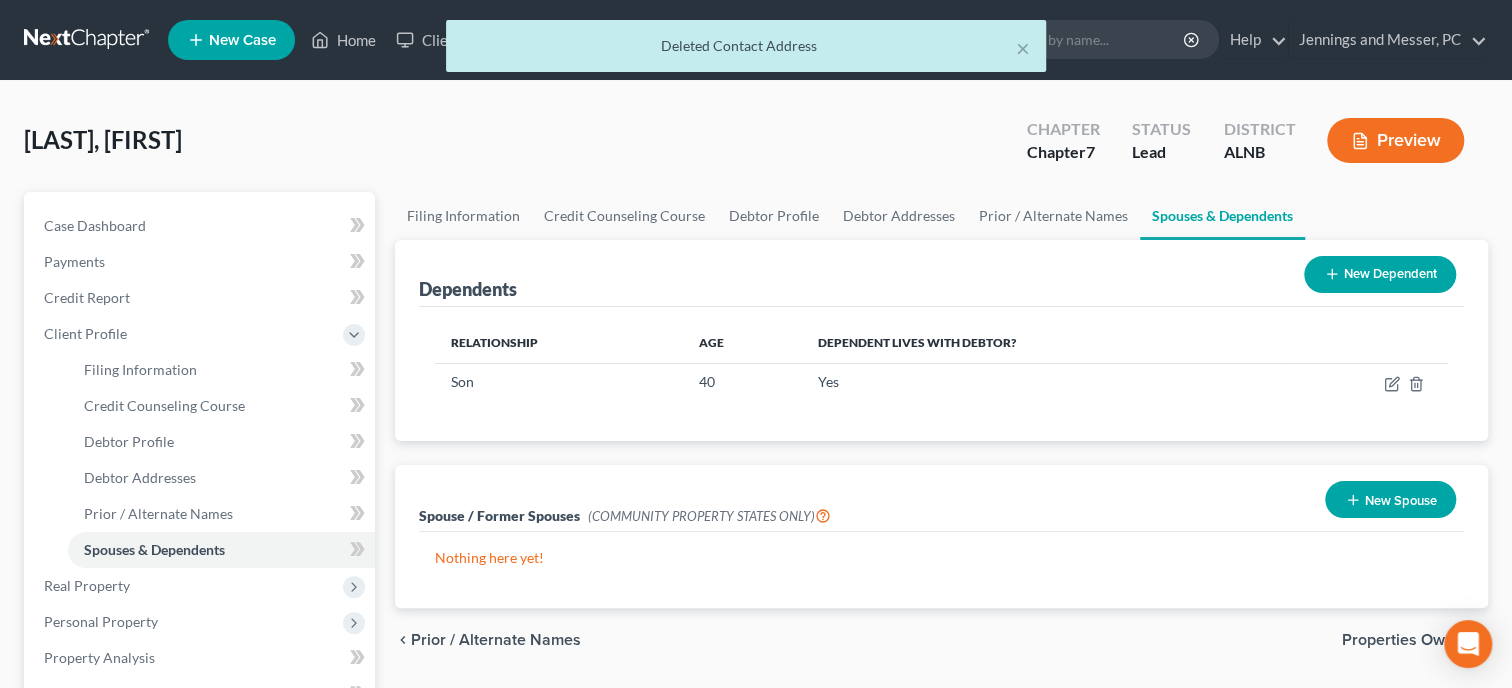 scroll, scrollTop: 0, scrollLeft: 0, axis: both 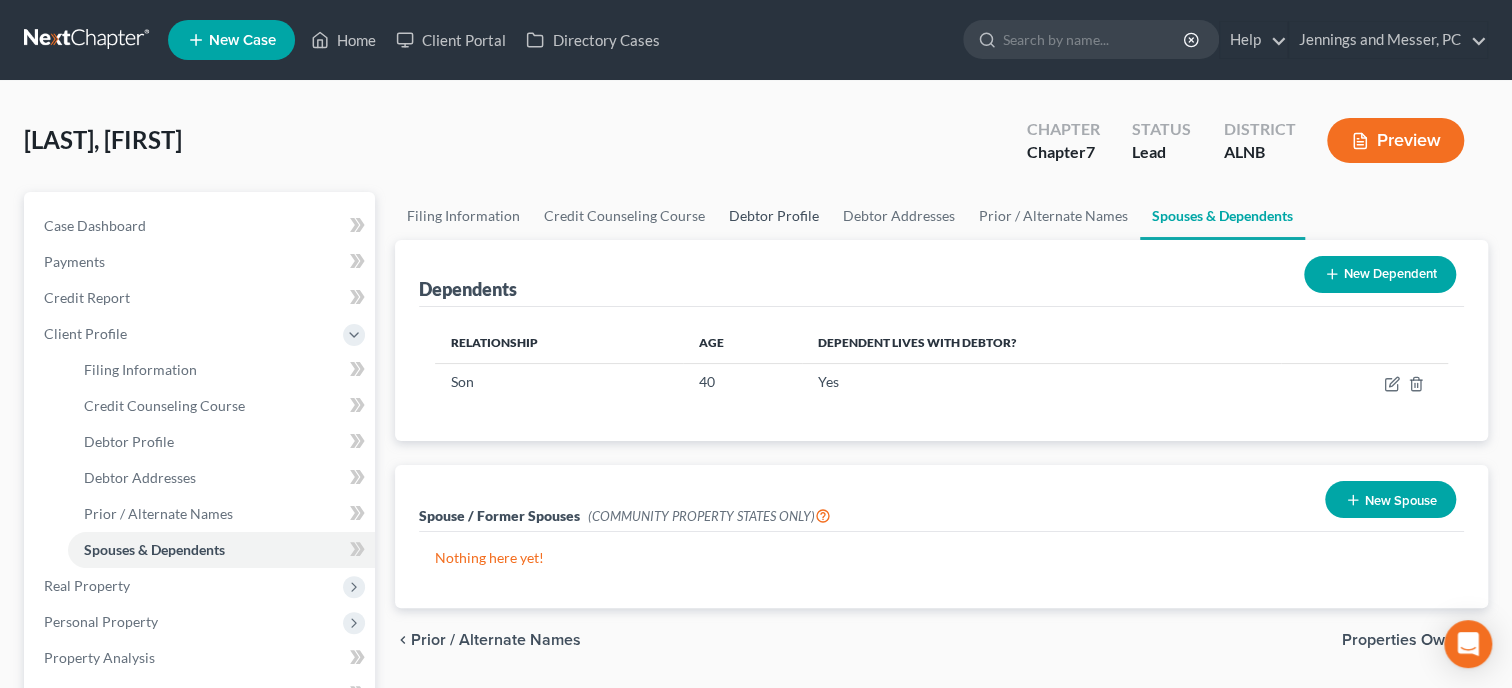 click on "Debtor Profile" at bounding box center [774, 216] 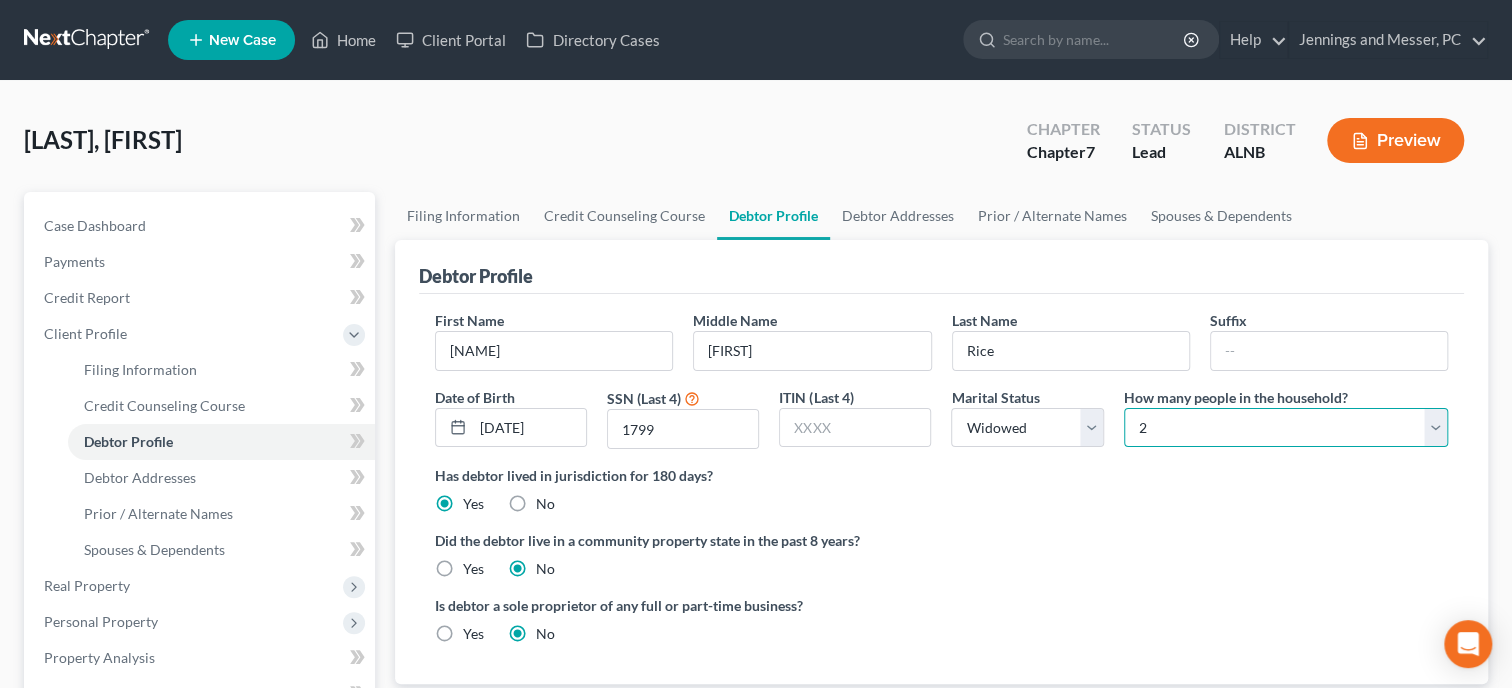 click on "Select 1 2 3 4 5 6 7 8 9 10 11 12 13 14 15 16 17 18 19 20" at bounding box center [1286, 428] 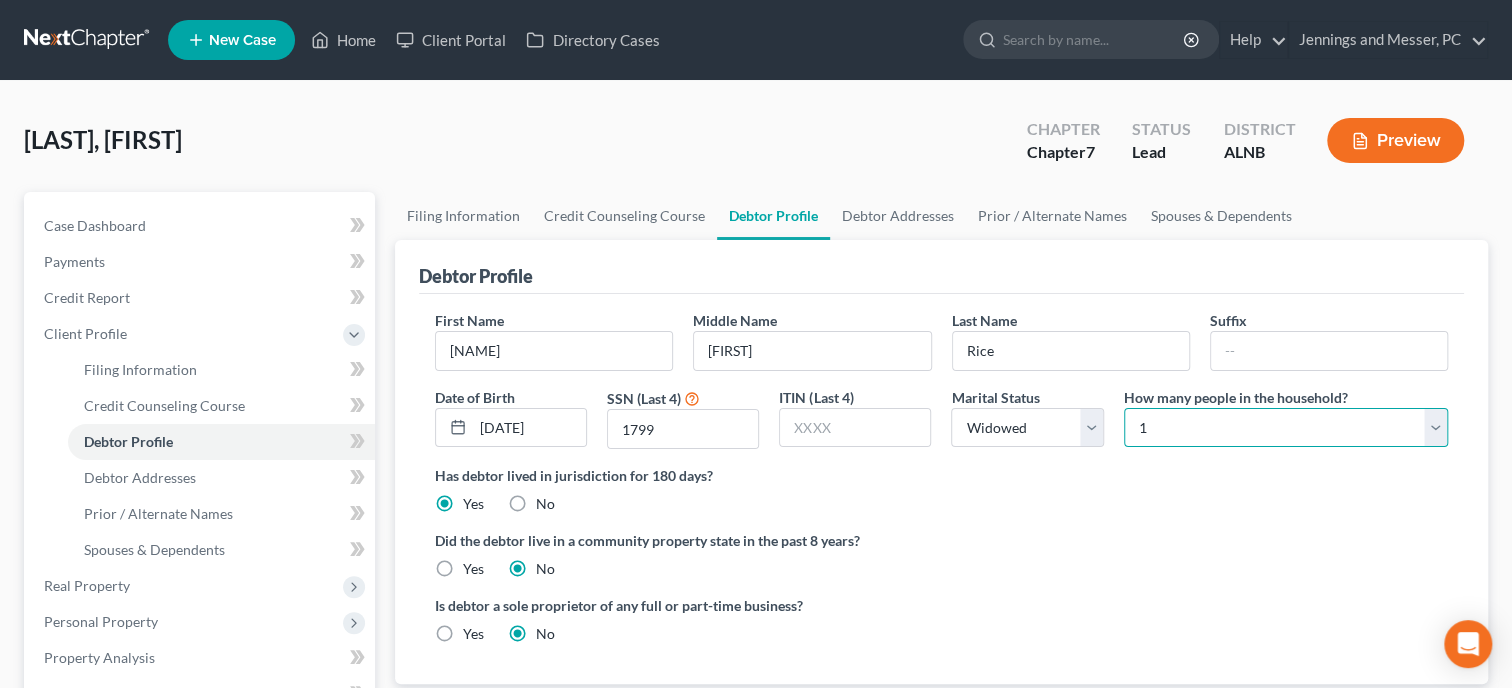 click on "1" at bounding box center (0, 0) 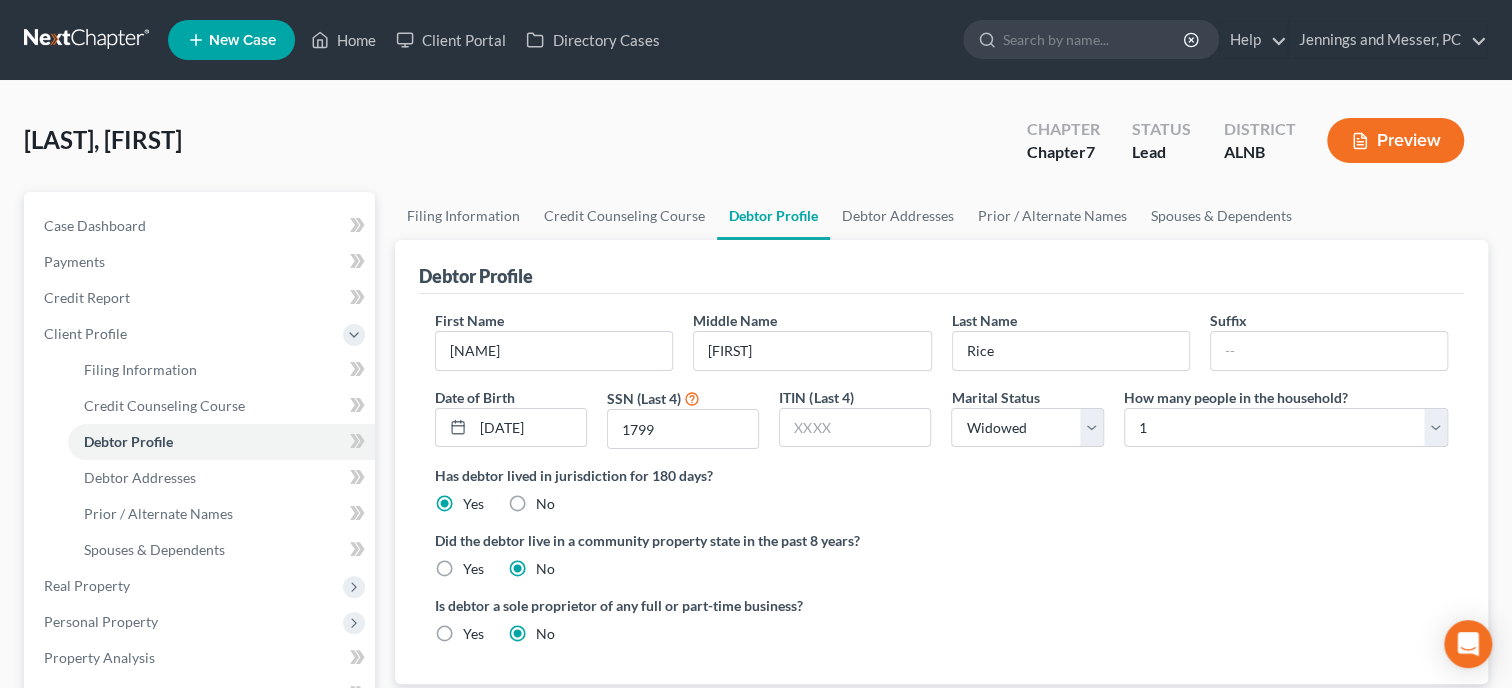 click on "From: [FIRST] [LAST]" at bounding box center [756, 148] 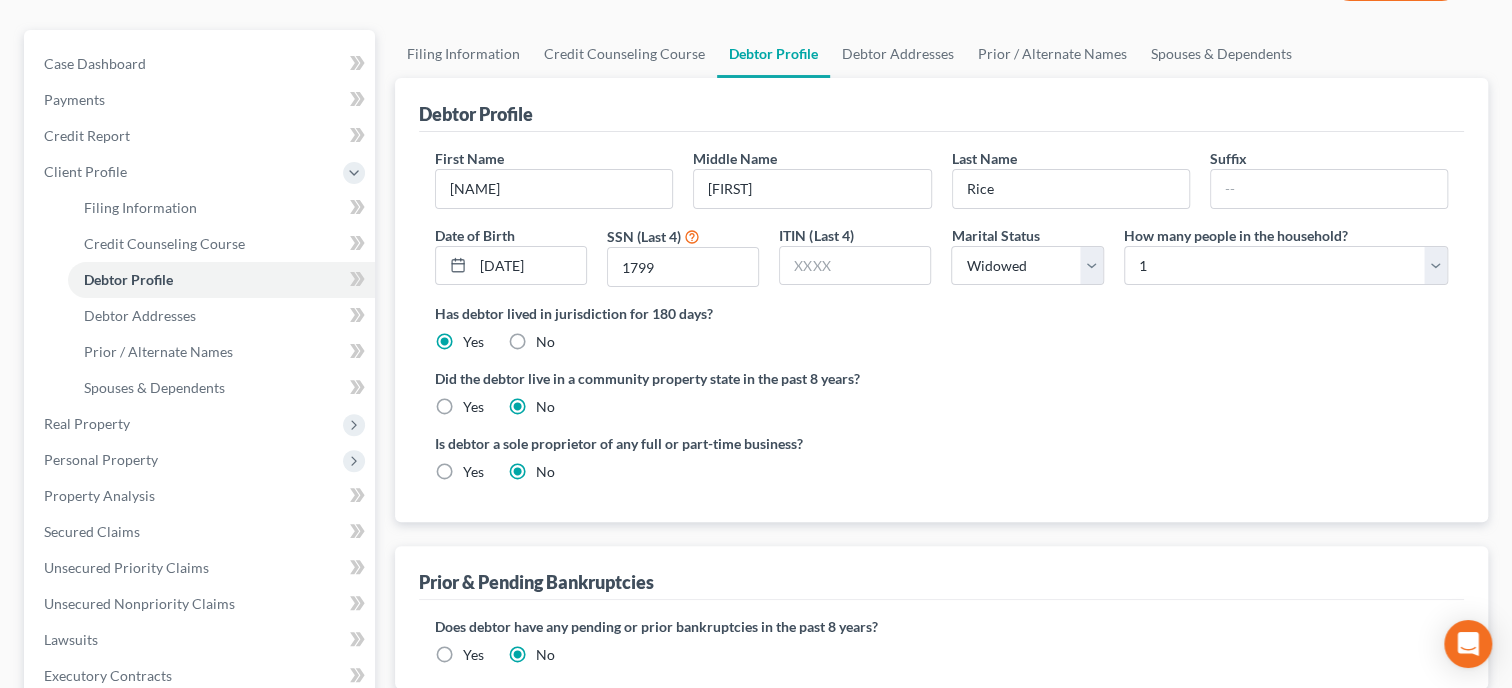 scroll, scrollTop: 624, scrollLeft: 0, axis: vertical 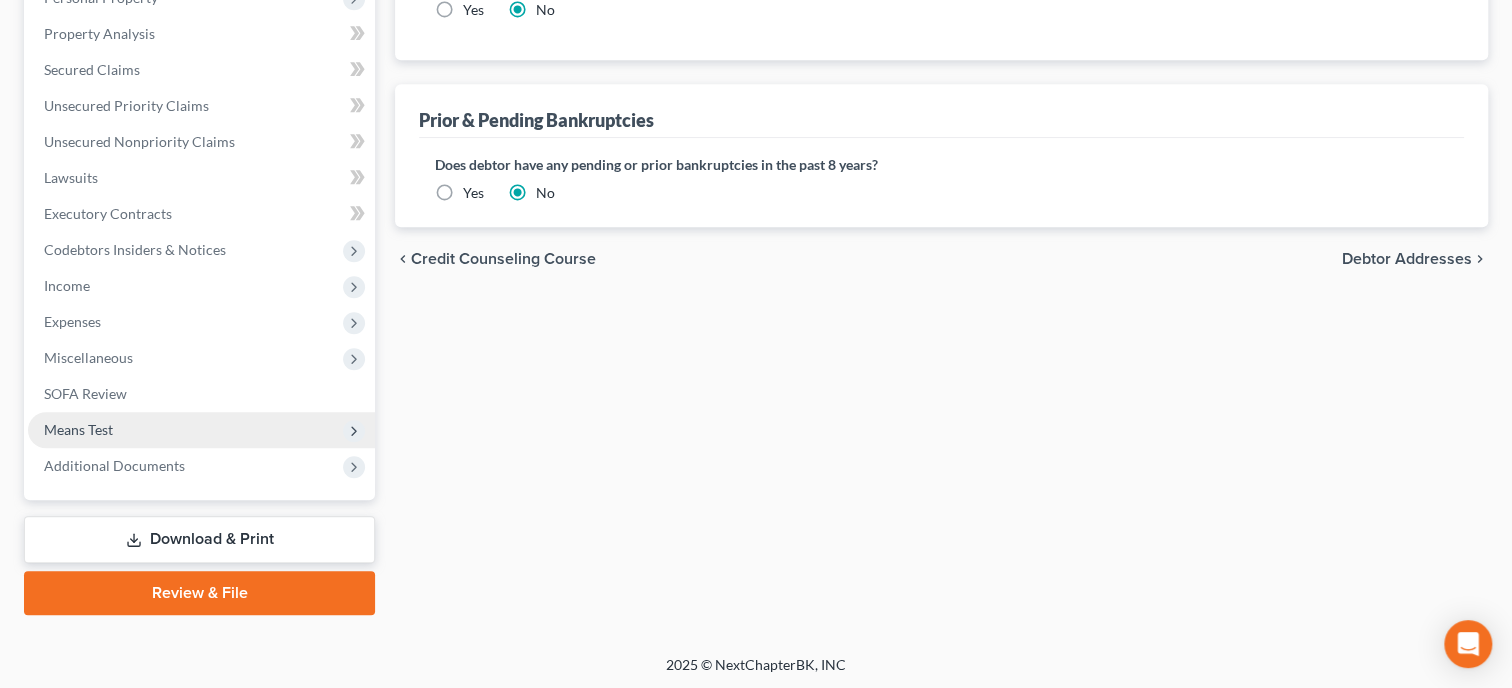 click on "Means Test" at bounding box center (201, 430) 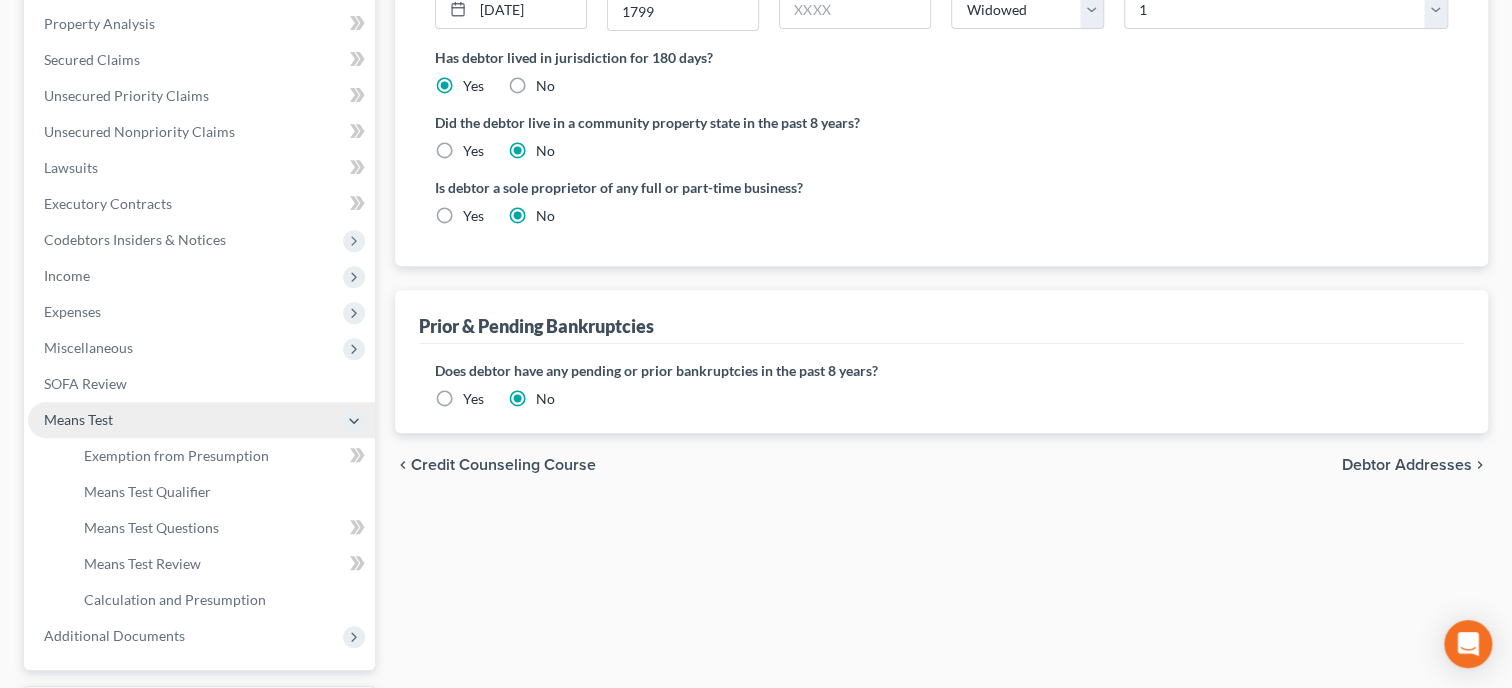 scroll, scrollTop: 408, scrollLeft: 0, axis: vertical 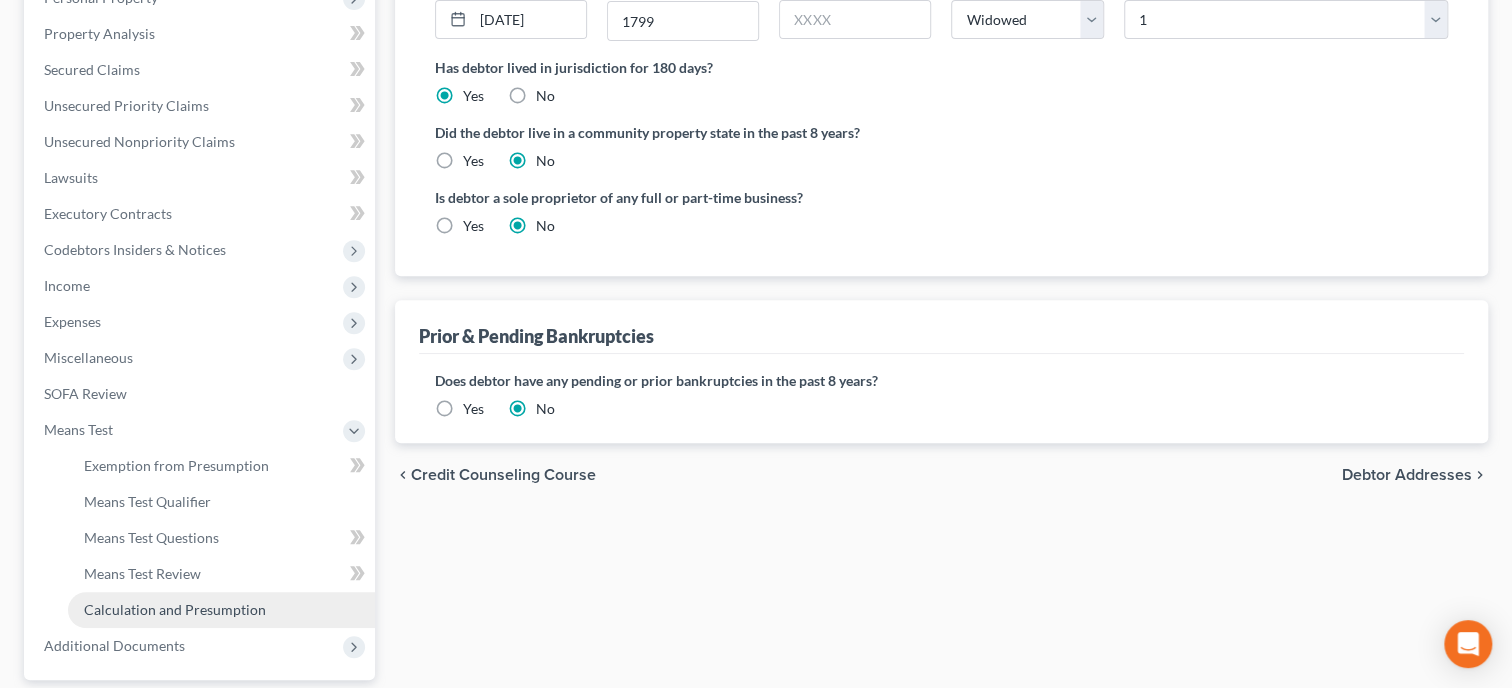 click on "Calculation and Presumption" at bounding box center (175, 609) 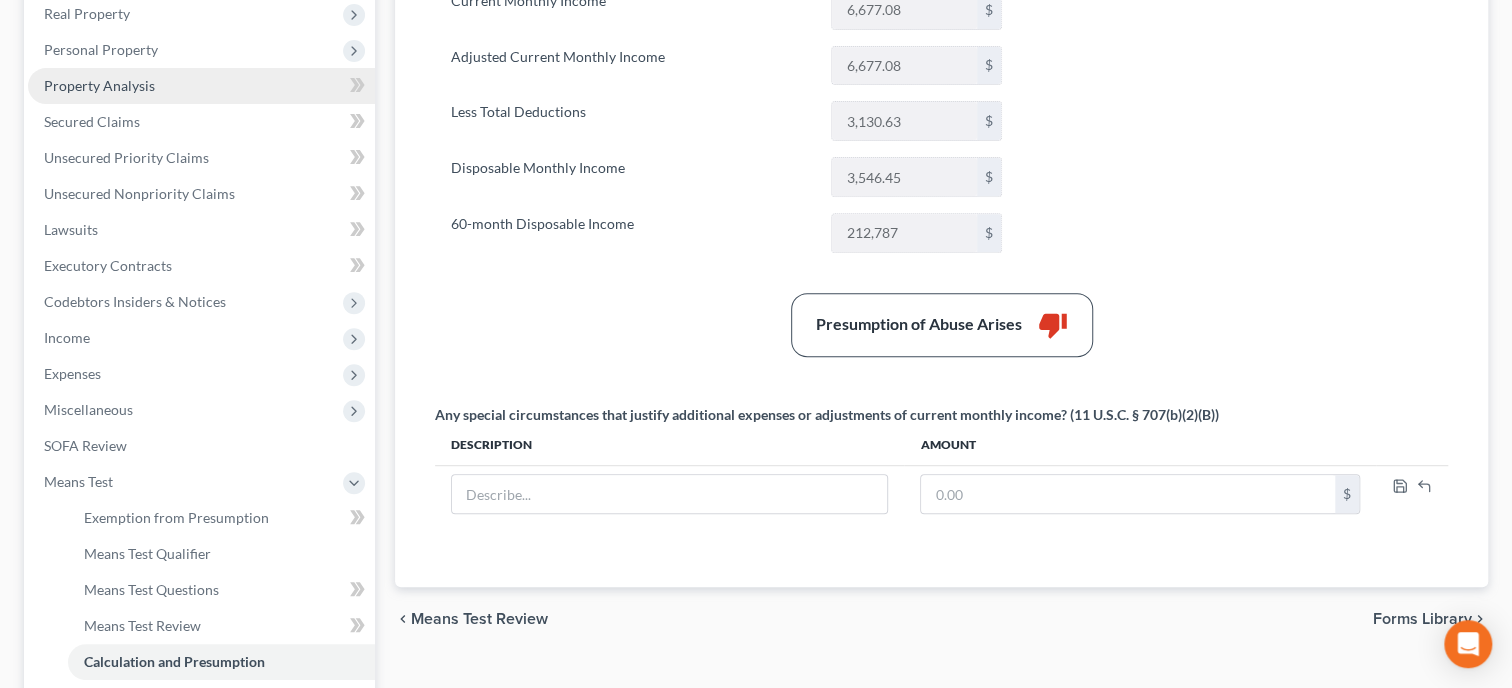 scroll, scrollTop: 411, scrollLeft: 0, axis: vertical 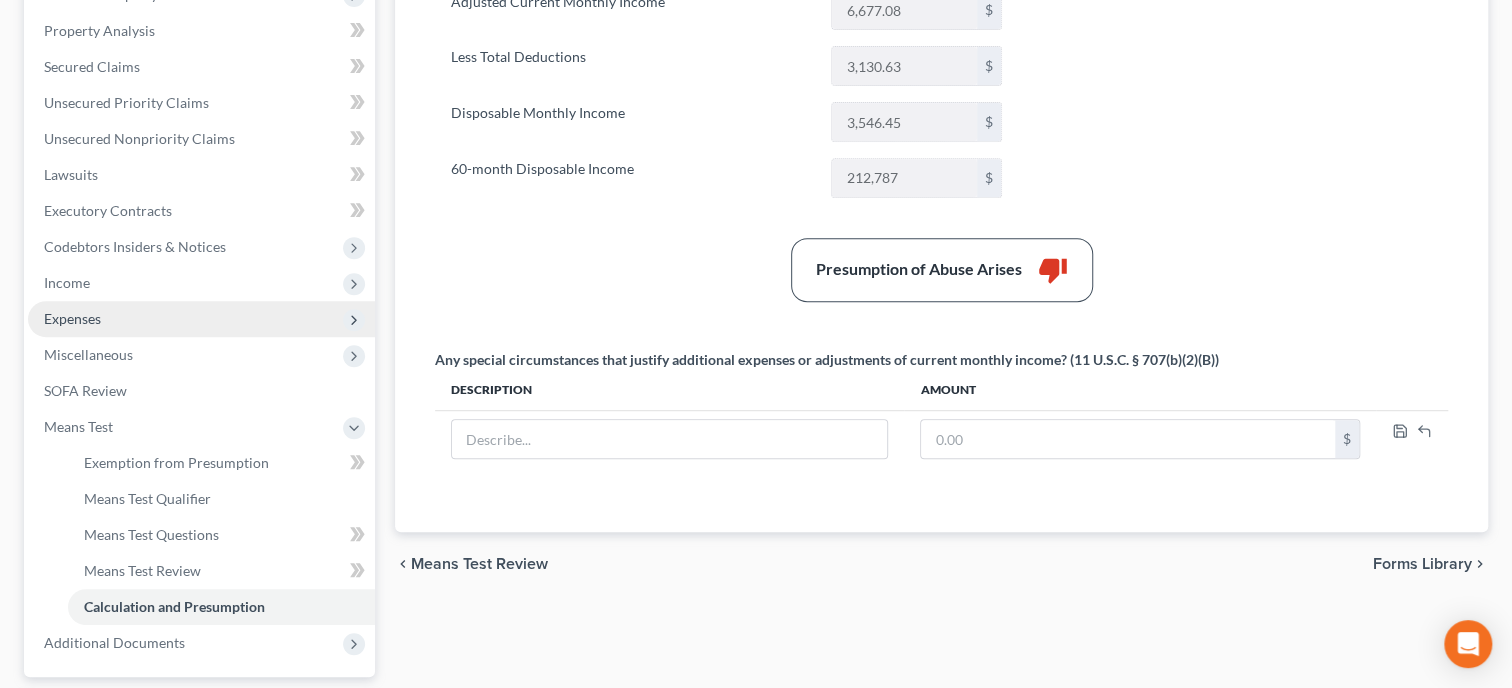 click on "Expenses" at bounding box center (201, 319) 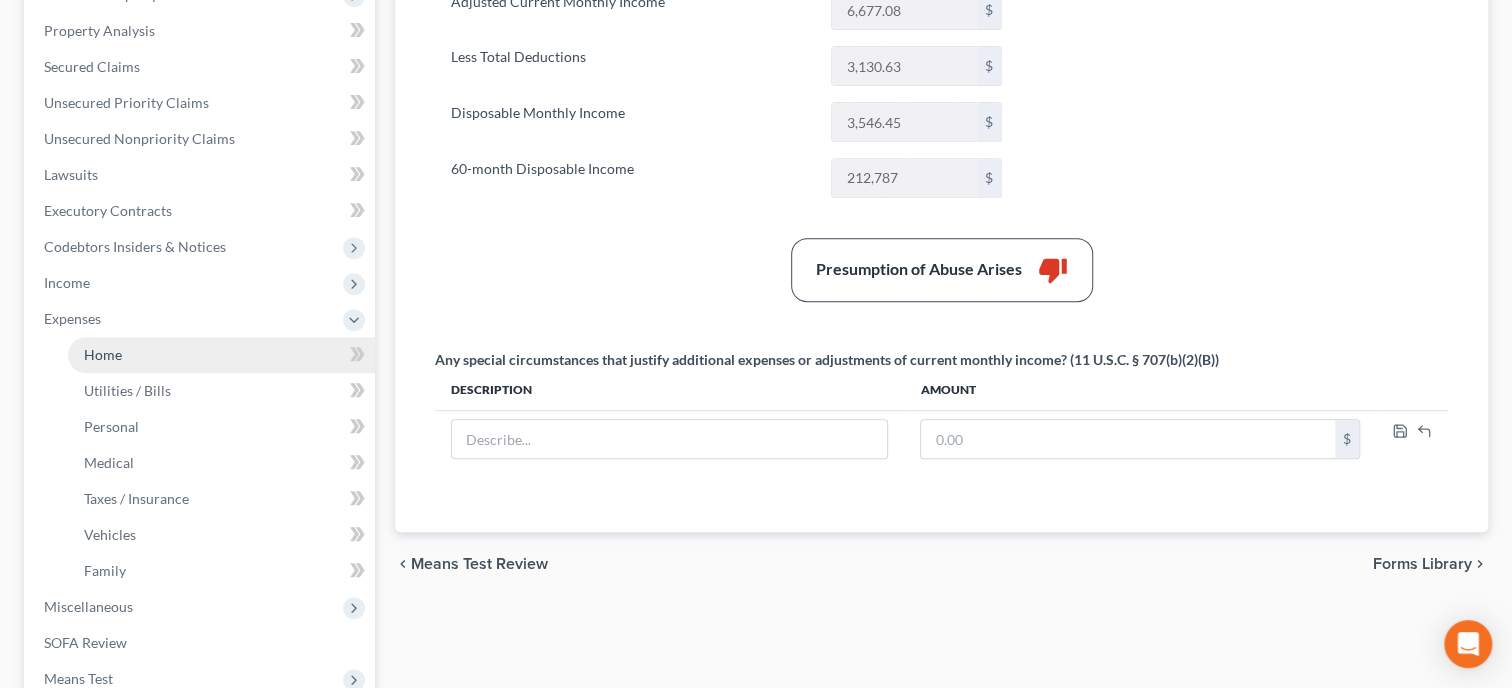 click on "Home" at bounding box center (221, 355) 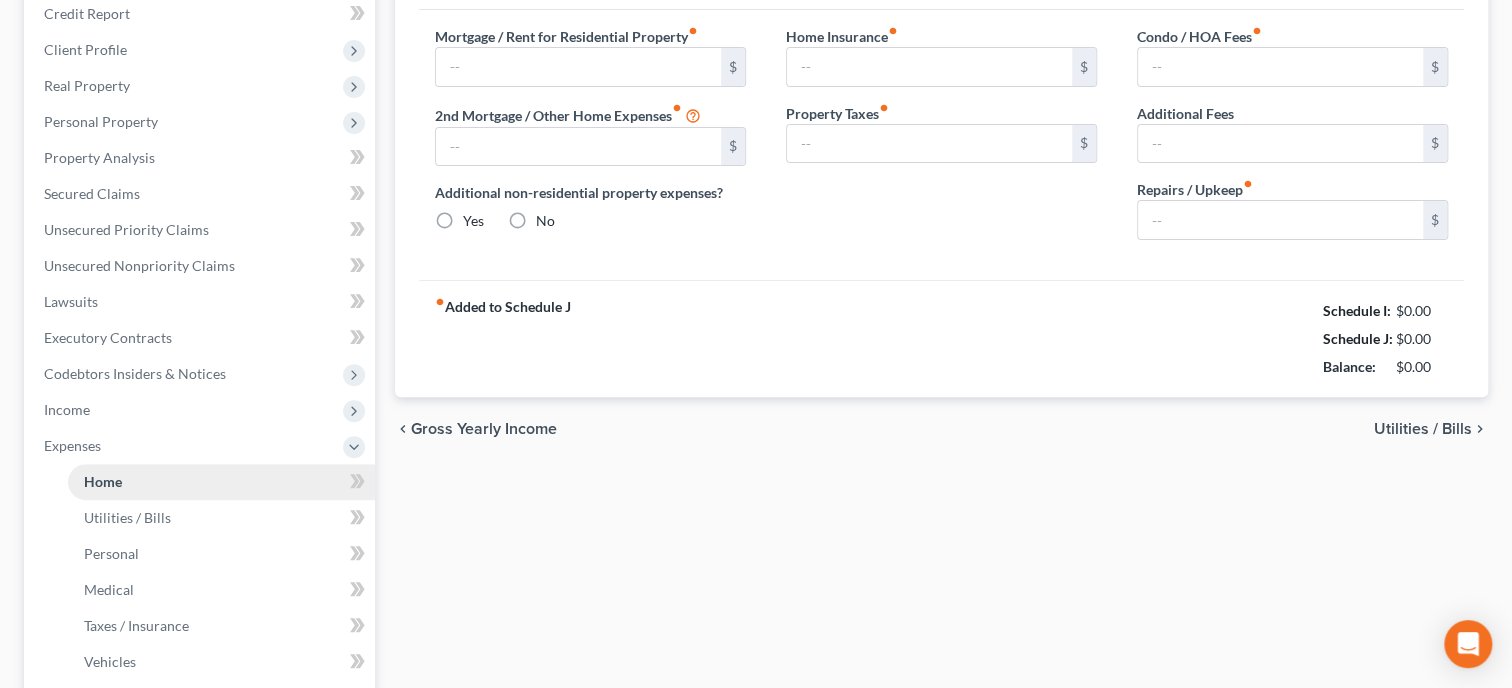 type on "838.73" 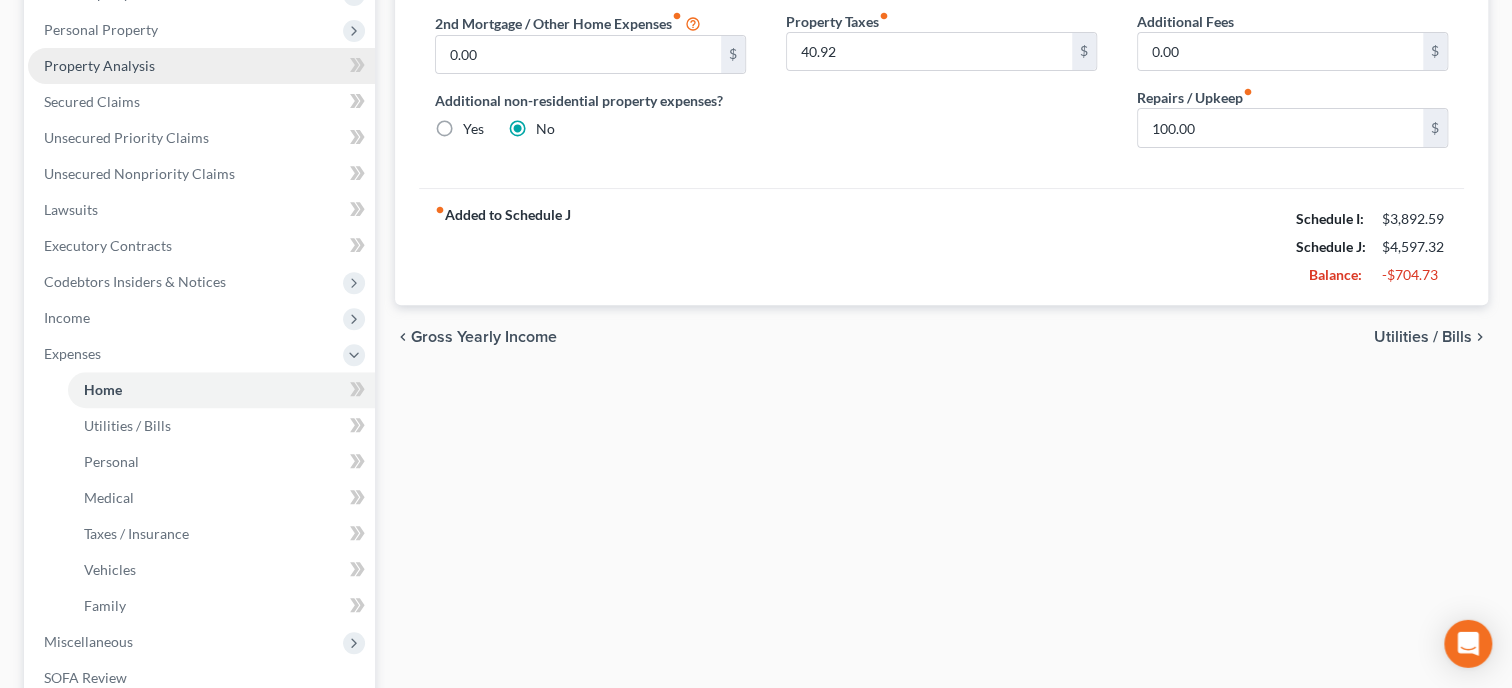 scroll, scrollTop: 514, scrollLeft: 0, axis: vertical 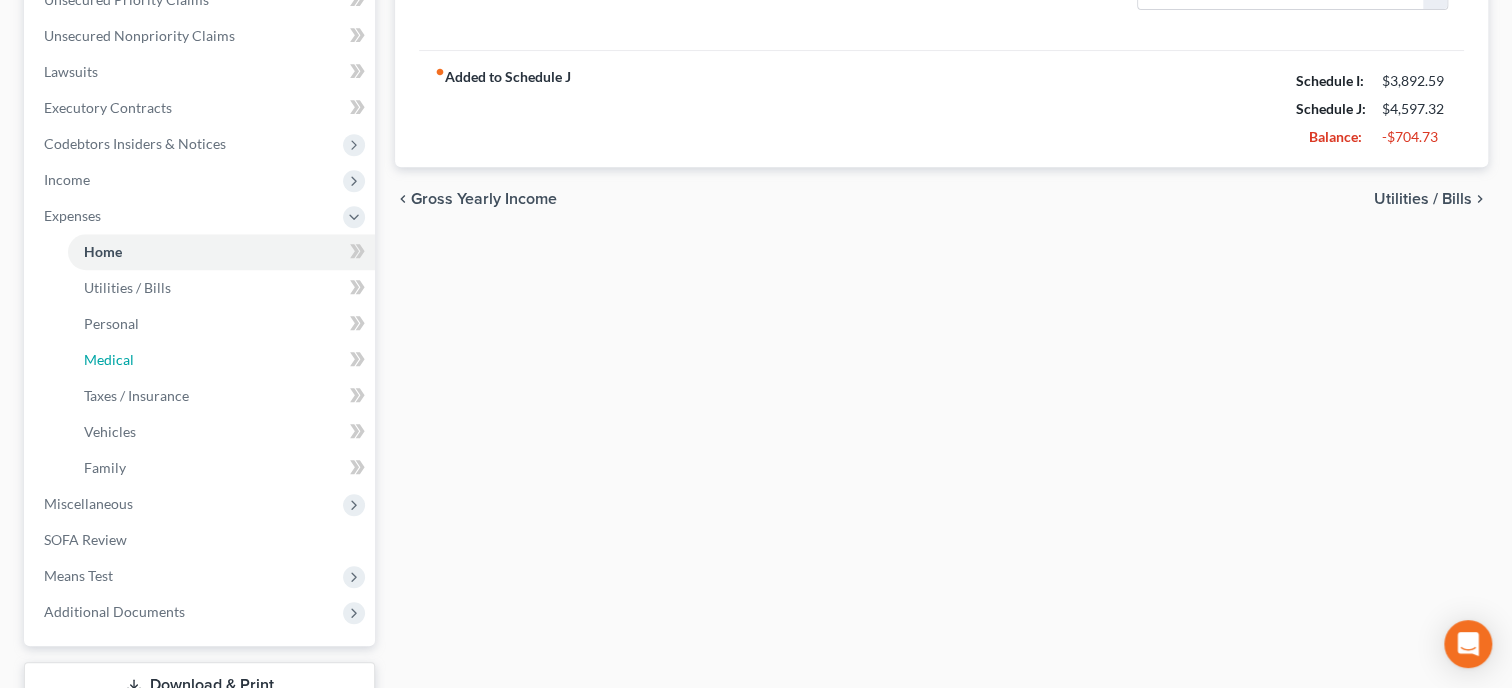 click on "Medical" at bounding box center [221, 360] 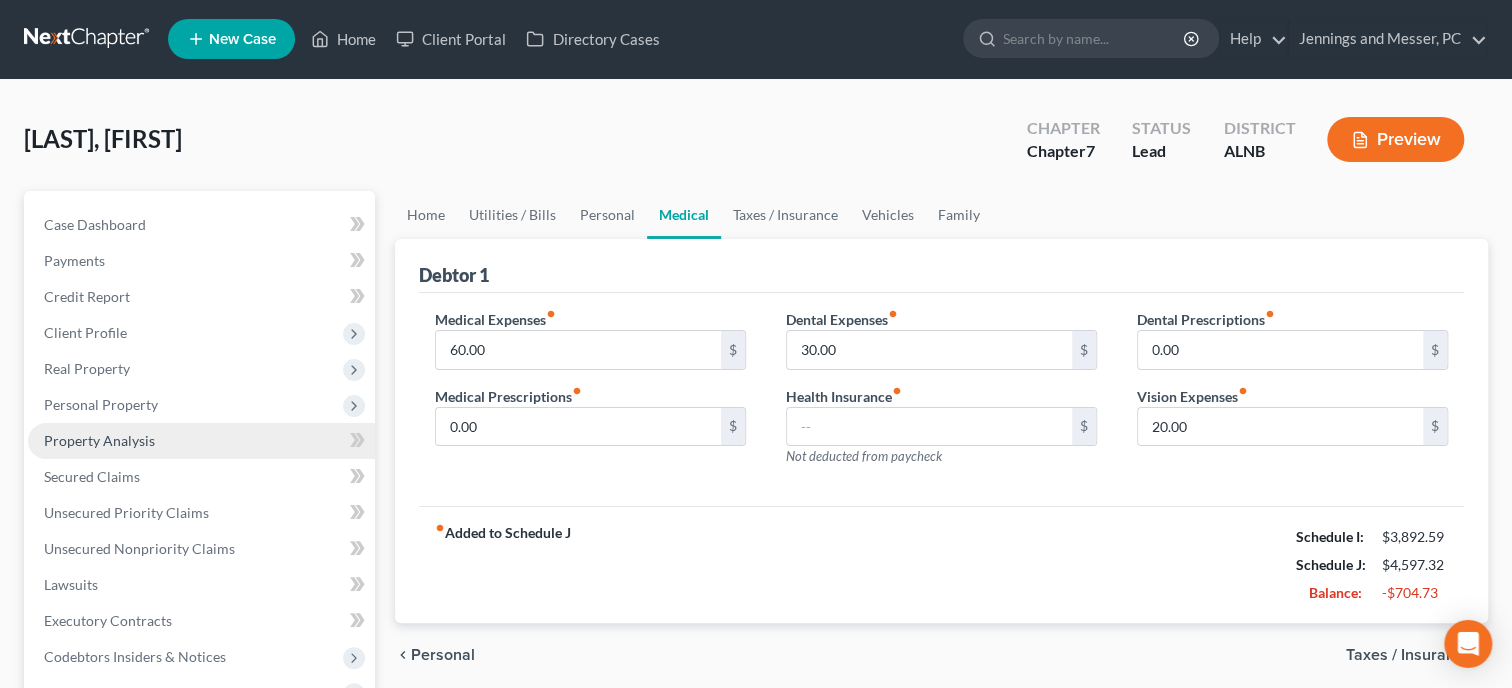 scroll, scrollTop: 0, scrollLeft: 0, axis: both 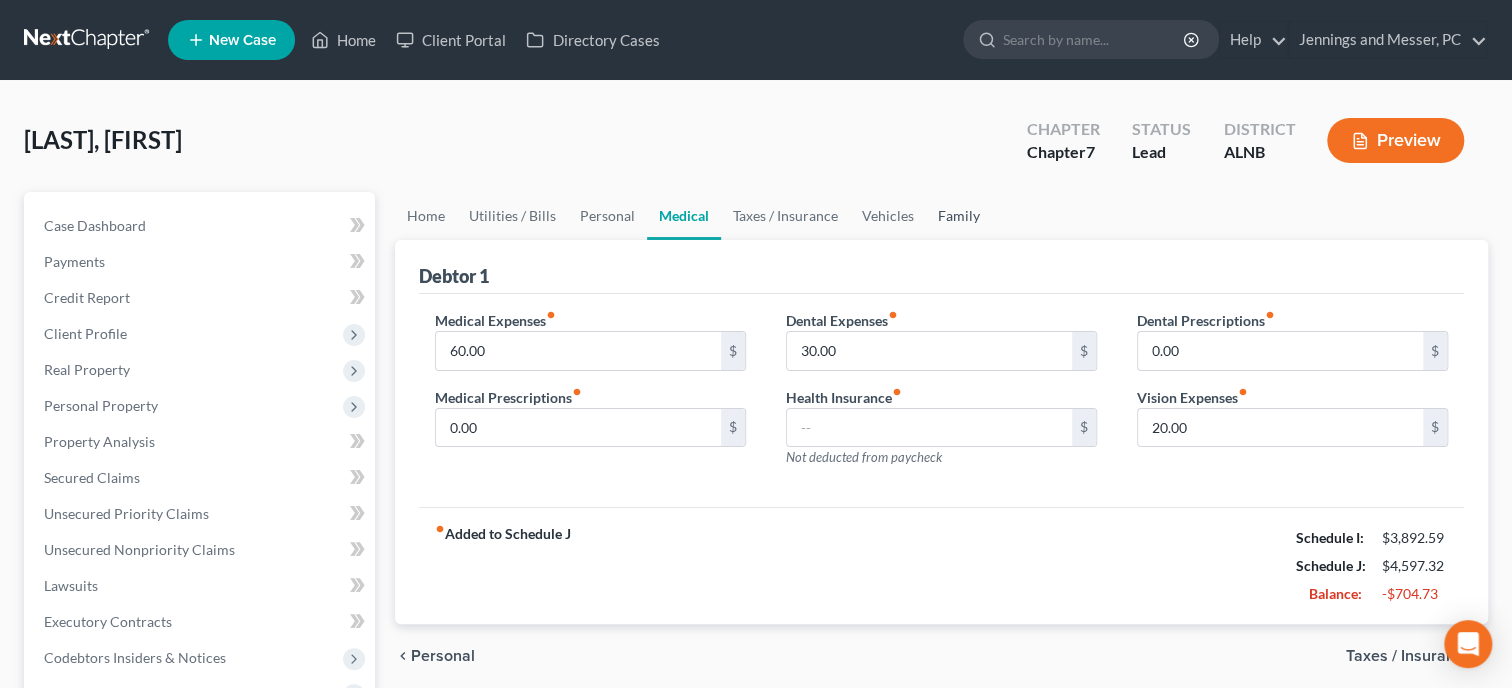 click on "Family" at bounding box center (959, 216) 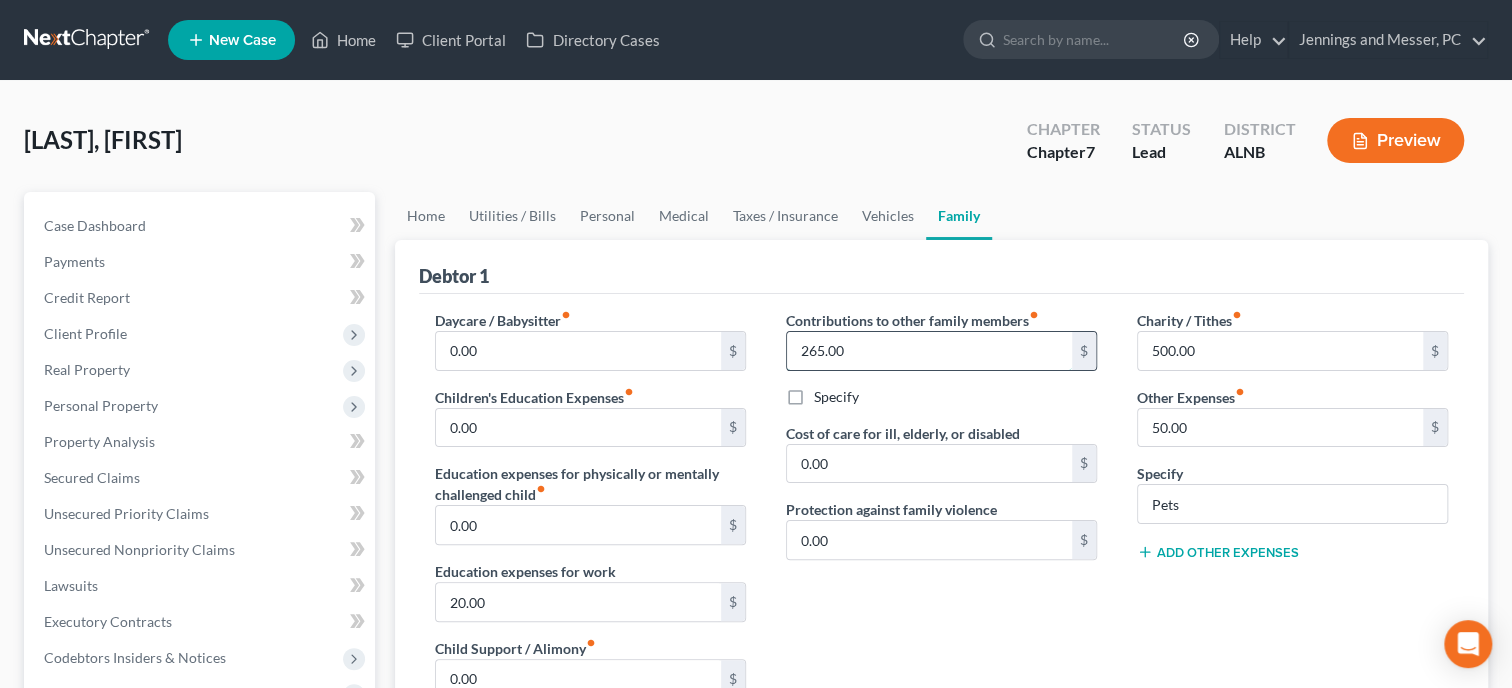 click on "265.00" at bounding box center (929, 351) 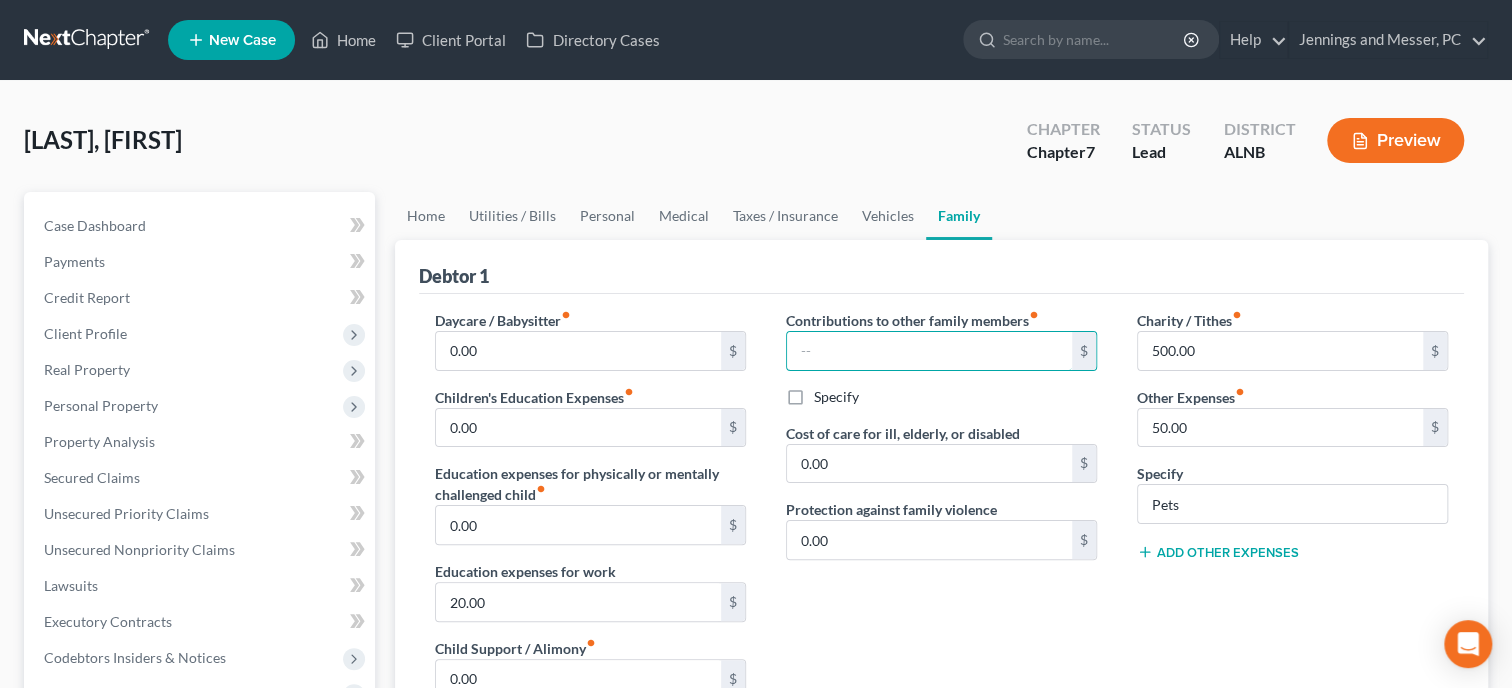 type 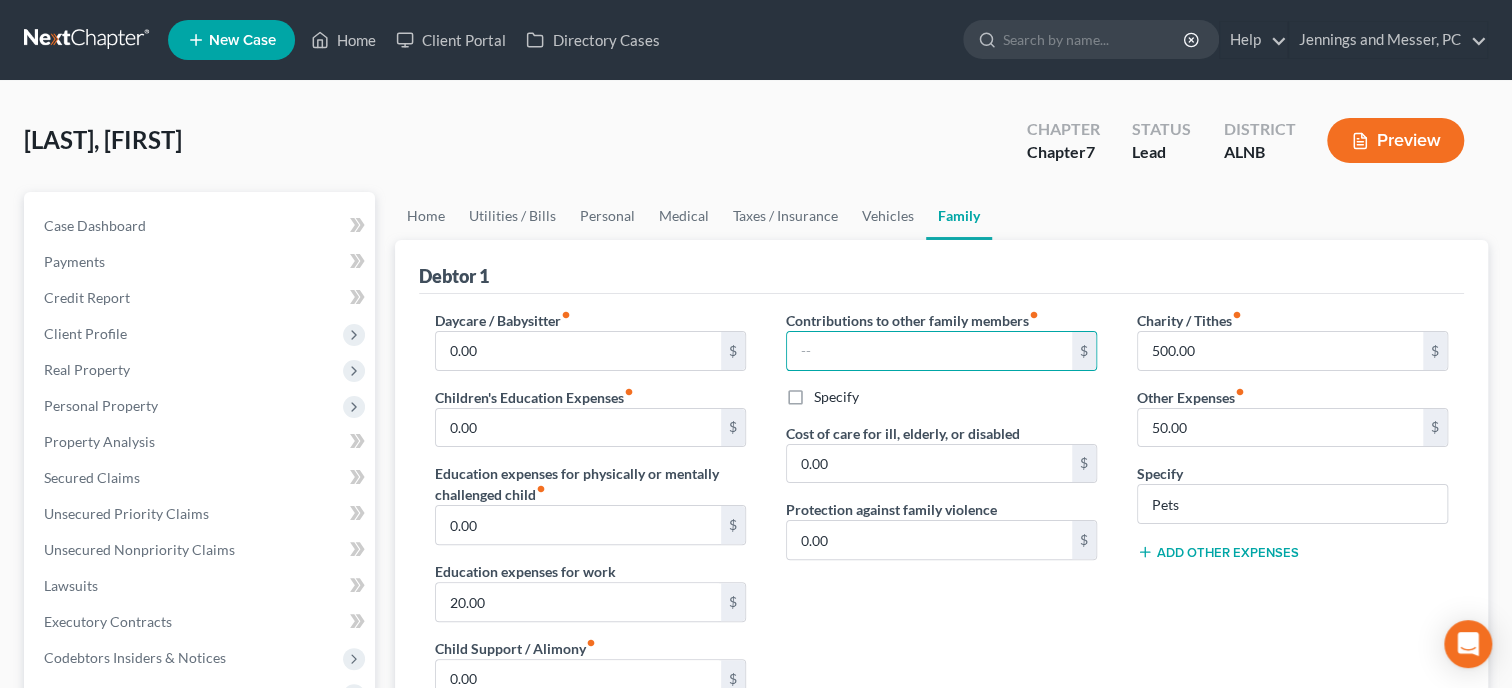 click on "Daycare / Babysitter  fiber_manual_record 0.00 $ Children's Education Expenses  fiber_manual_record 0.00 $ Education expenses for physically or mentally challenged child  fiber_manual_record 0.00 $ Education expenses for work 20.00 $ Child Support / Alimony  fiber_manual_record 0.00 $ Not deducted from paycheck Contributions to other family members  fiber_manual_record $ Specify Cost of care for ill, elderly, or disabled 0.00 $ Protection against family violence 0.00 $ Charity / Tithes  fiber_manual_record 500.00 $ Other Expenses  fiber_manual_record 50.00 $ Specify Pets Add Other Expenses Expected increase or decrease in expenses within one year Do expenses include the expenses of people other than yourself and your dependents? Yes No" at bounding box center (941, 614) 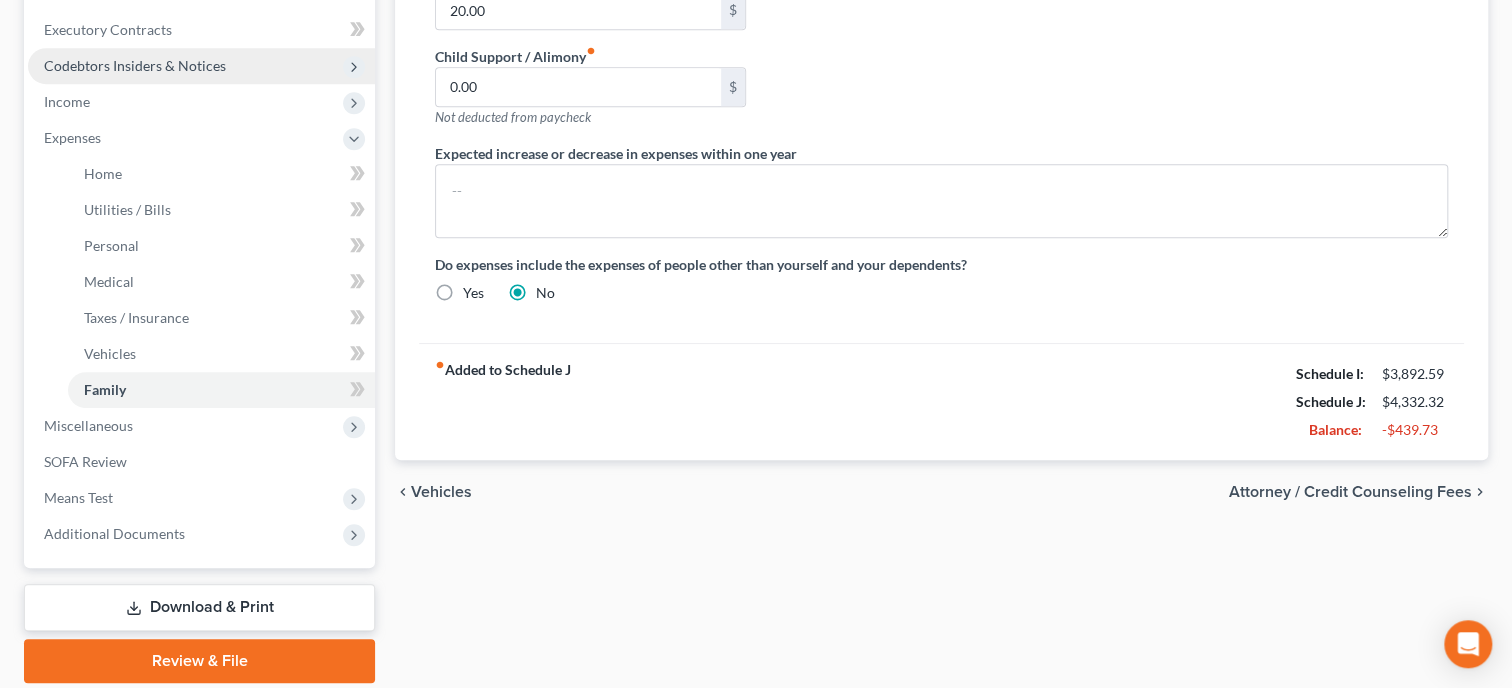 scroll, scrollTop: 617, scrollLeft: 0, axis: vertical 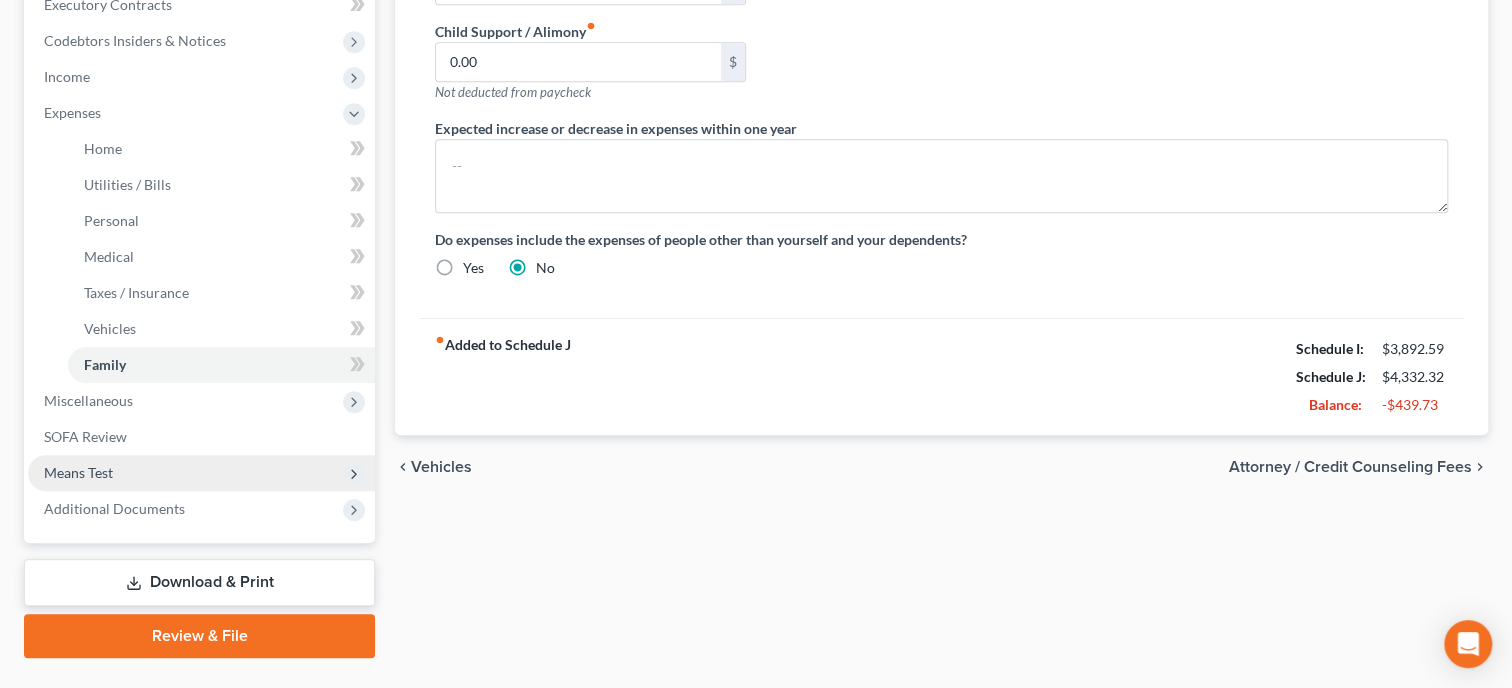click on "Means Test" at bounding box center [201, 473] 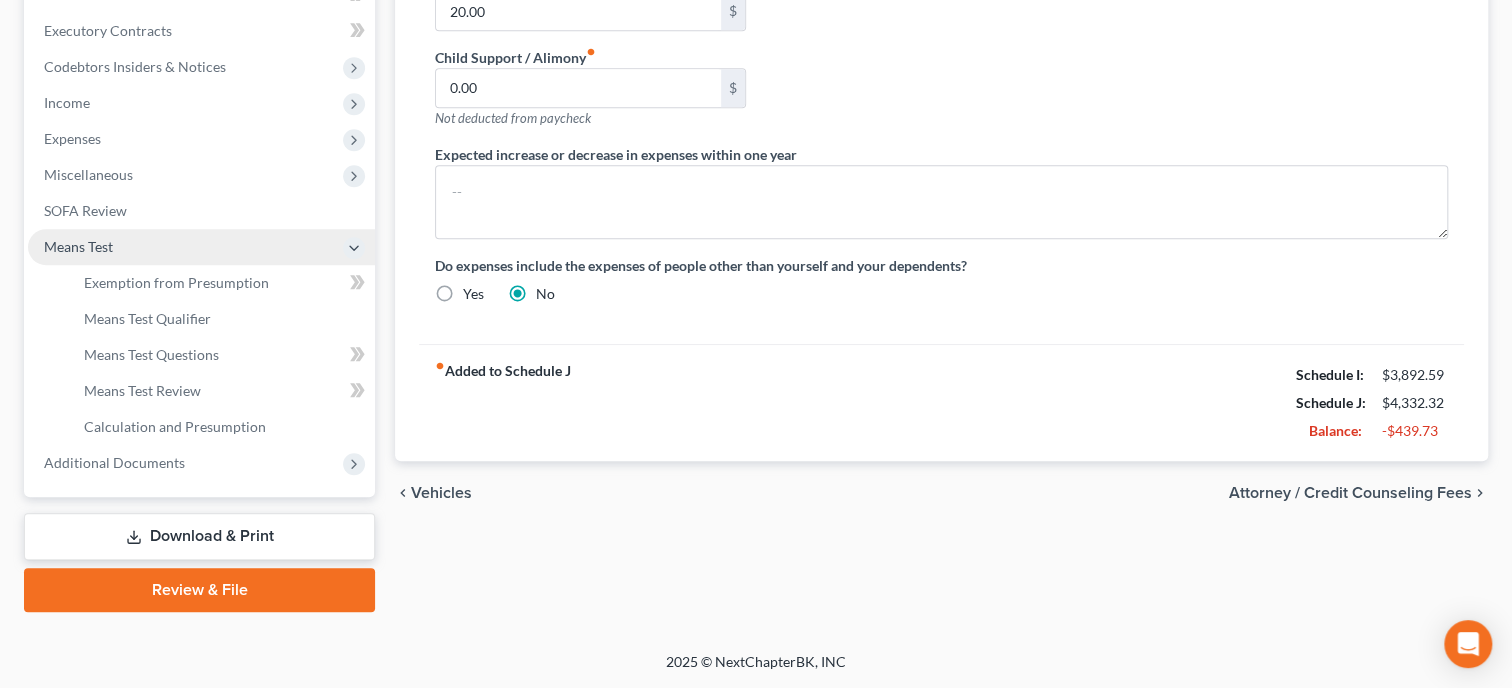 scroll, scrollTop: 588, scrollLeft: 0, axis: vertical 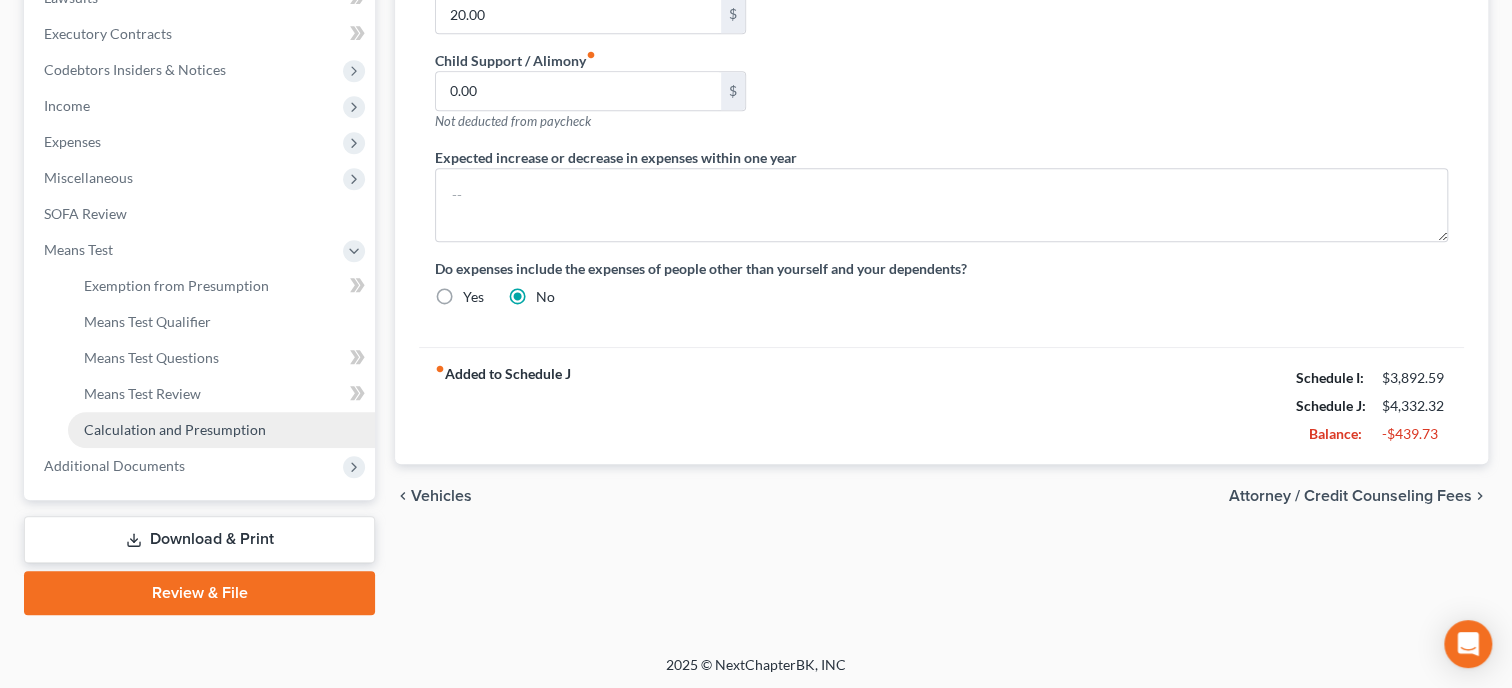 click on "Calculation and Presumption" at bounding box center (175, 429) 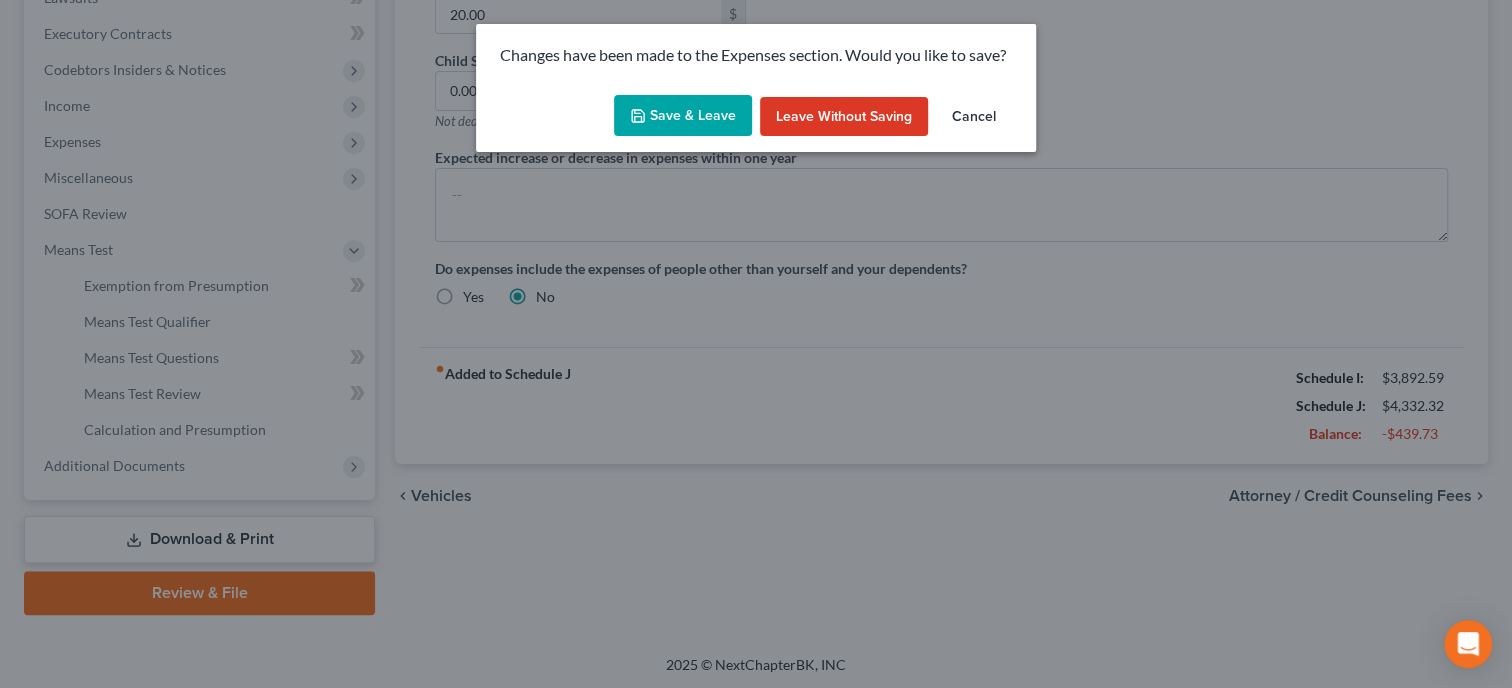 click on "Save & Leave" at bounding box center [683, 116] 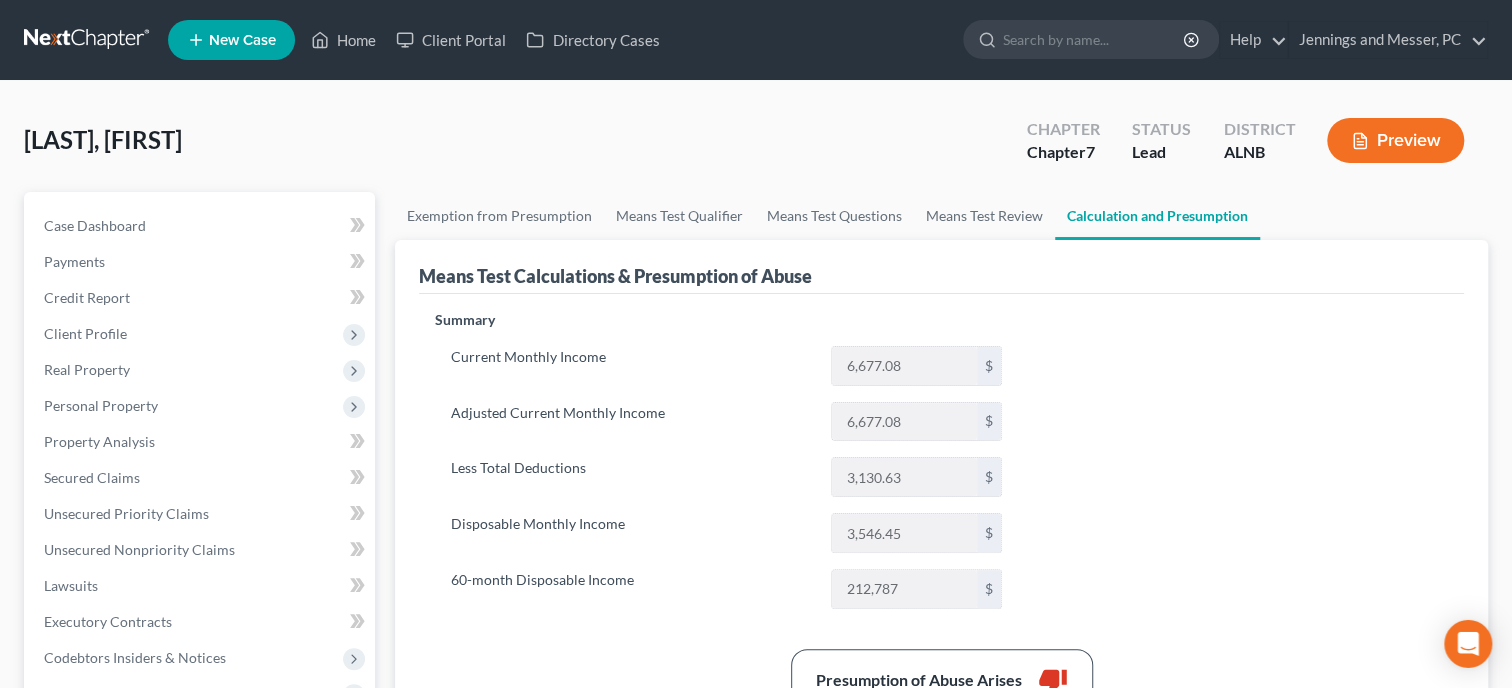 scroll, scrollTop: 0, scrollLeft: 0, axis: both 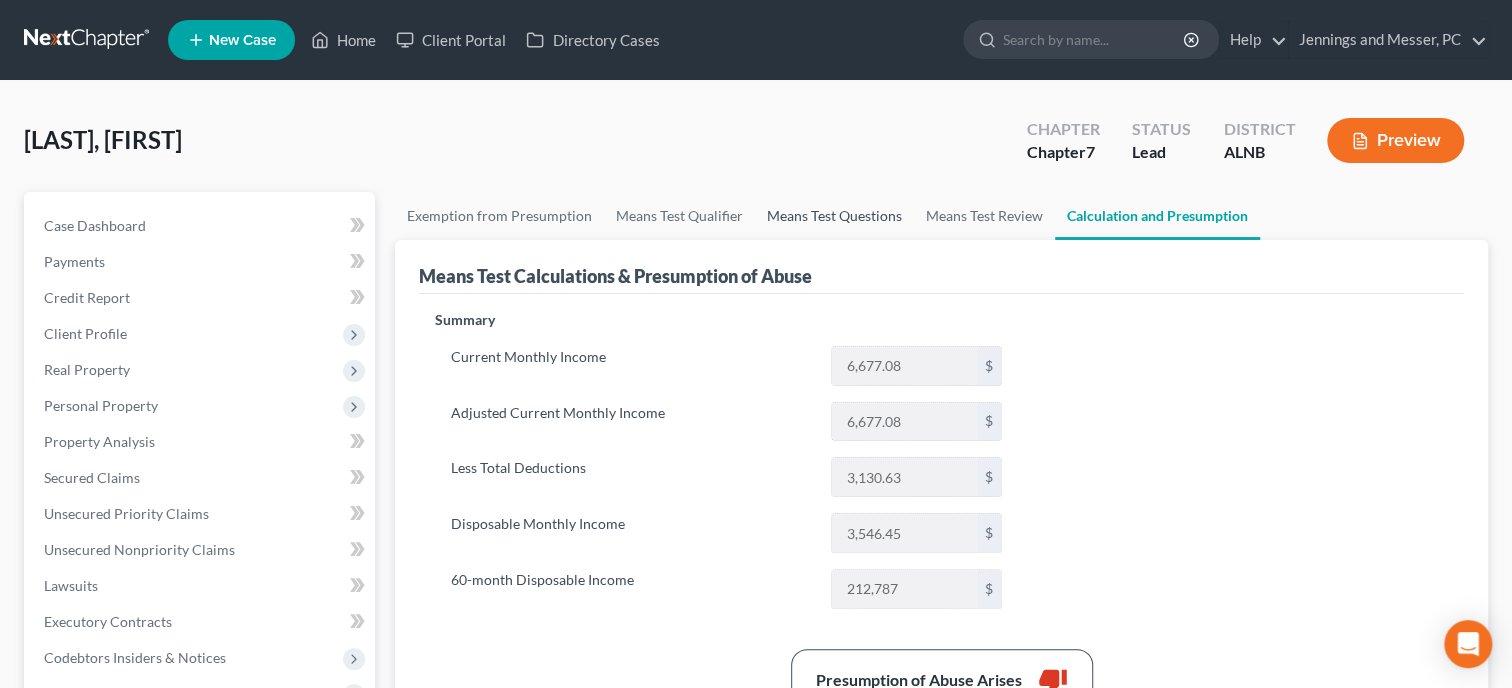 click on "Means Test Questions" at bounding box center [834, 216] 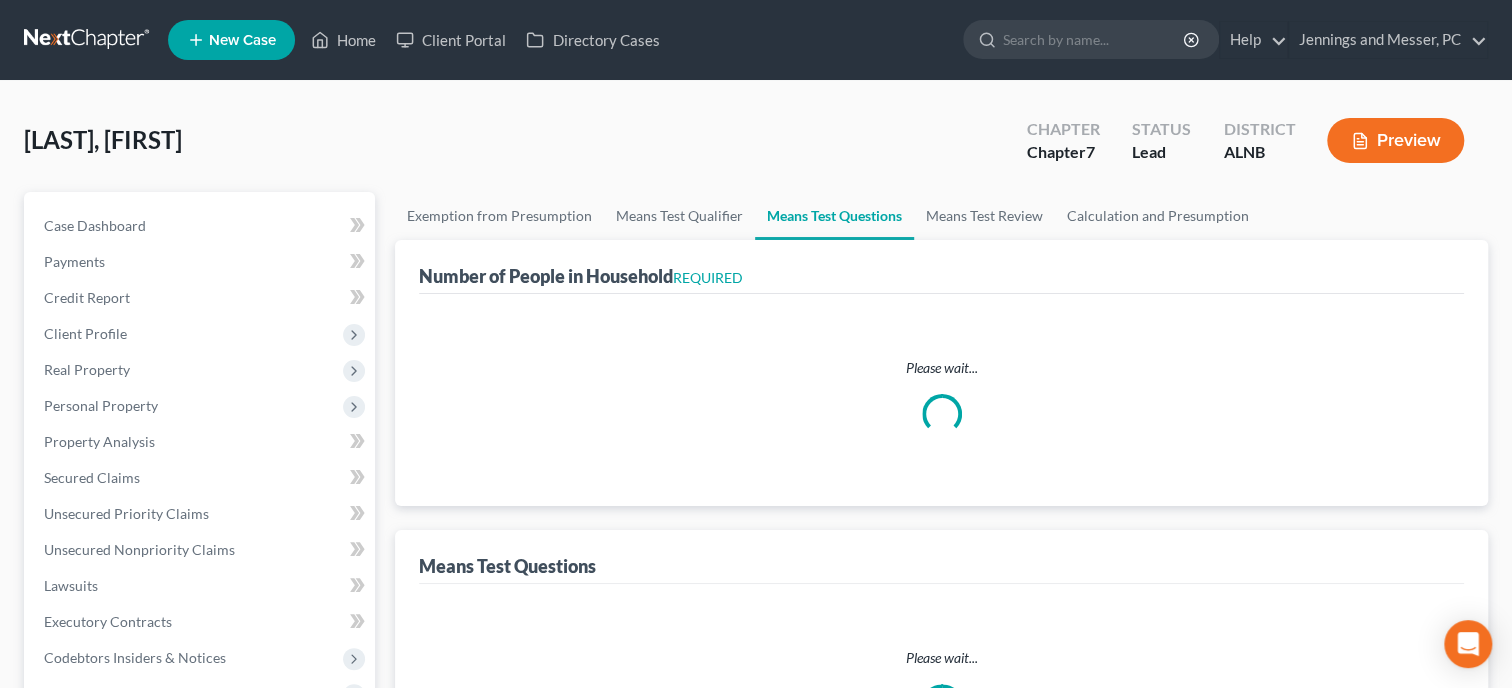 select on "2" 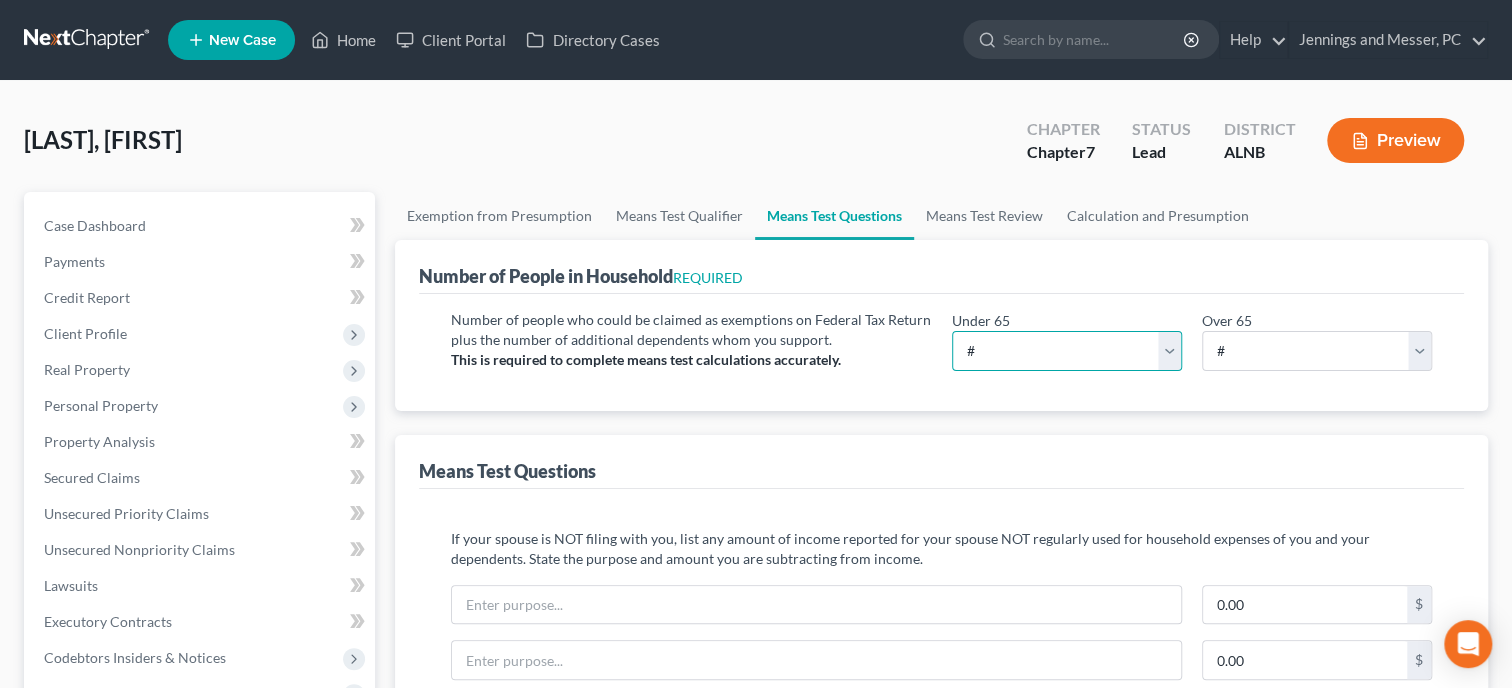 click on "# 0 1 2 3 4 5 6 7 8 9 10" at bounding box center [1067, 351] 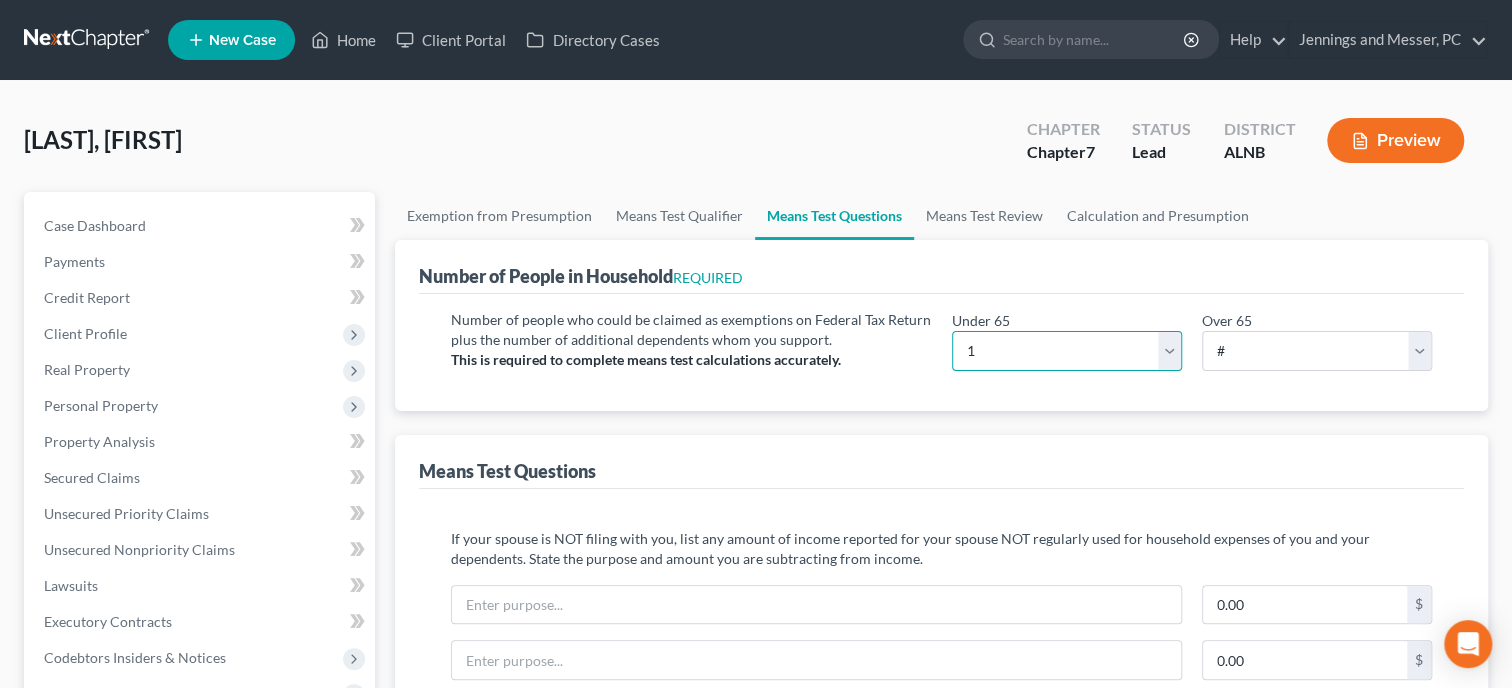 click on "1" at bounding box center (0, 0) 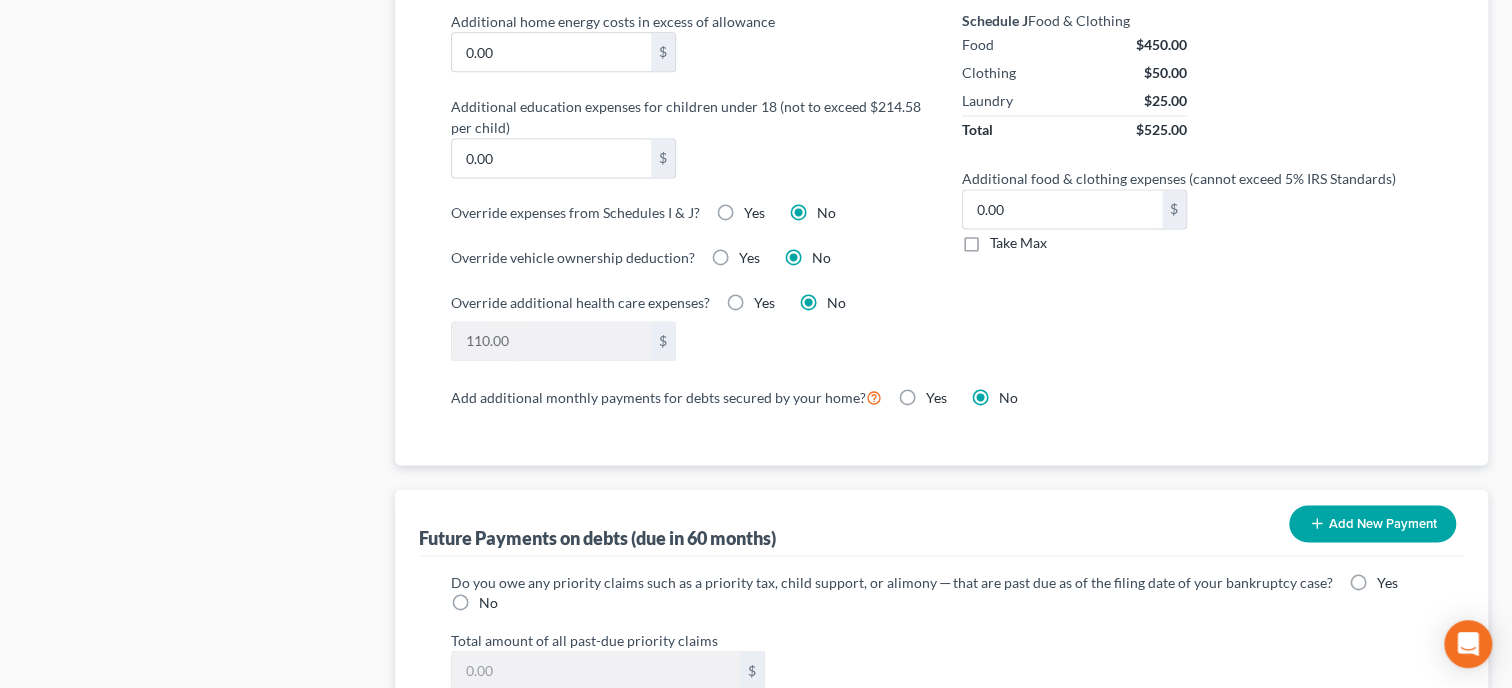 scroll, scrollTop: 1646, scrollLeft: 0, axis: vertical 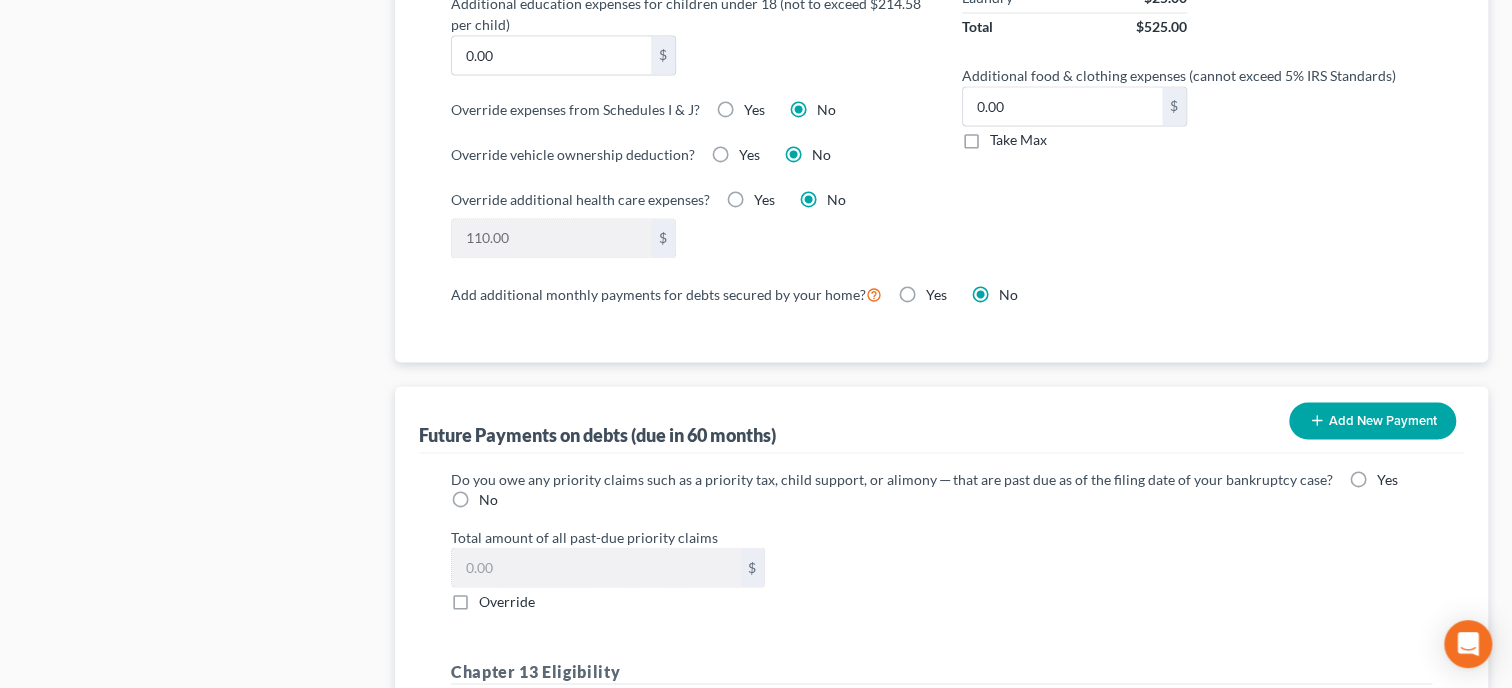 click on "No" at bounding box center [488, 500] 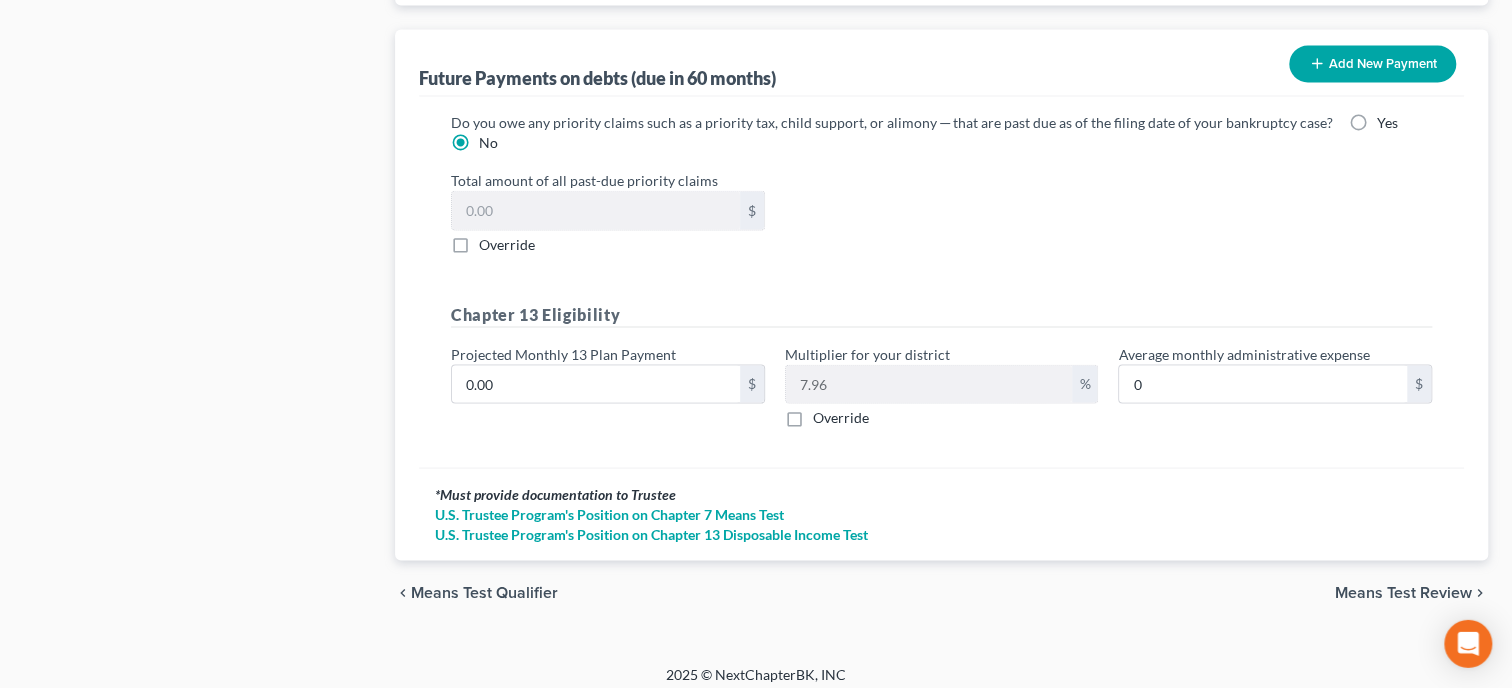 scroll, scrollTop: 2008, scrollLeft: 0, axis: vertical 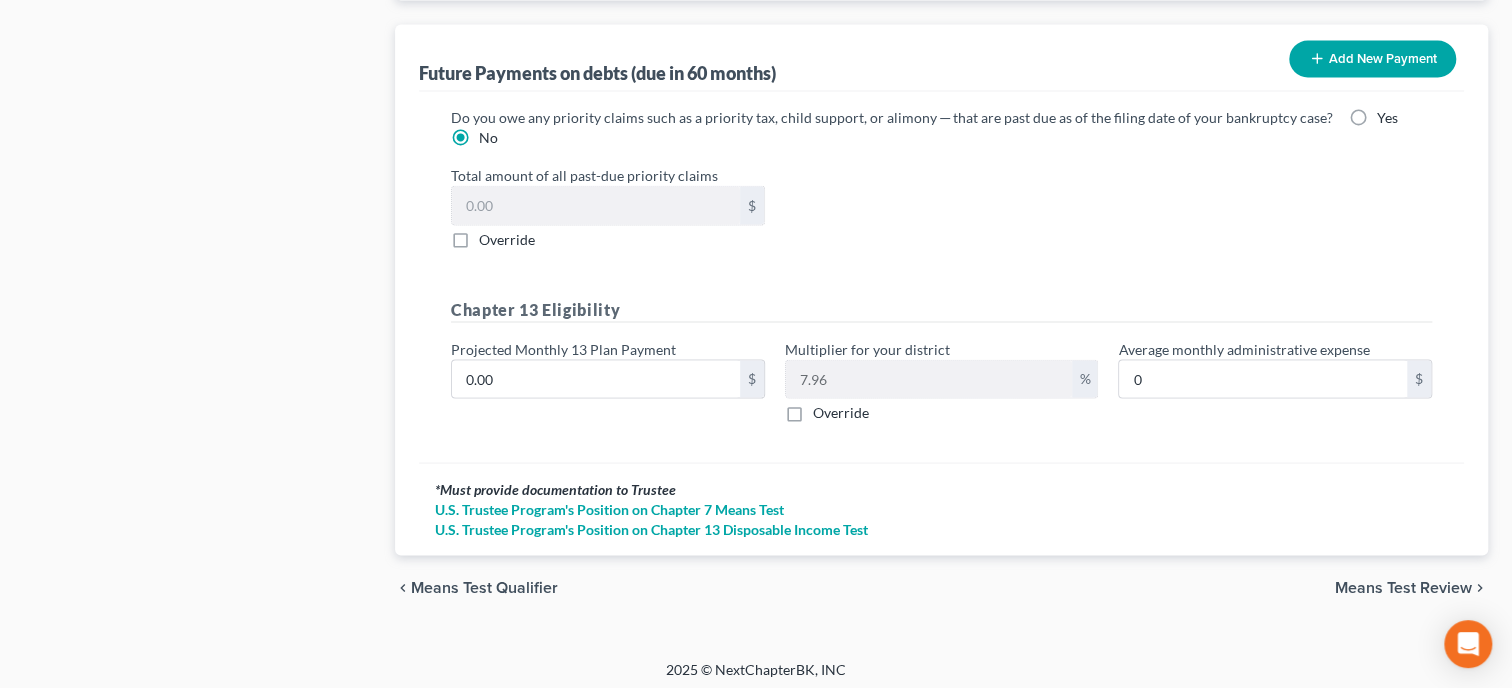 click on "Override" at bounding box center [841, 412] 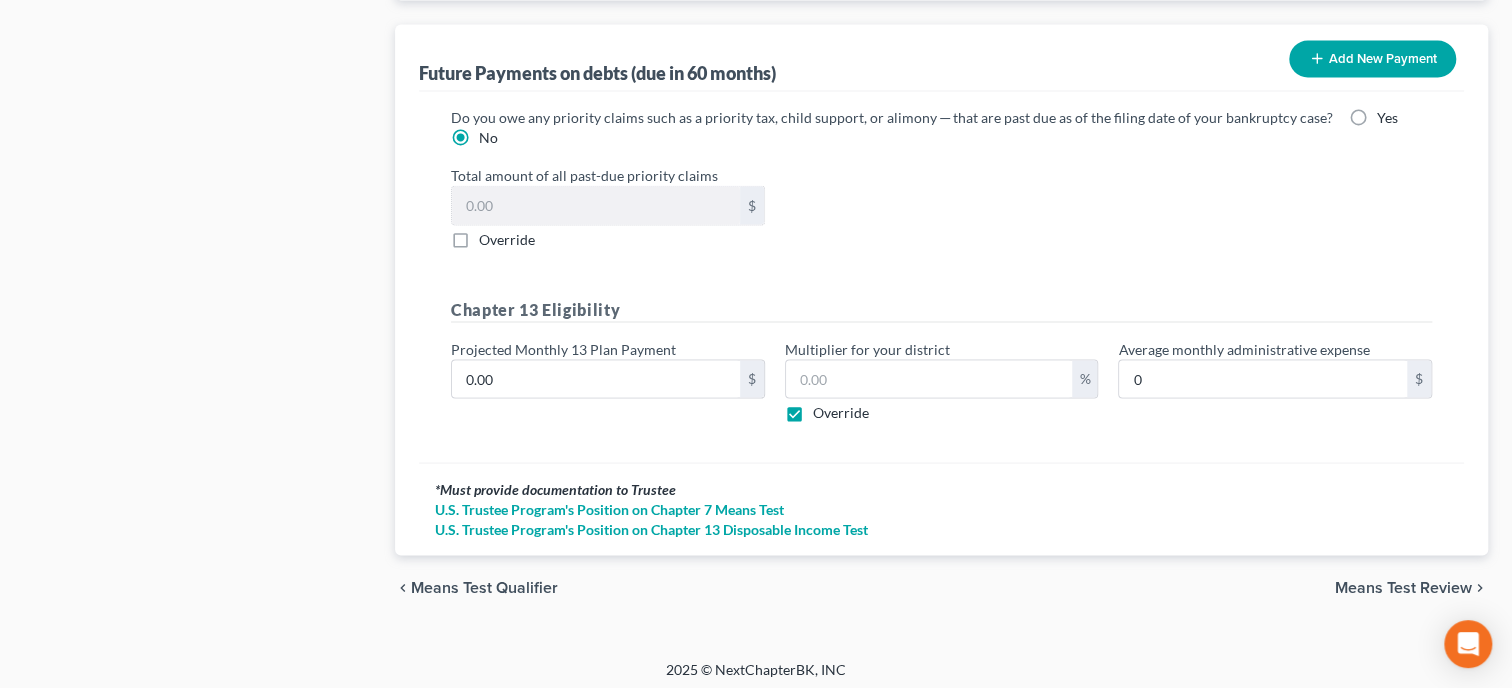 type 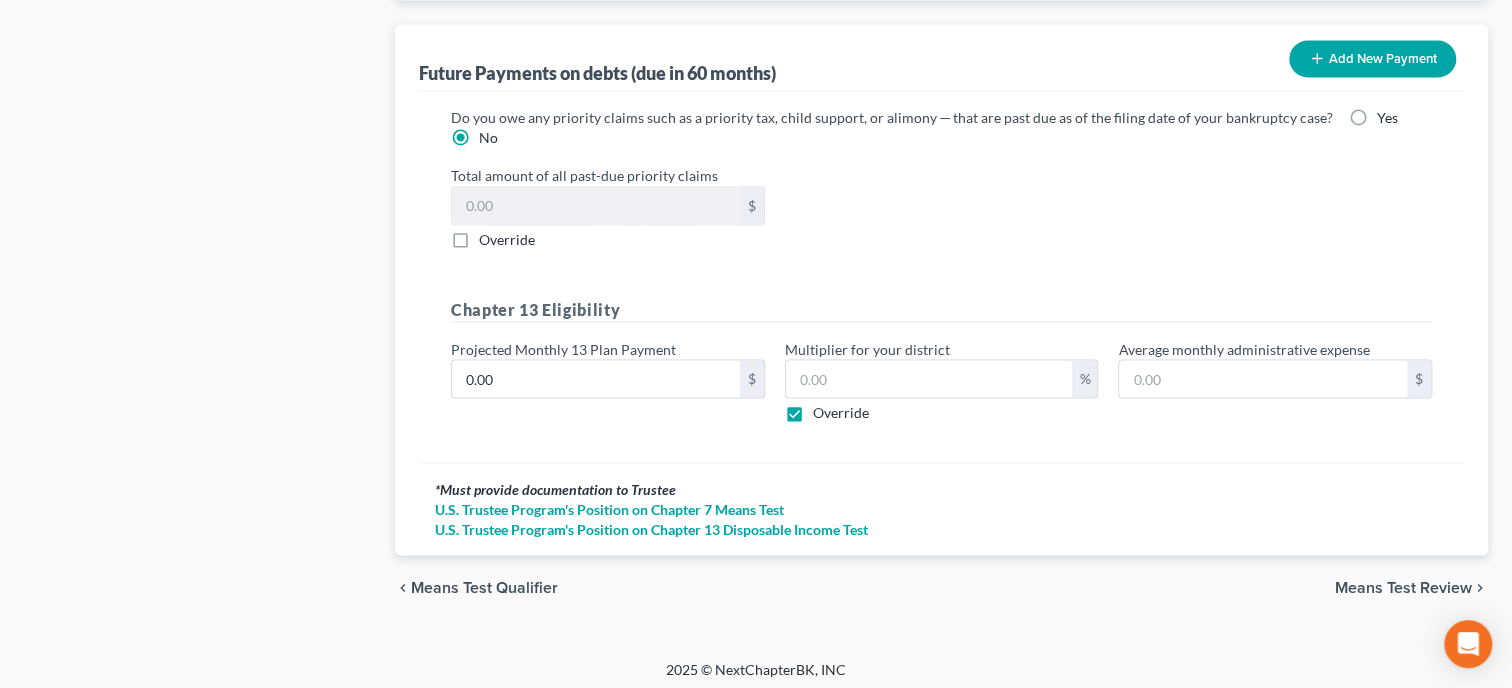 click on "Override" at bounding box center [841, 412] 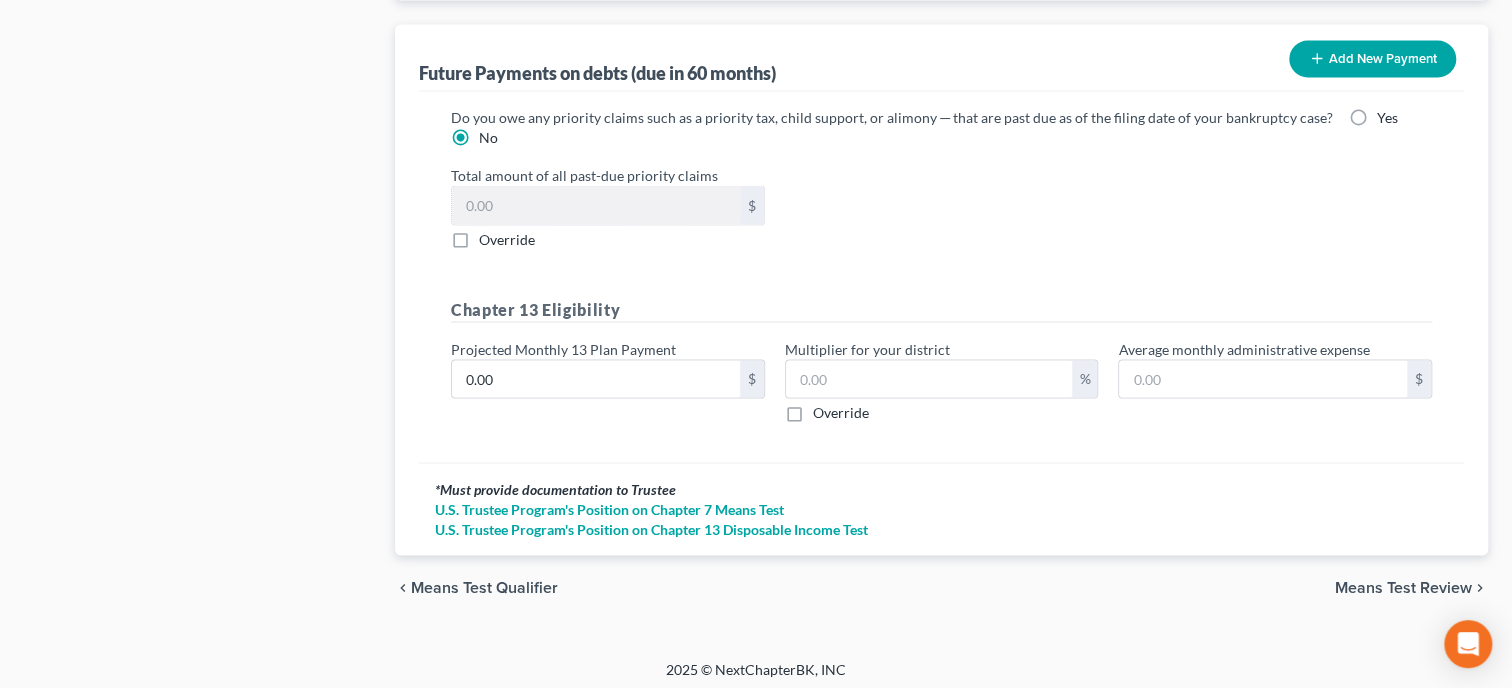 type on "0" 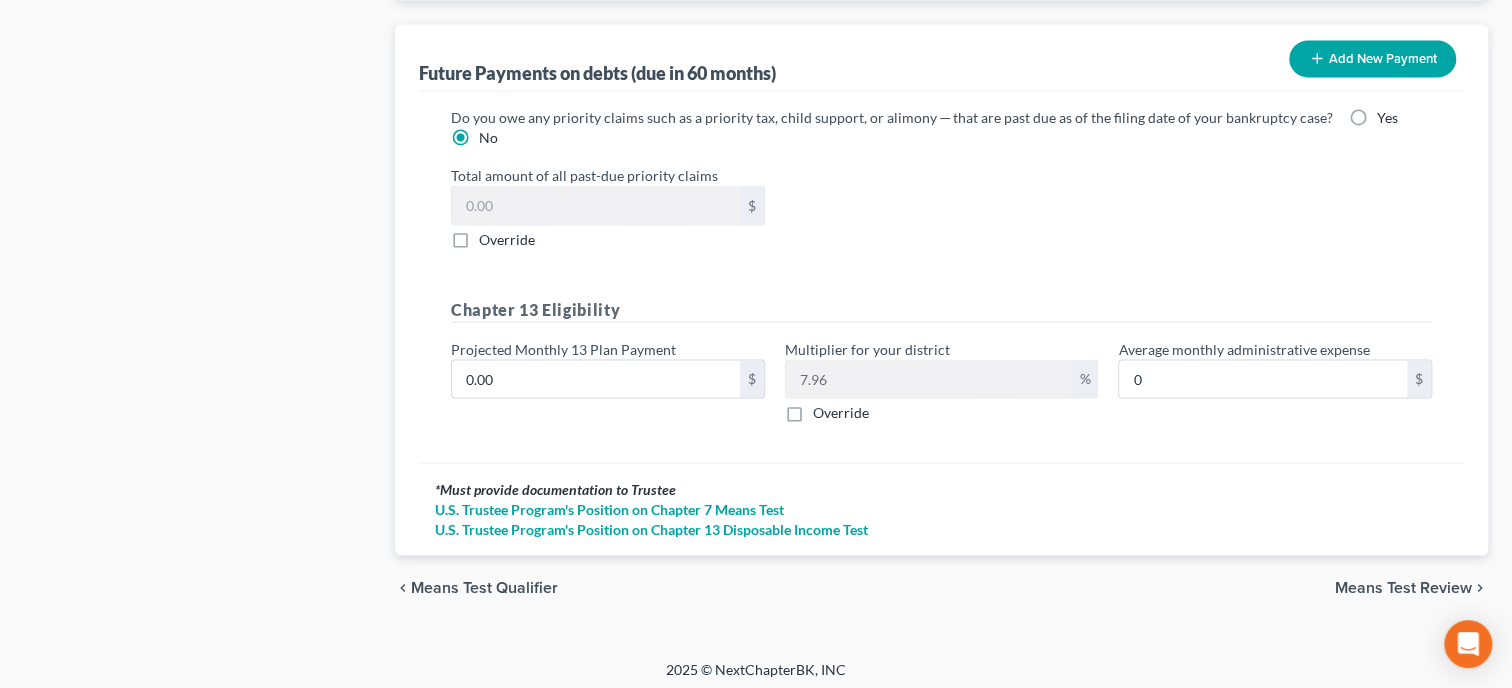 click on "Chapter 13 Eligibility Projected Monthly 13 Plan Payment 0.00 $ Multiplier for your district 7.96 % Override Average monthly administrative expense 0 $" at bounding box center [941, 368] 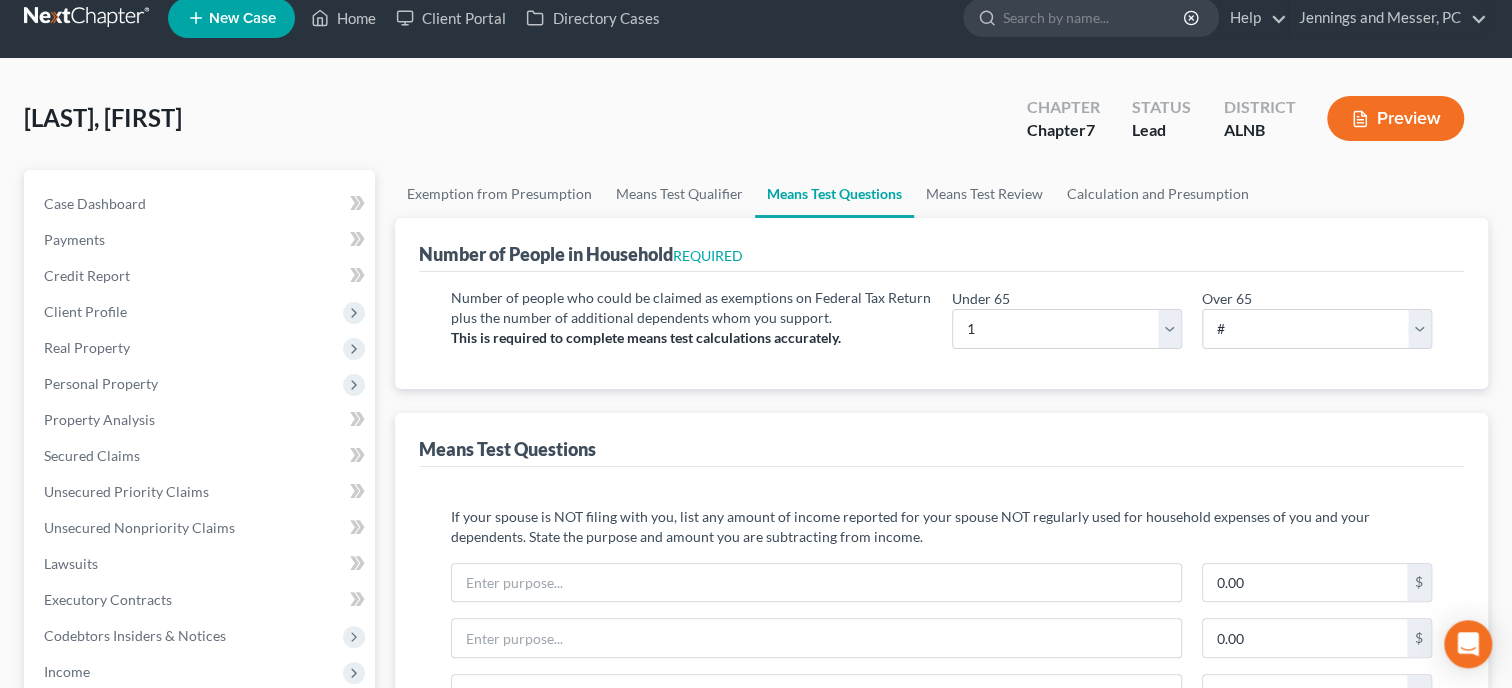 scroll, scrollTop: 0, scrollLeft: 0, axis: both 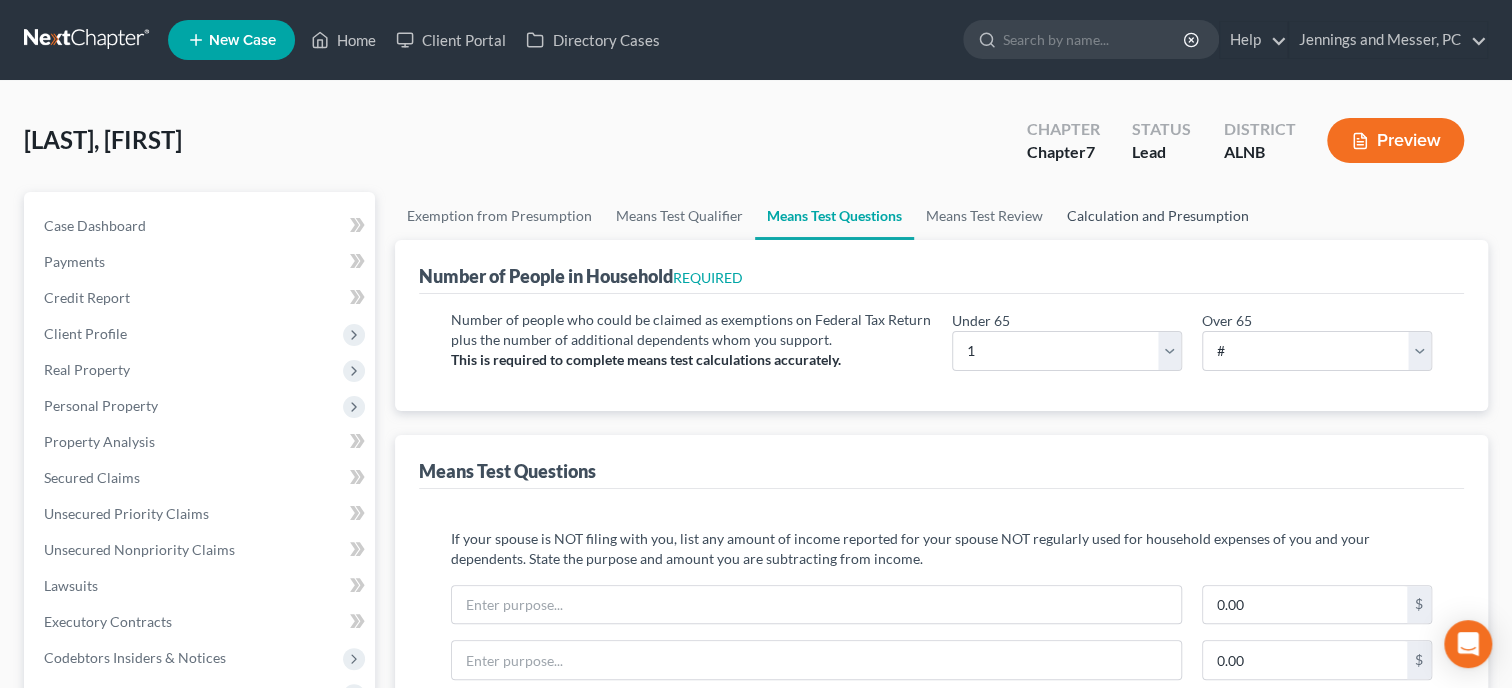 click on "Calculation and Presumption" at bounding box center [1158, 216] 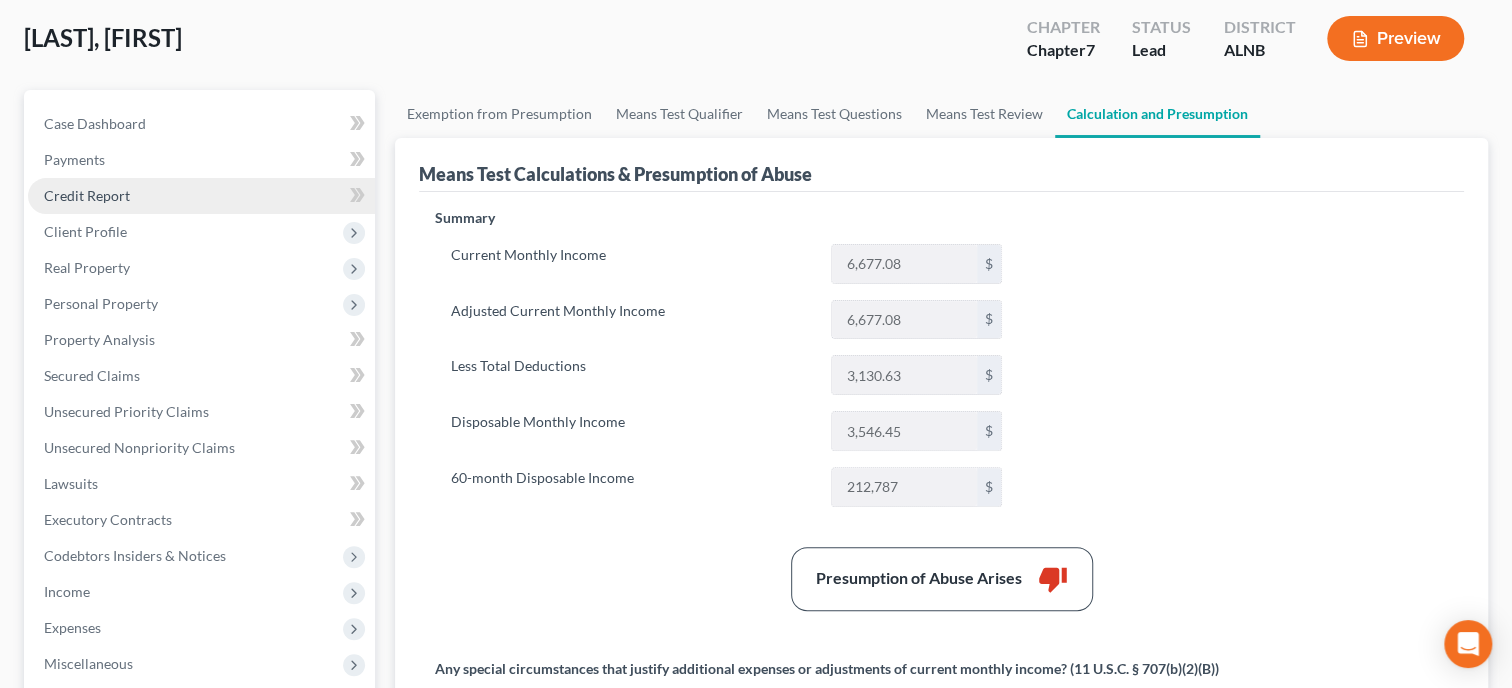 scroll, scrollTop: 0, scrollLeft: 0, axis: both 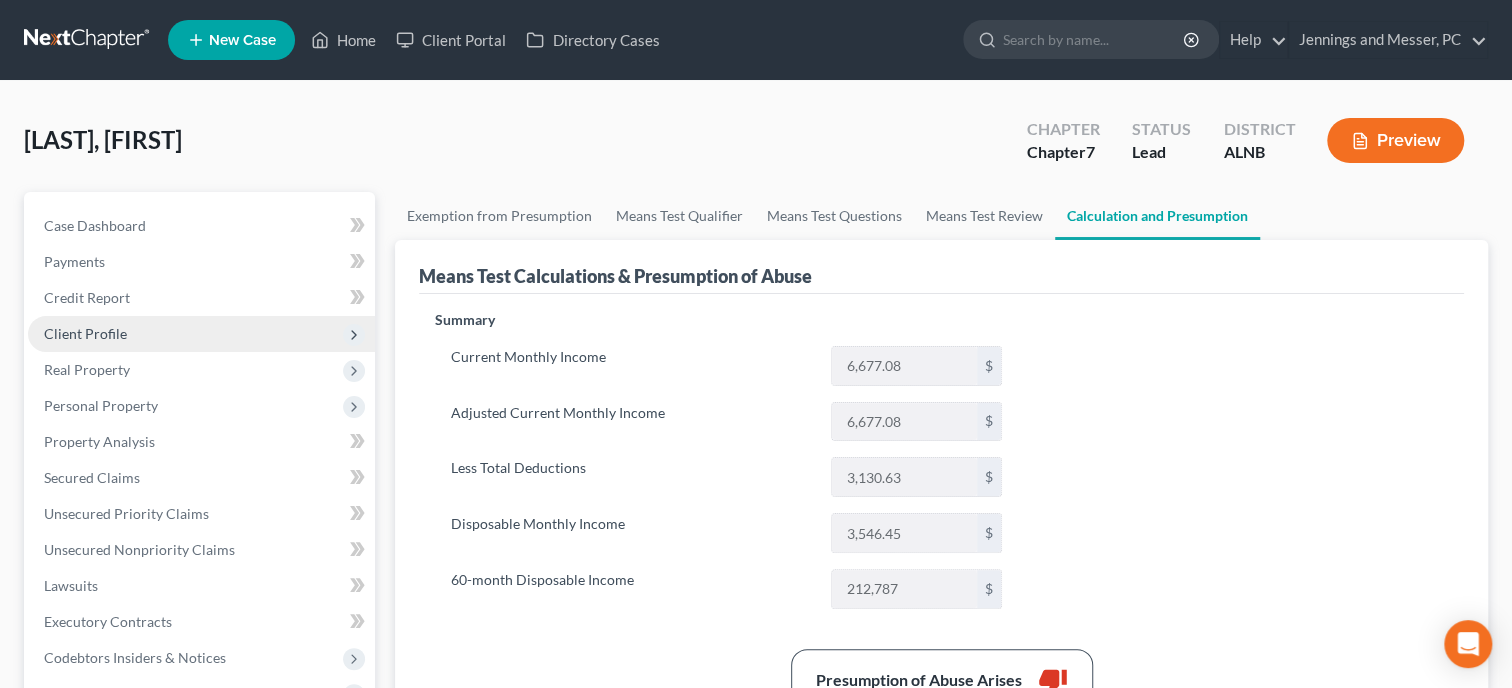 click on "Client Profile" at bounding box center [201, 334] 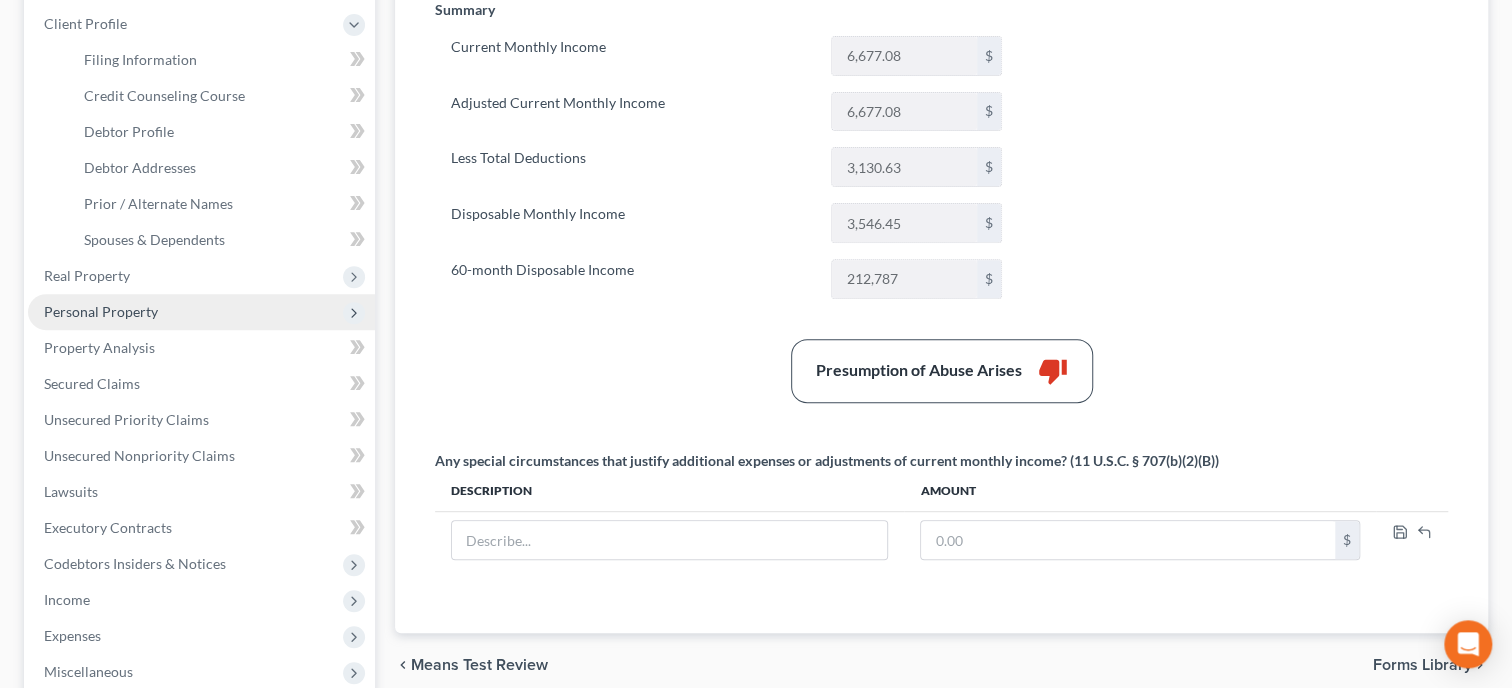 scroll, scrollTop: 411, scrollLeft: 0, axis: vertical 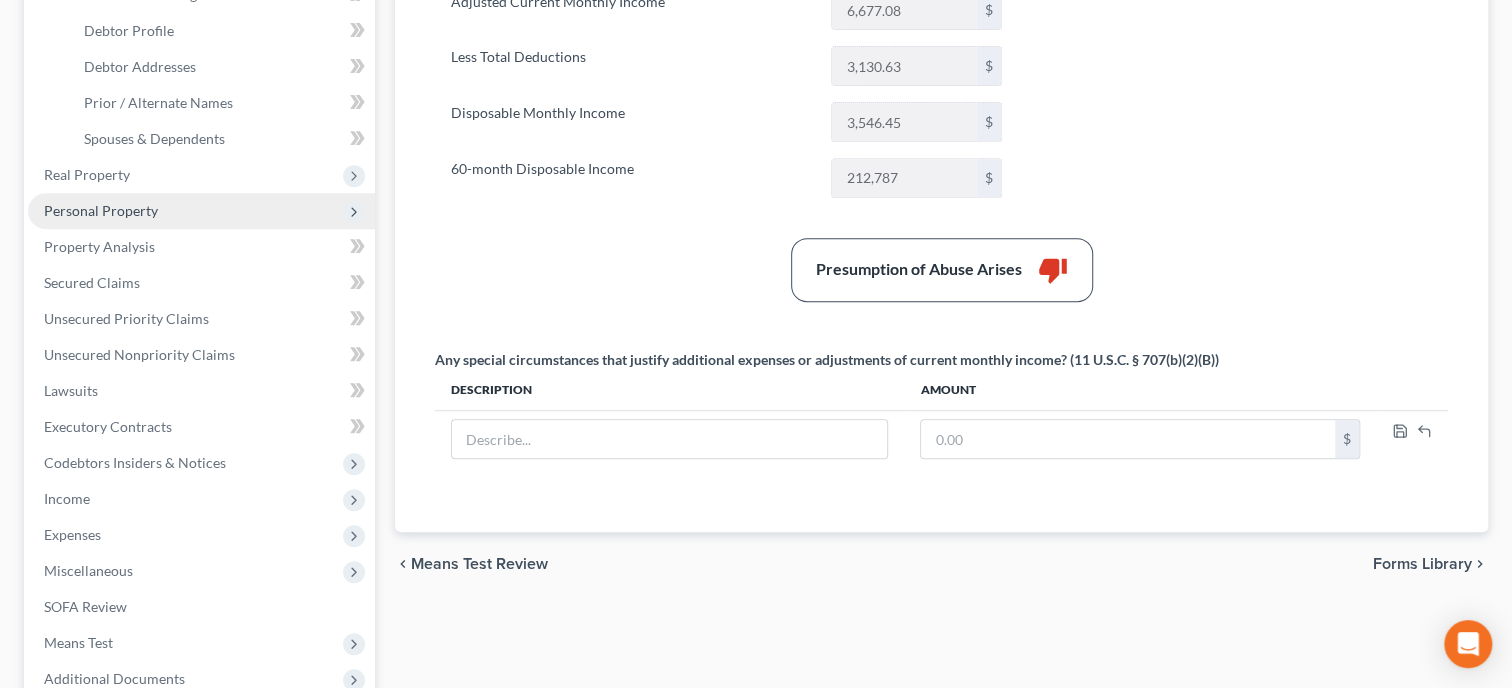 click on "Personal Property" at bounding box center [201, 211] 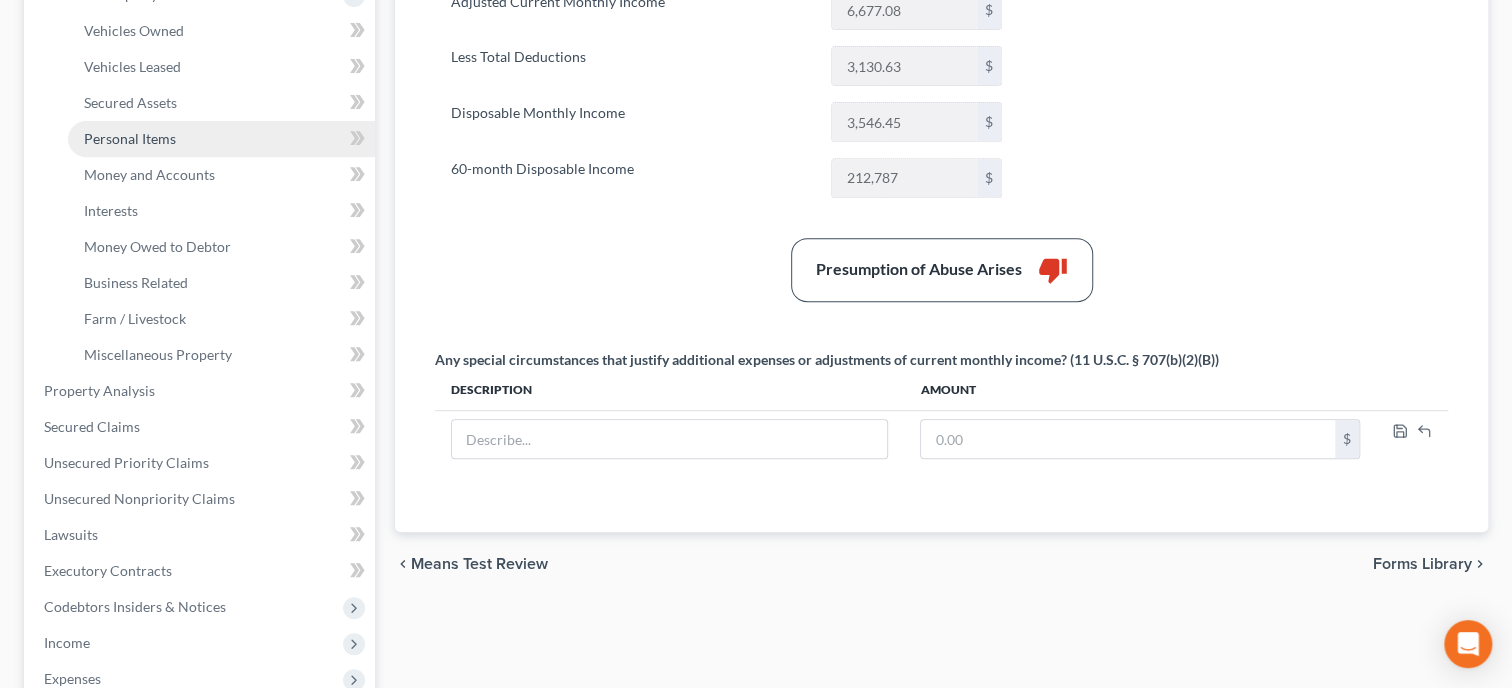 scroll, scrollTop: 205, scrollLeft: 0, axis: vertical 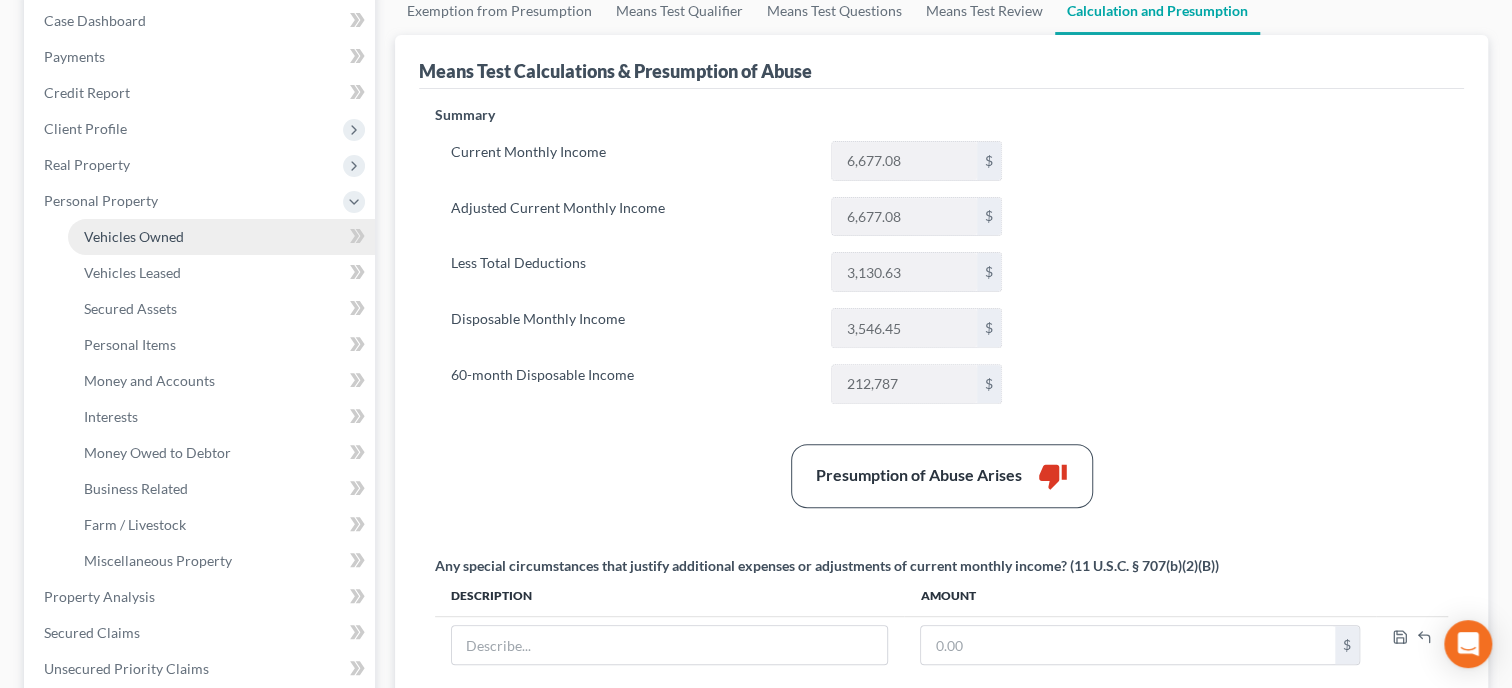 click on "Vehicles Owned" at bounding box center [134, 236] 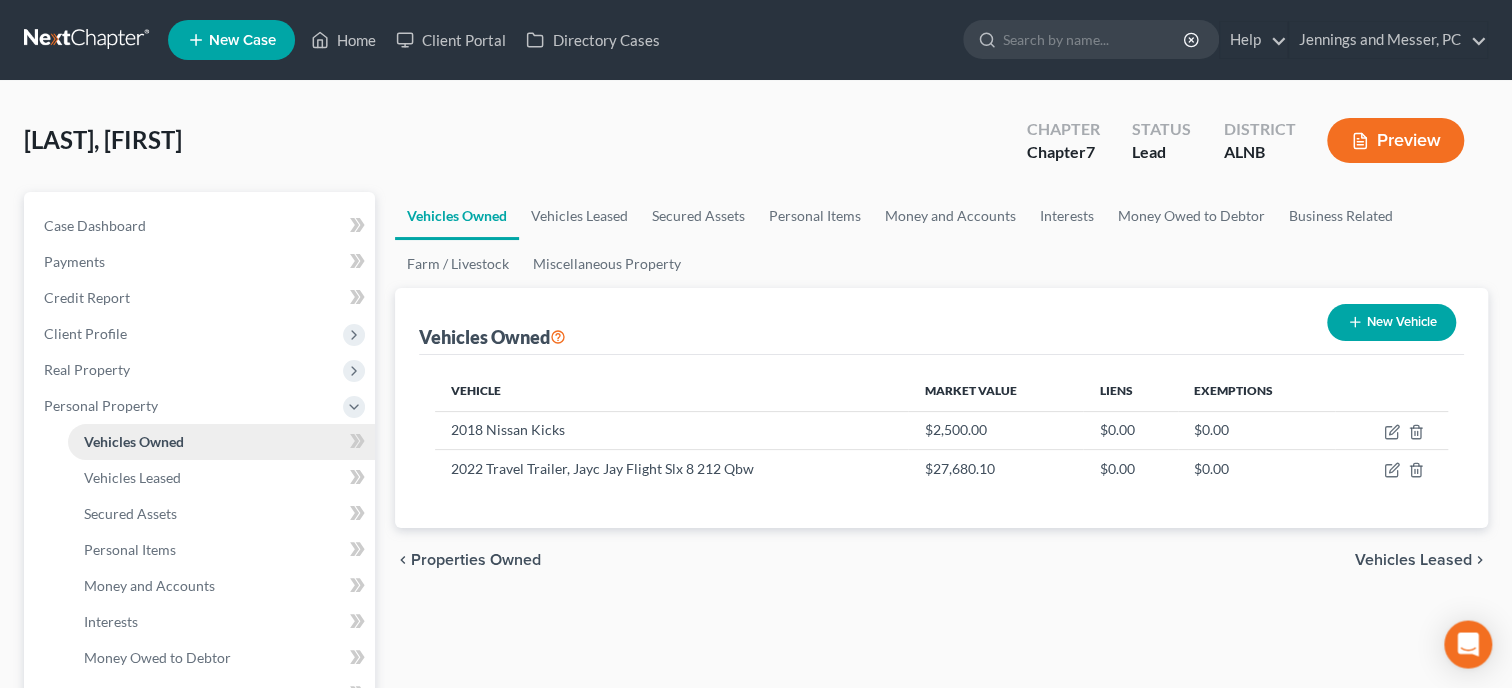 scroll, scrollTop: 0, scrollLeft: 0, axis: both 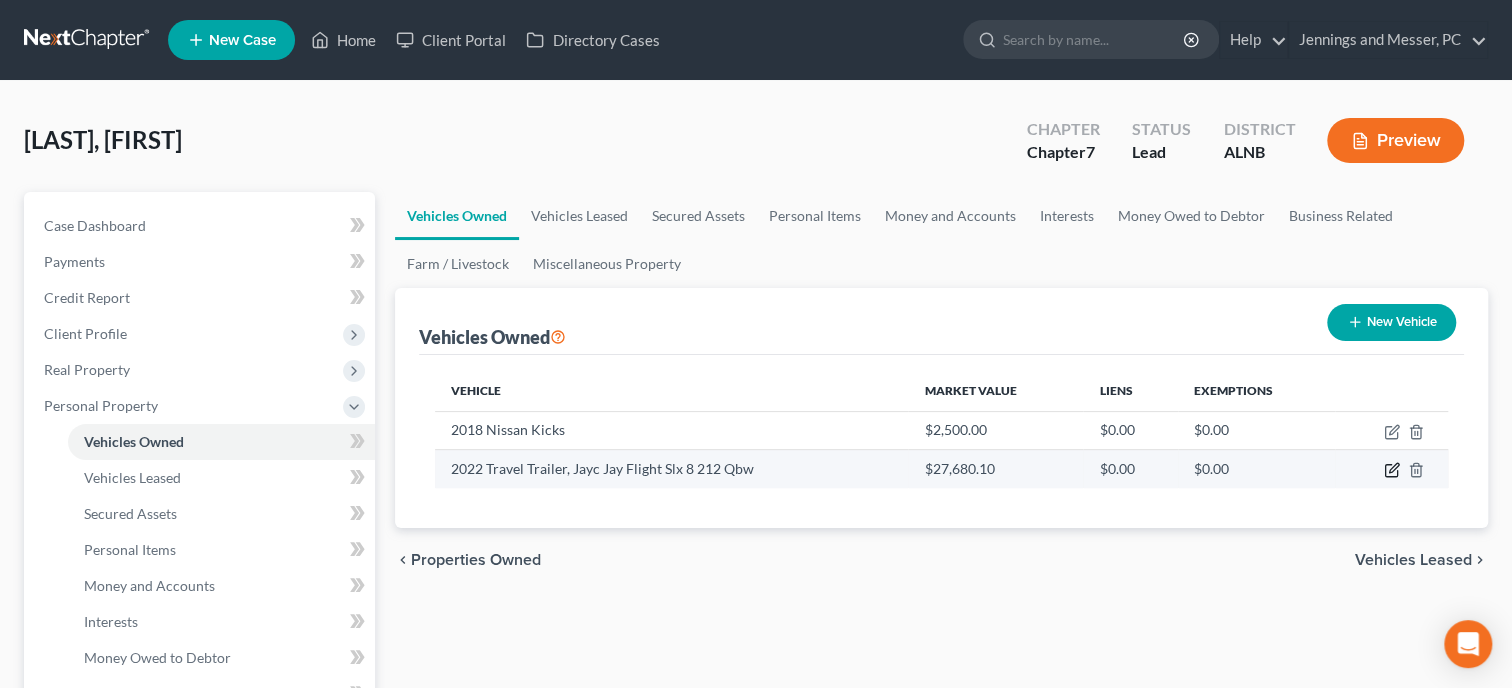 click 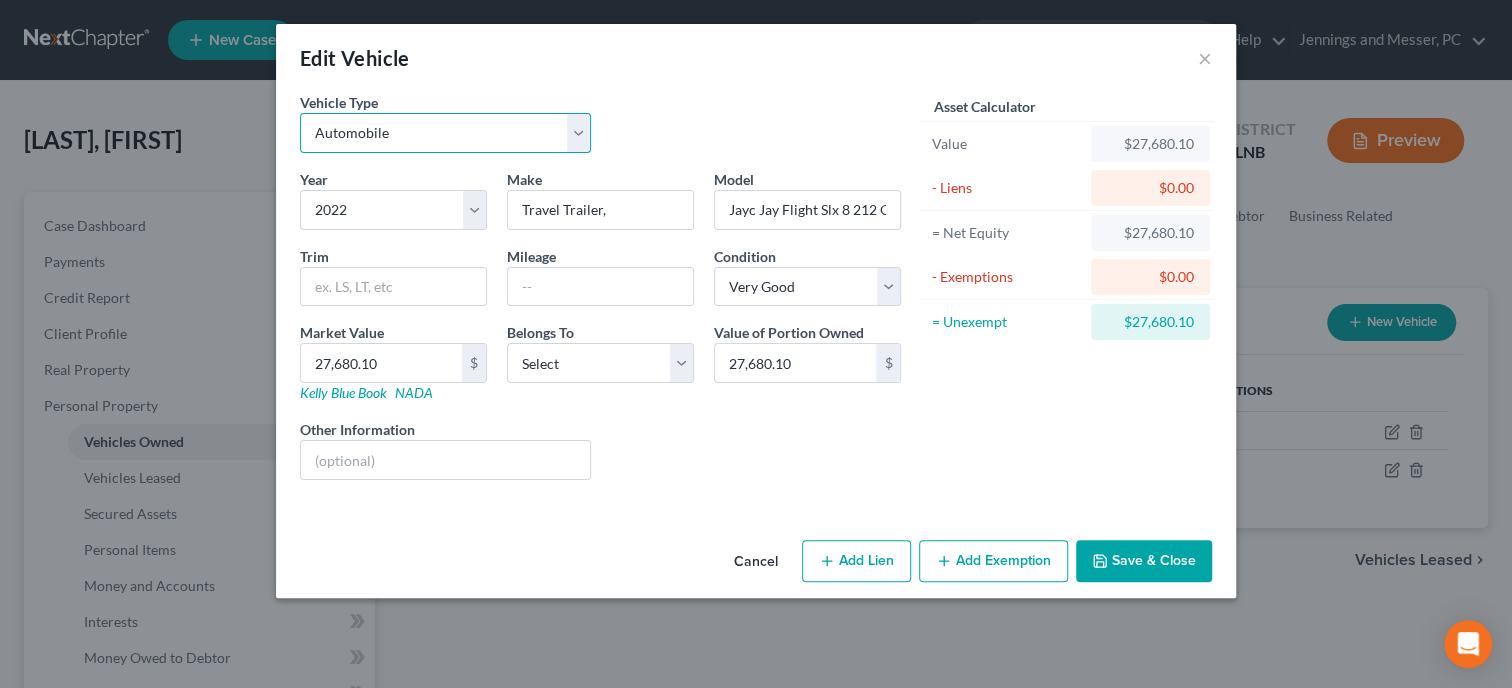 select on "7" 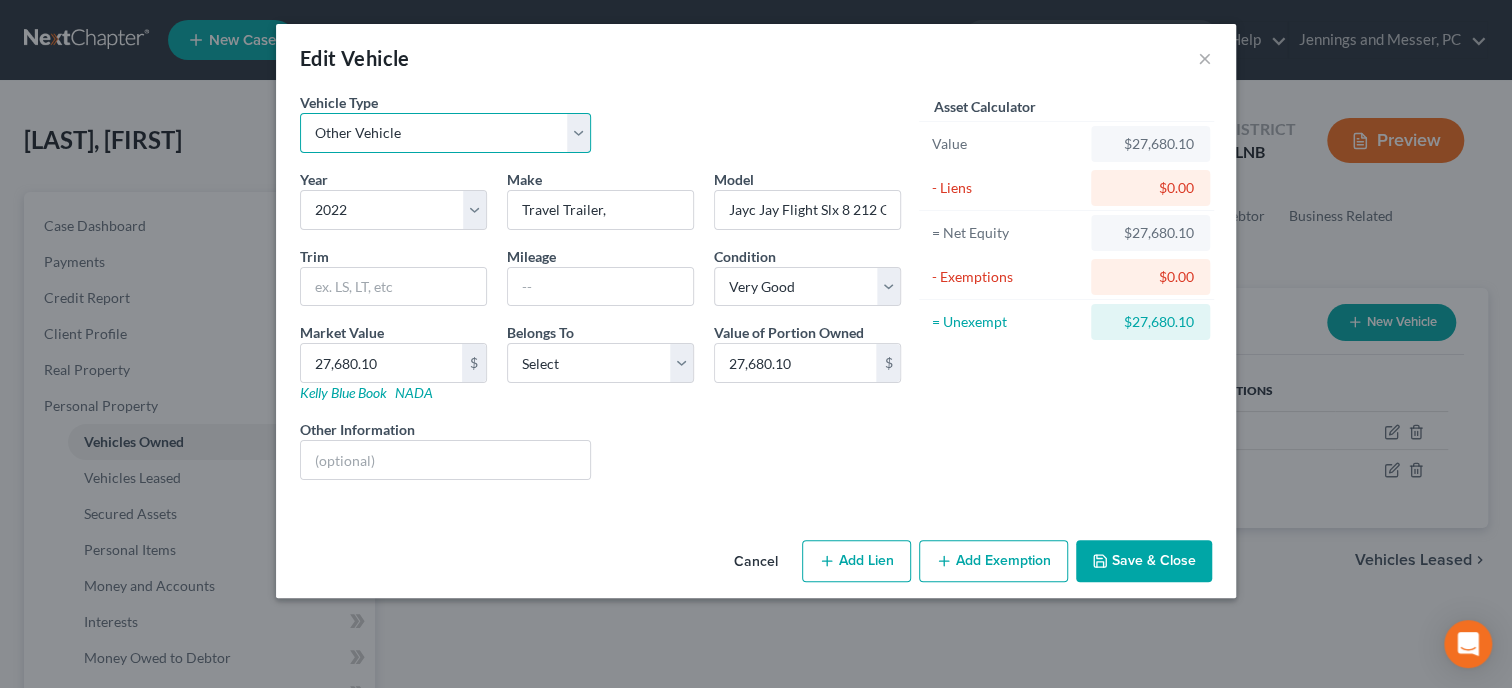 click on "Other Vehicle" at bounding box center (0, 0) 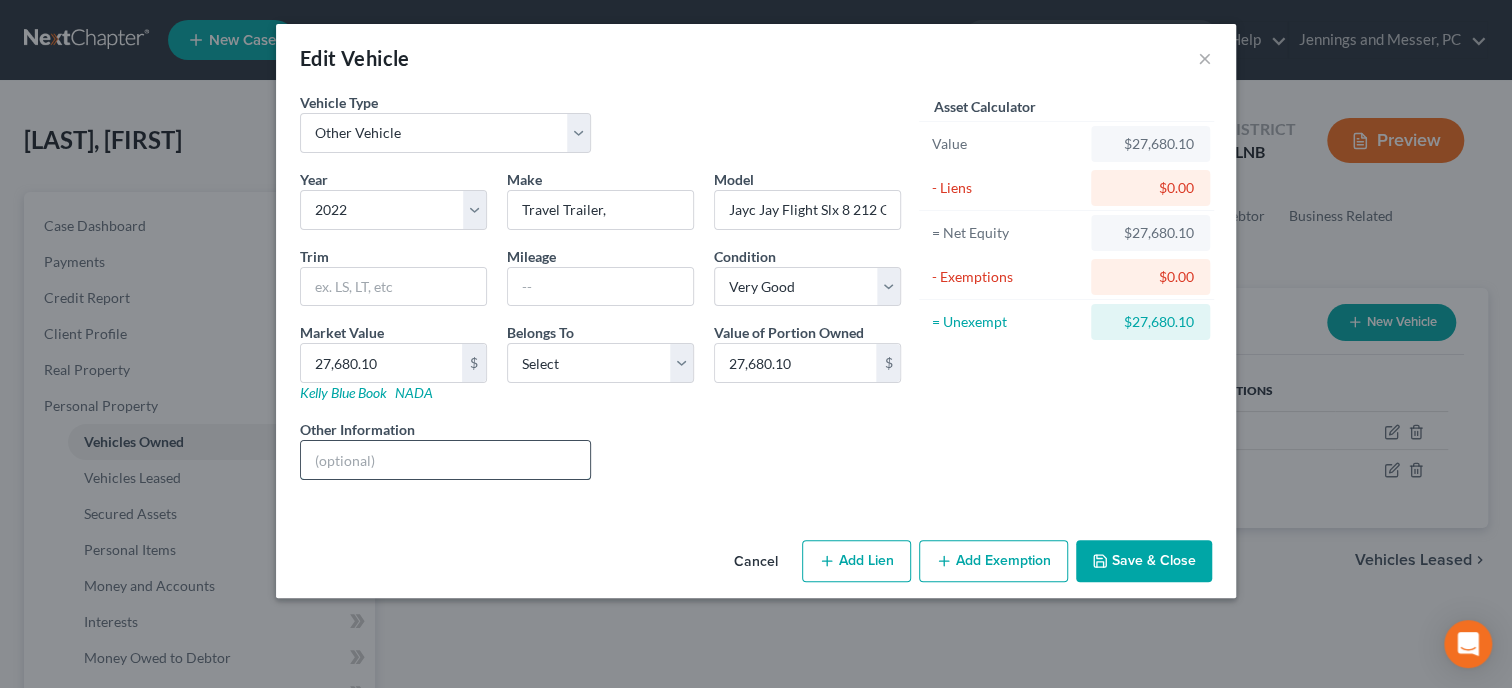 click at bounding box center [445, 460] 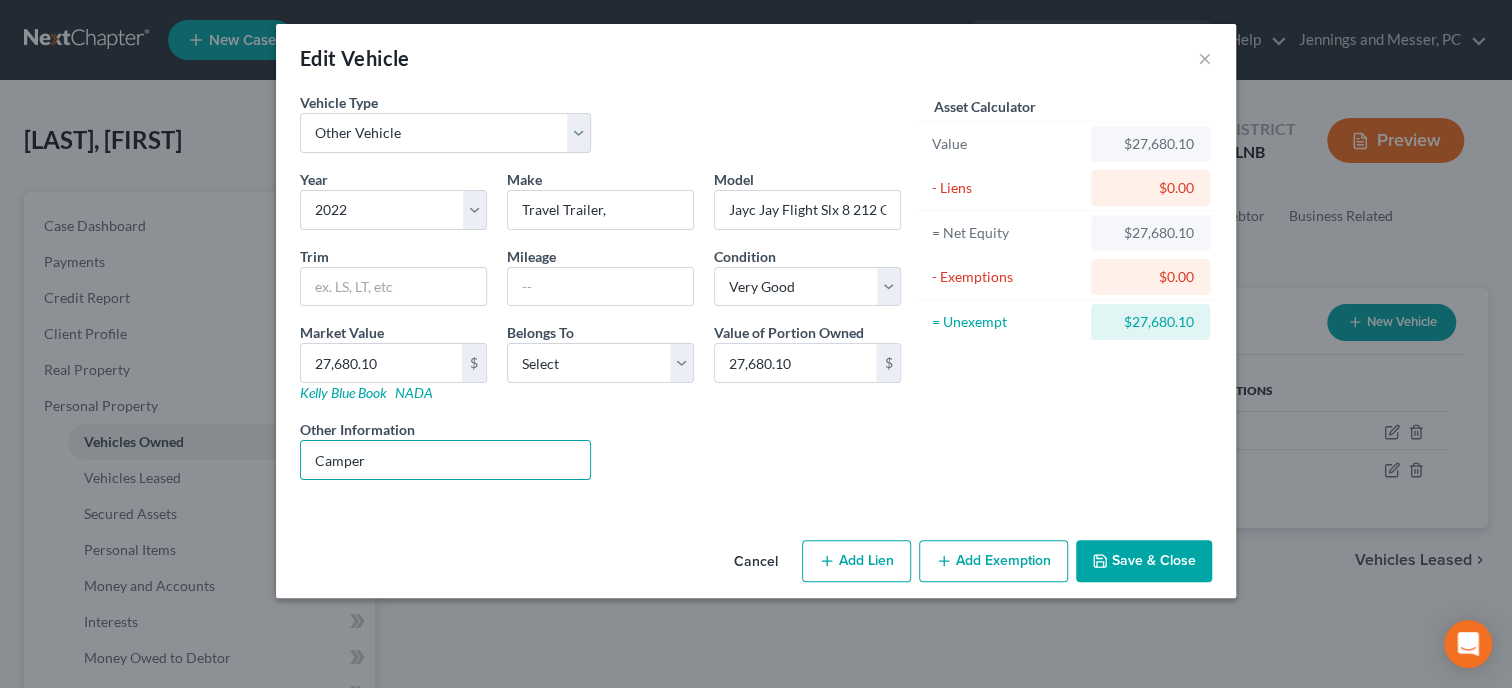 type on "Camper" 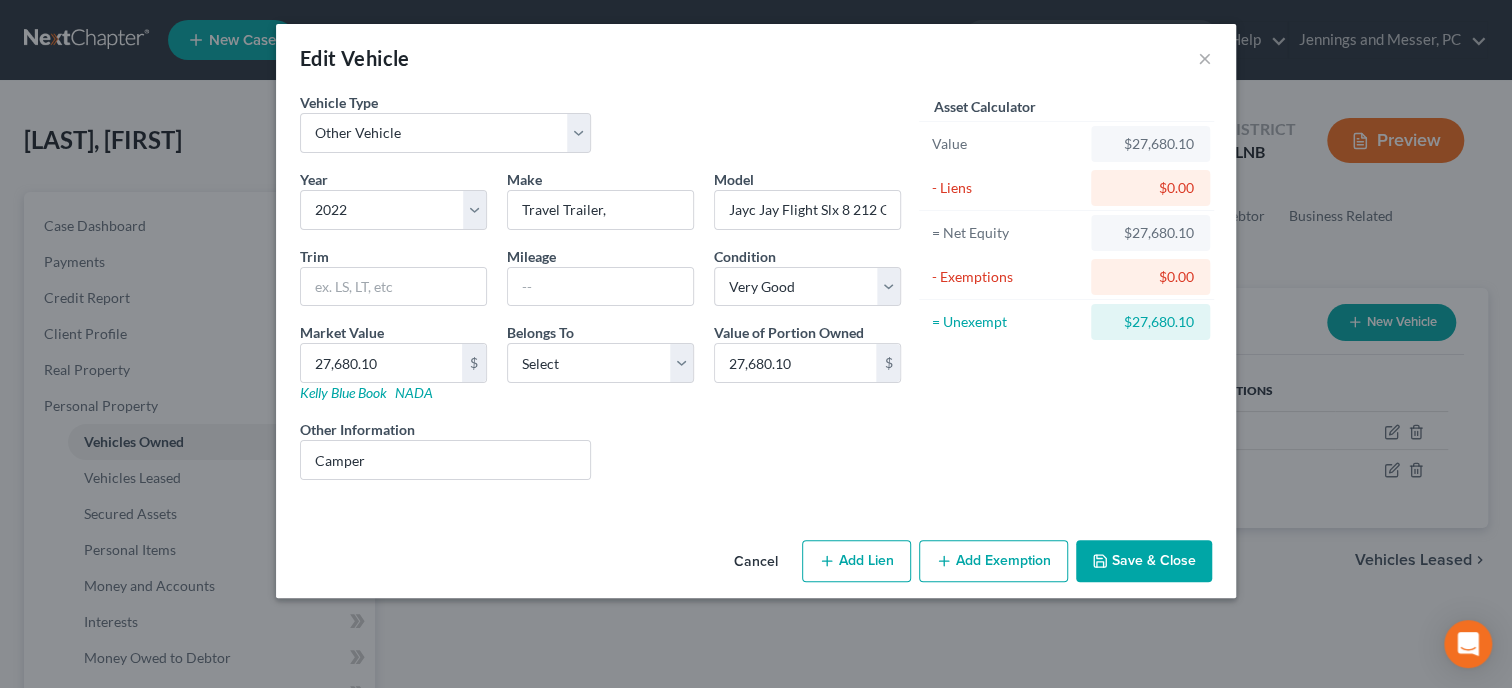 click on "Save & Close" at bounding box center [1144, 561] 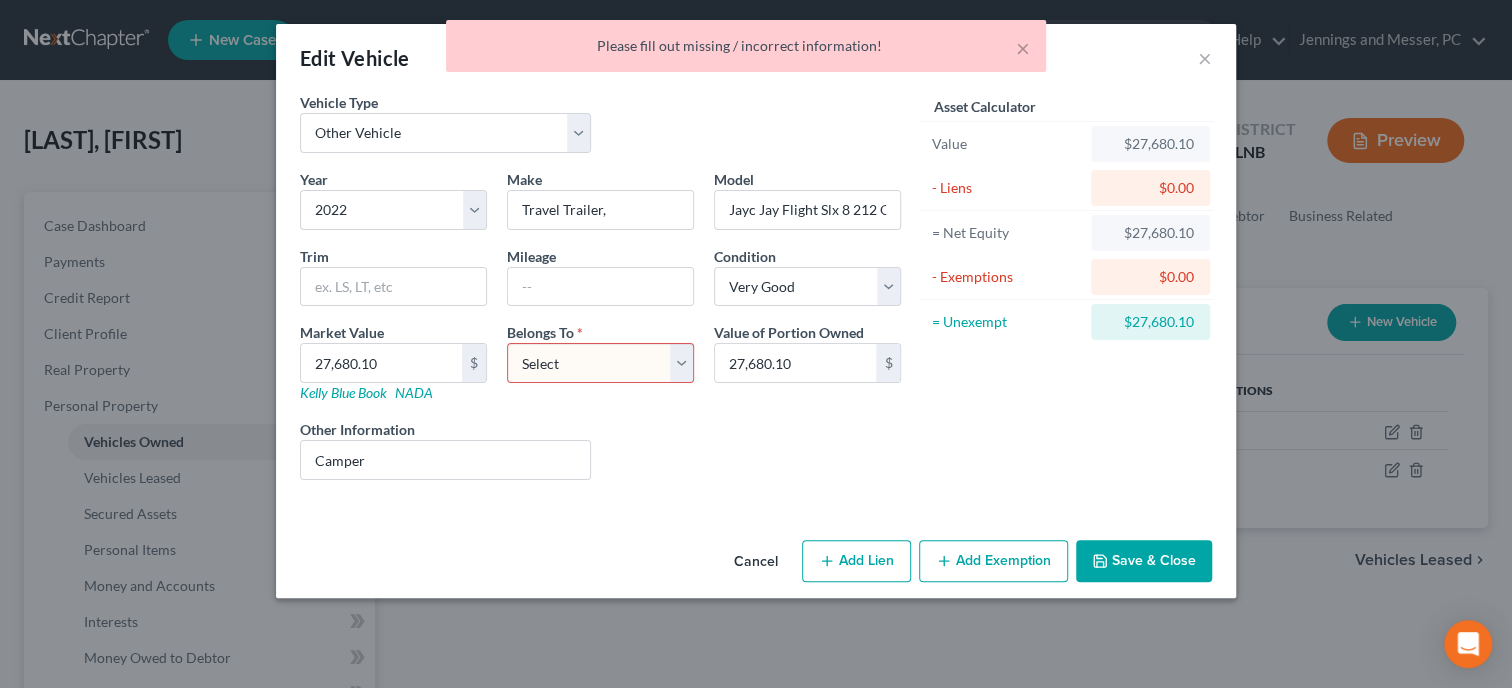 click on "Select Debtor 1 Only Debtor 2 Only Debtor 1 And Debtor 2 Only At Least One Of The Debtors And Another Community Property" at bounding box center (600, 363) 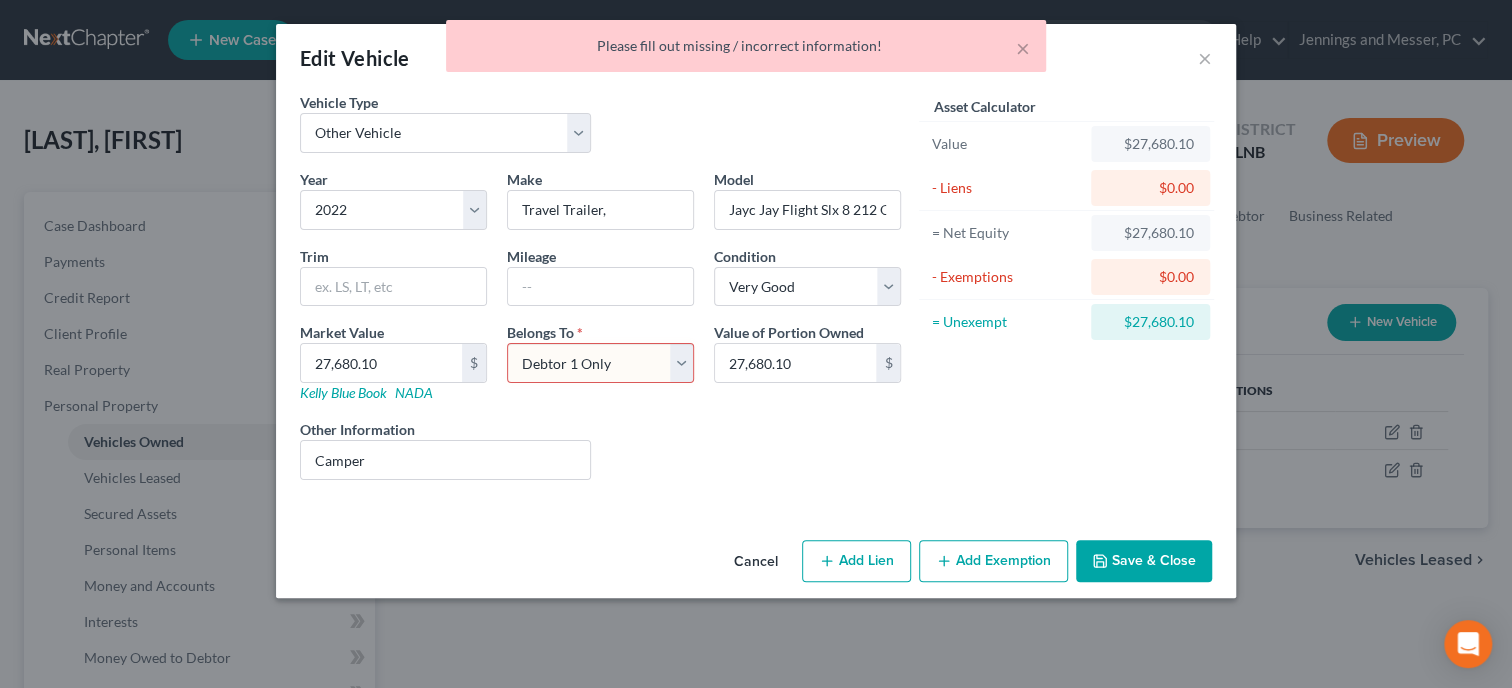 click on "Debtor 1 Only" at bounding box center (0, 0) 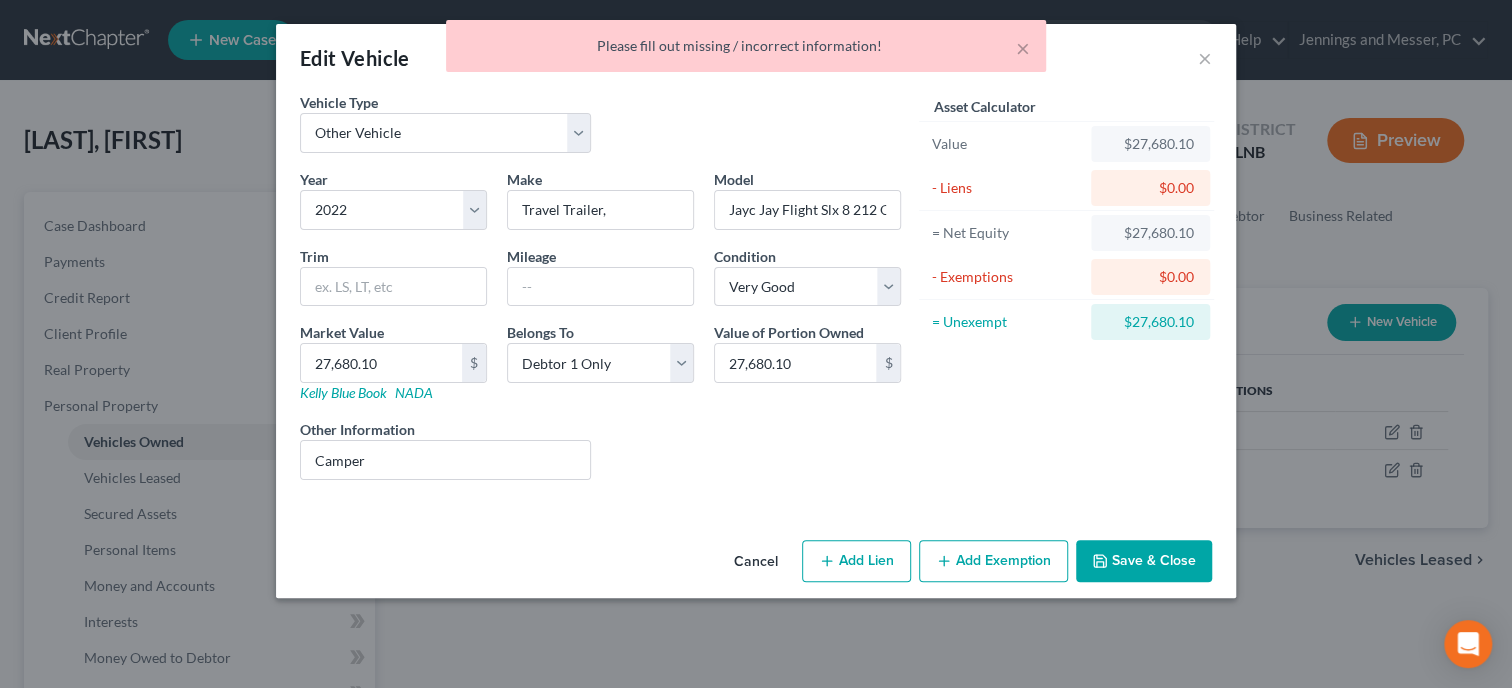 click on "Save & Close" at bounding box center (1144, 561) 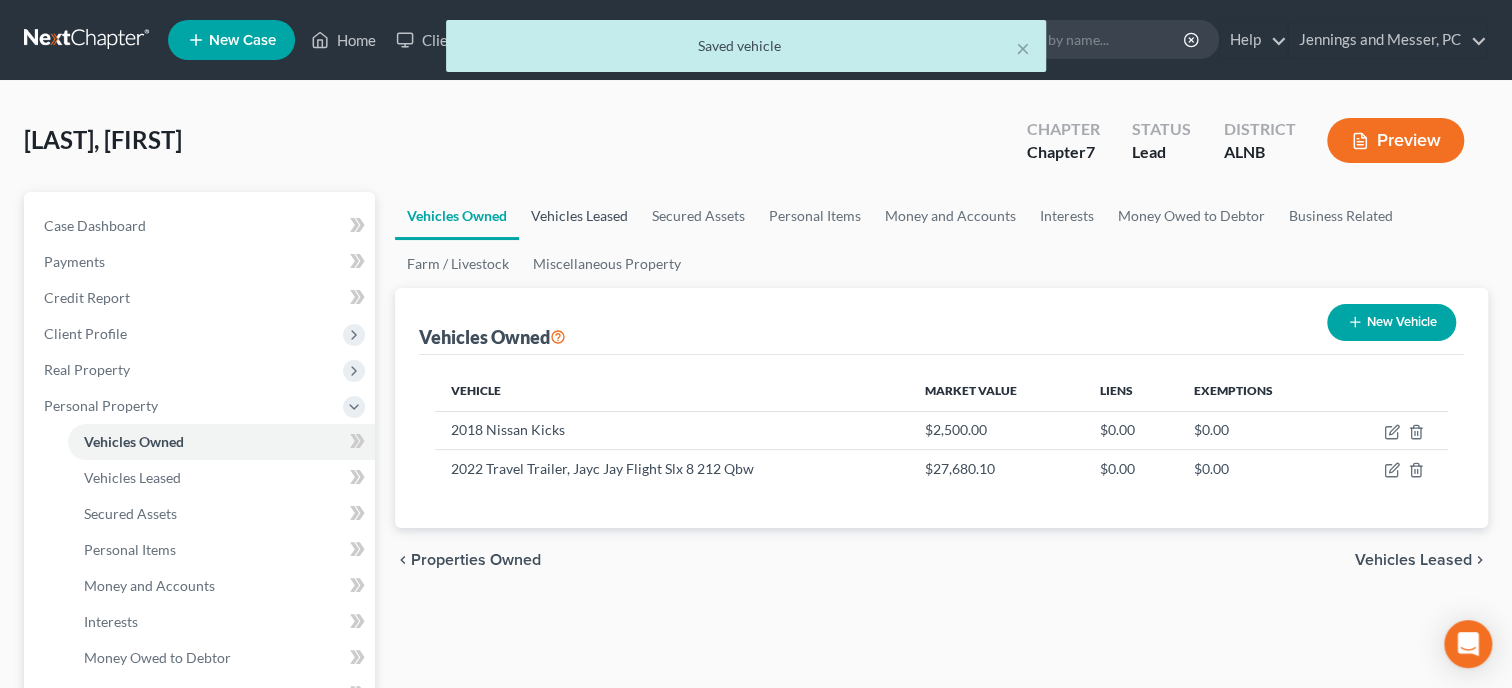 click on "Vehicles Leased" at bounding box center (579, 216) 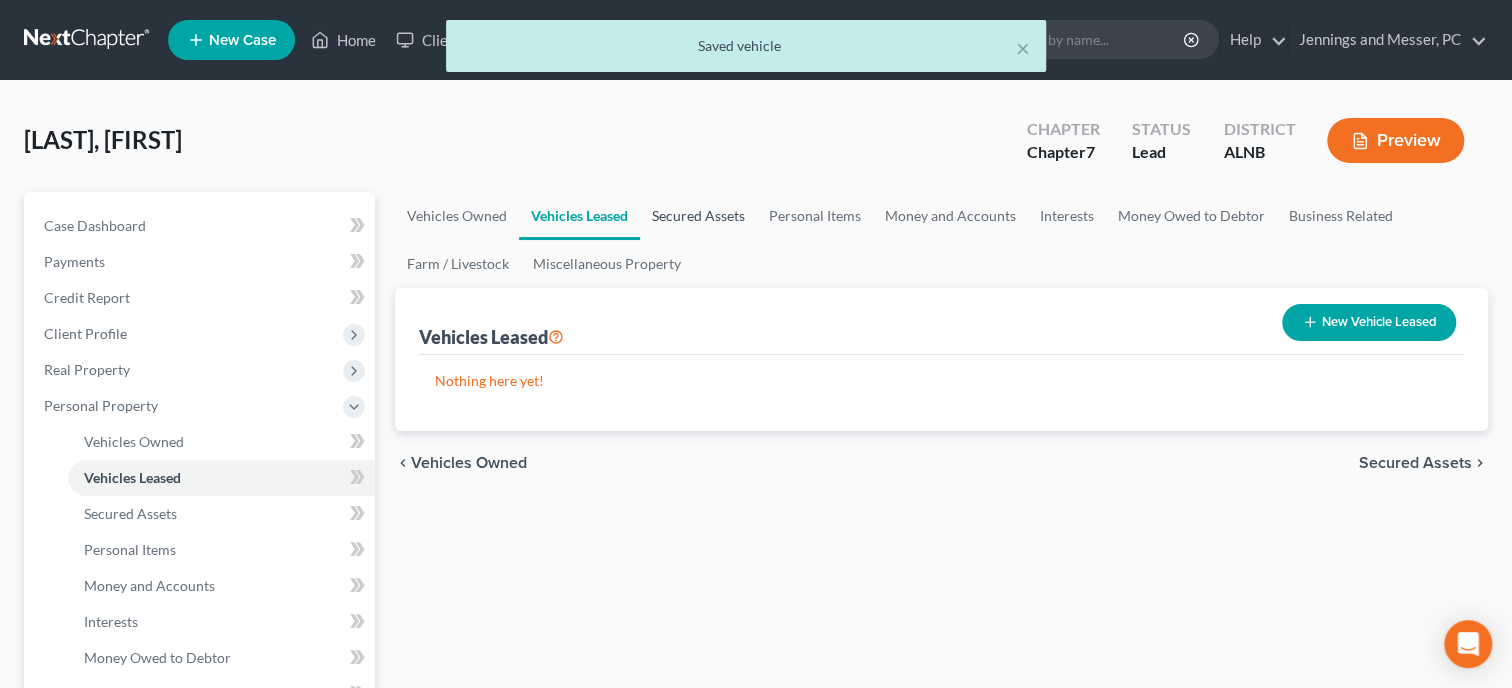 click on "Secured Assets" at bounding box center [698, 216] 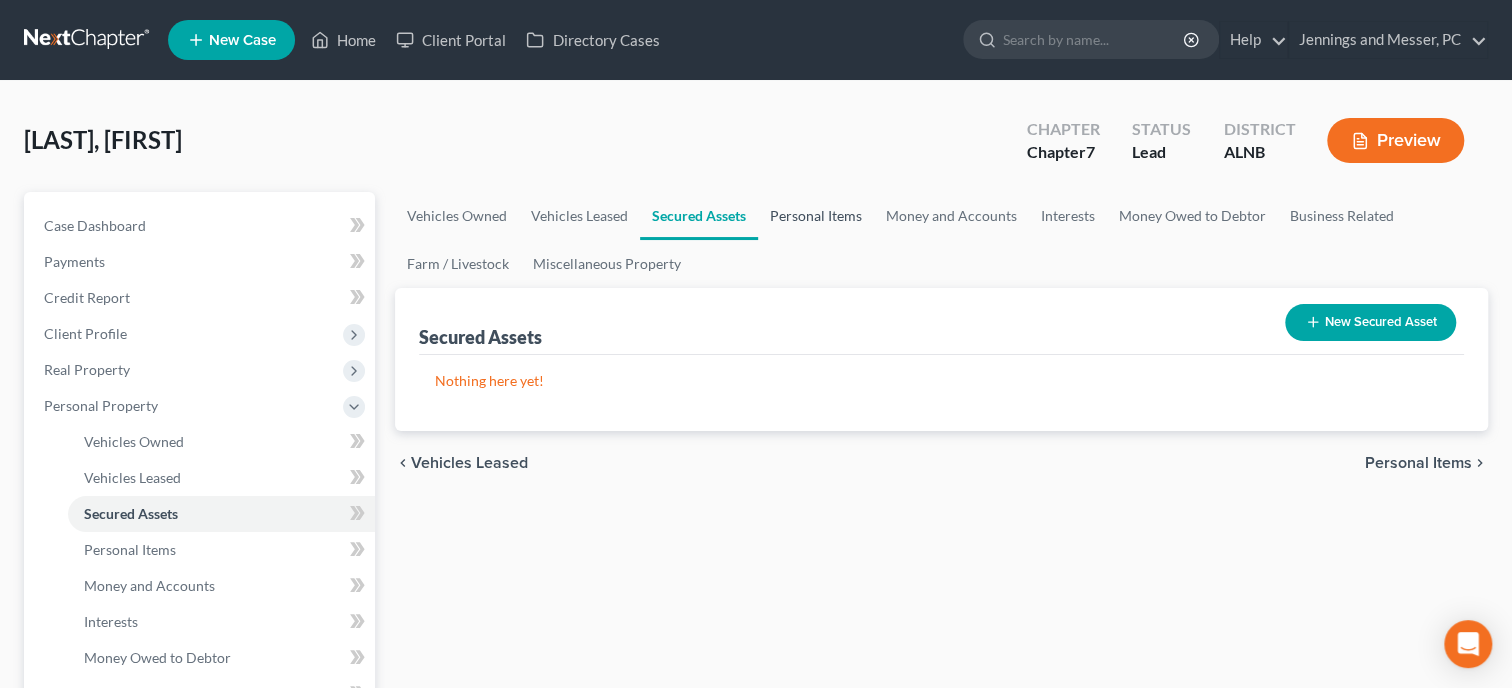 click on "Personal Items" at bounding box center (816, 216) 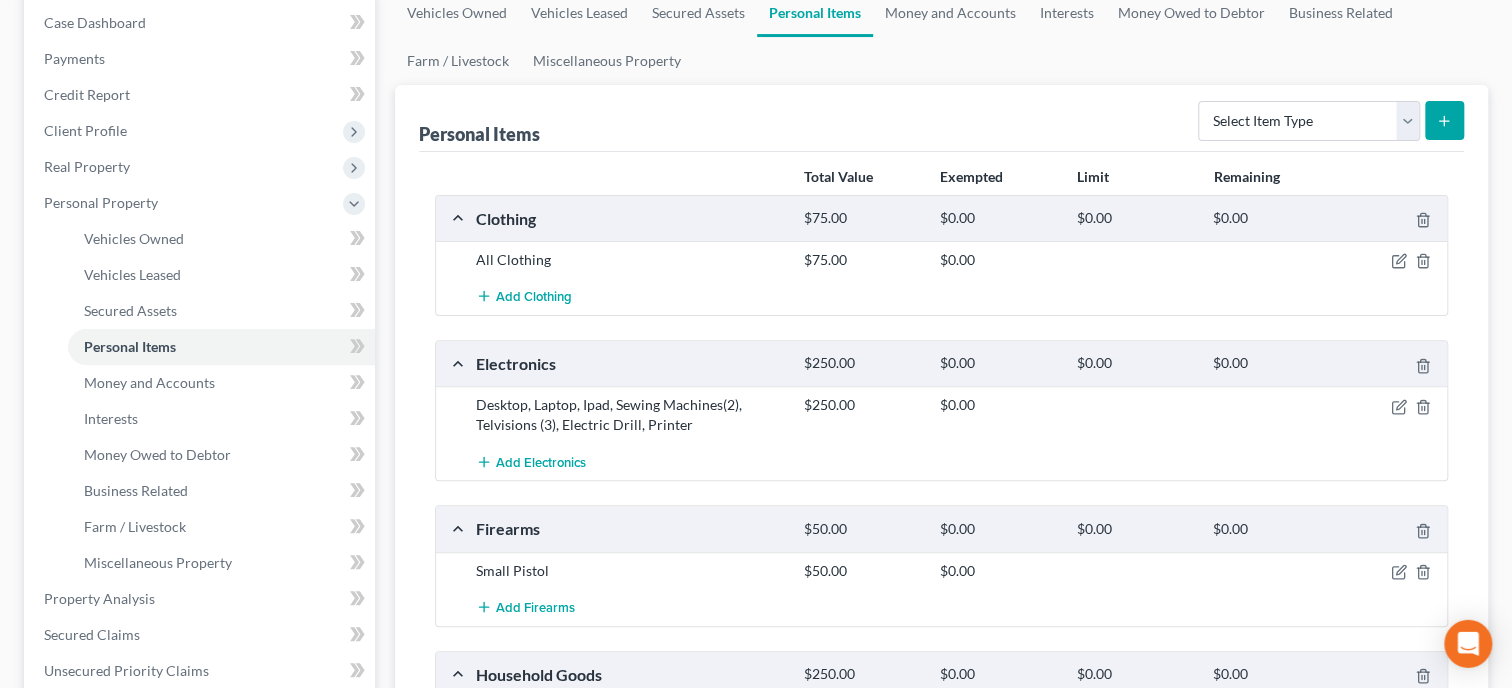 scroll, scrollTop: 205, scrollLeft: 0, axis: vertical 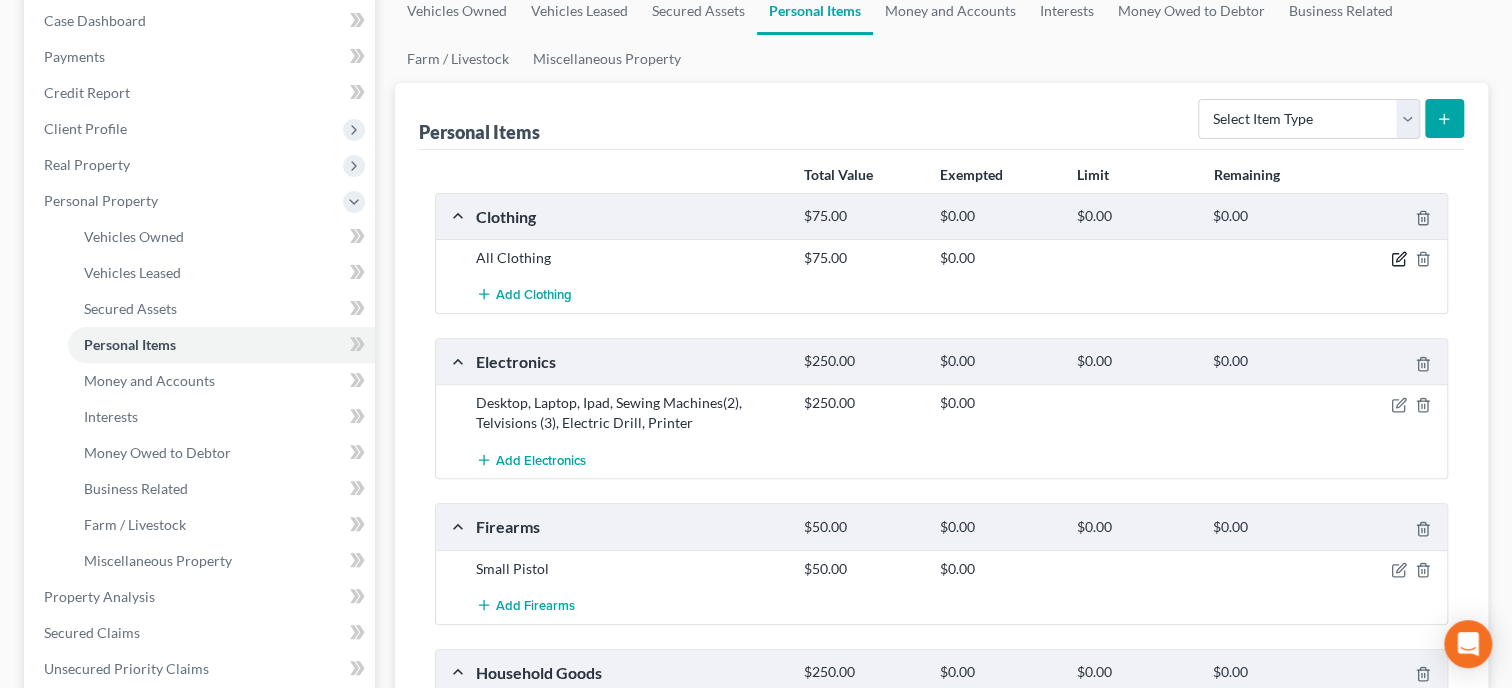 click 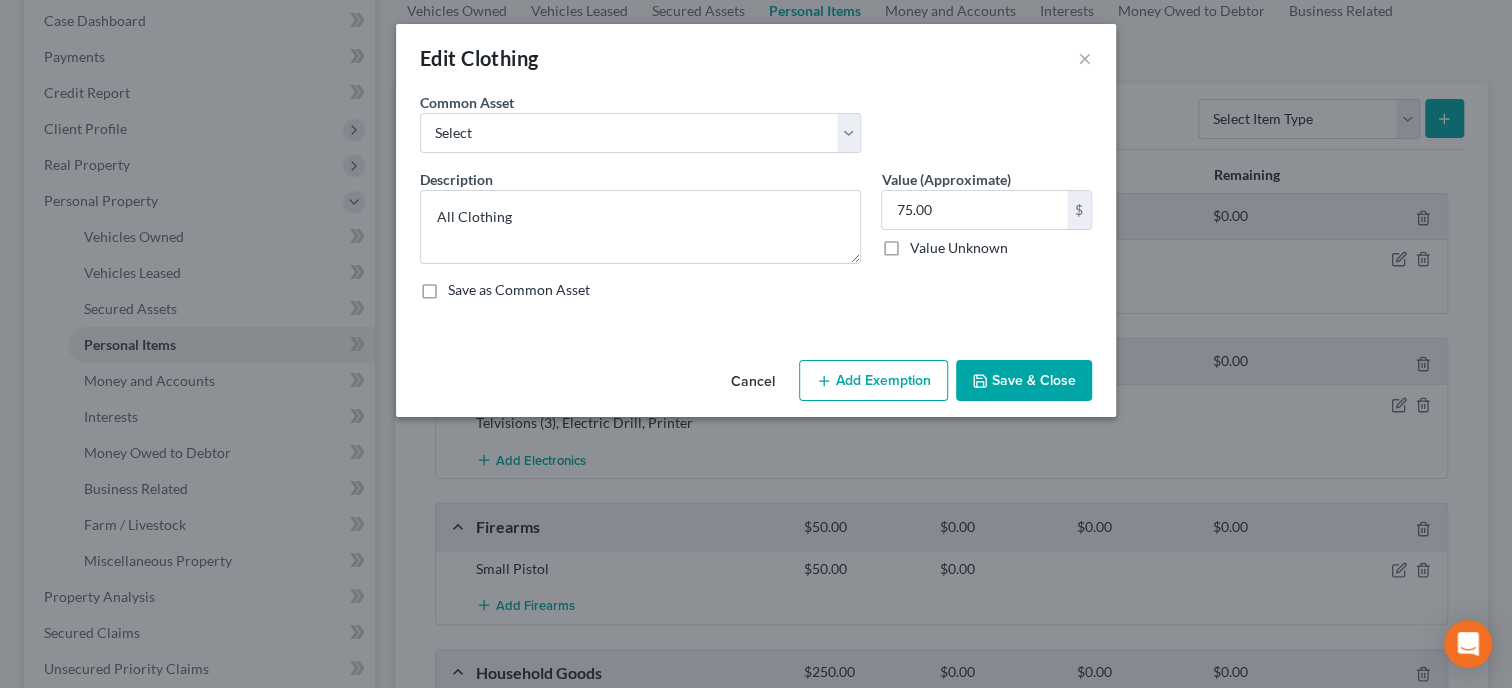 click on "Add Exemption" at bounding box center (873, 381) 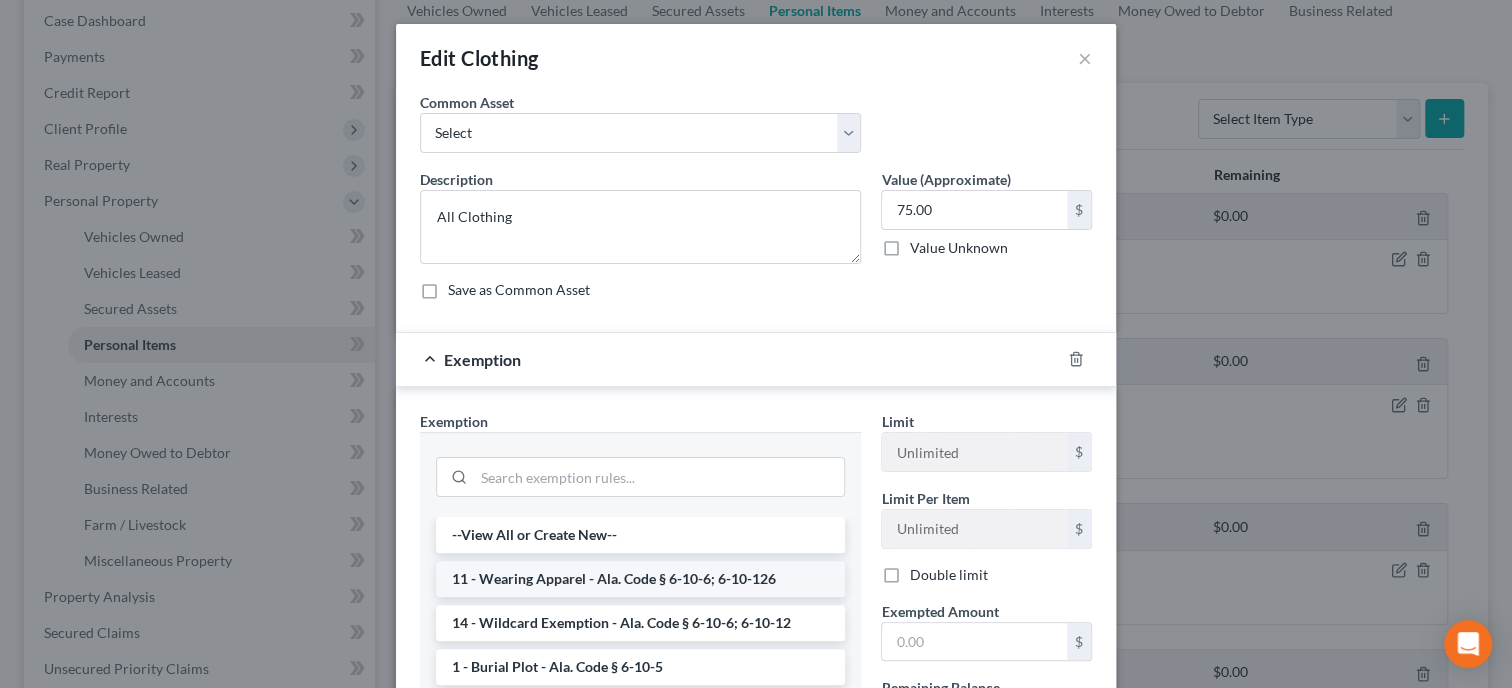 click on "11 - Wearing Apparel - Ala. Code § 6-10-6; 6-10-126" at bounding box center [640, 579] 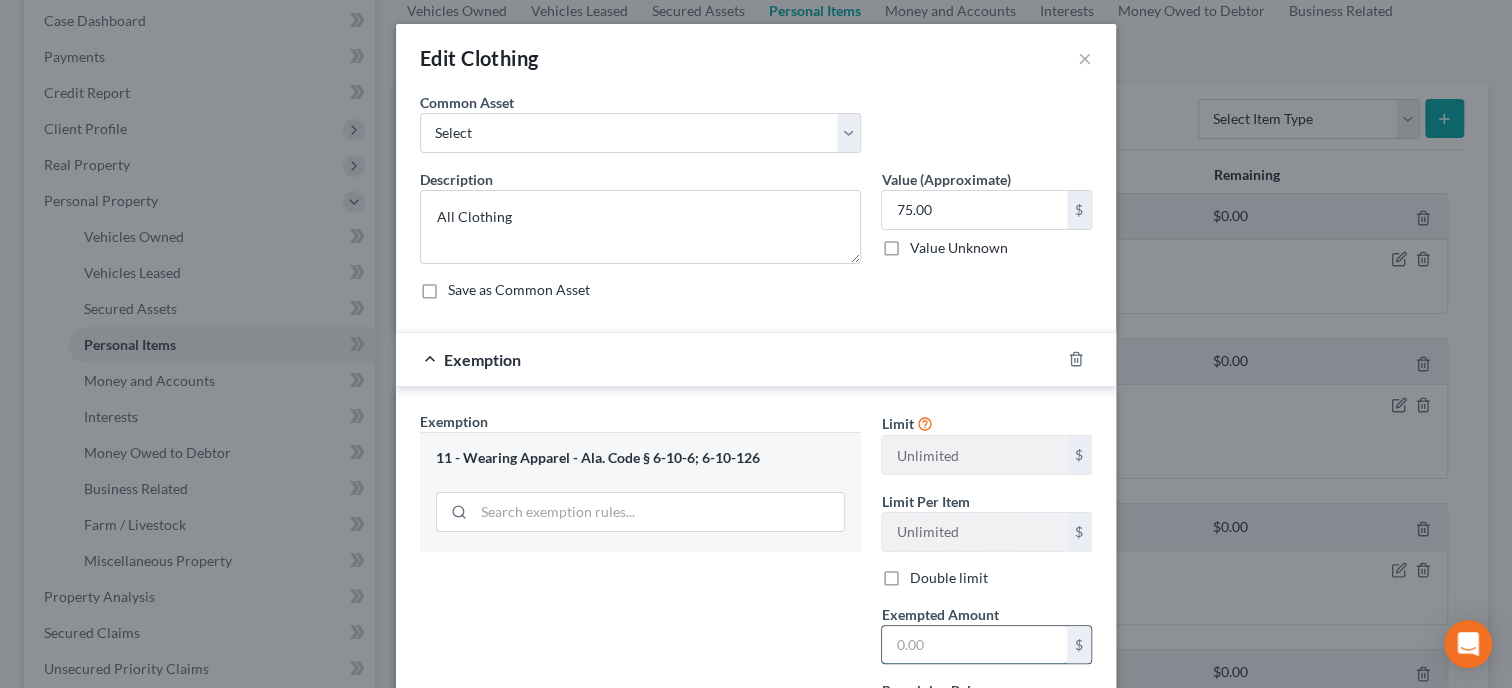 click at bounding box center (974, 645) 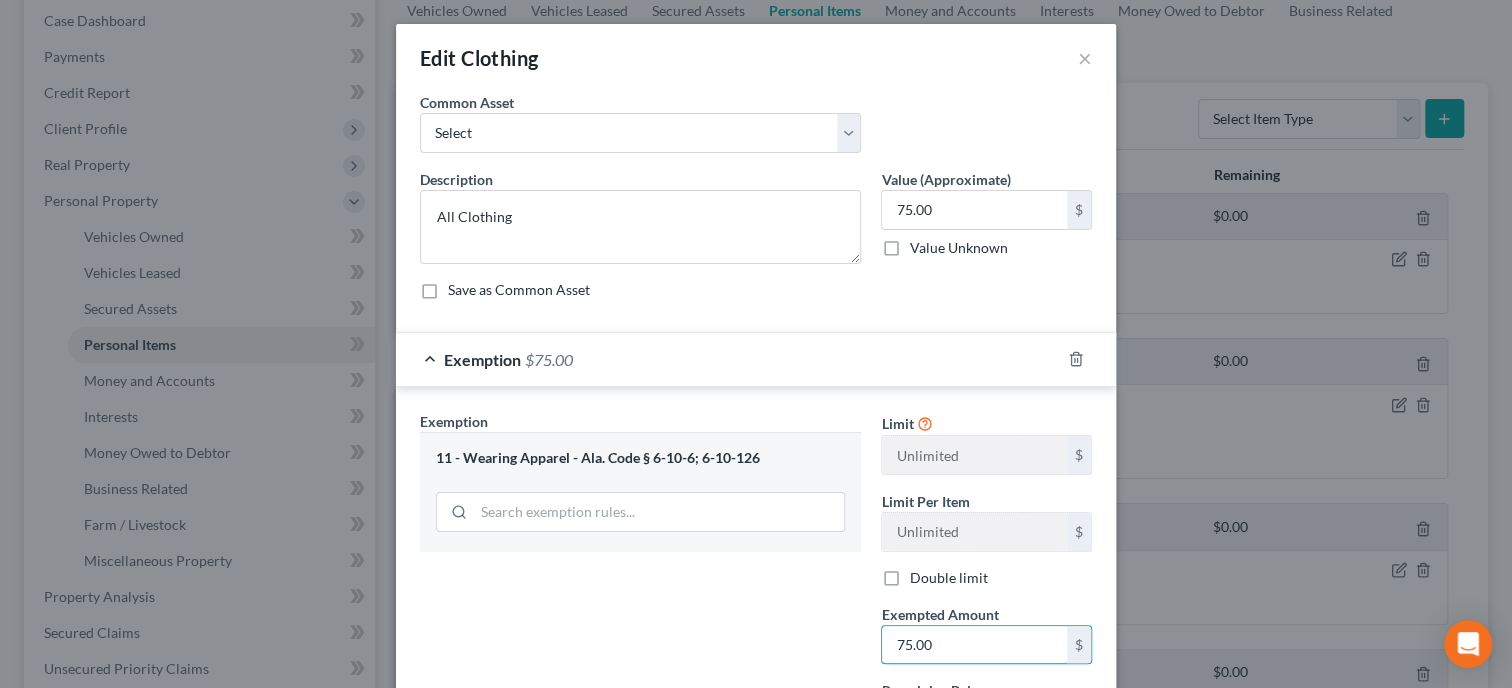 type on "75.00" 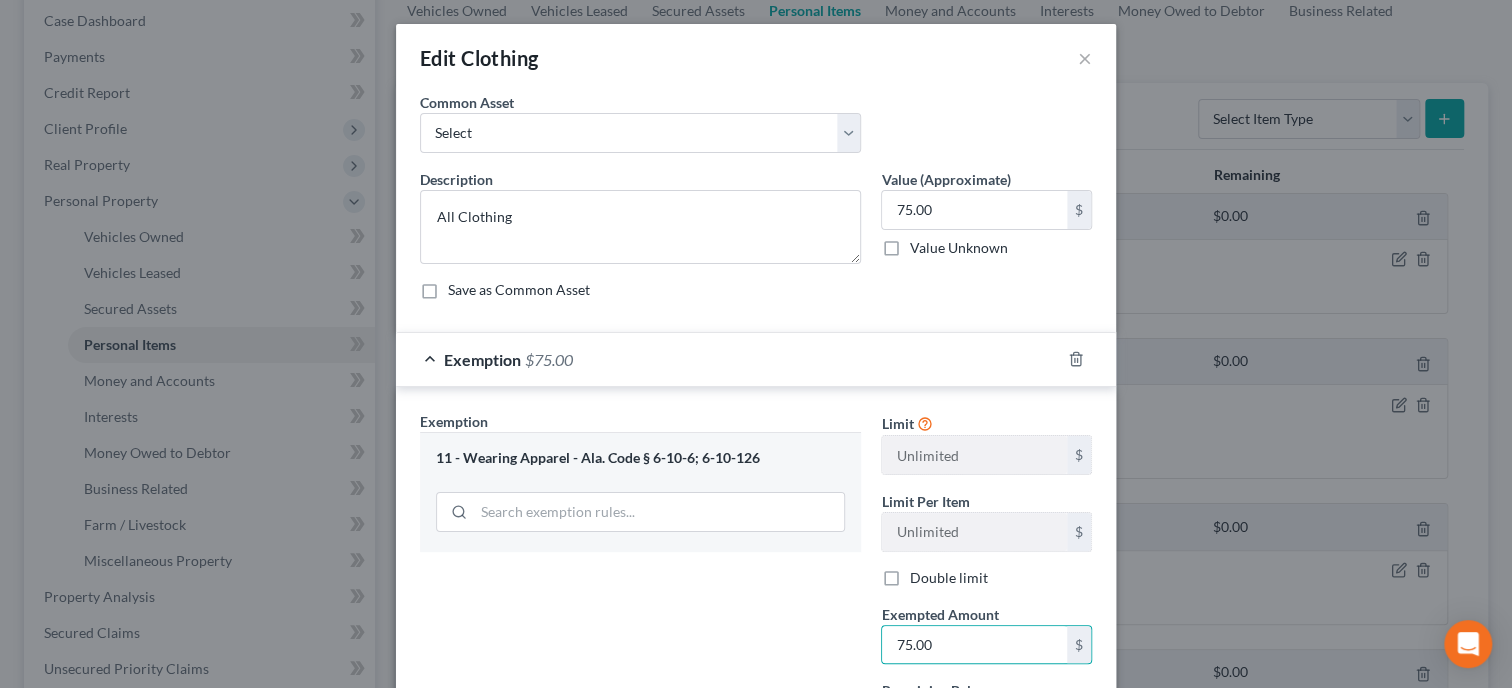 click on "Exemption Set must be selected for CA.
Exemption
*
11 - Wearing Apparel - Ala. Code § 6-10-6; 6-10-126" at bounding box center (640, 584) 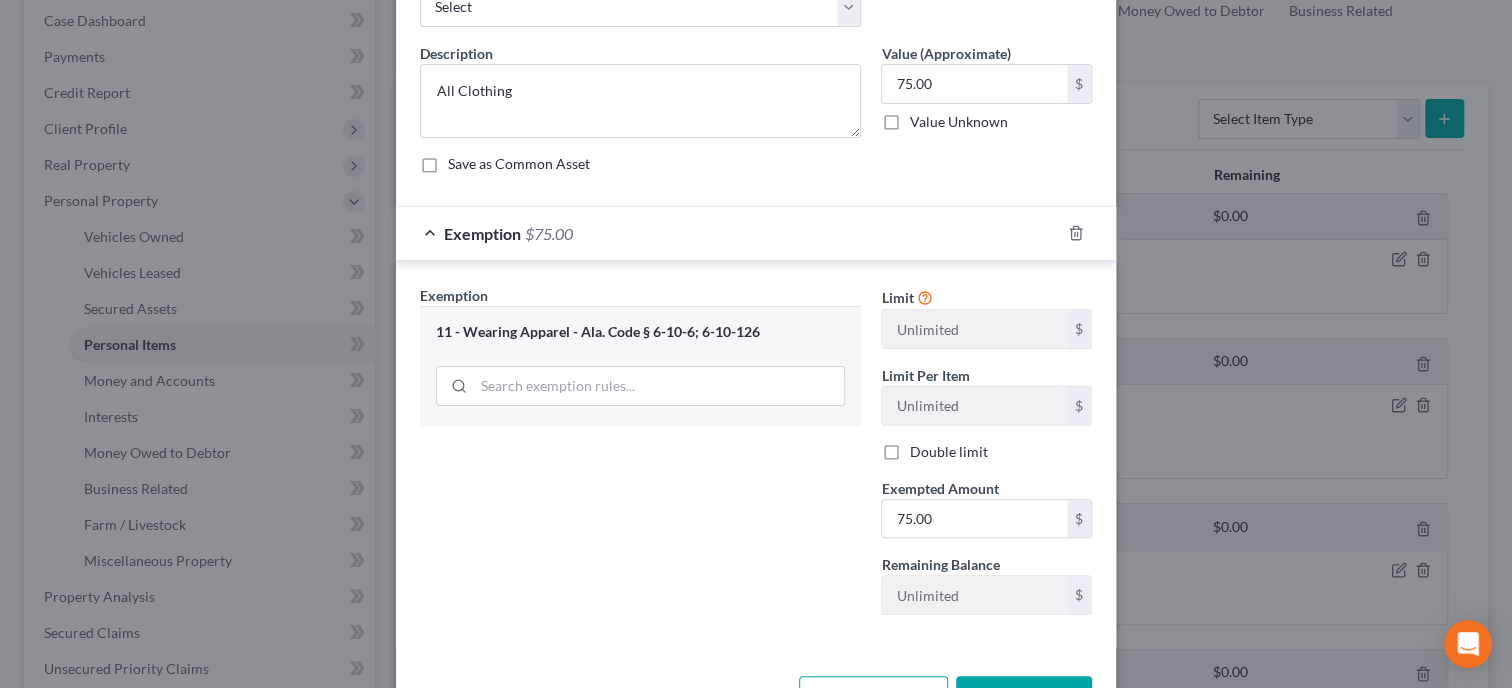 scroll, scrollTop: 193, scrollLeft: 0, axis: vertical 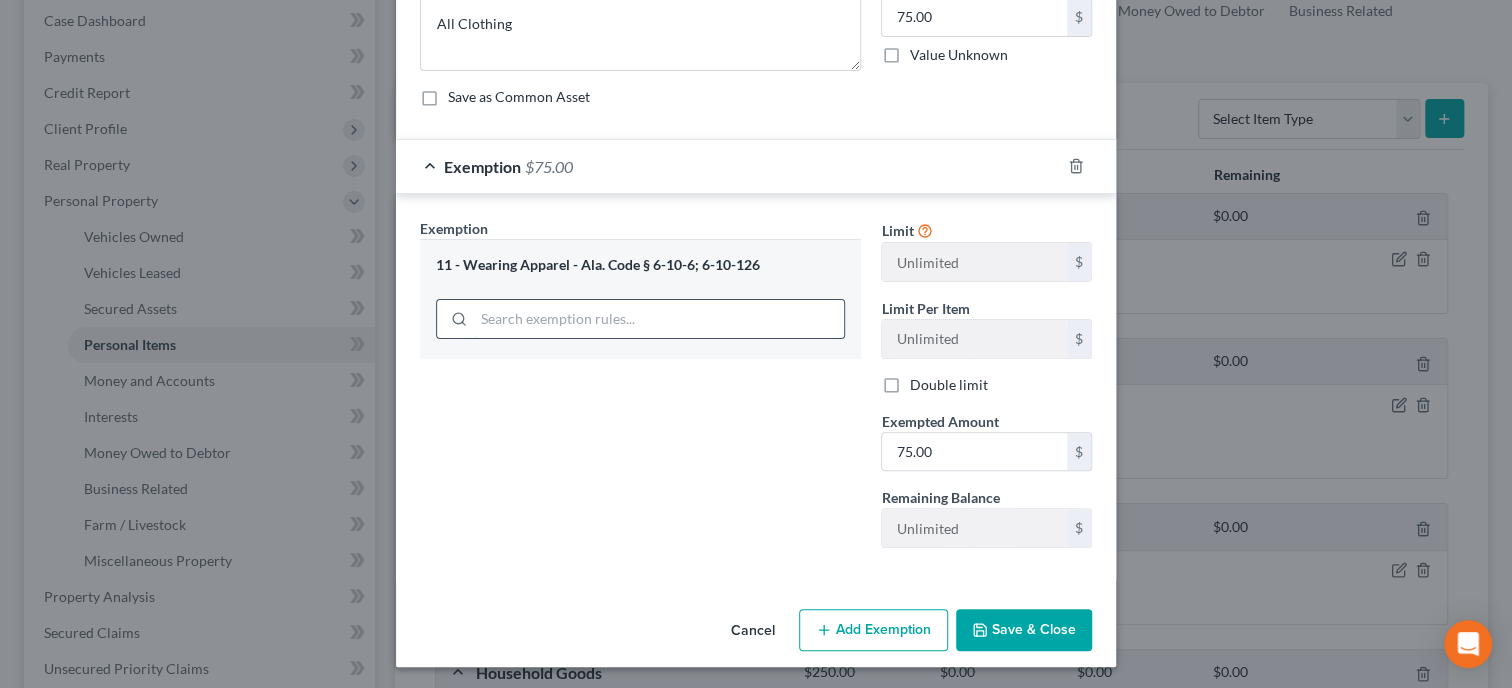 click at bounding box center (659, 319) 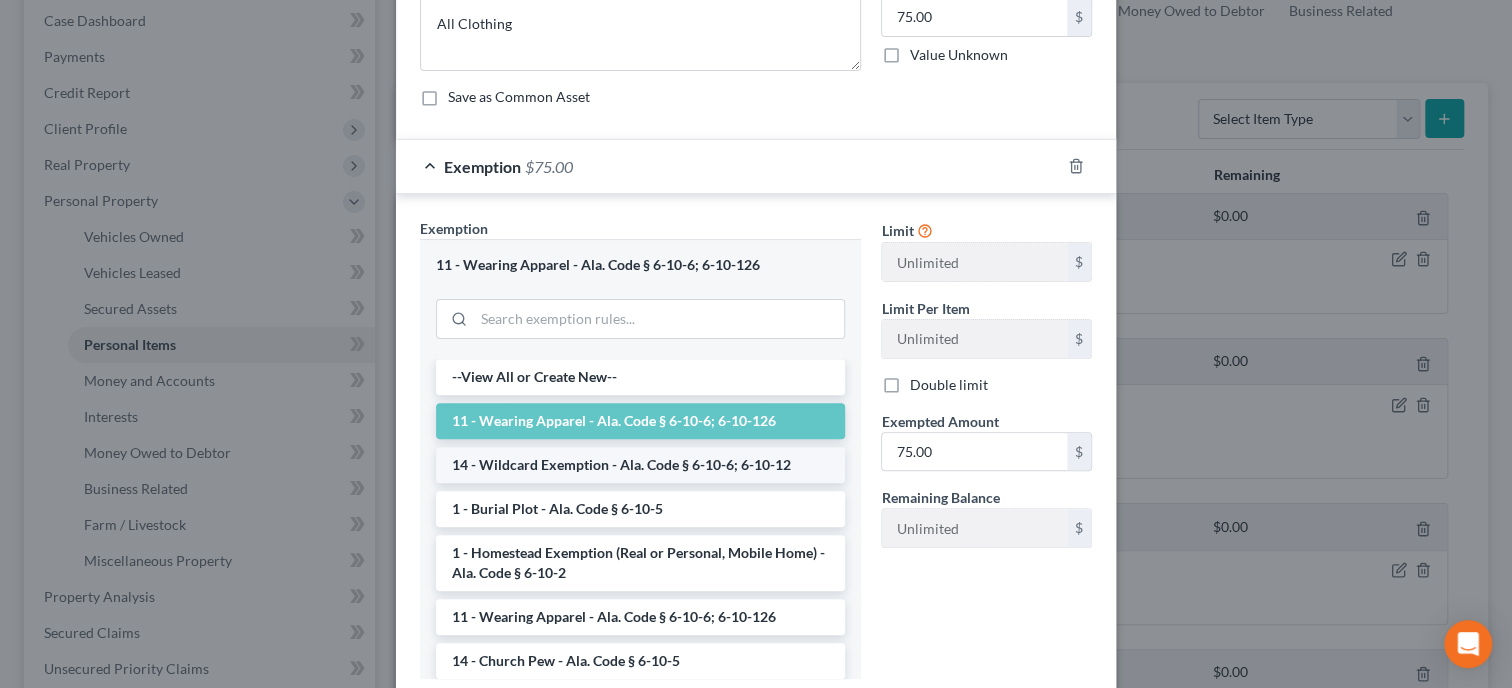 click on "14 - Wildcard Exemption - Ala. Code § 6-10-6; 6-10-12" at bounding box center [640, 465] 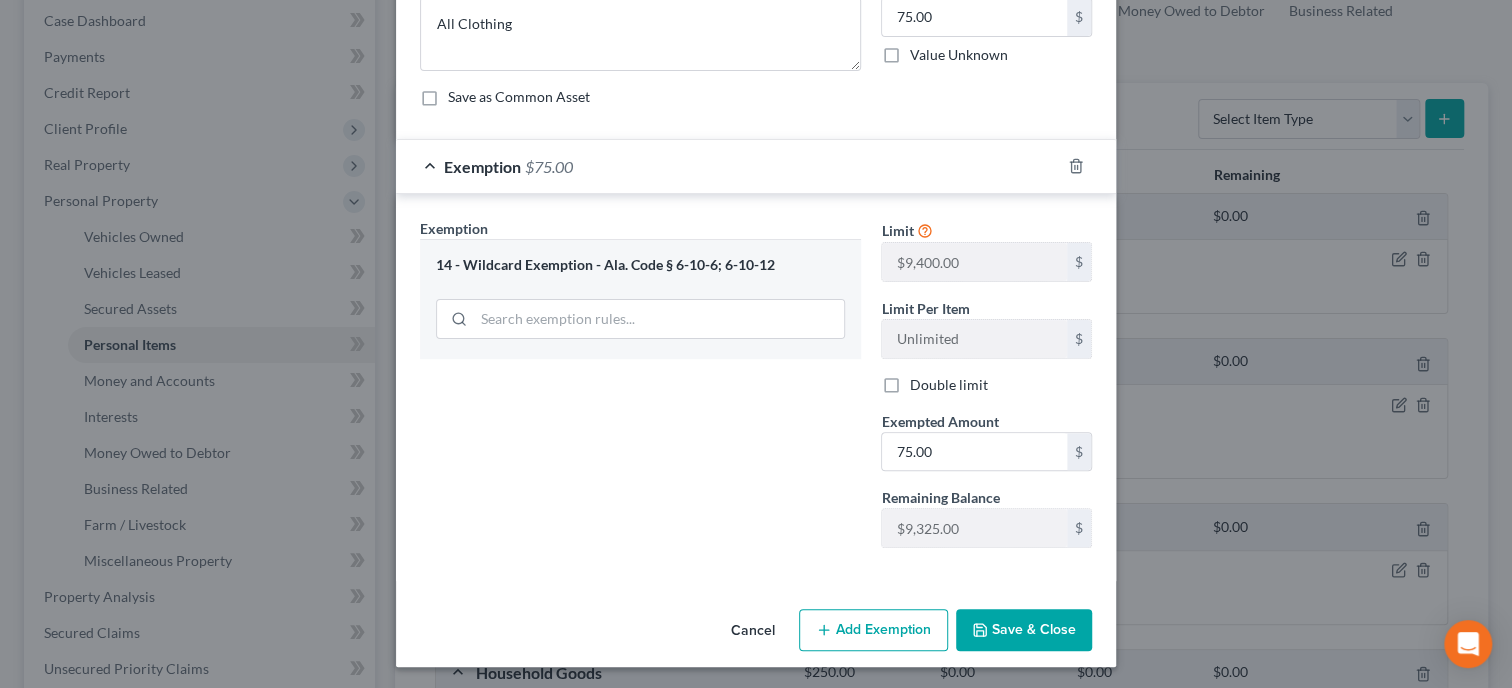 click on "Save & Close" at bounding box center [1024, 630] 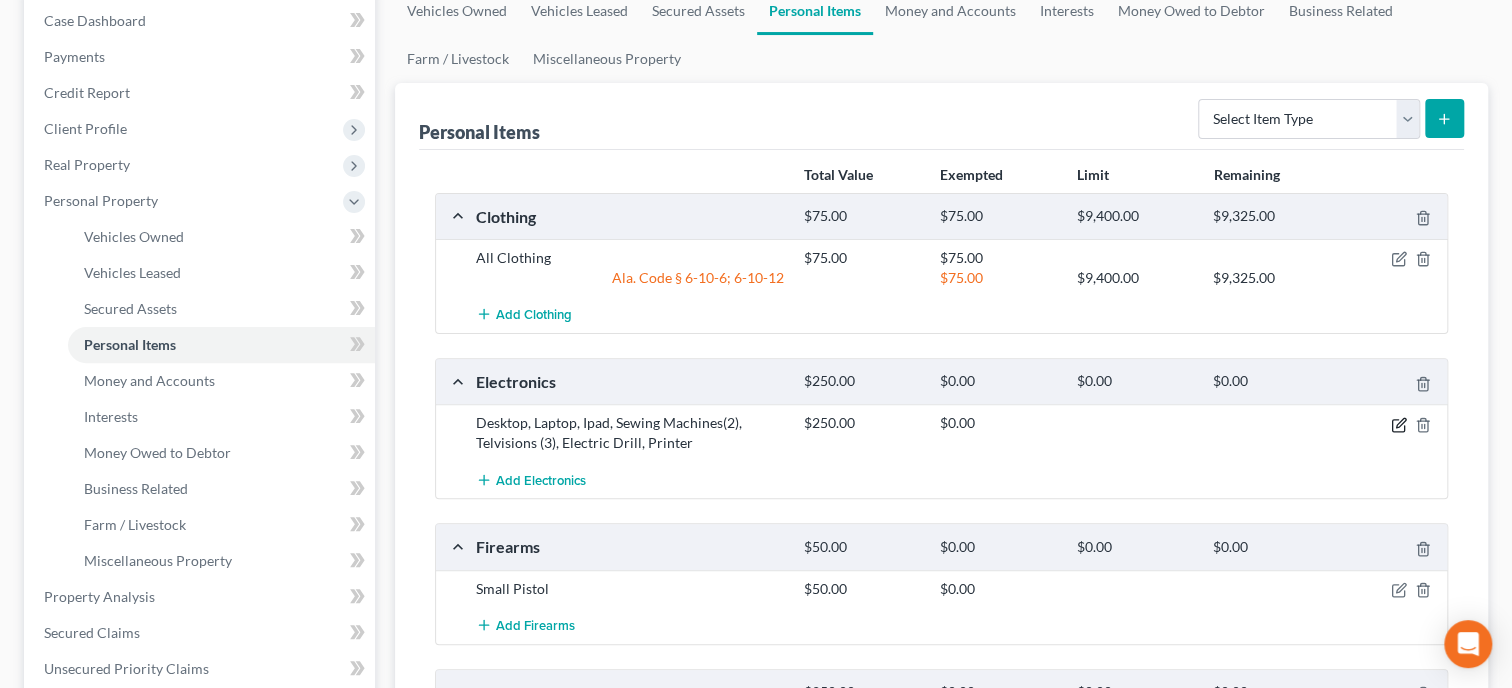 click 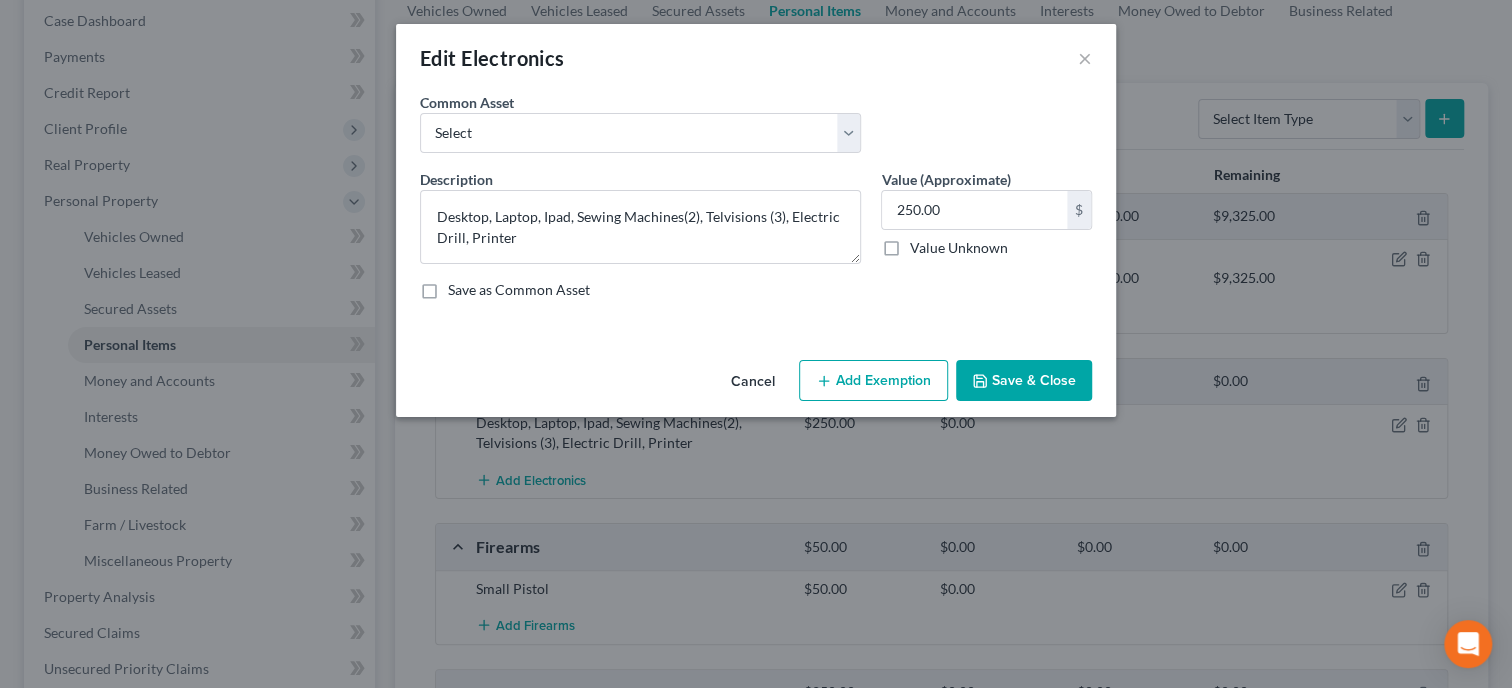 click on "Add Exemption" at bounding box center [873, 381] 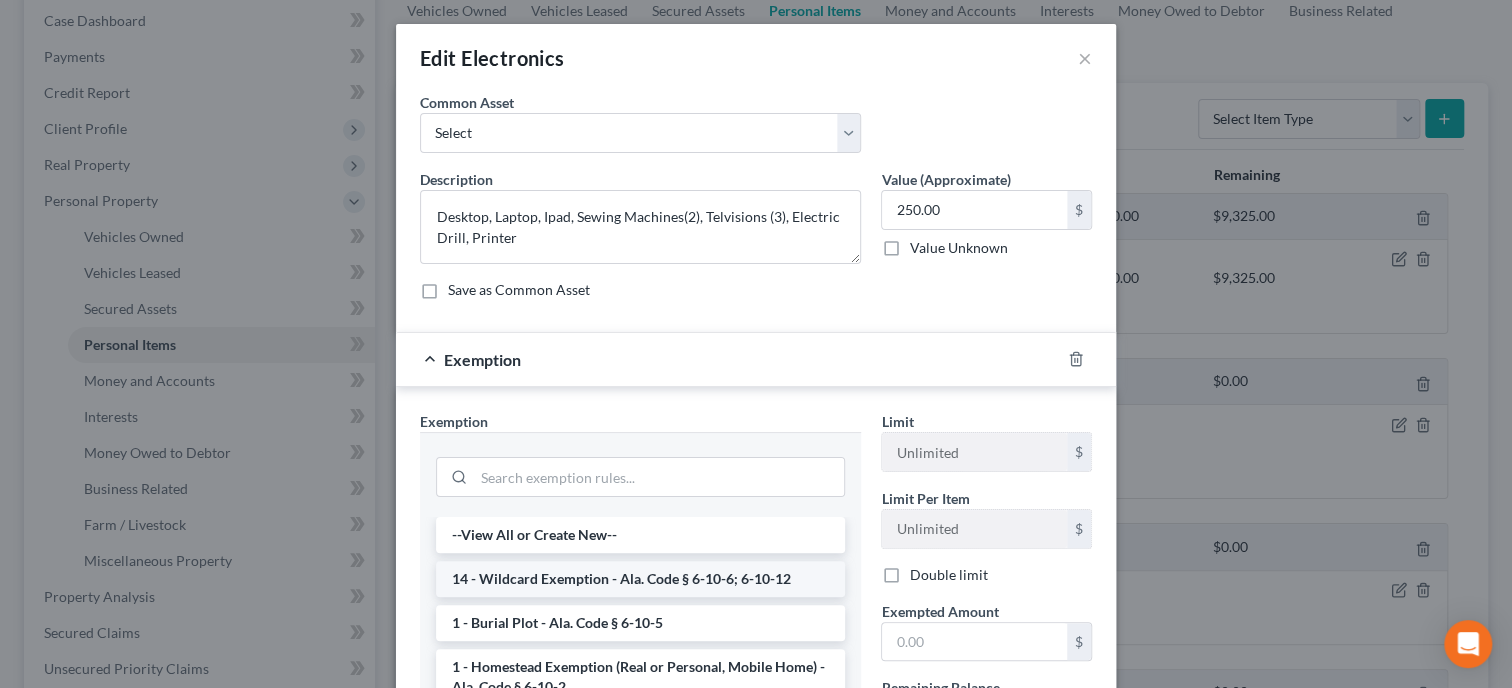 click on "14 - Wildcard Exemption - Ala. Code § 6-10-6; 6-10-12" at bounding box center (640, 579) 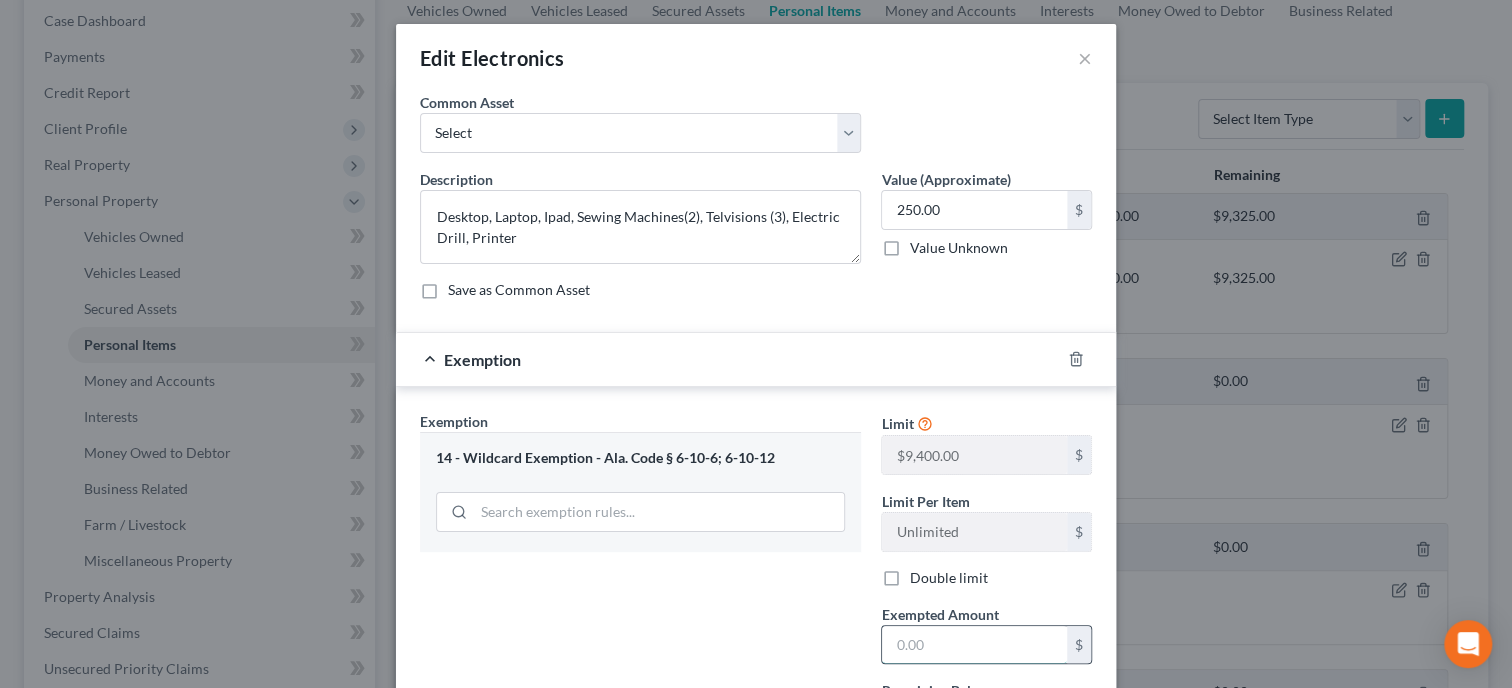 click at bounding box center (974, 645) 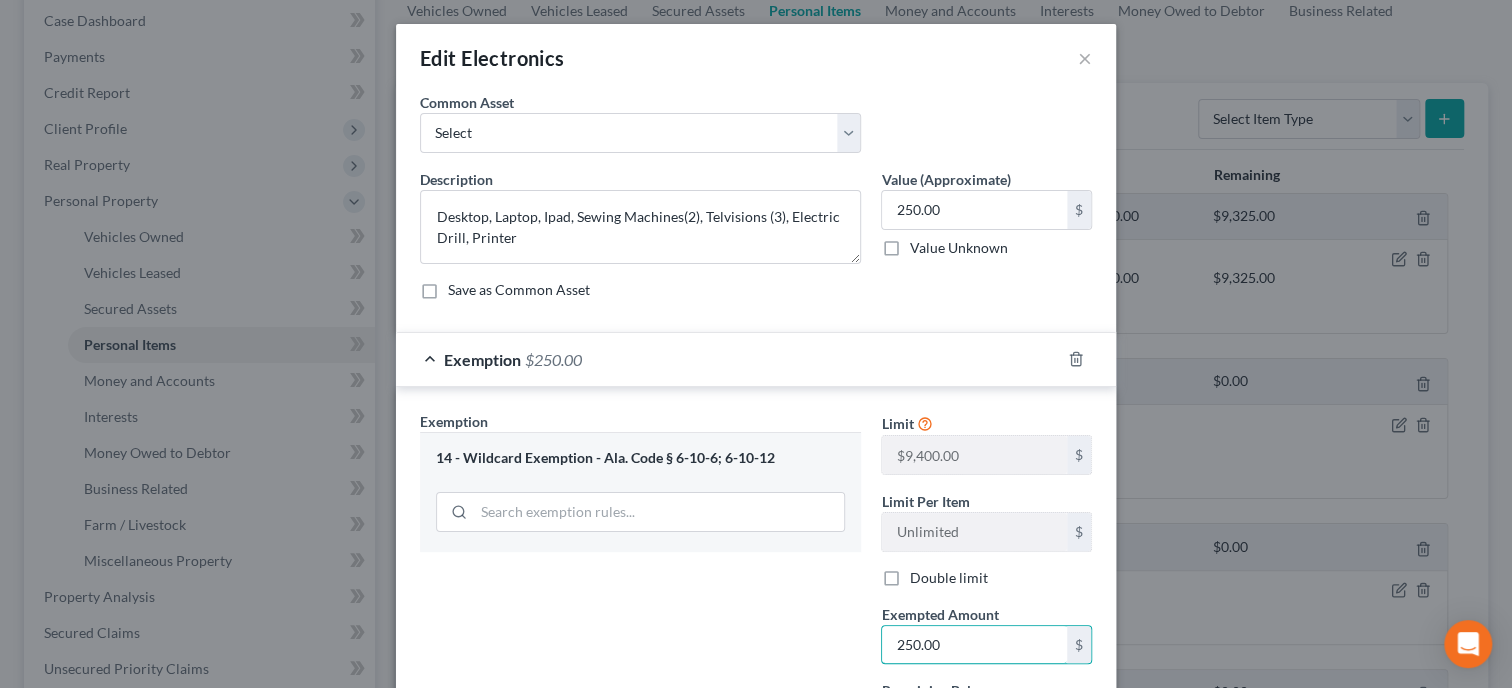 type on "250.00" 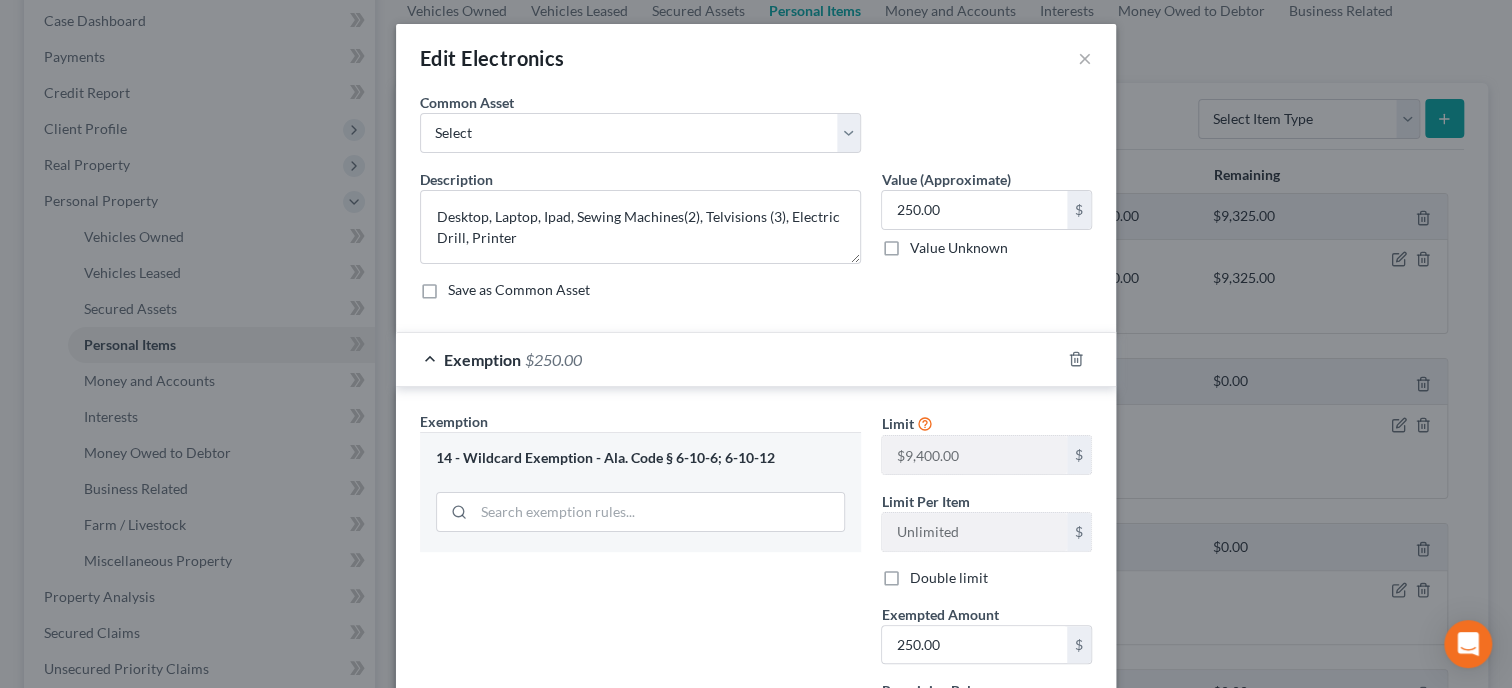 click on "Exemption Set must be selected for CA. Exemption * 14 - Wildcard Exemption - Ala. Code § 6-10-6; 6-10-12" at bounding box center [640, 584] 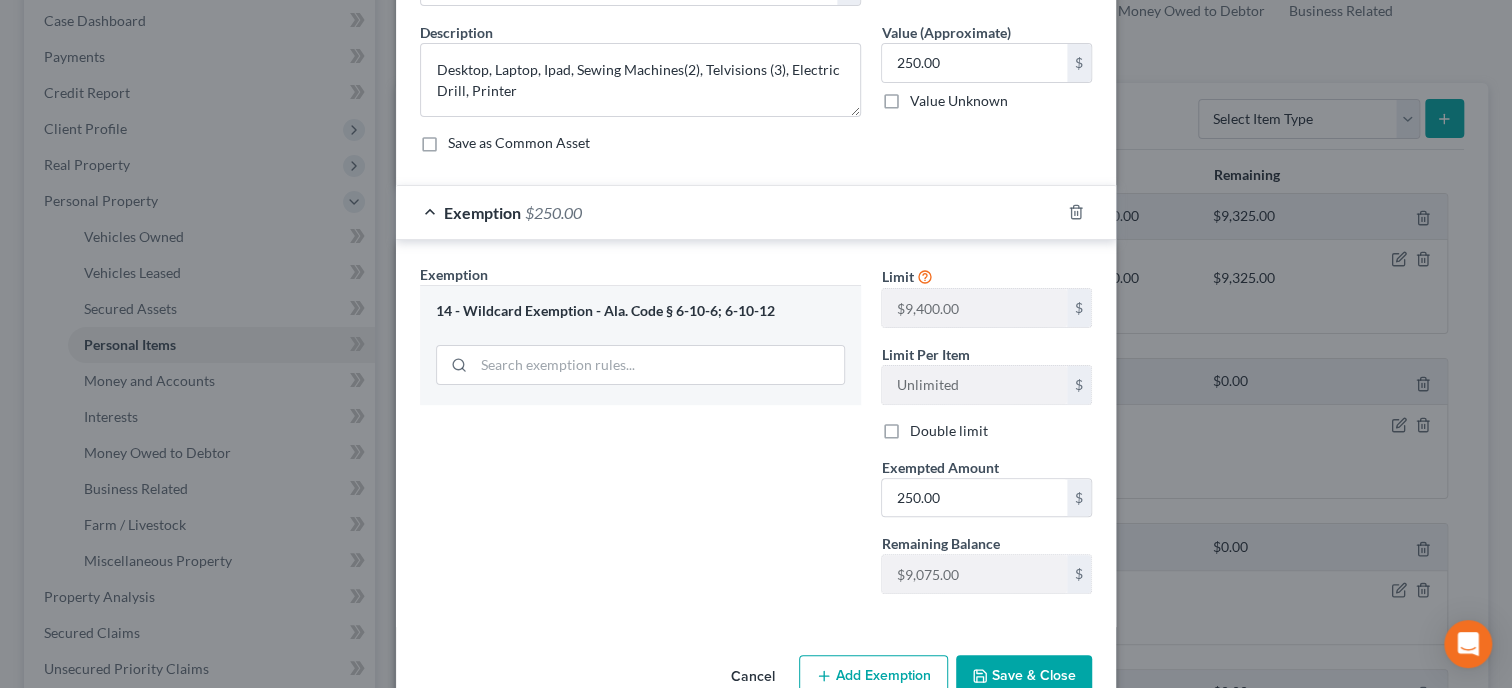 scroll, scrollTop: 193, scrollLeft: 0, axis: vertical 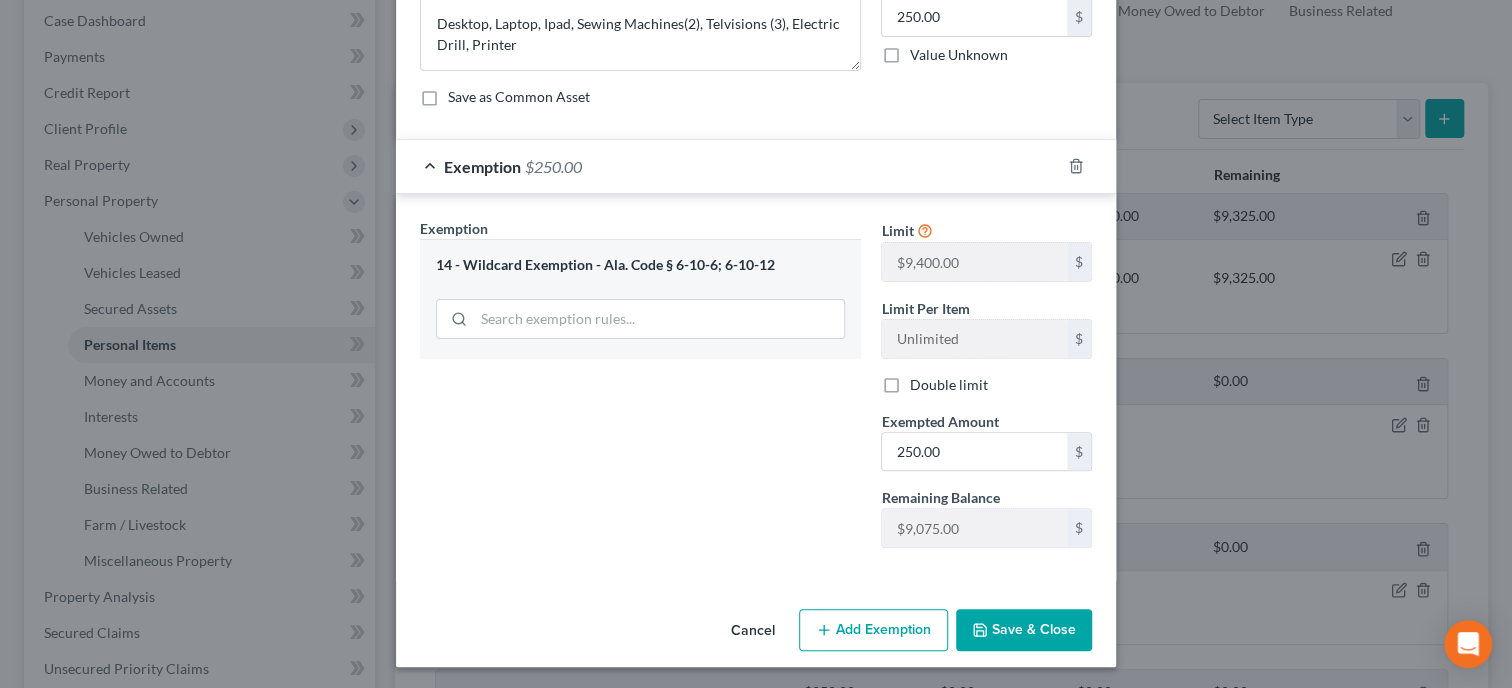 click on "Save & Close" at bounding box center (1024, 630) 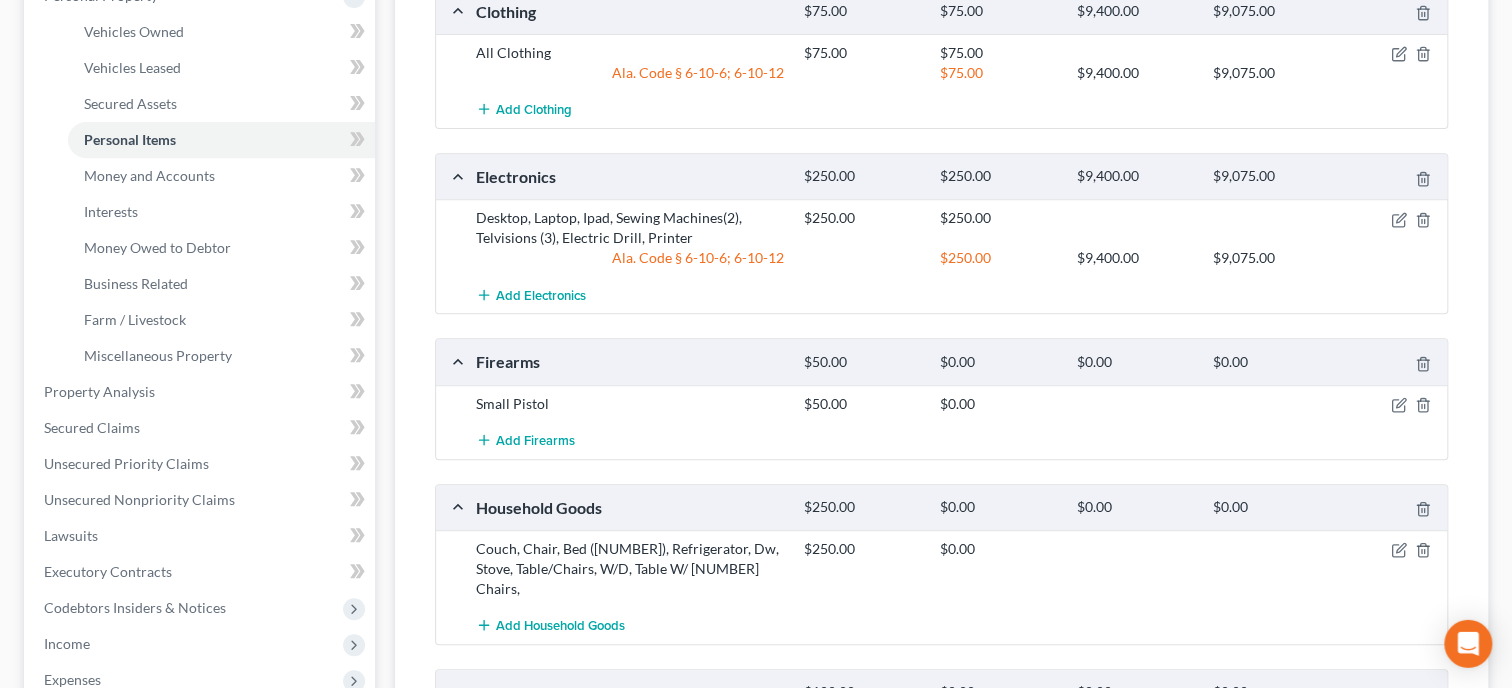 scroll, scrollTop: 411, scrollLeft: 0, axis: vertical 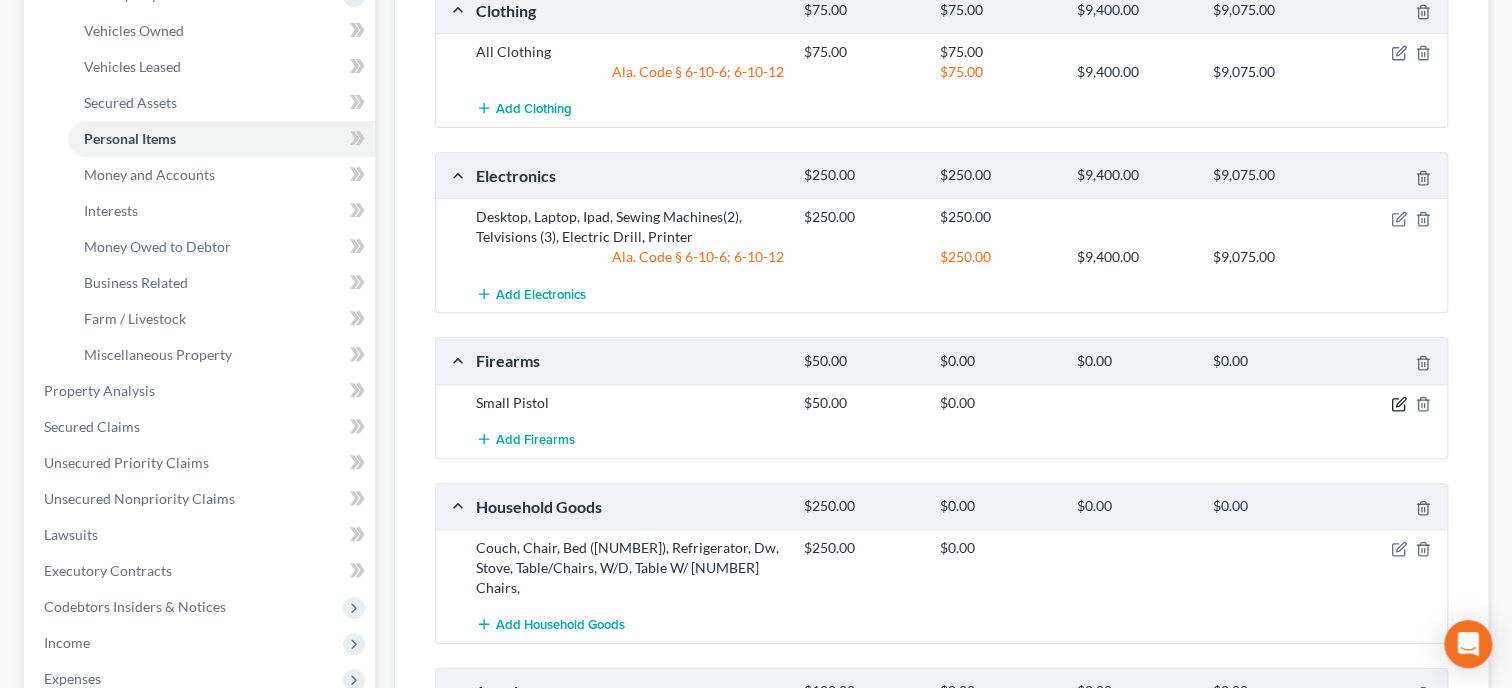 click 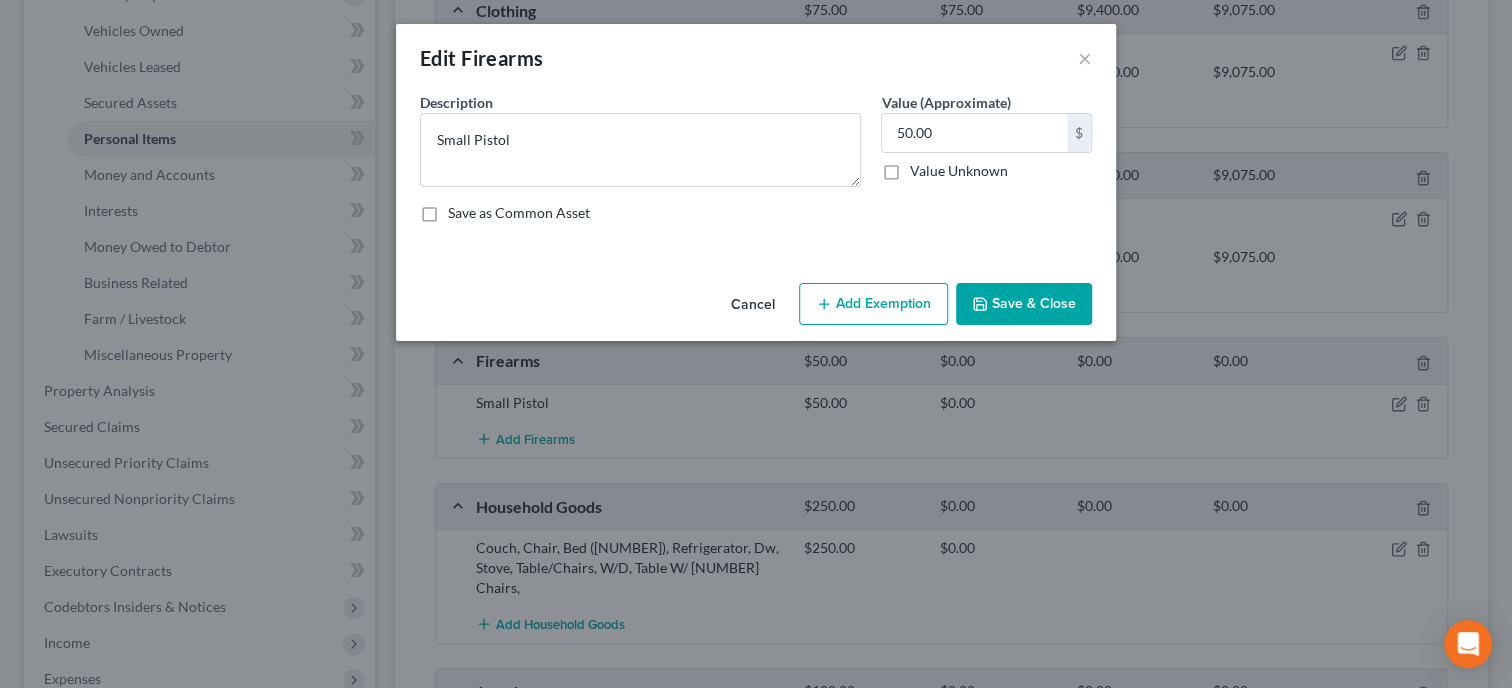 click on "Add Exemption" at bounding box center (873, 304) 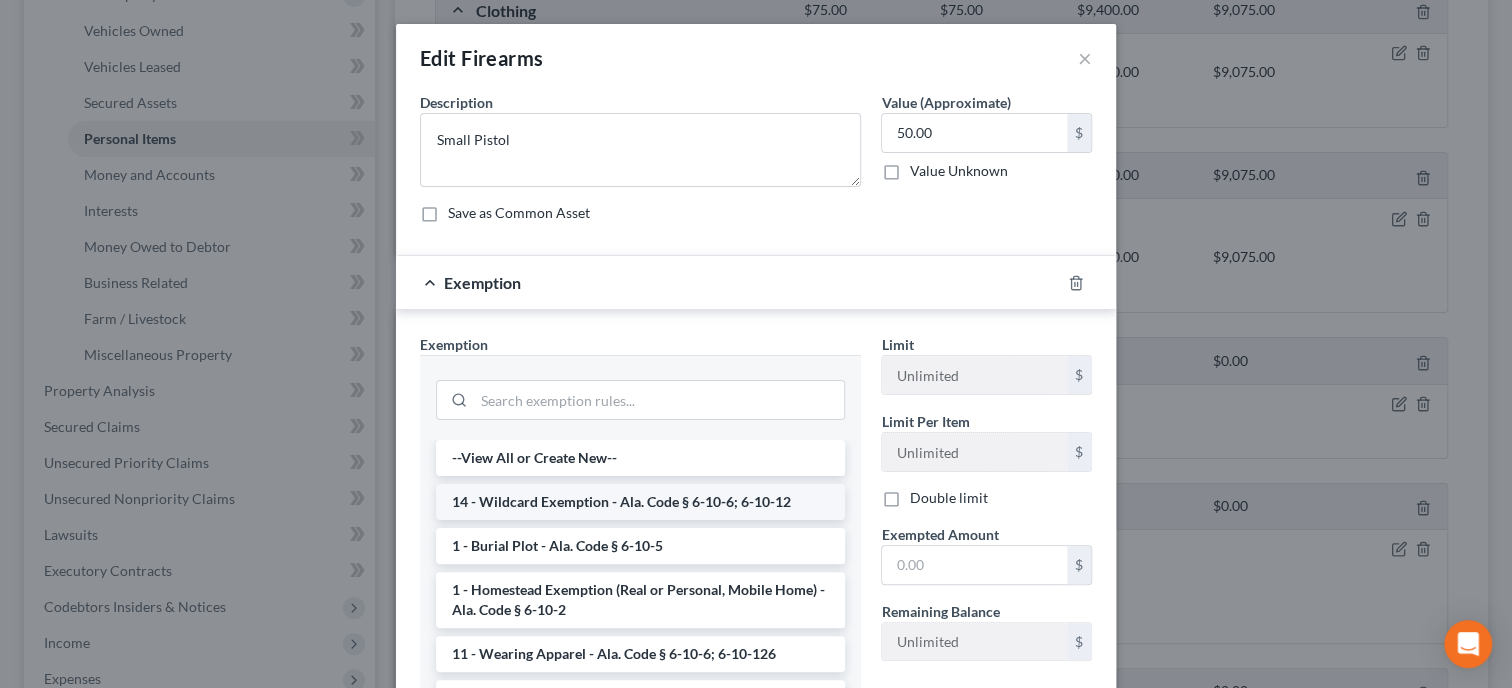 click on "14 - Wildcard Exemption - Ala. Code § 6-10-6; 6-10-12" at bounding box center [640, 502] 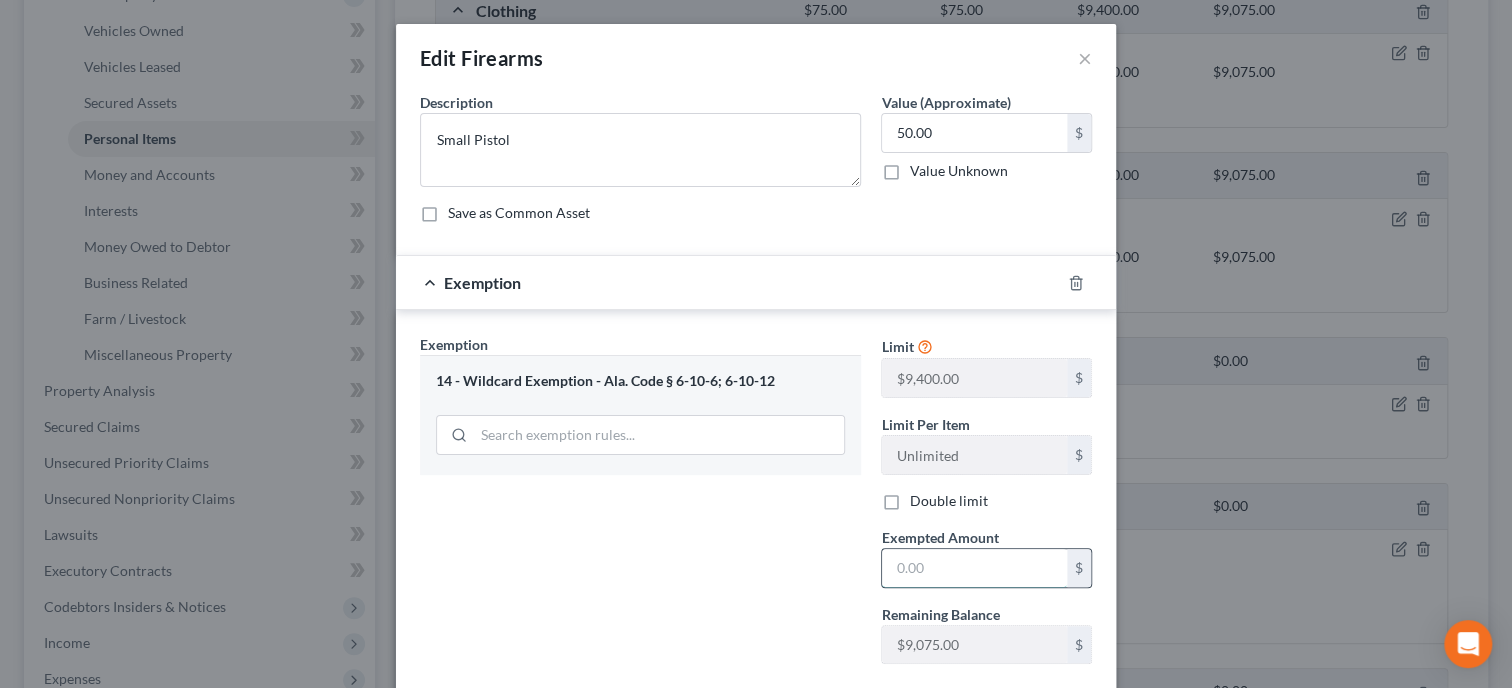 click at bounding box center [974, 568] 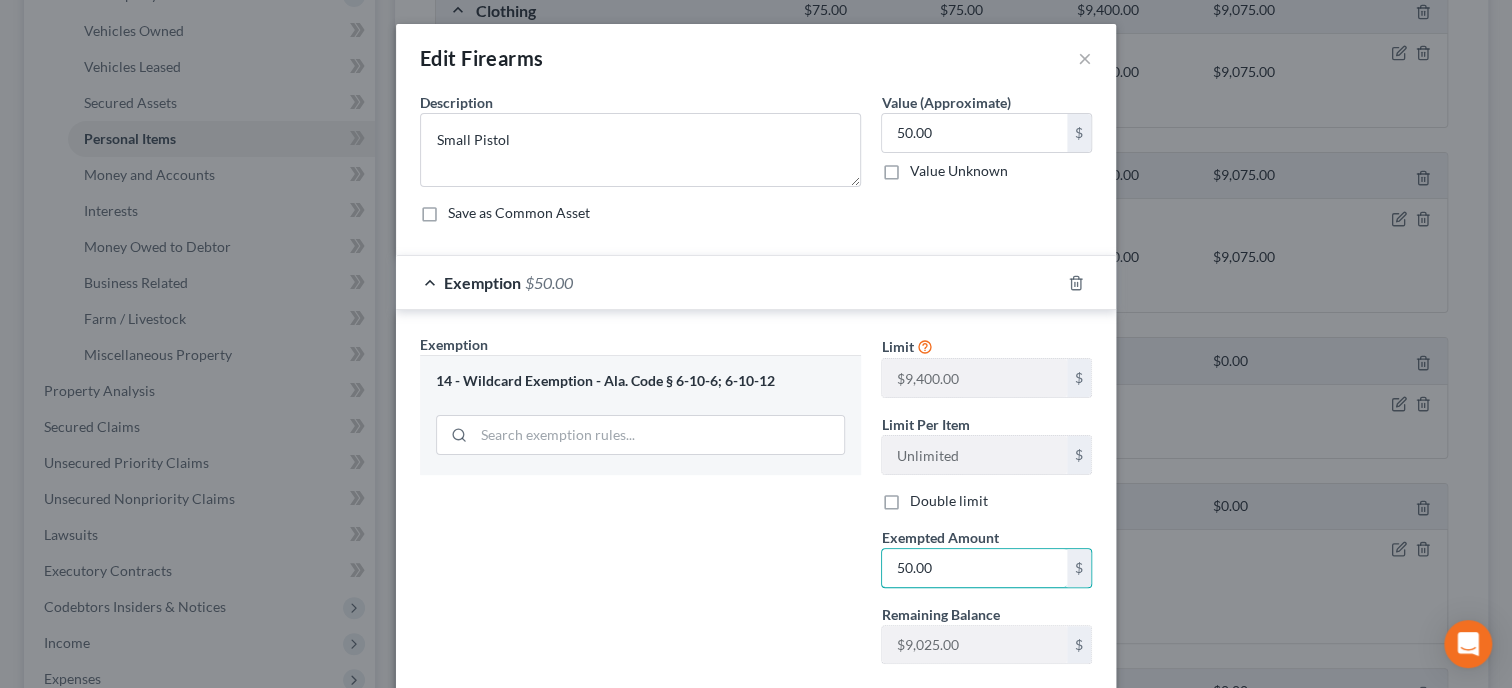 type on "50.00" 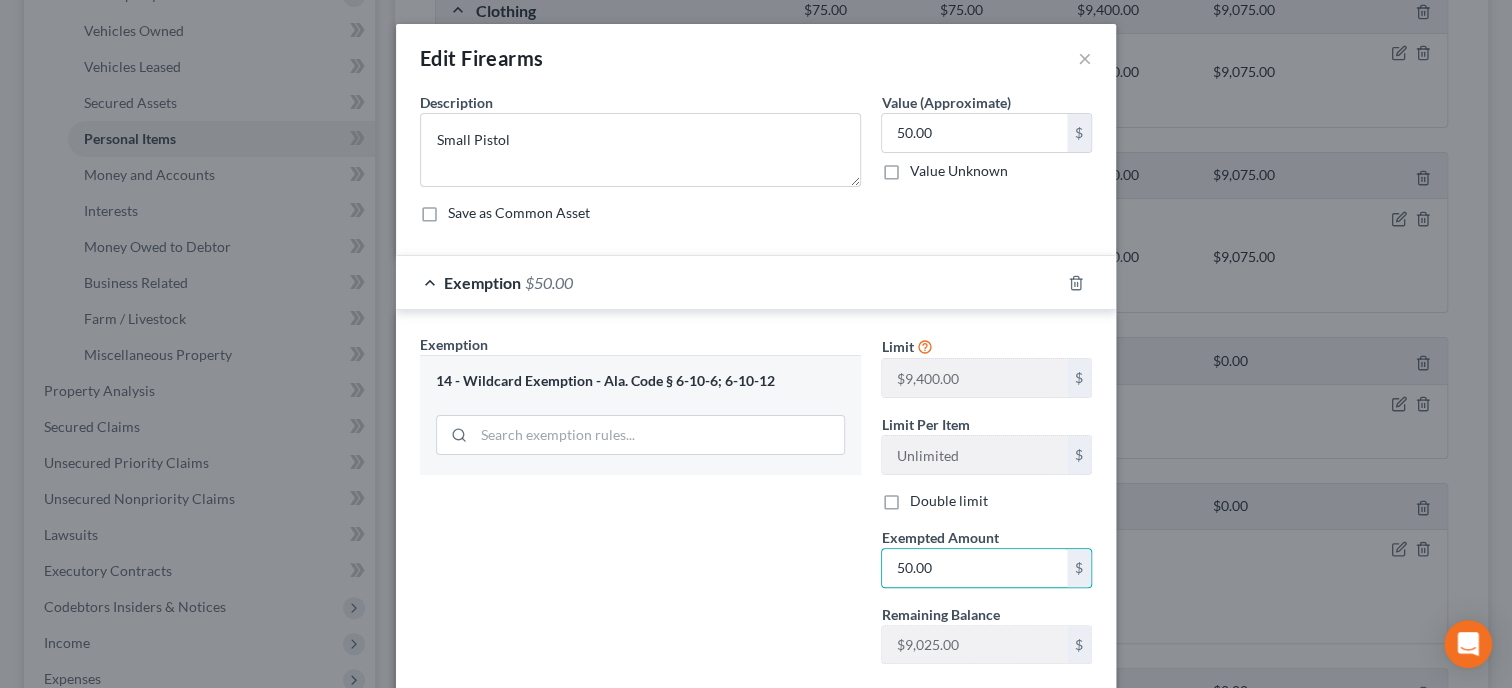 click on "Exemption Set must be selected for CA. Exemption * 14 - Wildcard Exemption - Ala. Code § 6-10-6; 6-10-12" at bounding box center [640, 507] 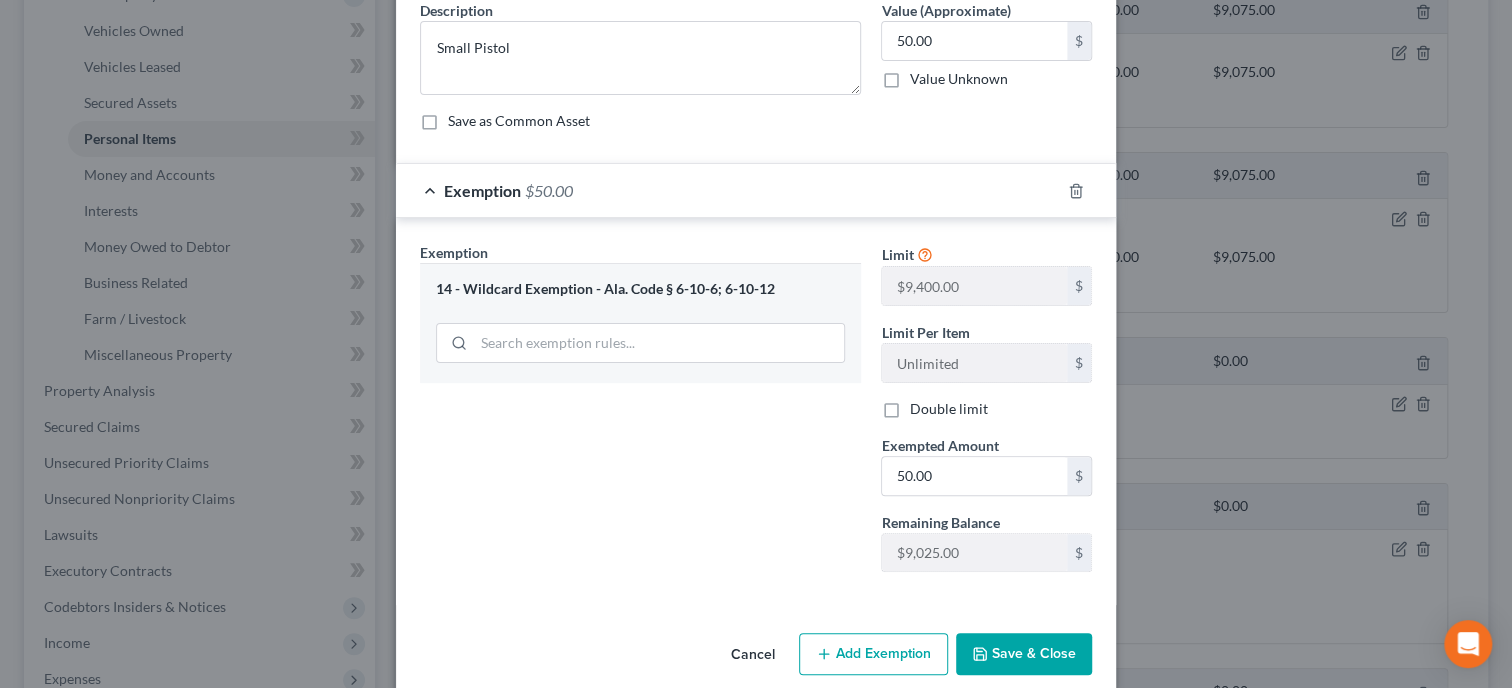 scroll, scrollTop: 117, scrollLeft: 0, axis: vertical 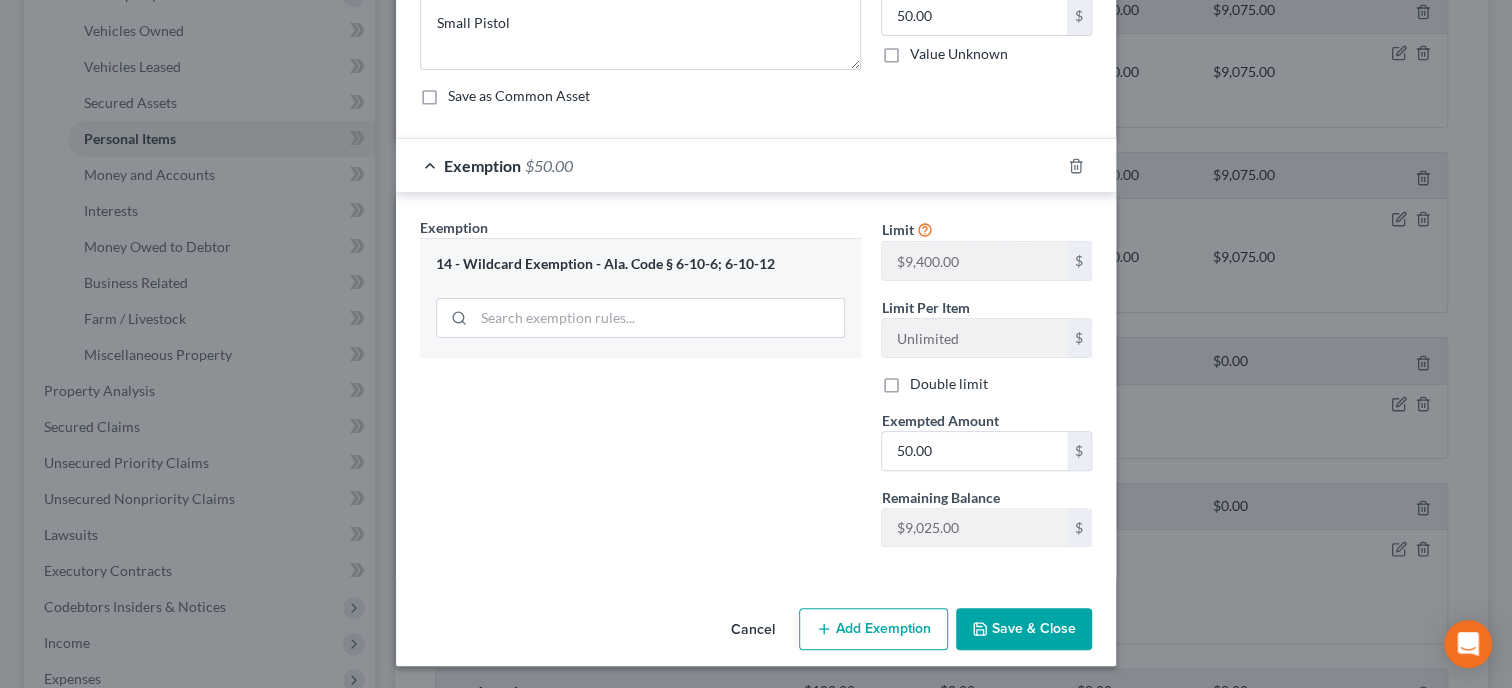 click on "Save & Close" at bounding box center [1024, 629] 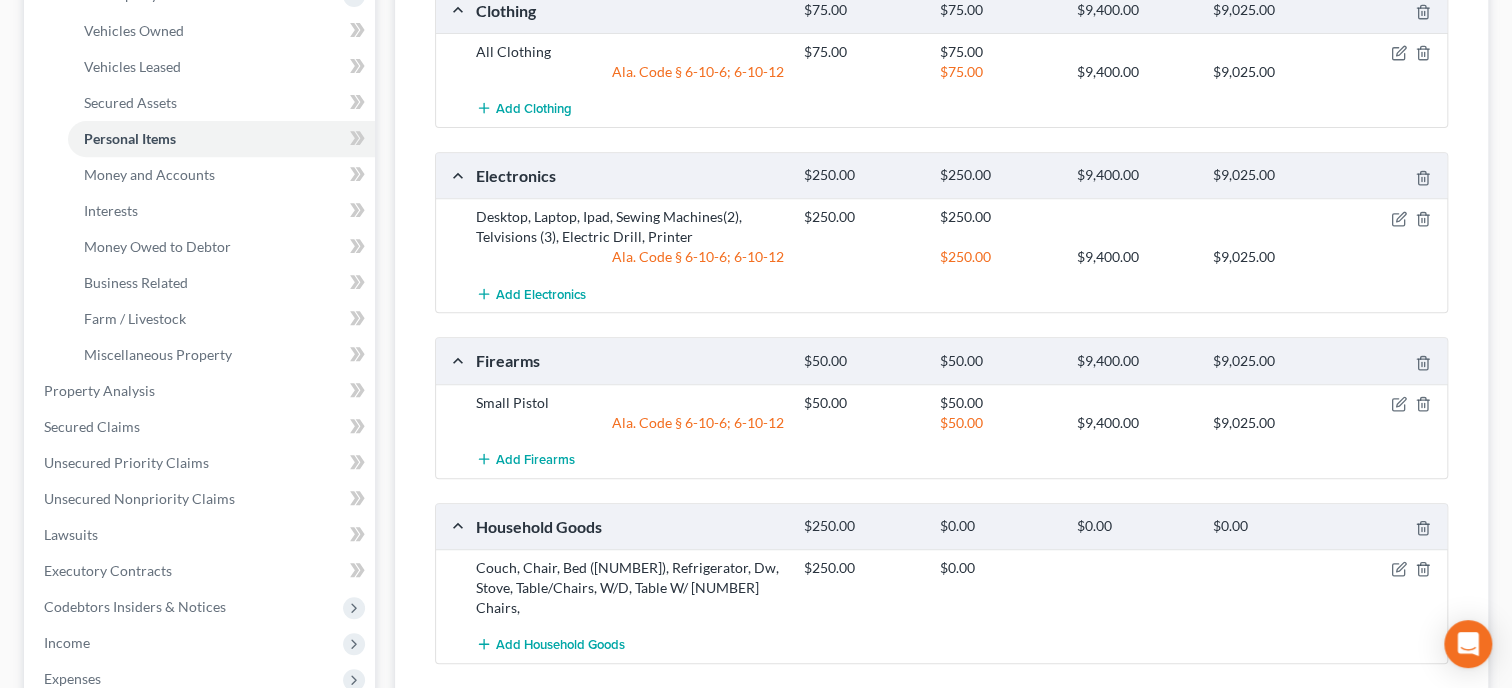 scroll, scrollTop: 514, scrollLeft: 0, axis: vertical 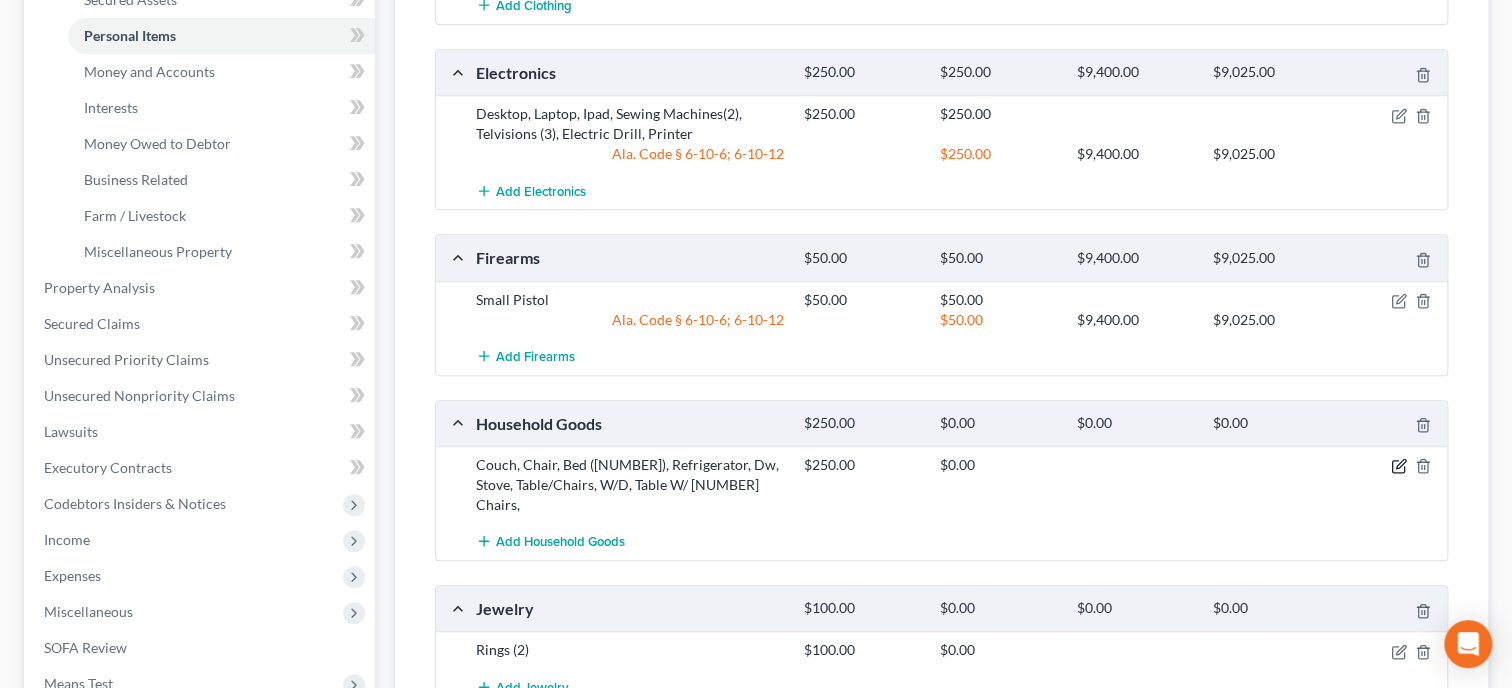 click 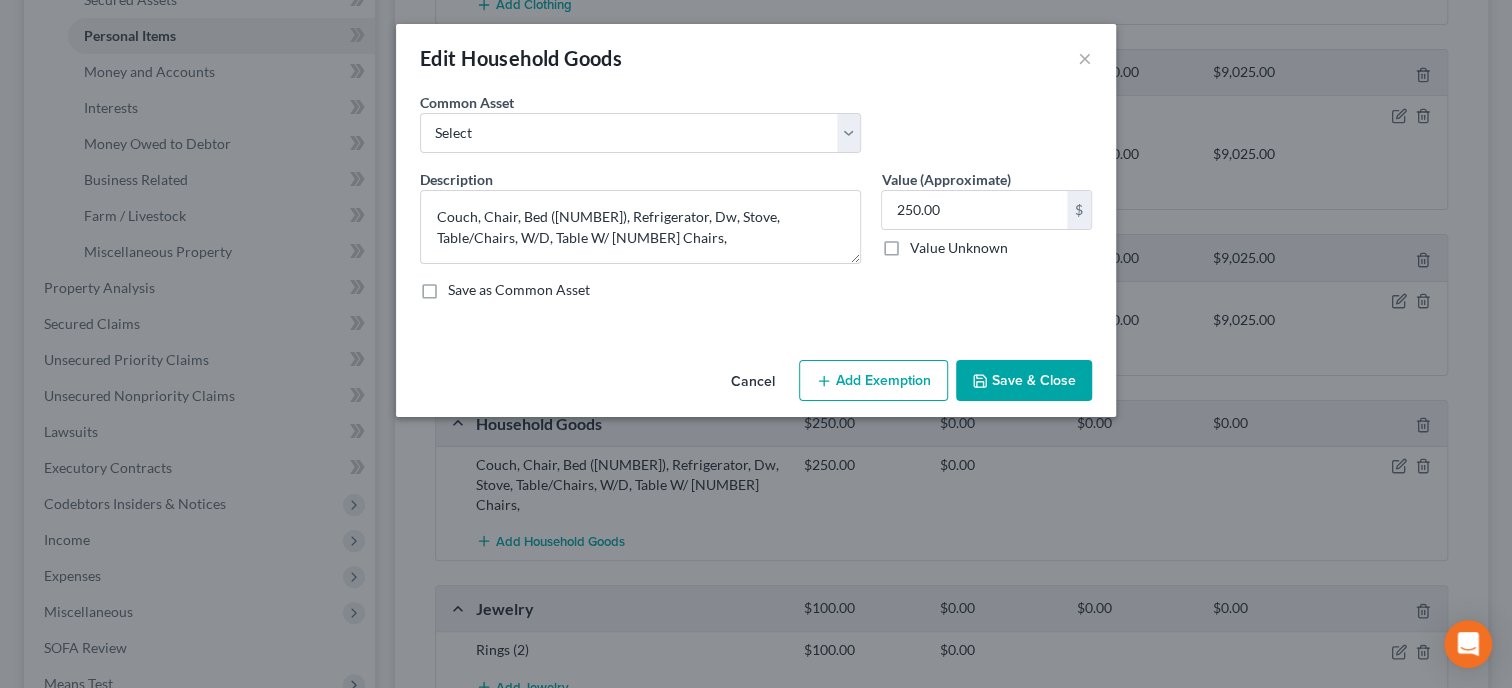 click on "Add Exemption" at bounding box center [873, 381] 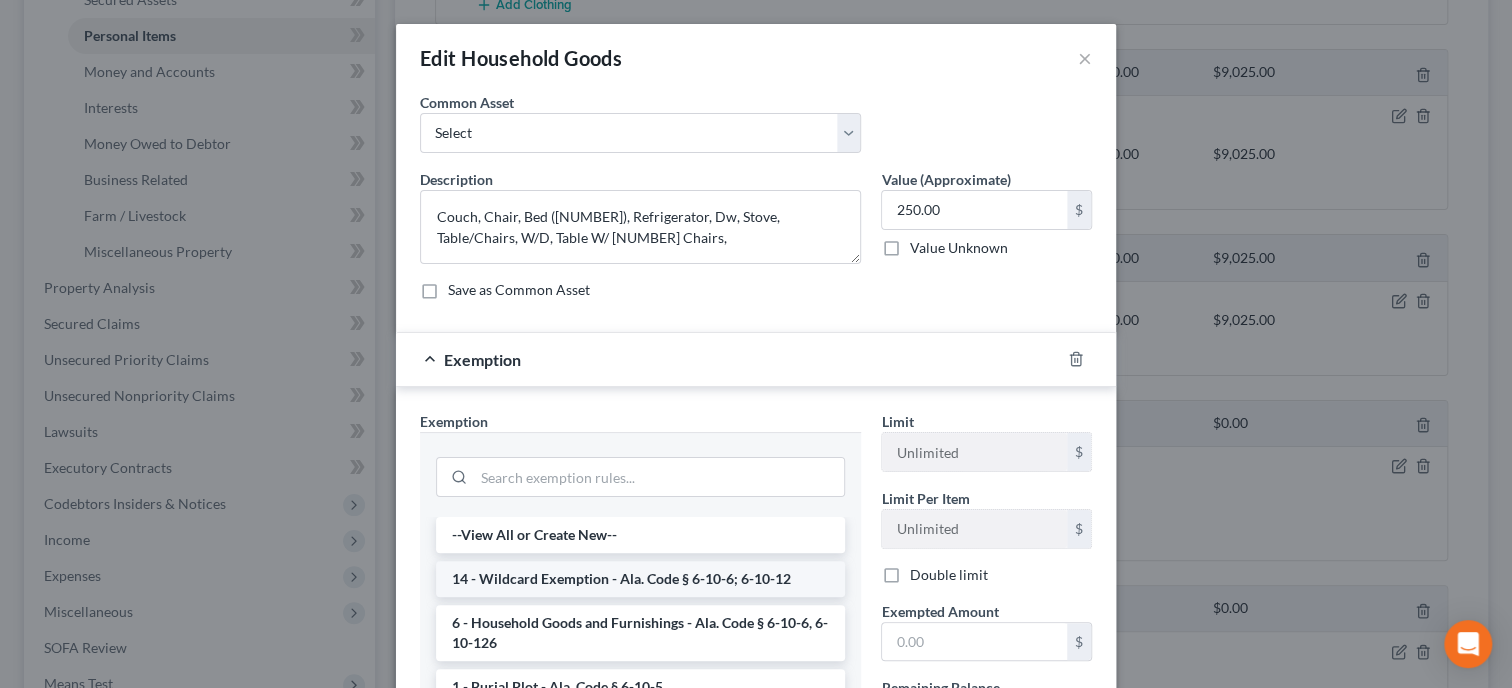 click on "14 - Wildcard Exemption - Ala. Code § 6-10-6; 6-10-12" at bounding box center (640, 579) 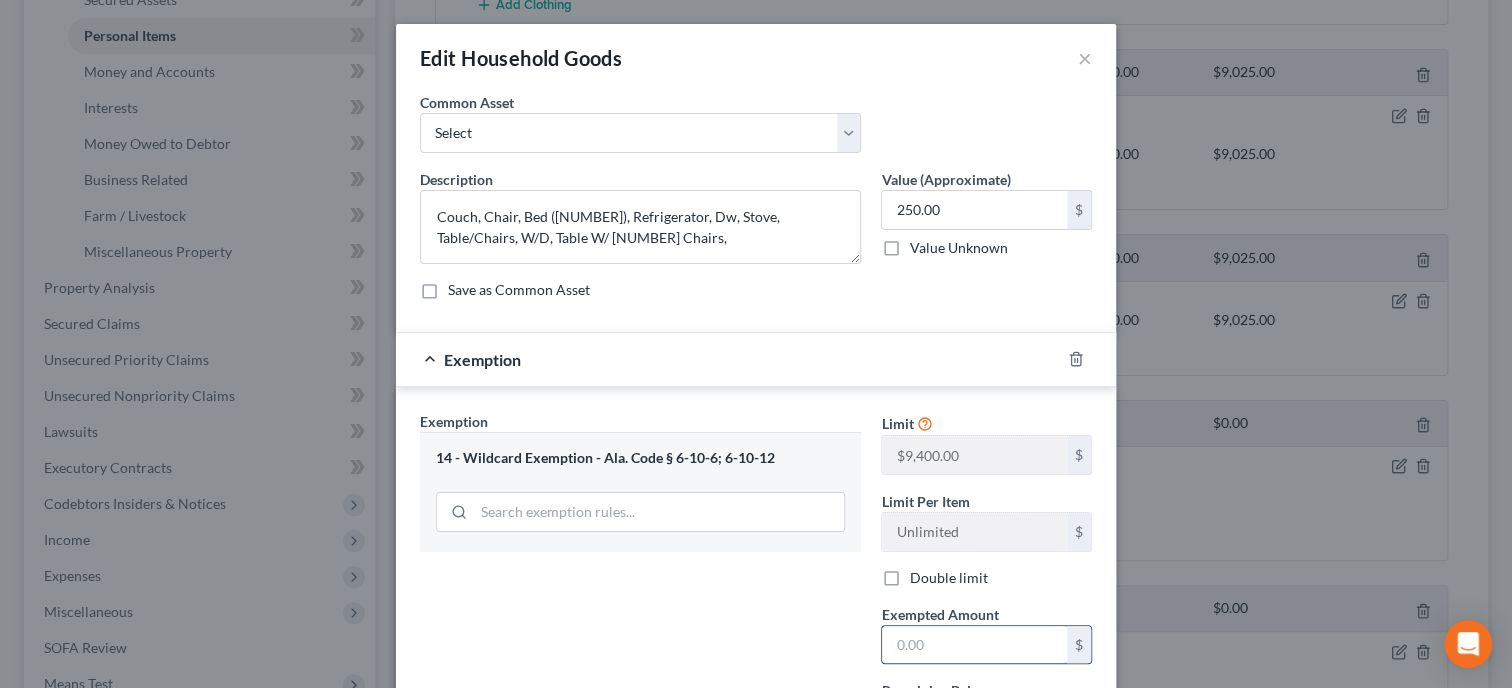 click at bounding box center [974, 645] 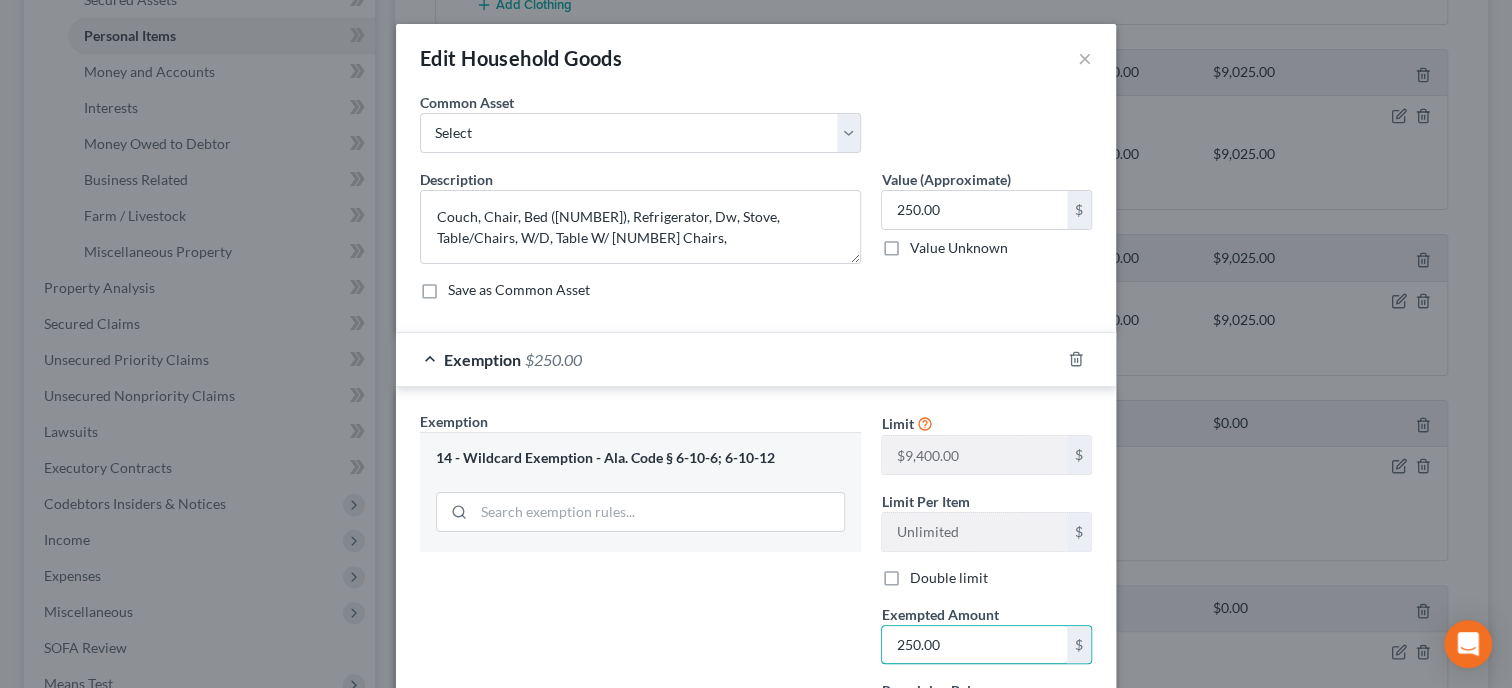 type on "250.00" 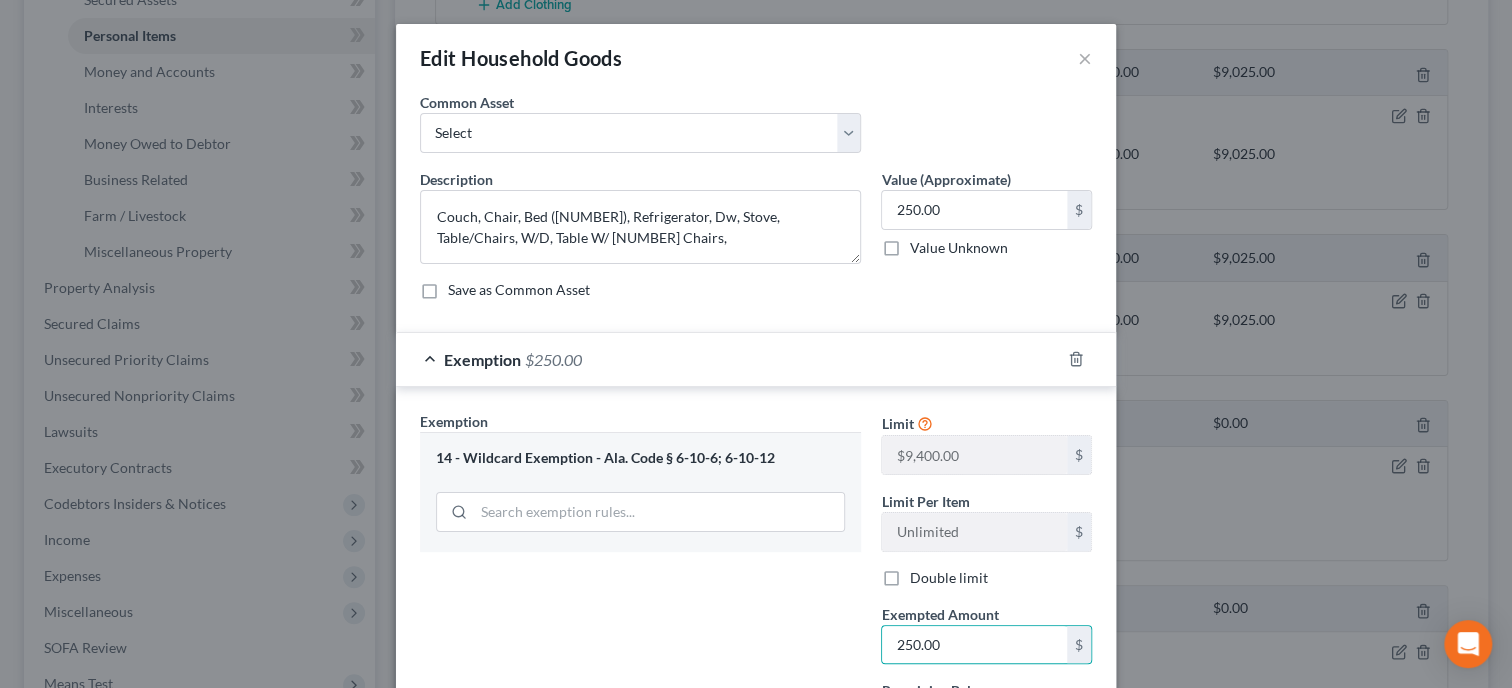 click on "Exemption Set must be selected for CA. Exemption * 14 - Wildcard Exemption - Ala. Code § 6-10-6; 6-10-12" at bounding box center (640, 584) 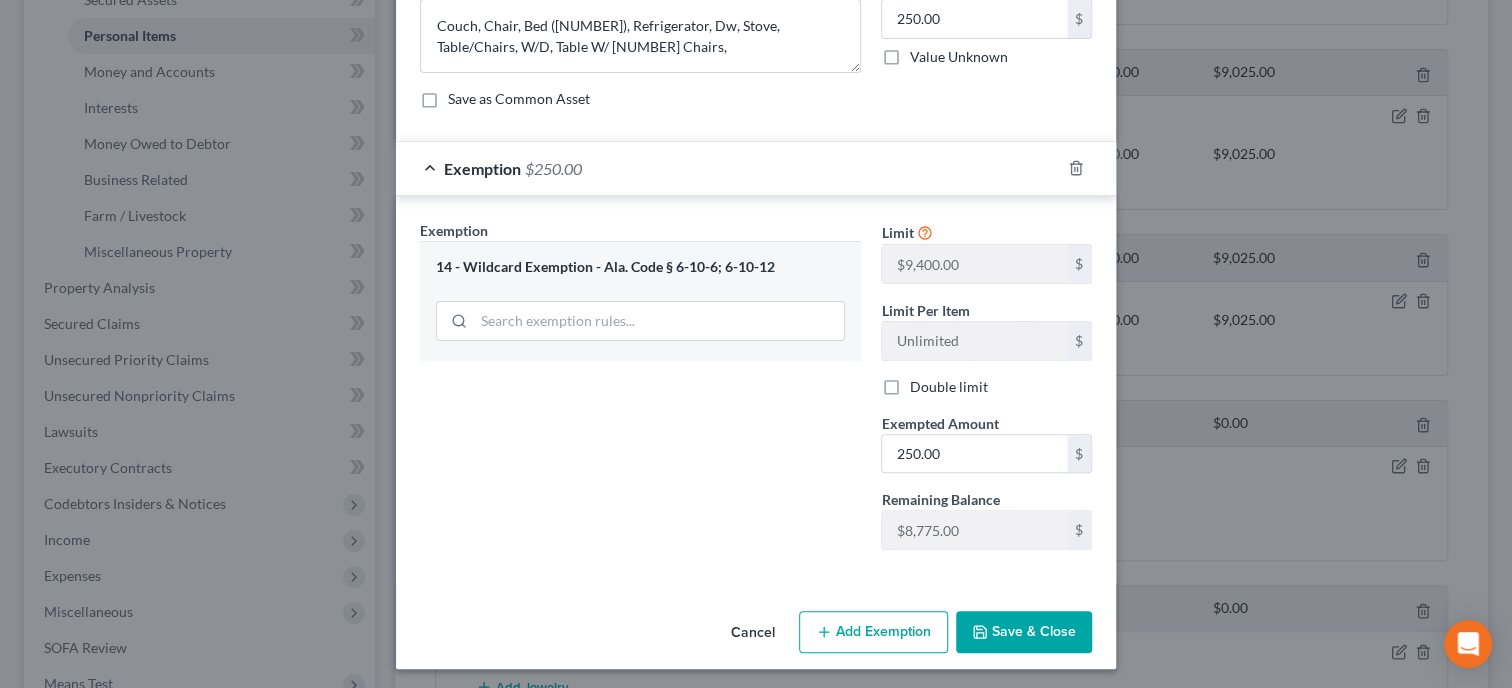 scroll, scrollTop: 193, scrollLeft: 0, axis: vertical 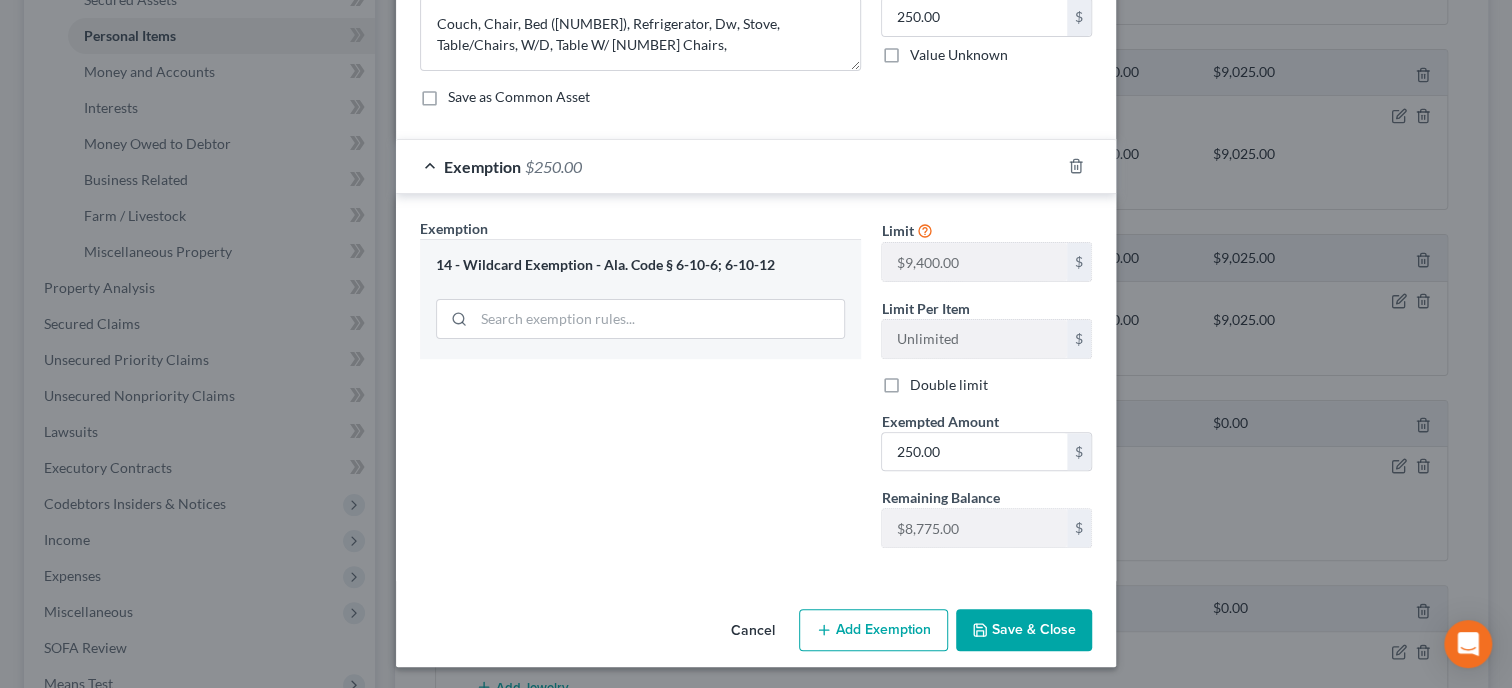 click on "Save & Close" at bounding box center (1024, 630) 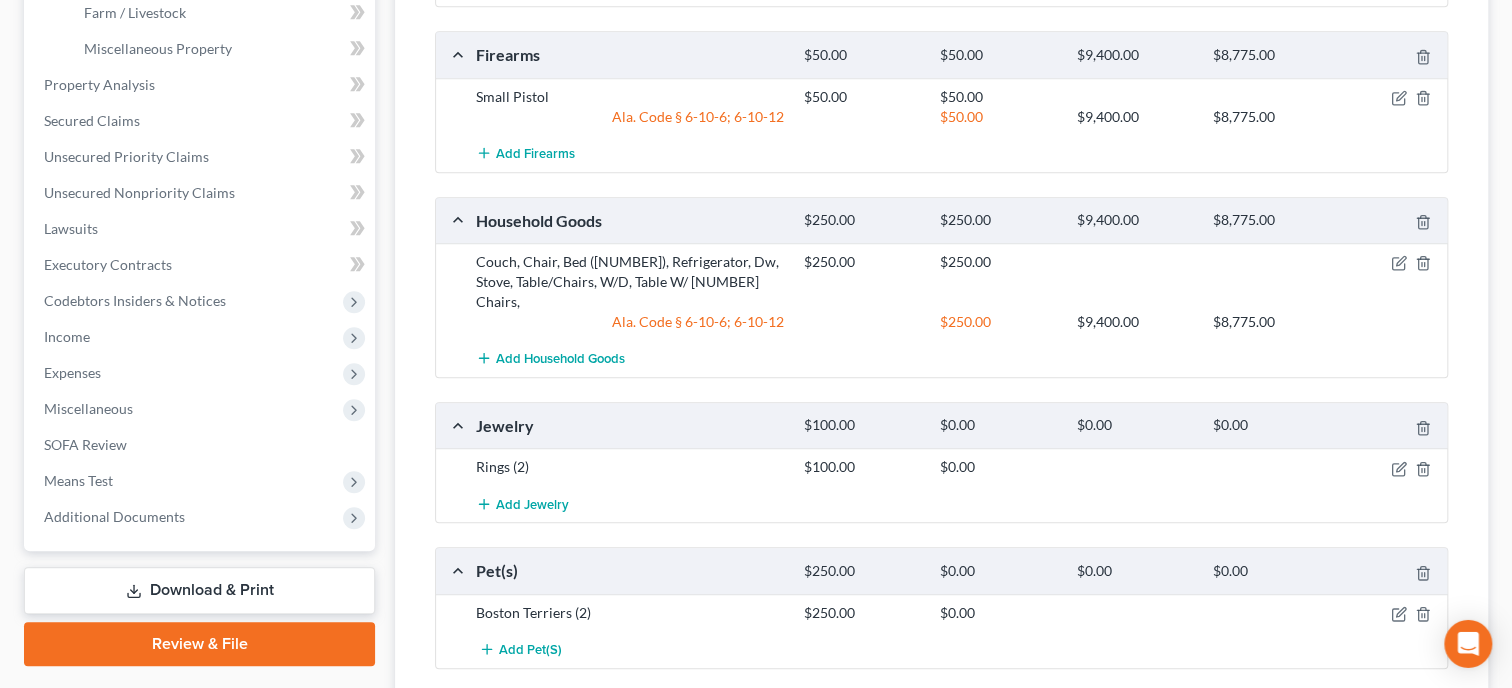 scroll, scrollTop: 720, scrollLeft: 0, axis: vertical 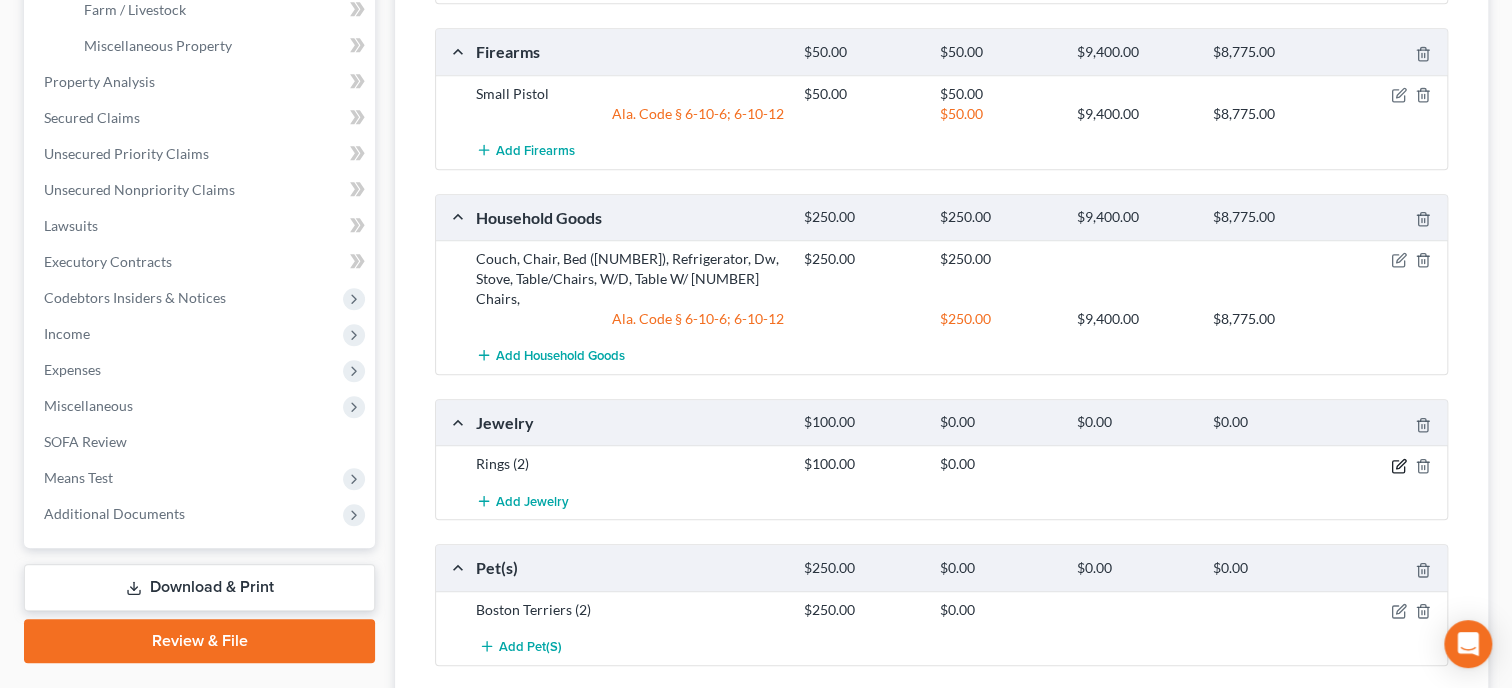 click 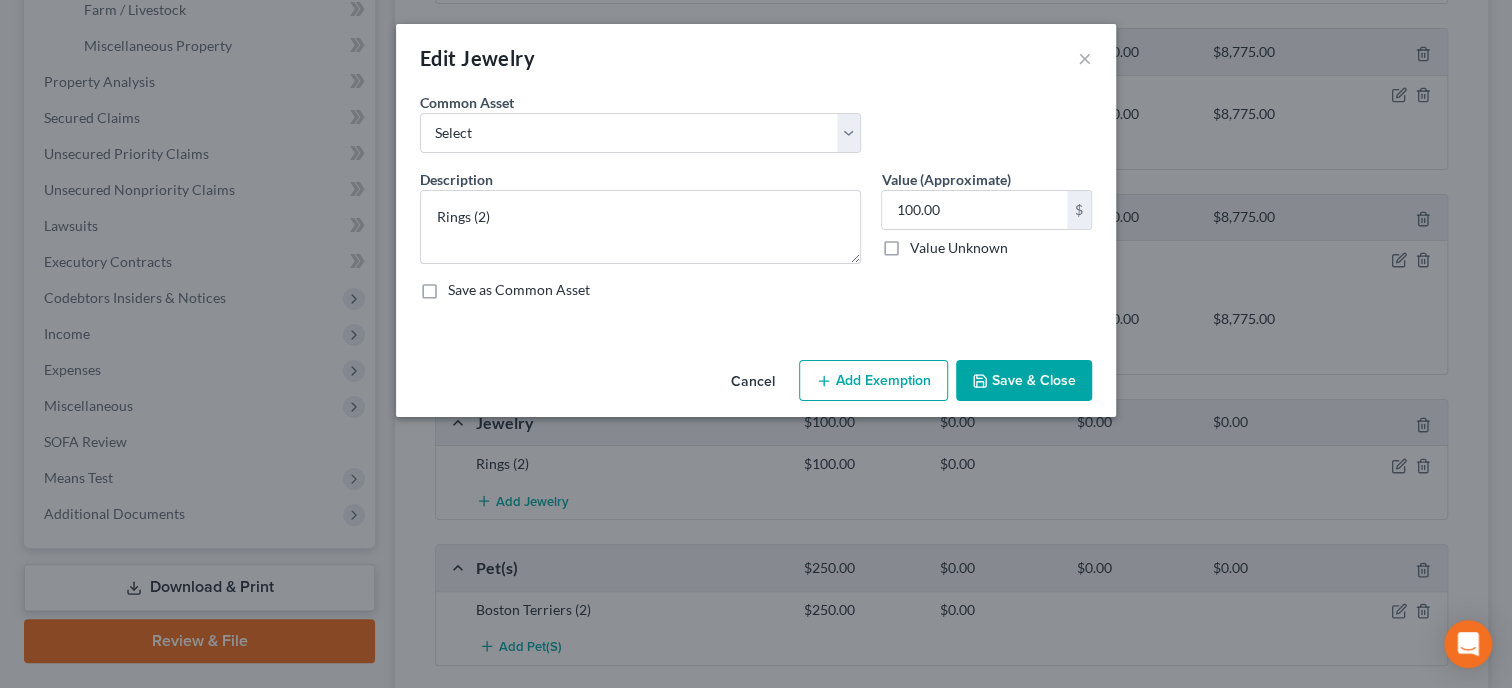 click on "Add Exemption" at bounding box center (873, 381) 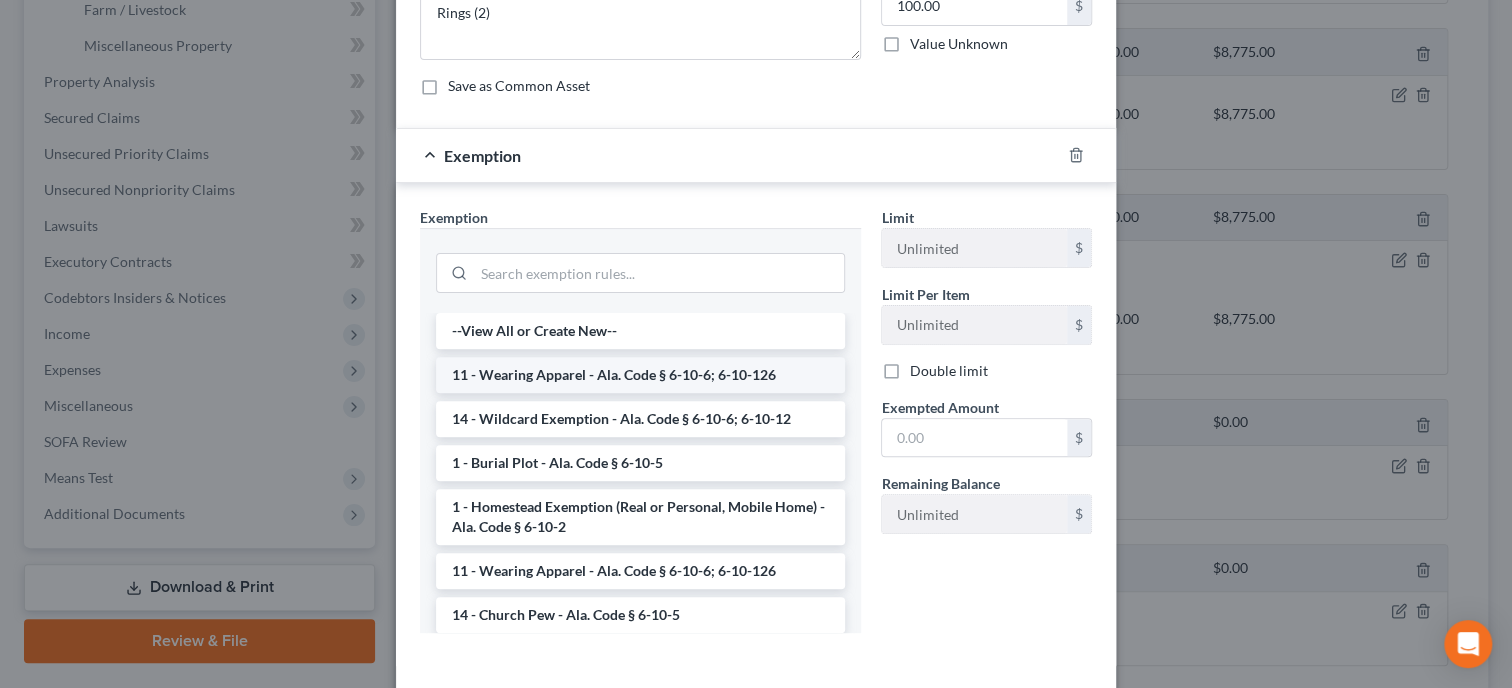 scroll, scrollTop: 205, scrollLeft: 0, axis: vertical 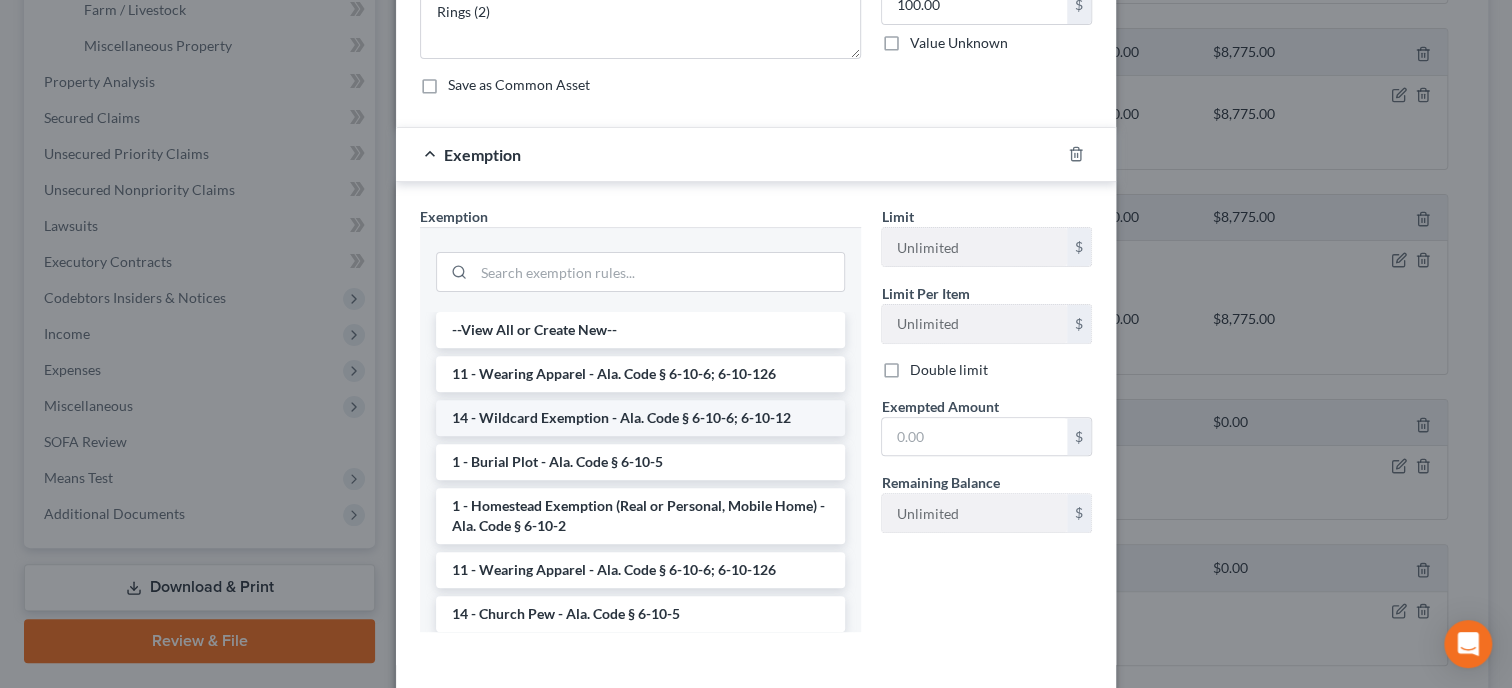 click on "14 - Wildcard Exemption - Ala. Code § 6-10-6; 6-10-12" at bounding box center [640, 418] 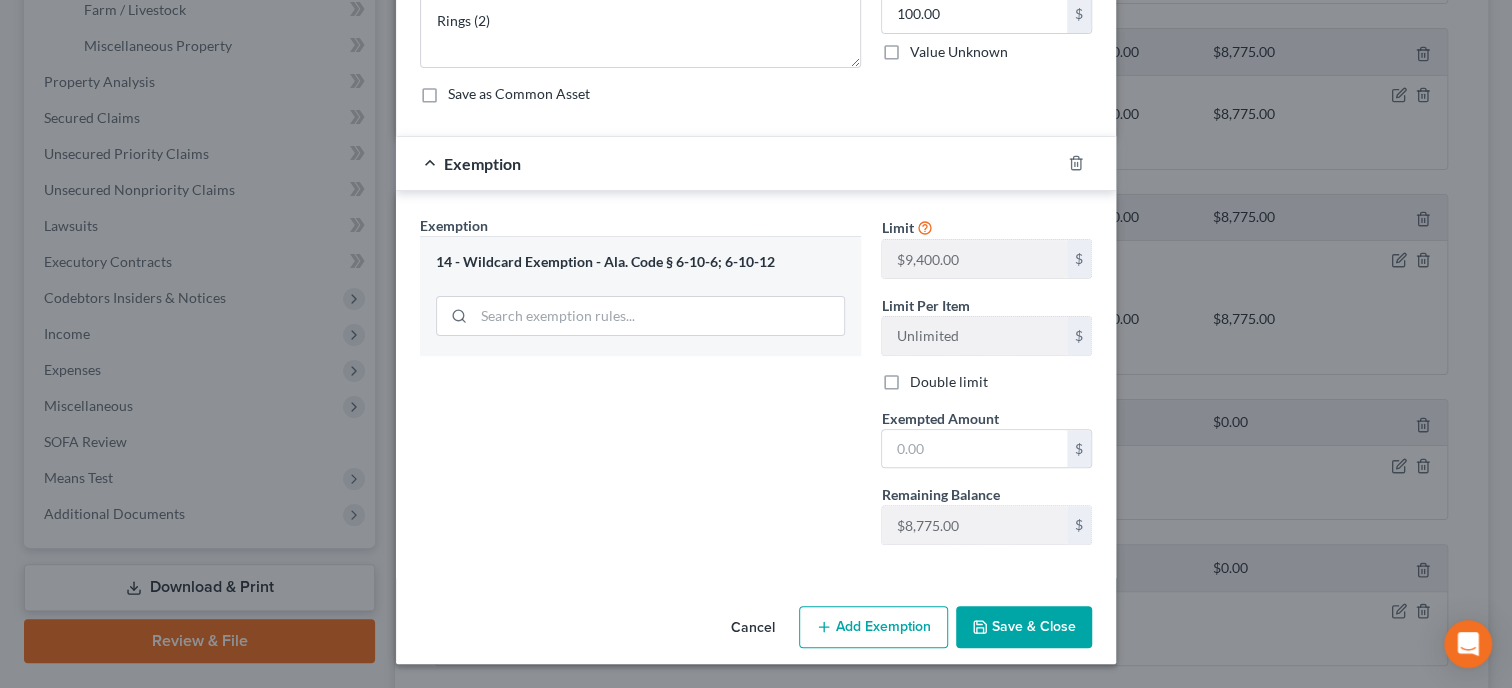 scroll, scrollTop: 193, scrollLeft: 0, axis: vertical 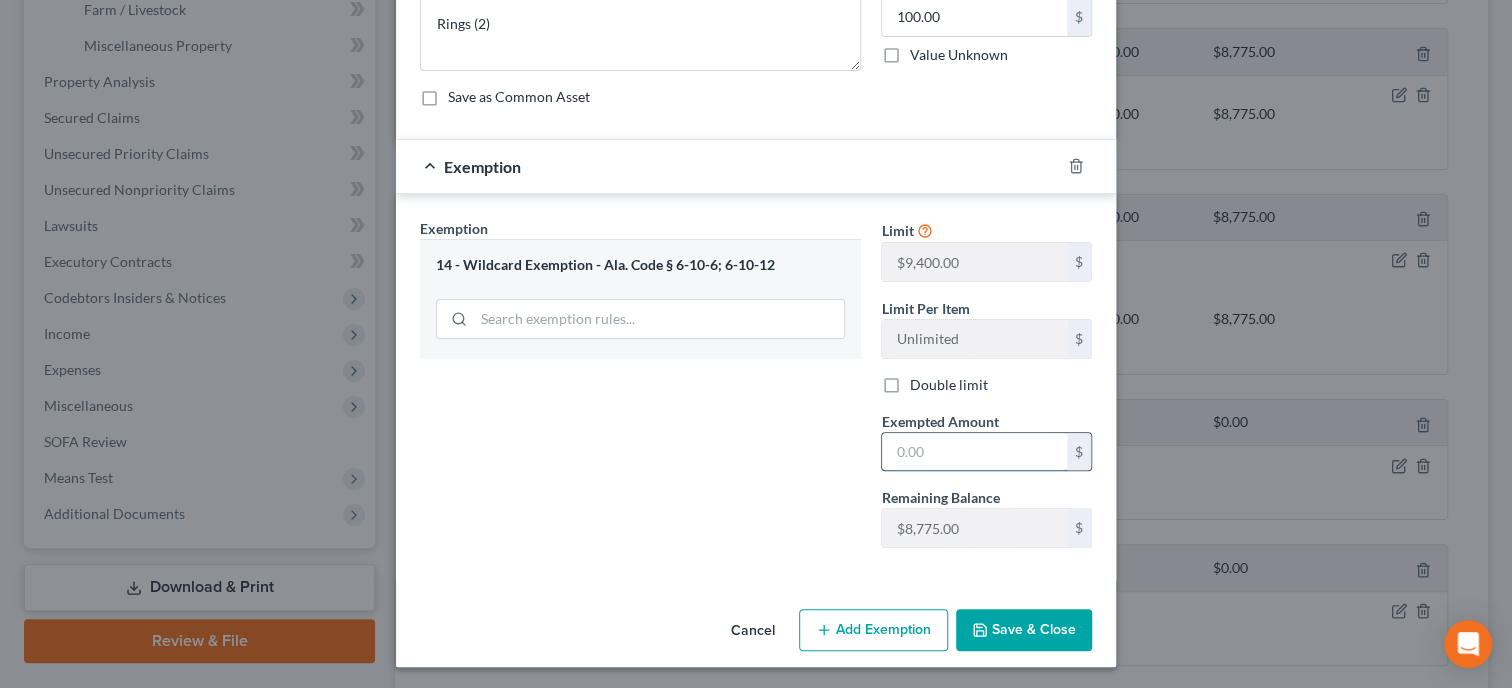 click at bounding box center [974, 452] 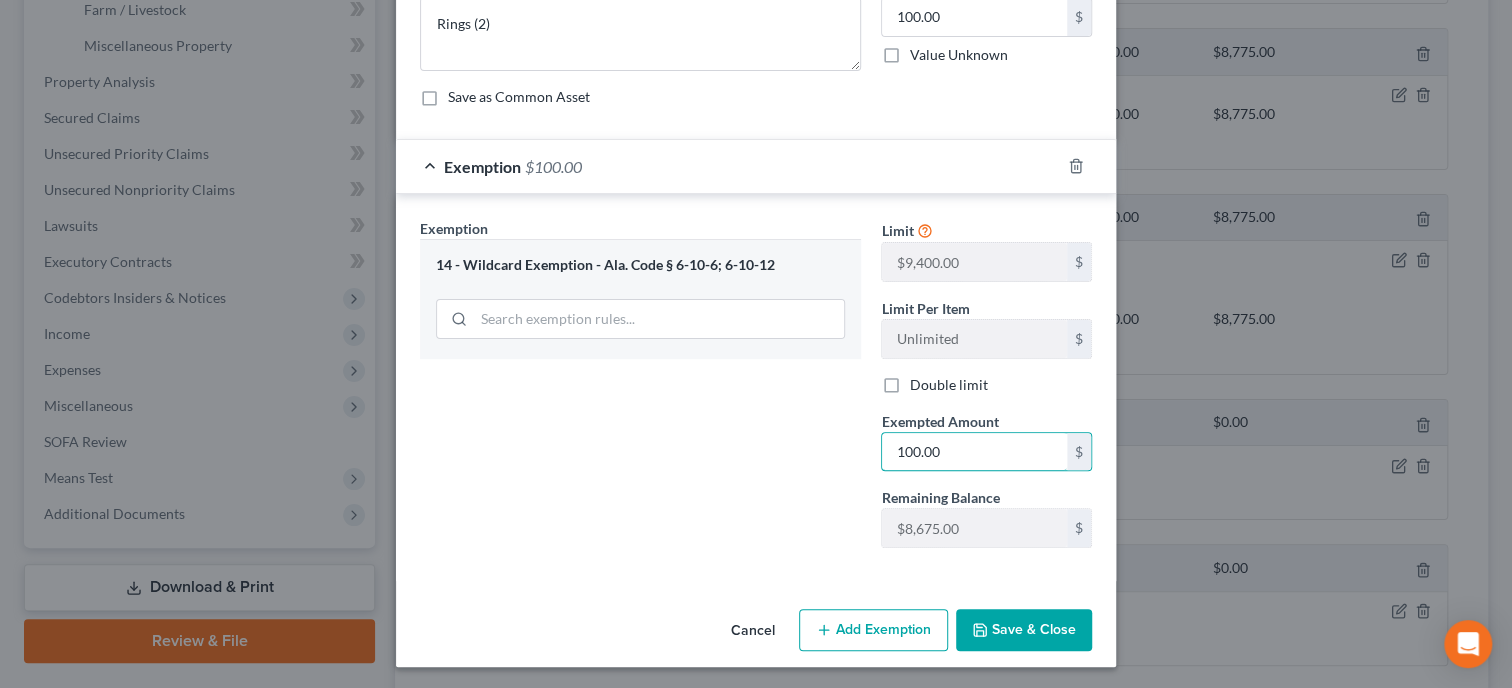 type on "100.00" 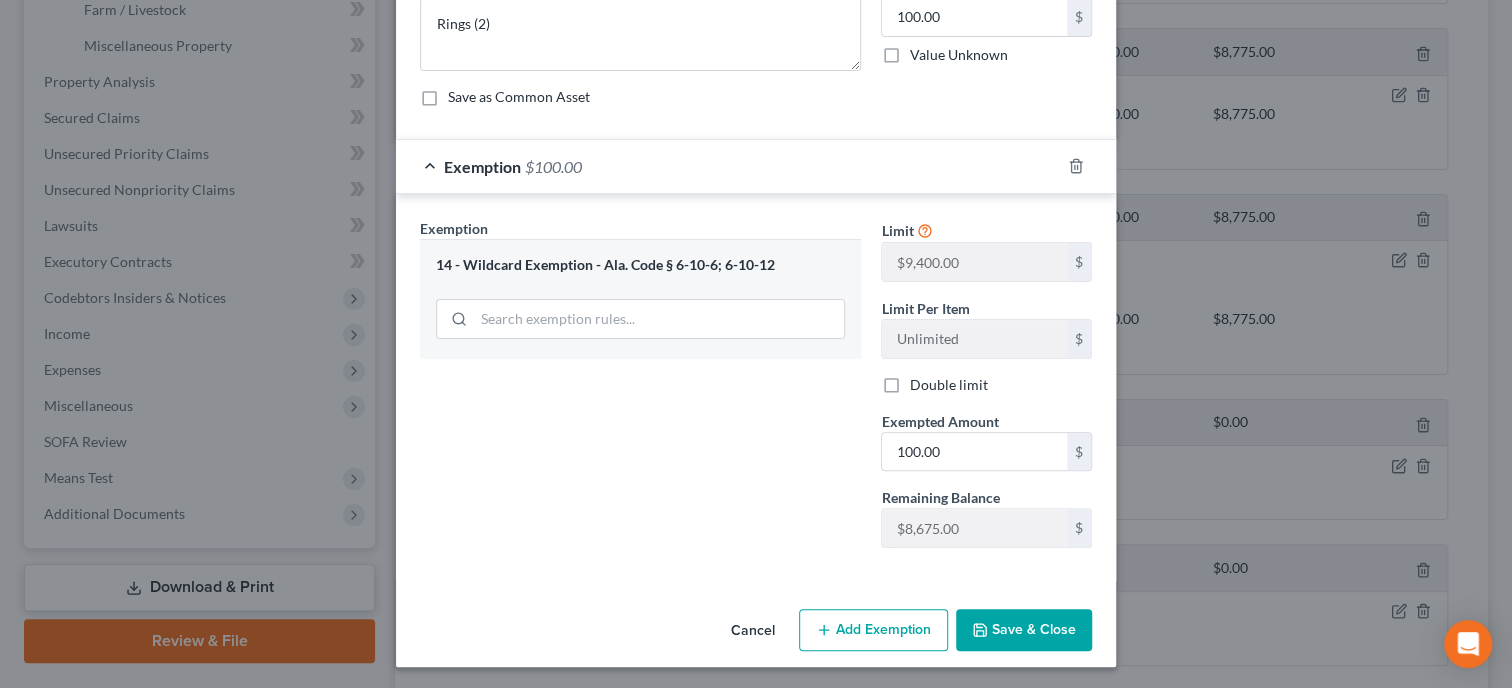 click on "Exemption Set must be selected for CA. Exemption * 14 - Wildcard Exemption - Ala. Code § 6-10-6; 6-10-12" at bounding box center [640, 391] 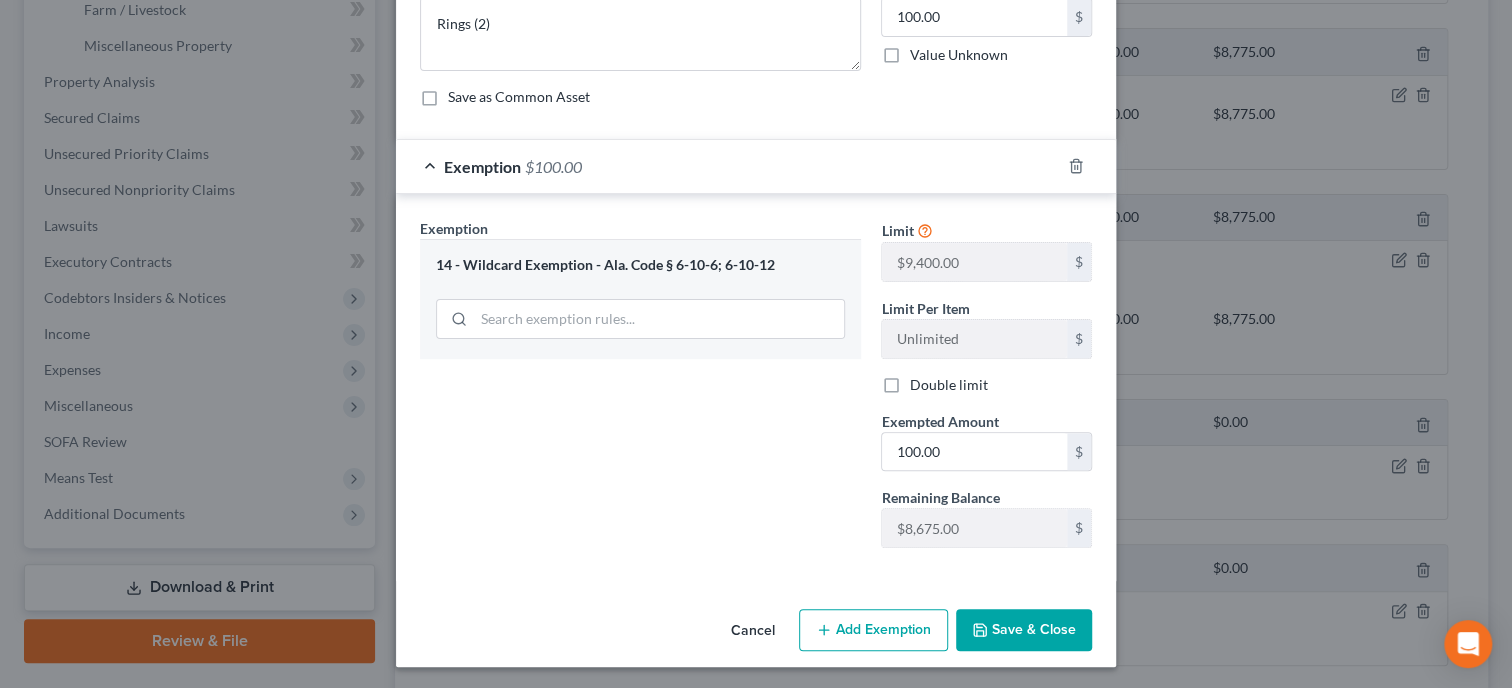click 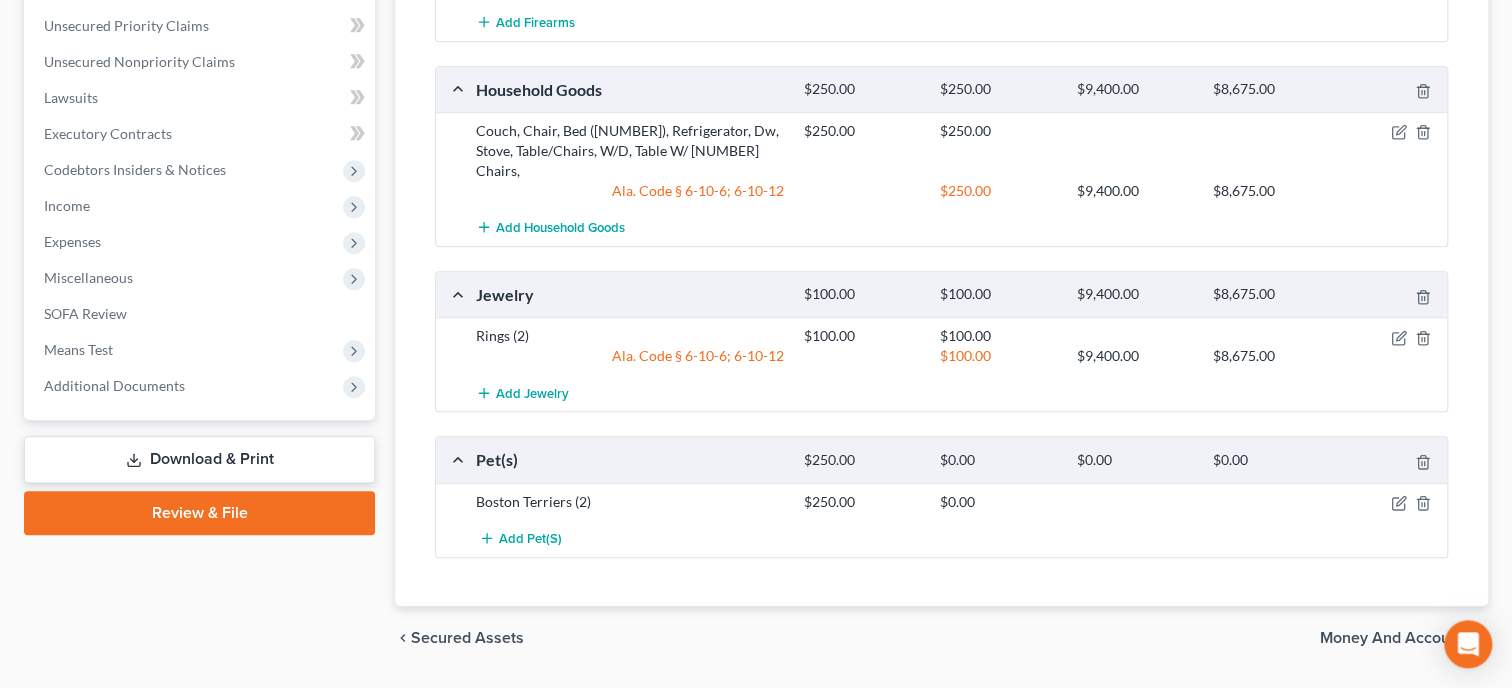 scroll, scrollTop: 881, scrollLeft: 0, axis: vertical 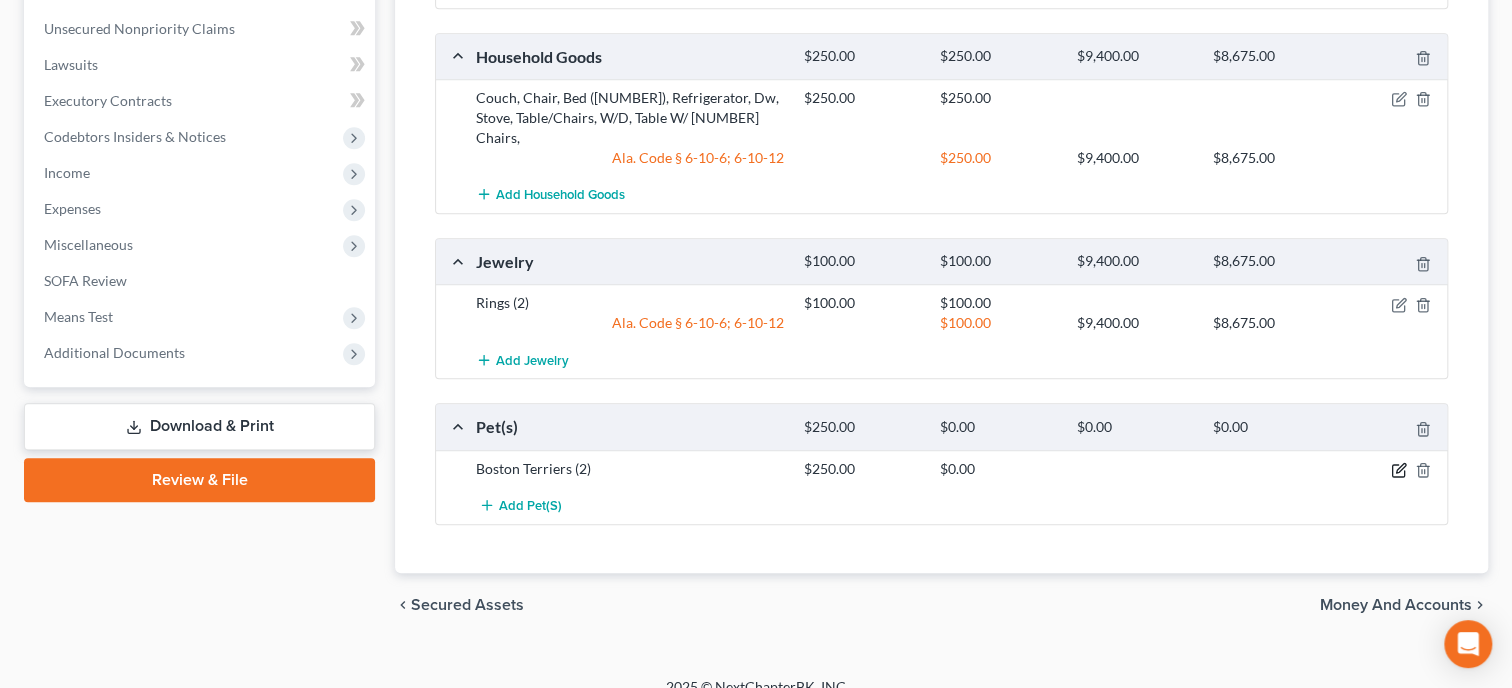 click 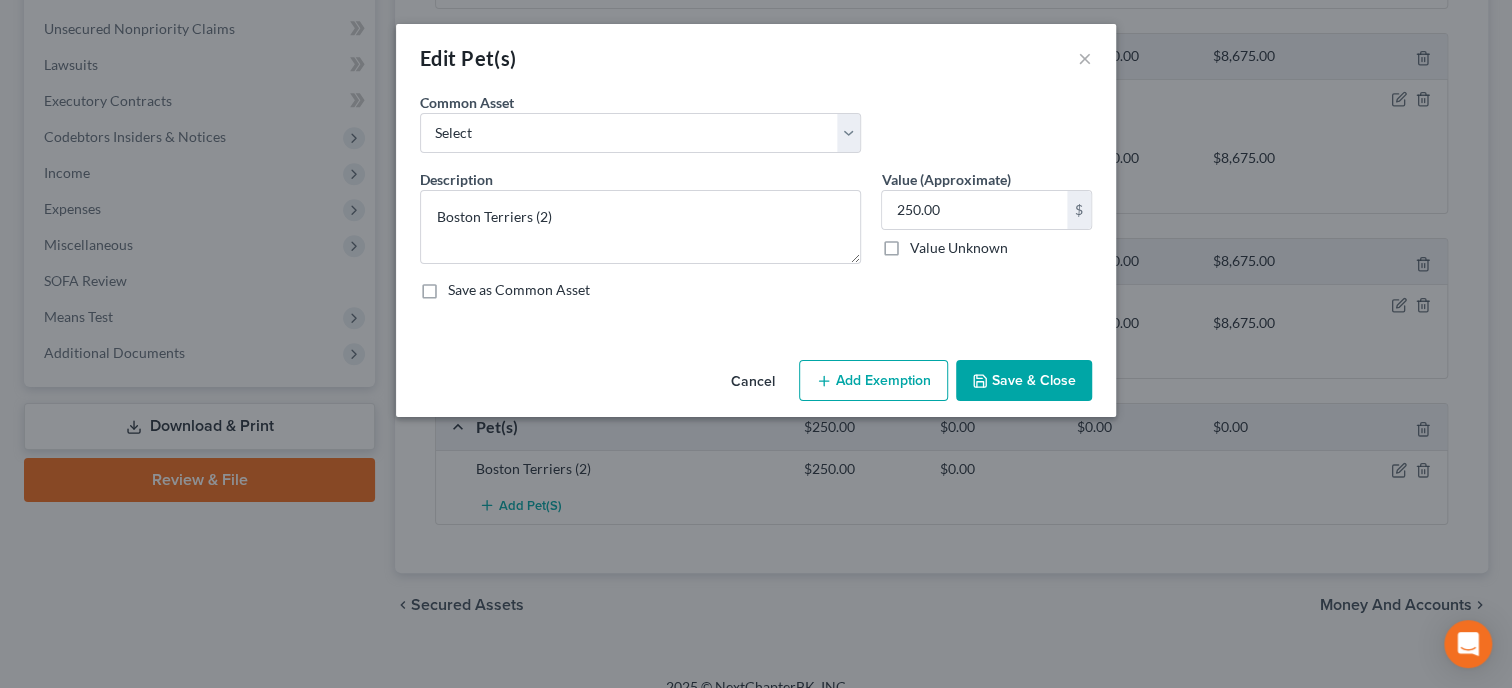 click on "Add Exemption" at bounding box center [873, 381] 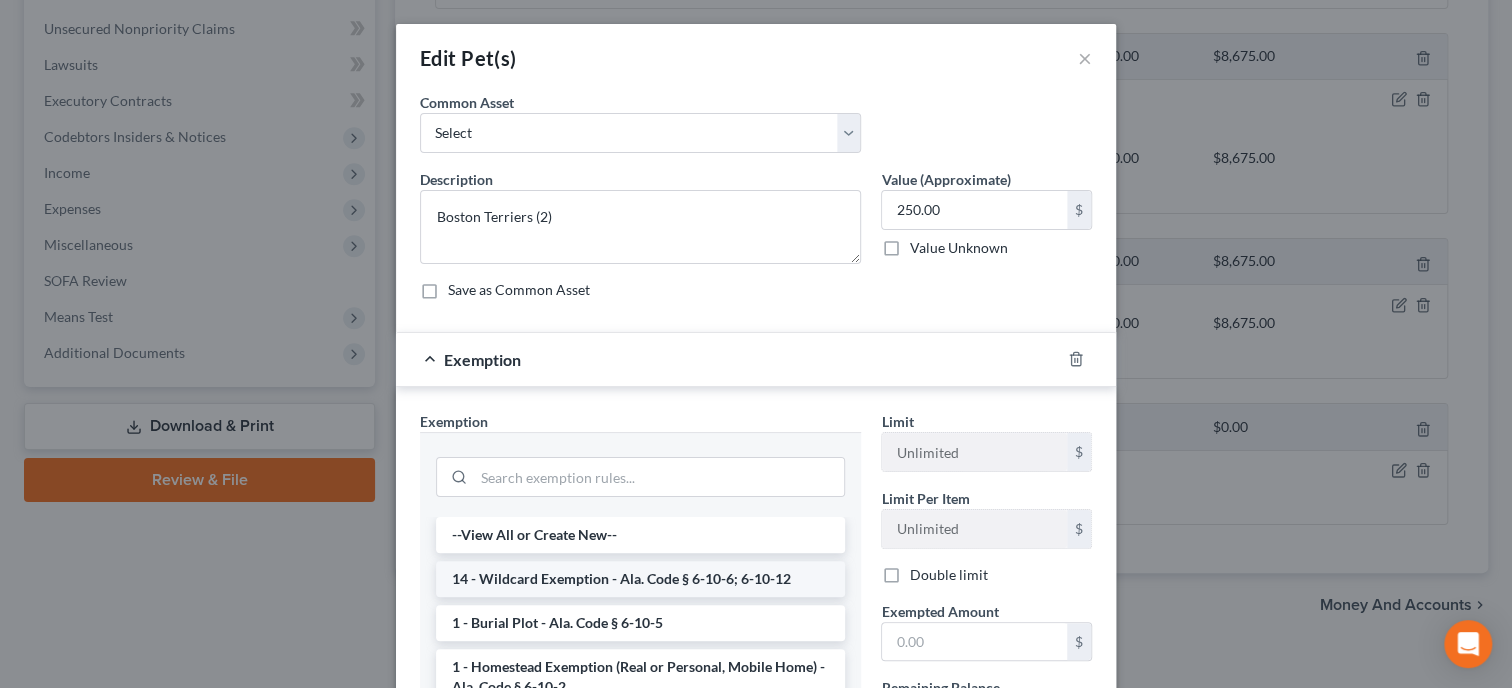 click on "14 - Wildcard Exemption - Ala. Code § 6-10-6; 6-10-12" at bounding box center [640, 579] 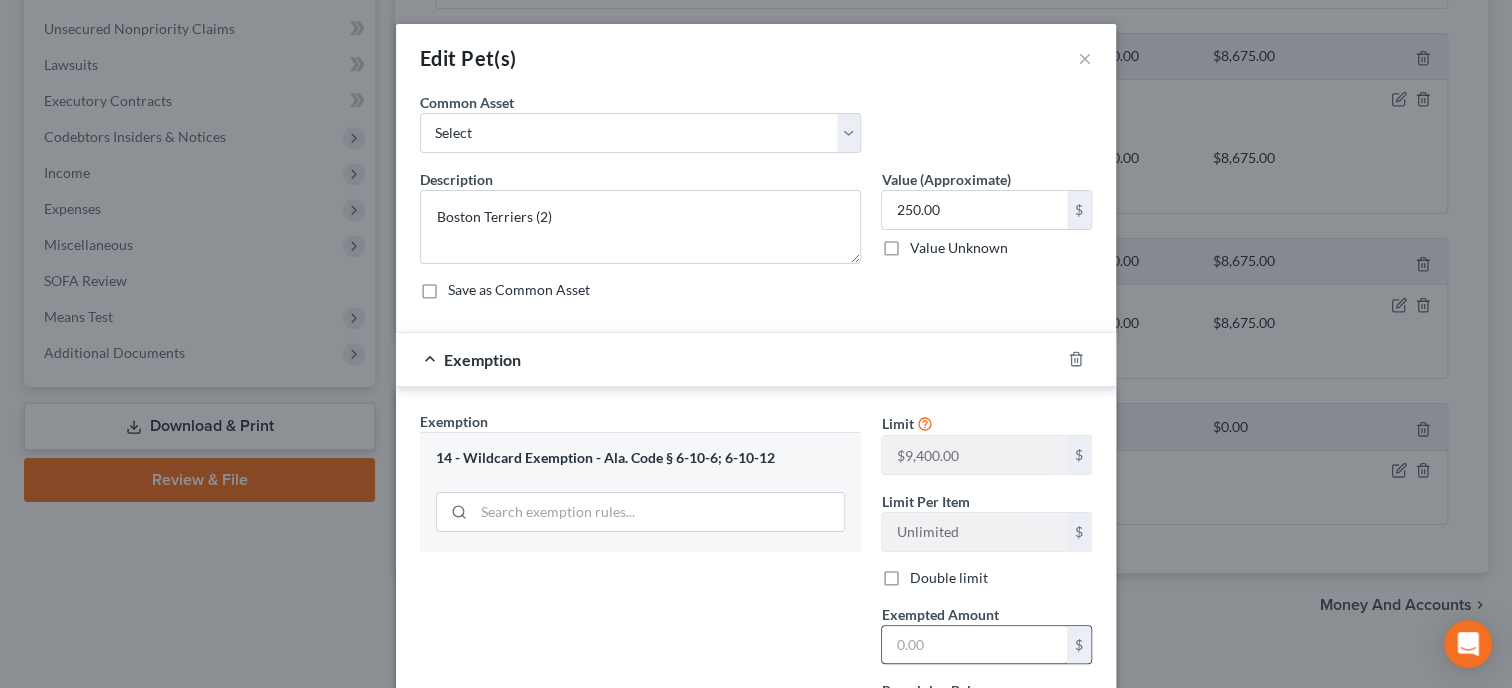 click at bounding box center [974, 645] 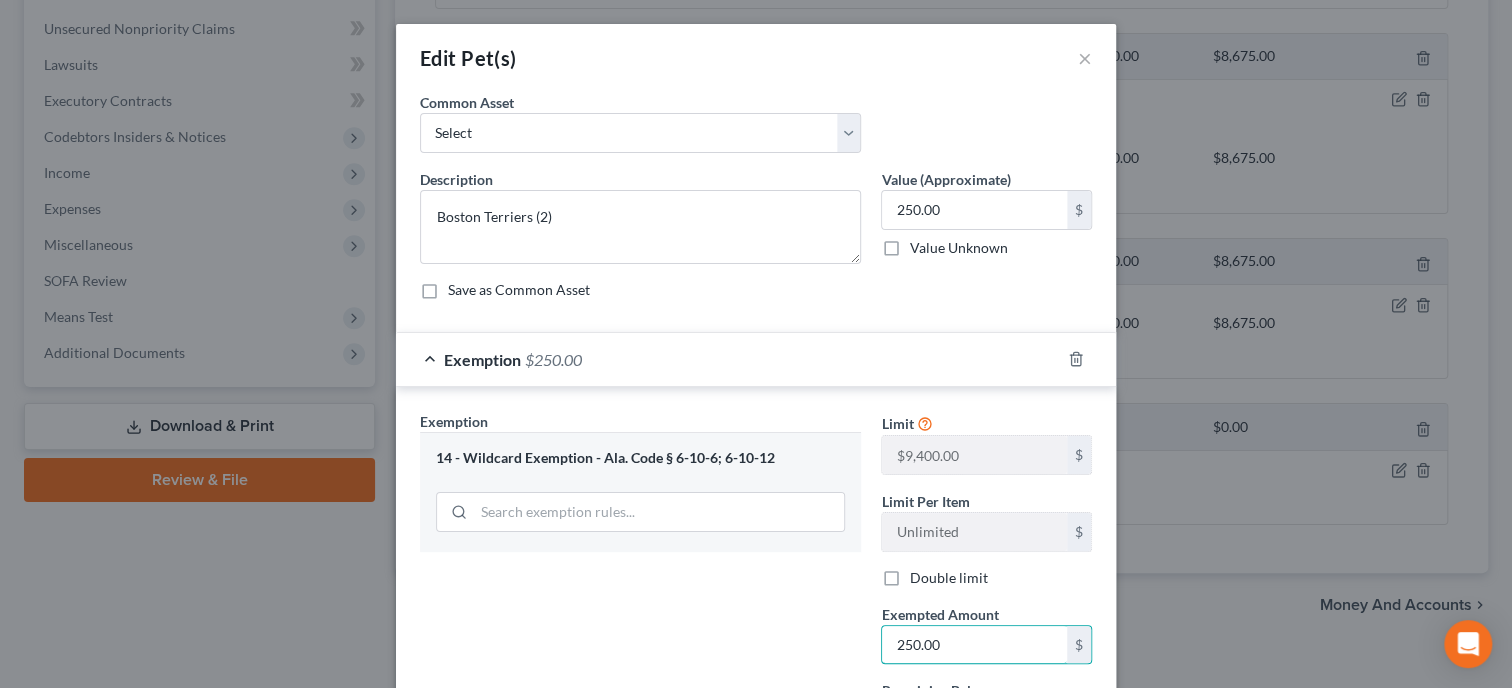 type on "250.00" 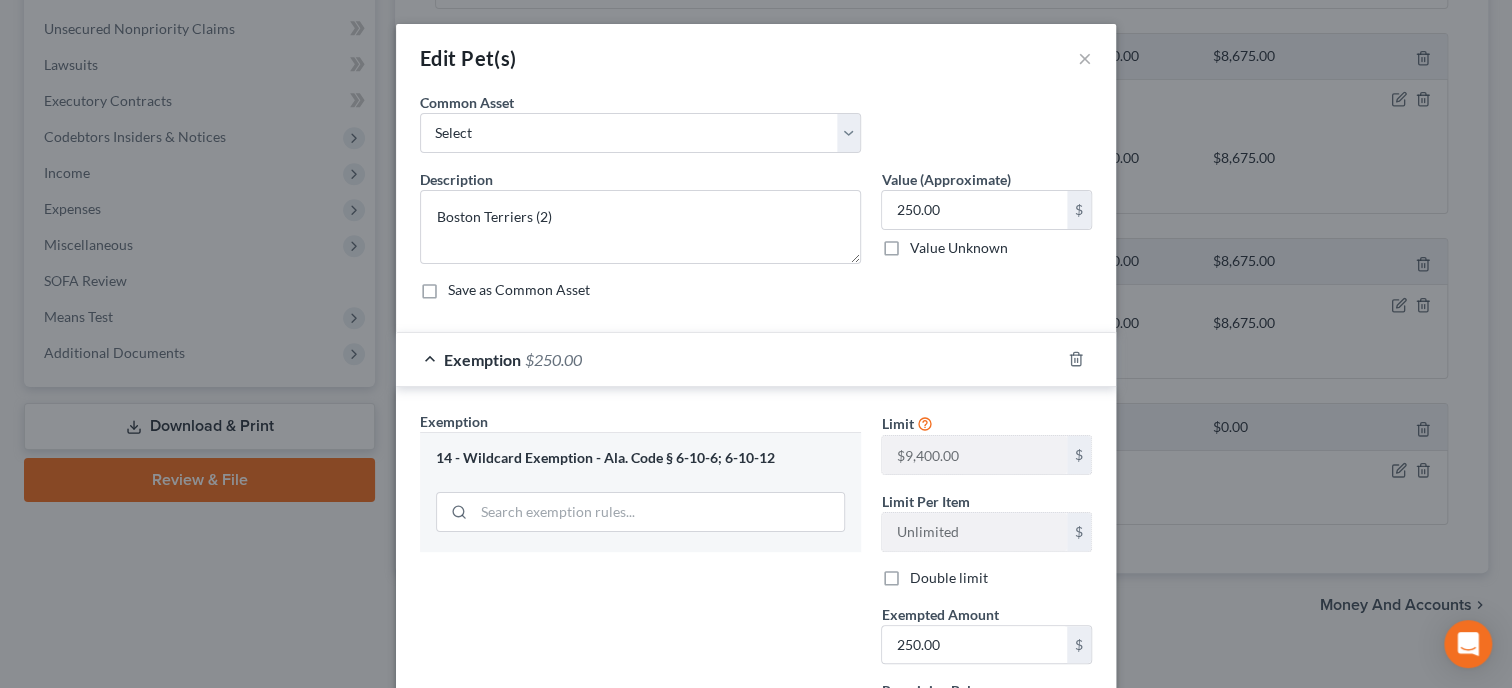 click on "Exemption Set must be selected for CA. Exemption * 14 - Wildcard Exemption - Ala. Code § 6-10-6; 6-10-12" at bounding box center (640, 584) 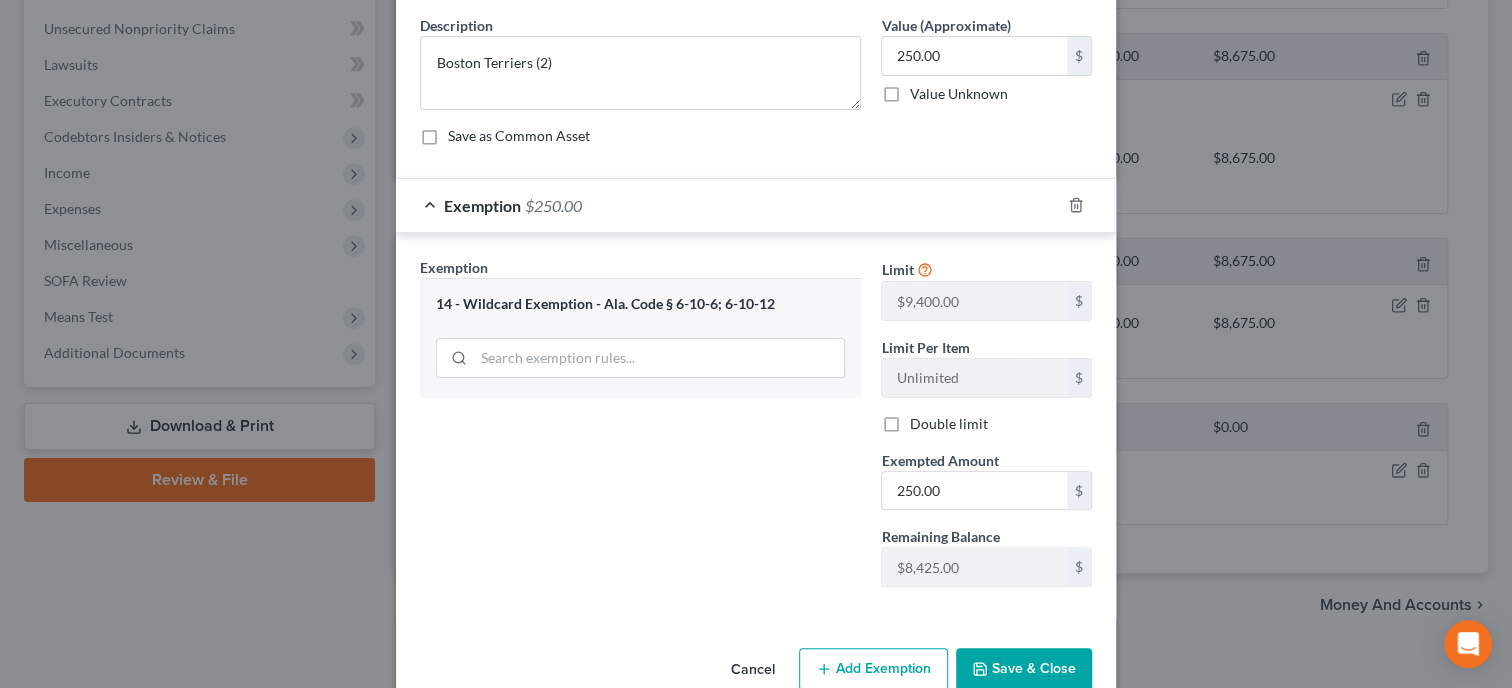 scroll, scrollTop: 193, scrollLeft: 0, axis: vertical 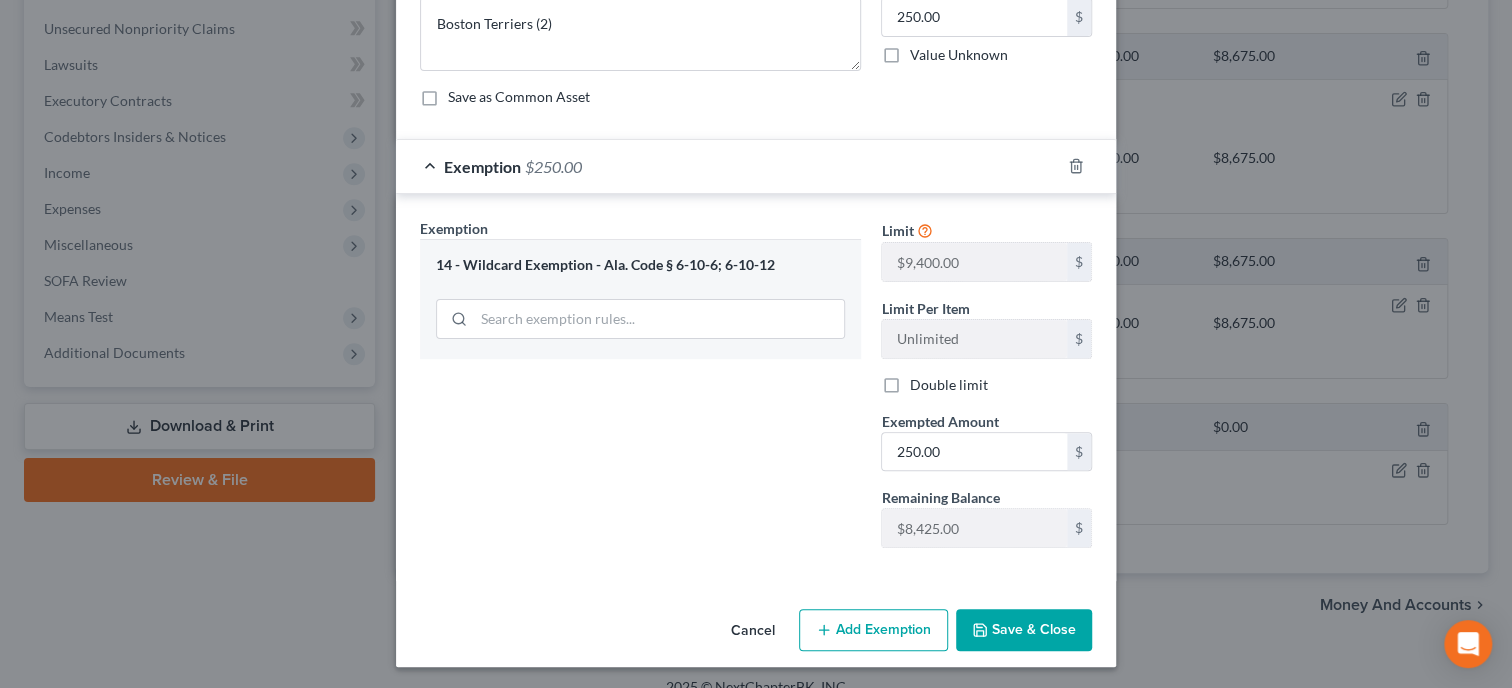 click on "Save & Close" at bounding box center (1024, 630) 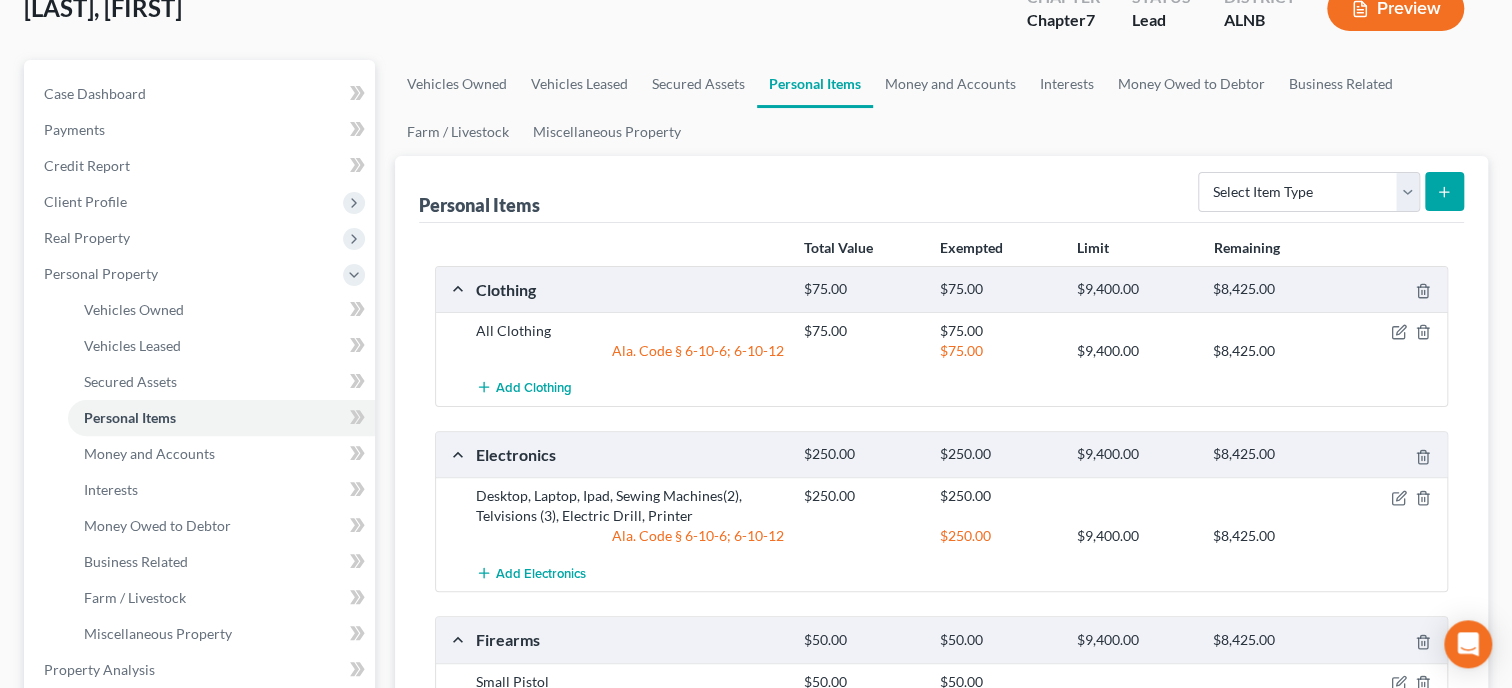 scroll, scrollTop: 57, scrollLeft: 0, axis: vertical 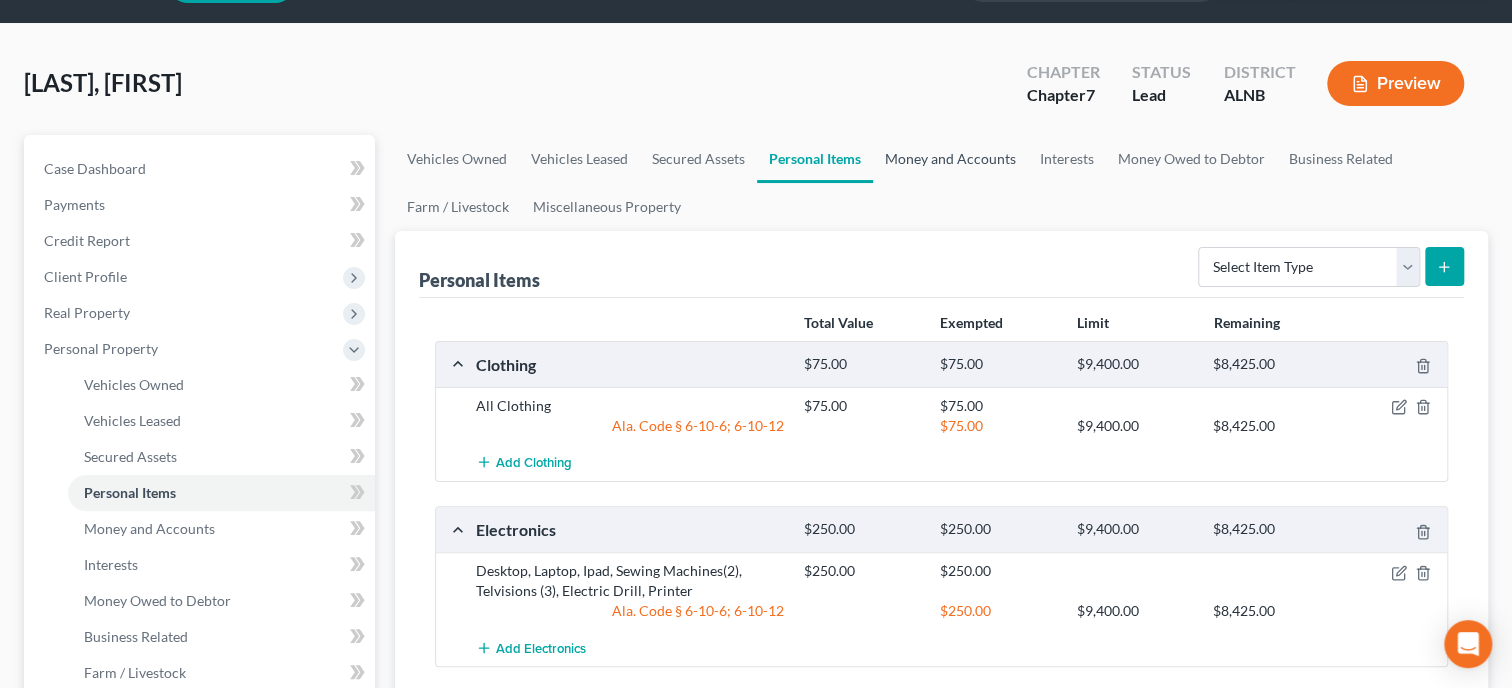 click on "Money and Accounts" at bounding box center (950, 159) 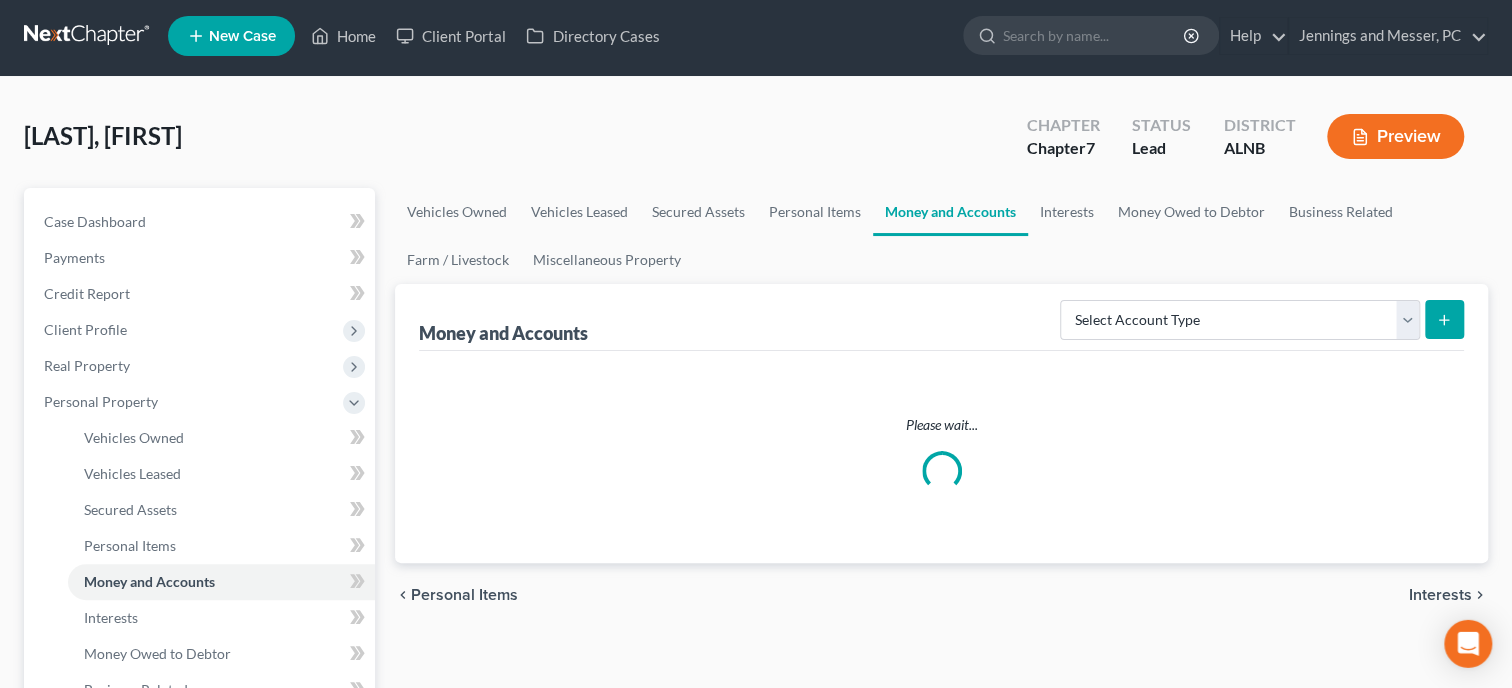 scroll, scrollTop: 0, scrollLeft: 0, axis: both 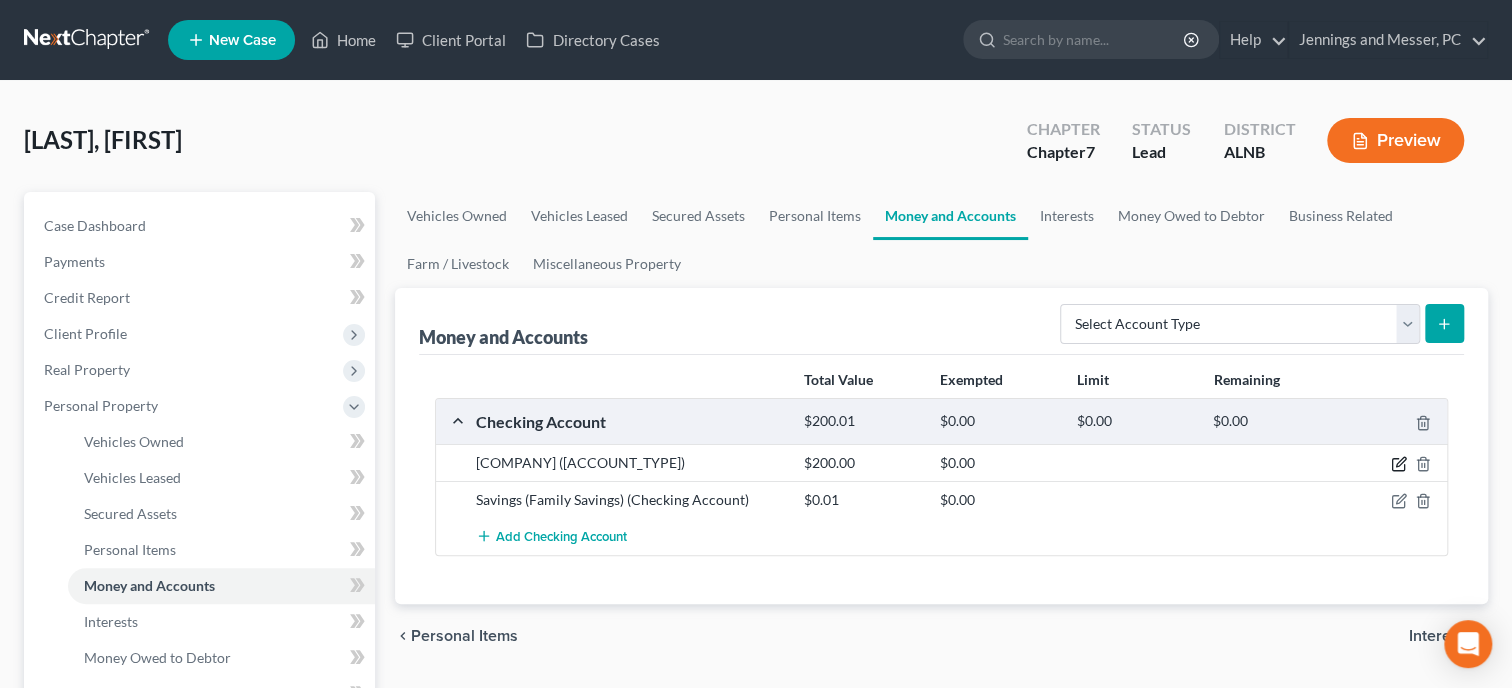 click 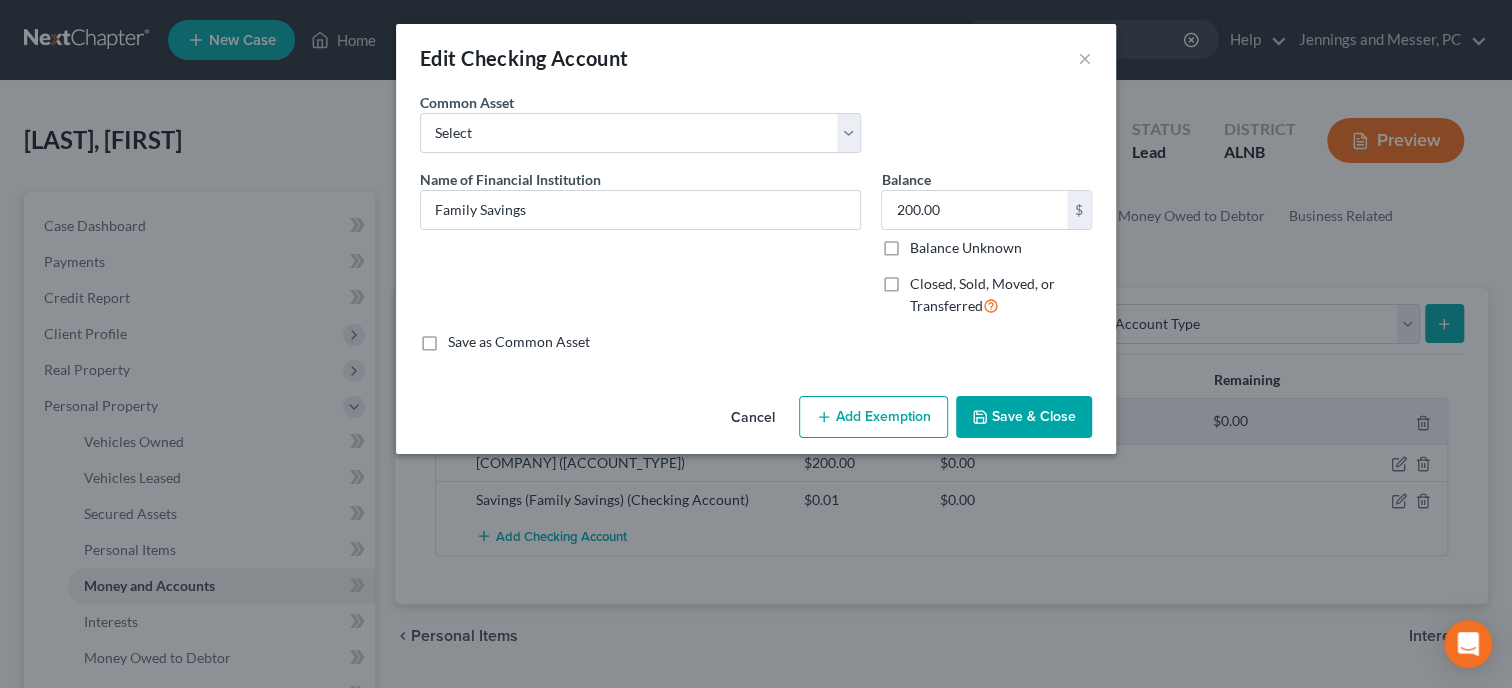 click on "Add Exemption" at bounding box center (873, 417) 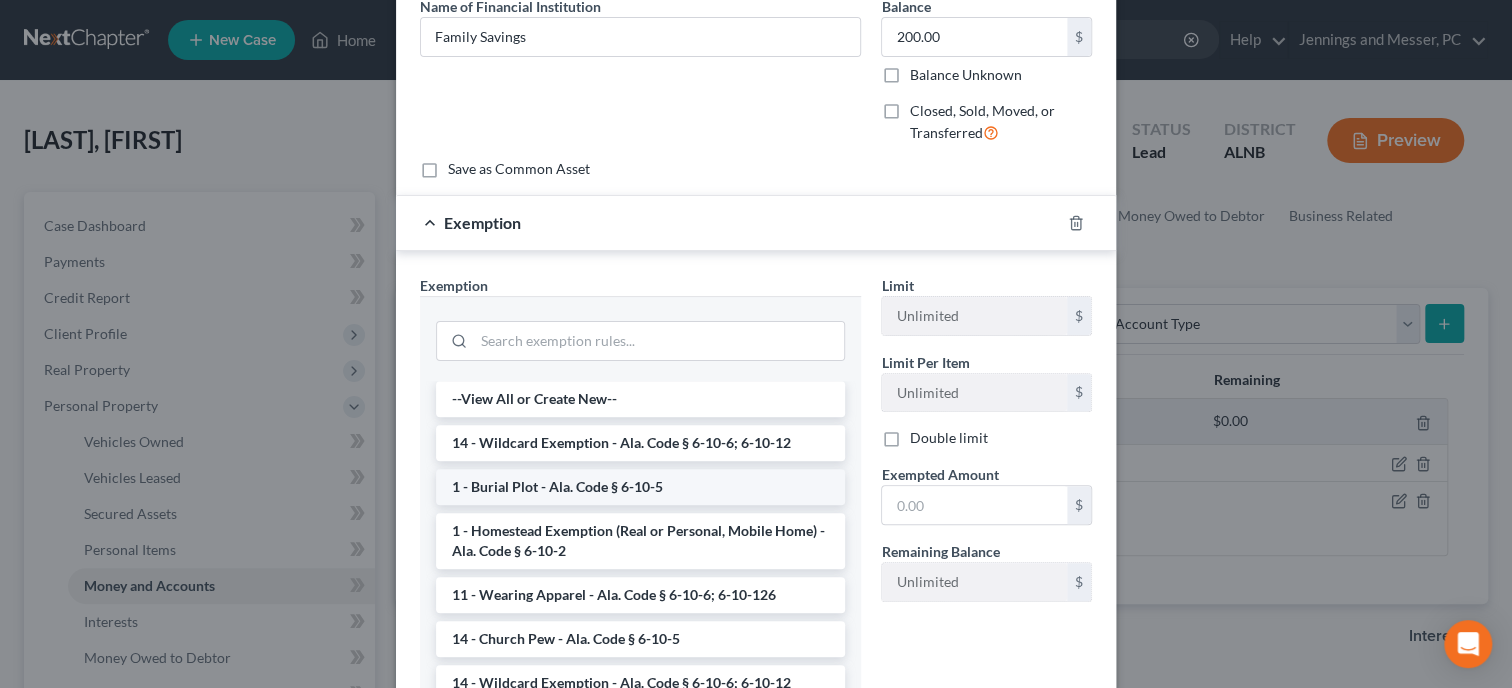 scroll, scrollTop: 205, scrollLeft: 0, axis: vertical 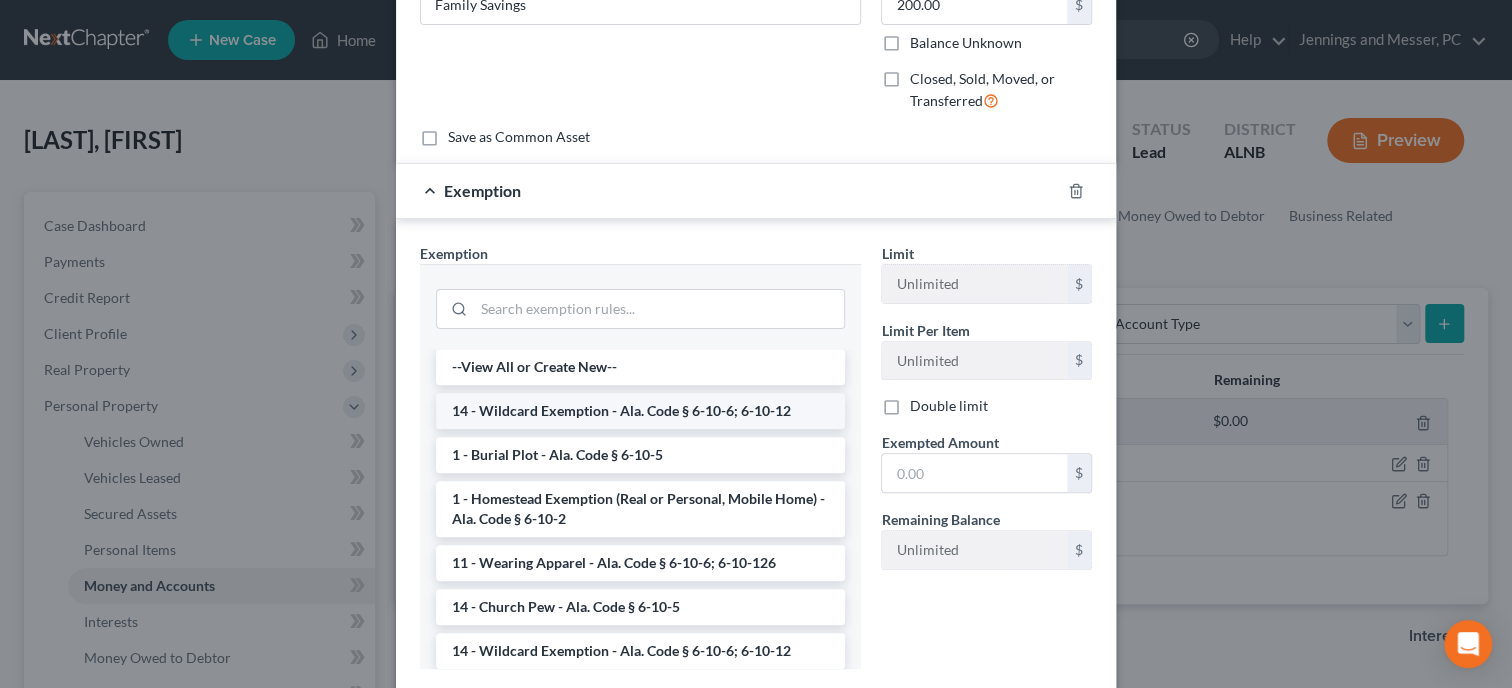 click on "14 - Wildcard Exemption - Ala. Code § 6-10-6; 6-10-12" at bounding box center [640, 411] 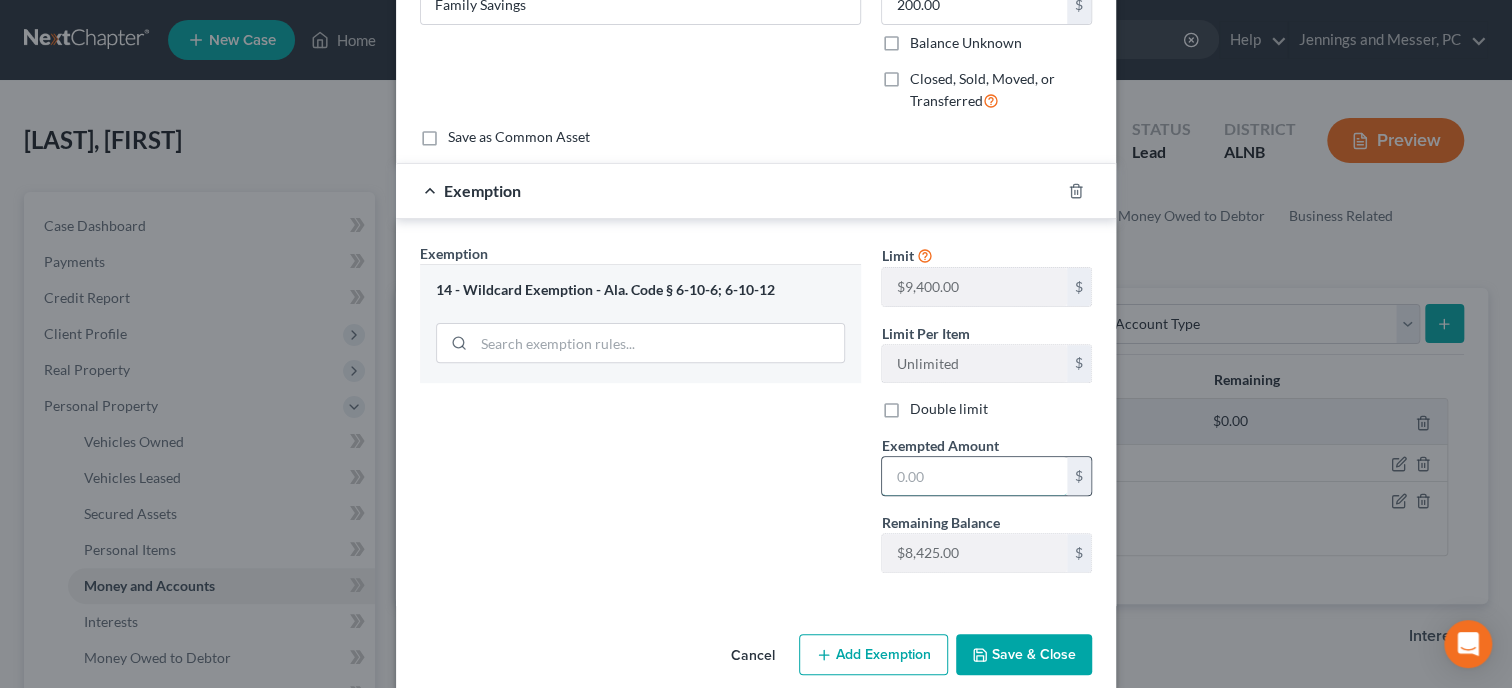 click at bounding box center [974, 476] 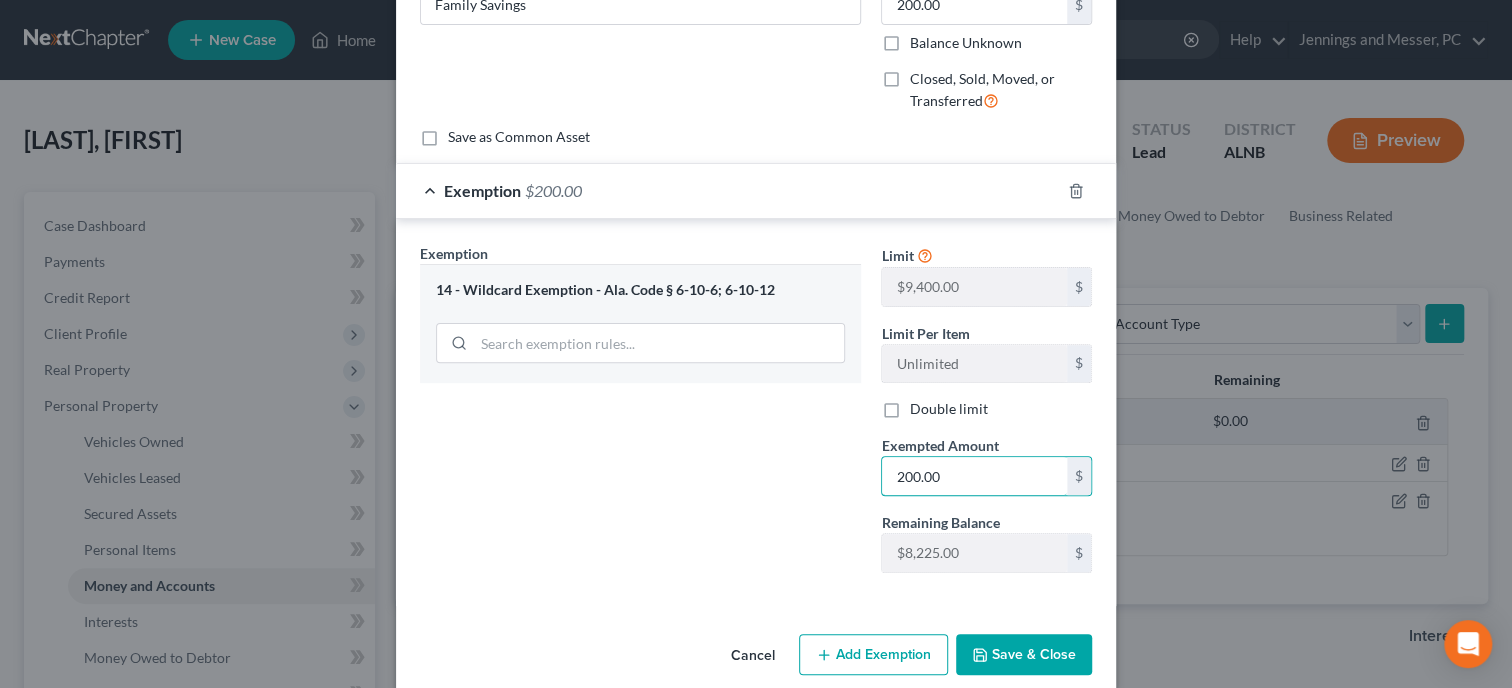 type on "200.00" 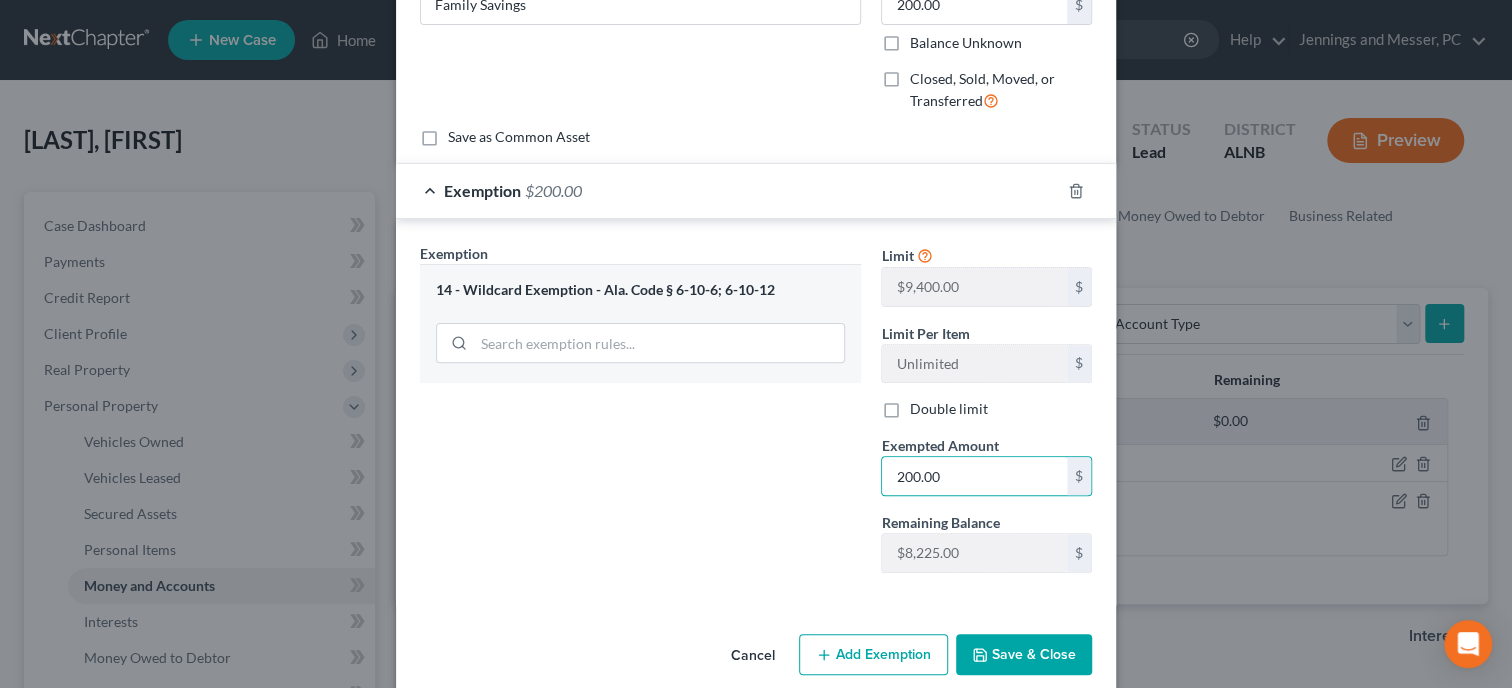 click on "Save & Close" at bounding box center [1024, 655] 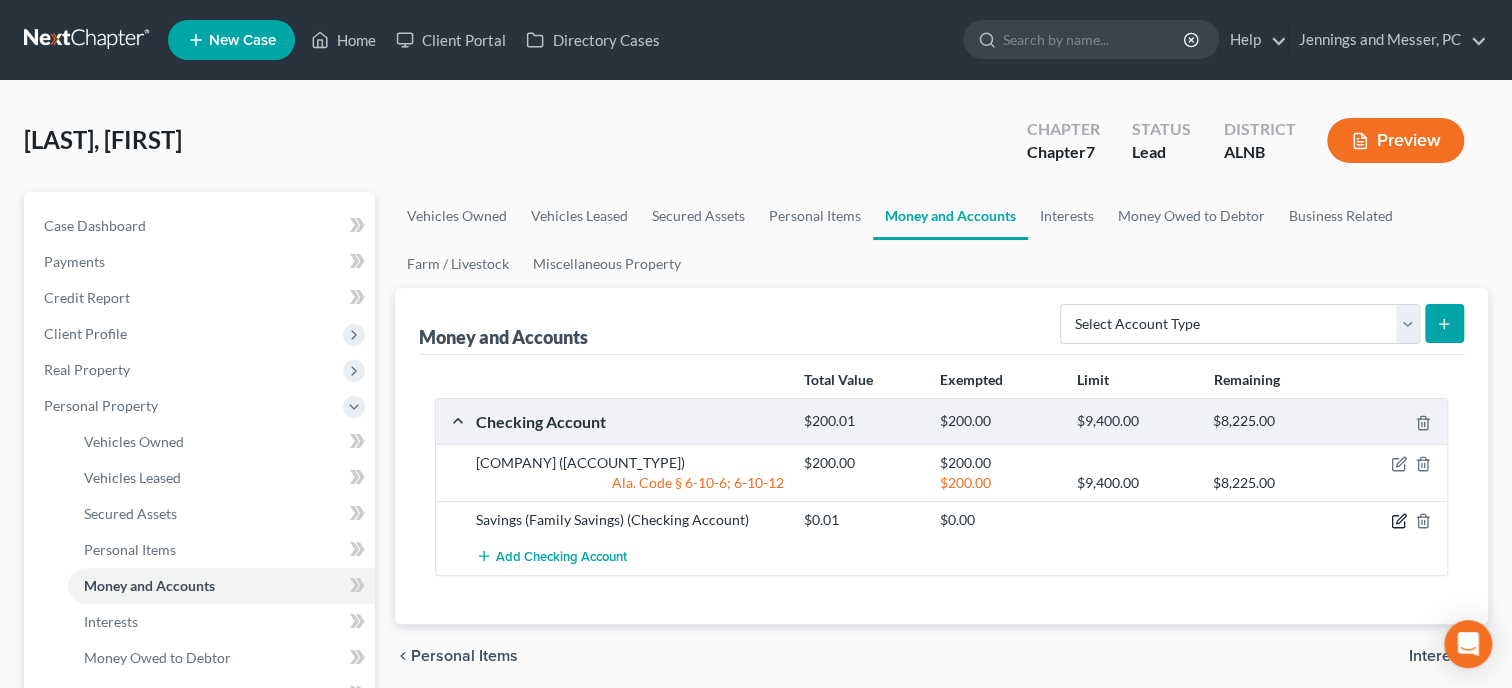 click 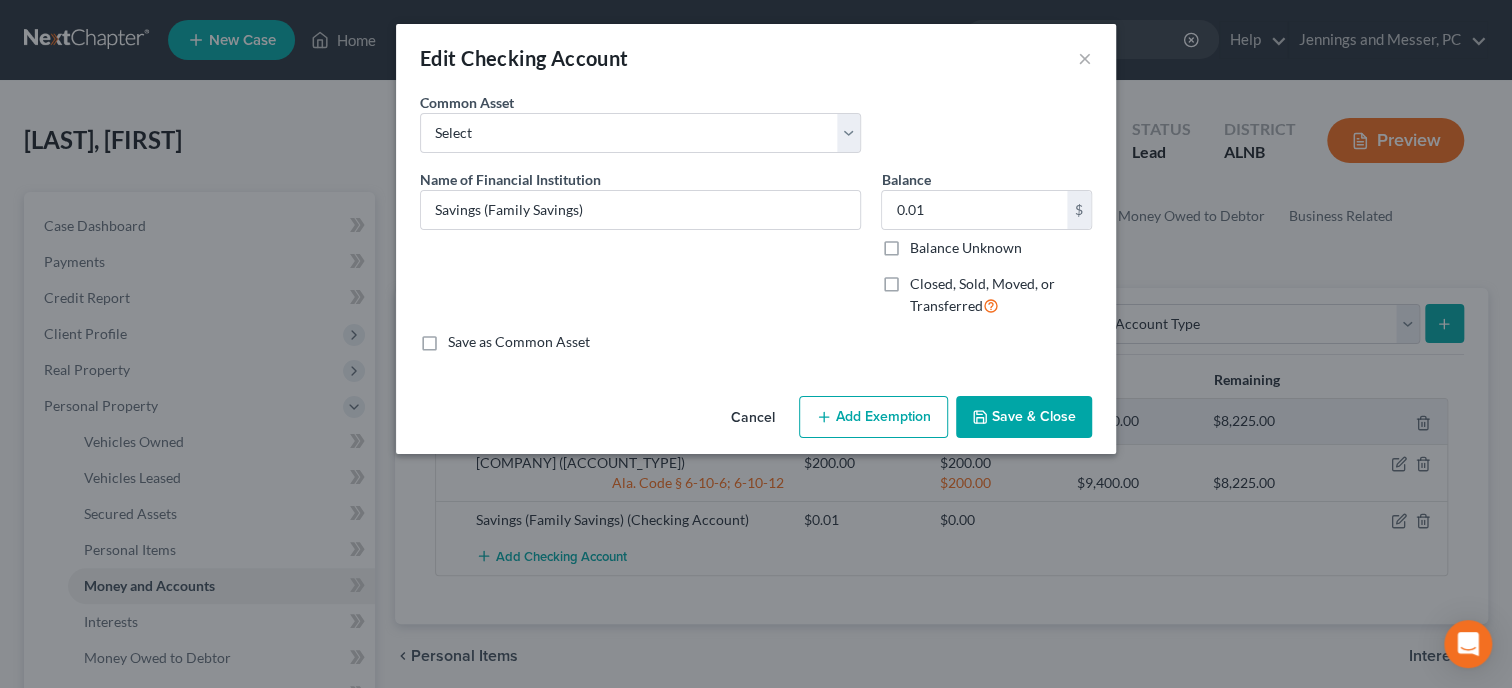 click on "Add Exemption" at bounding box center [873, 417] 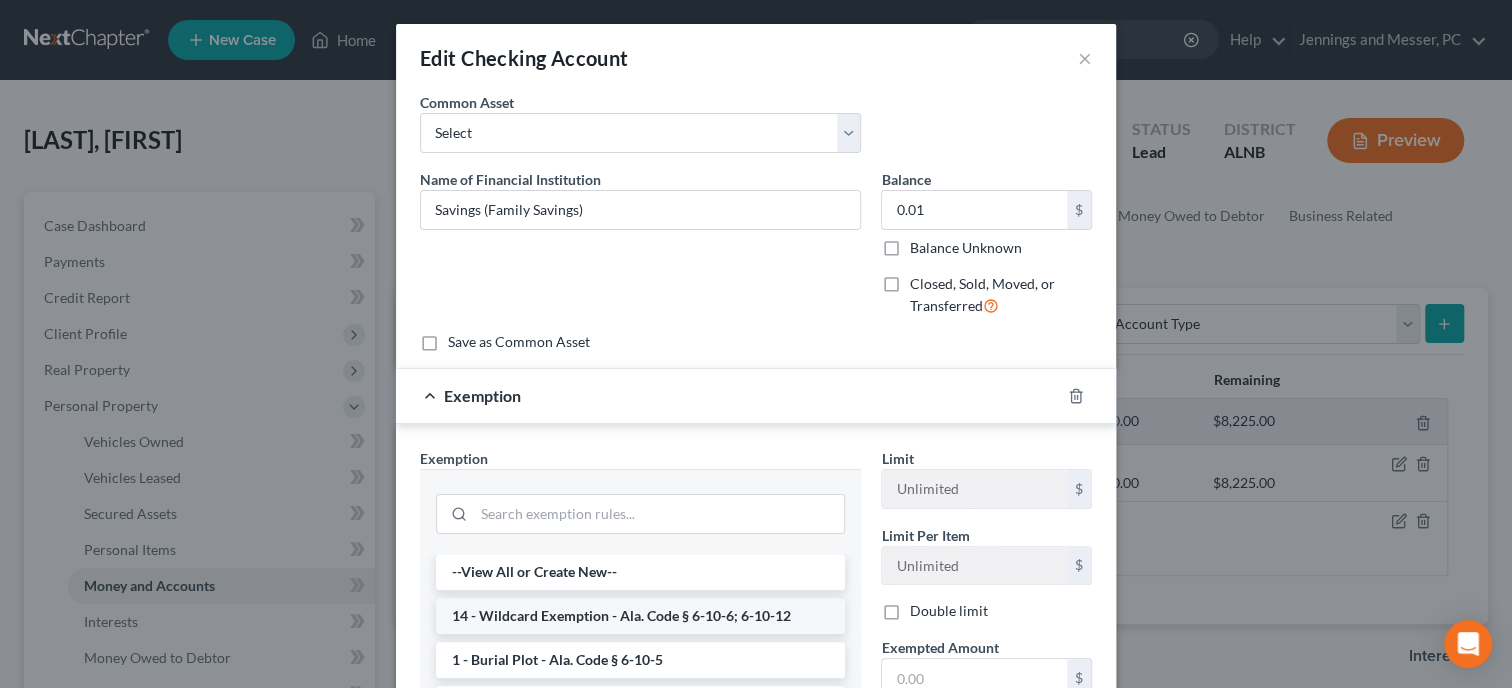 click on "14 - Wildcard Exemption - Ala. Code § 6-10-6; 6-10-12" at bounding box center [640, 616] 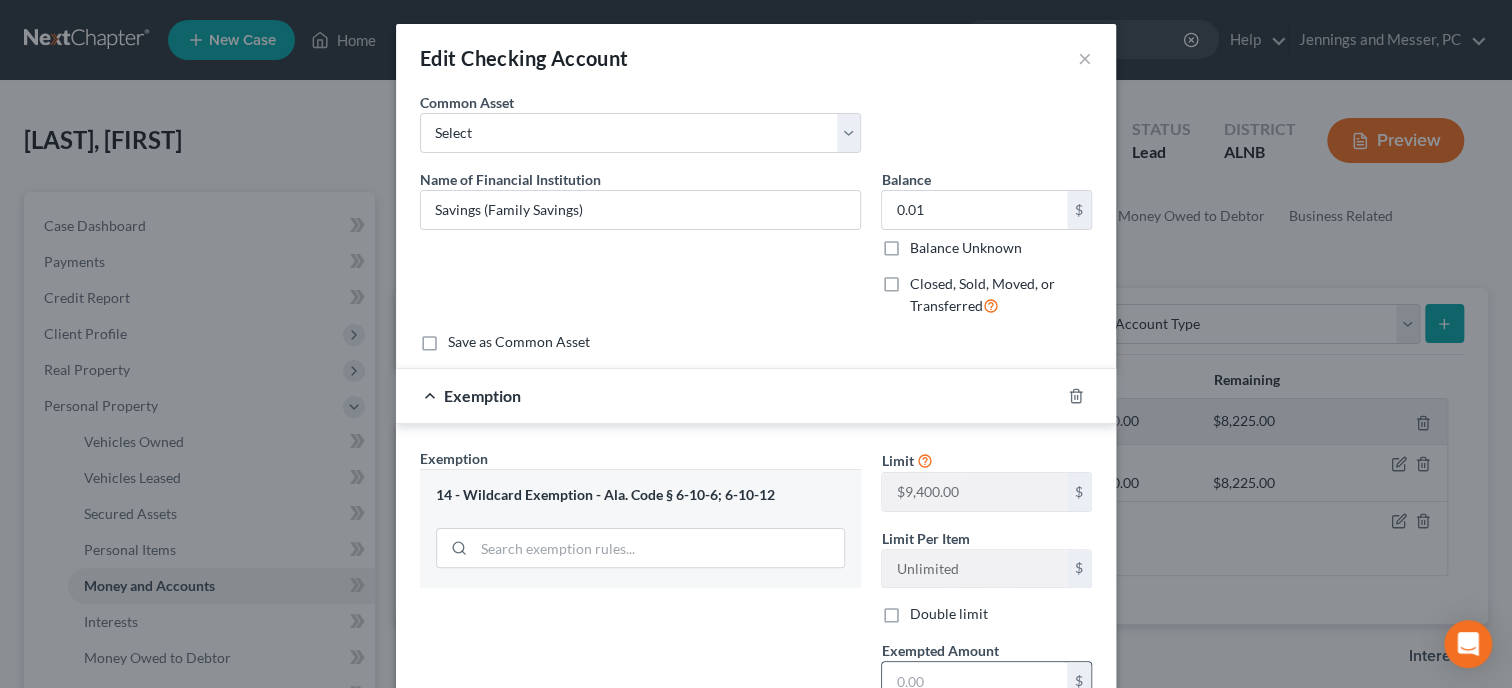 click at bounding box center (974, 681) 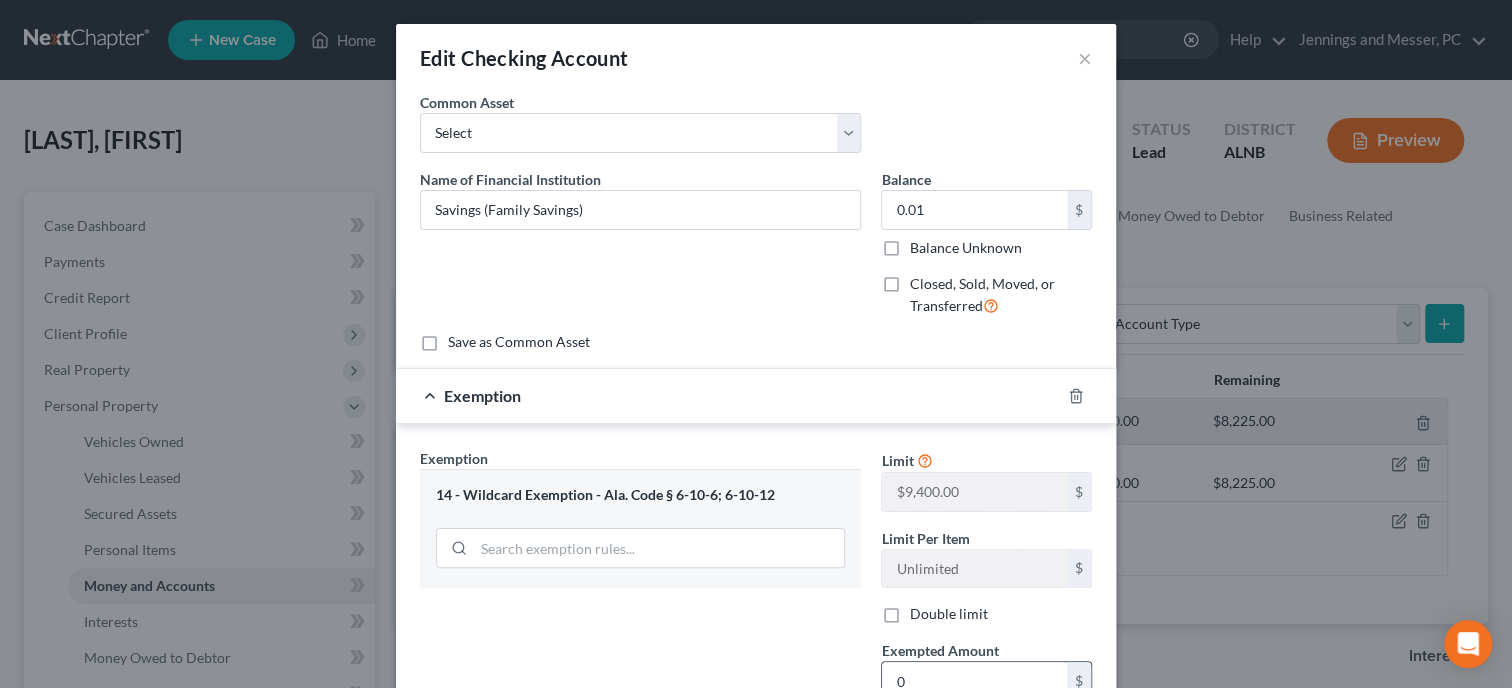 scroll, scrollTop: 0, scrollLeft: 0, axis: both 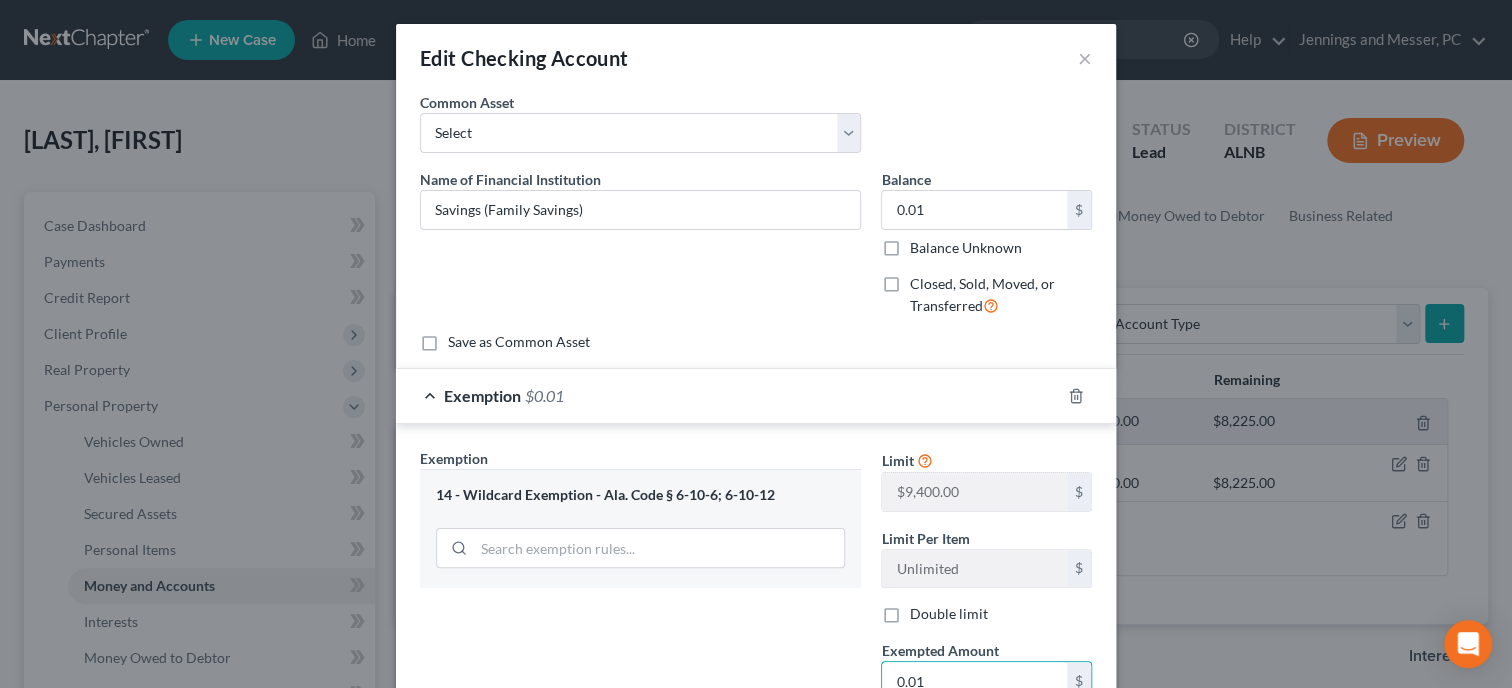 type on "0.01" 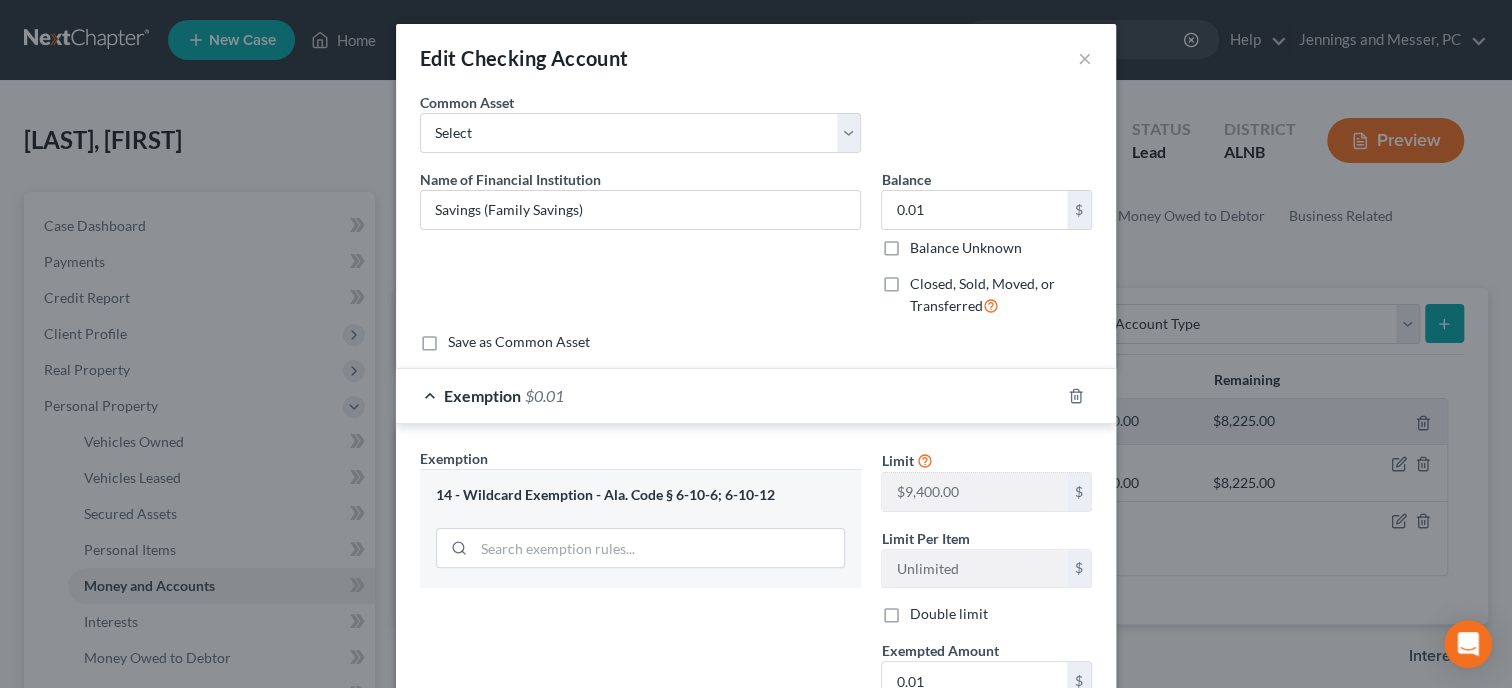 click on "Exemption Set must be selected for CA. Exemption * 14 - Wildcard Exemption - Ala. Code § 6-10-6; 6-10-12" at bounding box center [640, 621] 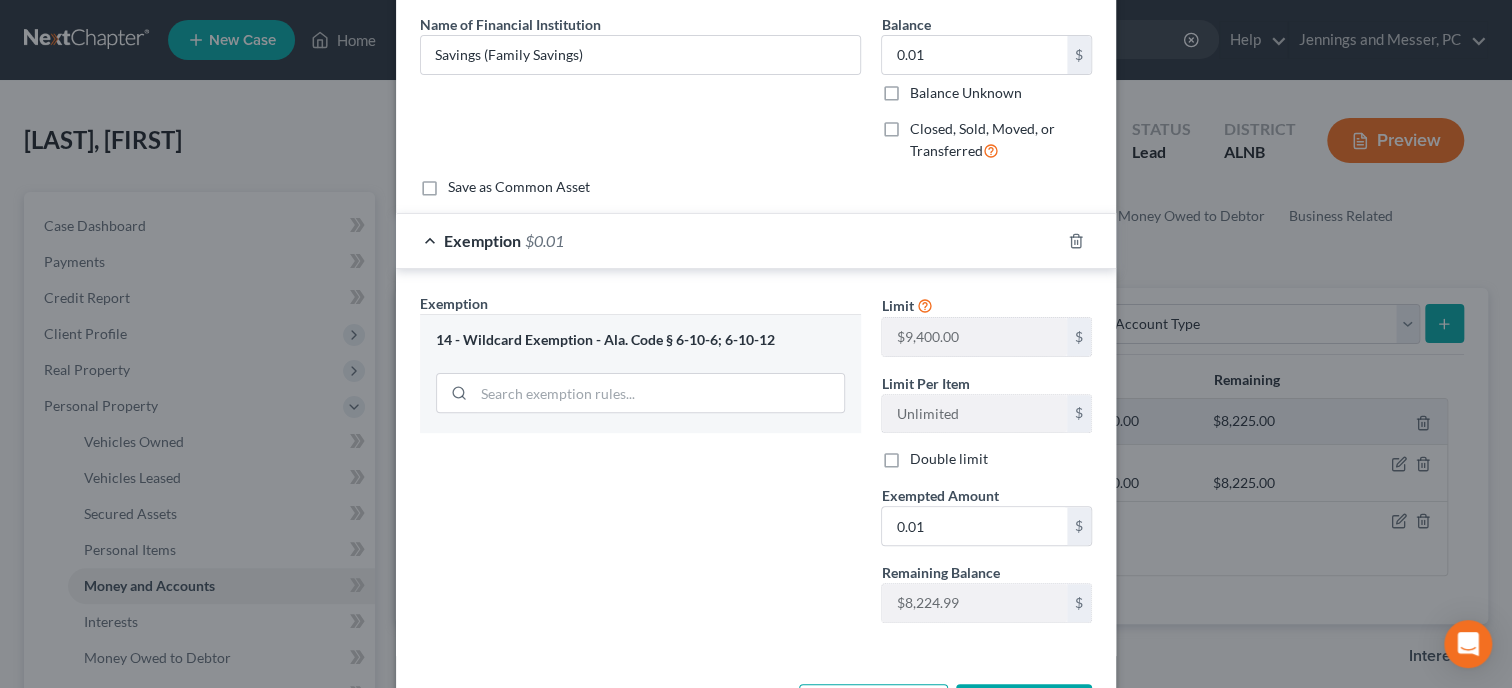 scroll, scrollTop: 230, scrollLeft: 0, axis: vertical 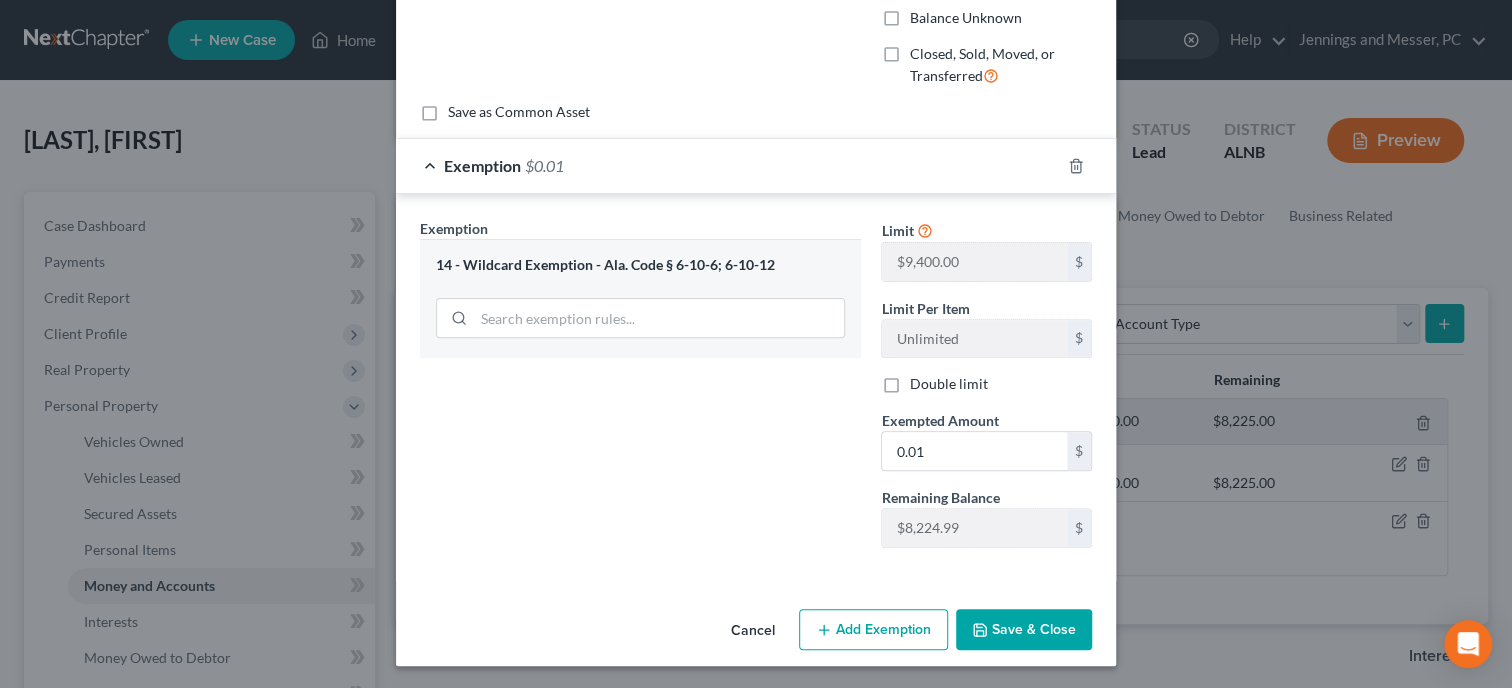 click on "Save & Close" at bounding box center (1024, 630) 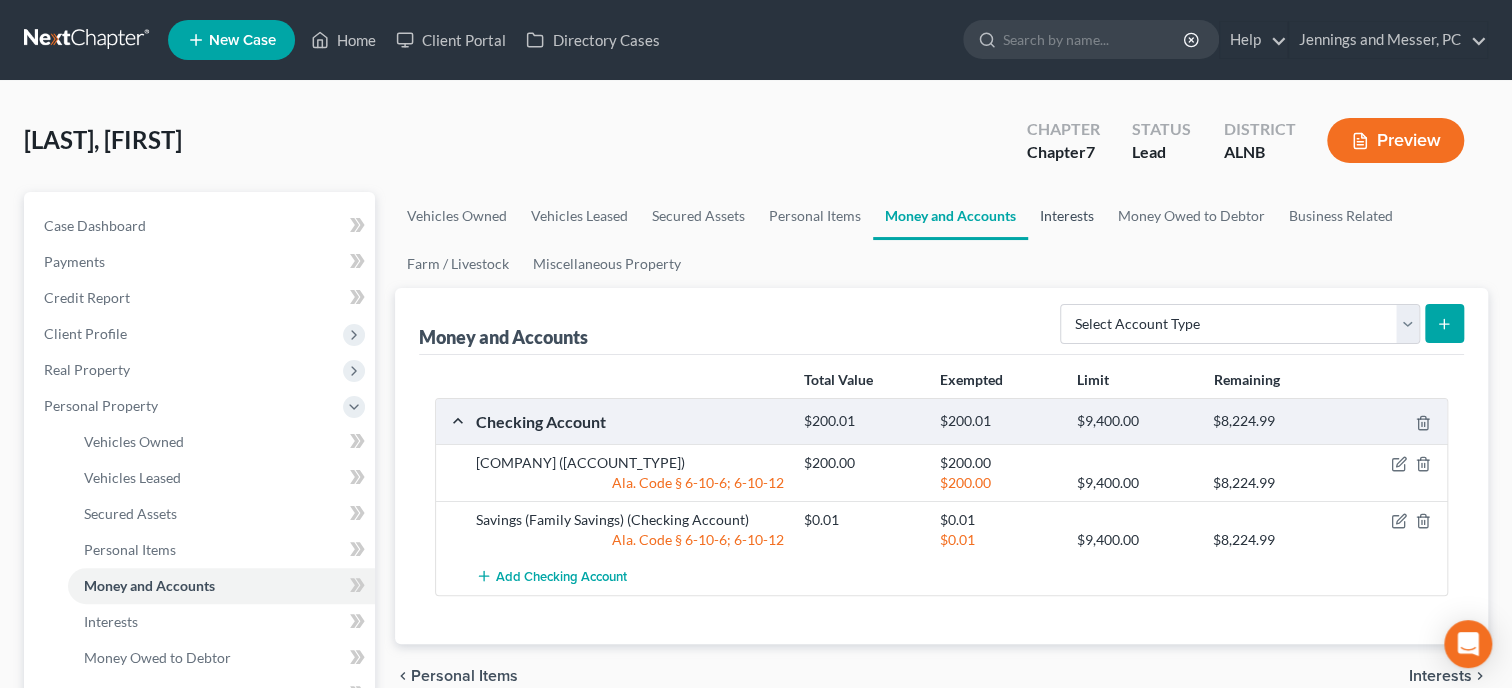 click on "Interests" at bounding box center [1067, 216] 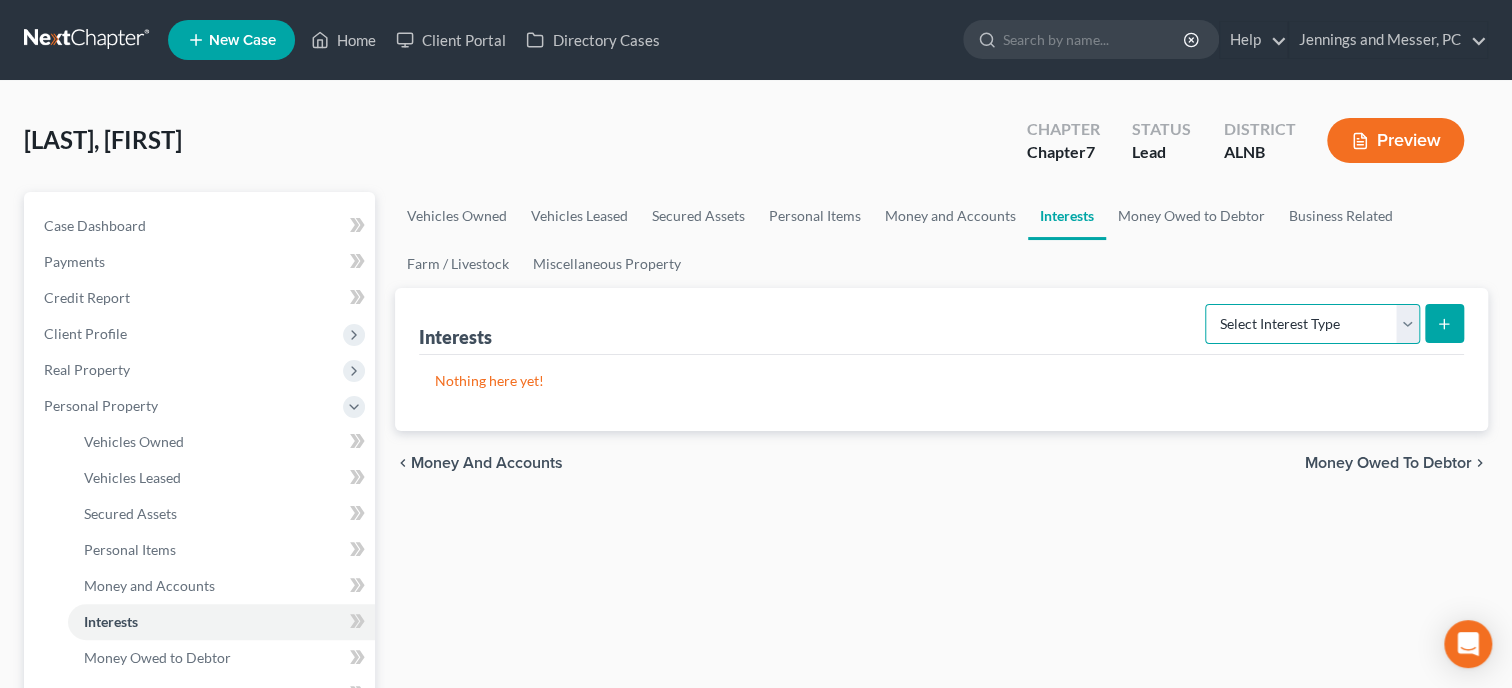select on "401k" 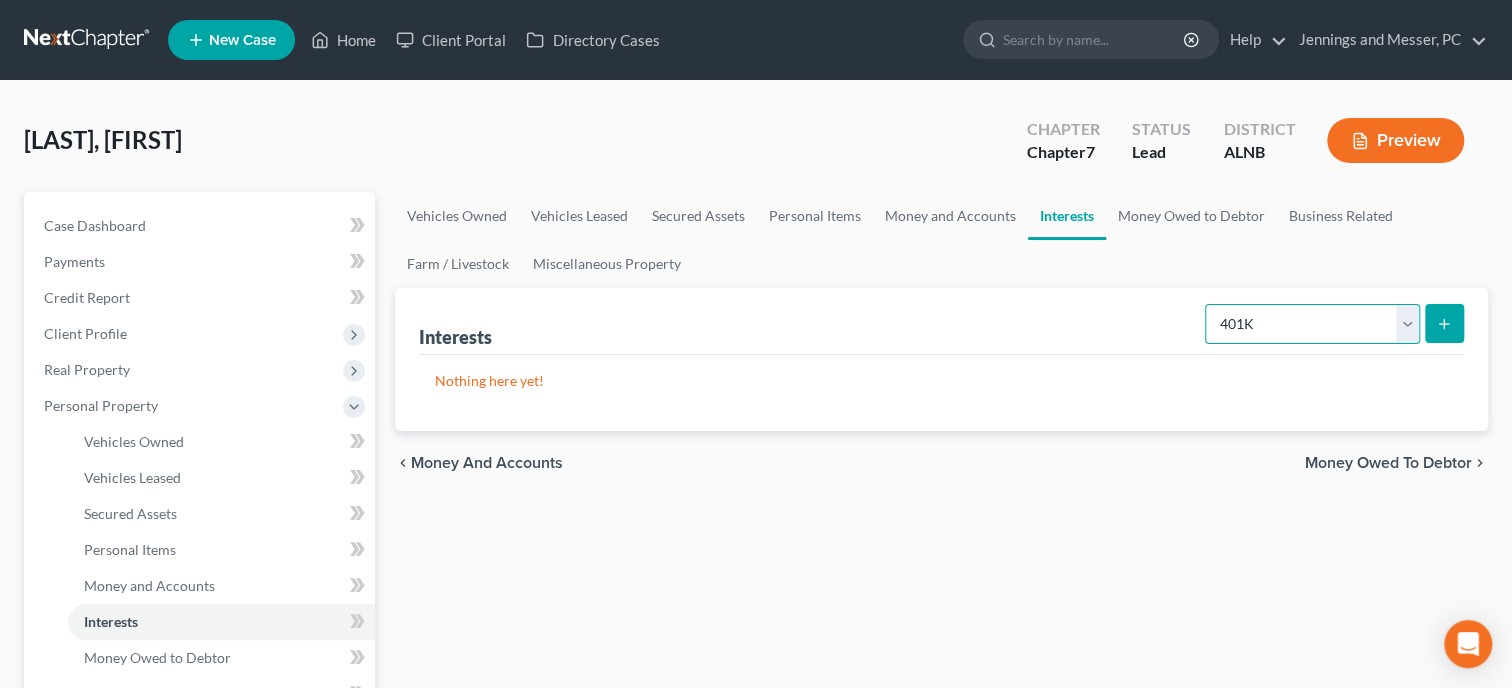 click on "401K" at bounding box center (0, 0) 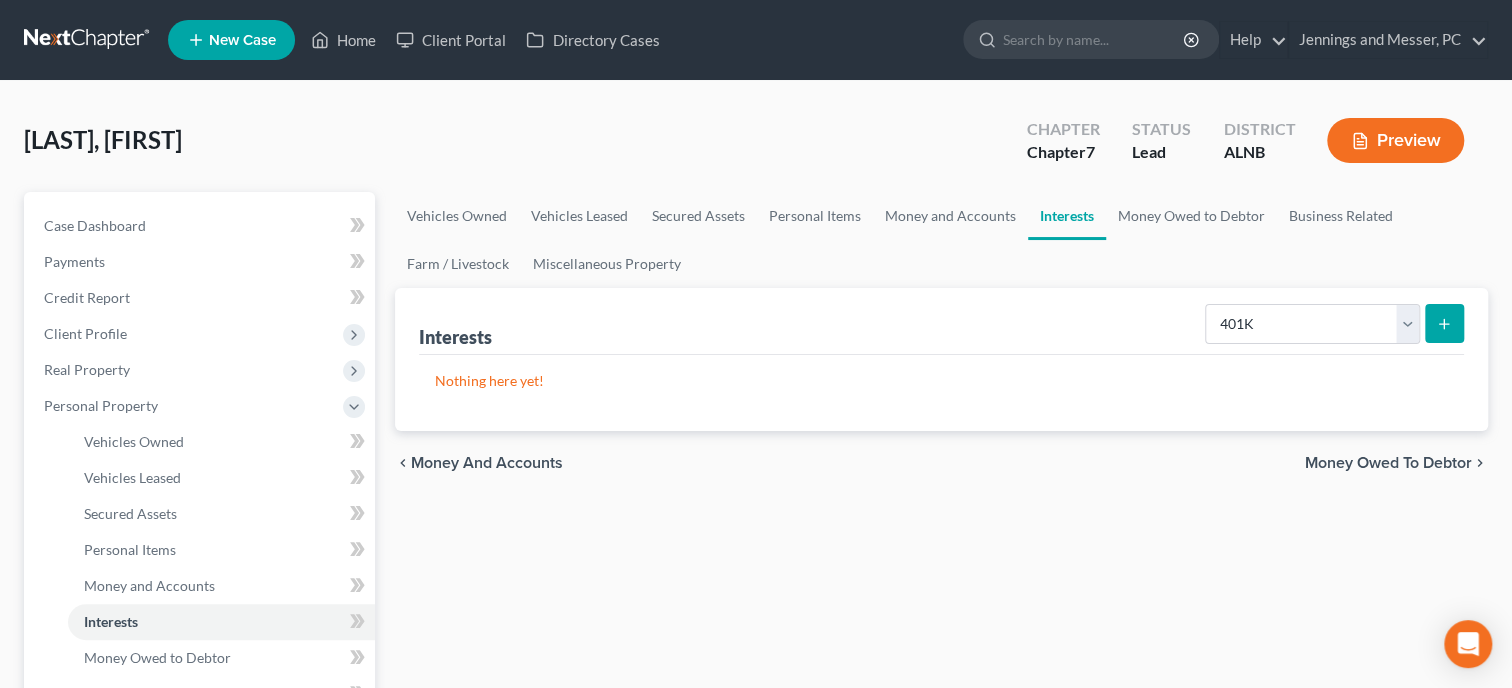 click at bounding box center [1444, 323] 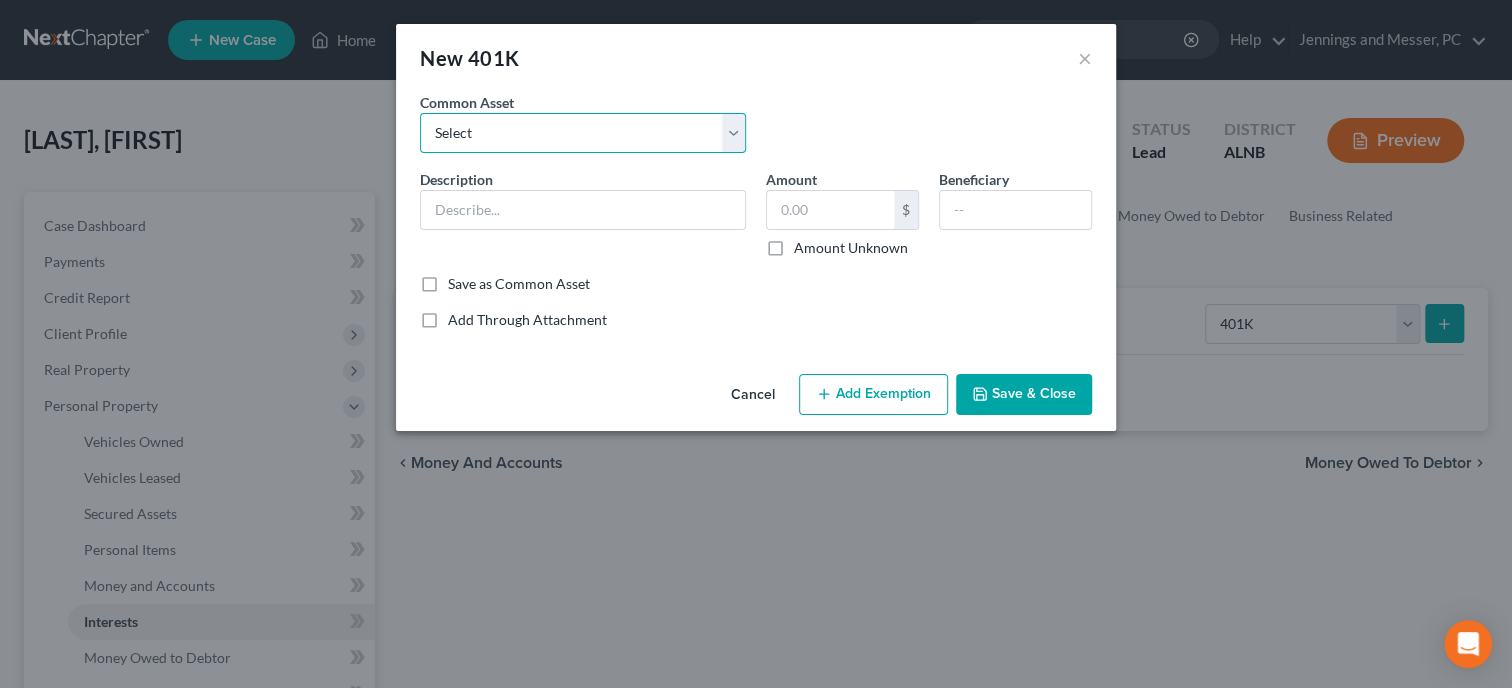 click on "Select 401K" at bounding box center [583, 133] 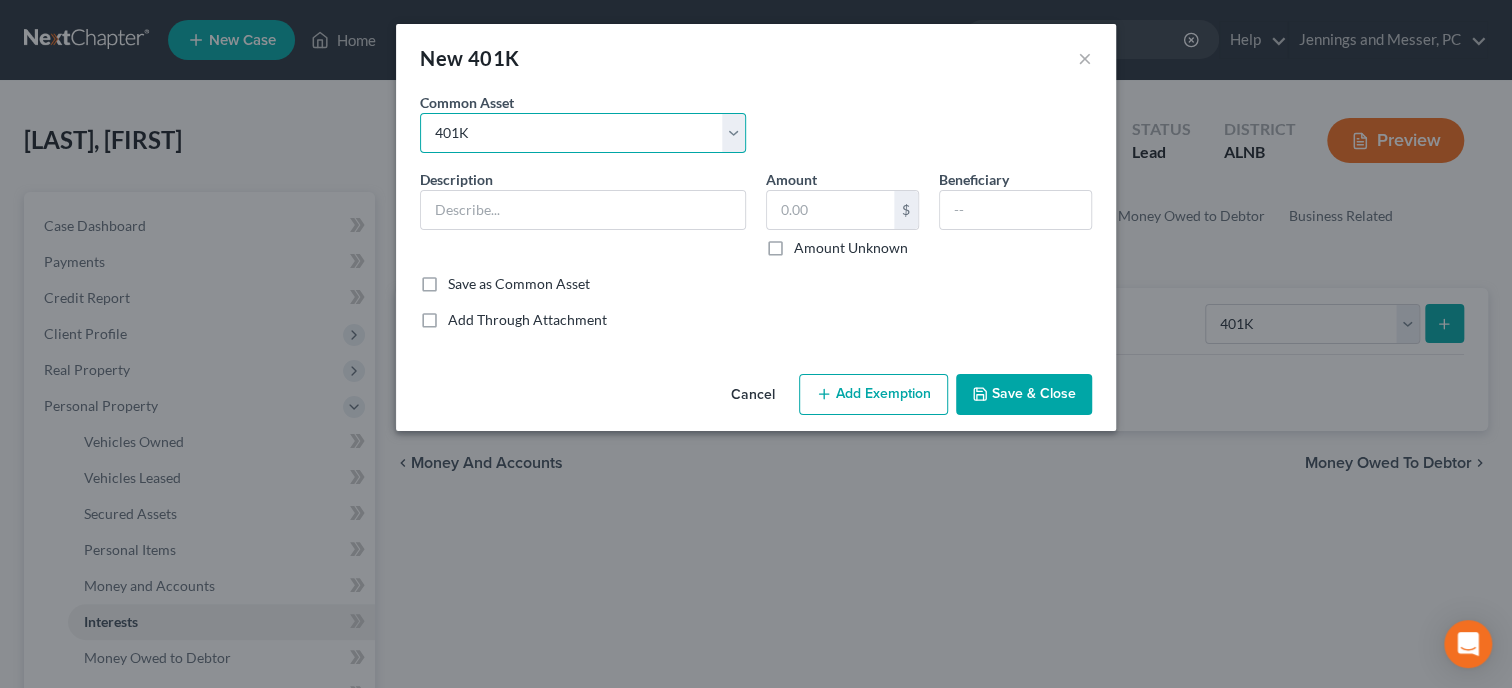 click on "401K" at bounding box center [0, 0] 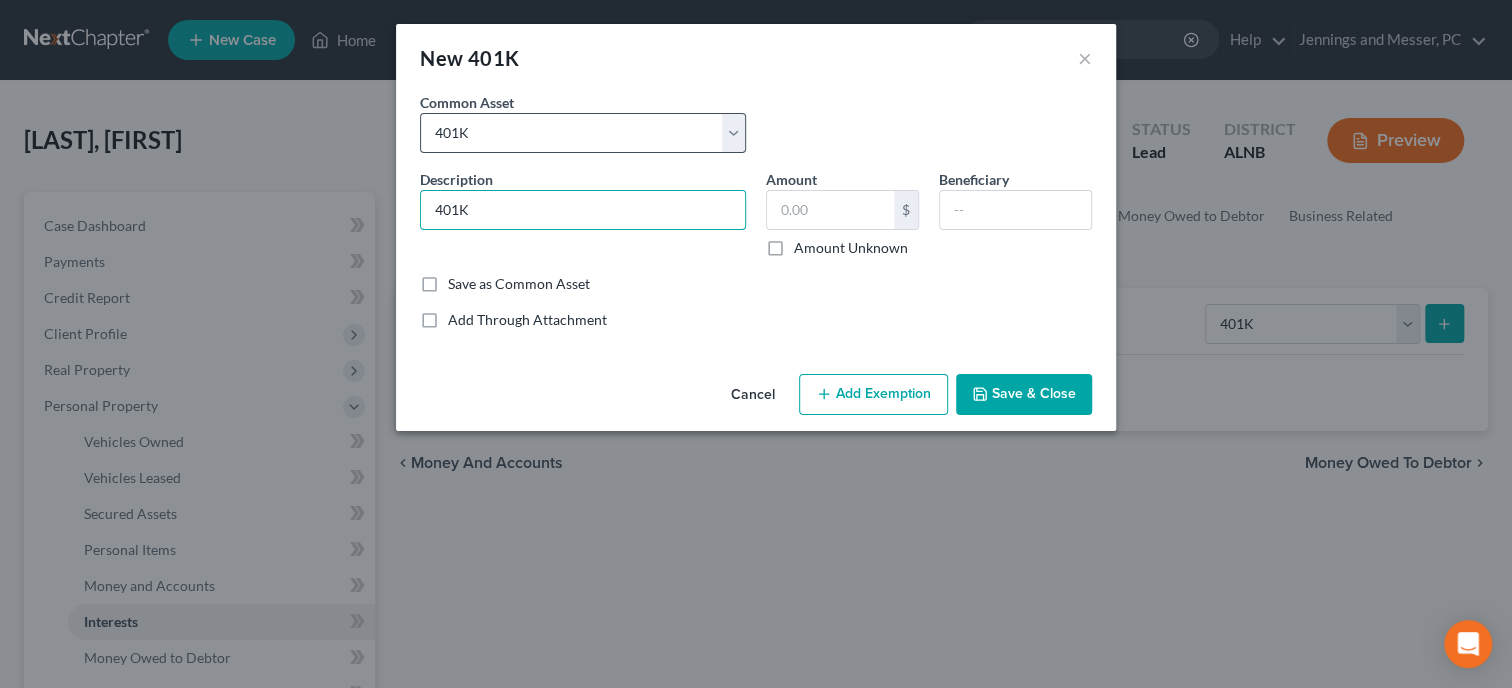 click on "401K" at bounding box center (583, 210) 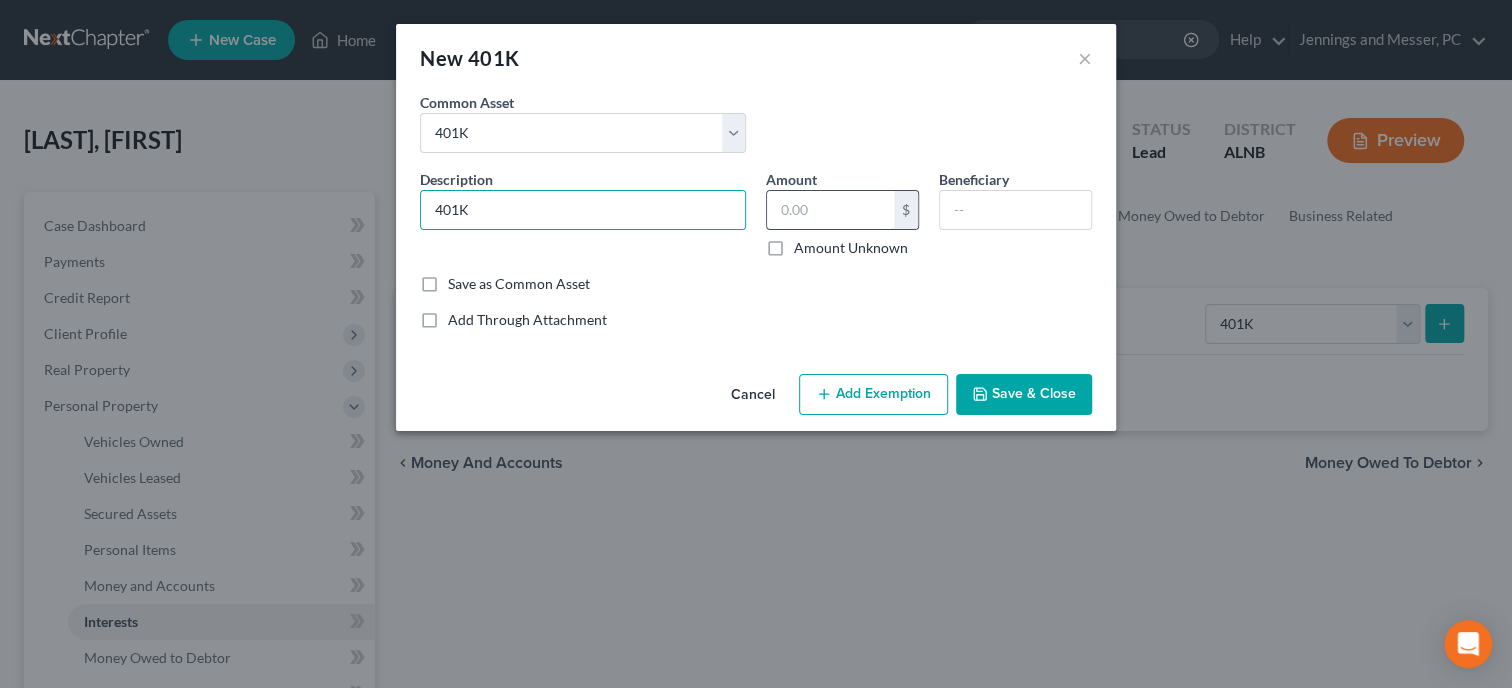 click at bounding box center (830, 210) 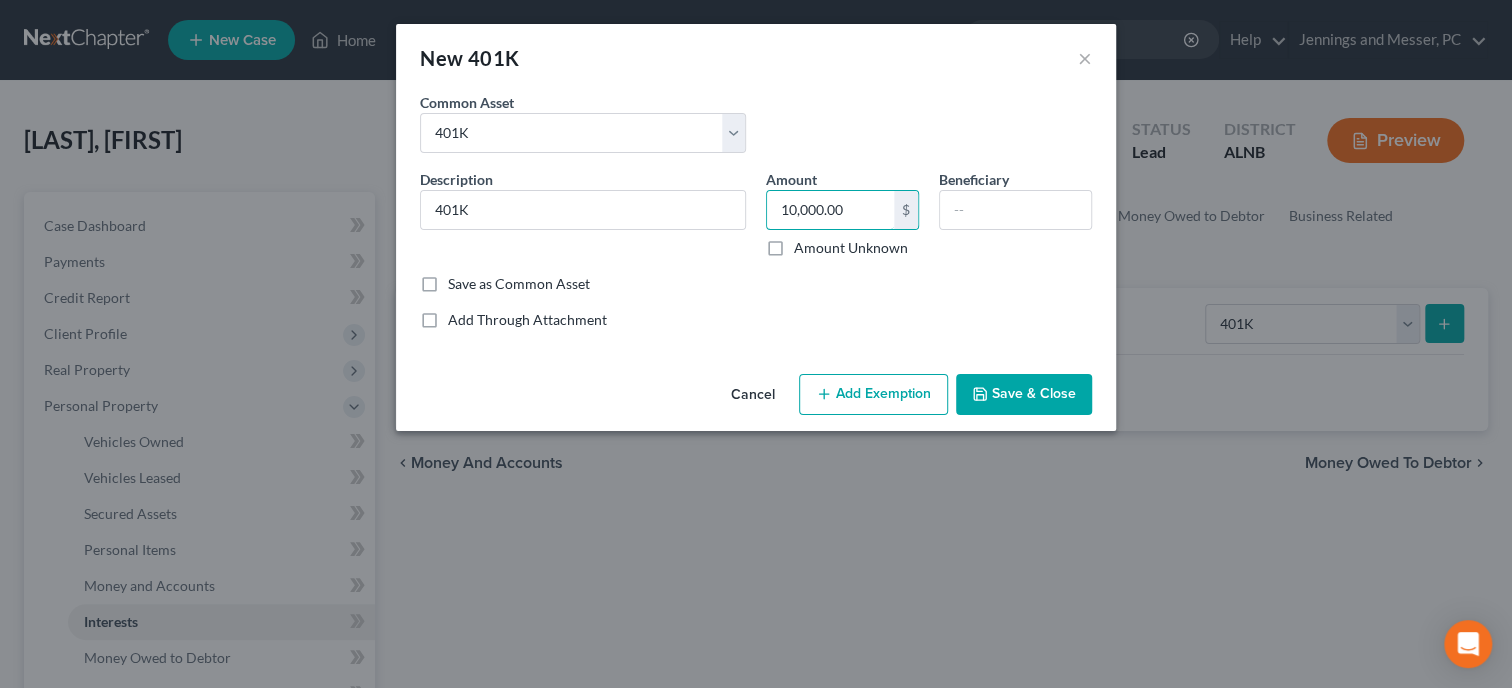 type on "10,000.00" 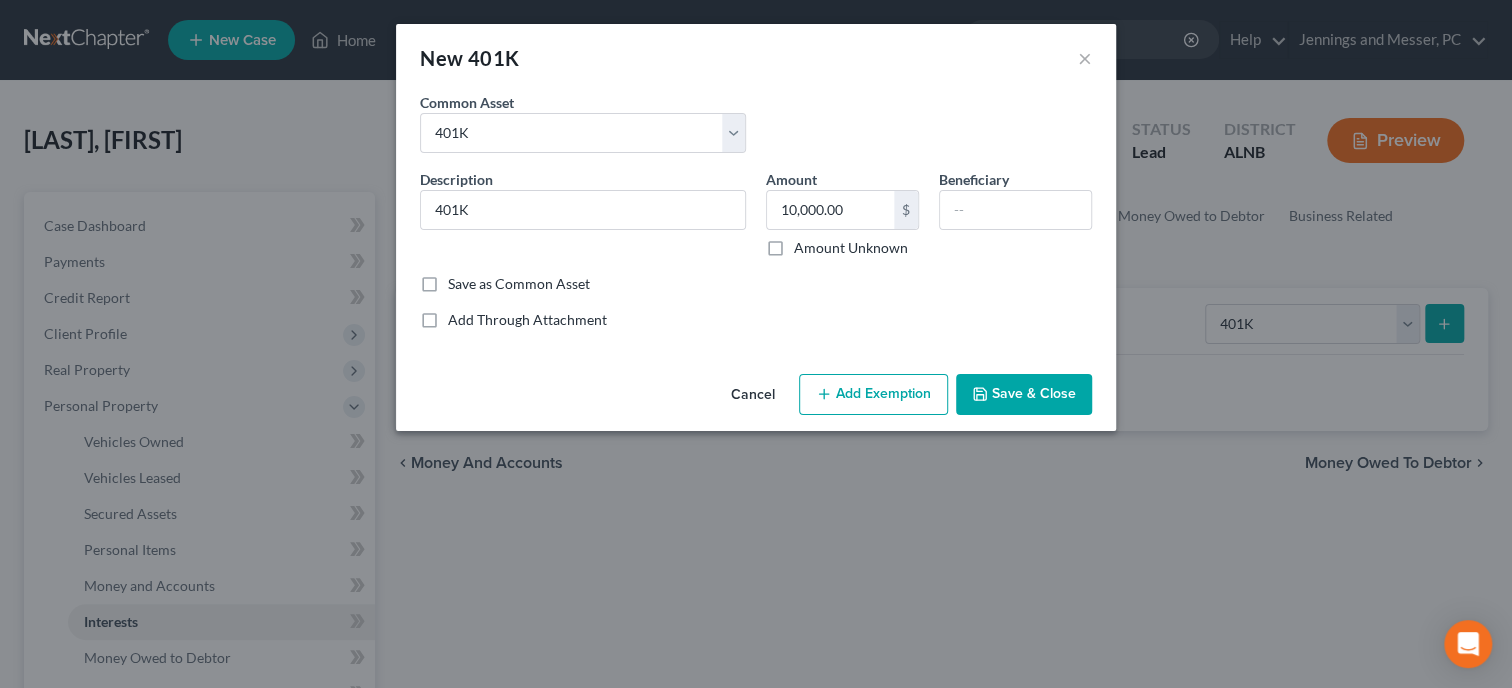 click on "Add Exemption" at bounding box center [873, 395] 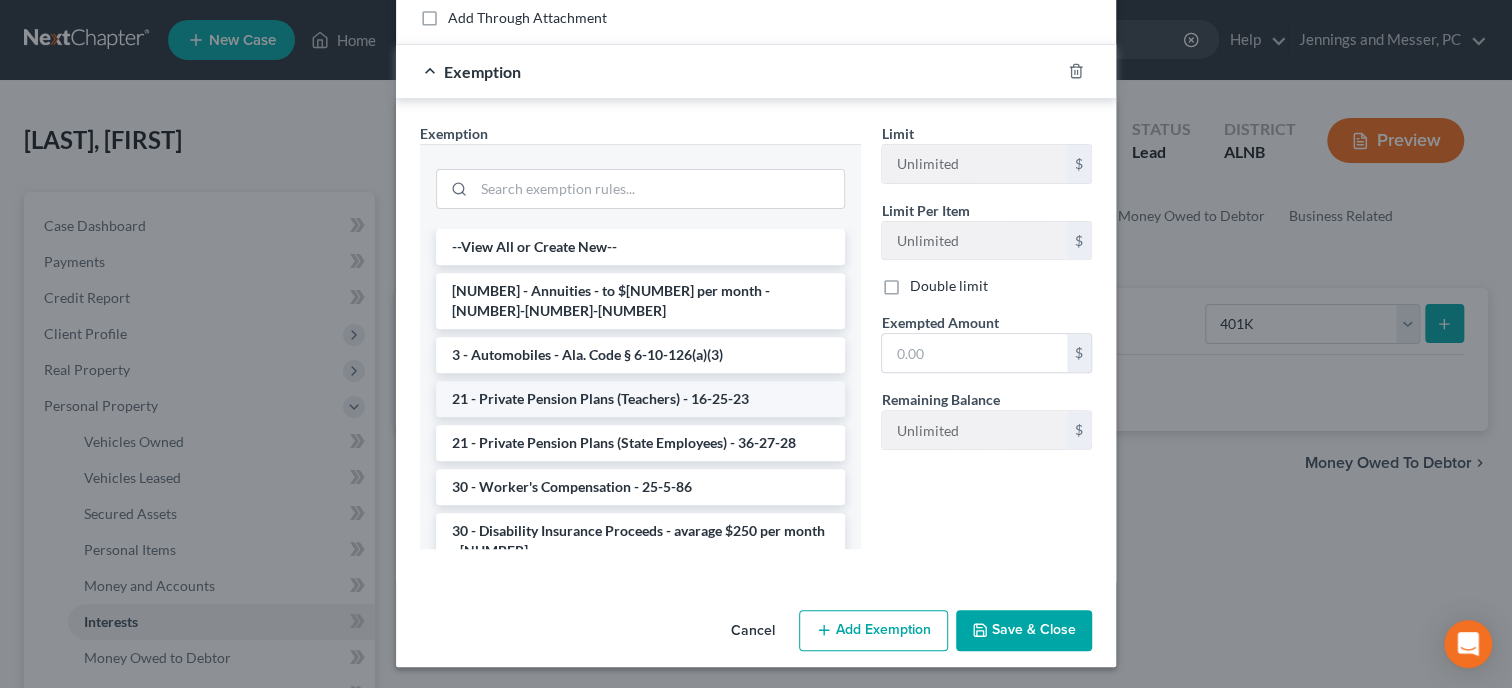 scroll, scrollTop: 303, scrollLeft: 0, axis: vertical 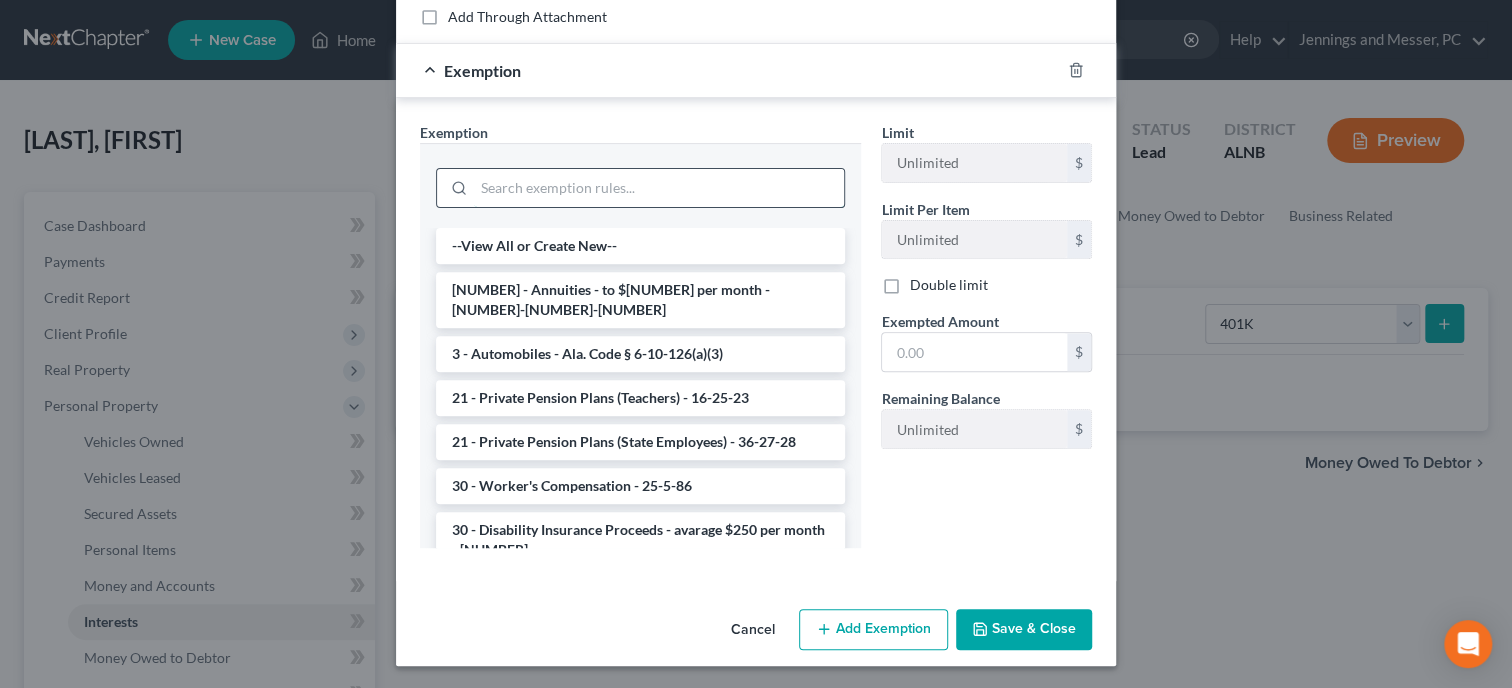 click at bounding box center [659, 188] 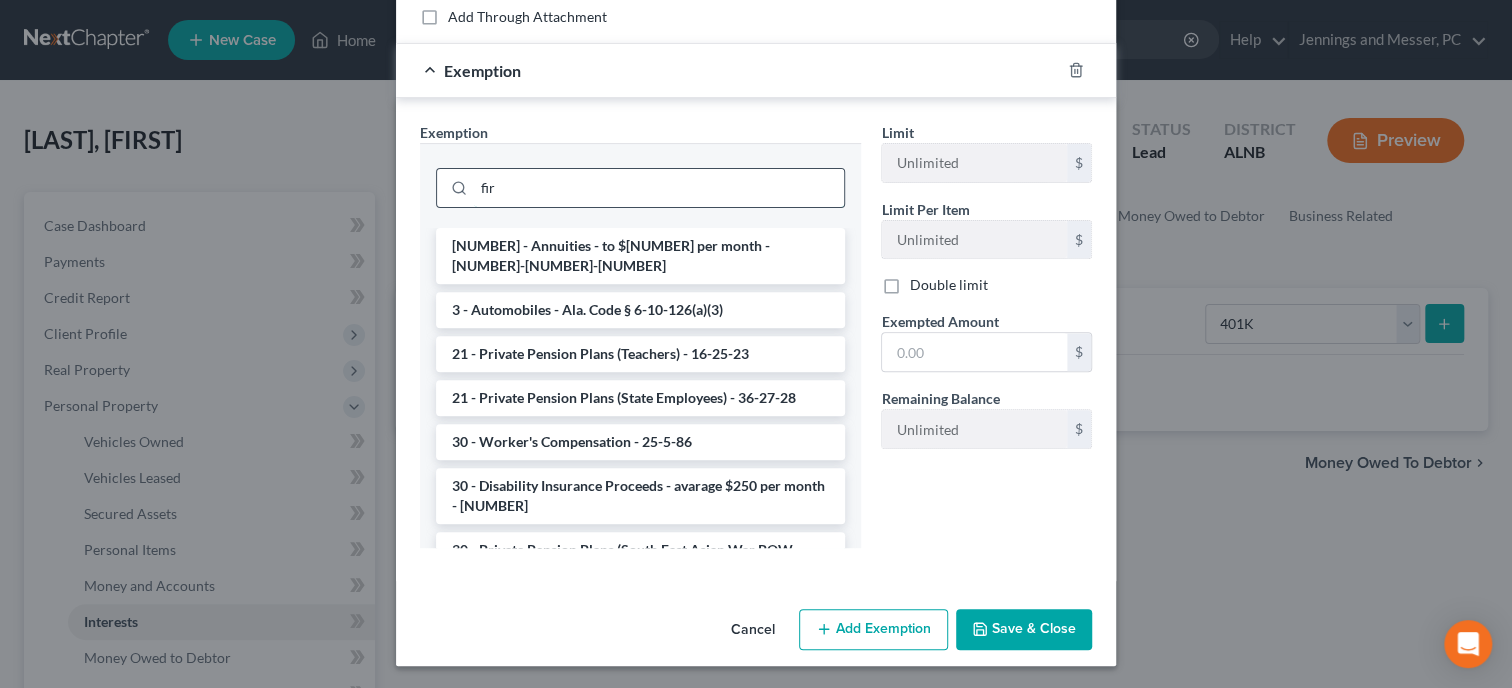 scroll, scrollTop: 204, scrollLeft: 0, axis: vertical 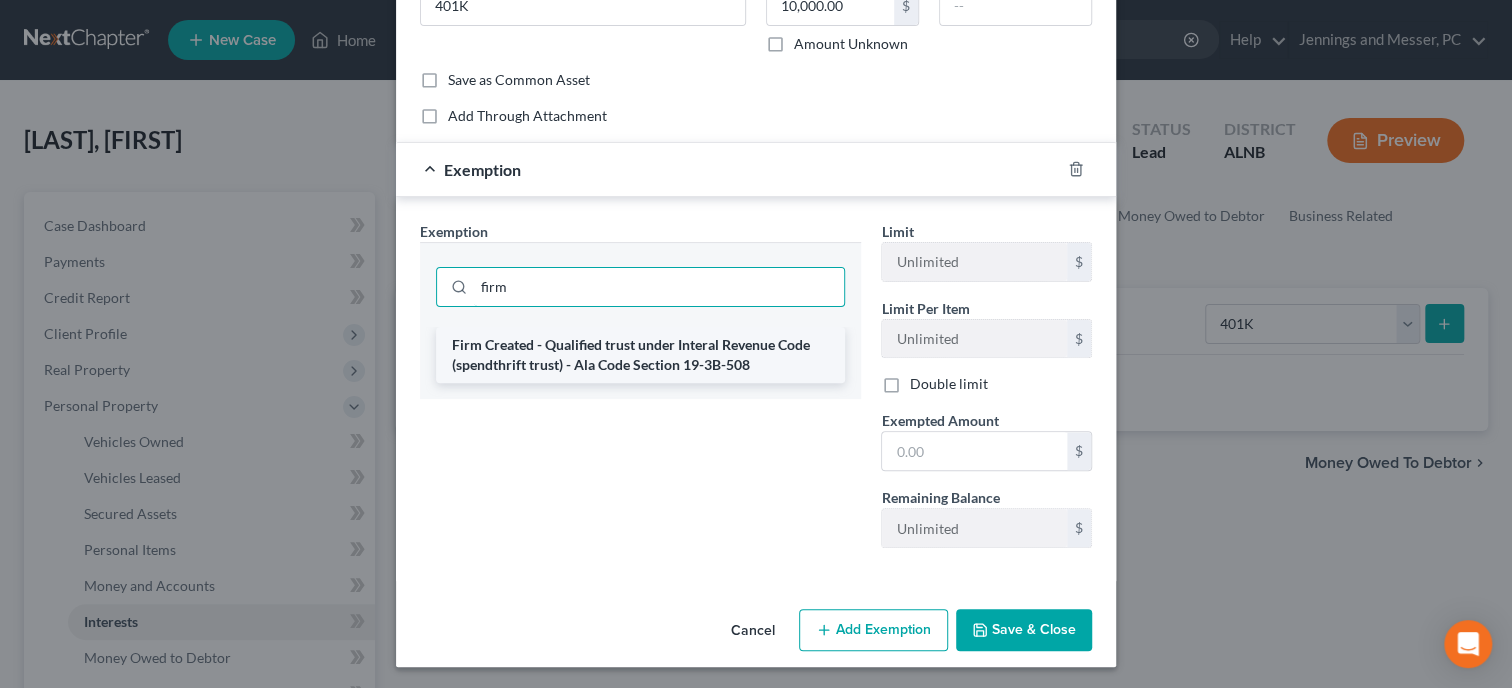 type on "firm" 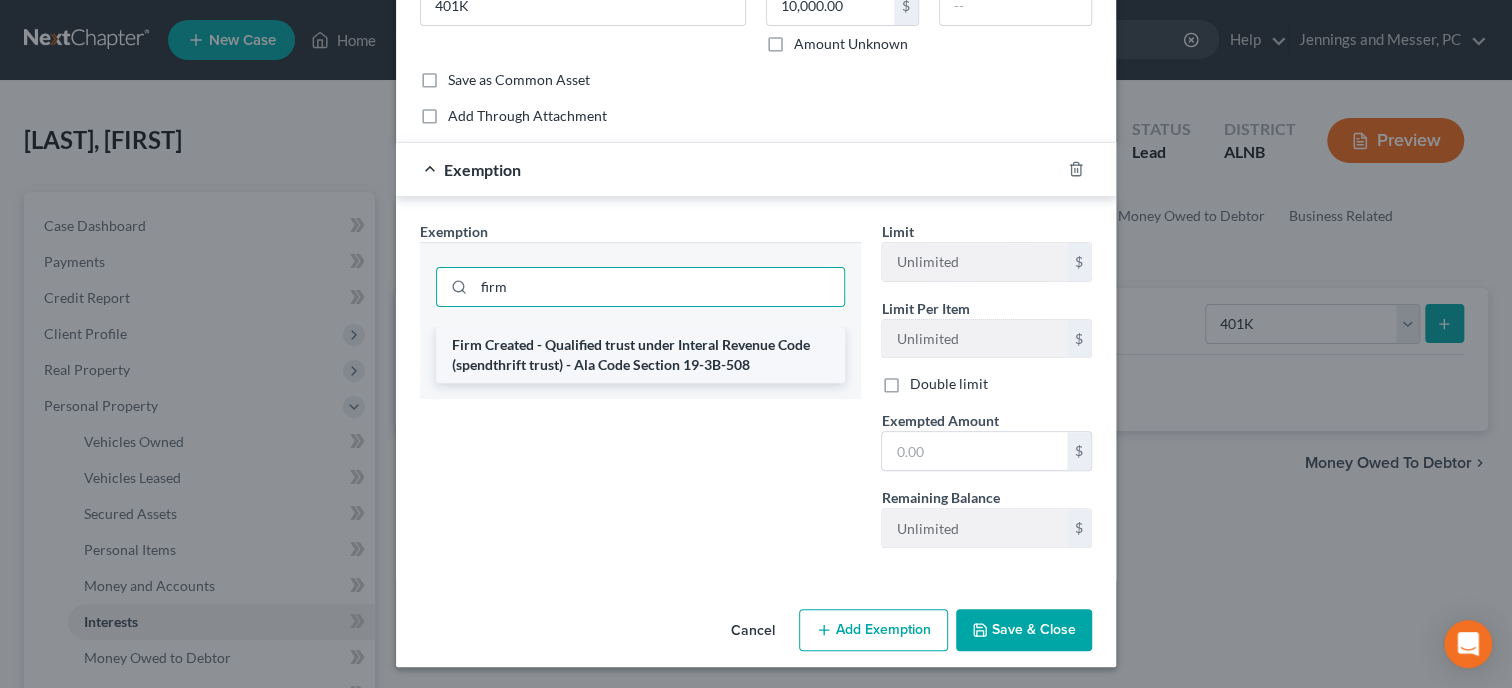 click on "Firm Created - Qualified trust under Interal Revenue Code (spendthrift trust) - Ala Code Section 19-3B-508" at bounding box center [640, 355] 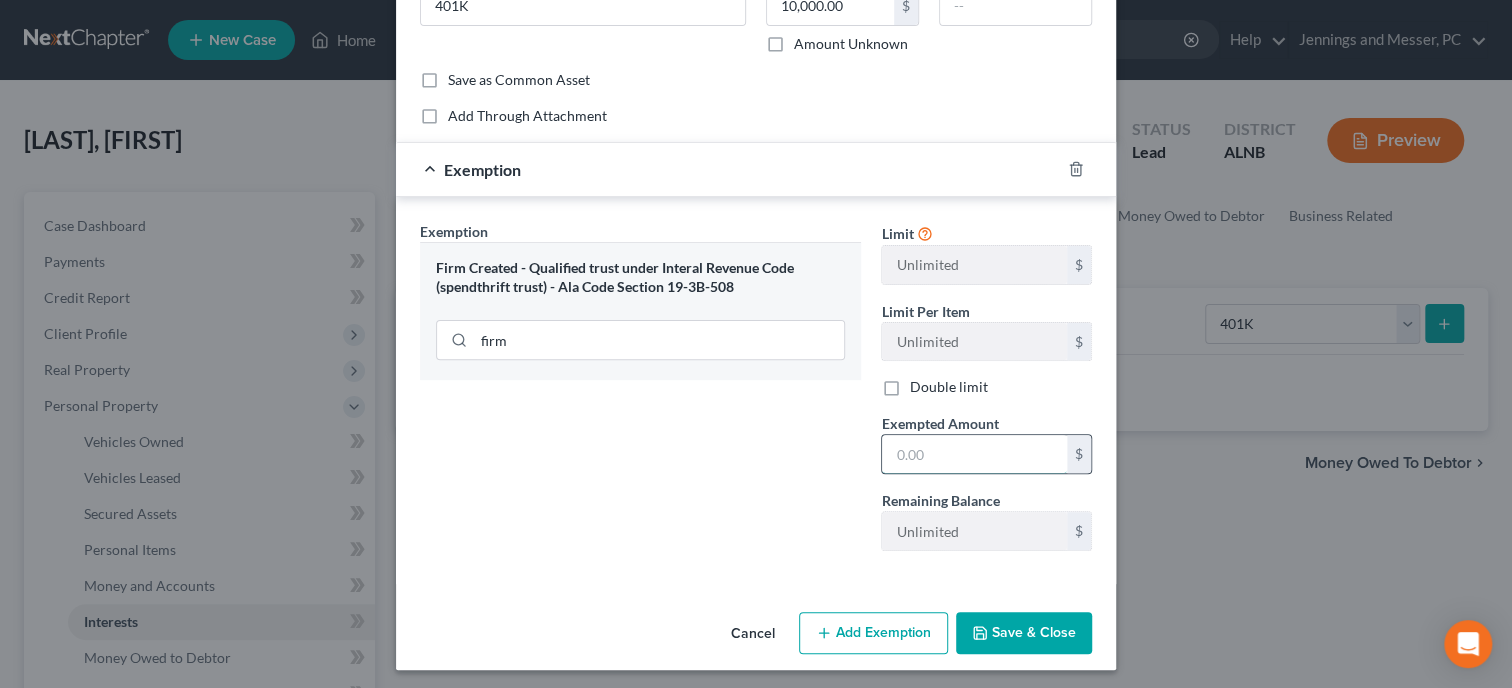 click at bounding box center [974, 454] 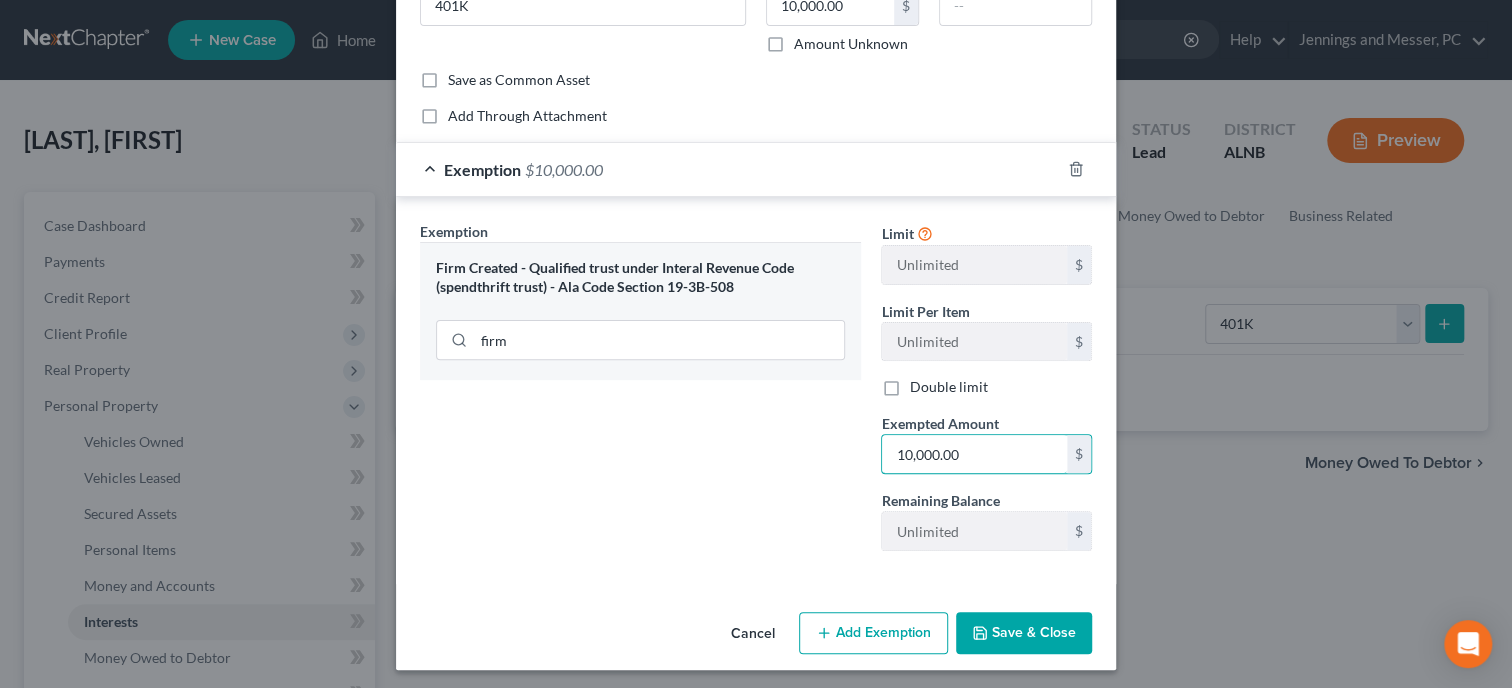 type on "10,000.00" 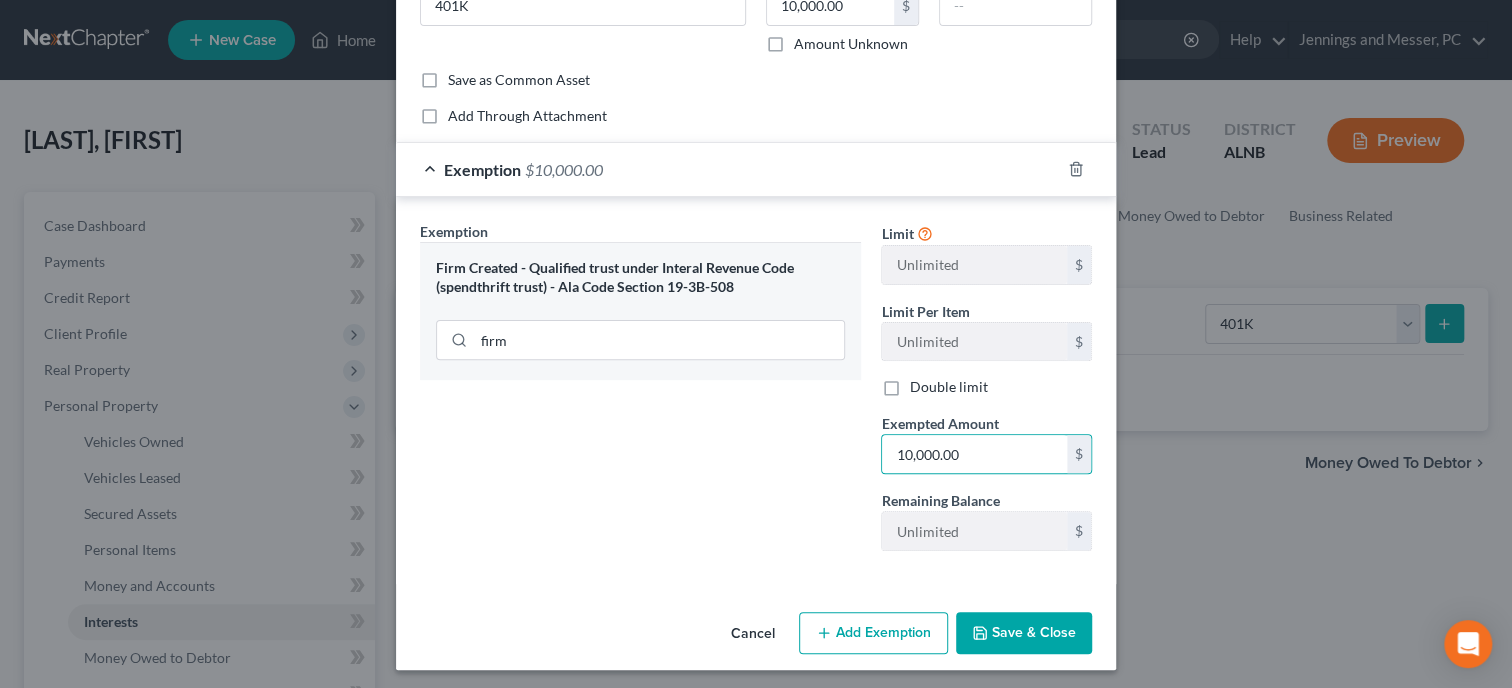 click on "Exemption Set must be selected for CA.
Exemption
*
Firm Created - Qualified trust under Interal Revenue Code (spendthrift trust) - Ala Code Section 19-3B-508         firm" at bounding box center (640, 394) 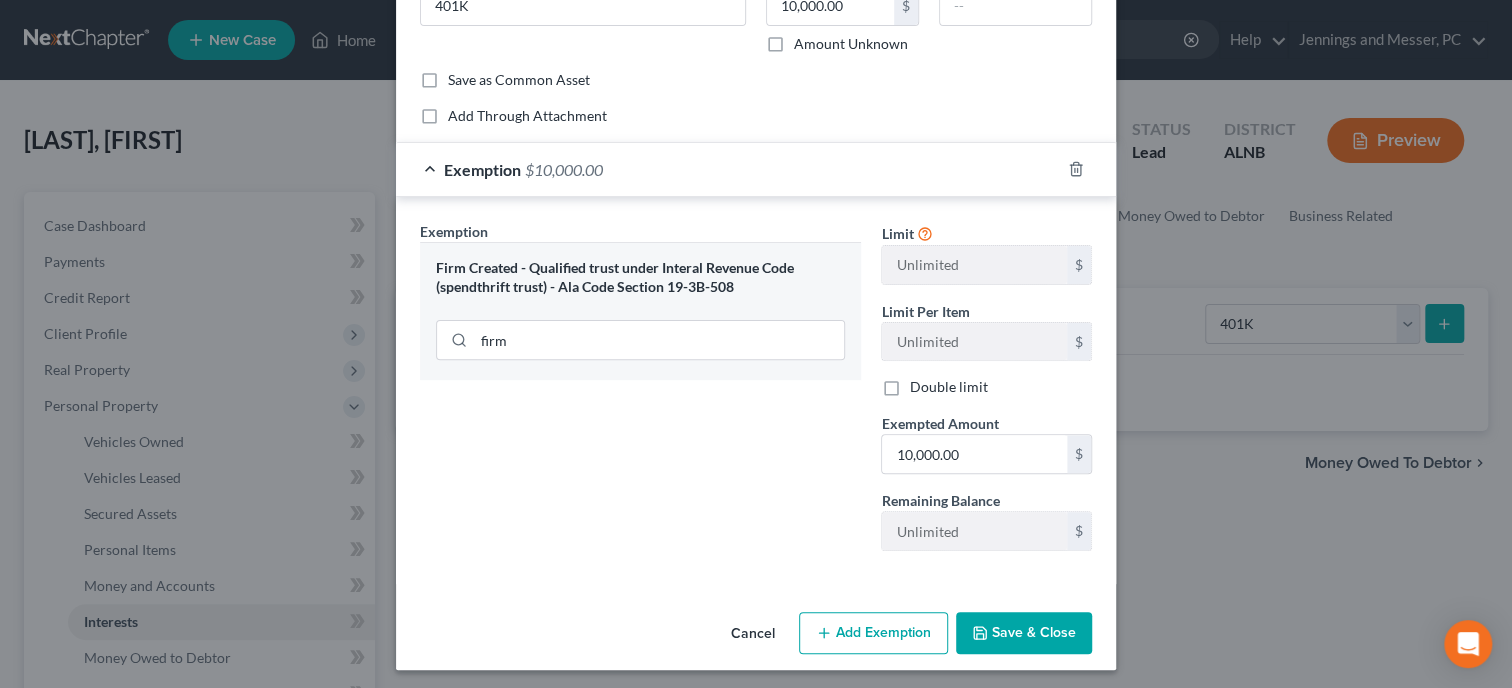 click on "Save & Close" at bounding box center (1024, 633) 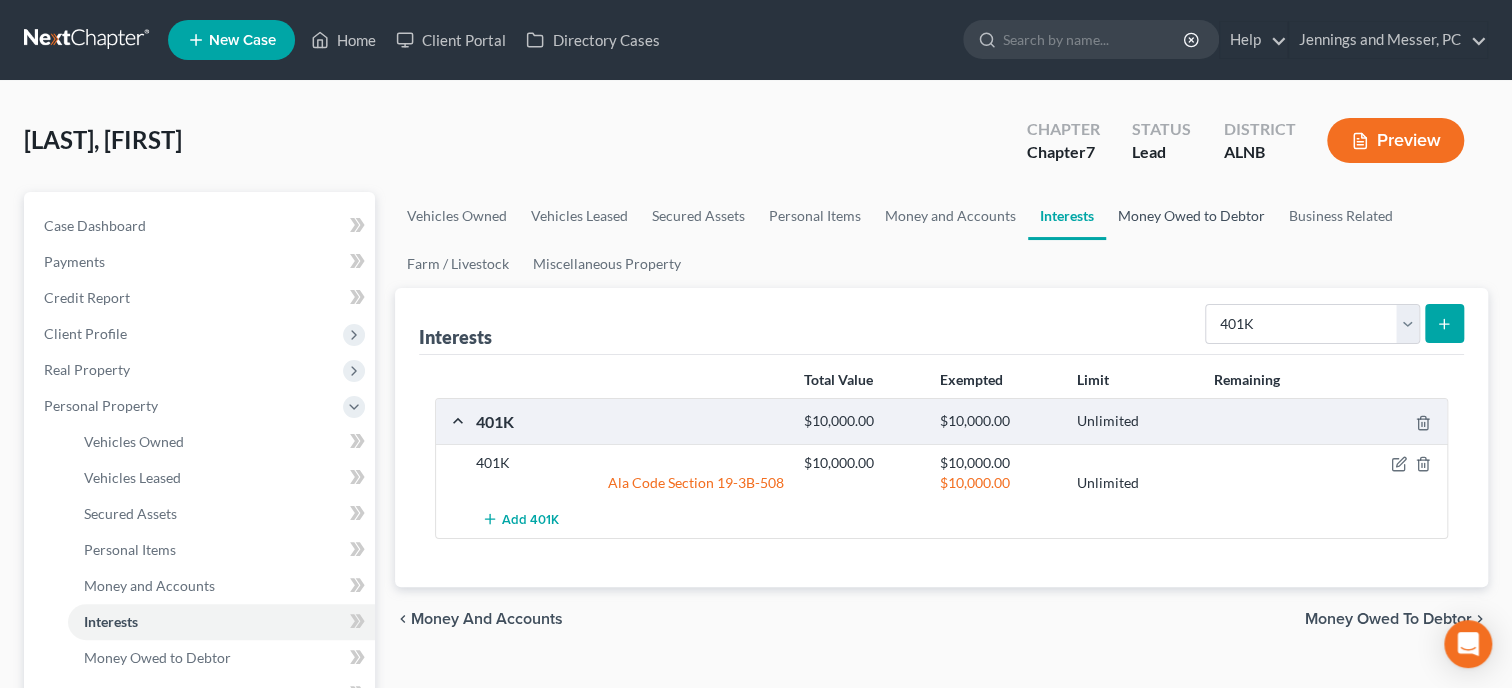 click on "Money Owed to Debtor" at bounding box center (1191, 216) 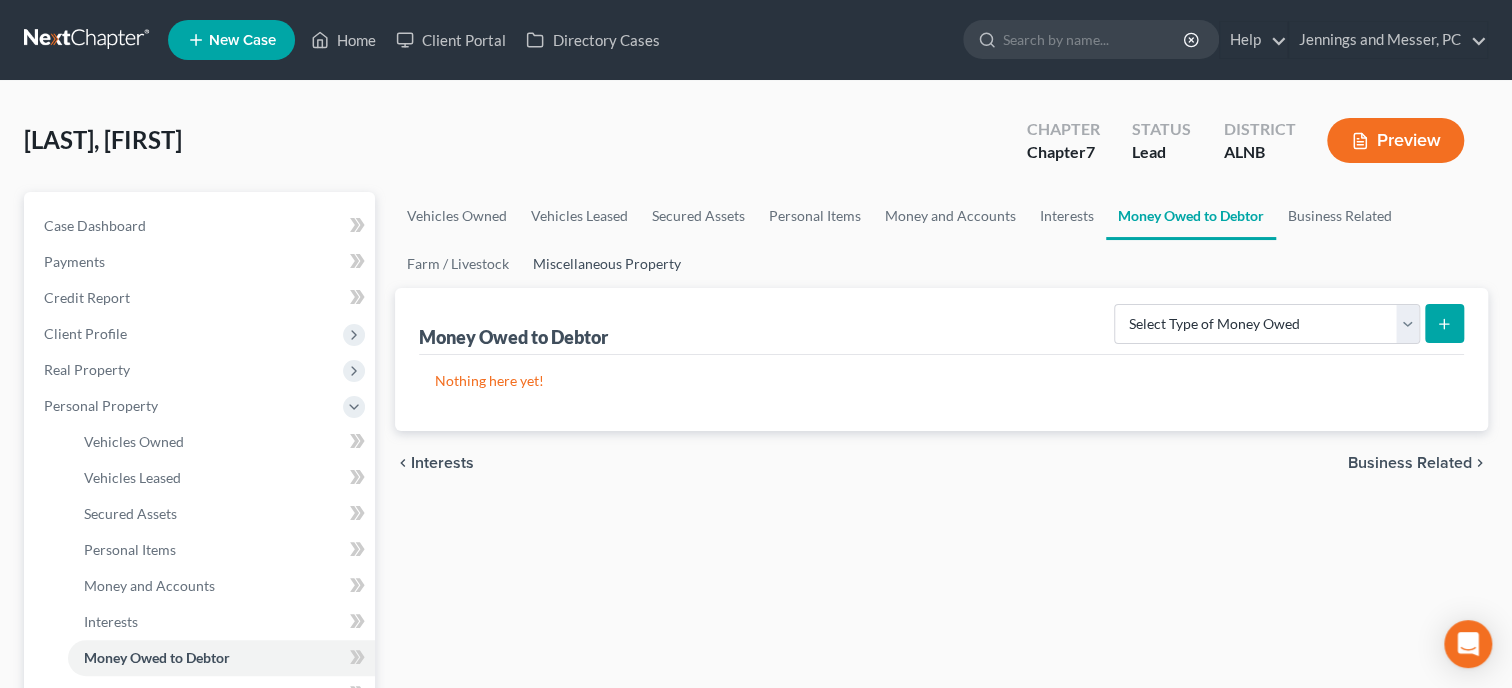 click on "Miscellaneous Property" at bounding box center [607, 264] 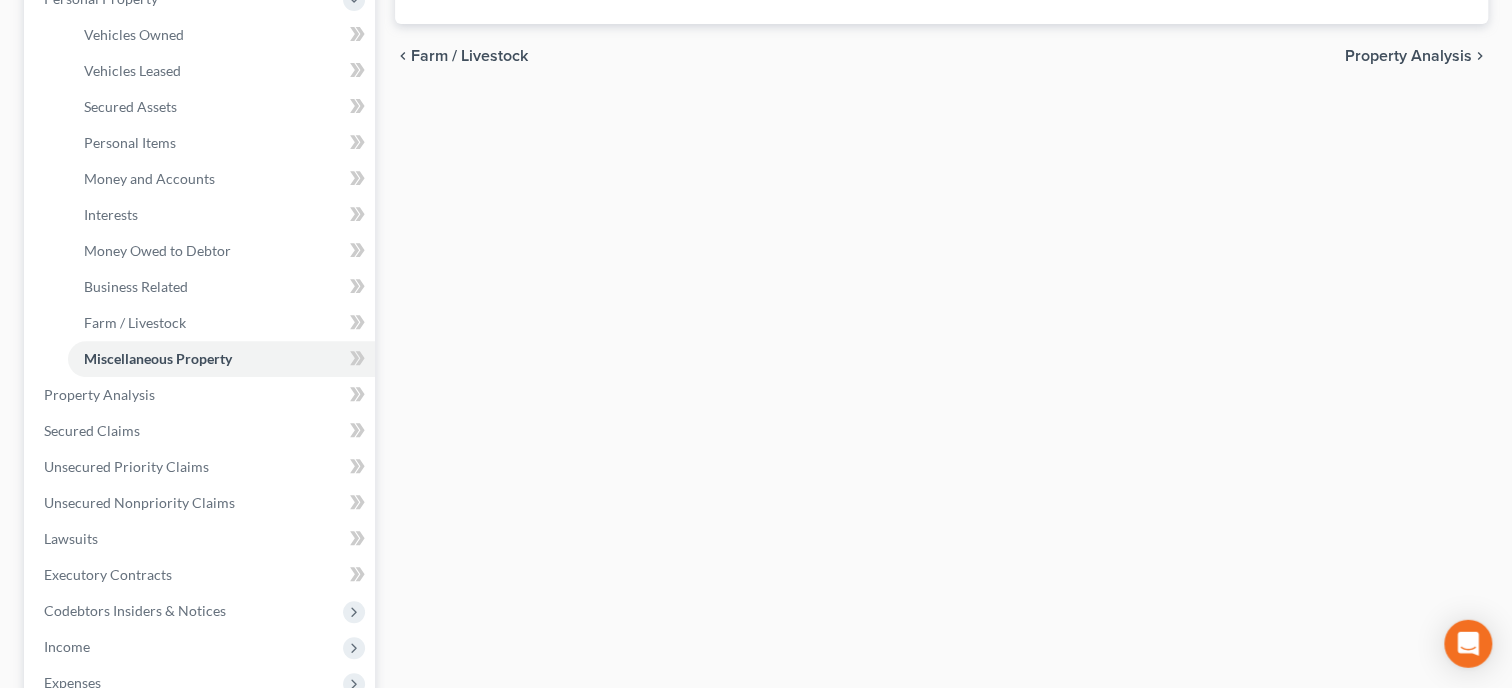 scroll, scrollTop: 411, scrollLeft: 0, axis: vertical 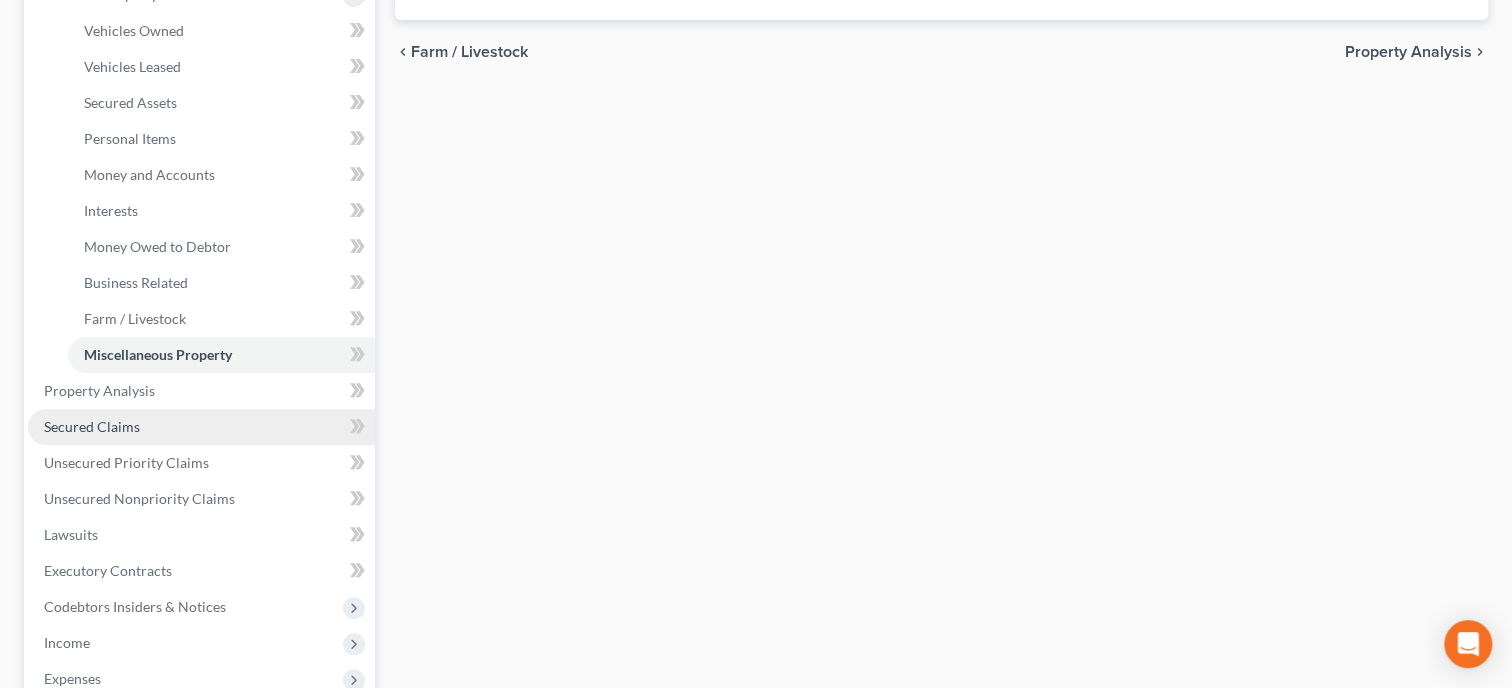click on "Secured Claims" at bounding box center (201, 427) 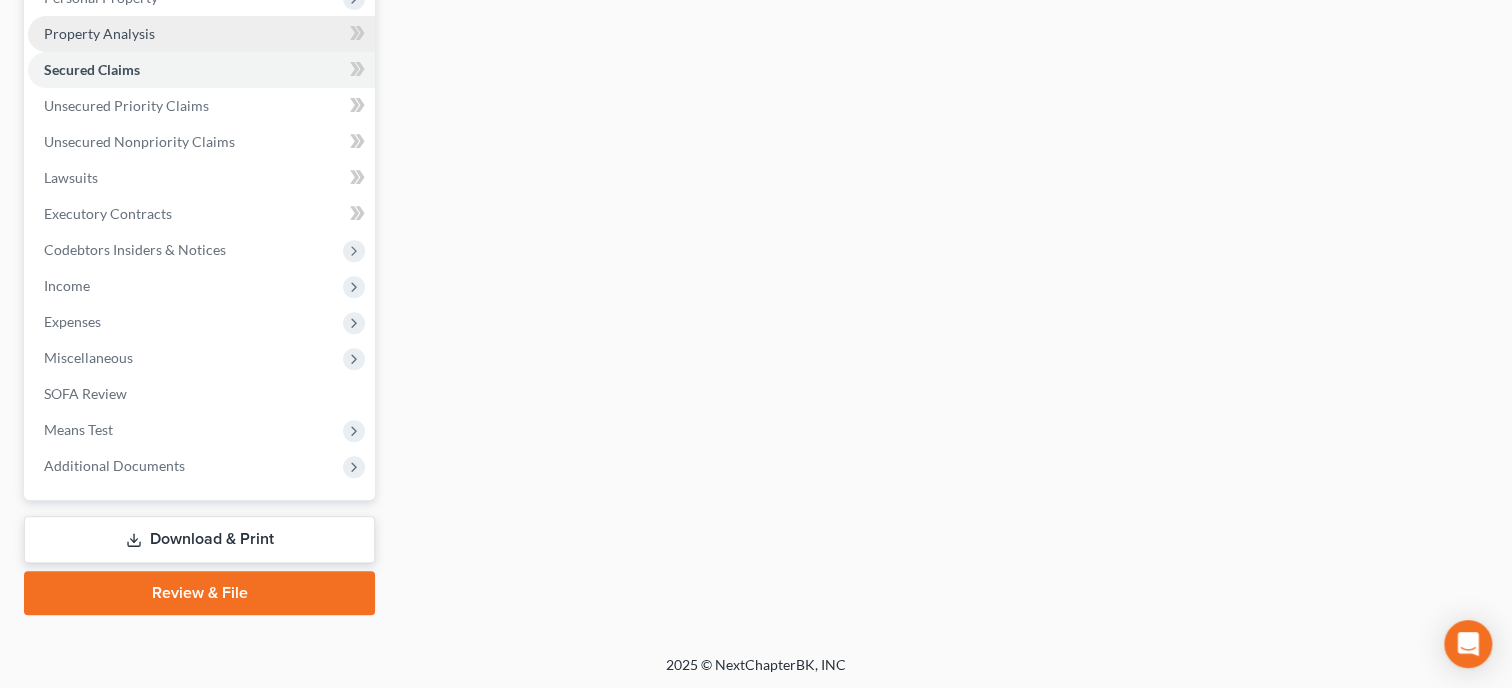 scroll, scrollTop: 305, scrollLeft: 0, axis: vertical 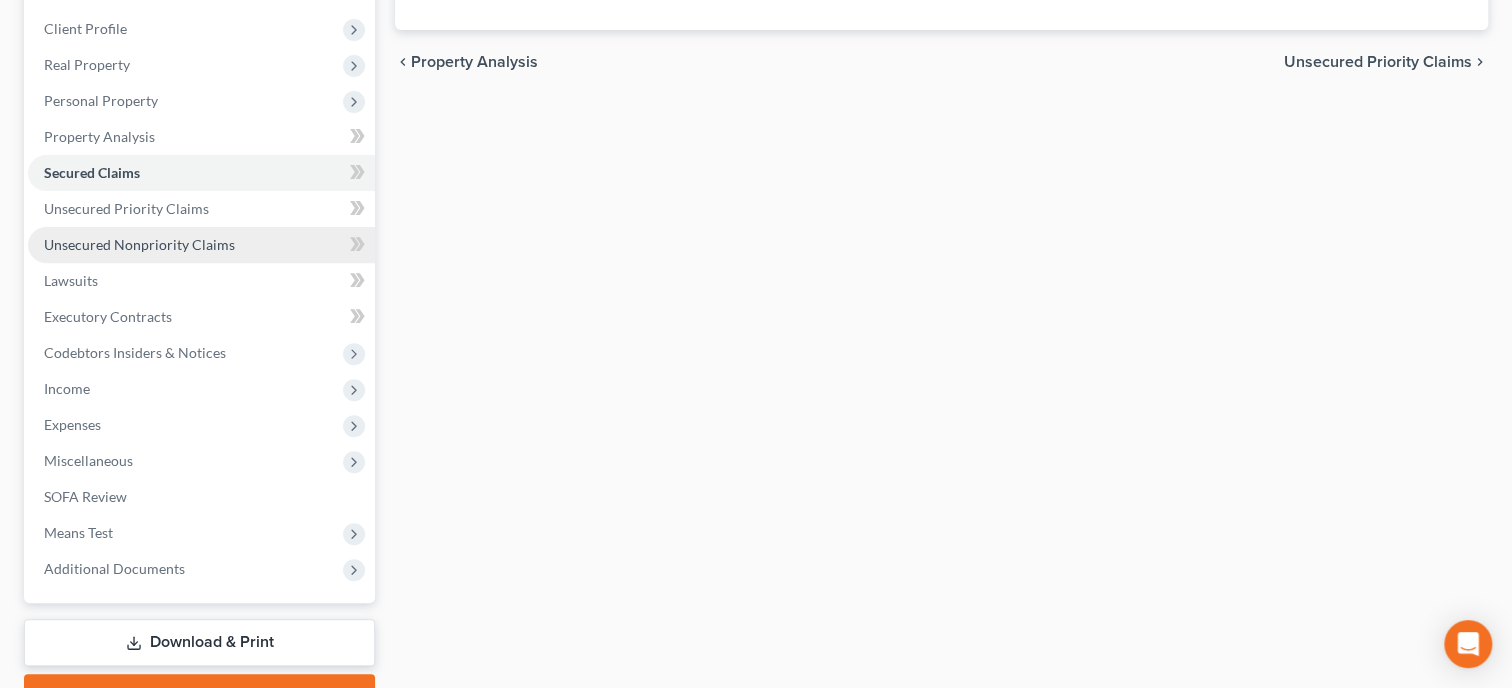 click on "Unsecured Nonpriority Claims" at bounding box center [201, 245] 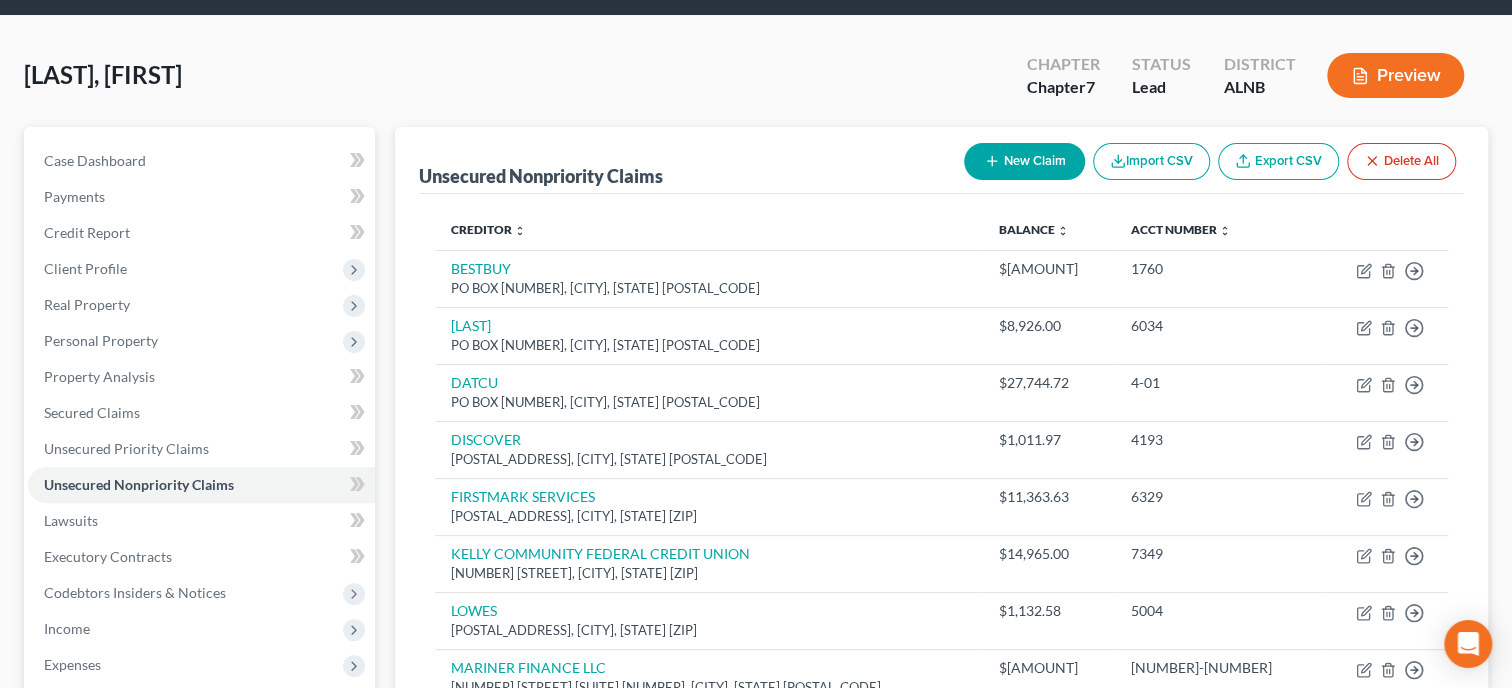 scroll, scrollTop: 102, scrollLeft: 0, axis: vertical 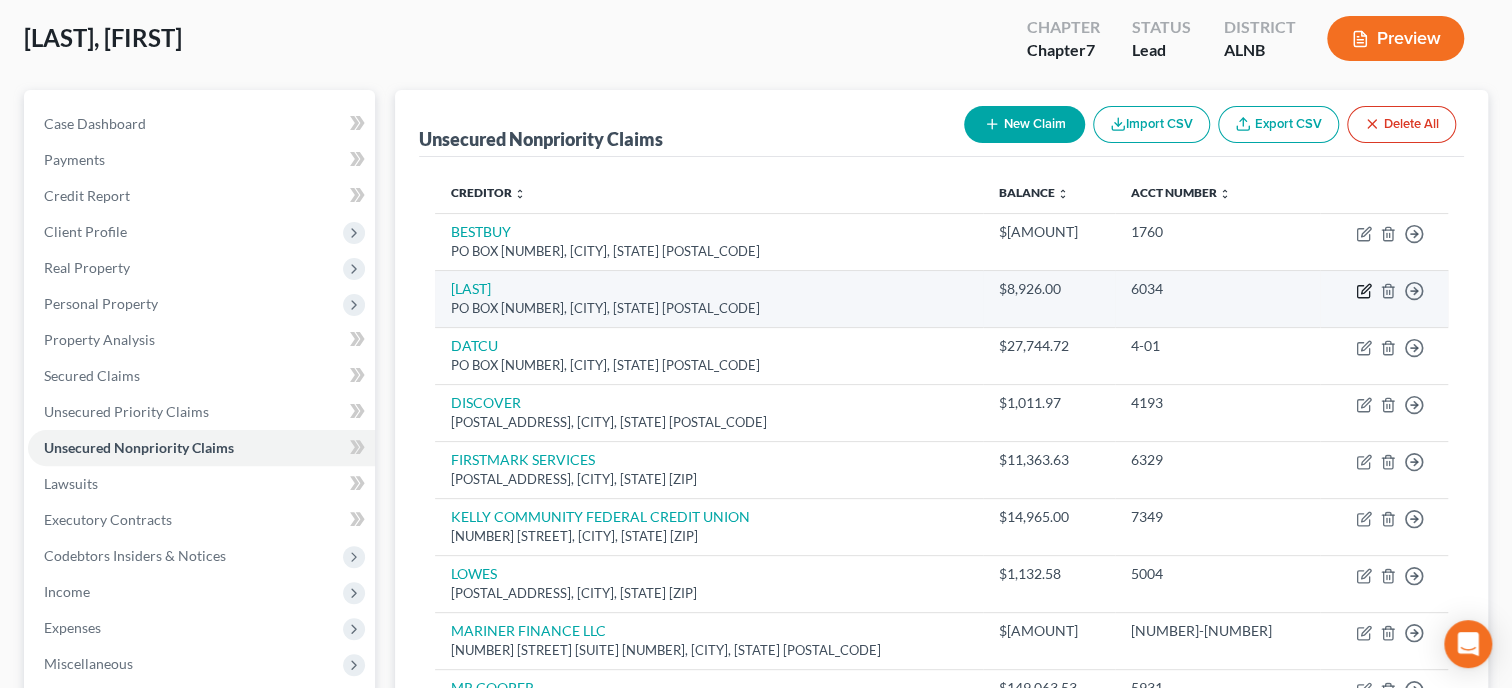 click 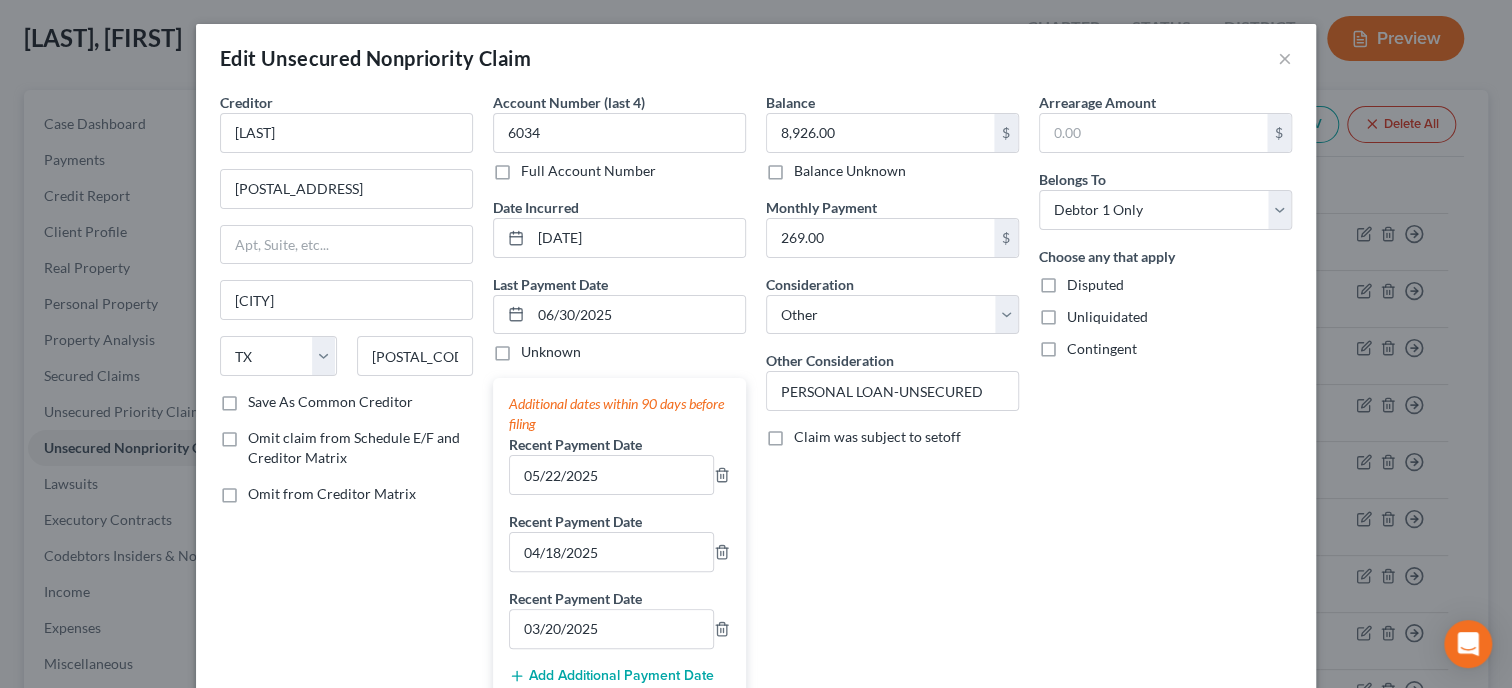 scroll, scrollTop: 286, scrollLeft: 0, axis: vertical 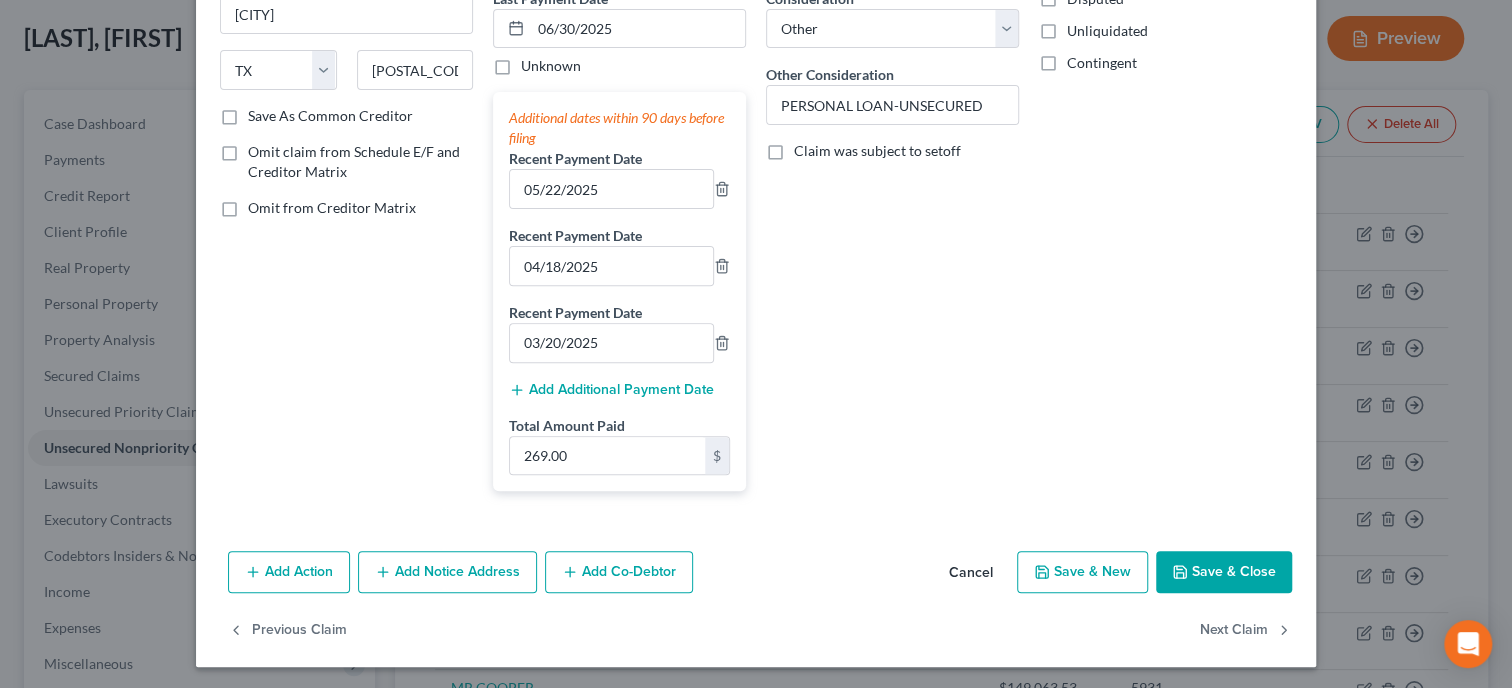 click on "Save & Close" at bounding box center (1224, 572) 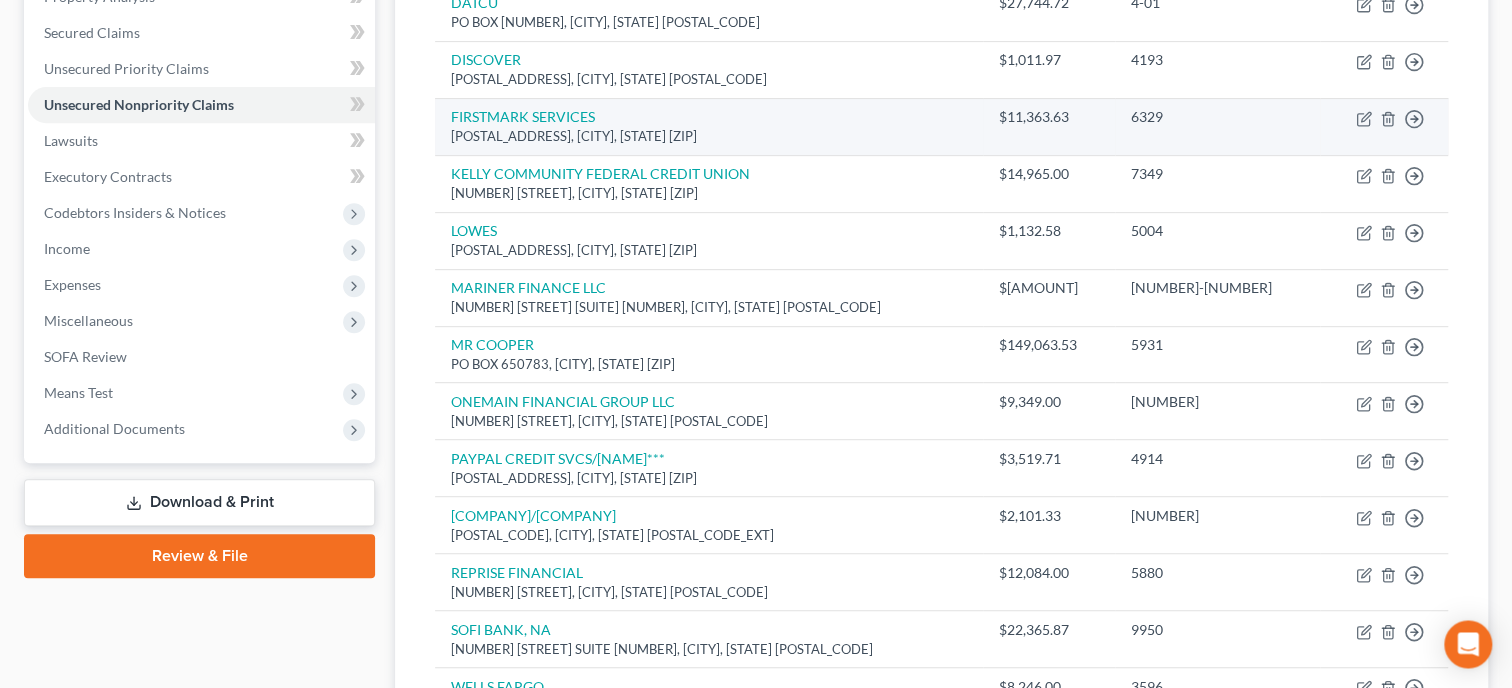 scroll, scrollTop: 411, scrollLeft: 0, axis: vertical 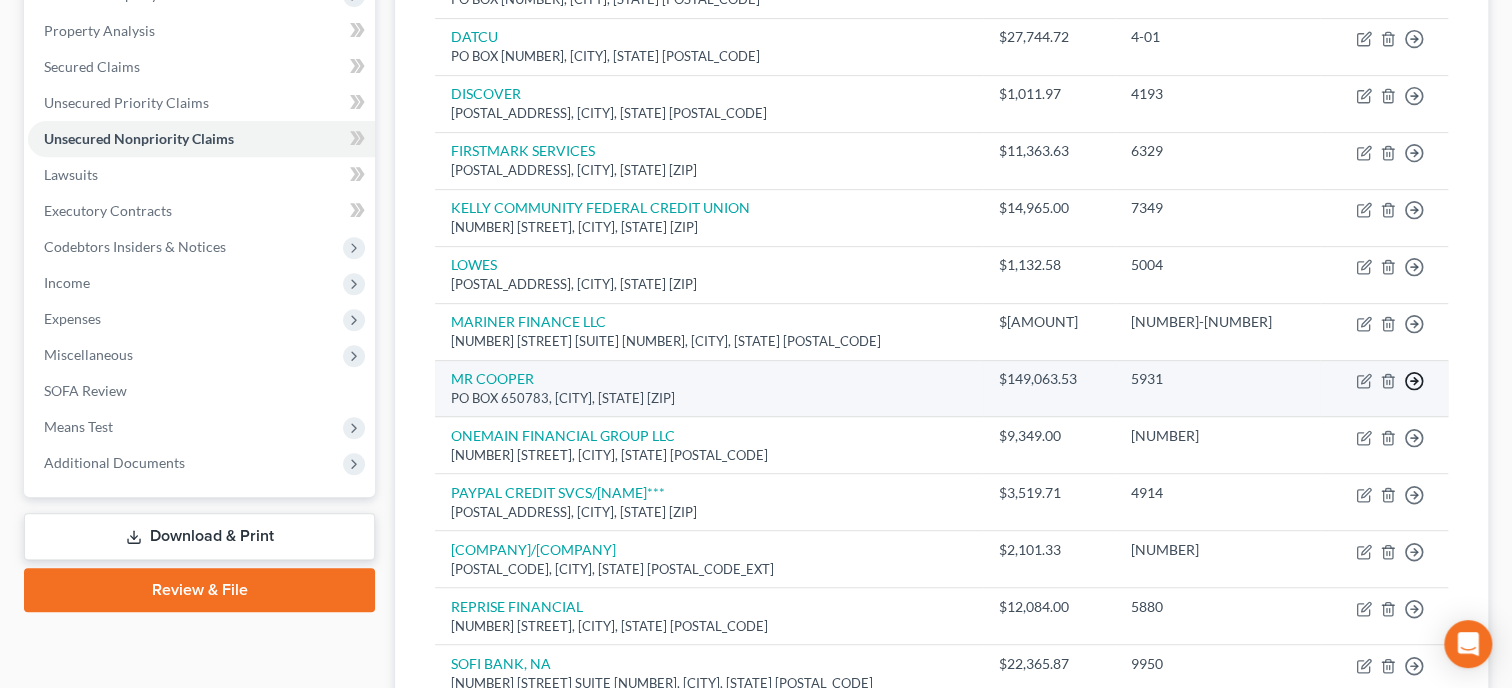 click 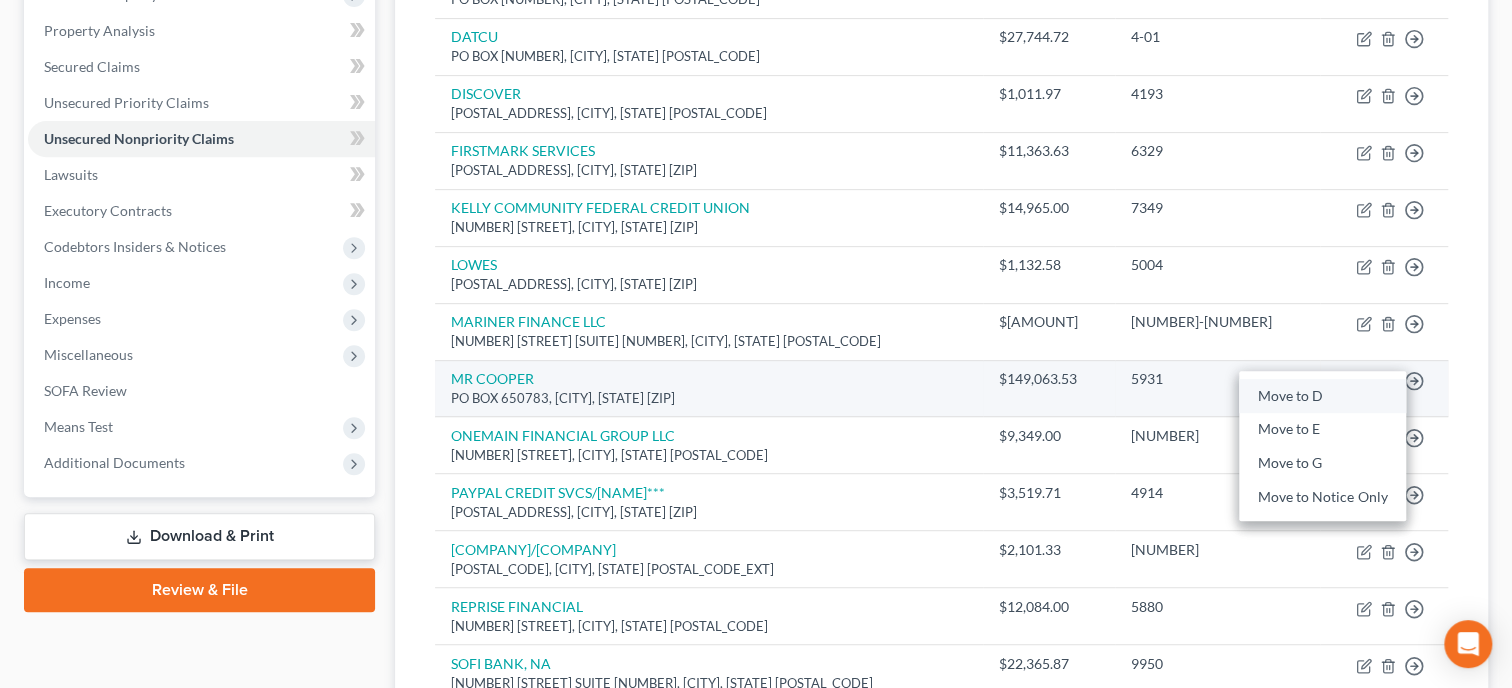 click on "Move to D" at bounding box center (1322, 396) 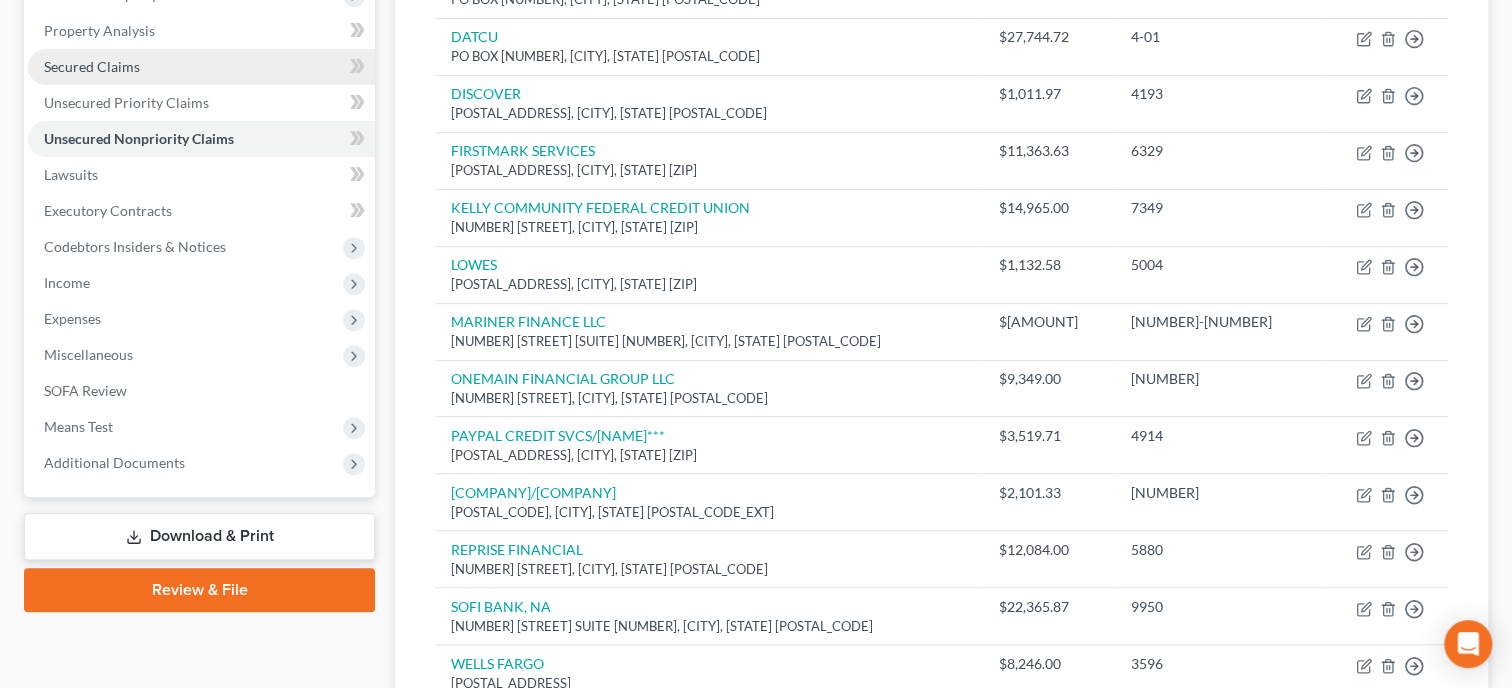 click on "Secured Claims" at bounding box center [201, 67] 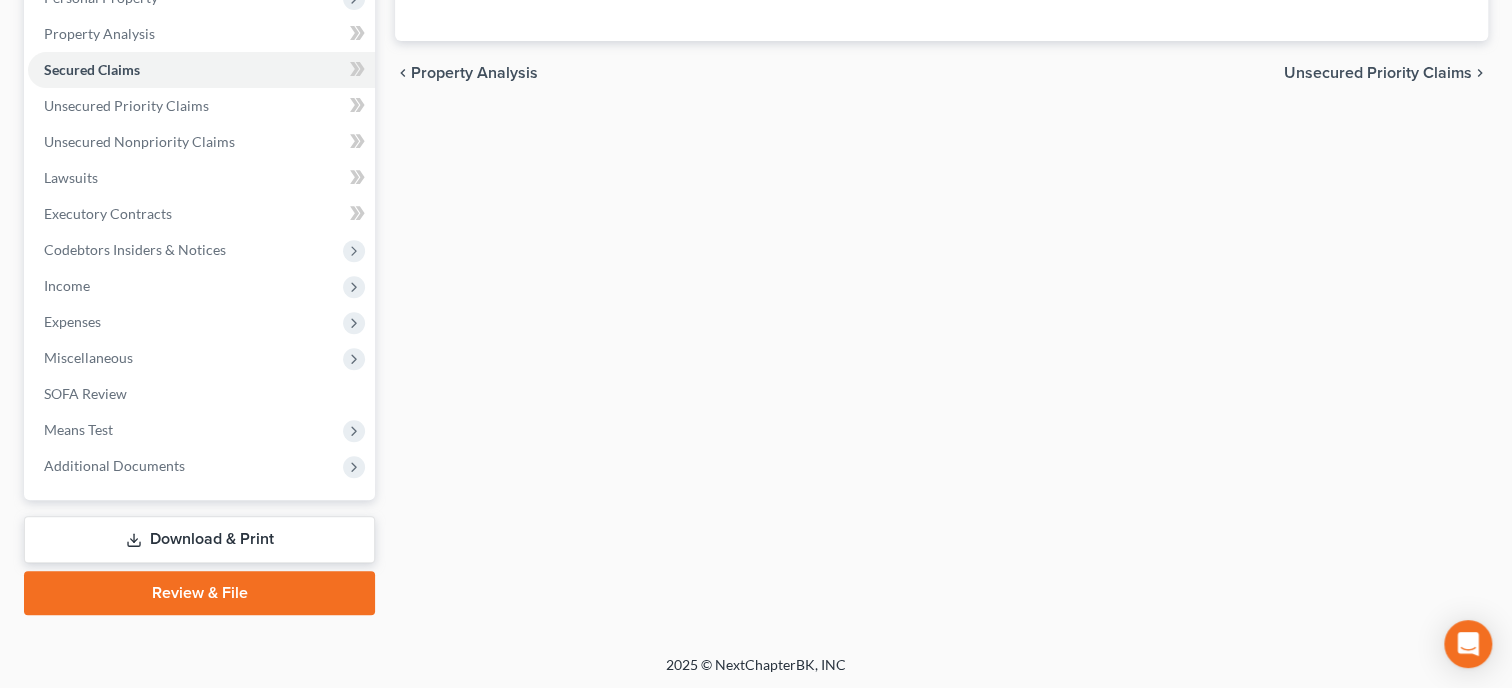 scroll, scrollTop: 0, scrollLeft: 0, axis: both 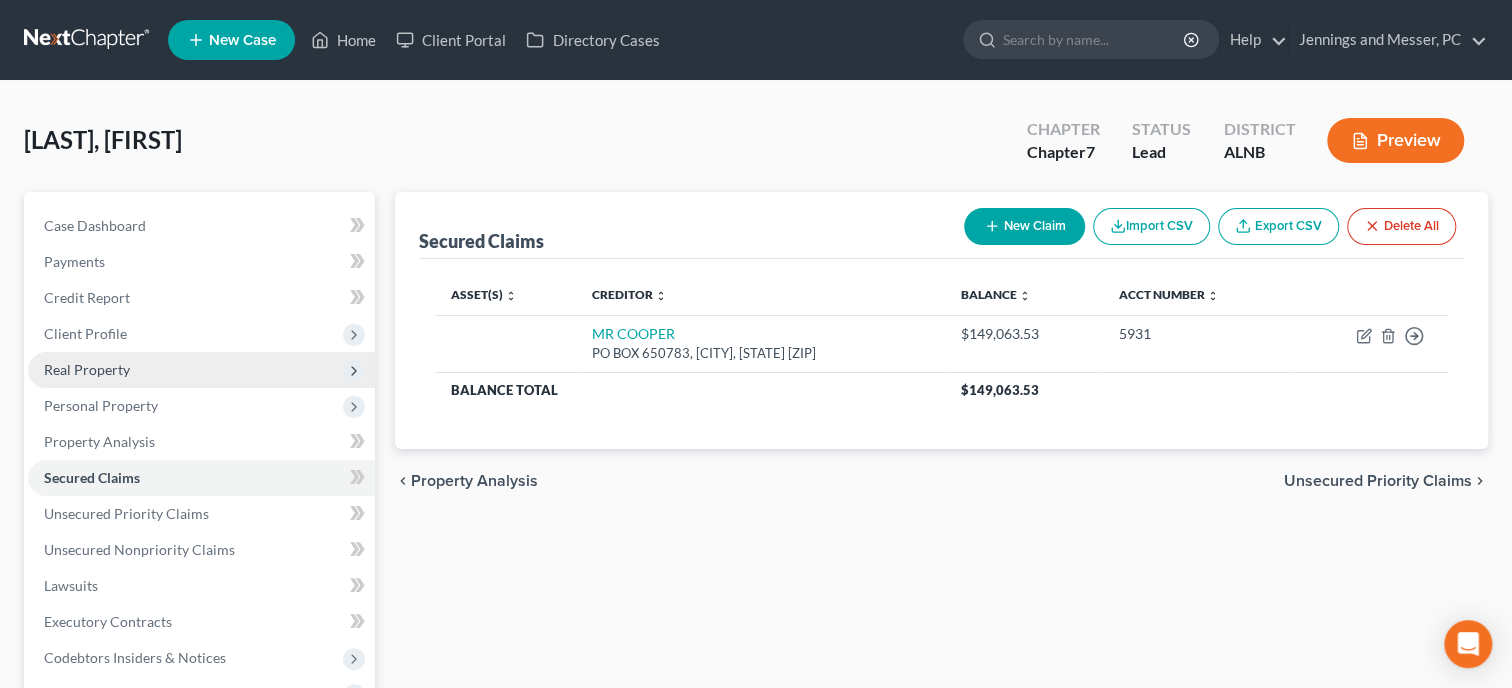 click on "Real Property" at bounding box center (201, 370) 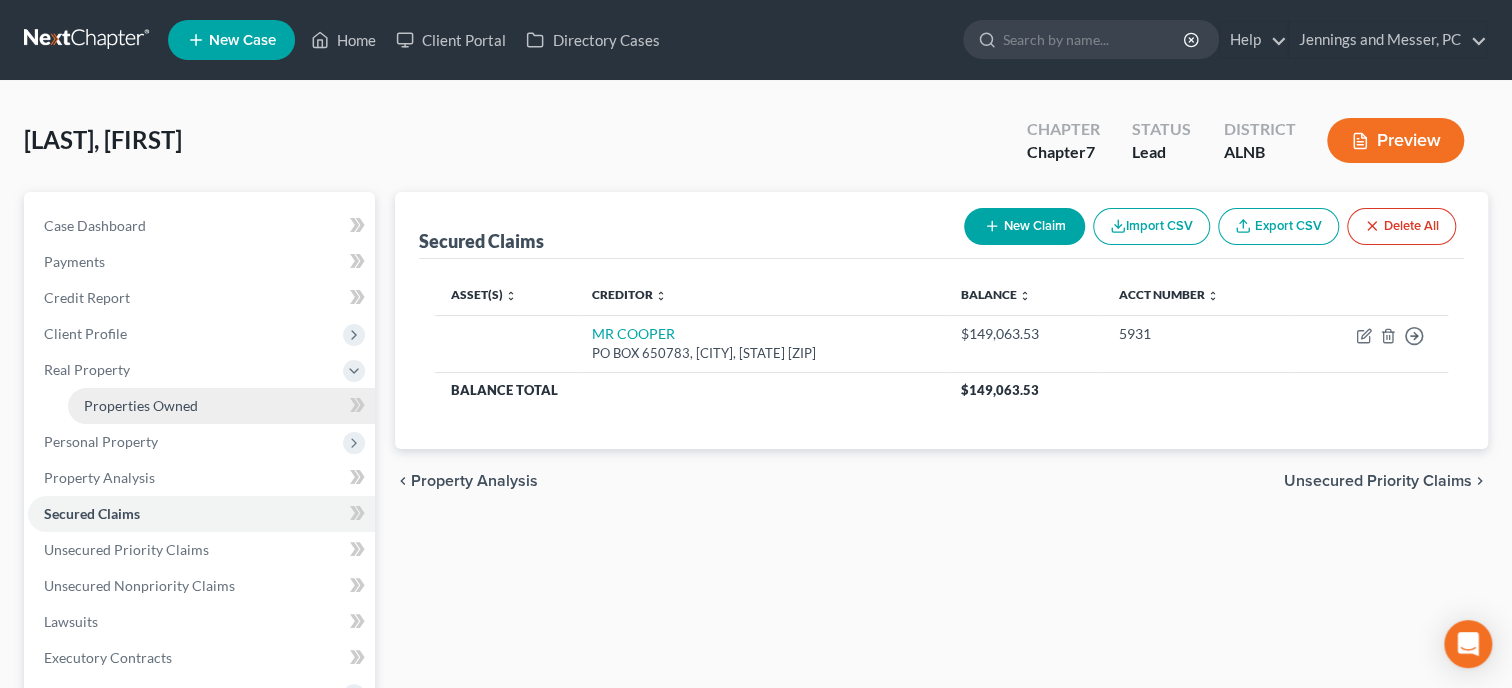 click on "Properties Owned" at bounding box center (141, 405) 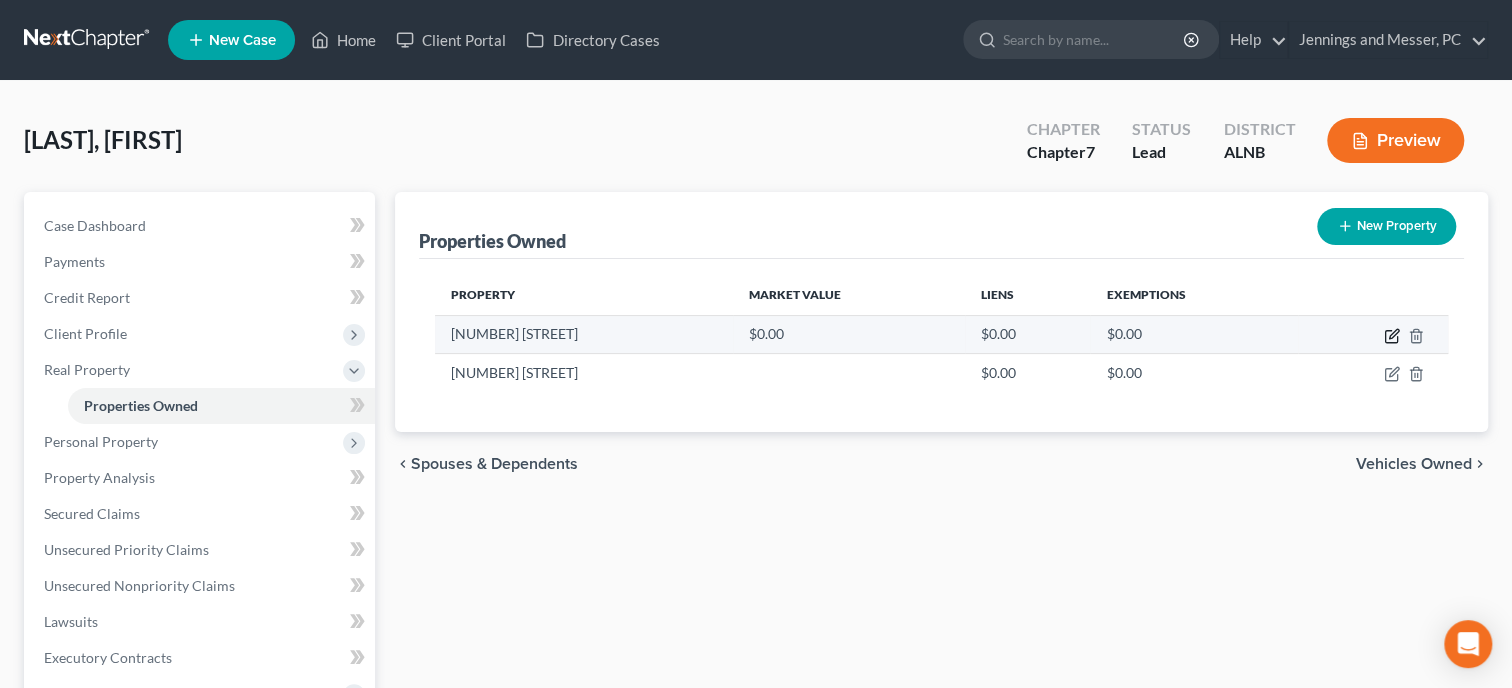 click 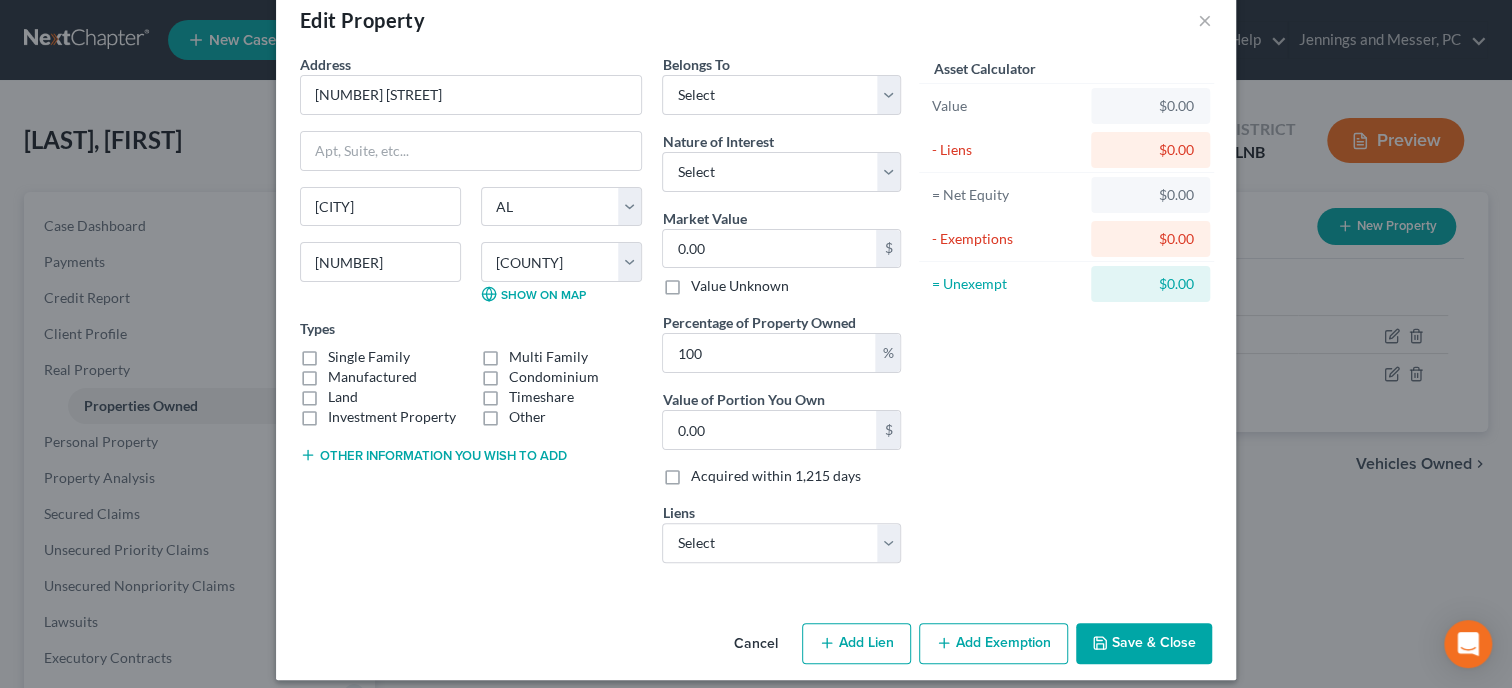 scroll, scrollTop: 52, scrollLeft: 0, axis: vertical 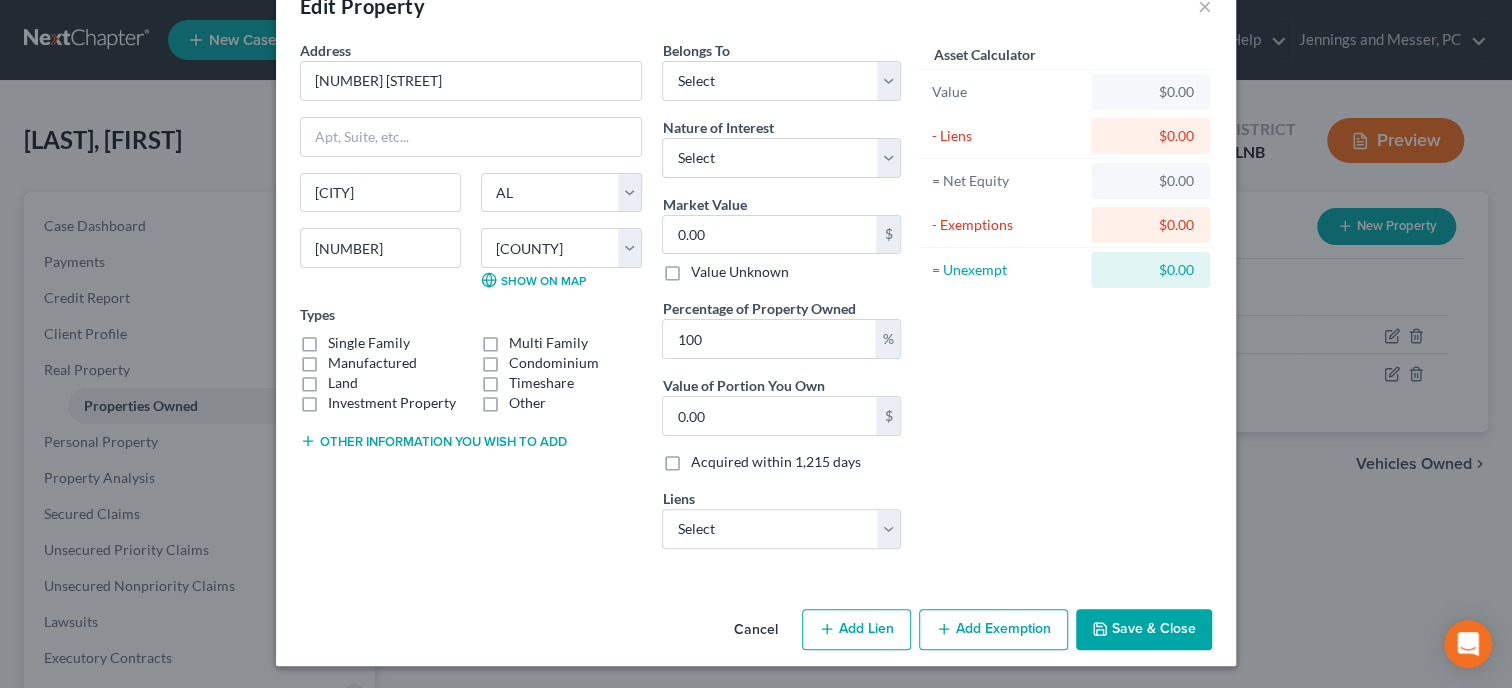 click on "Cancel" at bounding box center (756, 631) 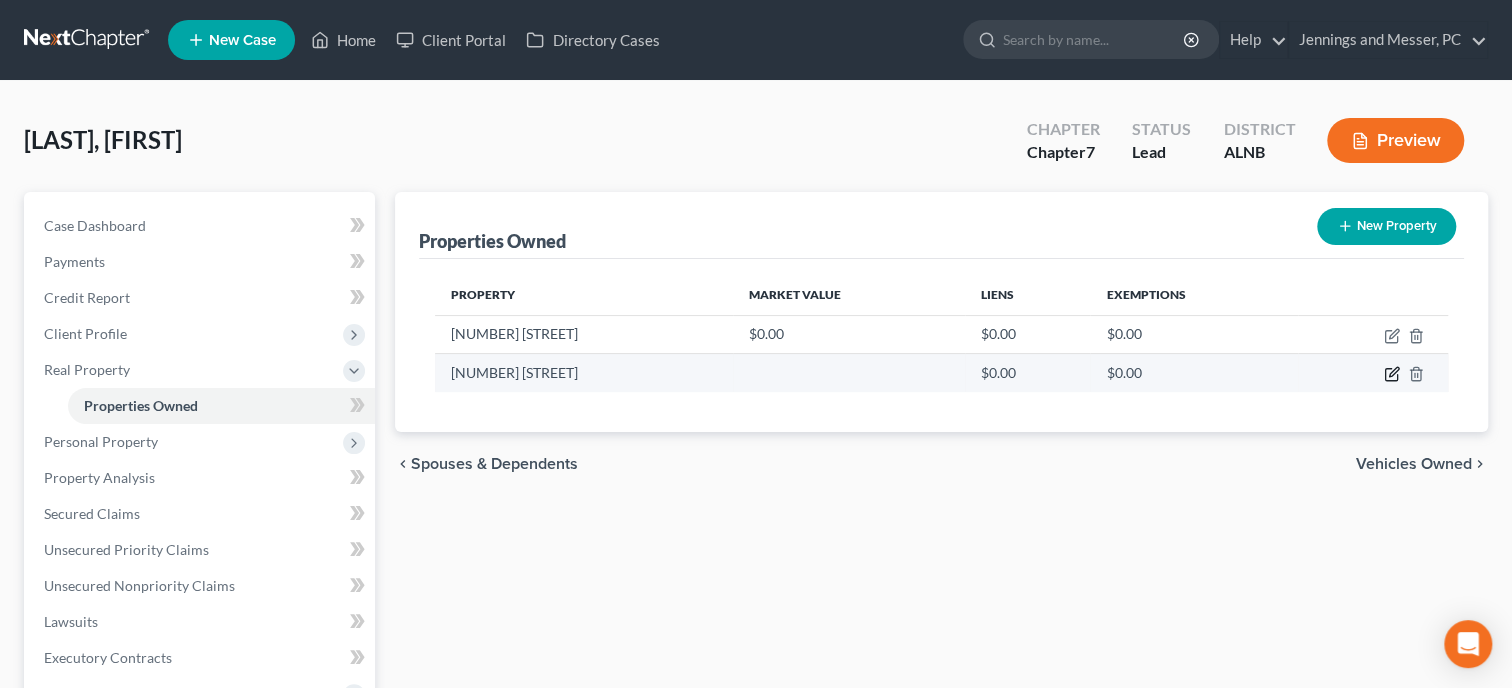 click 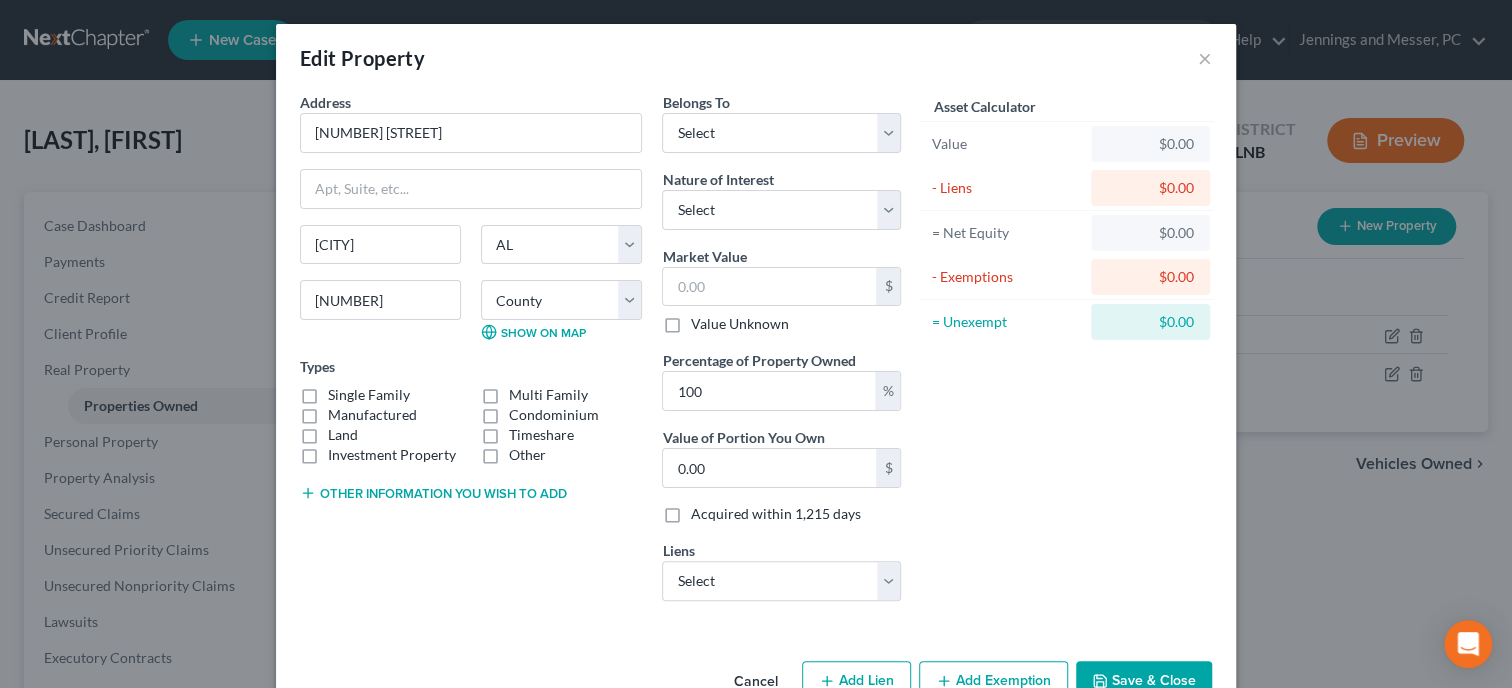 scroll, scrollTop: 52, scrollLeft: 0, axis: vertical 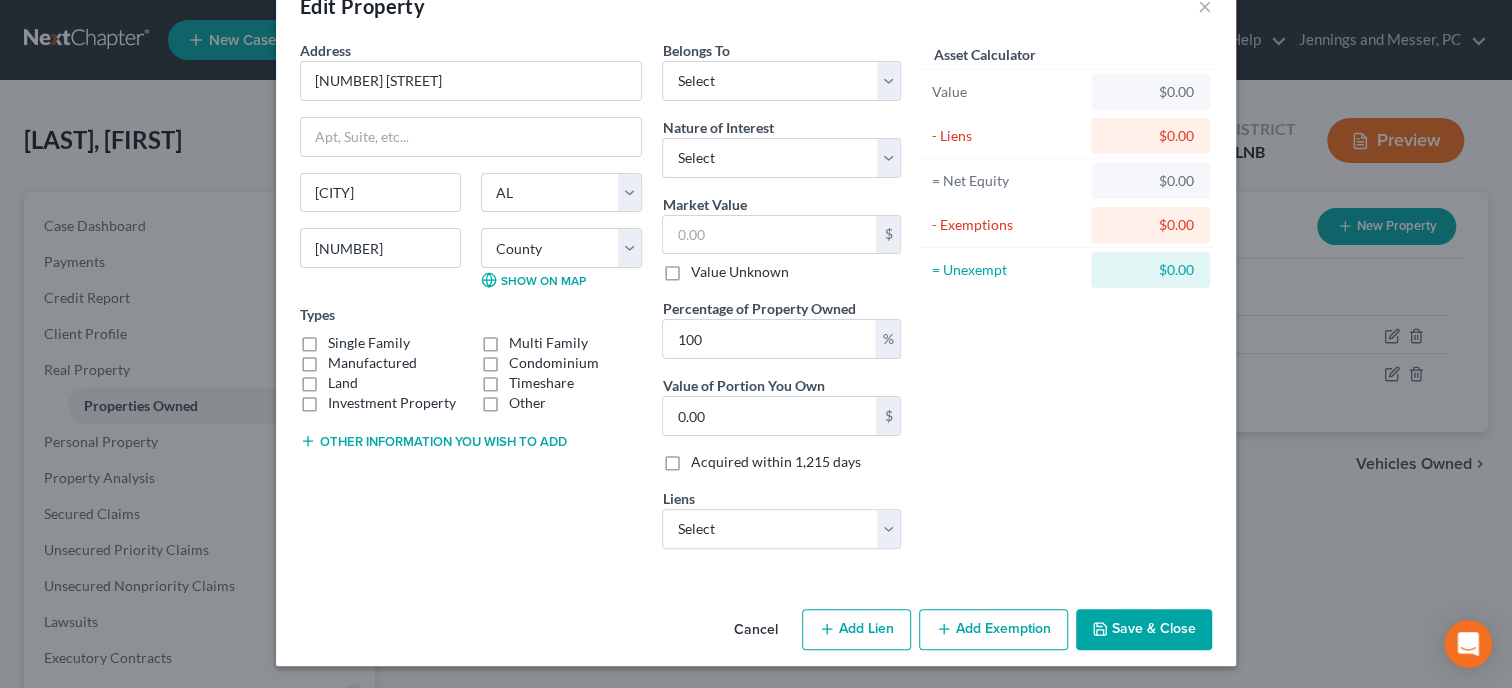 click on "Save & Close" at bounding box center [1144, 630] 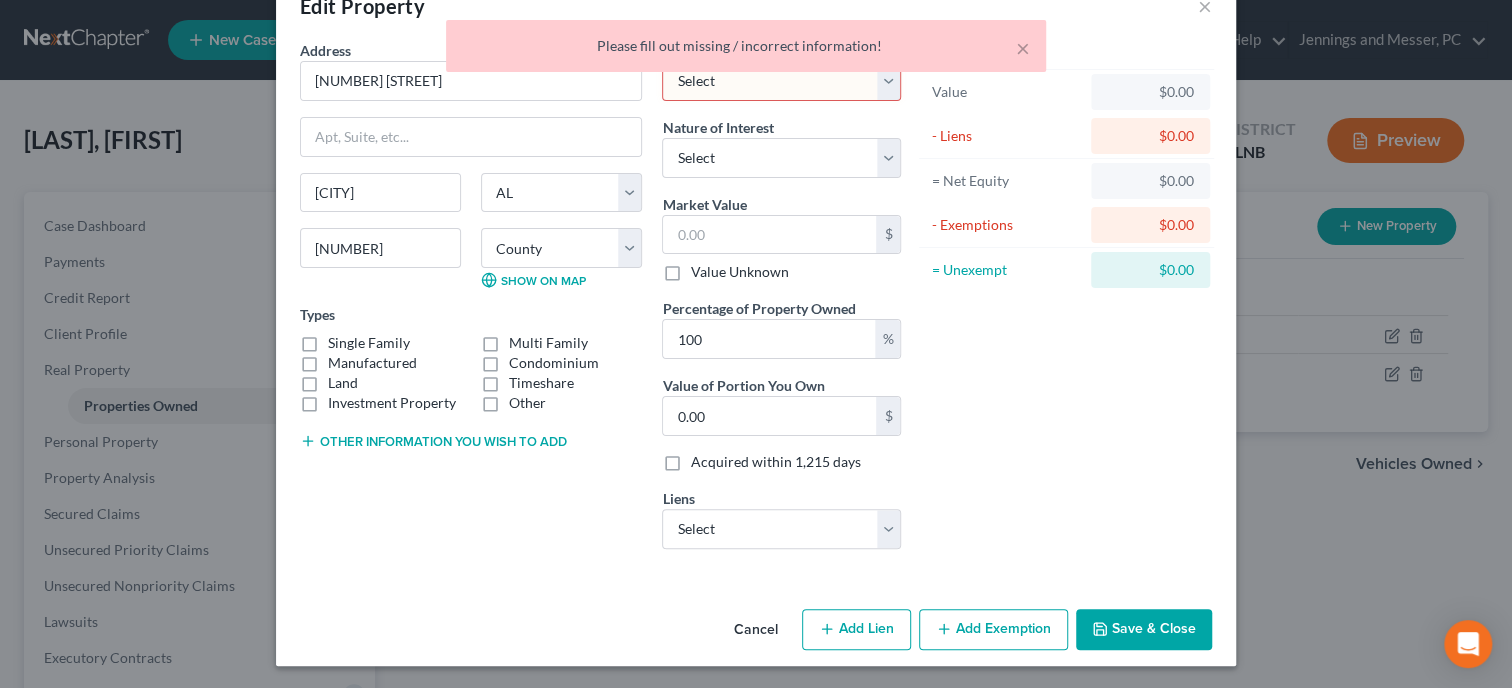 click on "Cancel" at bounding box center [756, 631] 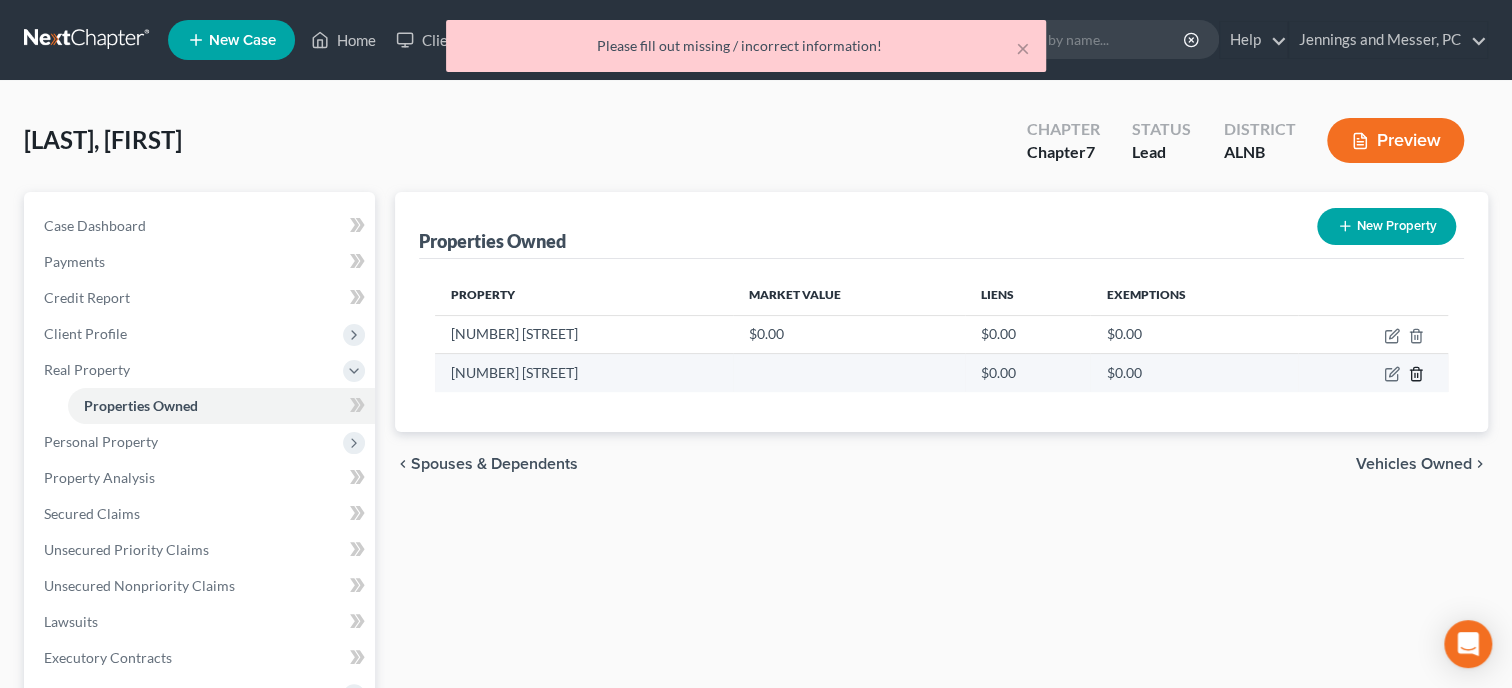 click 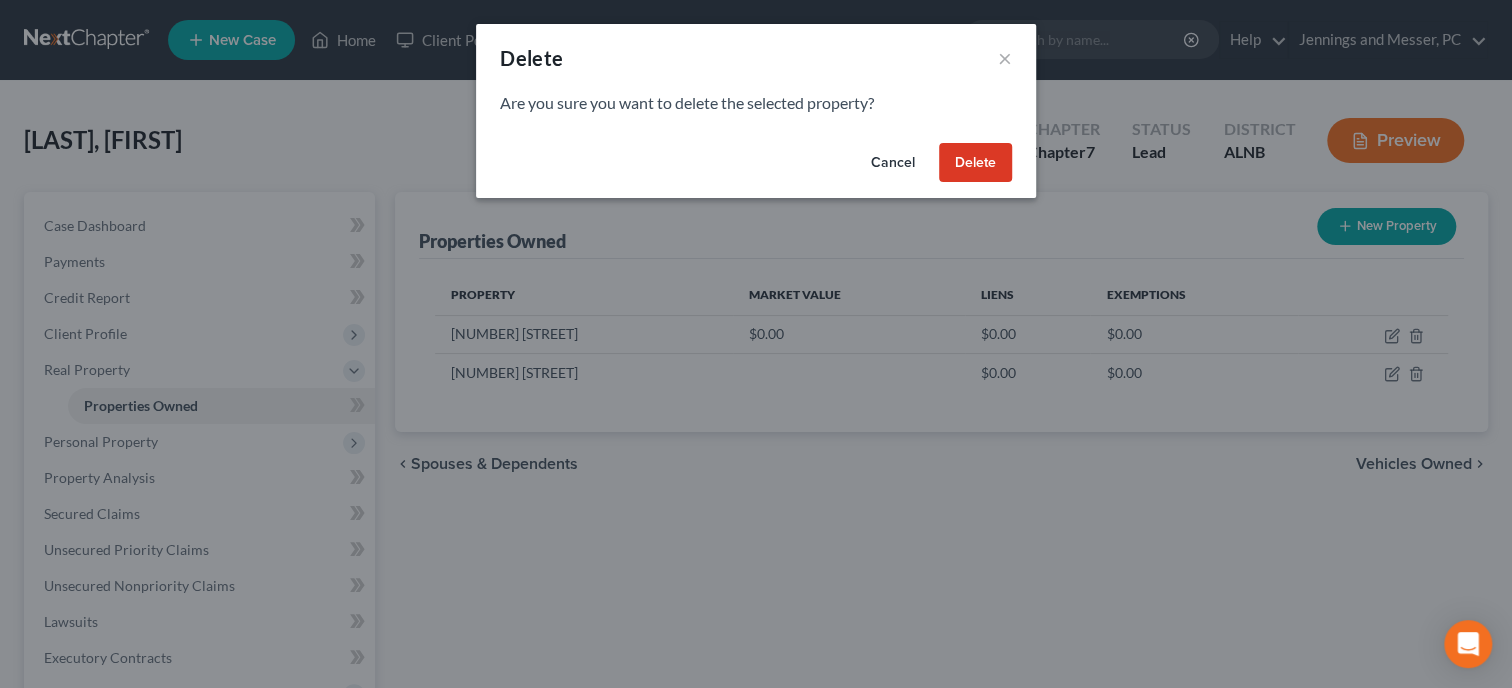 click on "Delete" at bounding box center (975, 163) 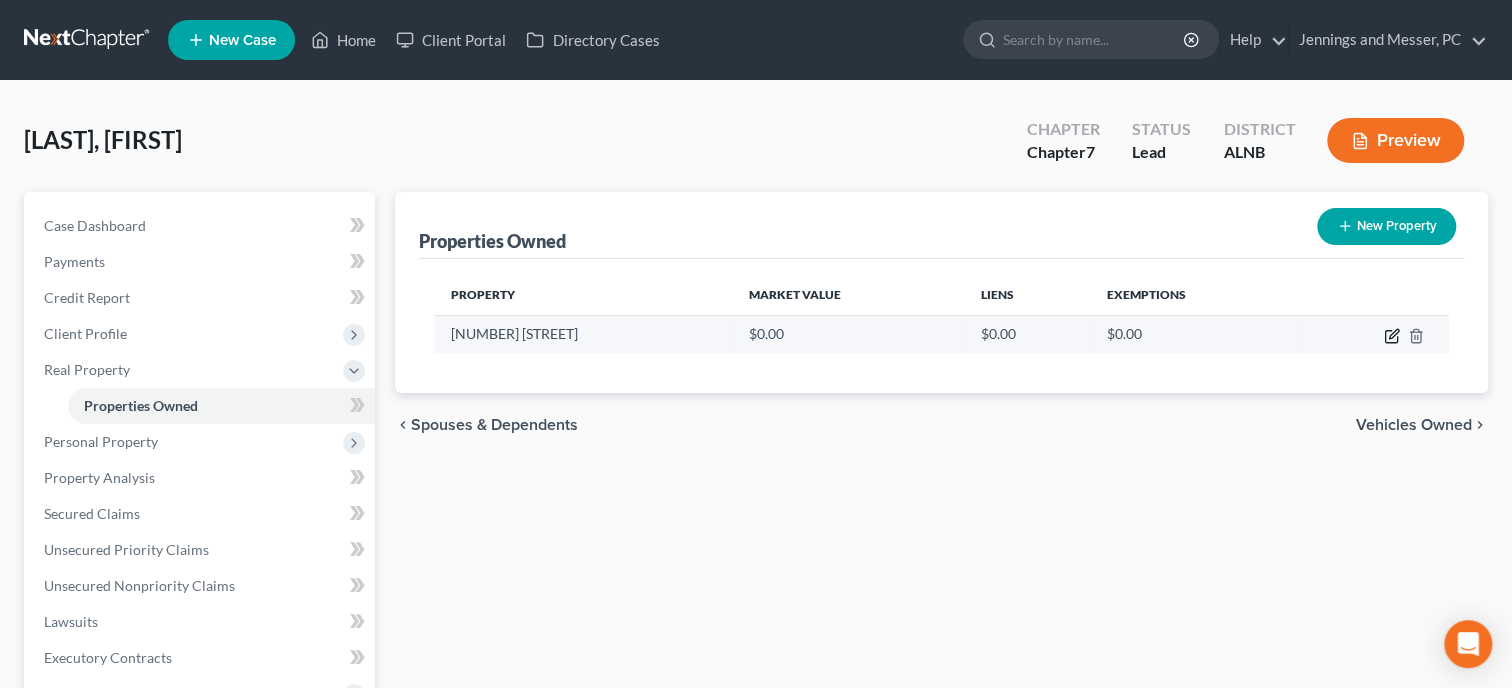 click 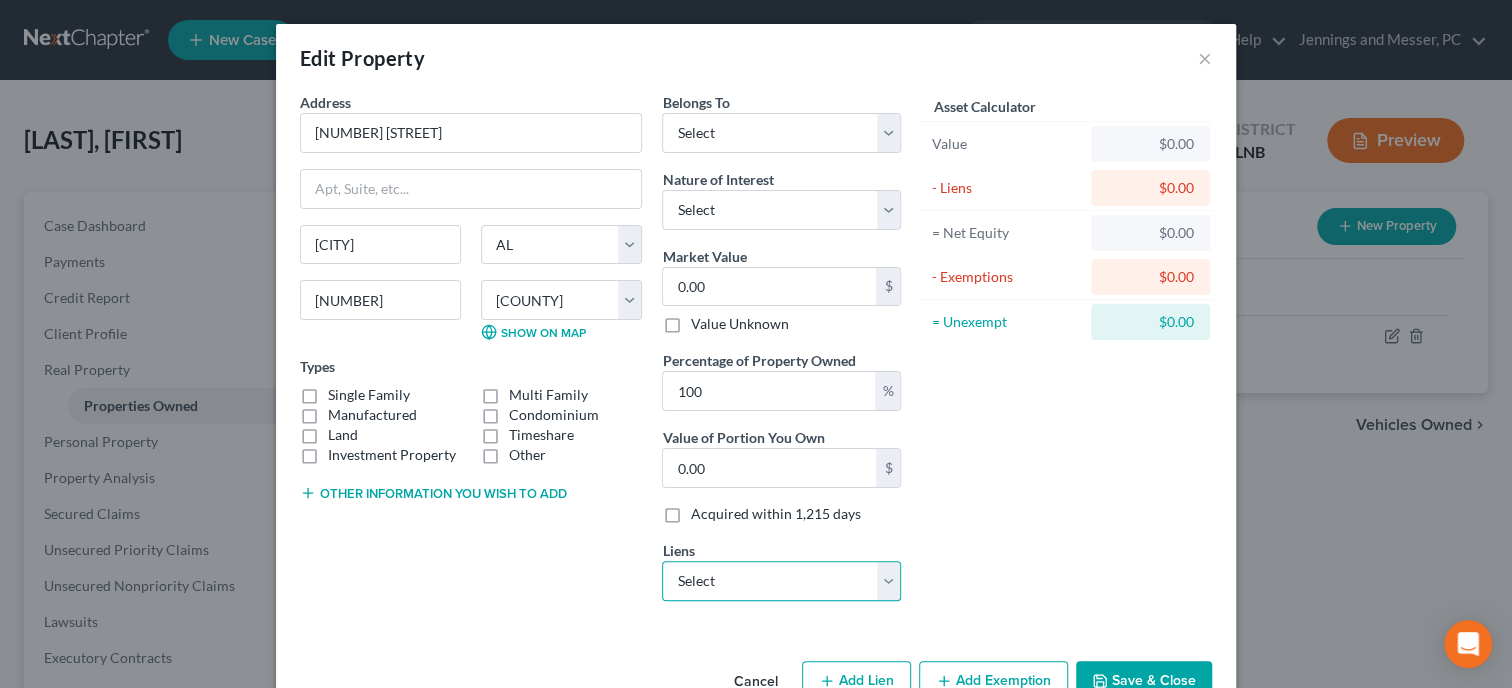 click on "Select  MR [LAST] - [AMOUNT]" at bounding box center (781, 581) 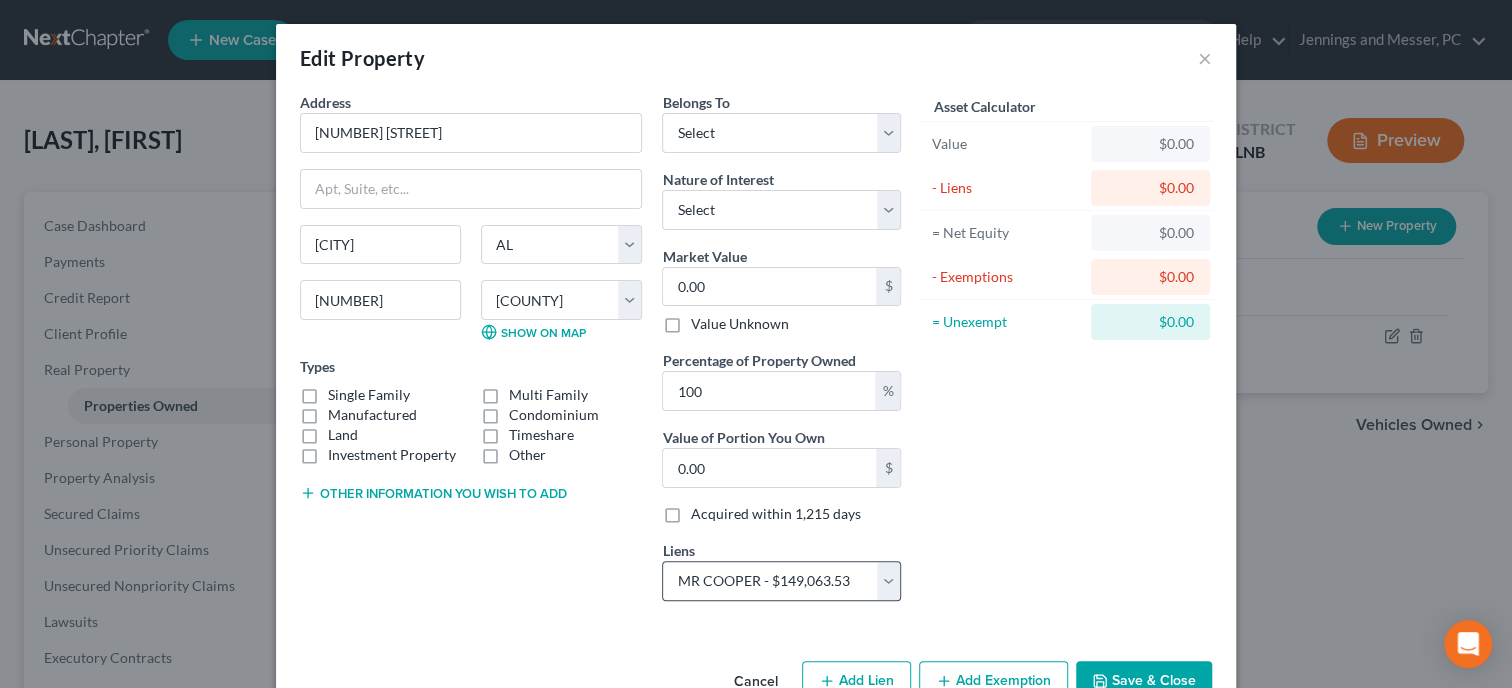 select on "45" 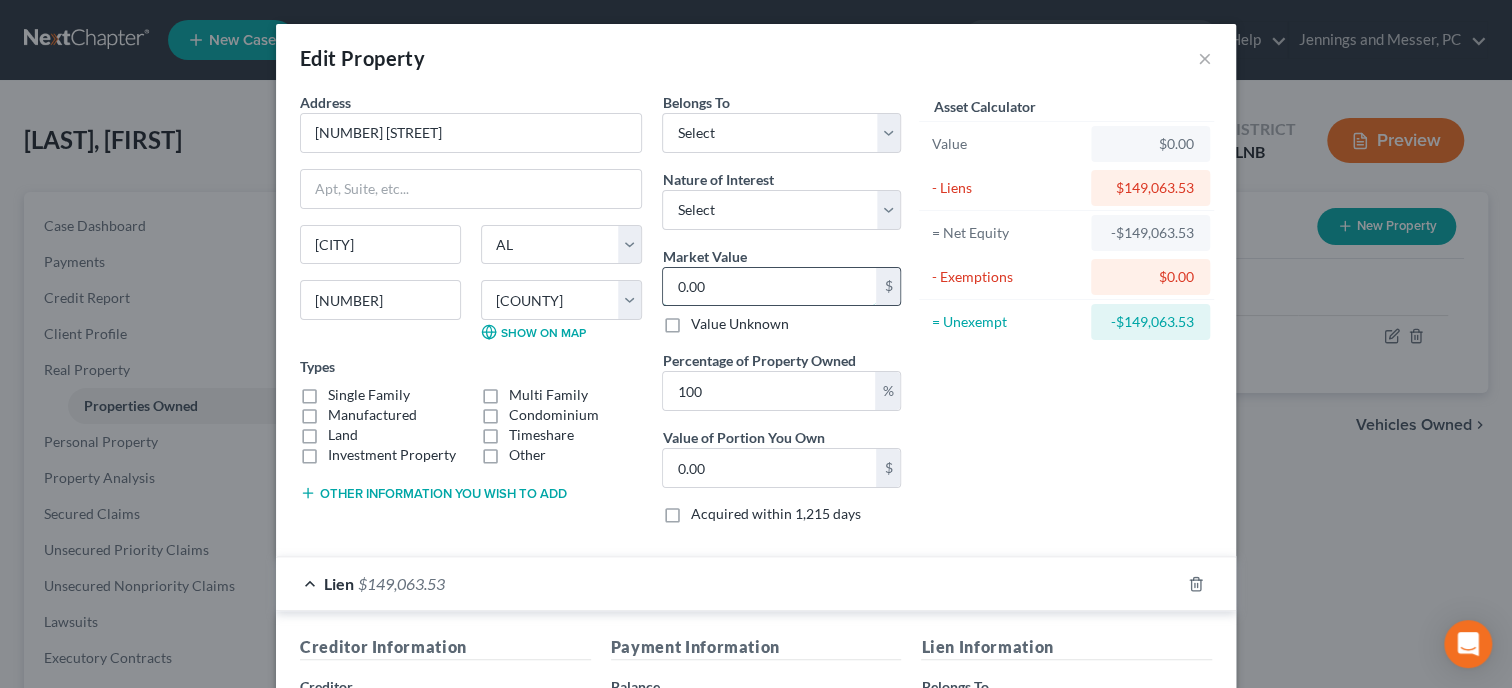 click on "0.00" at bounding box center [769, 287] 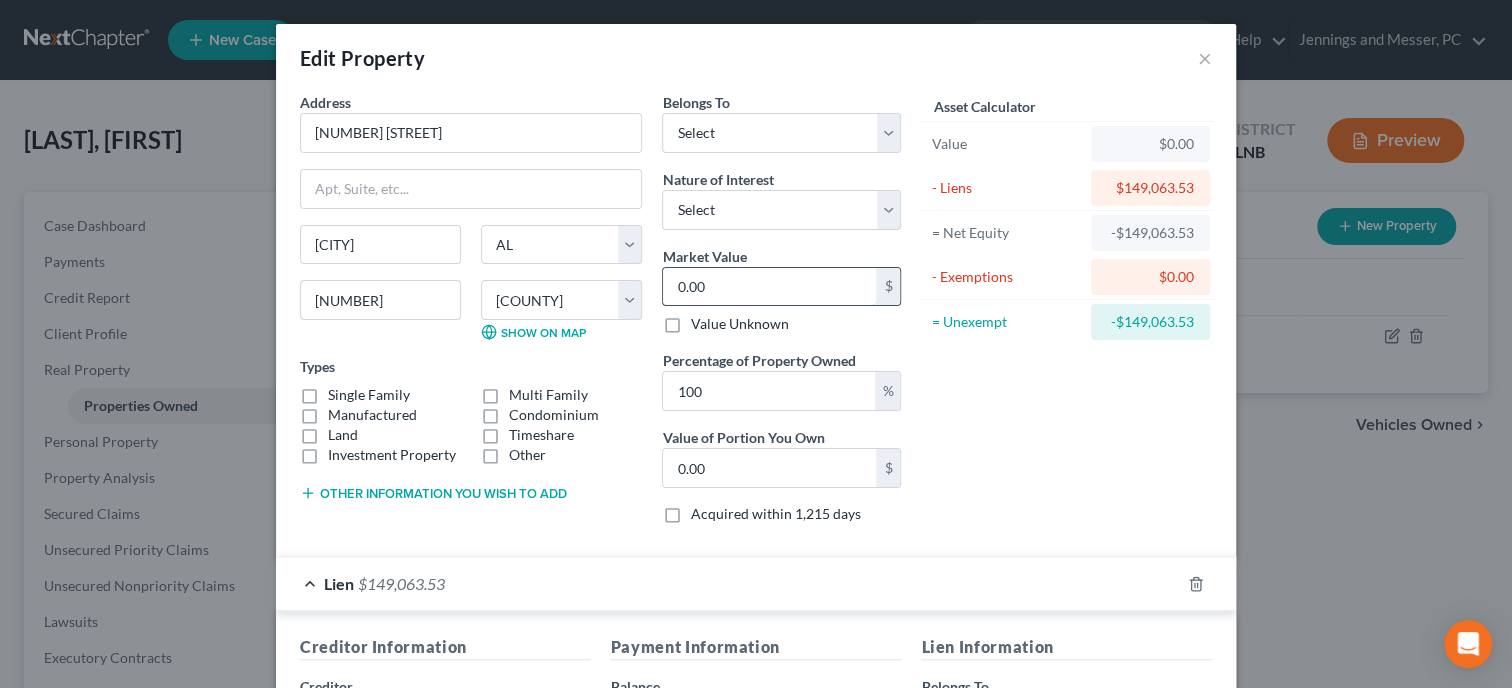 type on "1" 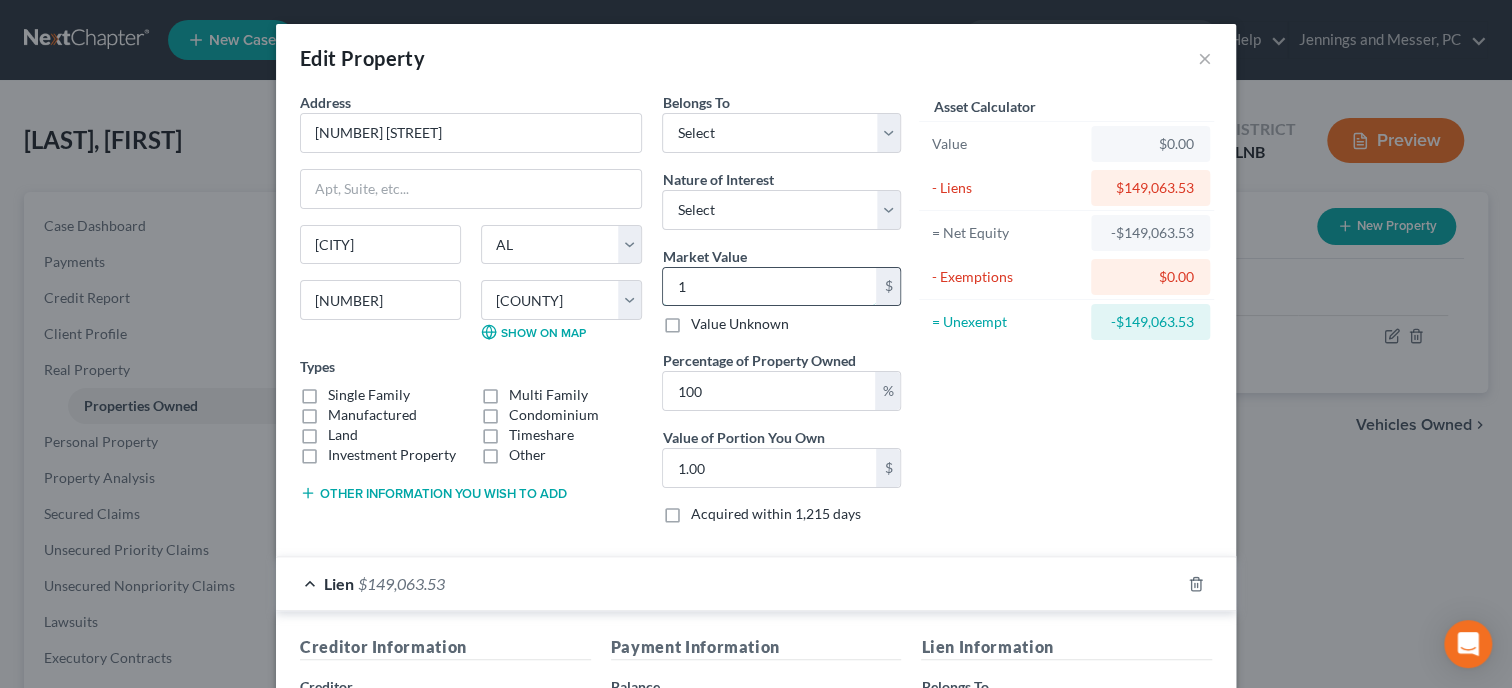 type on "14" 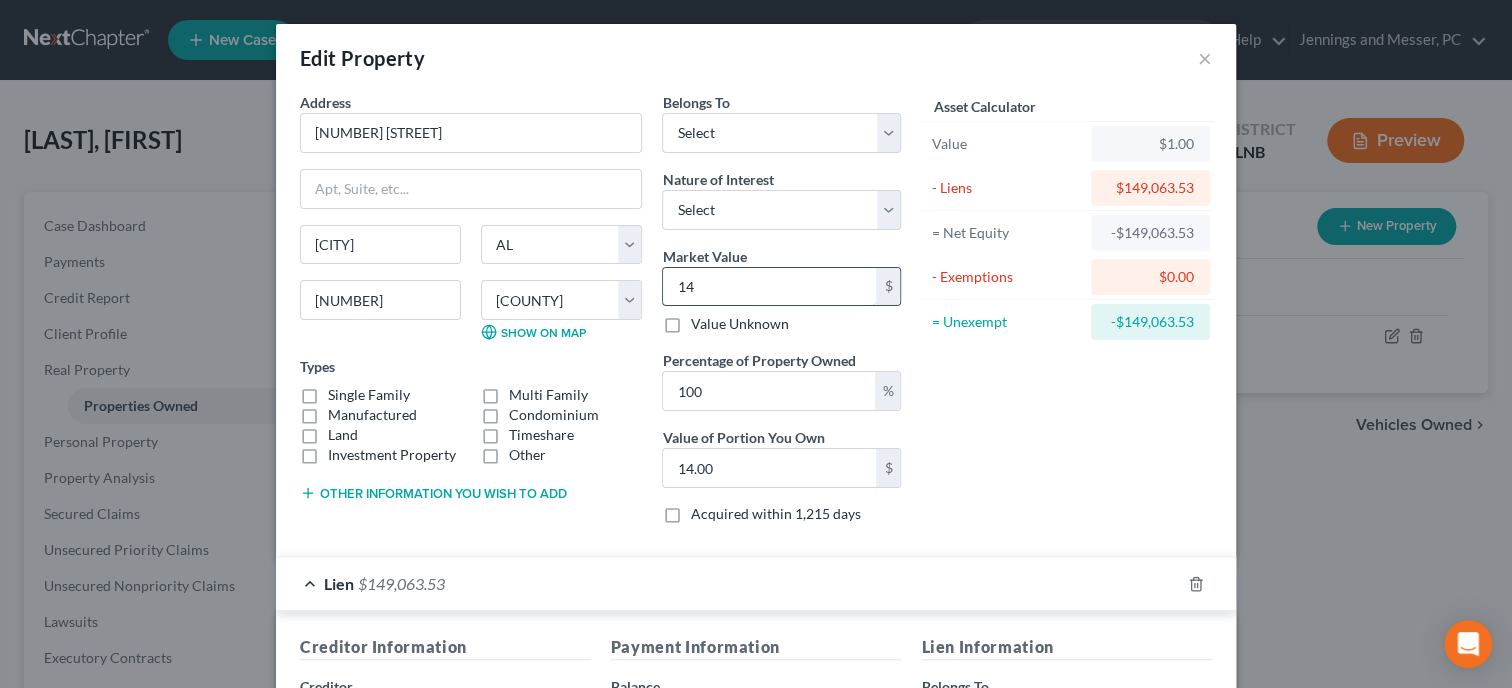type on "148" 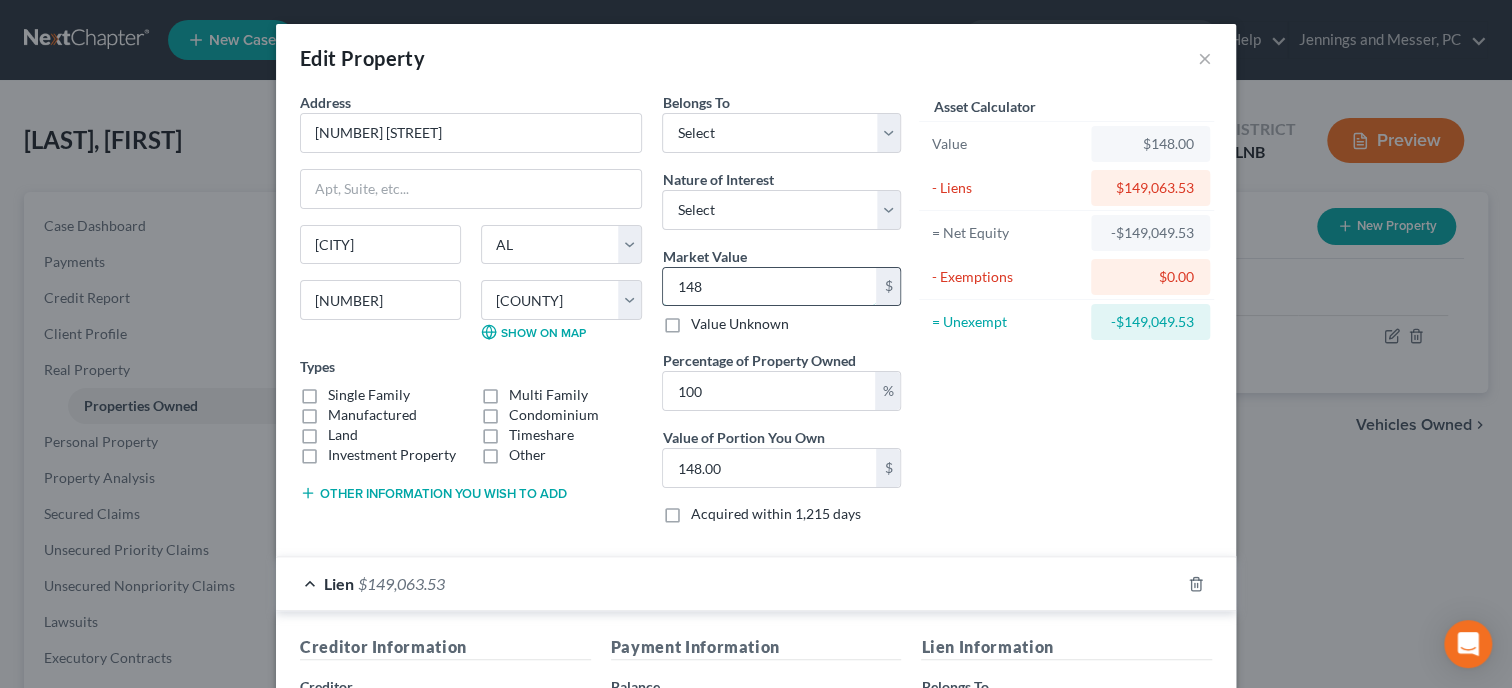 type on "1488" 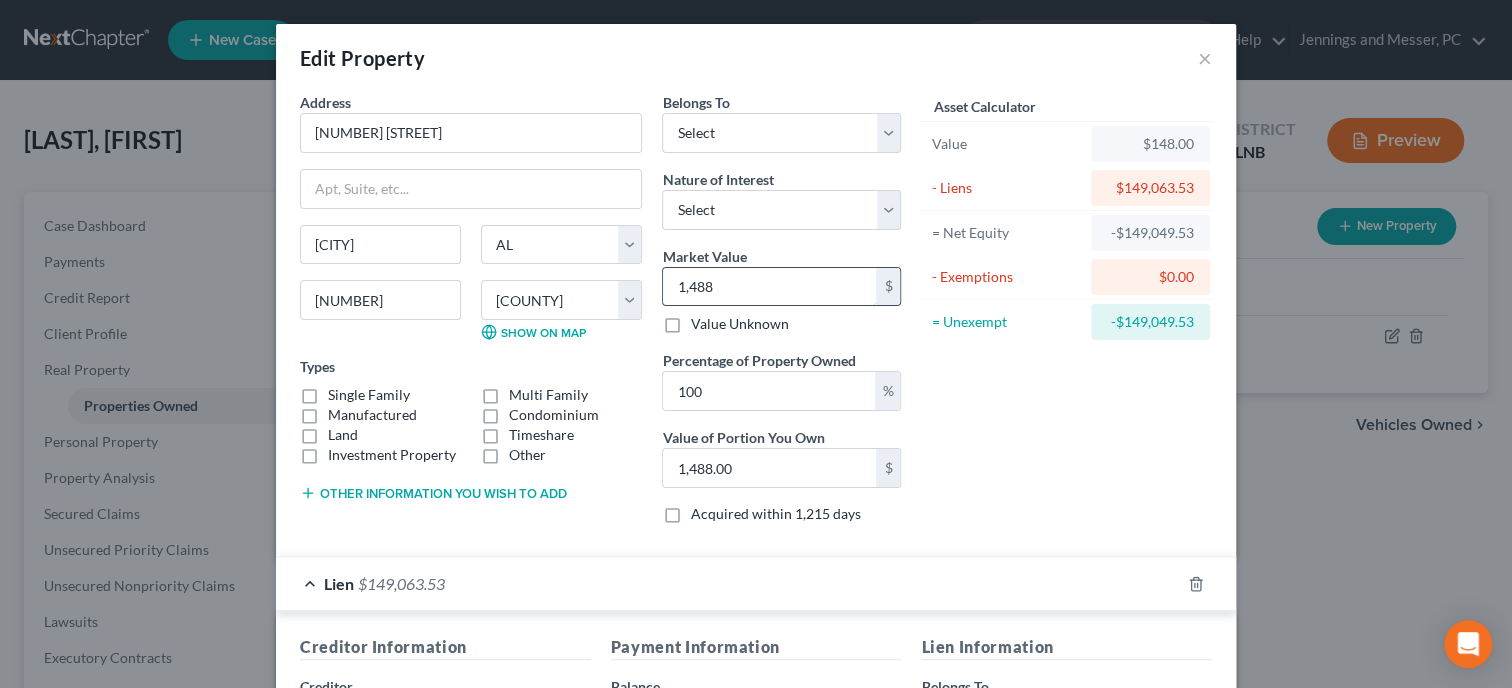 type on "1,4880" 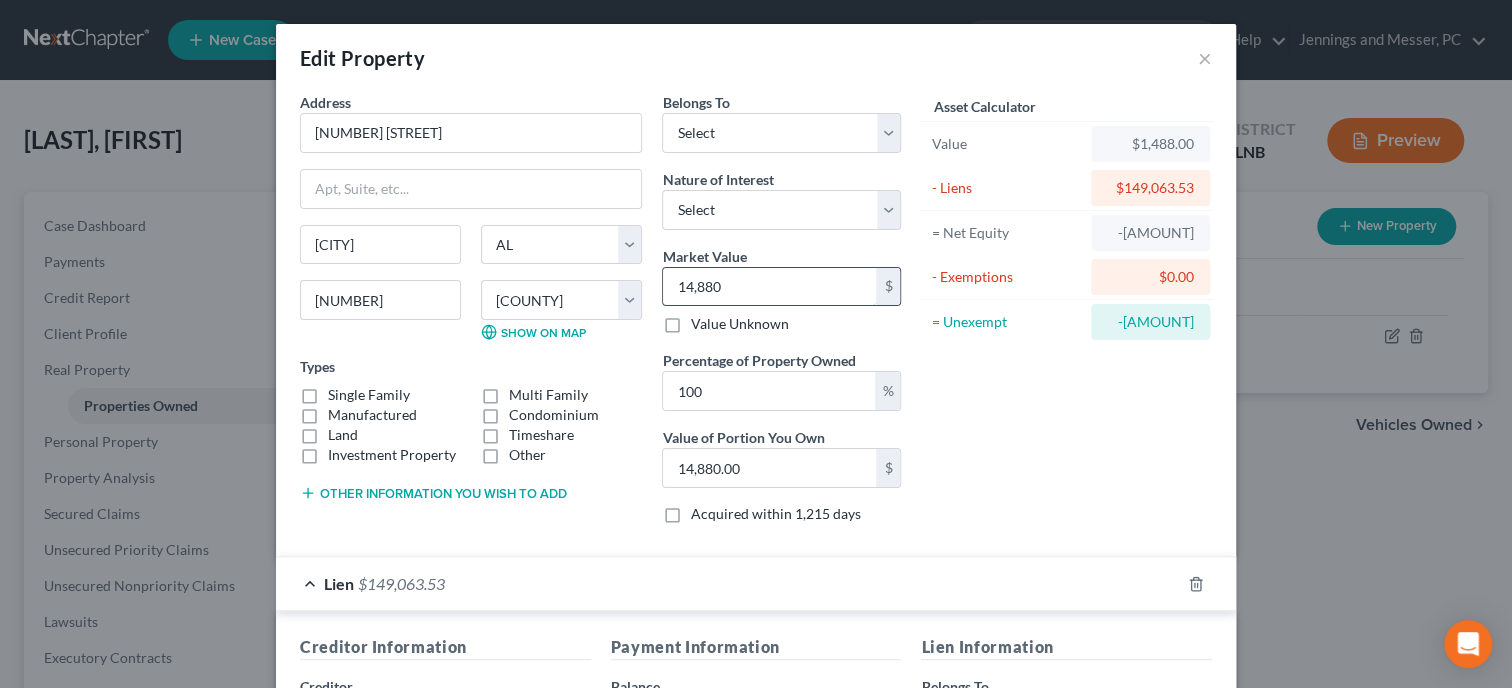 type on "14,8800" 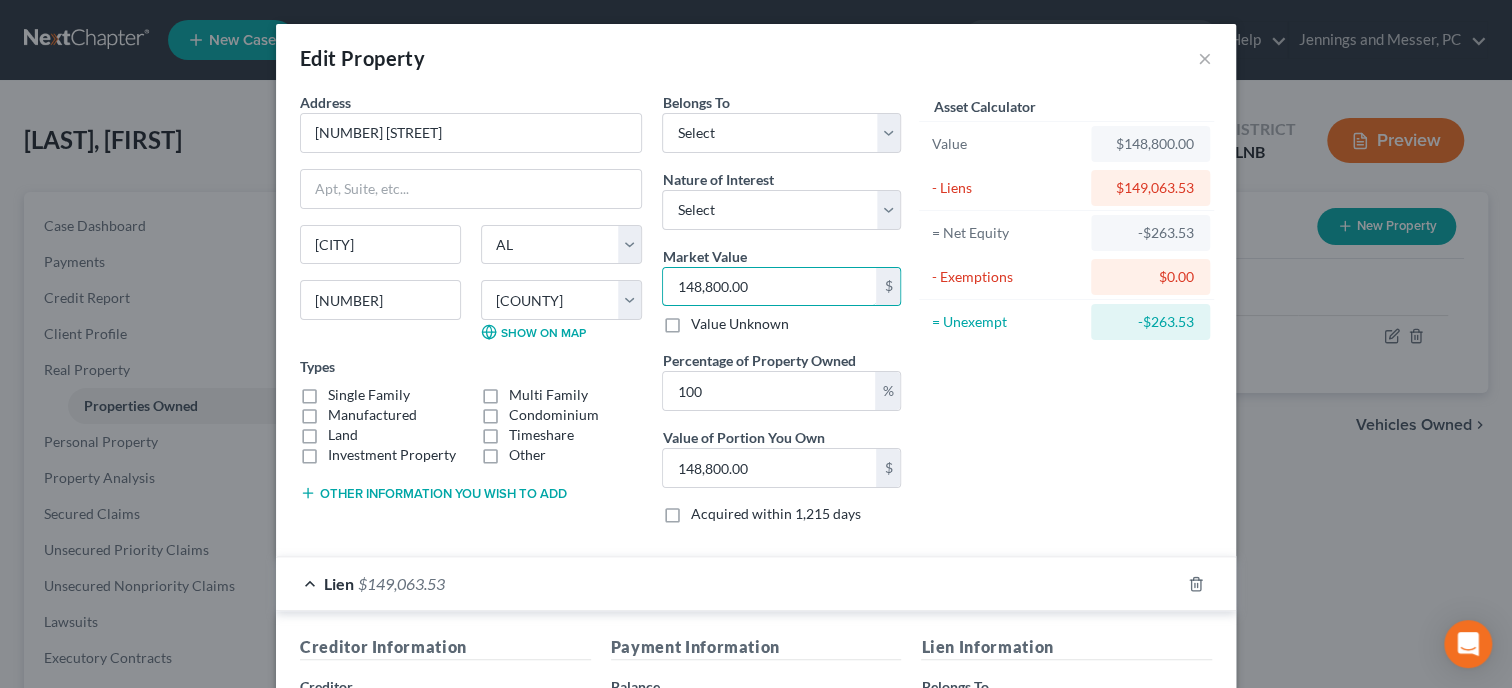 type on "148,800.00" 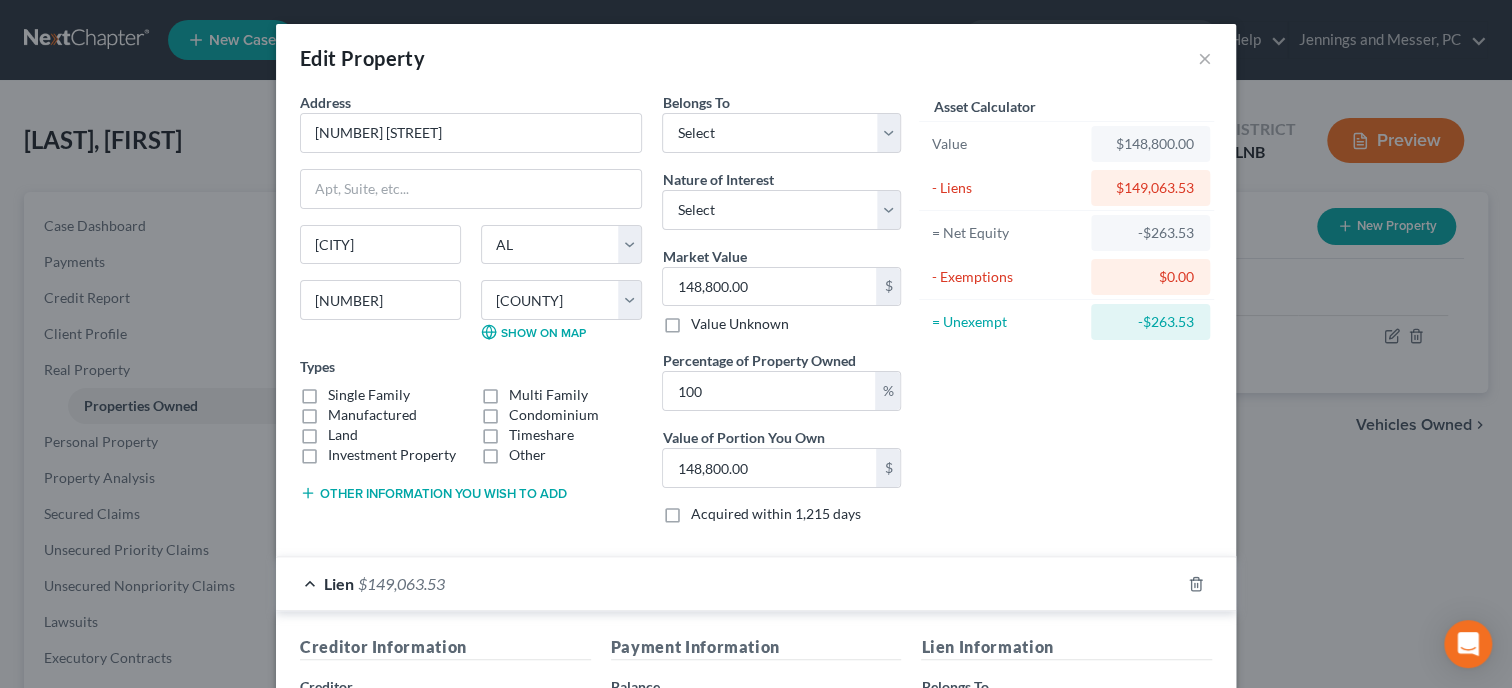 click on "Asset Calculator Value $148,800.00 - Liens $149,063.53 = Net Equity -$263.53 - Exemptions $0.00 = Unexempt -$263.53" at bounding box center [1066, 316] 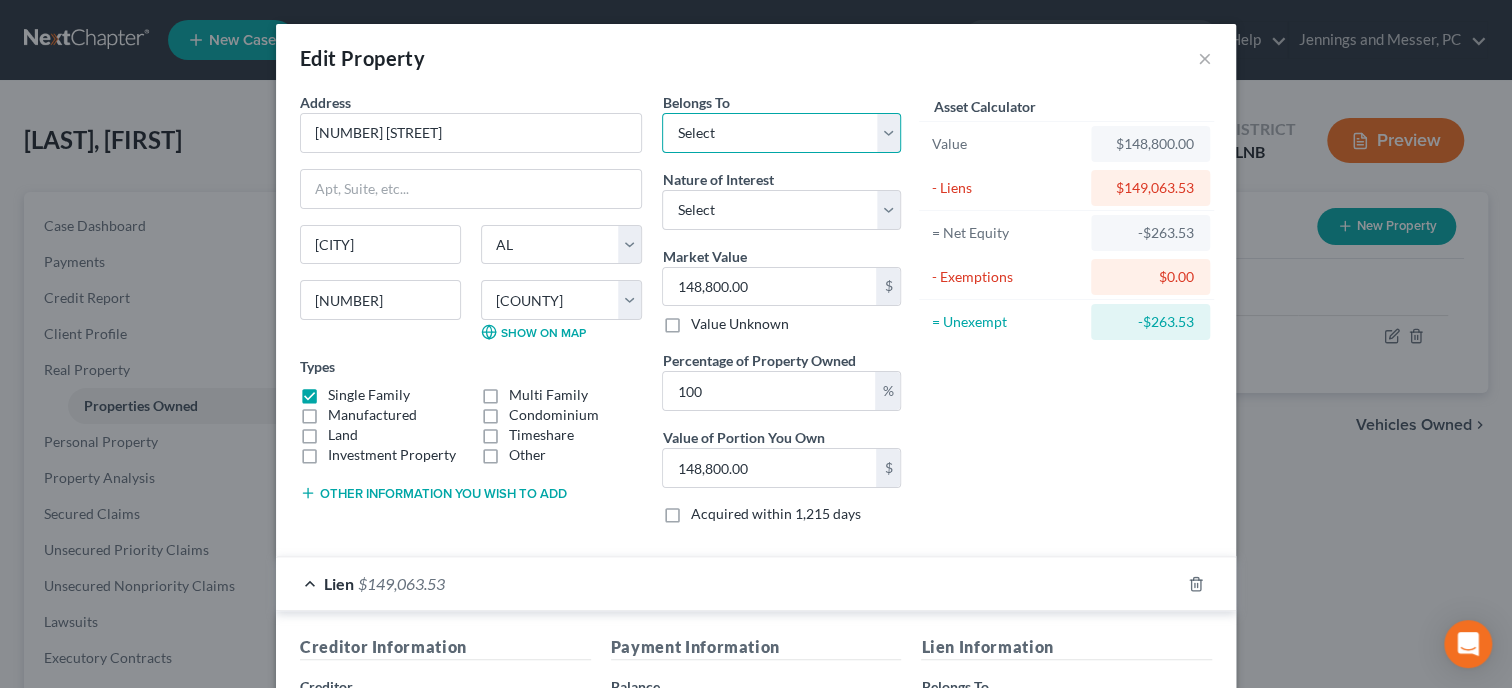 click on "Select Debtor 1 Only Debtor 2 Only Debtor 1 And Debtor 2 Only At Least One Of The Debtors And Another Community Property" at bounding box center (781, 133) 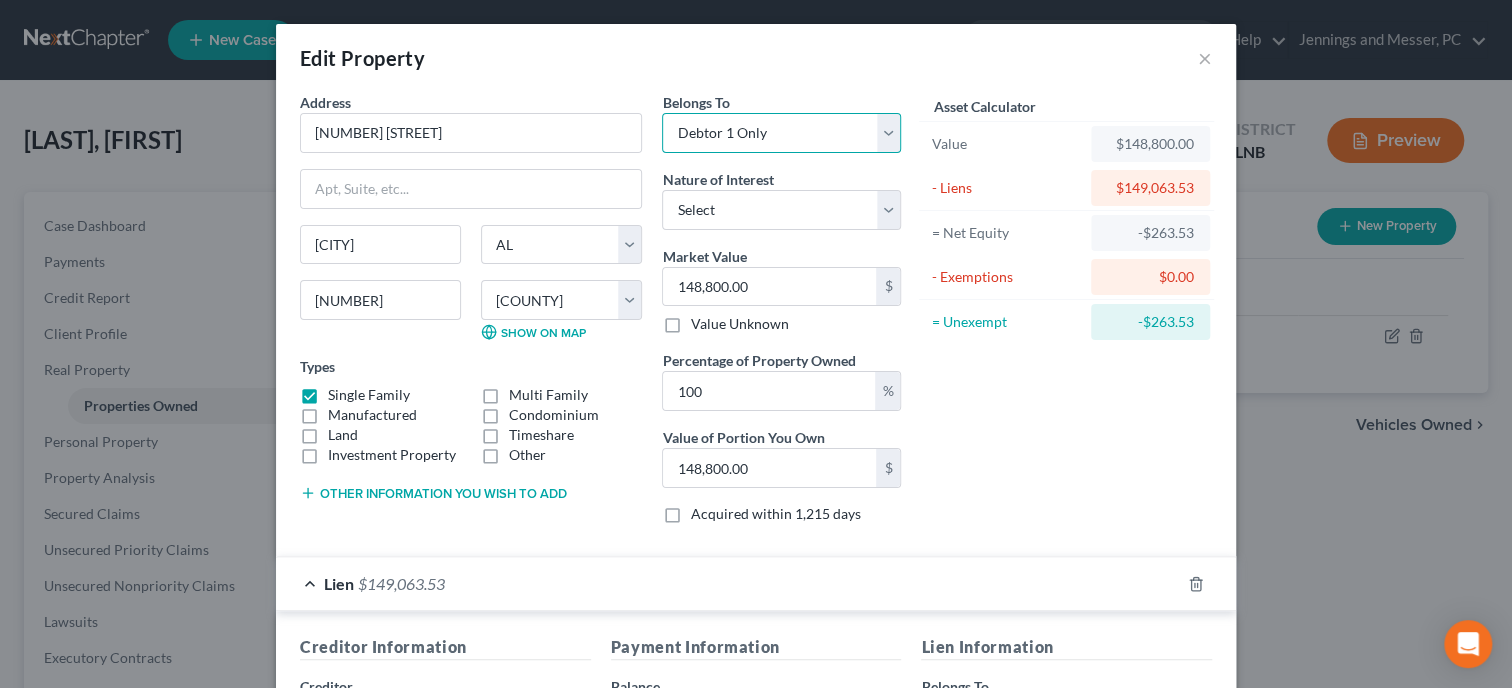 click on "Debtor 1 Only" at bounding box center [0, 0] 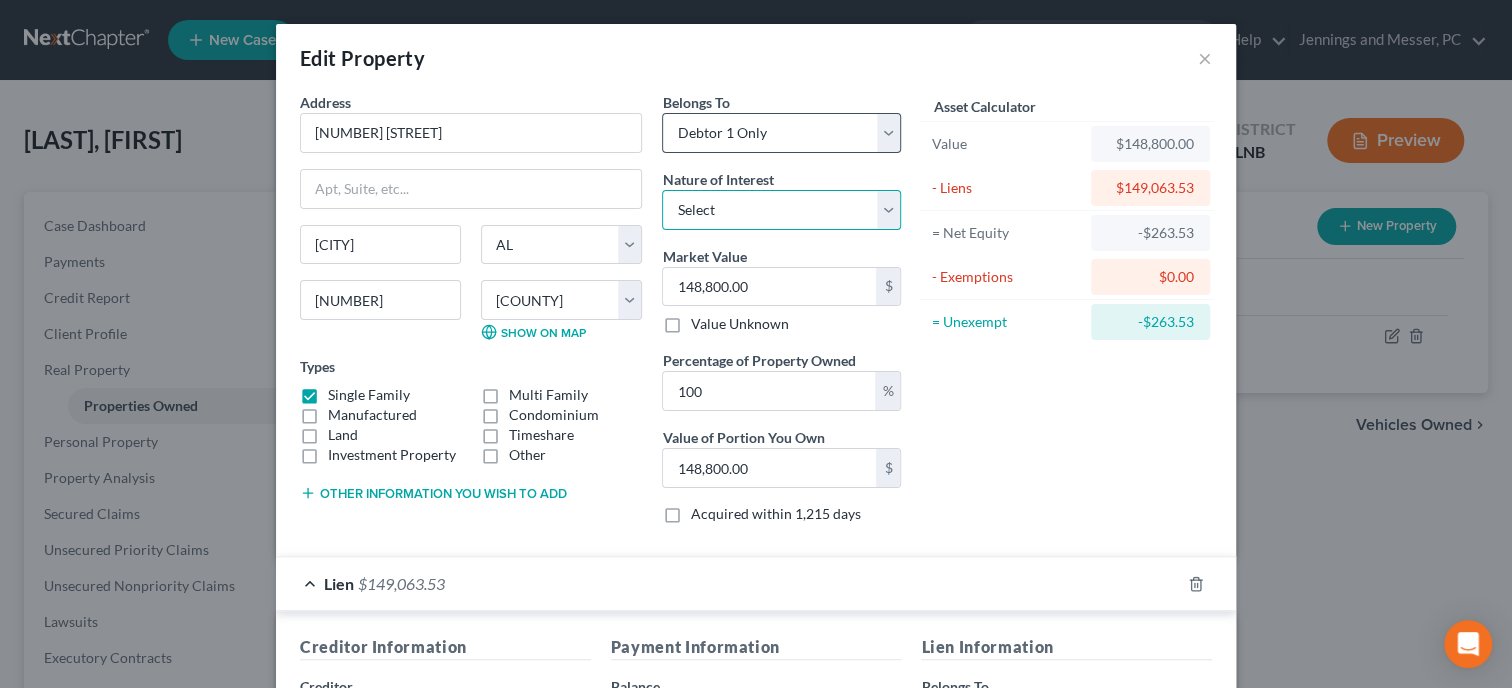 click on "Select Fee Simple Joint Tenant Life Estate Equitable Interest Future Interest Tenancy By The Entireties Tenants In Common Other" at bounding box center [781, 210] 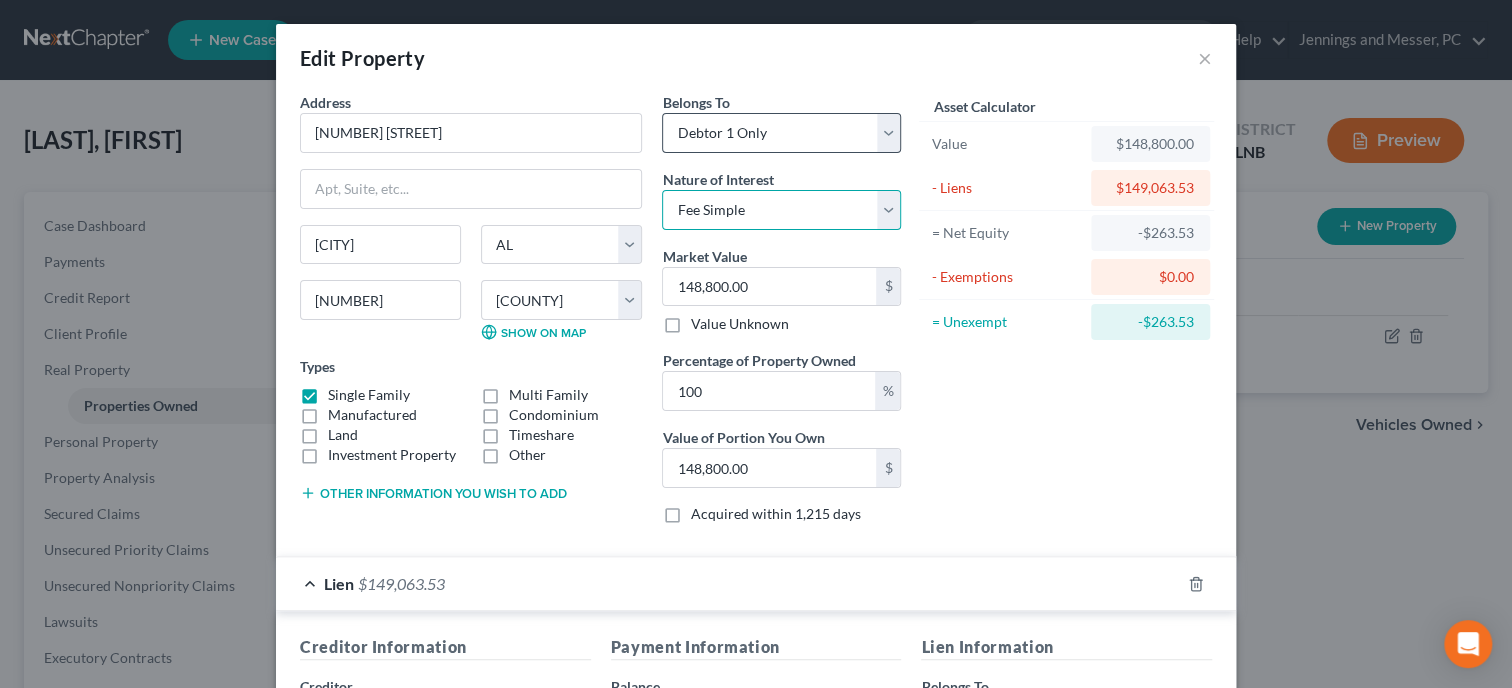 click on "Fee Simple" at bounding box center (0, 0) 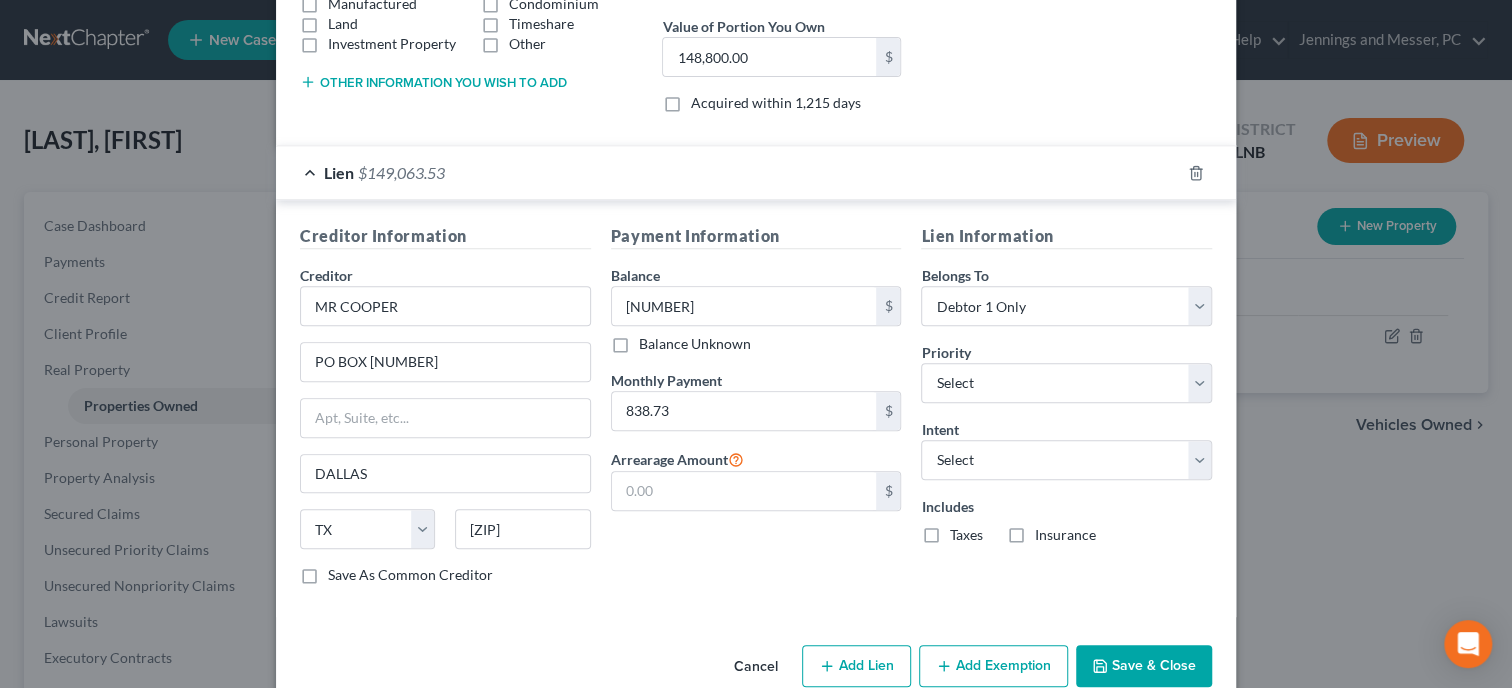 scroll, scrollTop: 445, scrollLeft: 0, axis: vertical 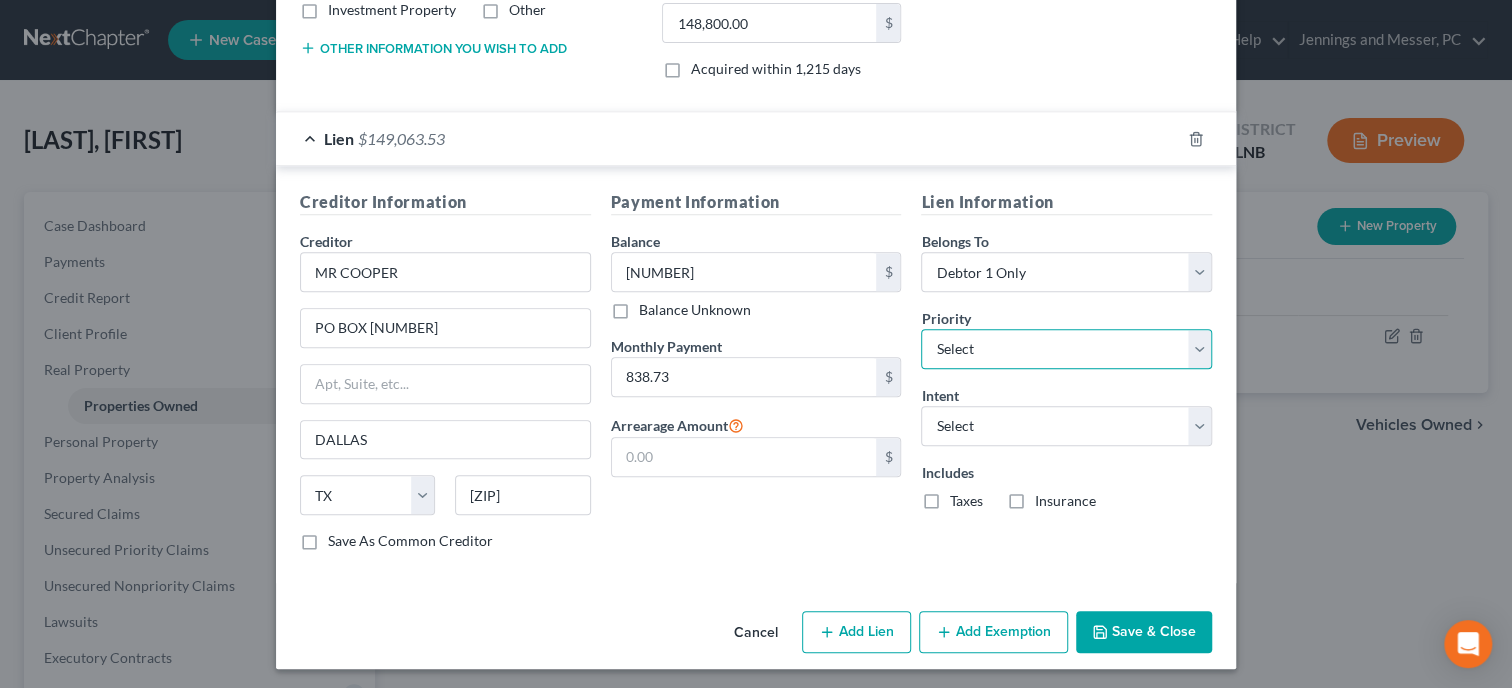 select on "0" 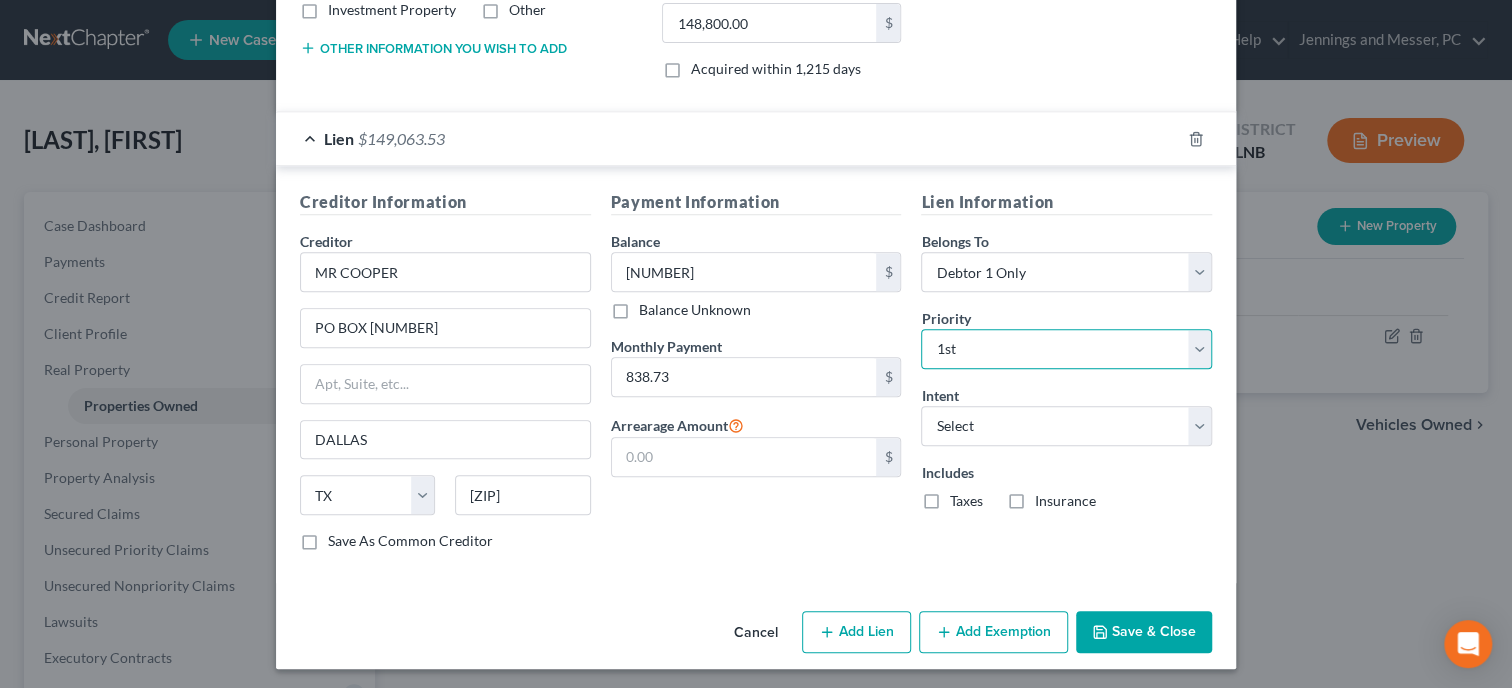 click on "1st" at bounding box center (0, 0) 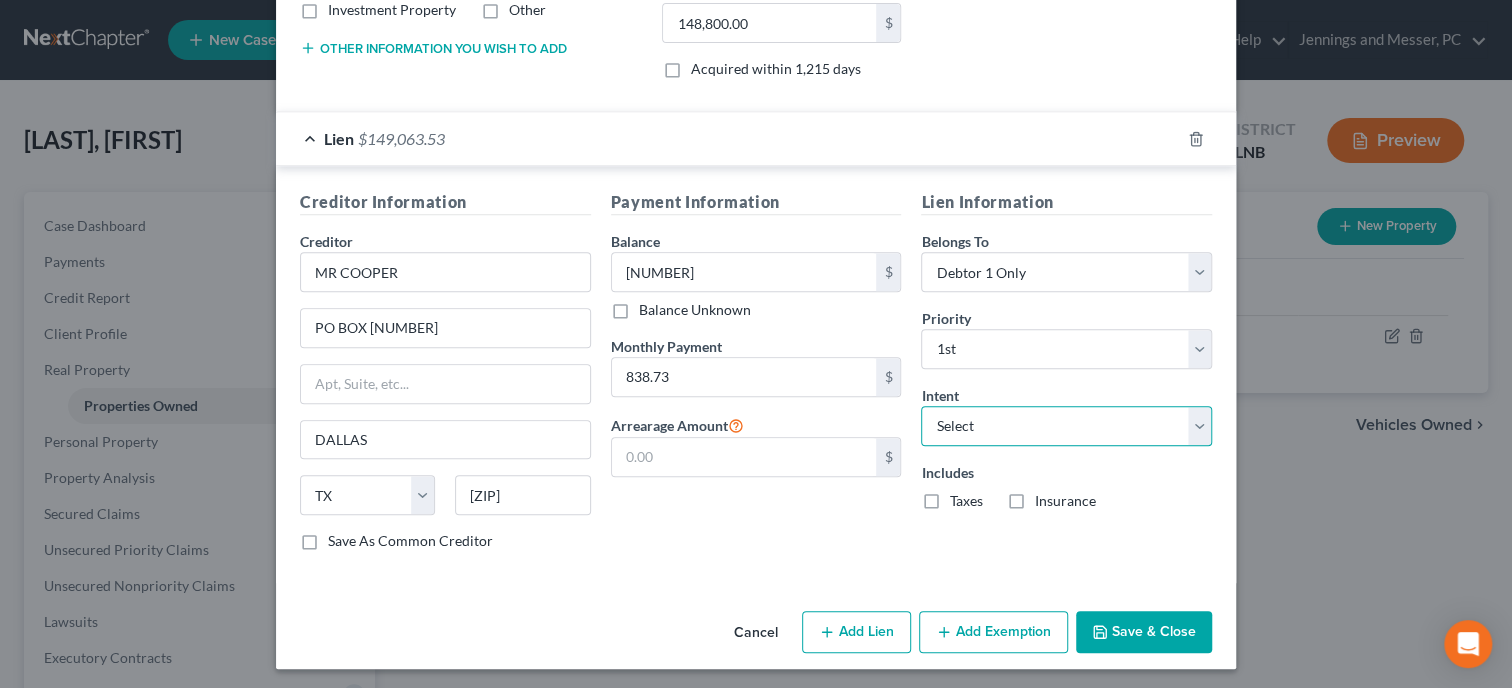 select on "2" 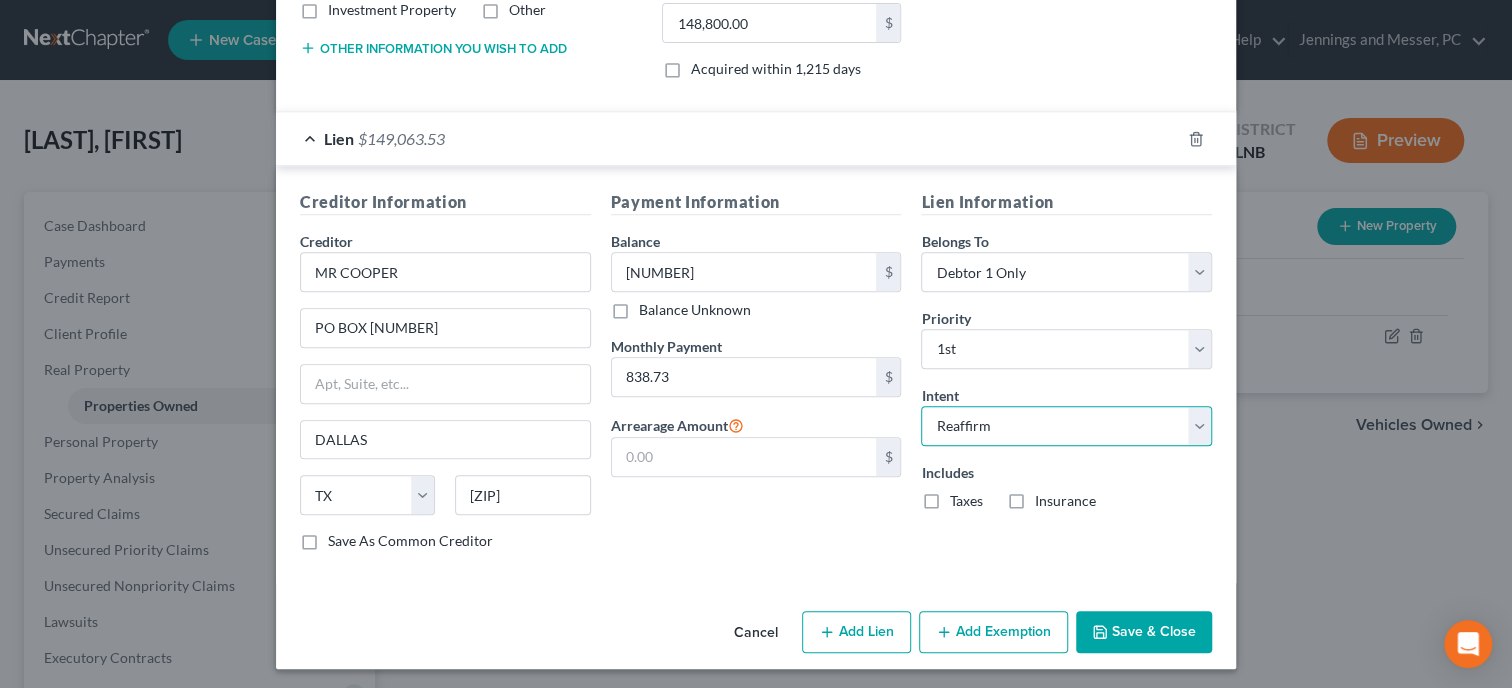 click on "Reaffirm" at bounding box center (0, 0) 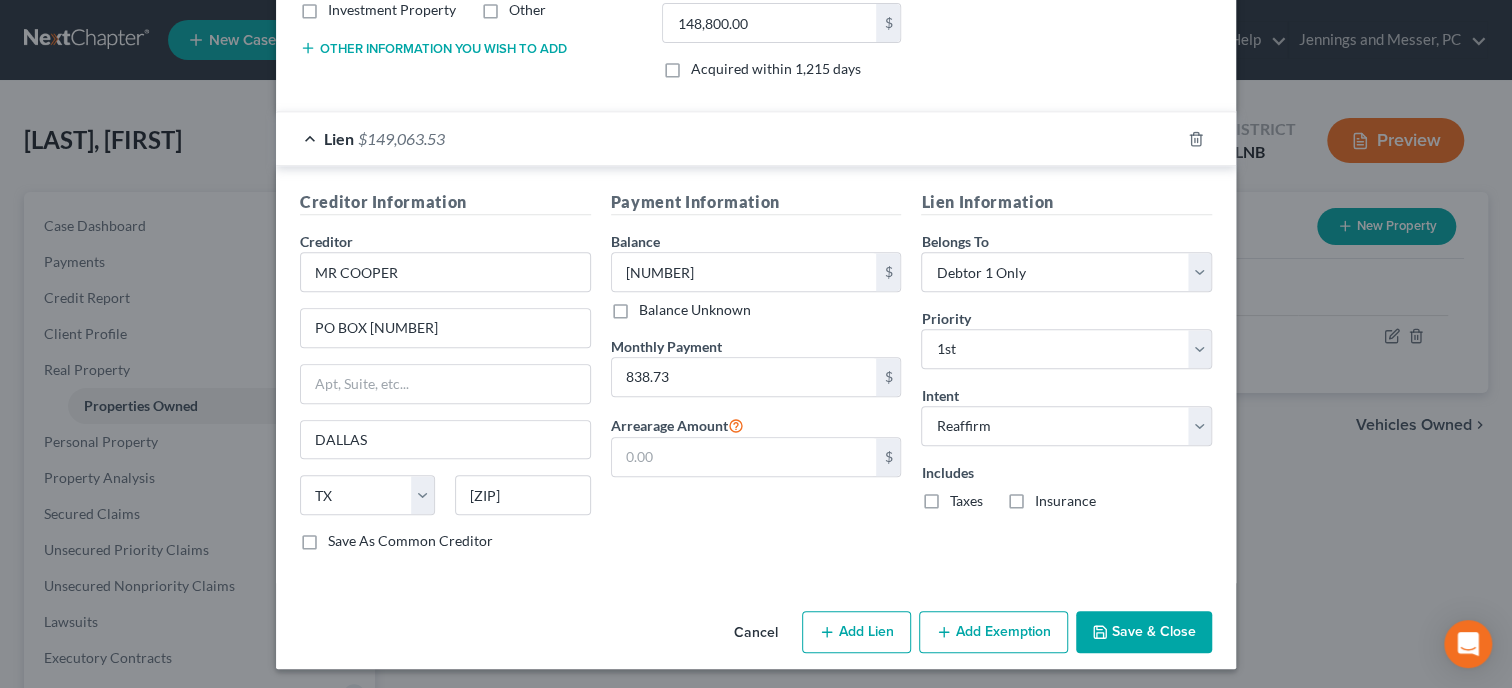 click on "Save & Close" at bounding box center (1144, 632) 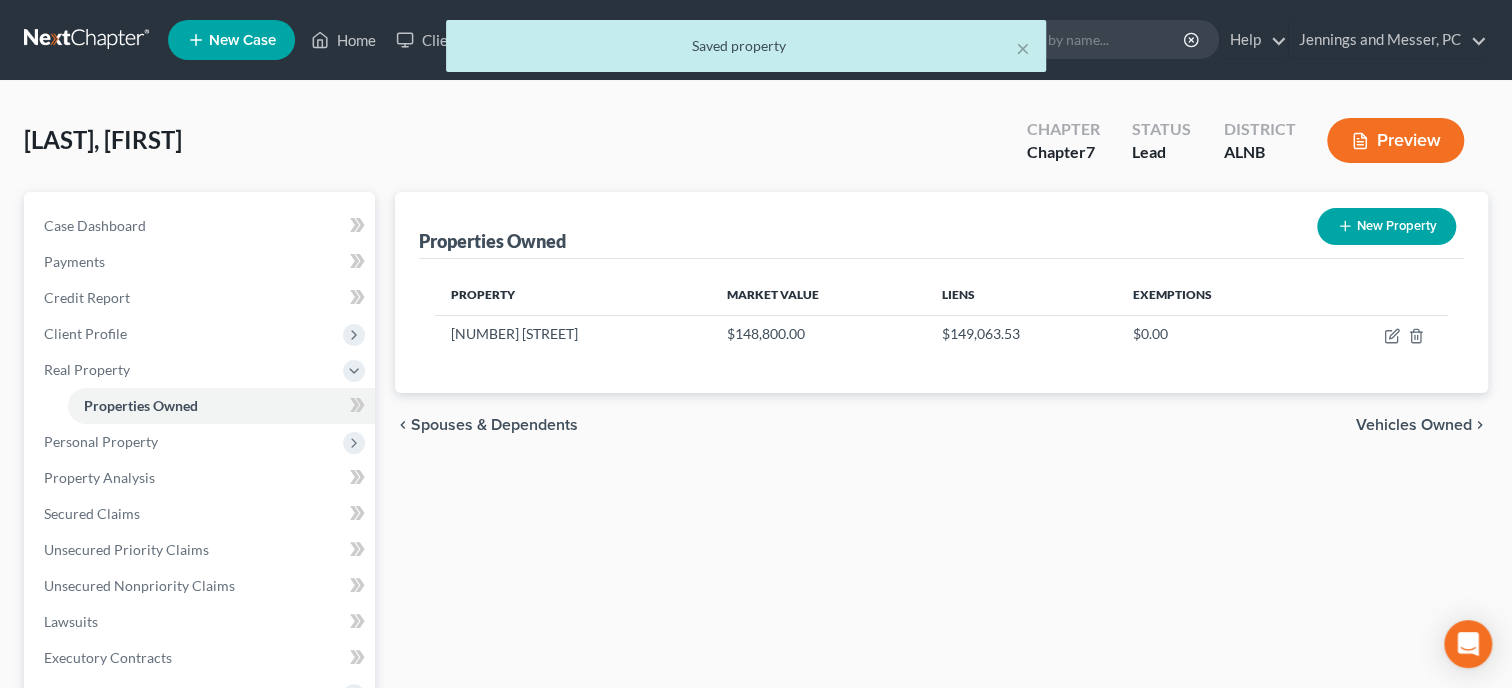 click on "Properties Owned New Property
Property Market Value Liens Exemptions 312 Meadow Street $148,800.00 $149,063.53 $0.00
chevron_left
Spouses & Dependents
Vehicles Owned
chevron_right" at bounding box center [941, 625] 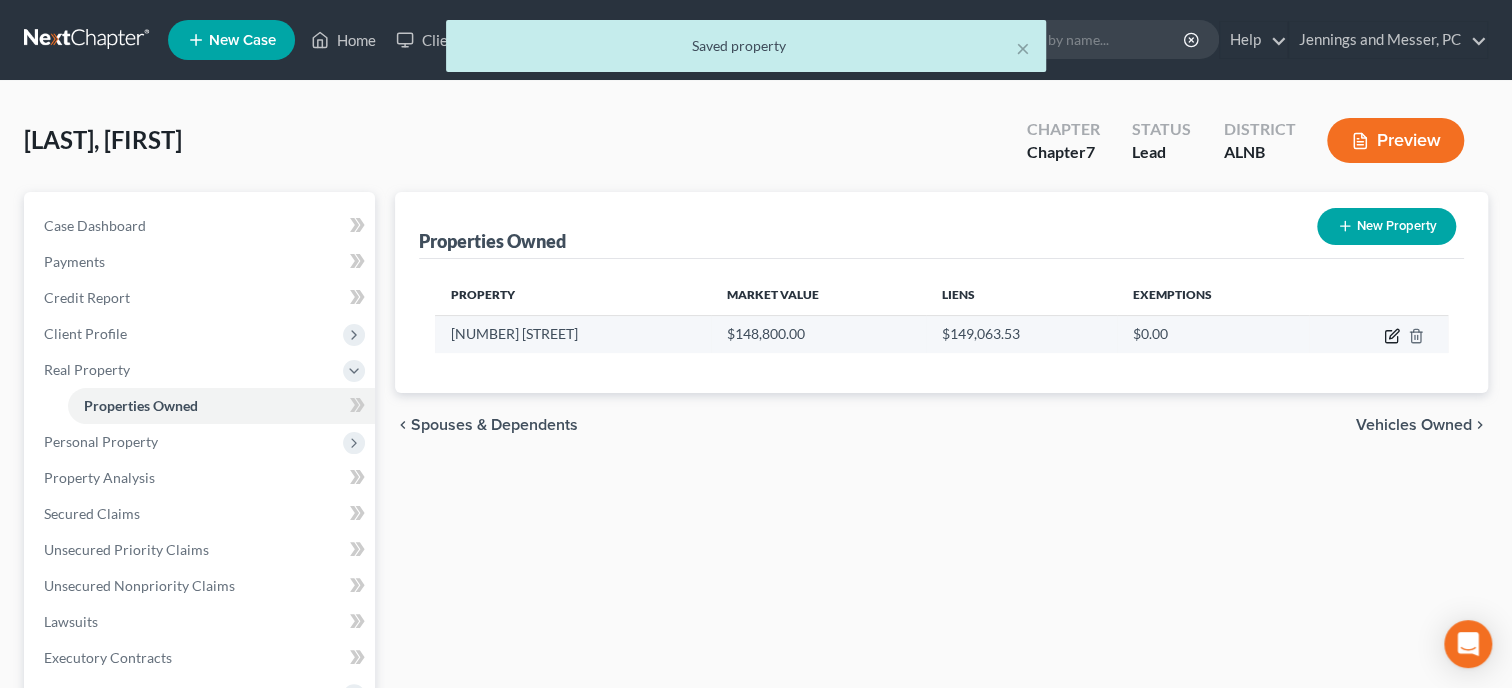 click 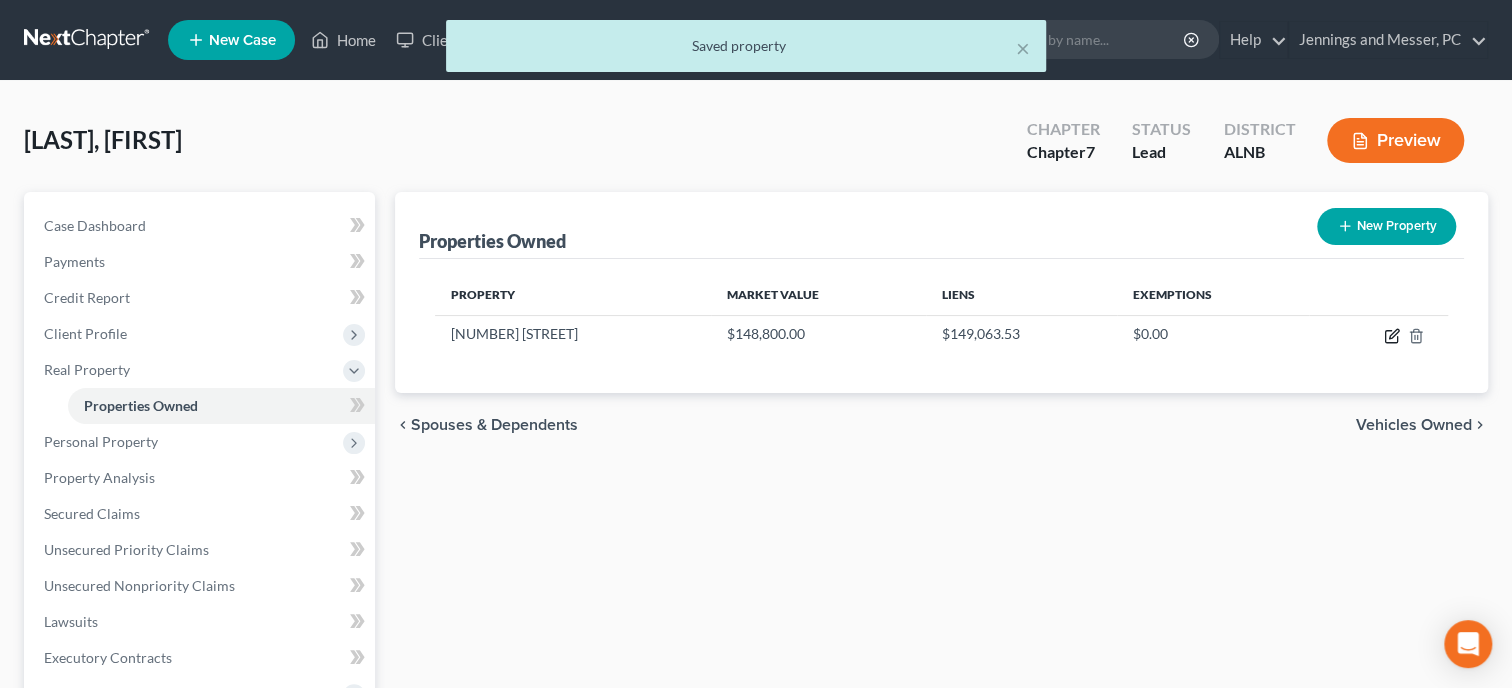 select on "0" 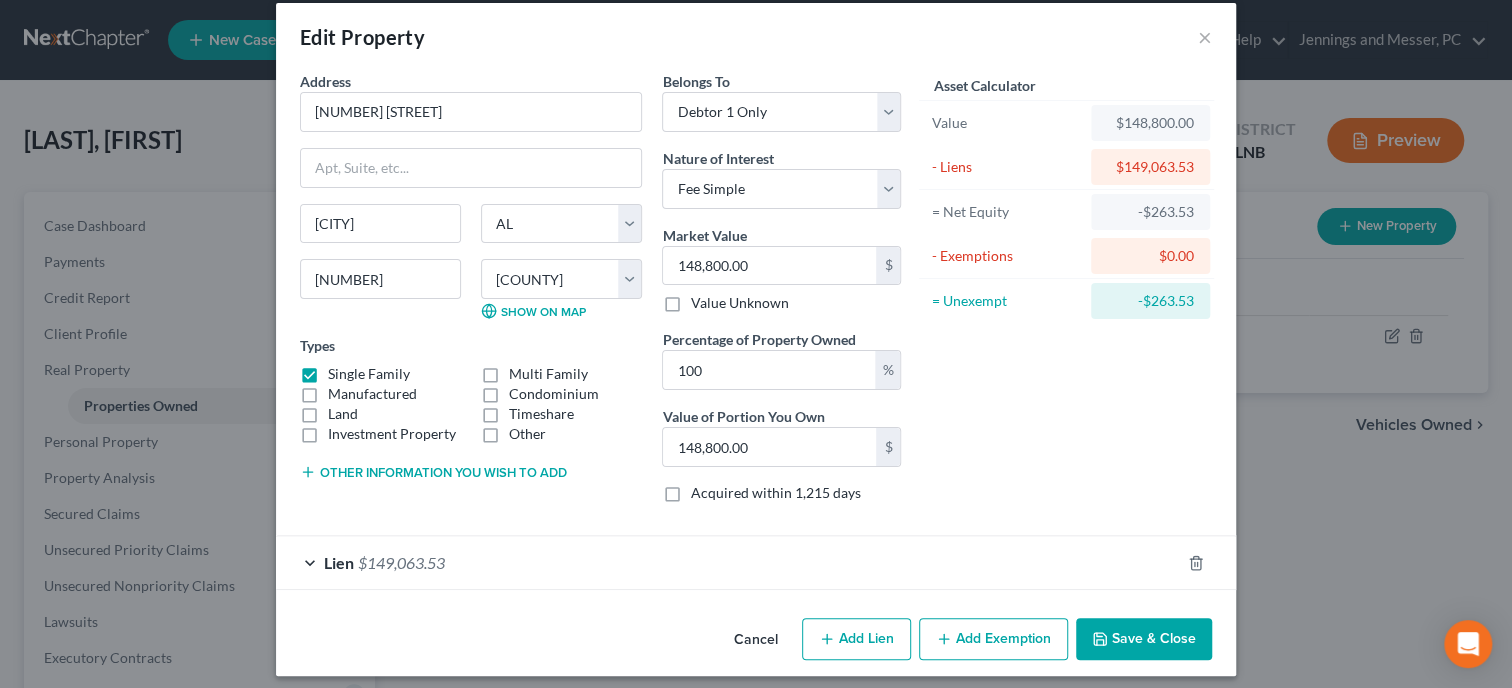 scroll, scrollTop: 31, scrollLeft: 0, axis: vertical 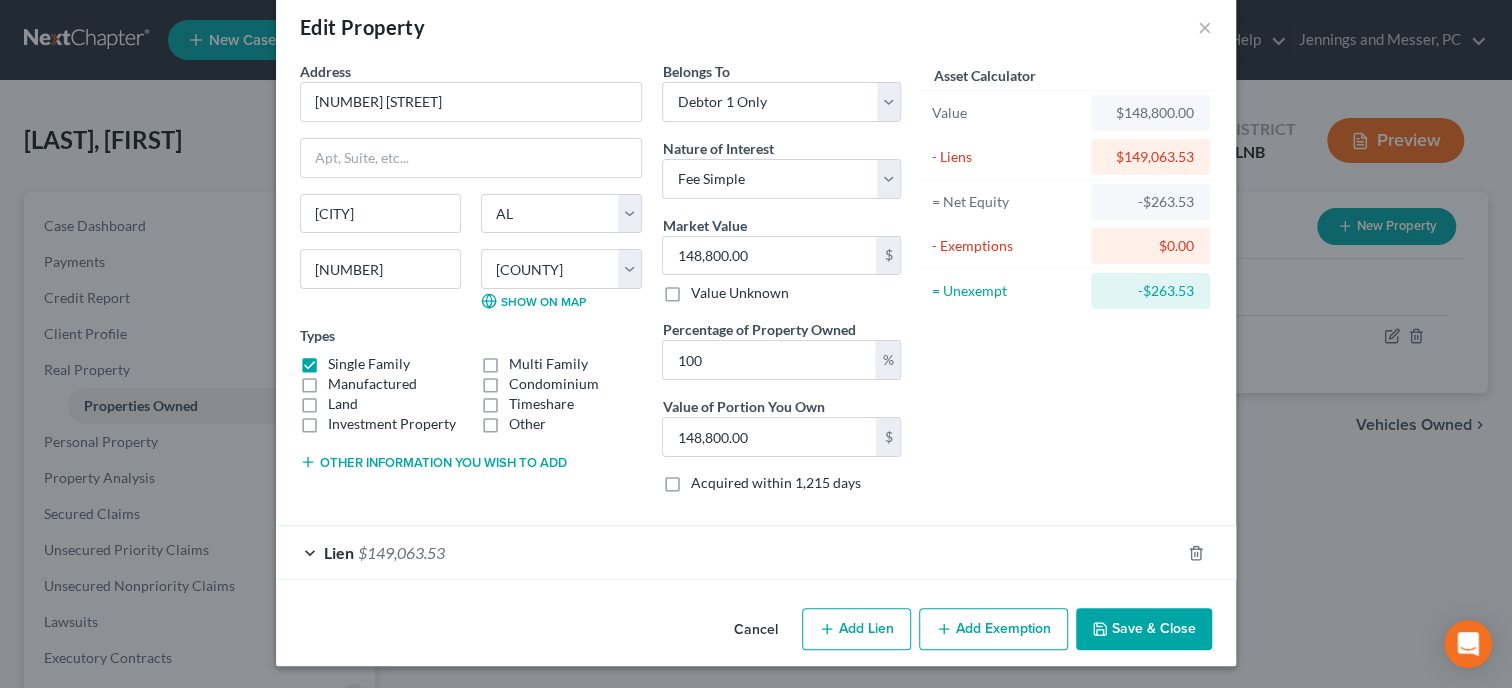 click on "Add Exemption" at bounding box center [993, 629] 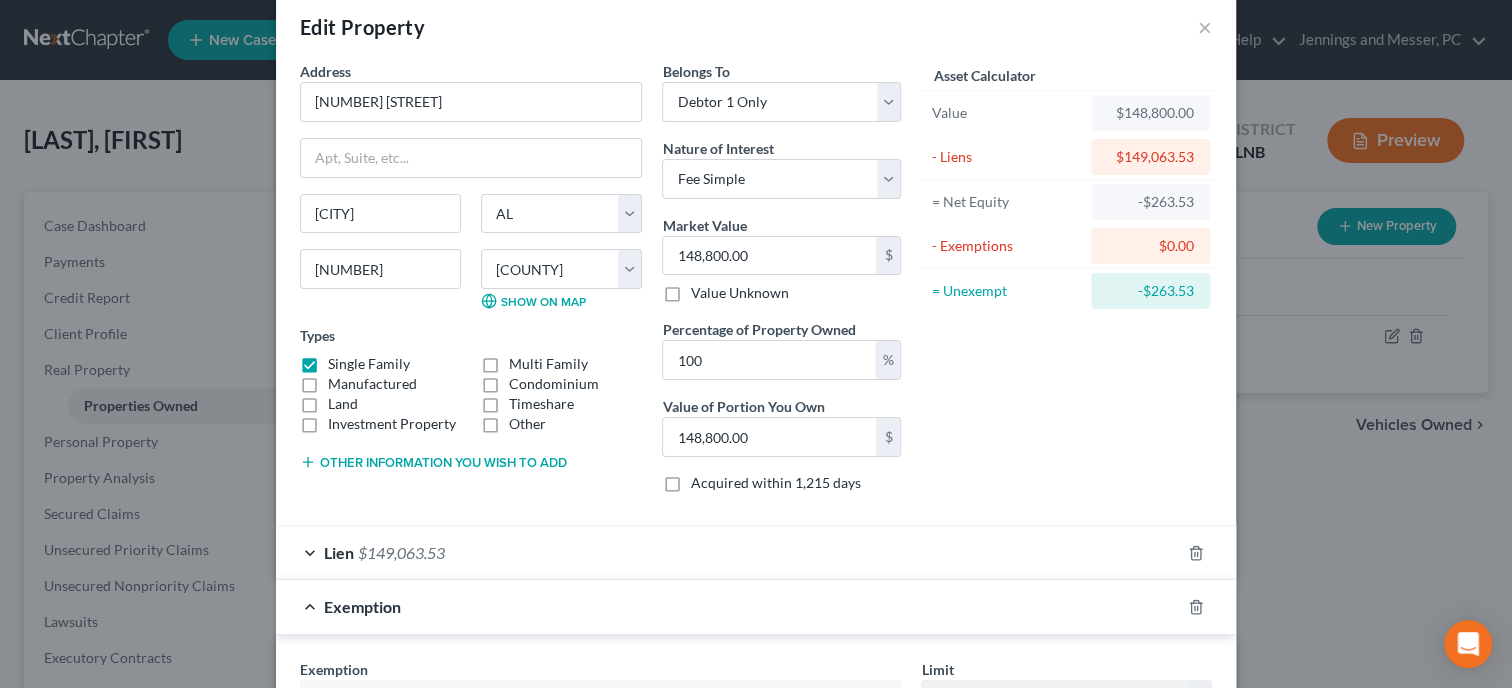 click on "Exemption" at bounding box center [728, 606] 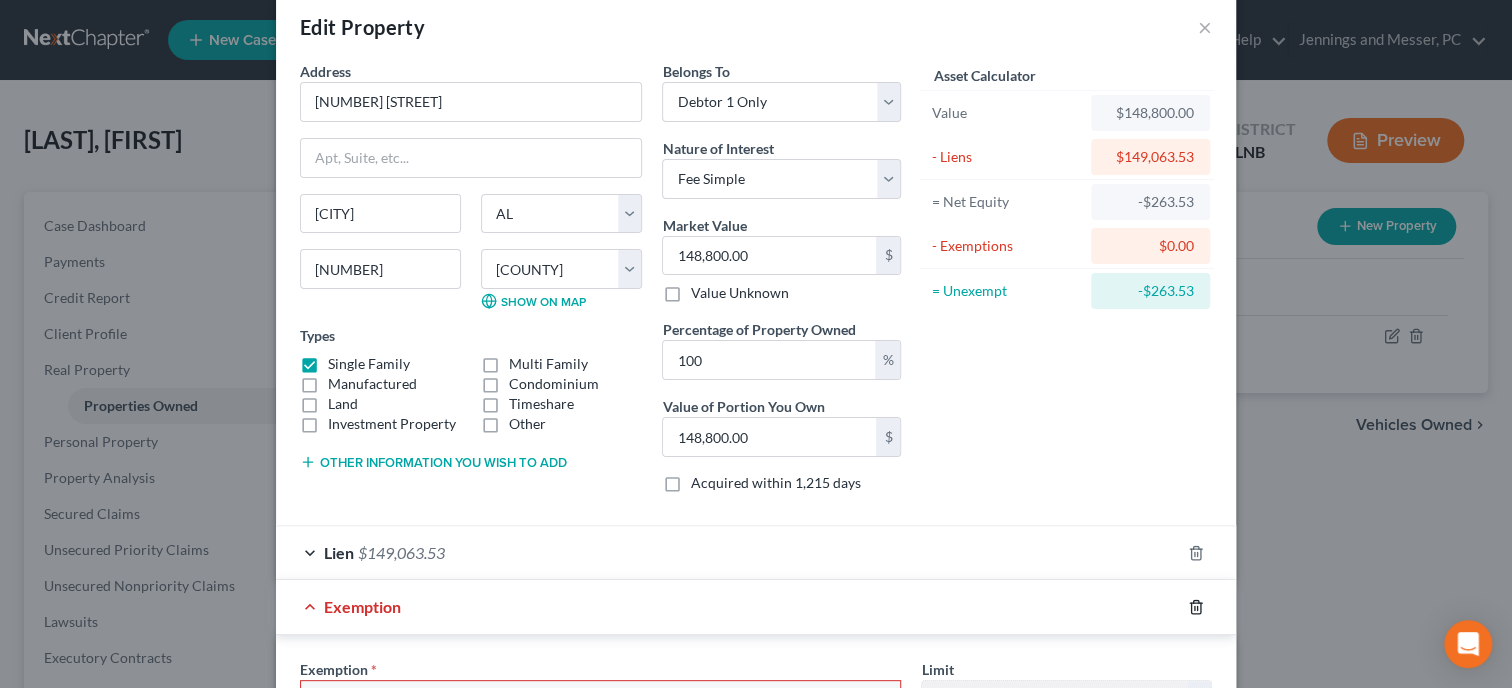 click 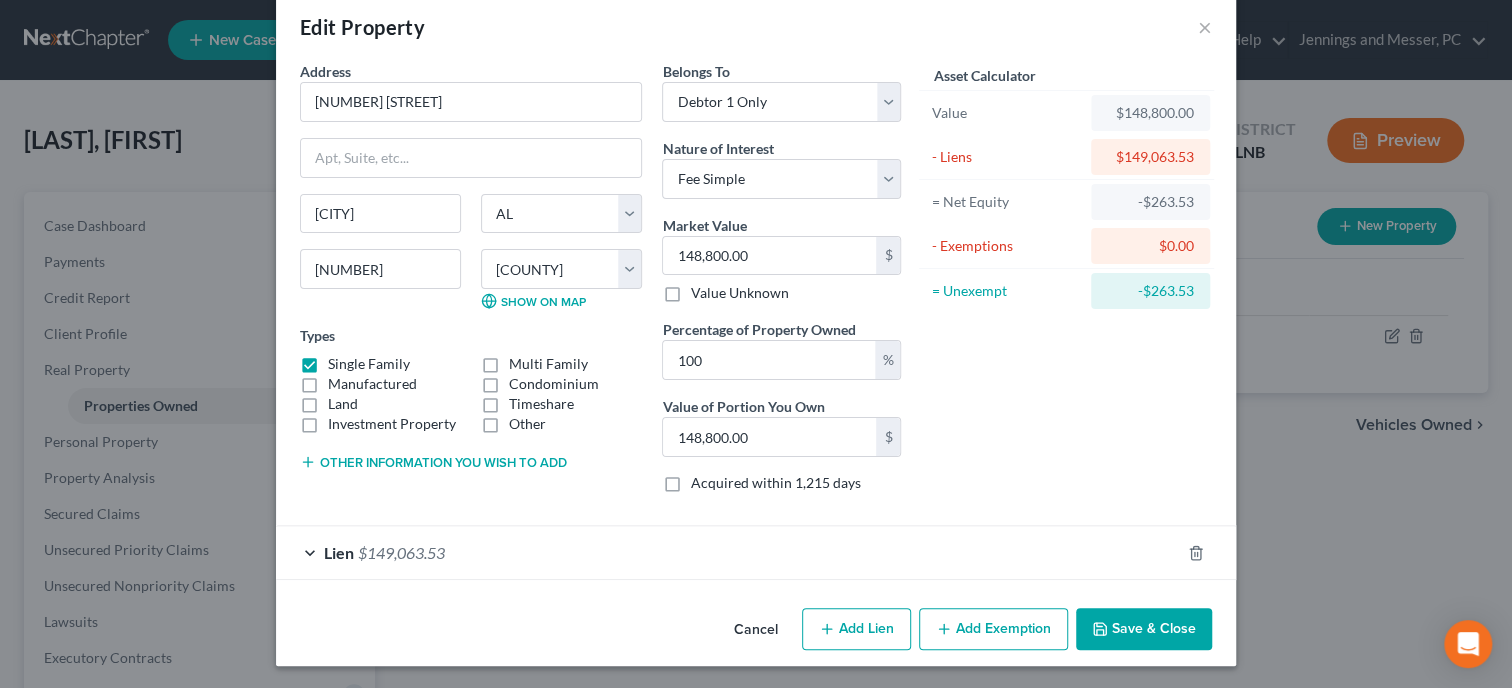 click on "Save & Close" at bounding box center (1144, 629) 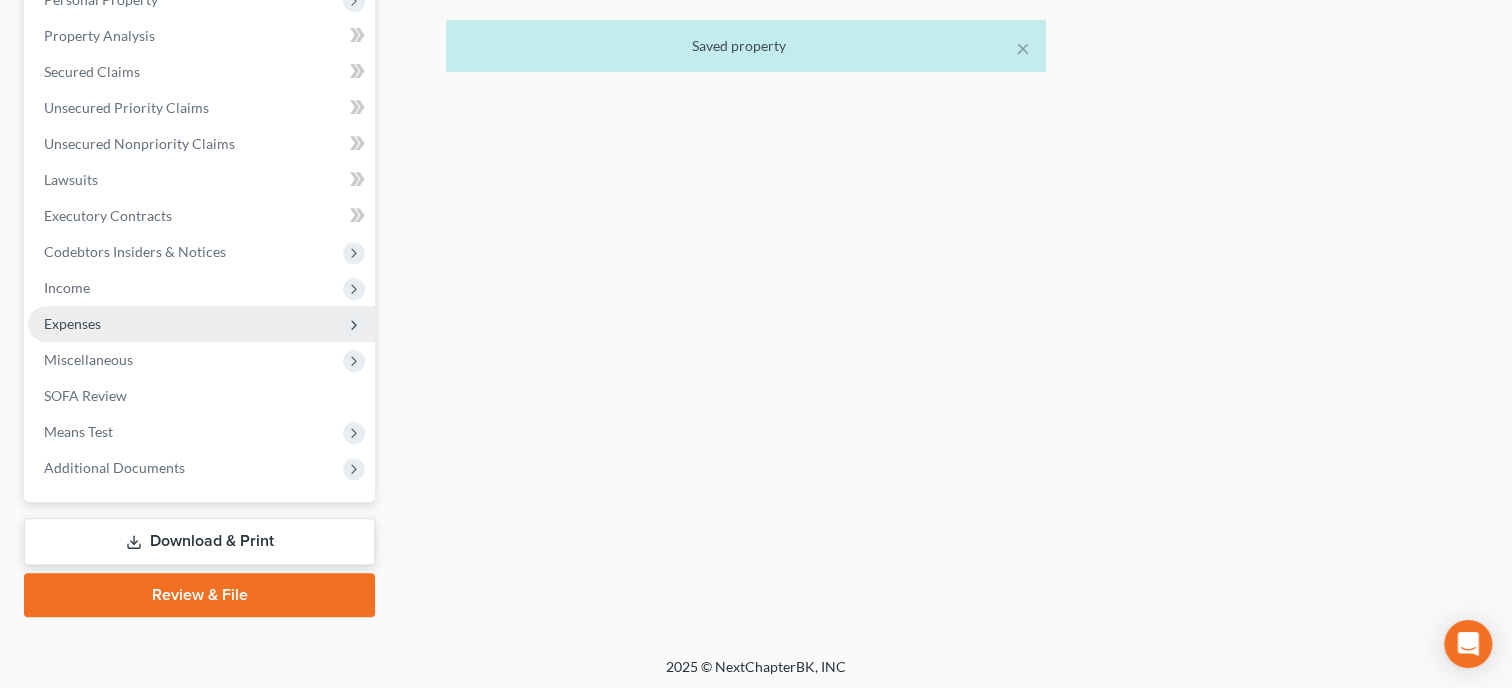 scroll, scrollTop: 444, scrollLeft: 0, axis: vertical 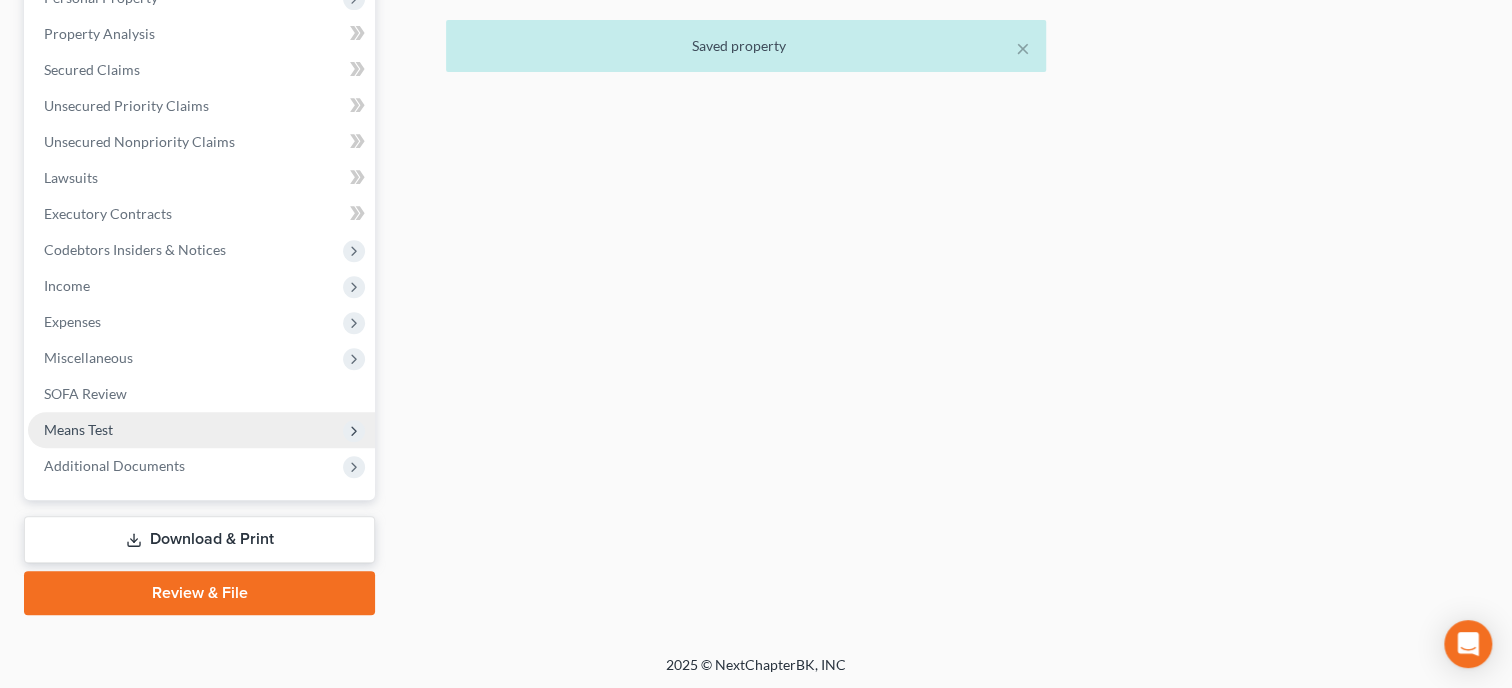 click on "Means Test" at bounding box center [201, 430] 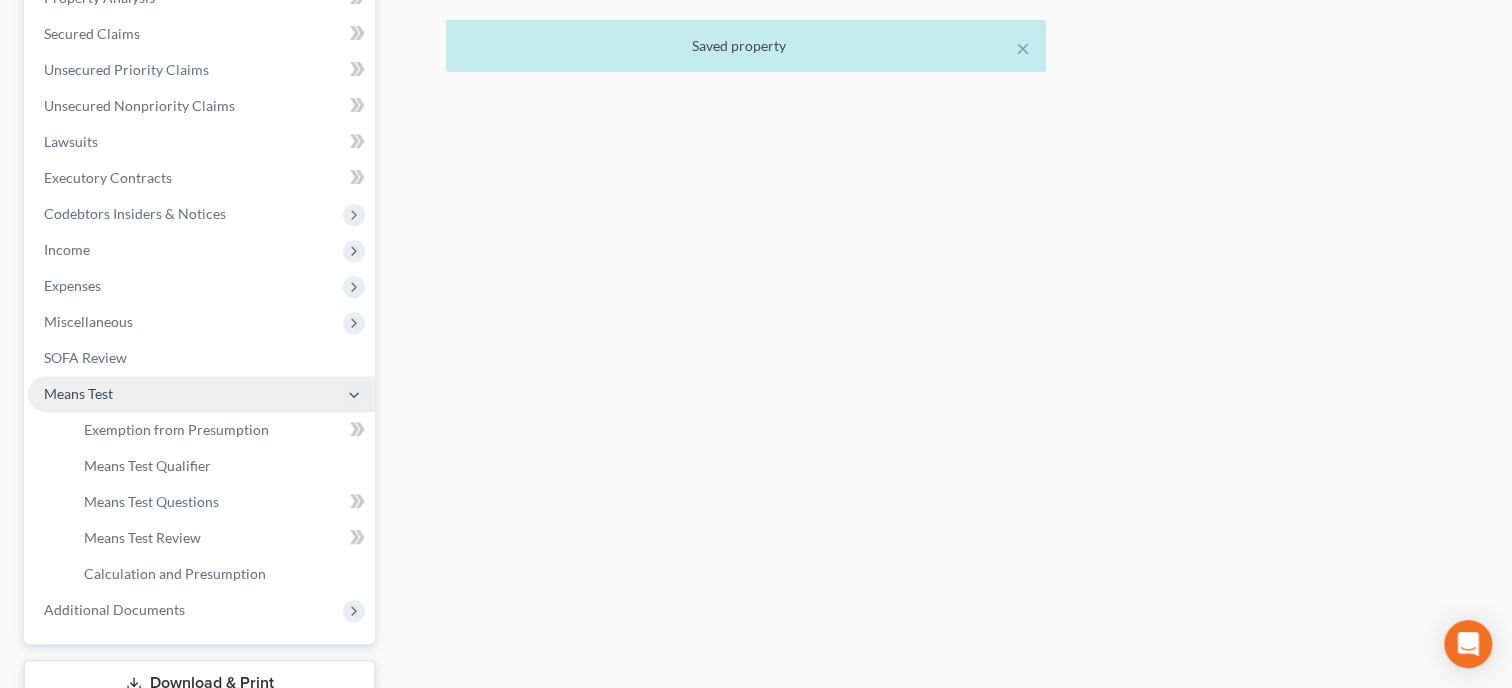 scroll, scrollTop: 408, scrollLeft: 0, axis: vertical 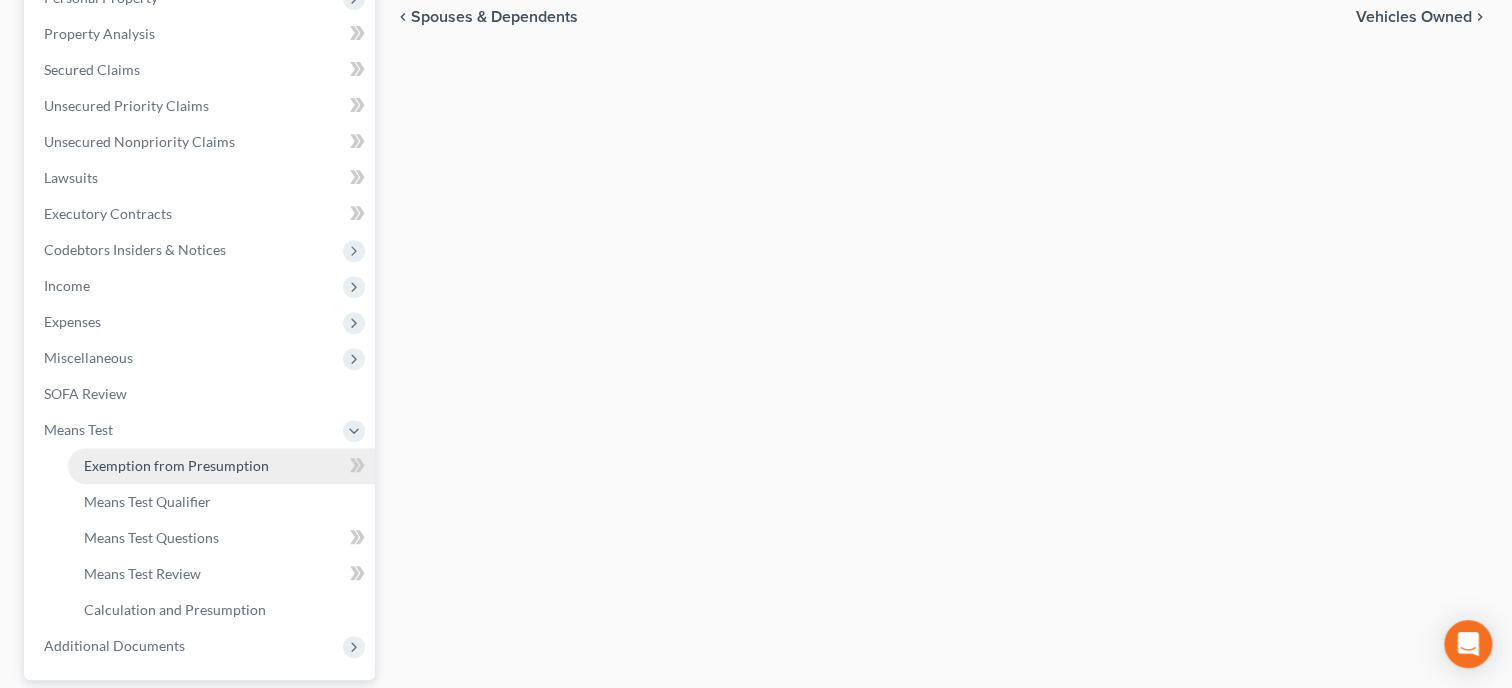 click on "Exemption from Presumption" at bounding box center [176, 465] 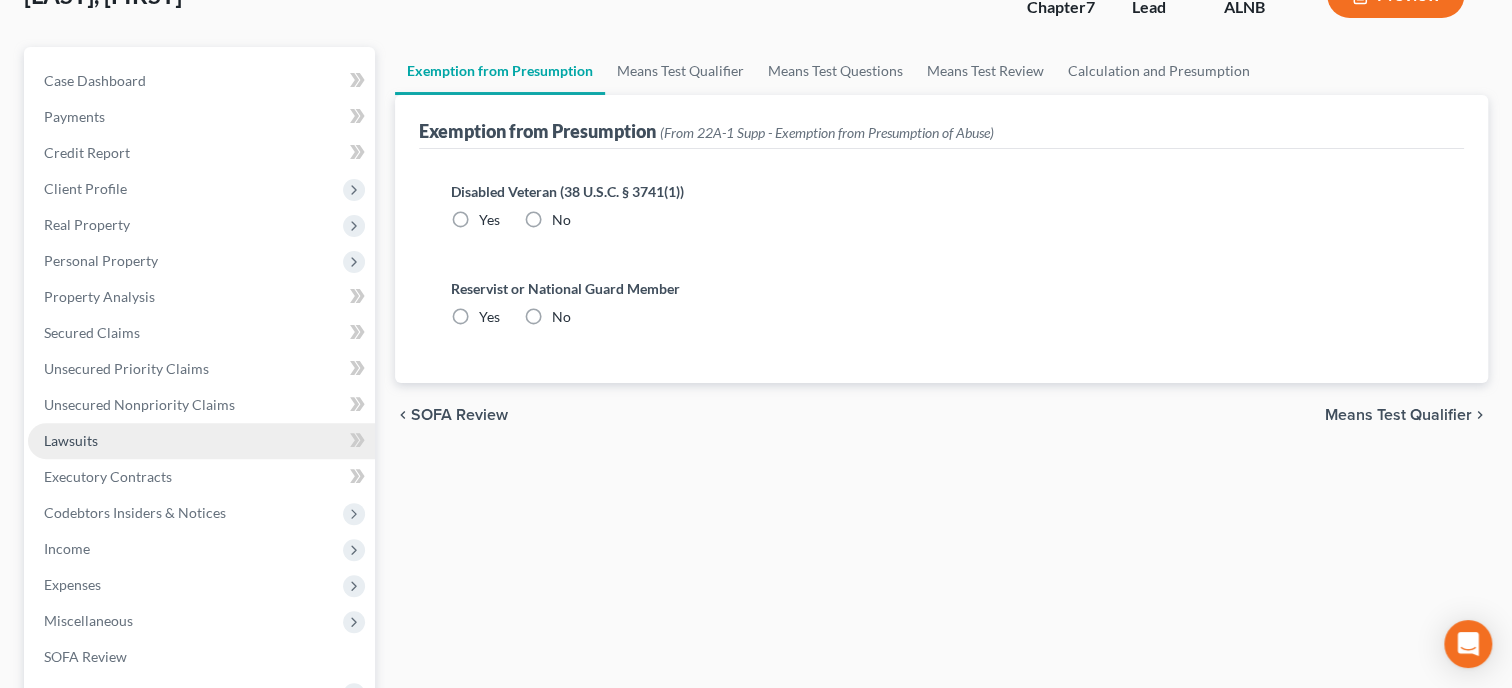 radio on "true" 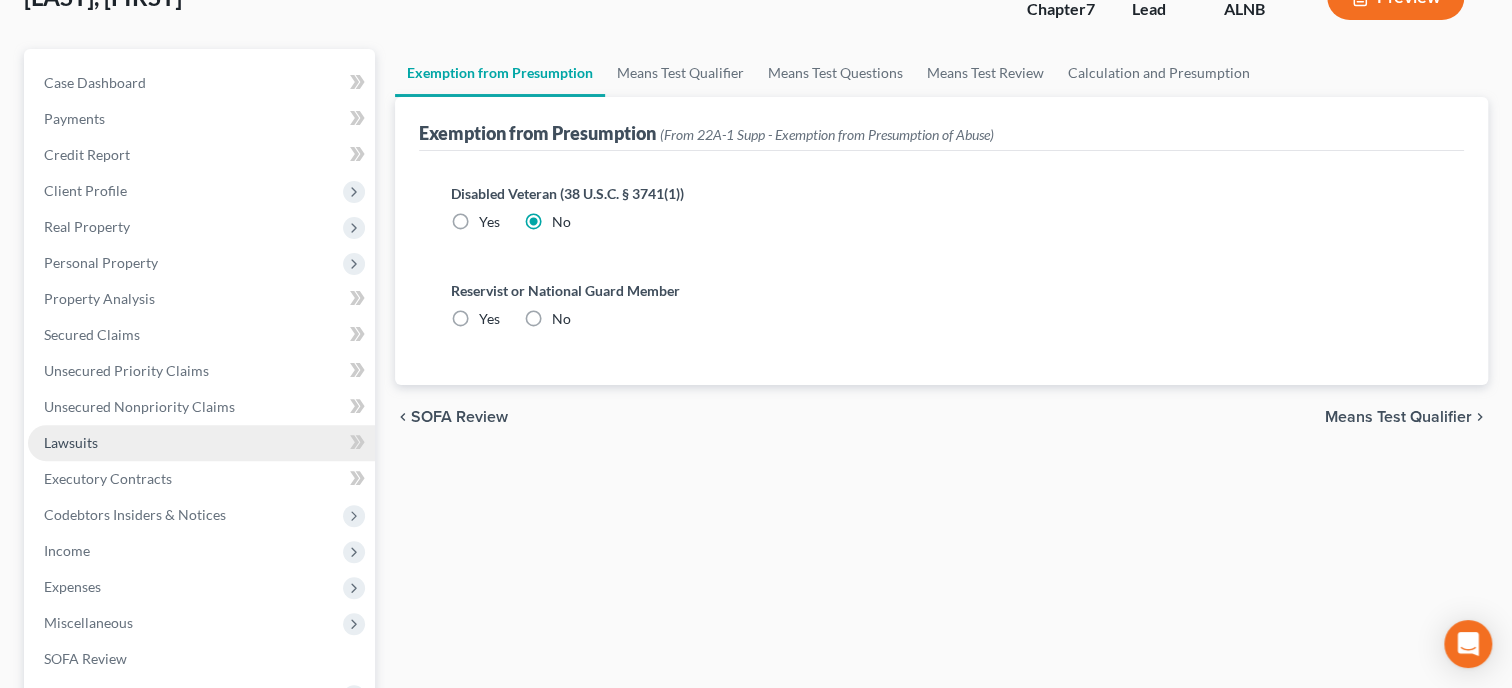 radio on "true" 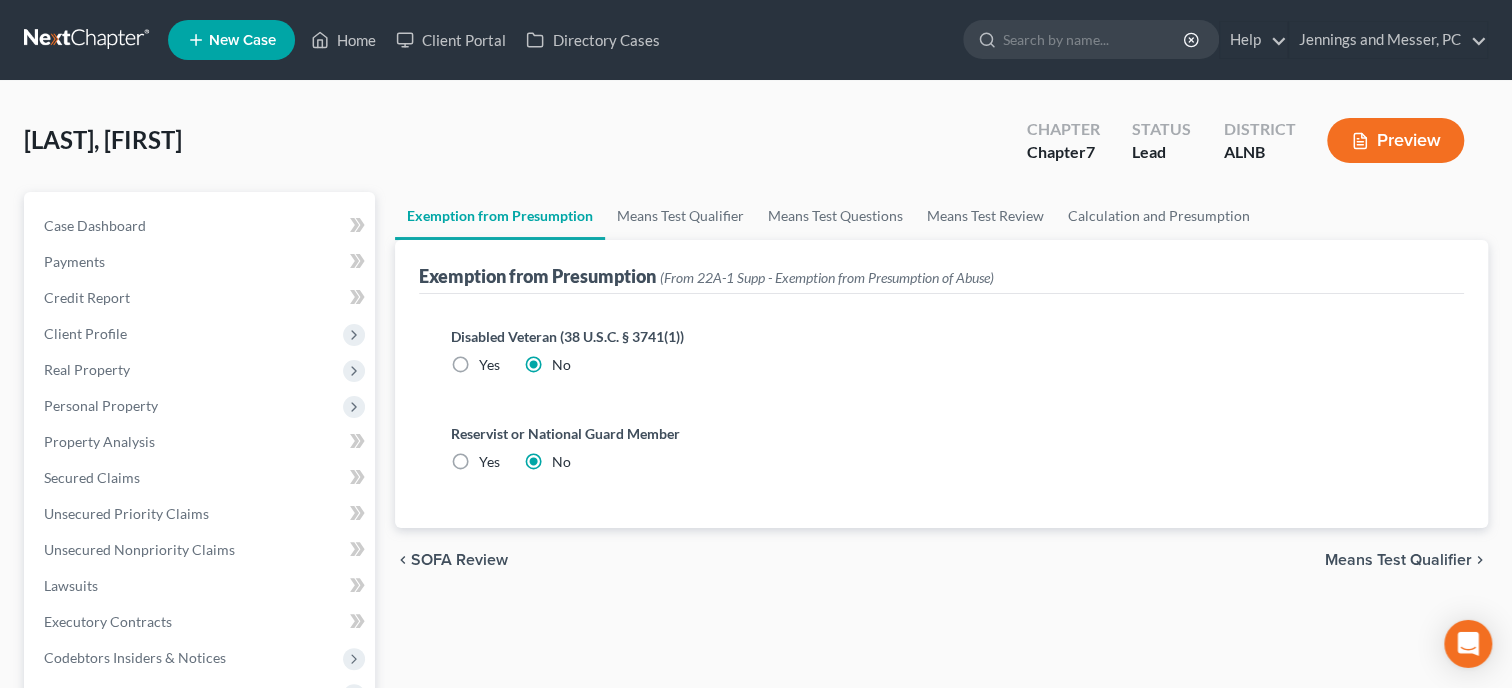 scroll, scrollTop: 0, scrollLeft: 0, axis: both 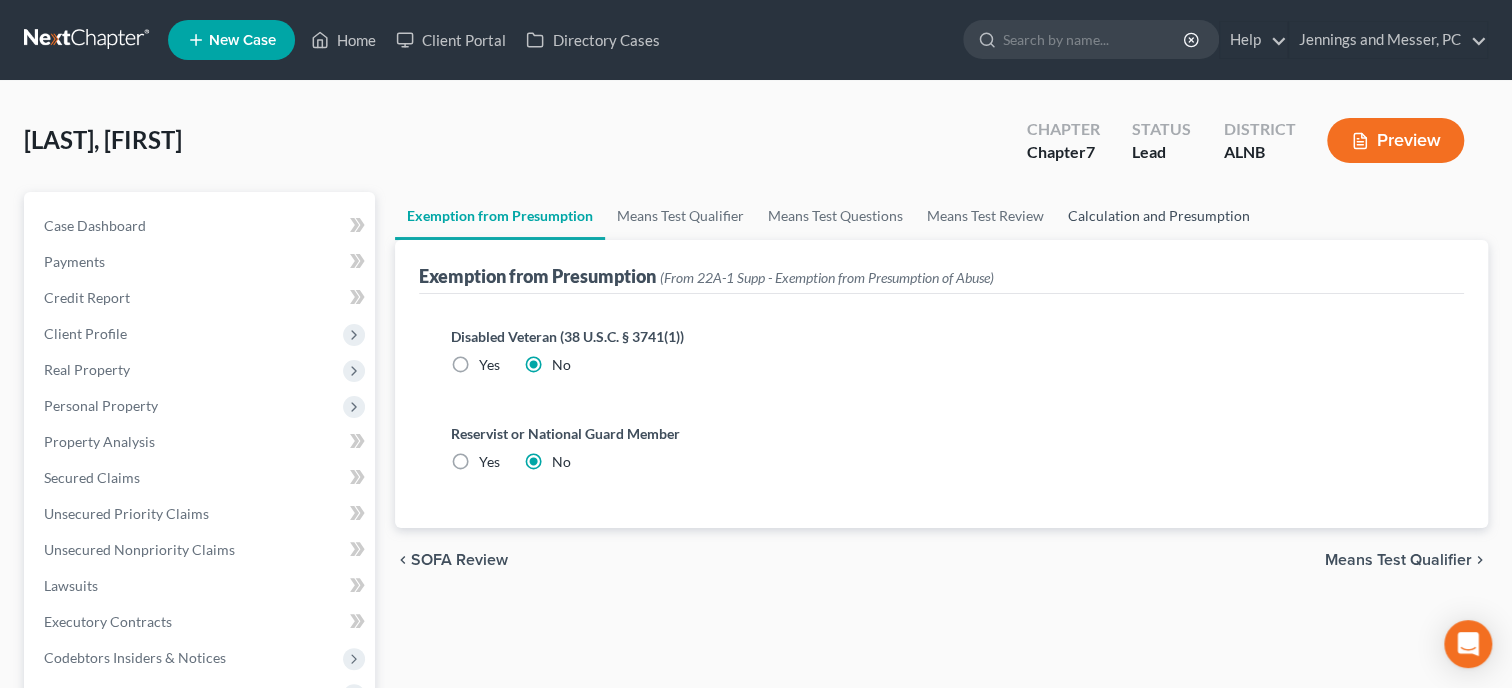 click on "Calculation and Presumption" at bounding box center [1159, 216] 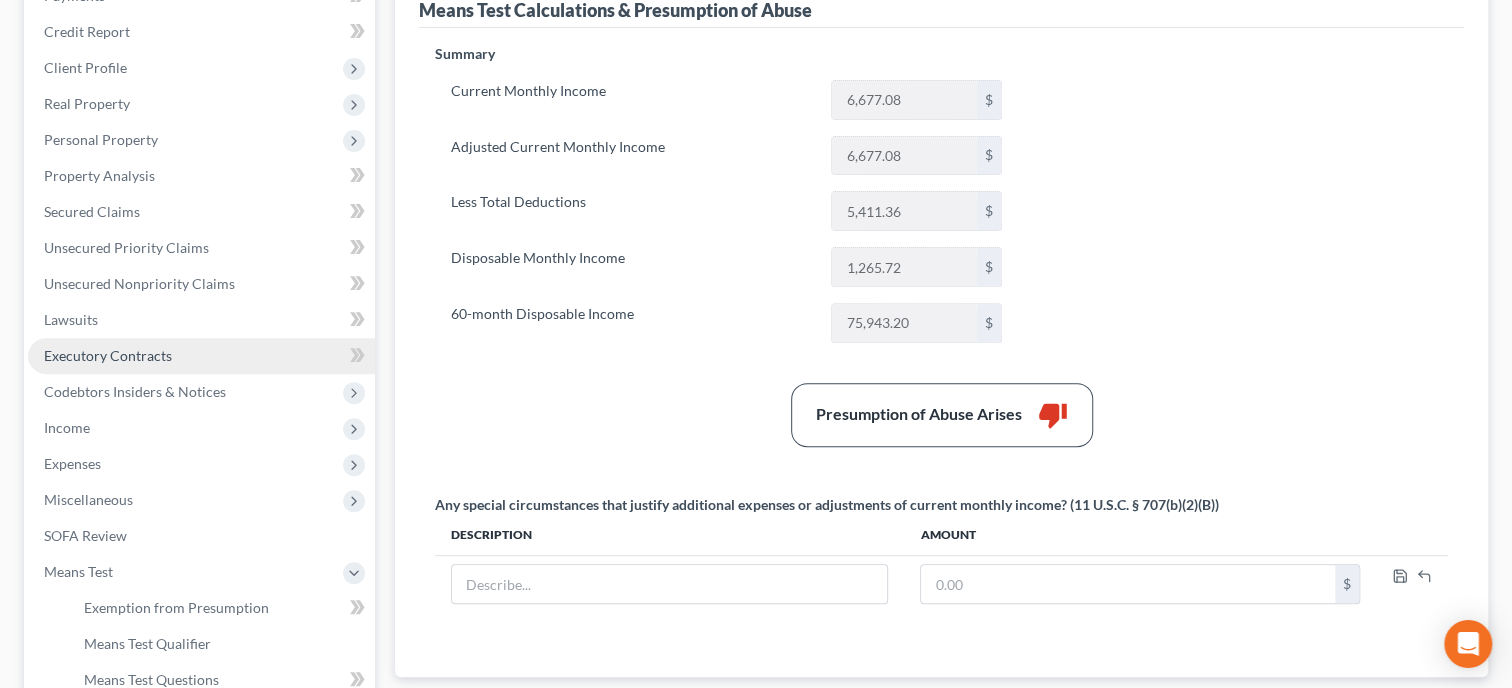 scroll, scrollTop: 308, scrollLeft: 0, axis: vertical 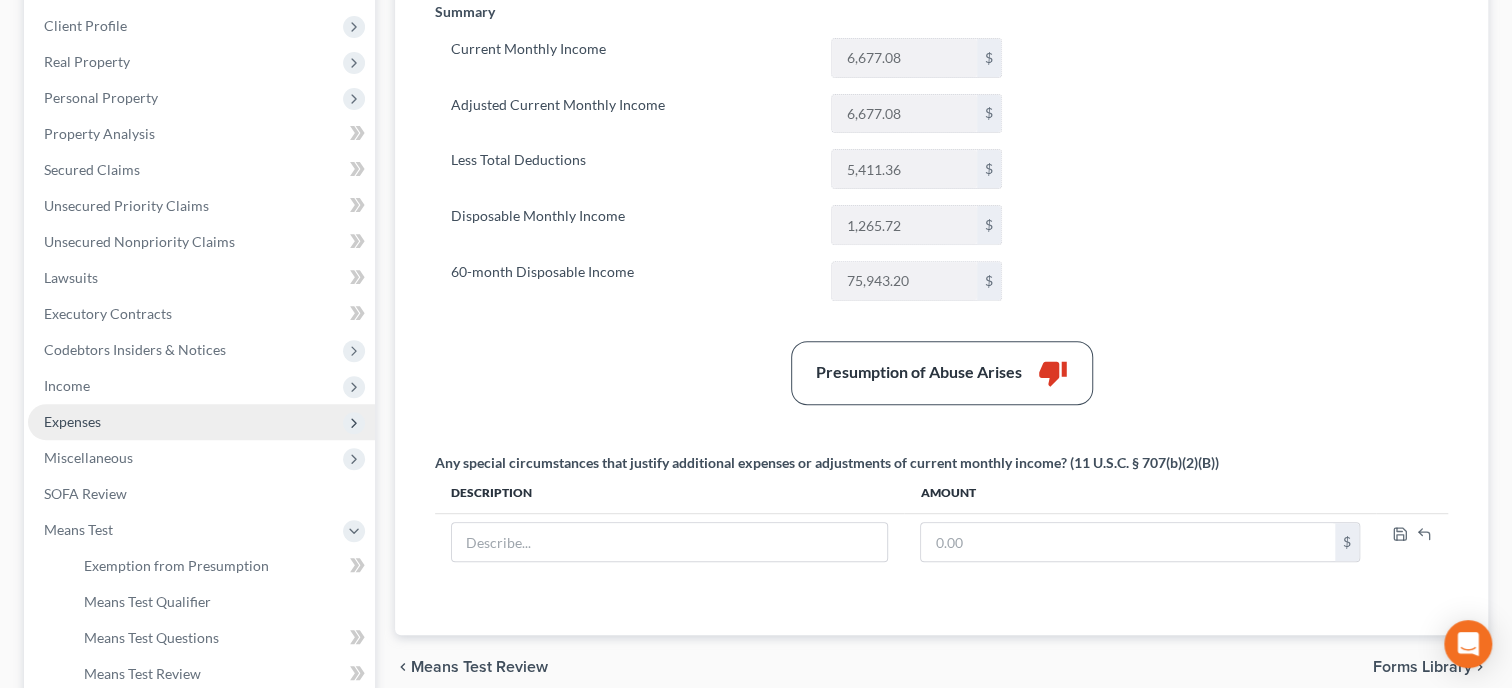 click on "Expenses" at bounding box center [72, 421] 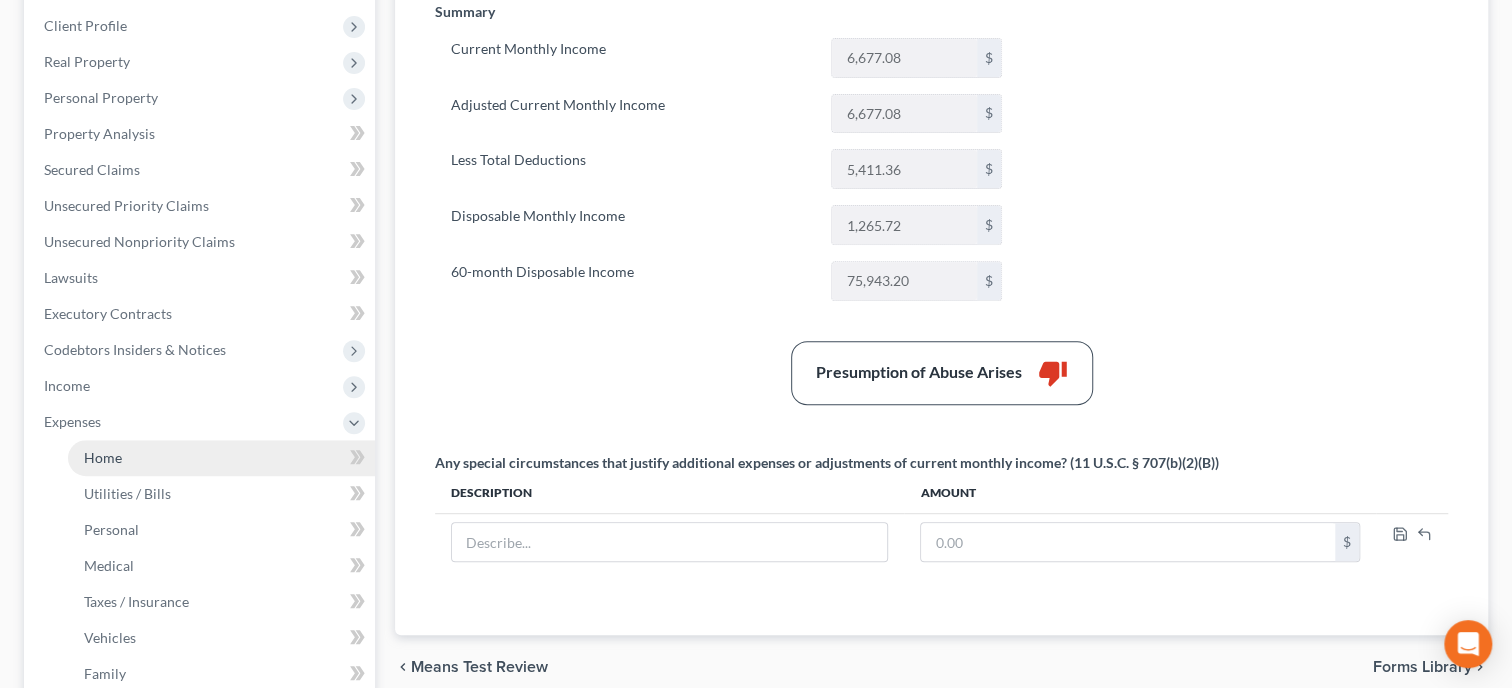 click on "Home" at bounding box center (221, 458) 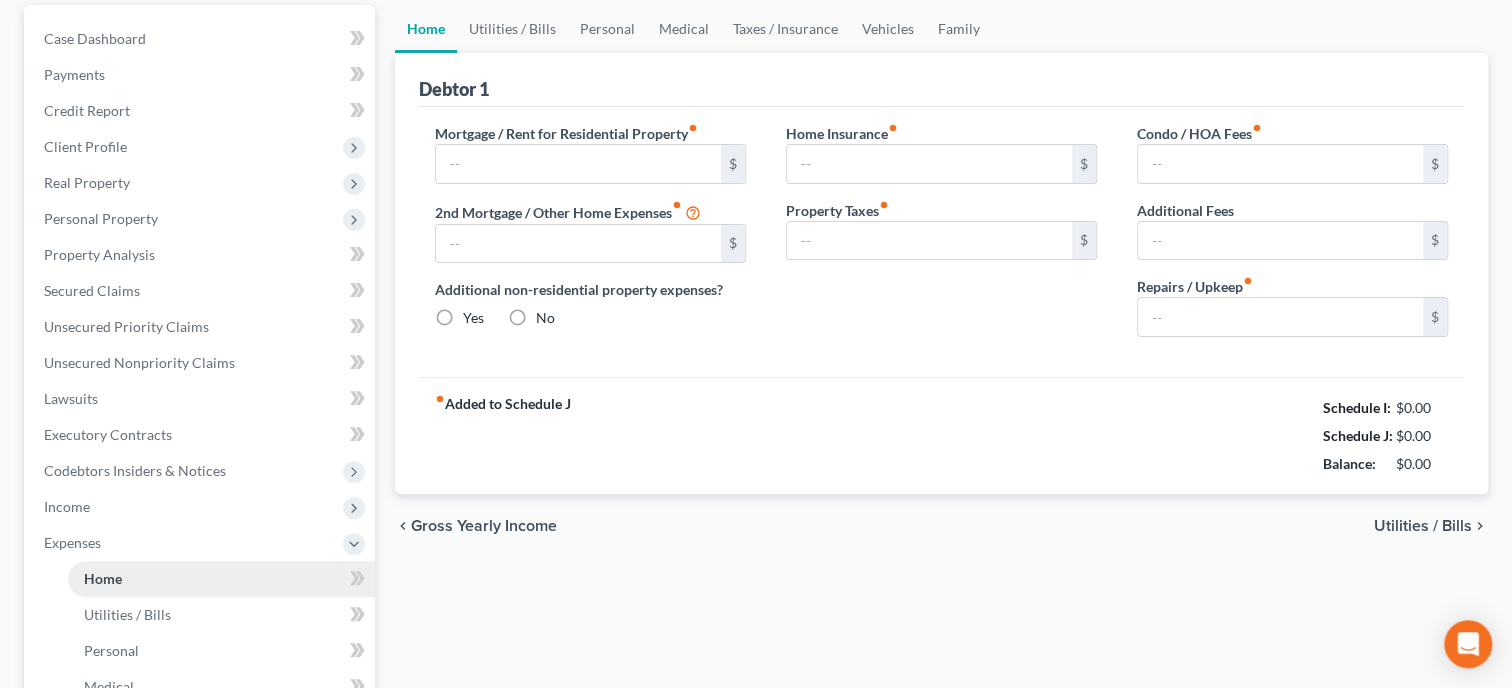 type on "838.73" 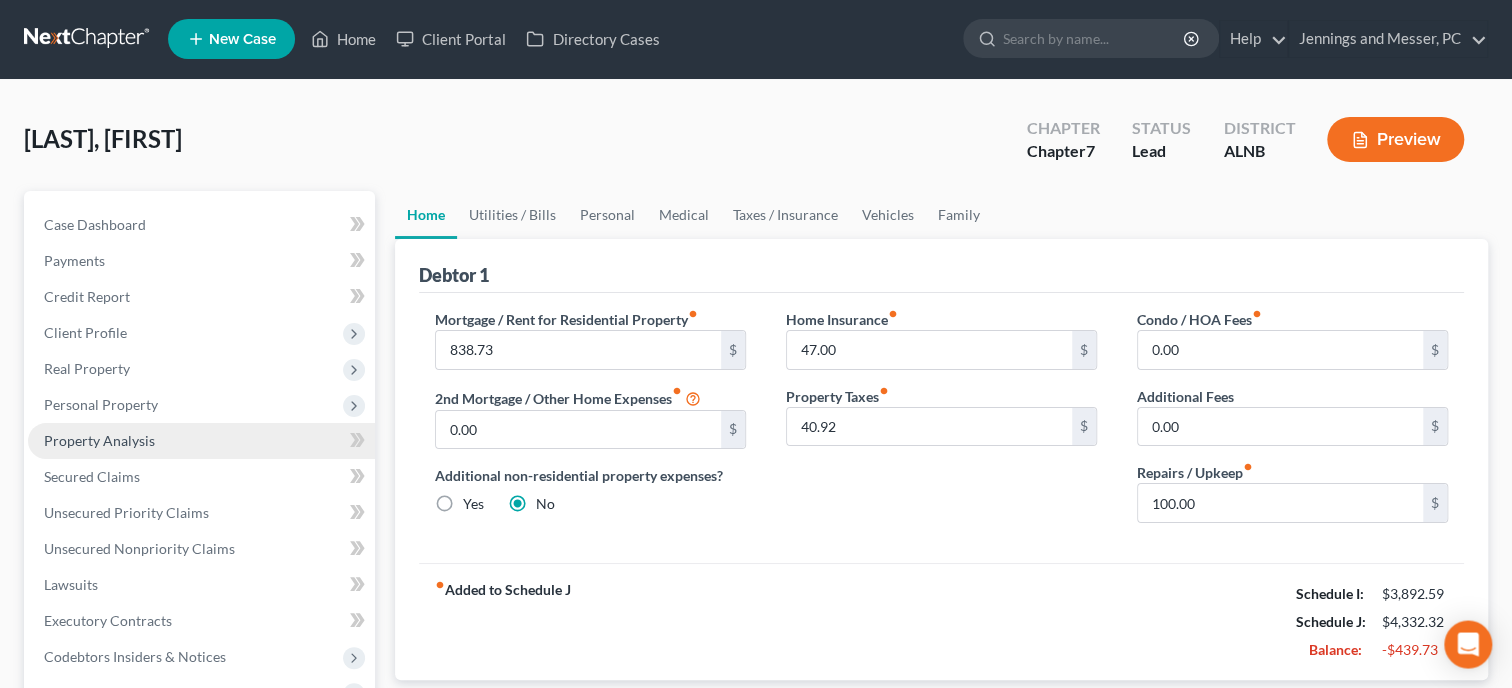 scroll, scrollTop: 0, scrollLeft: 0, axis: both 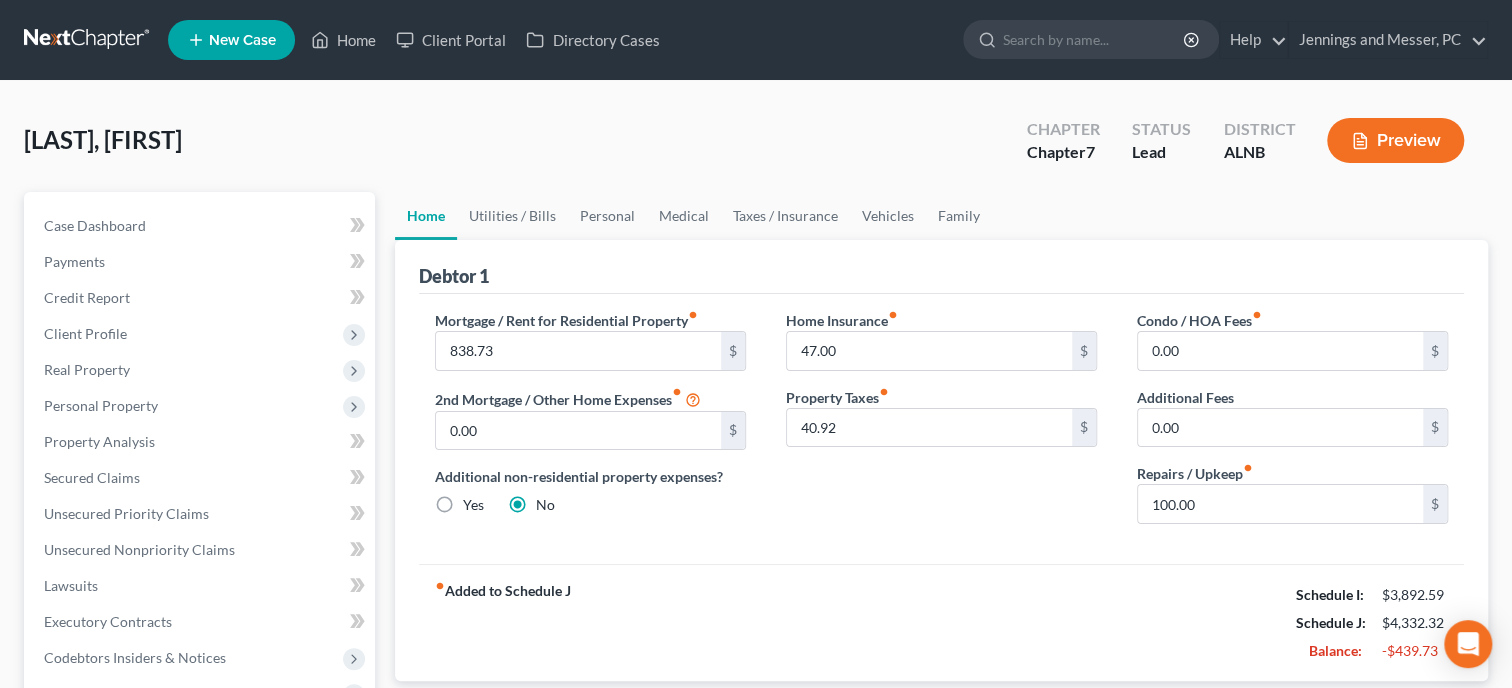 click on "Home Insurance  fiber_manual_record 47.00 $ Property Taxes  fiber_manual_record 40.92 $" at bounding box center (941, 425) 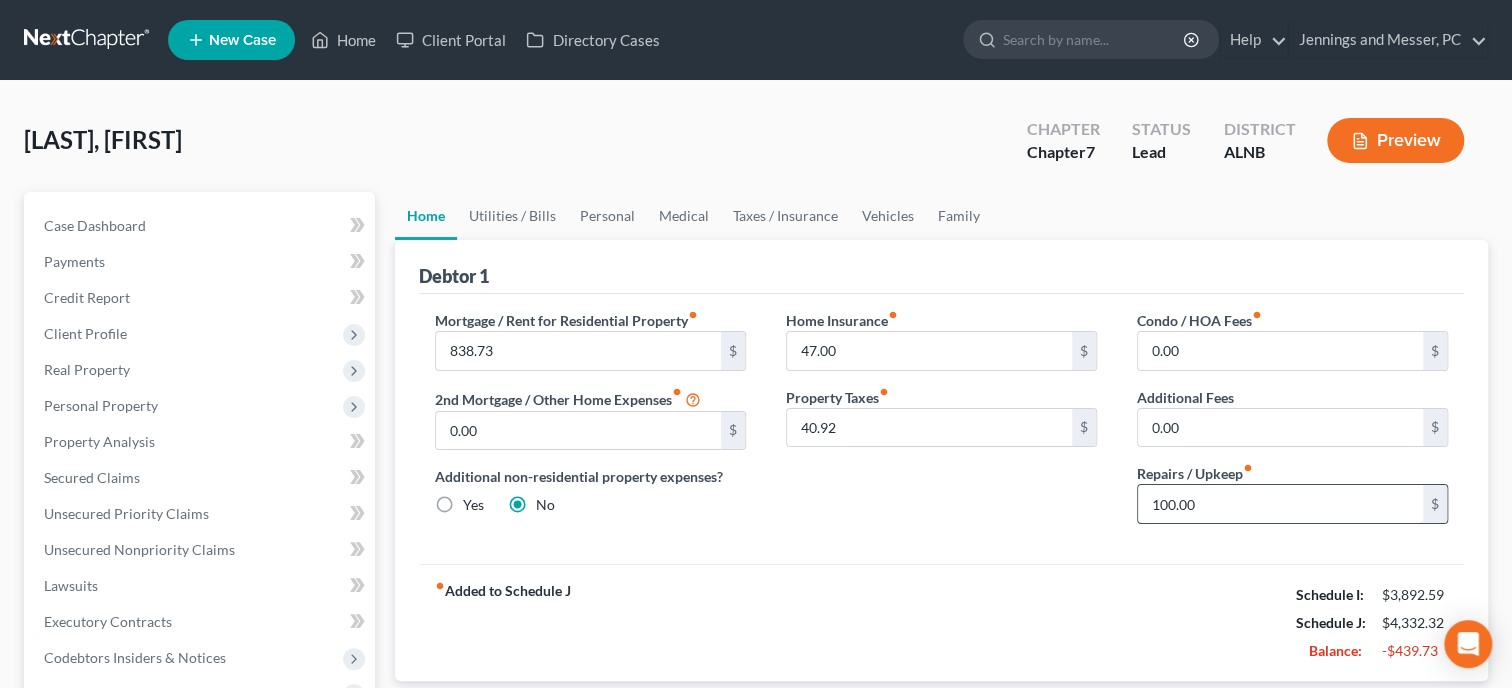 click on "Home Insurance  fiber_manual_record 47.00 $ Property Taxes  fiber_manual_record 40.92 $" at bounding box center [941, 425] 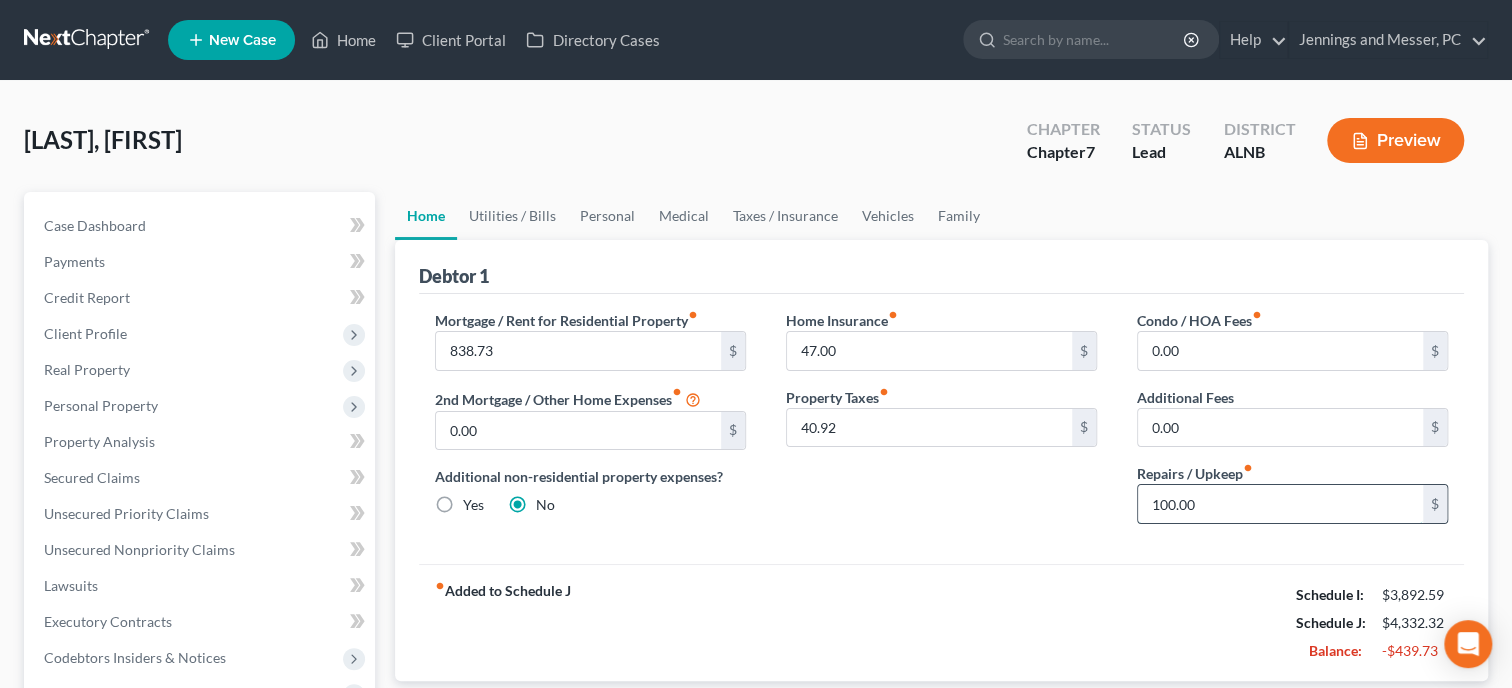 click on "100.00" at bounding box center (1280, 504) 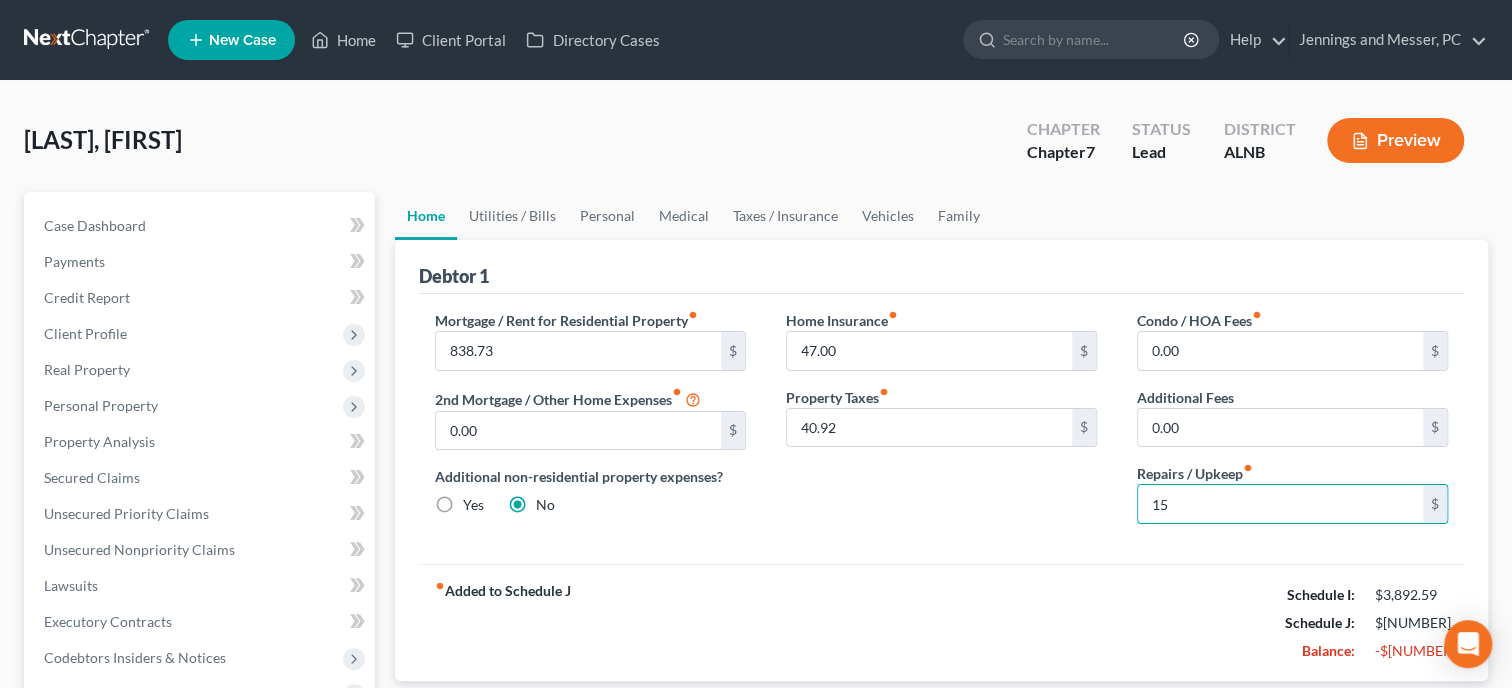 type on "1" 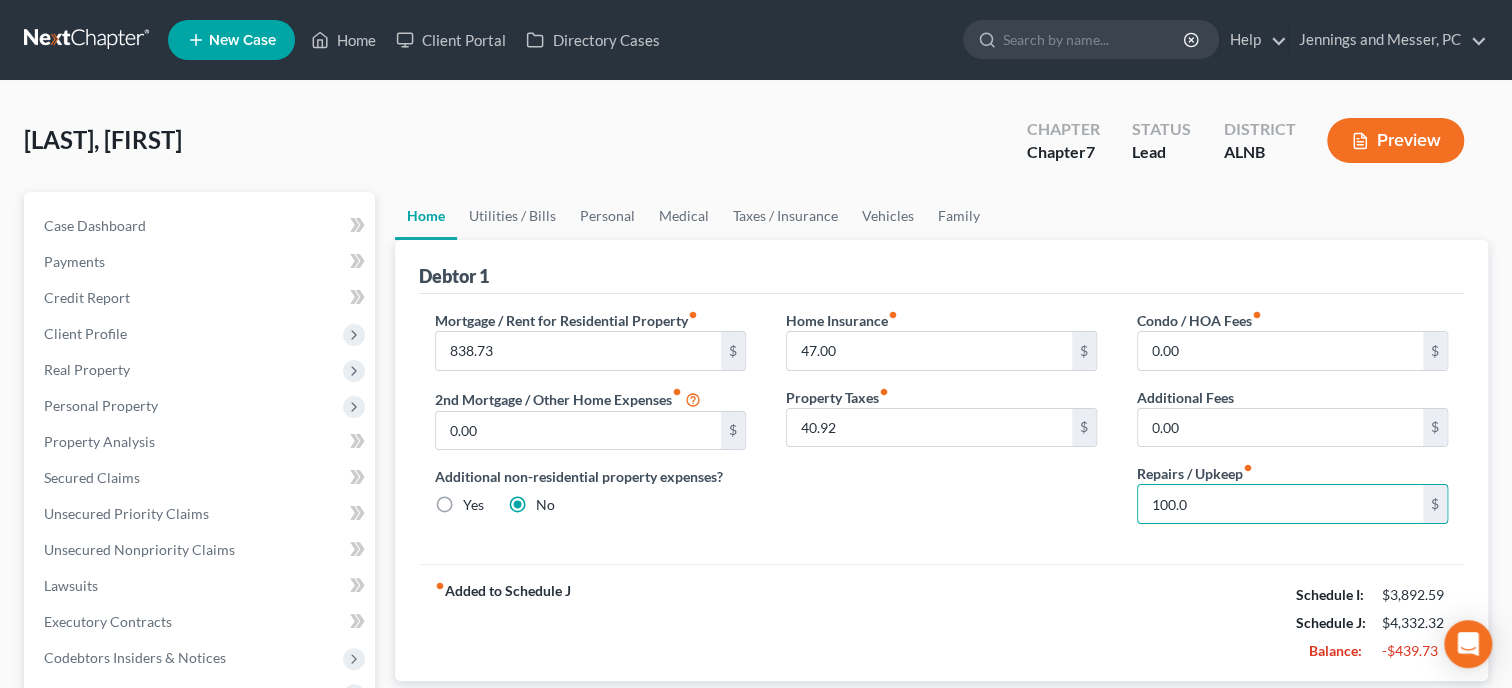 type on "100.00" 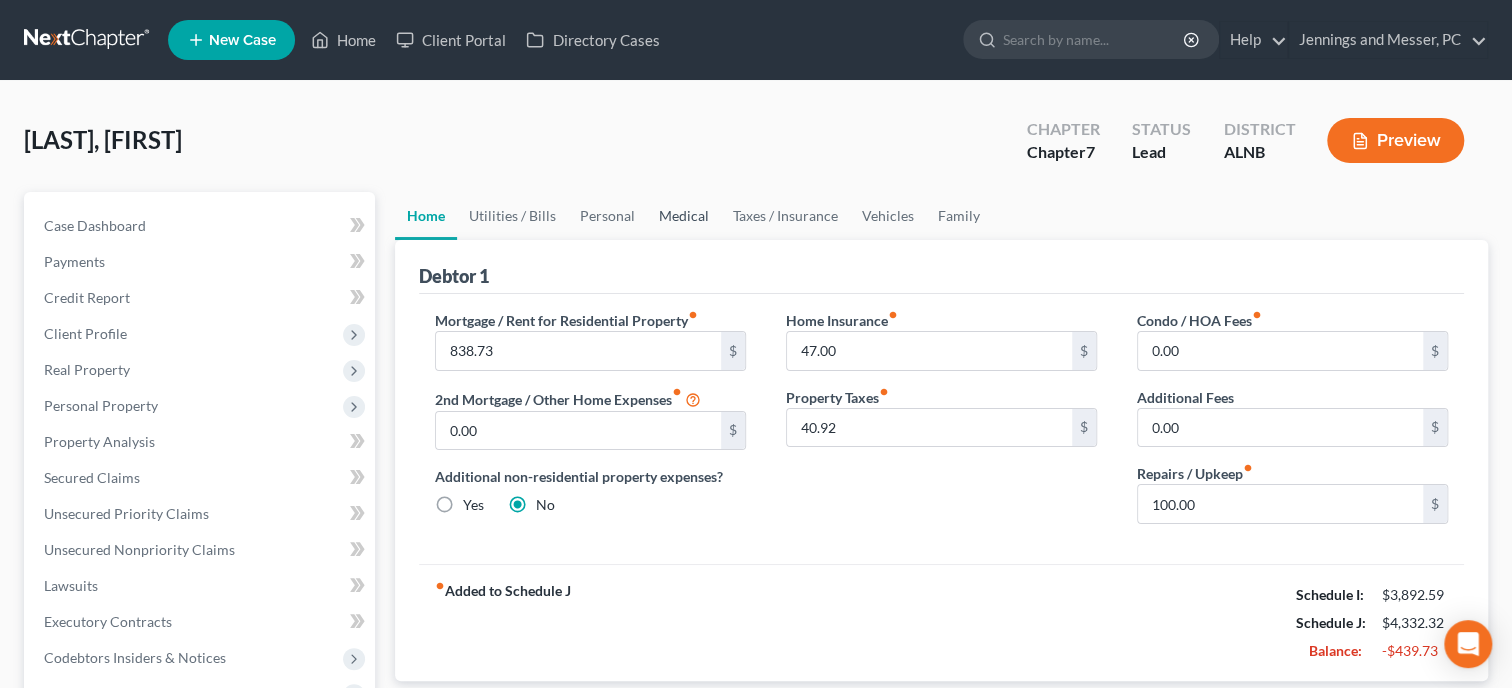 click on "Medical" at bounding box center [684, 216] 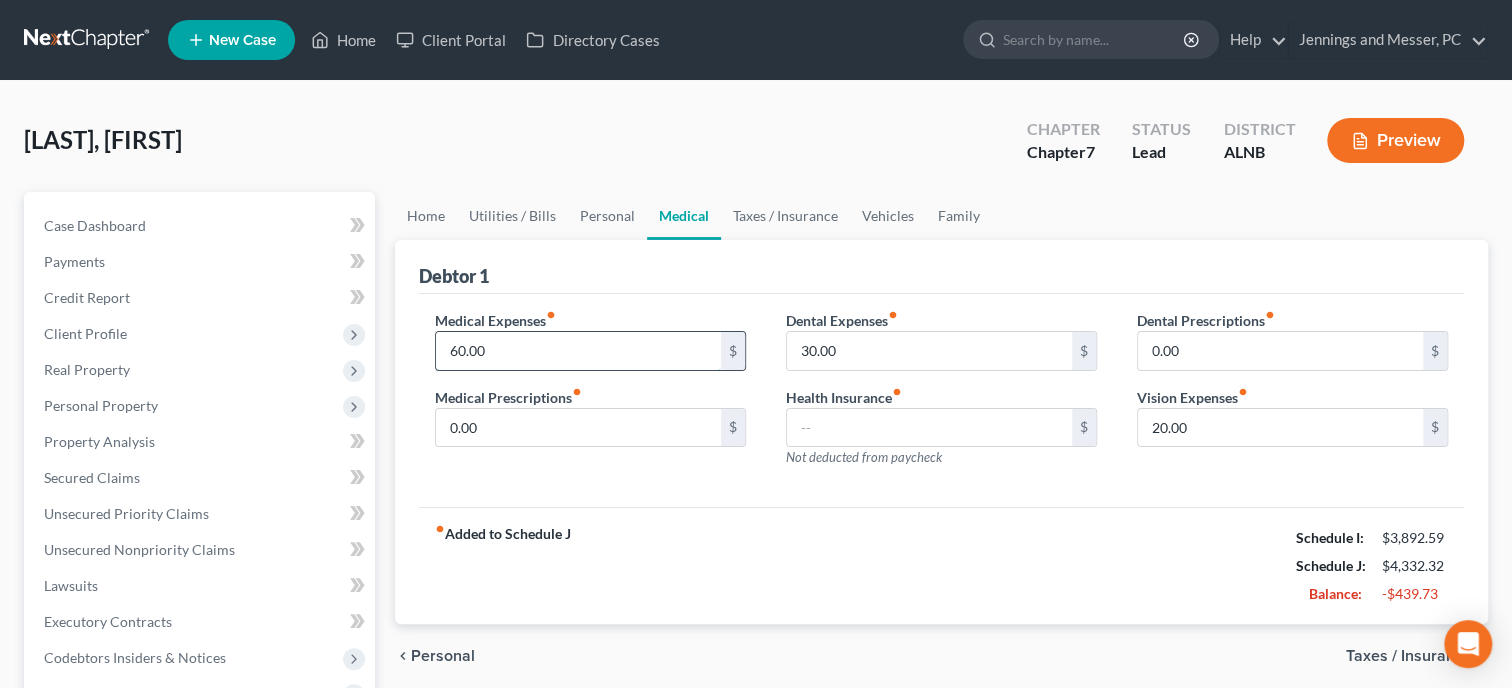 click on "60.00" at bounding box center [578, 351] 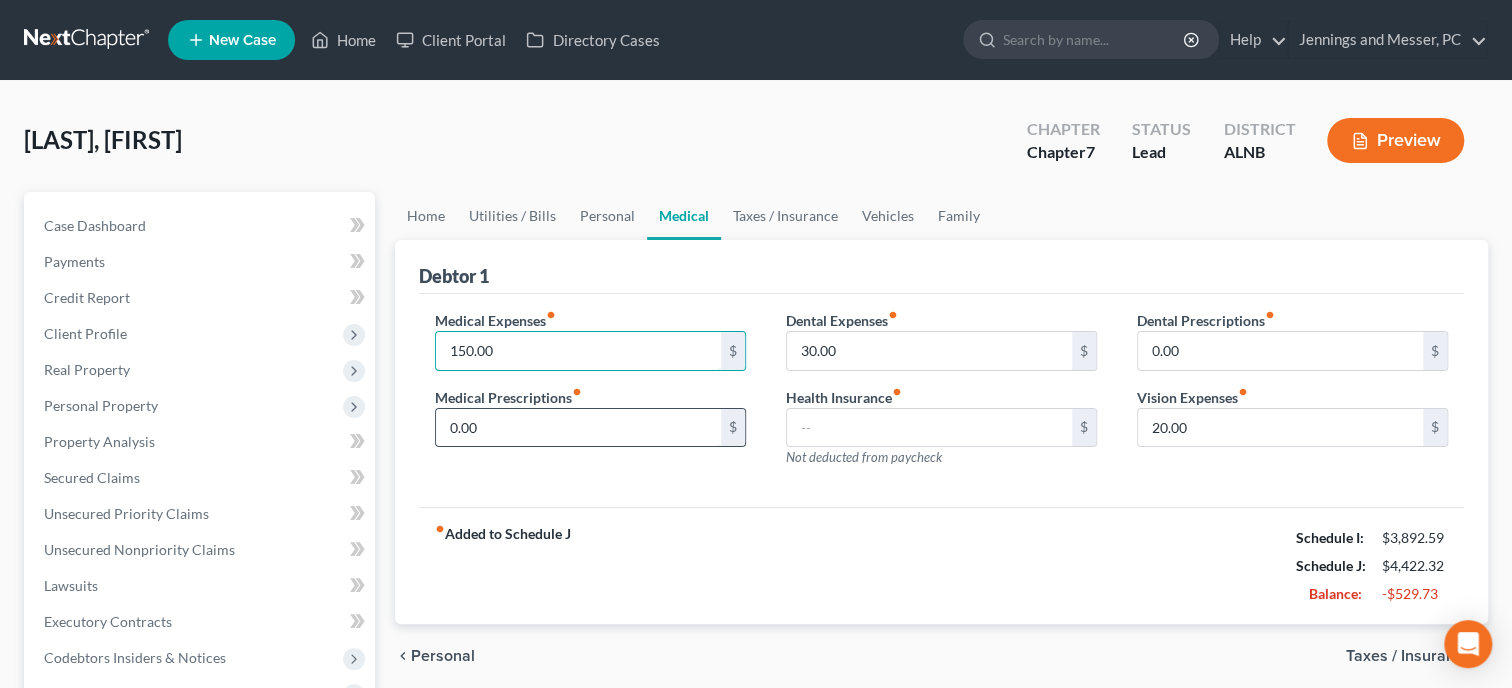 type on "150.00" 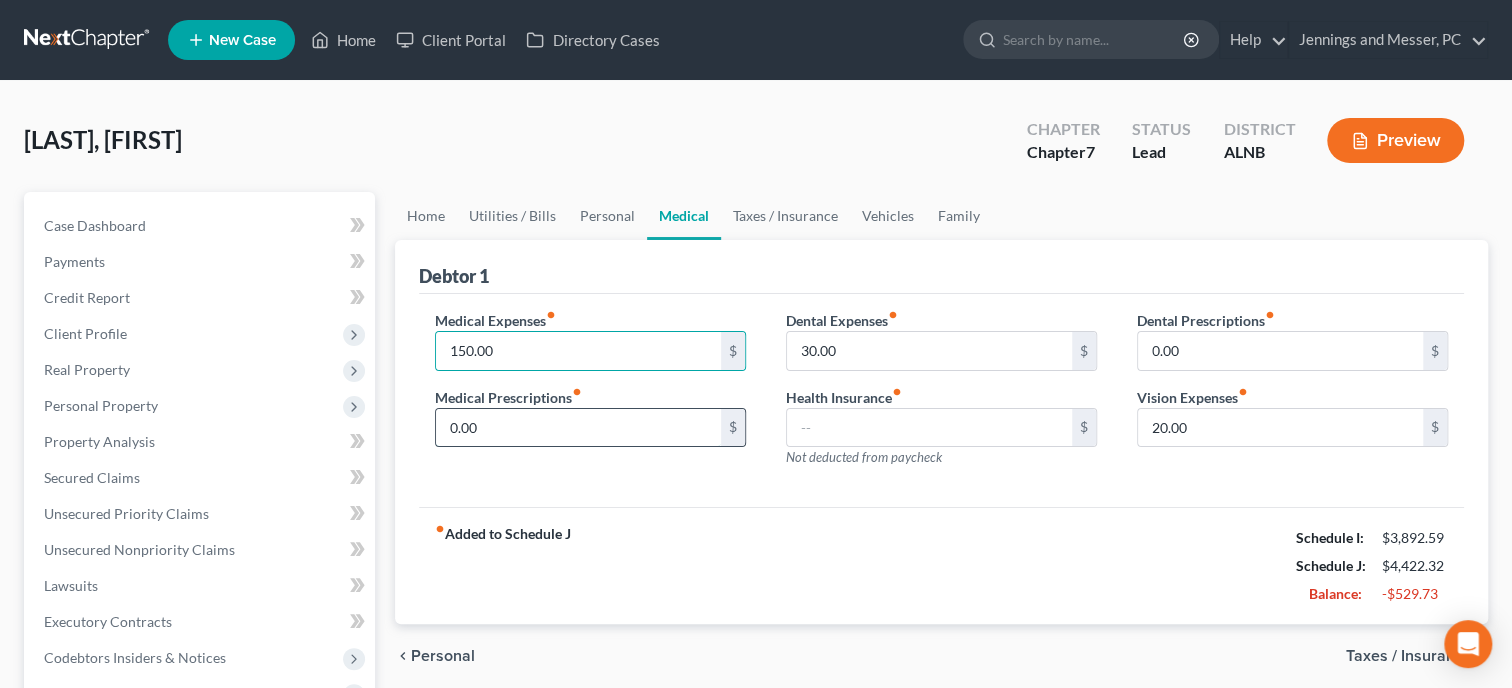 click on "0.00" at bounding box center (578, 428) 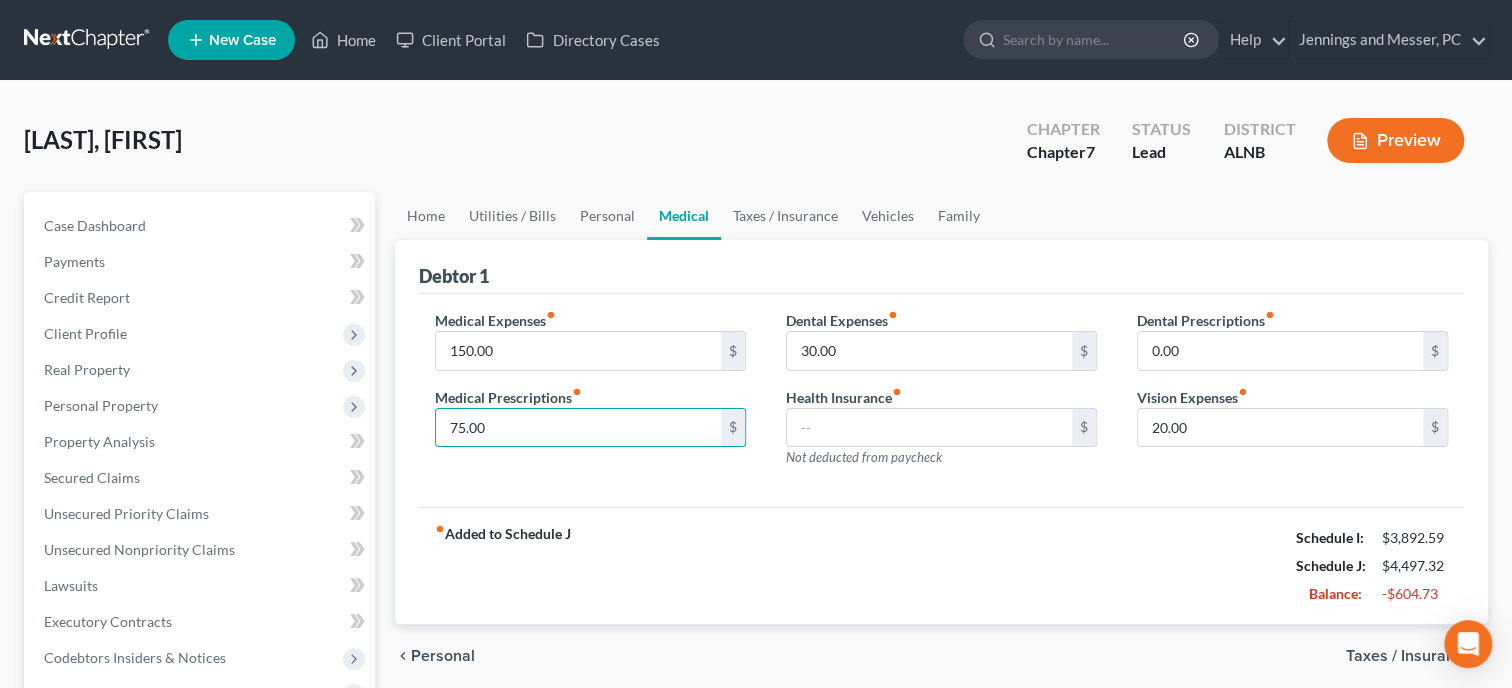type on "75.00" 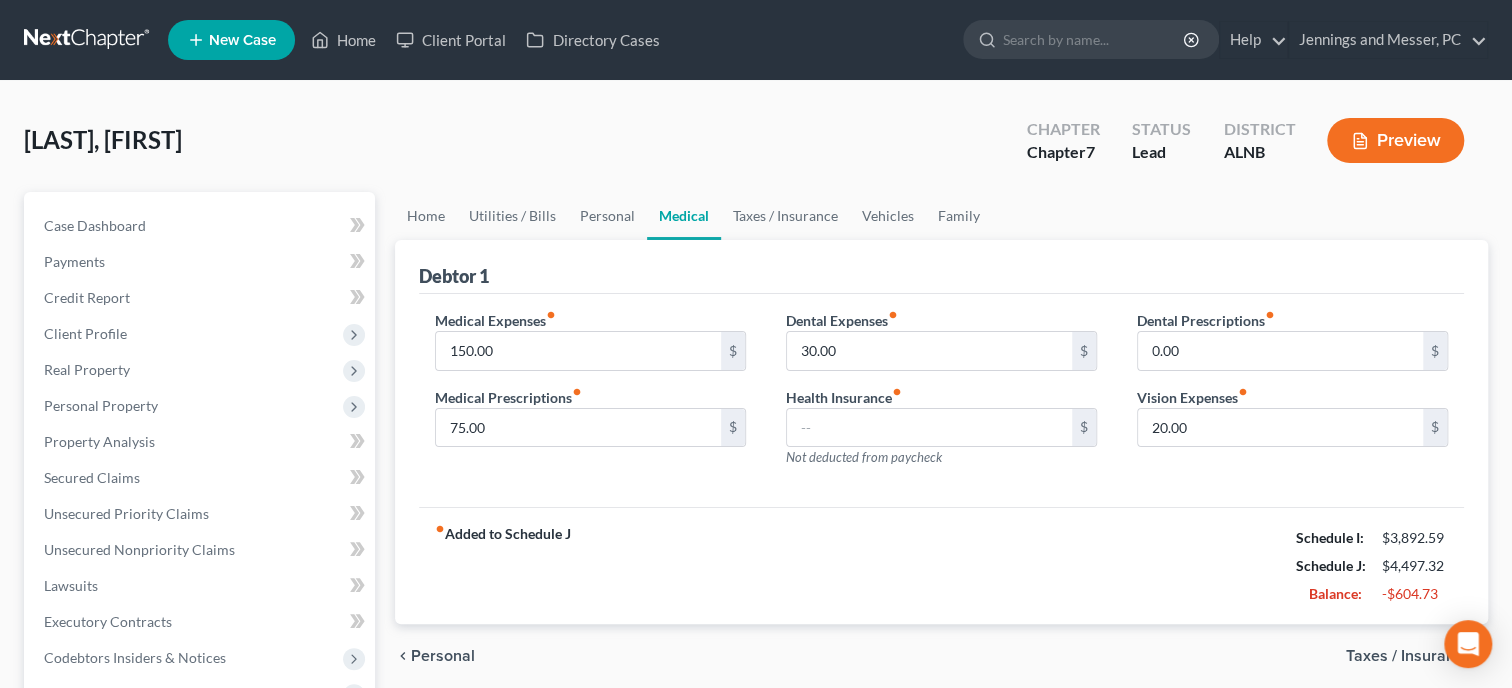 click on "fiber_manual_record  Added to Schedule J Schedule I: $3,892.59 Schedule J: $4,497.32 Balance: -$604.73" at bounding box center (941, 565) 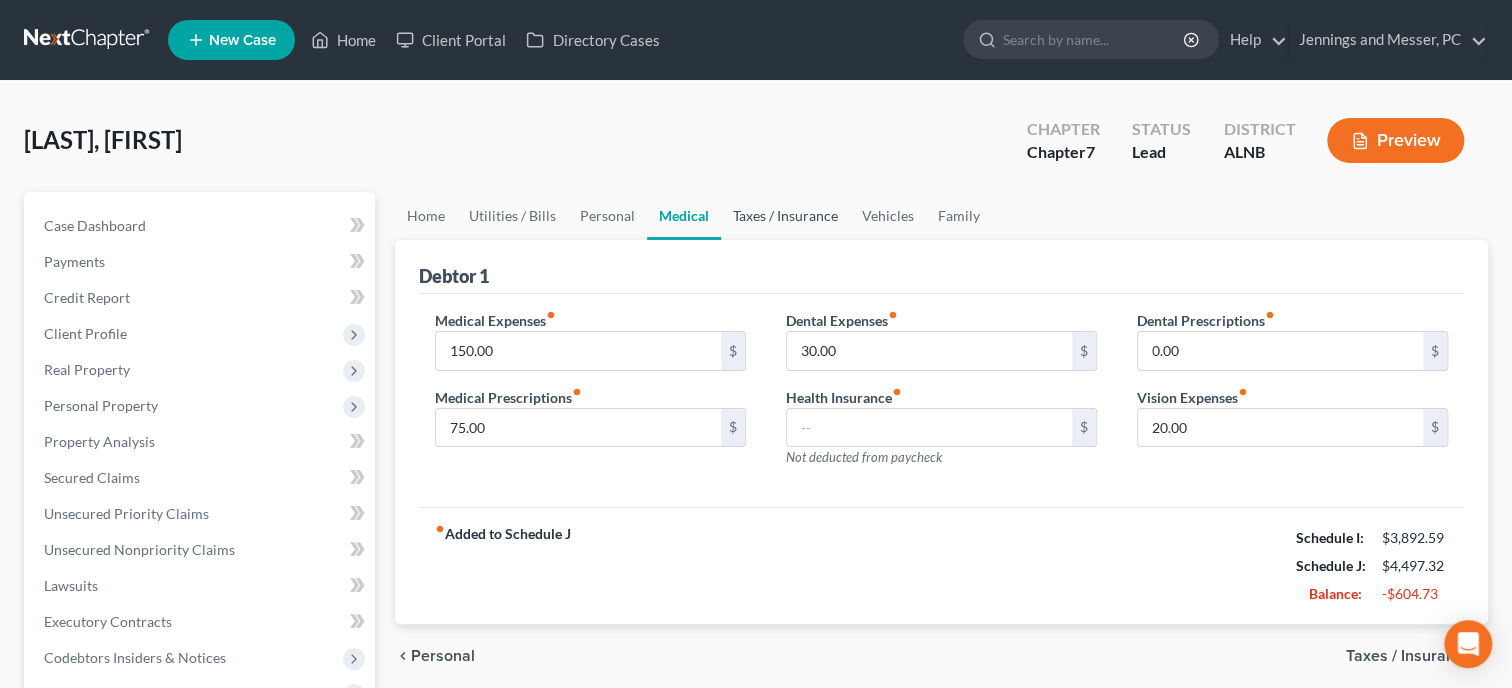 click on "Taxes / Insurance" at bounding box center (785, 216) 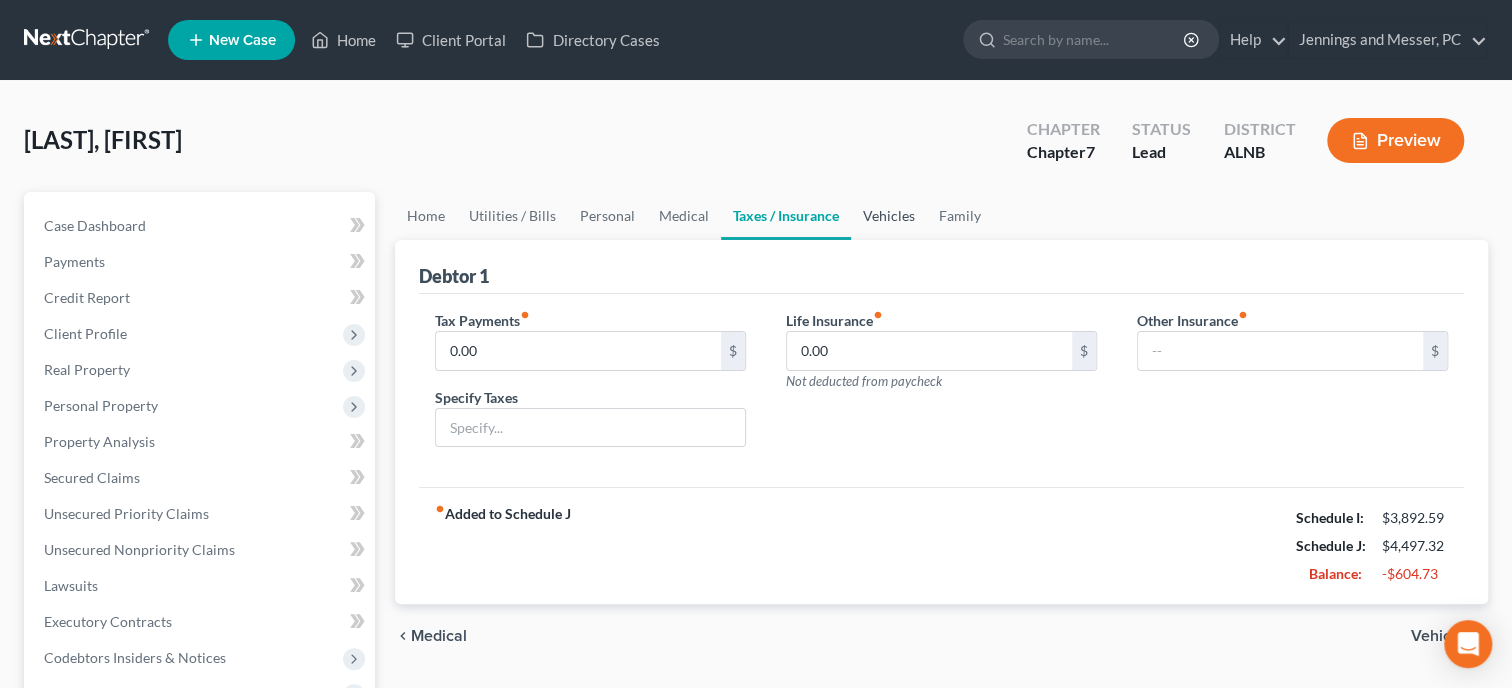 click on "Vehicles" at bounding box center (889, 216) 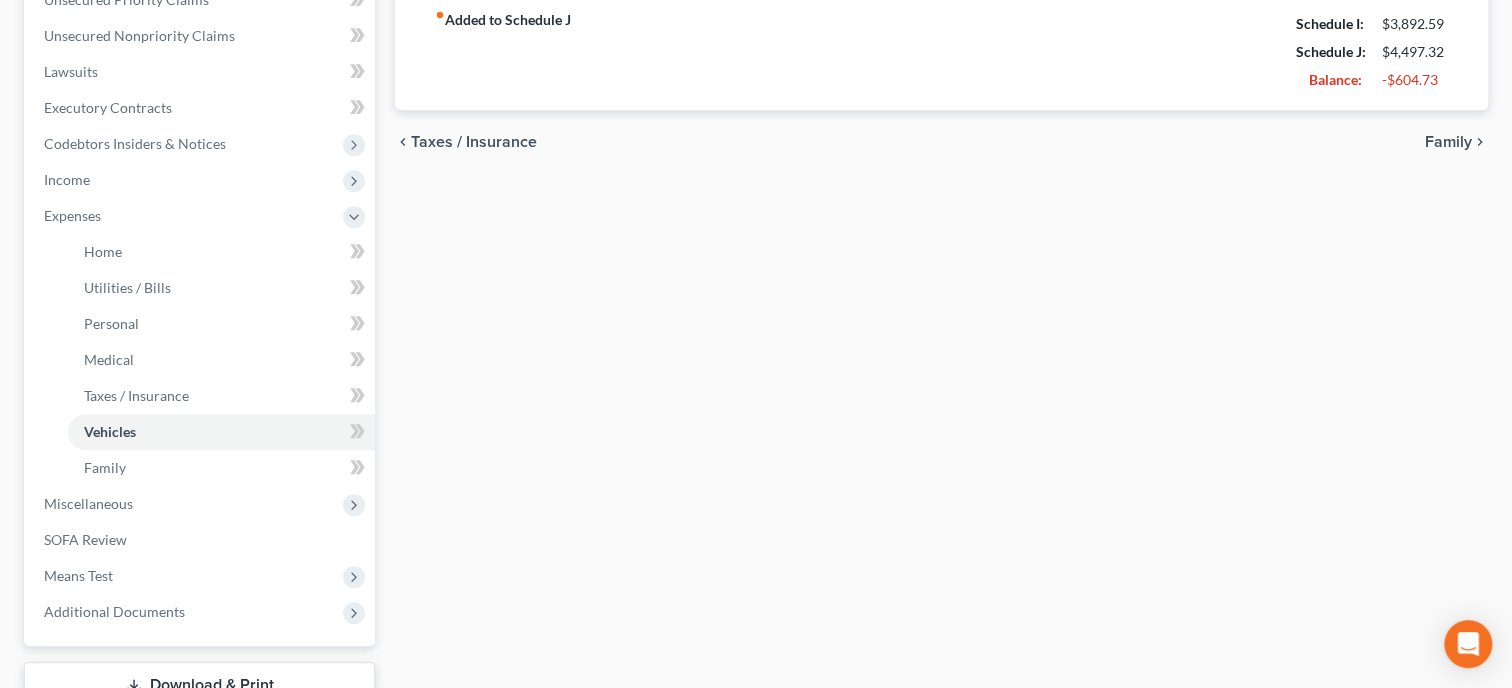 scroll, scrollTop: 660, scrollLeft: 0, axis: vertical 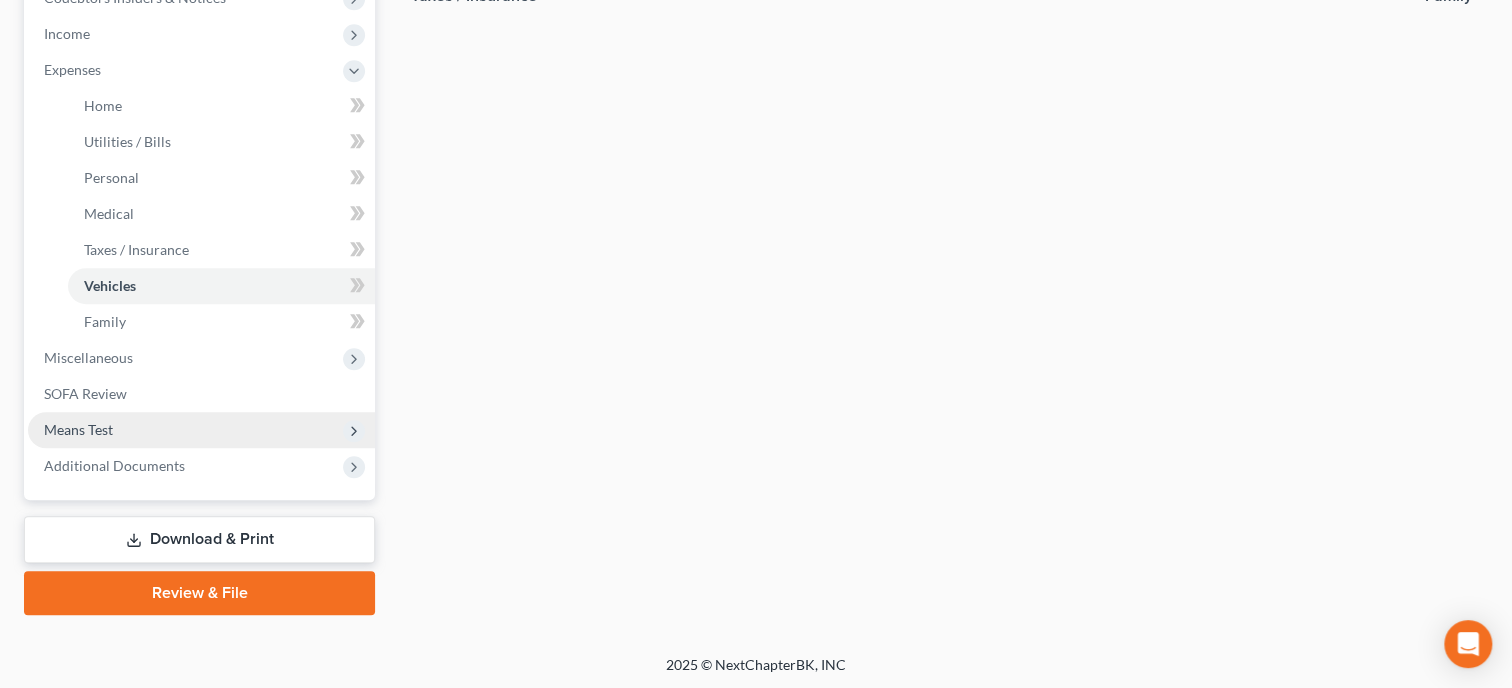 click on "Means Test" at bounding box center (78, 429) 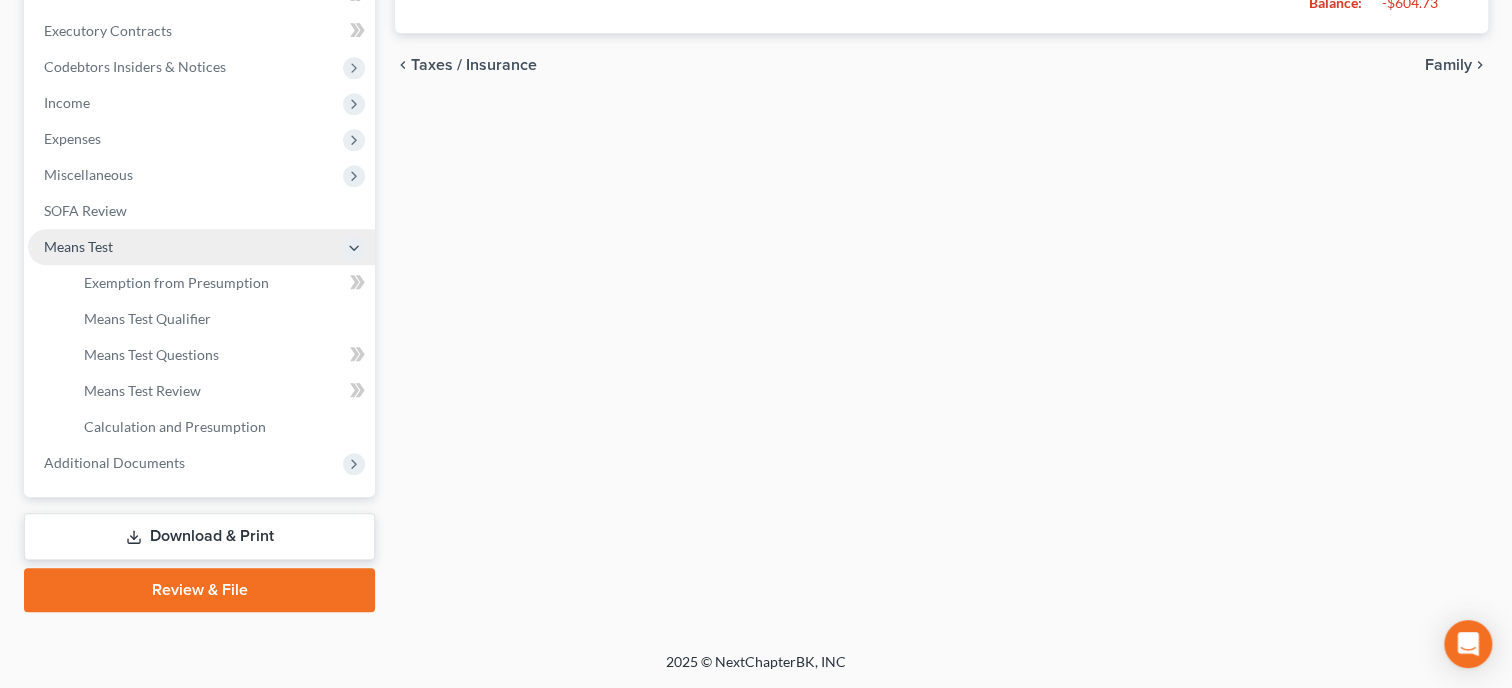 scroll, scrollTop: 588, scrollLeft: 0, axis: vertical 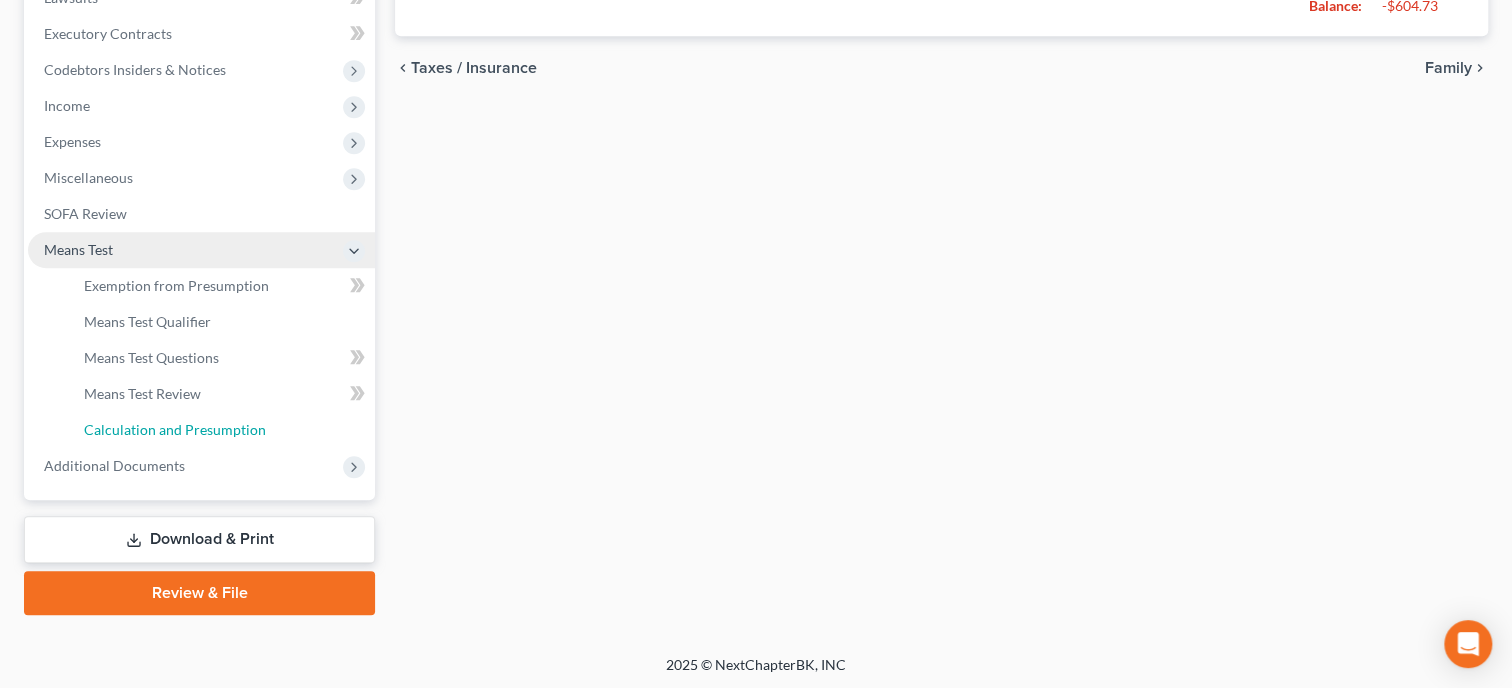 click on "Calculation and Presumption" at bounding box center (175, 429) 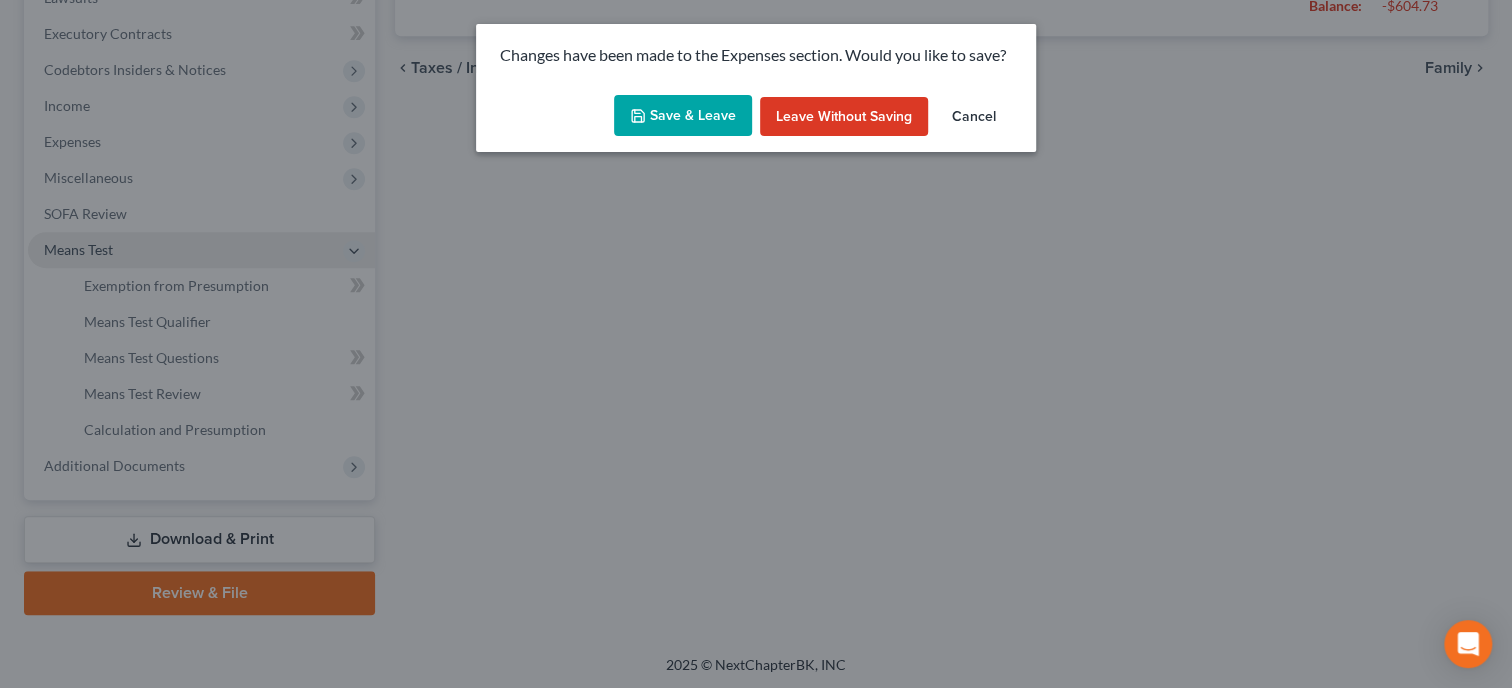 click on "Changes have been made to the Expenses section. Would you like to save? Save & Leave Leave without Saving Cancel" at bounding box center [756, 344] 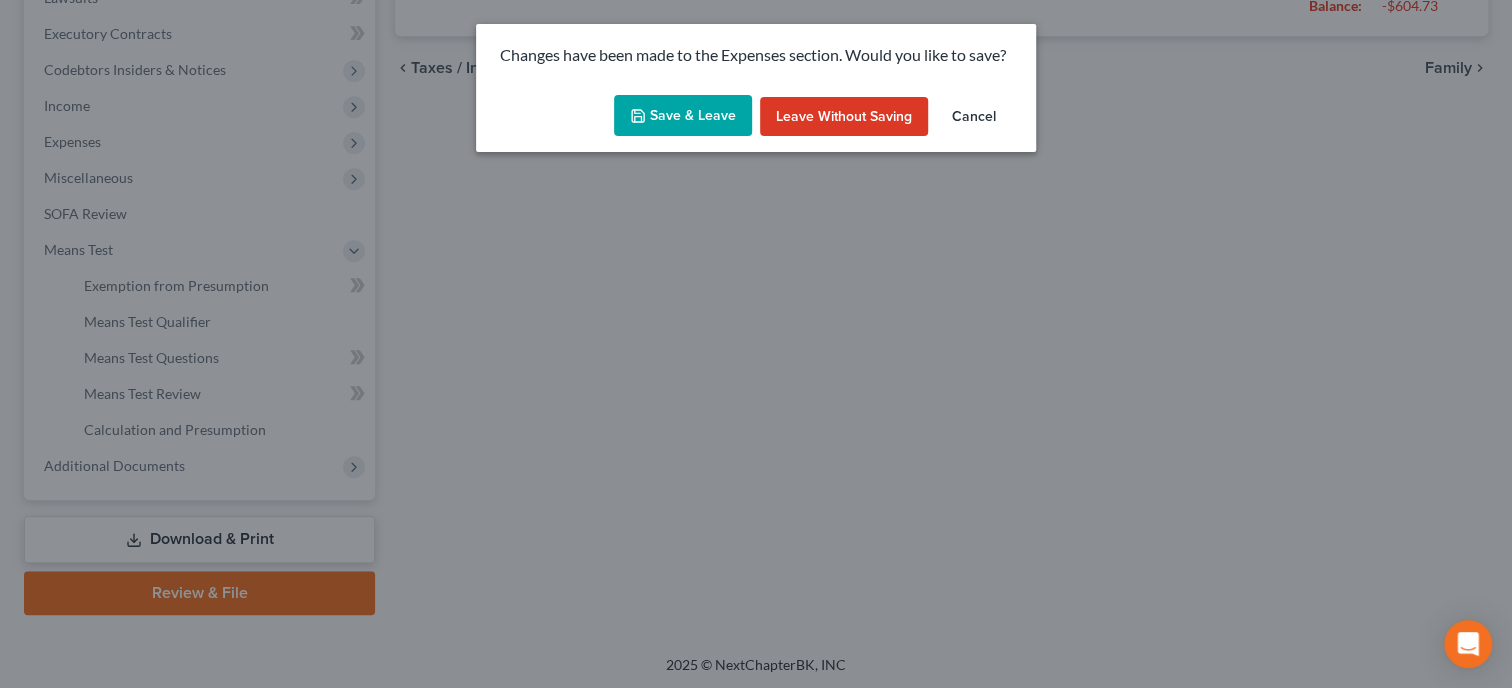 click on "Save & Leave" at bounding box center (683, 116) 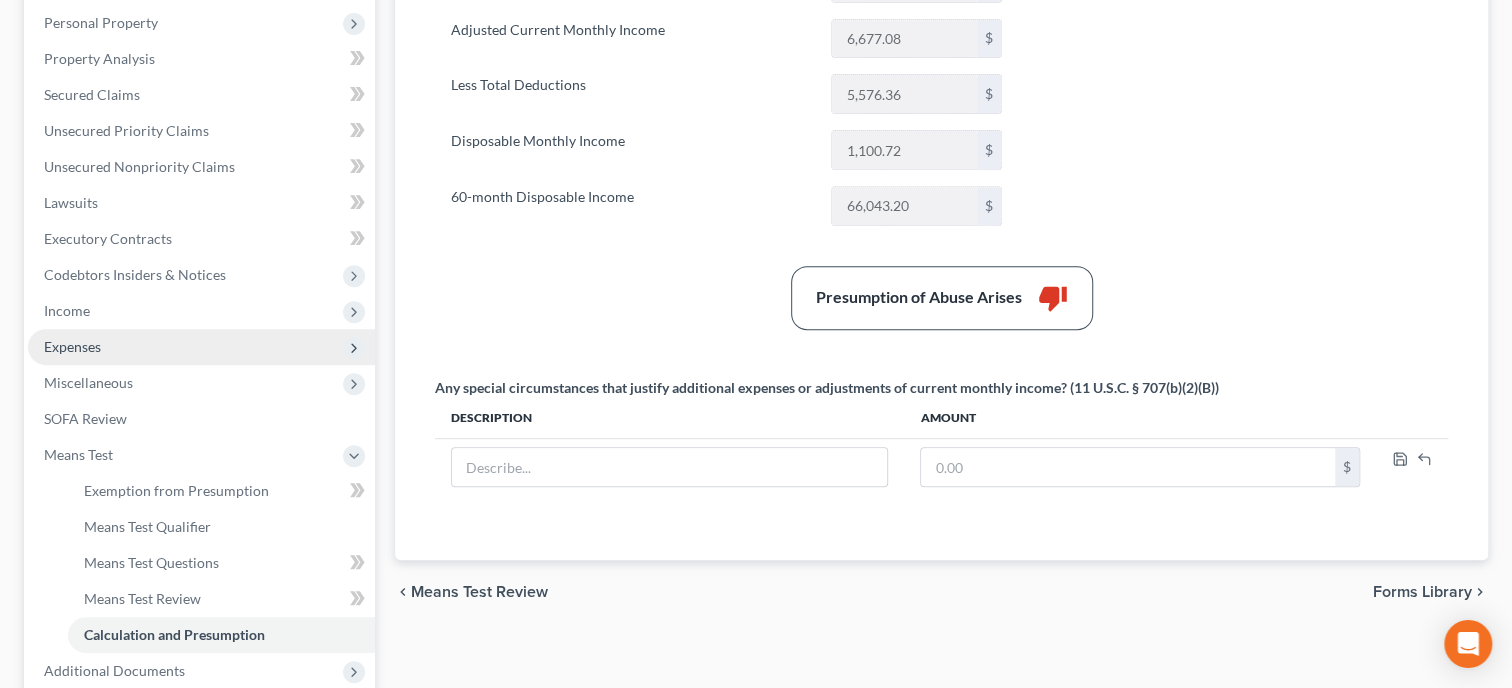 scroll, scrollTop: 411, scrollLeft: 0, axis: vertical 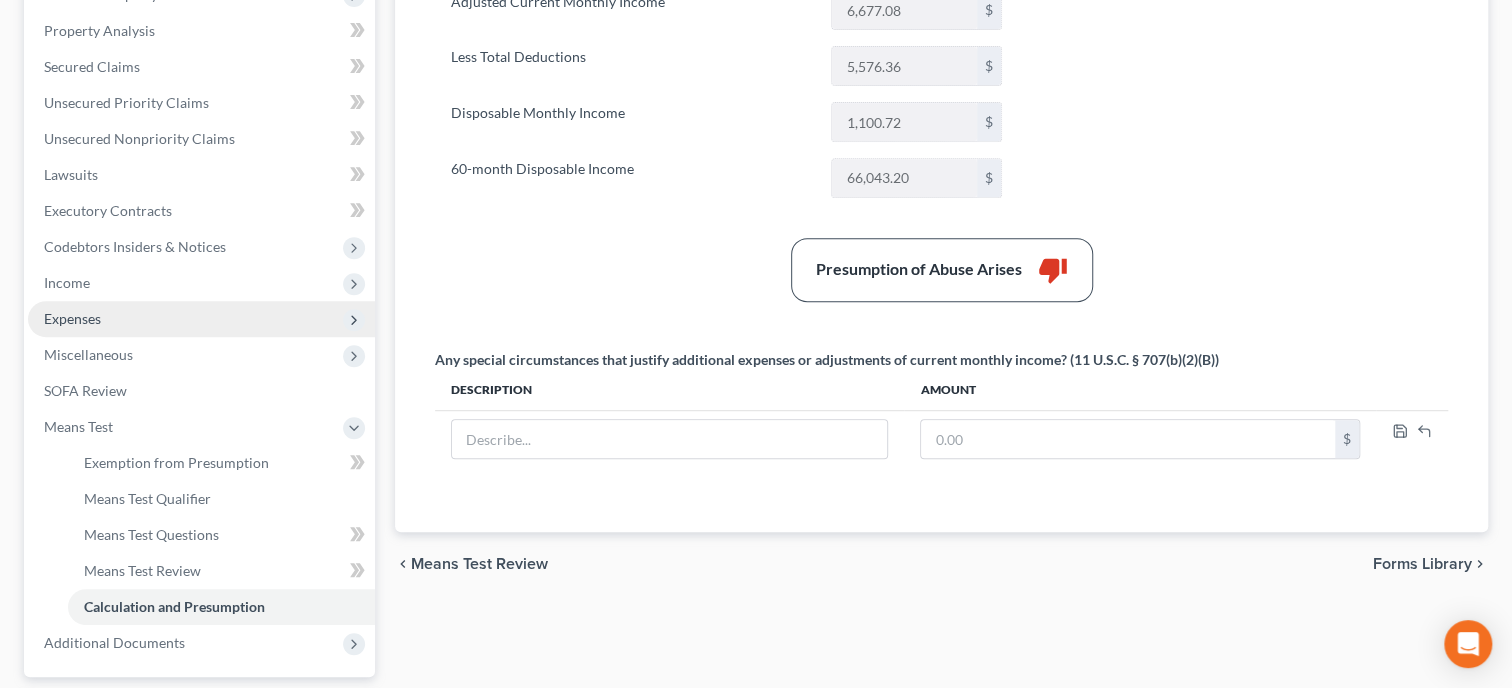 click on "Expenses" at bounding box center (201, 319) 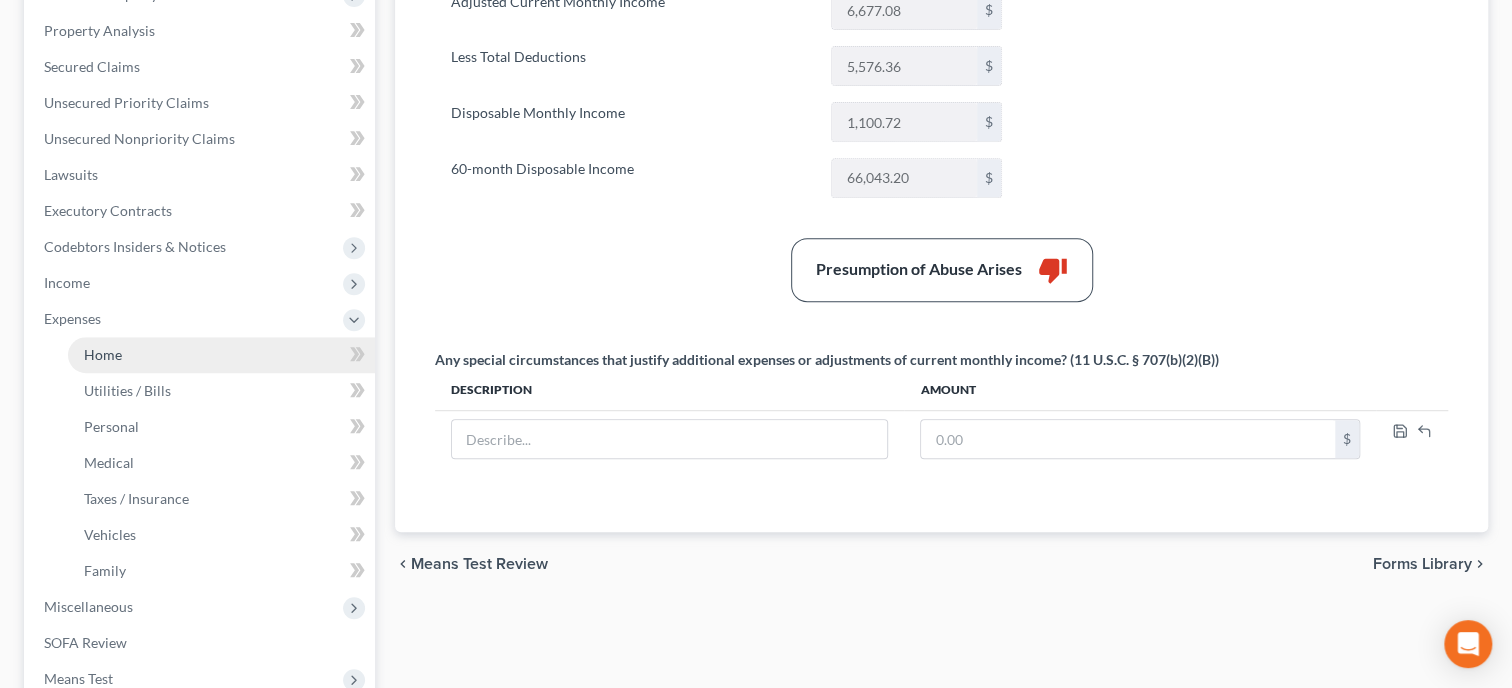 click on "Home" at bounding box center (103, 354) 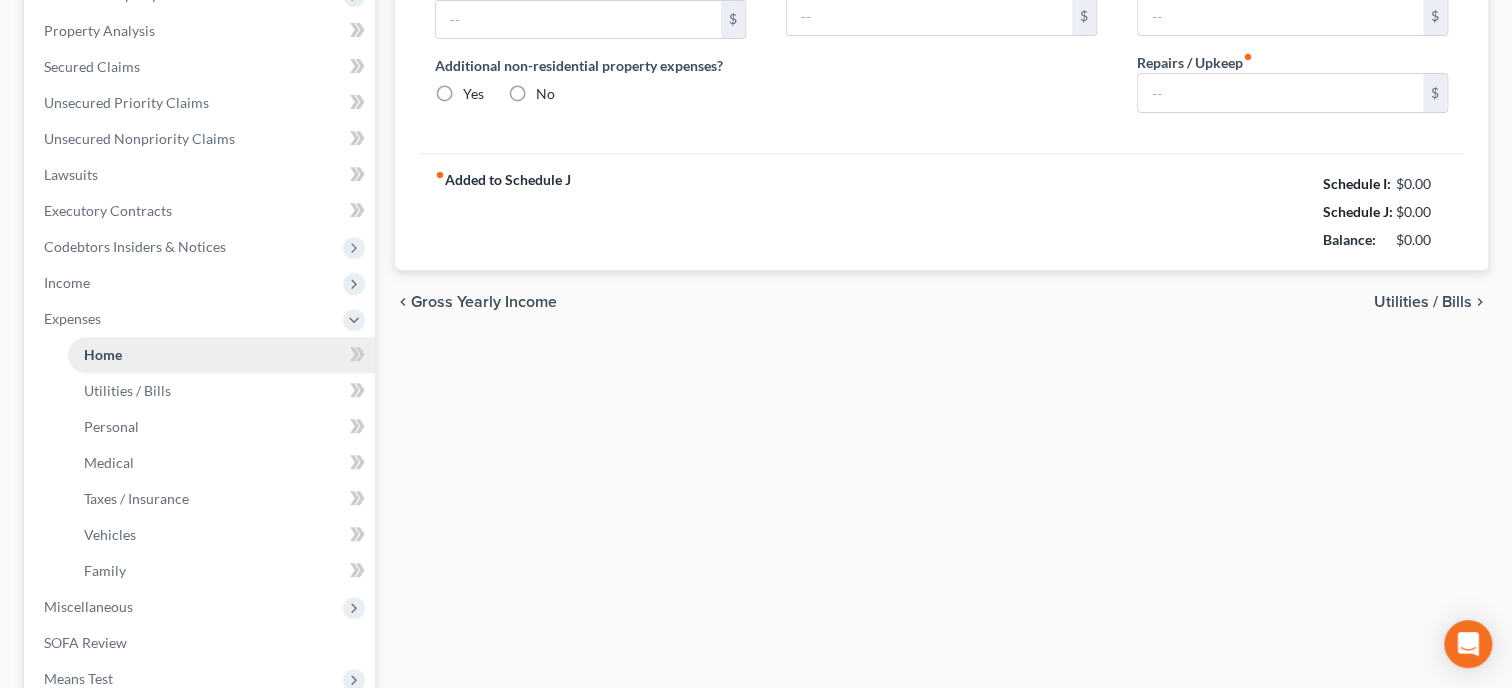 type on "838.73" 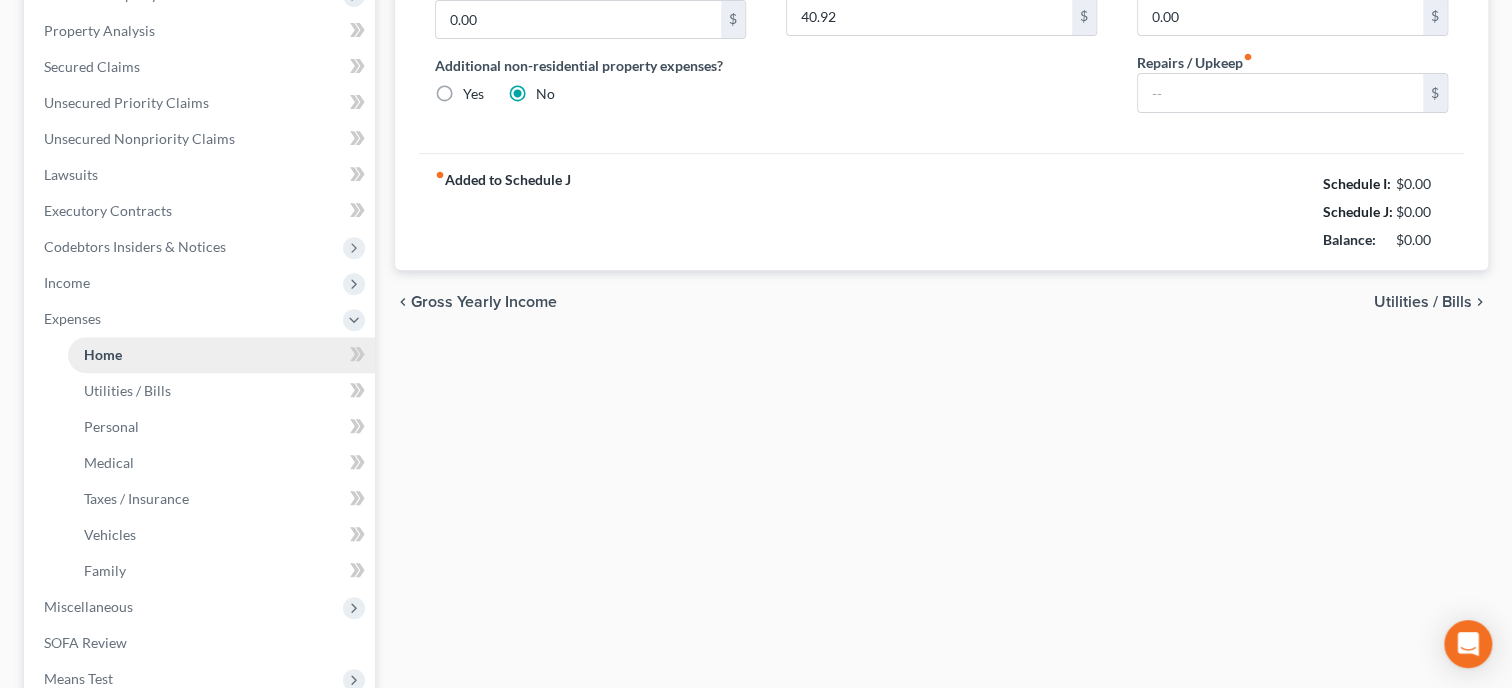 type on "100.00" 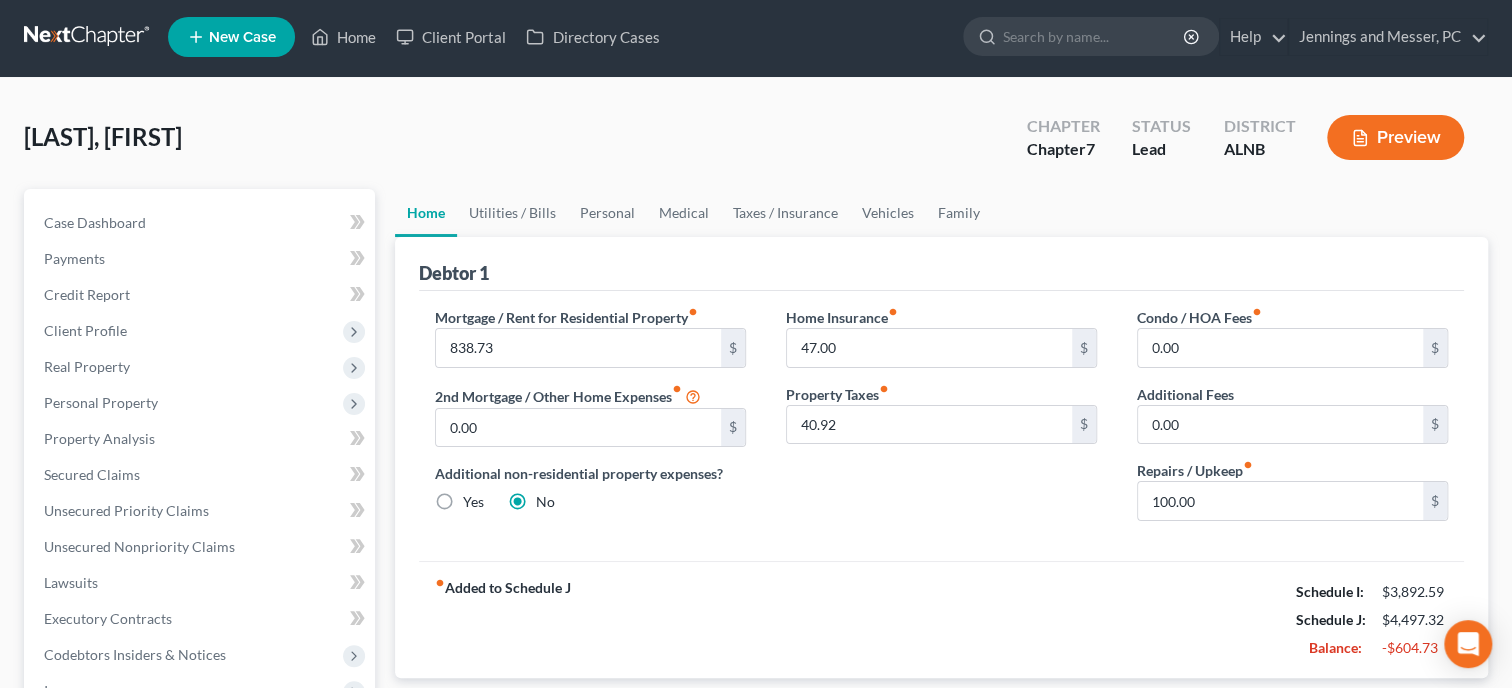 scroll, scrollTop: 0, scrollLeft: 0, axis: both 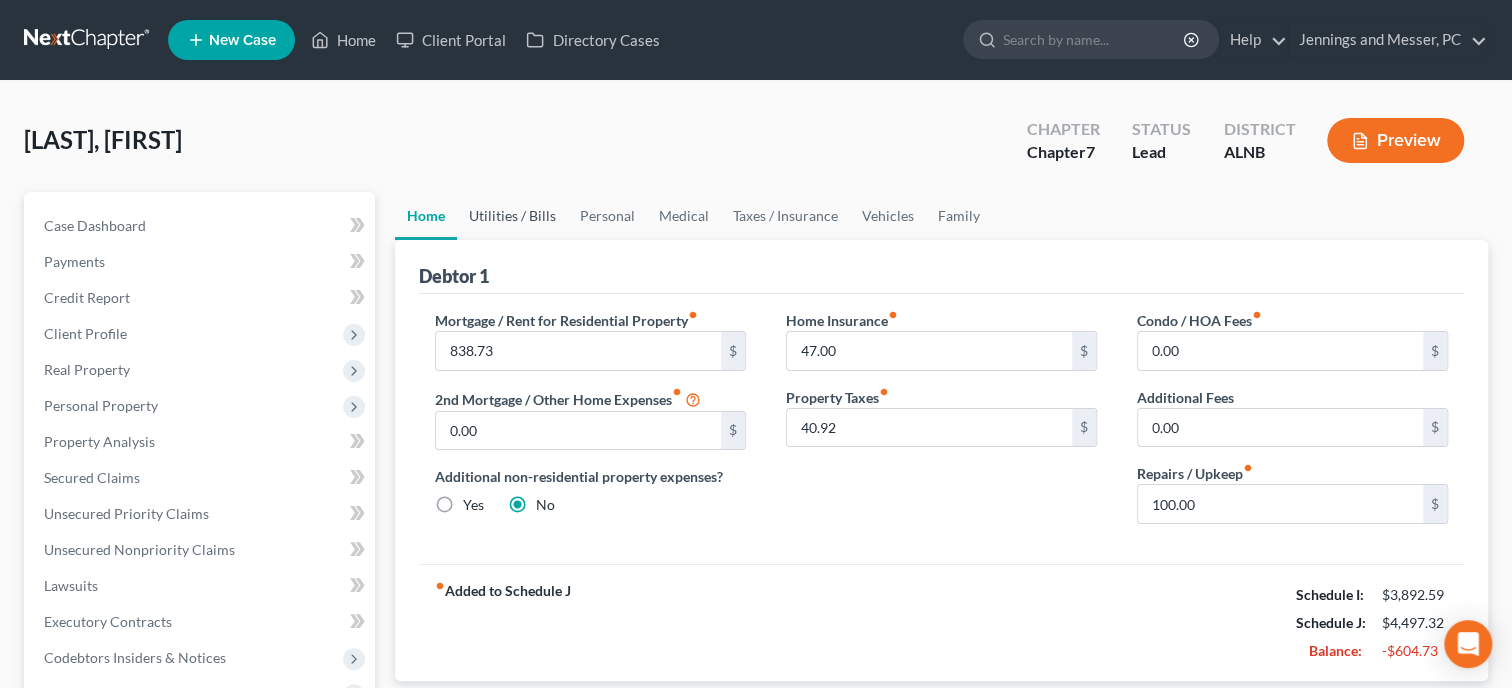 click on "Utilities / Bills" at bounding box center [512, 216] 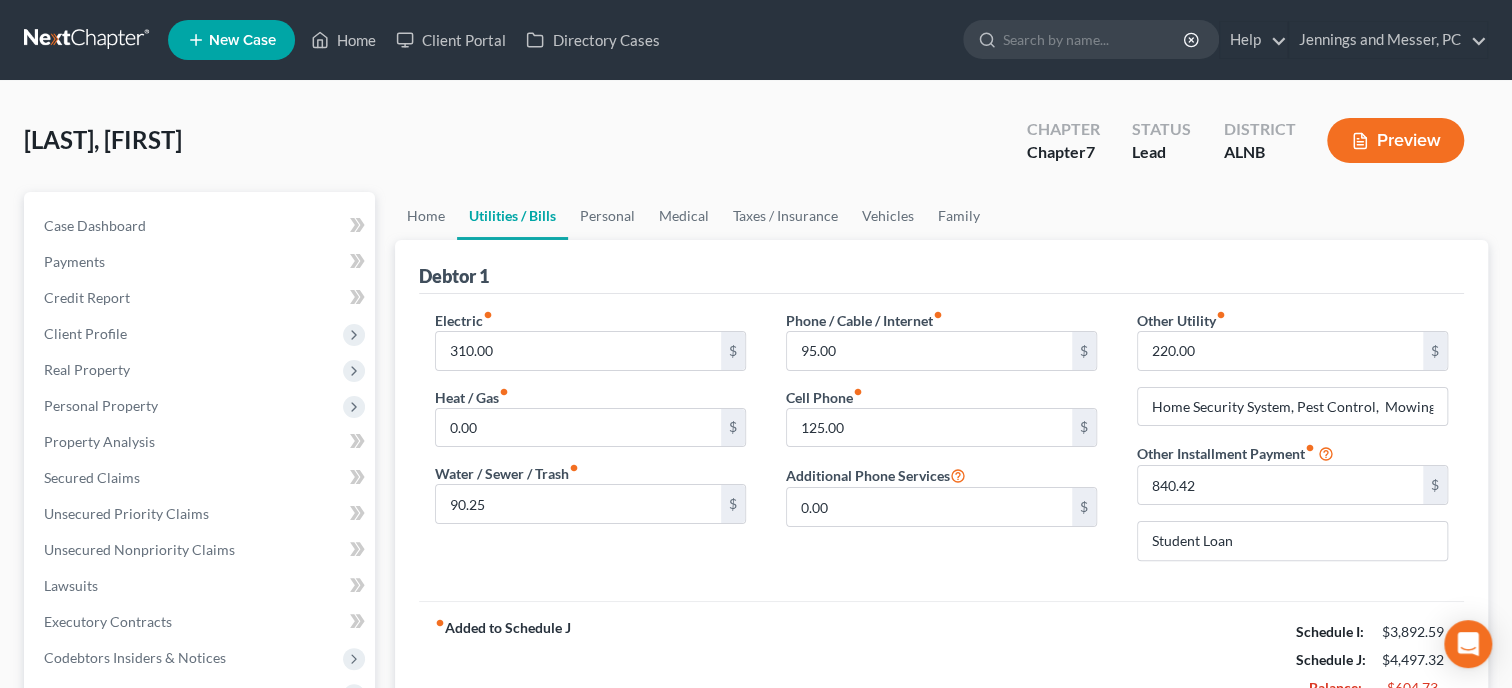 click on "Utilities / Bills" at bounding box center (512, 216) 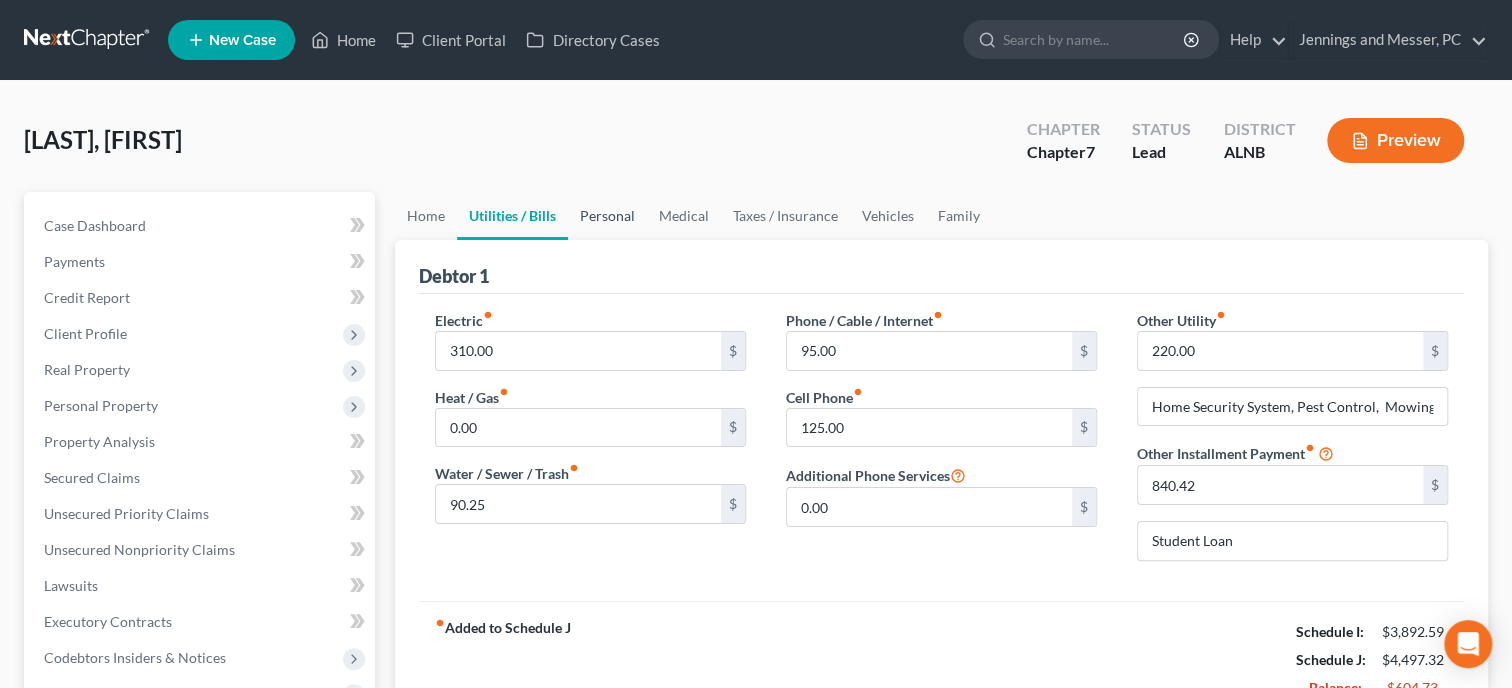 click on "Personal" at bounding box center [607, 216] 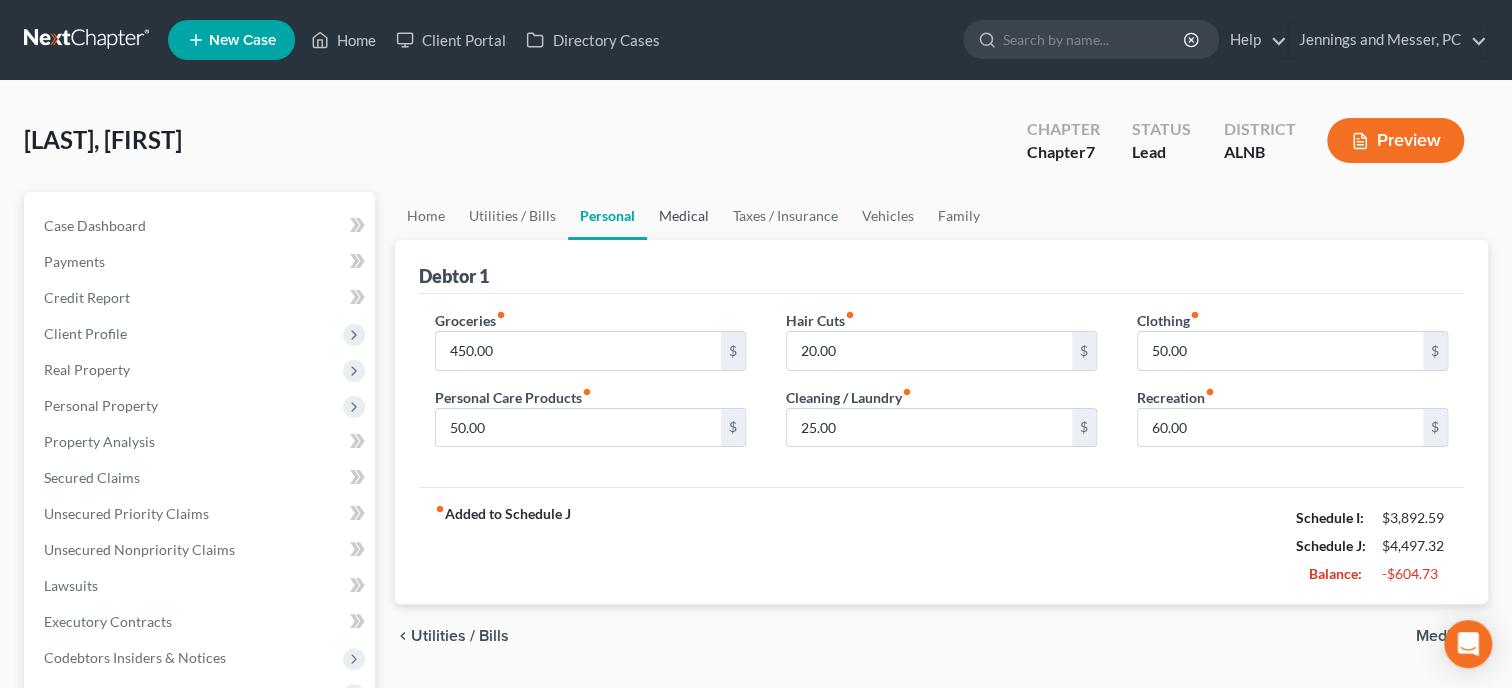 click on "Medical" at bounding box center [684, 216] 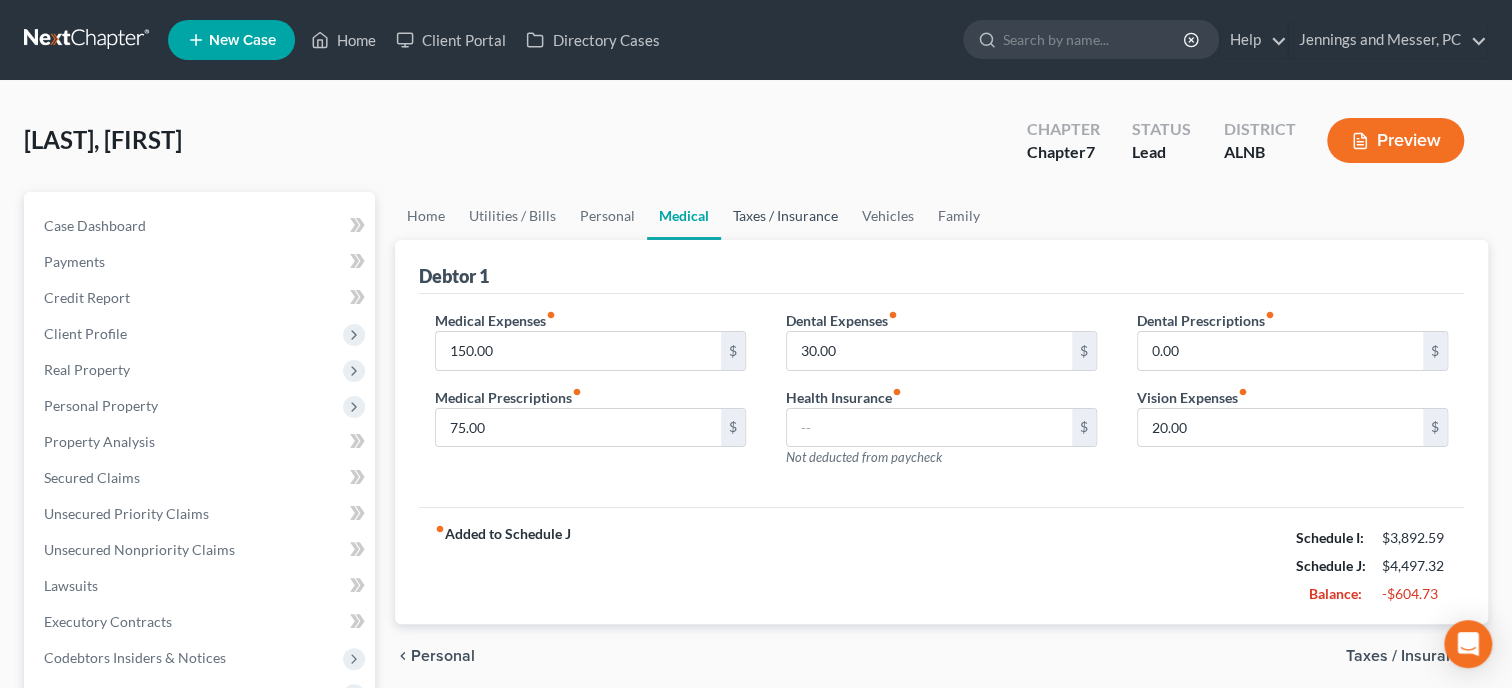 click on "Taxes / Insurance" at bounding box center [785, 216] 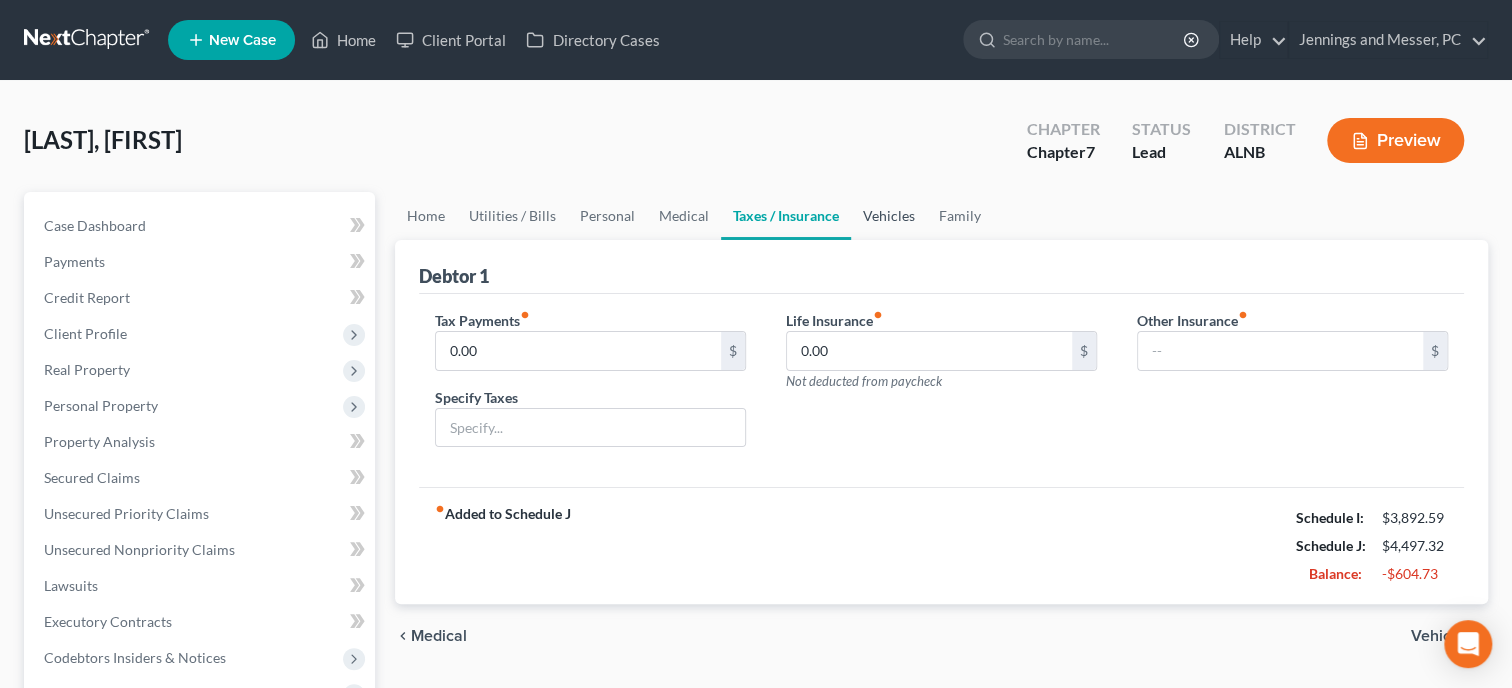 click on "Vehicles" at bounding box center [889, 216] 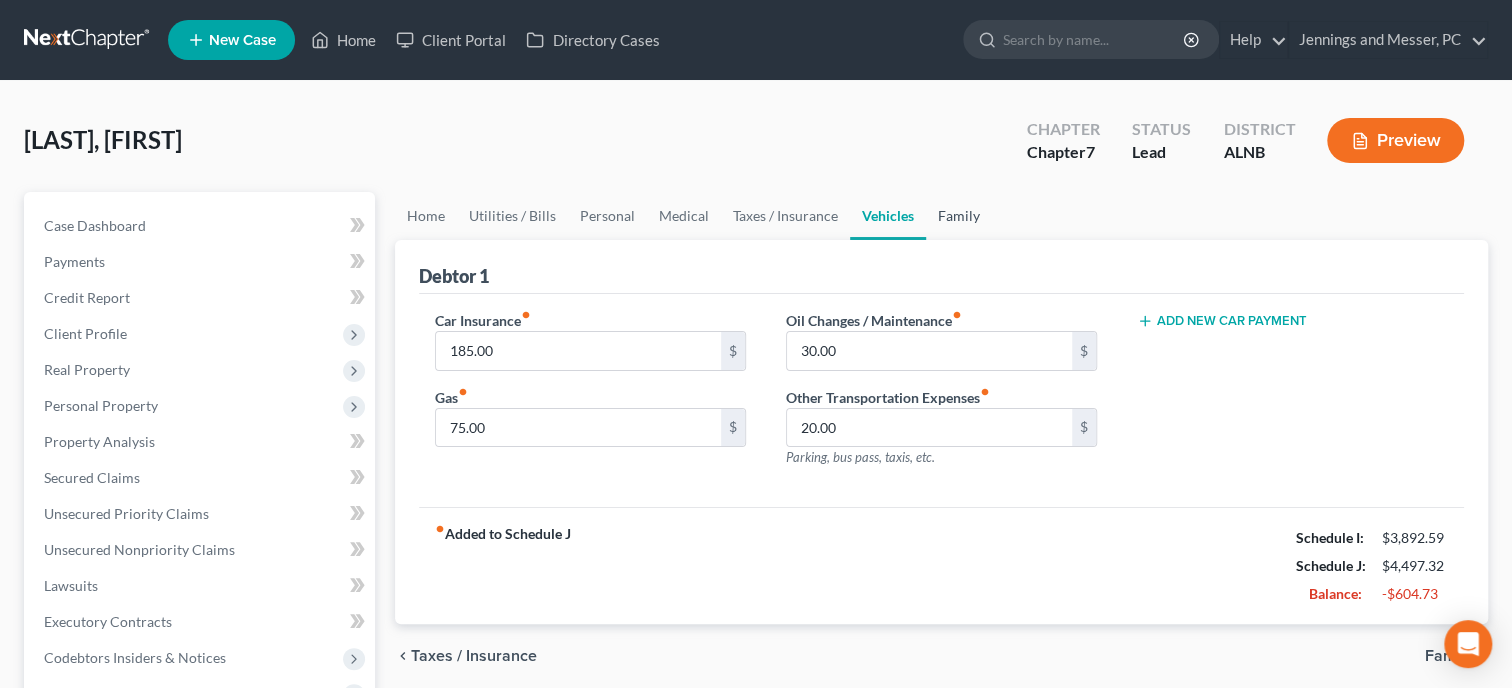 click on "Family" at bounding box center (959, 216) 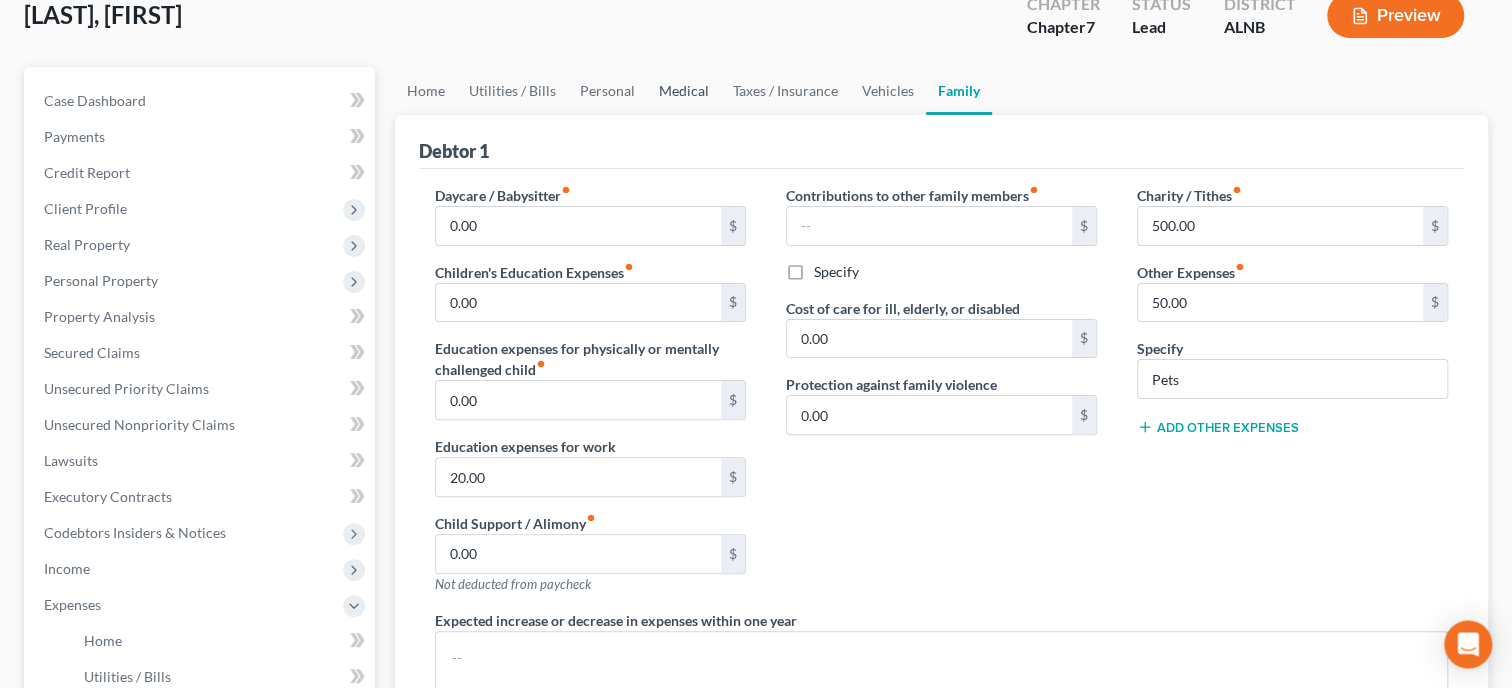 scroll, scrollTop: 102, scrollLeft: 0, axis: vertical 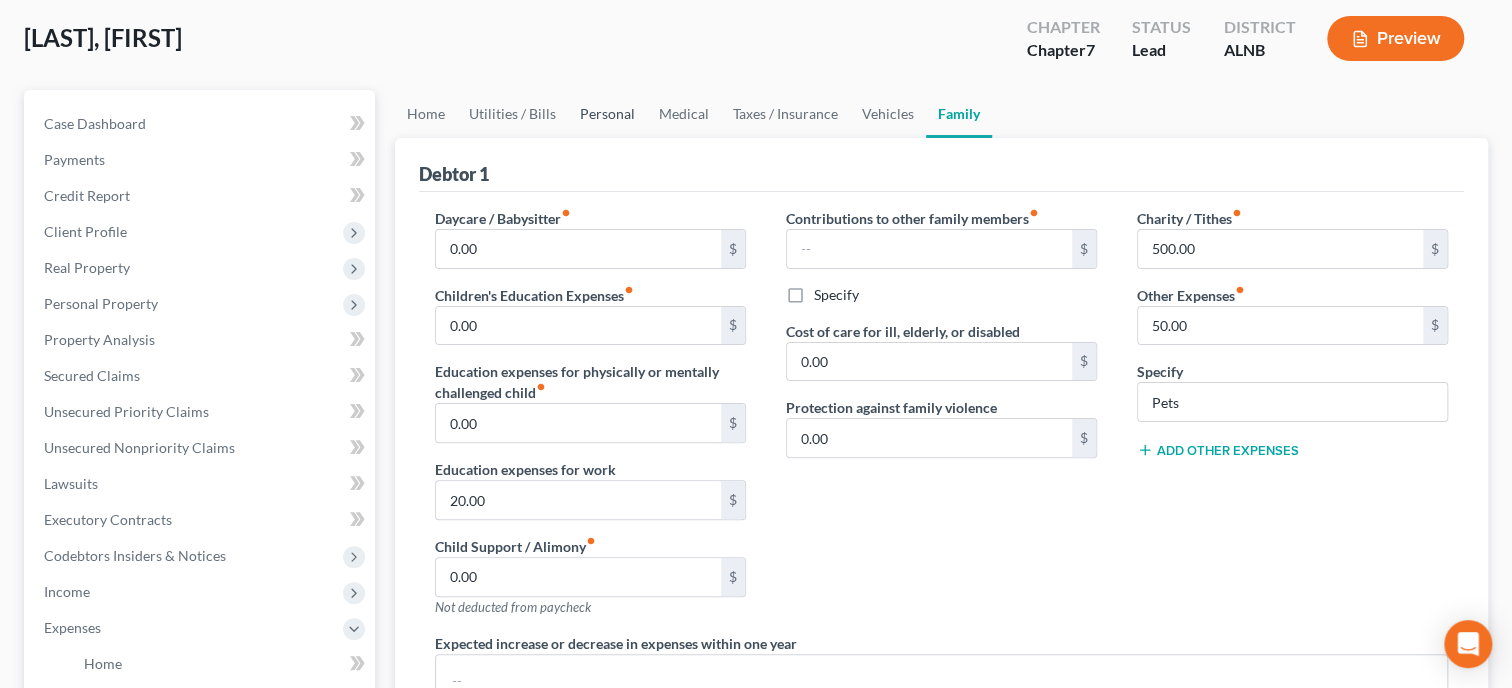 click on "Personal" at bounding box center (607, 114) 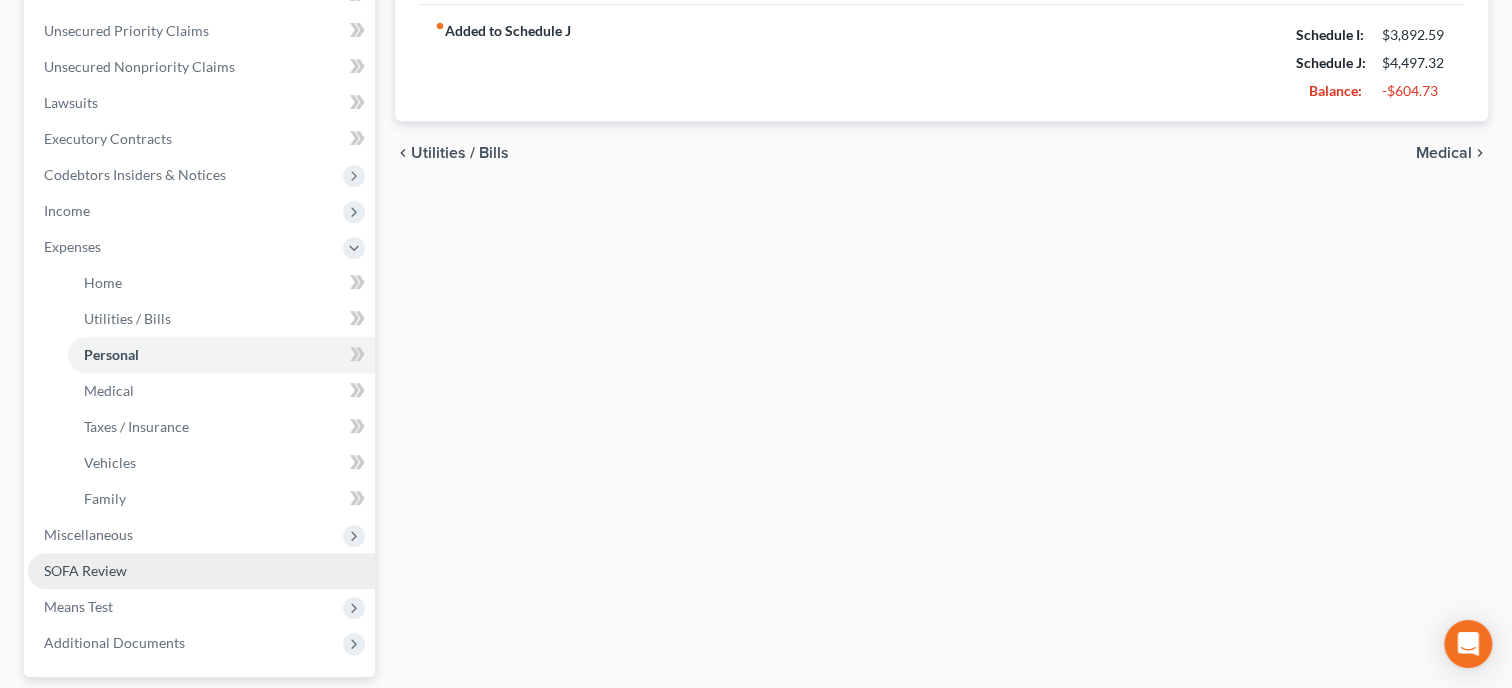 scroll, scrollTop: 617, scrollLeft: 0, axis: vertical 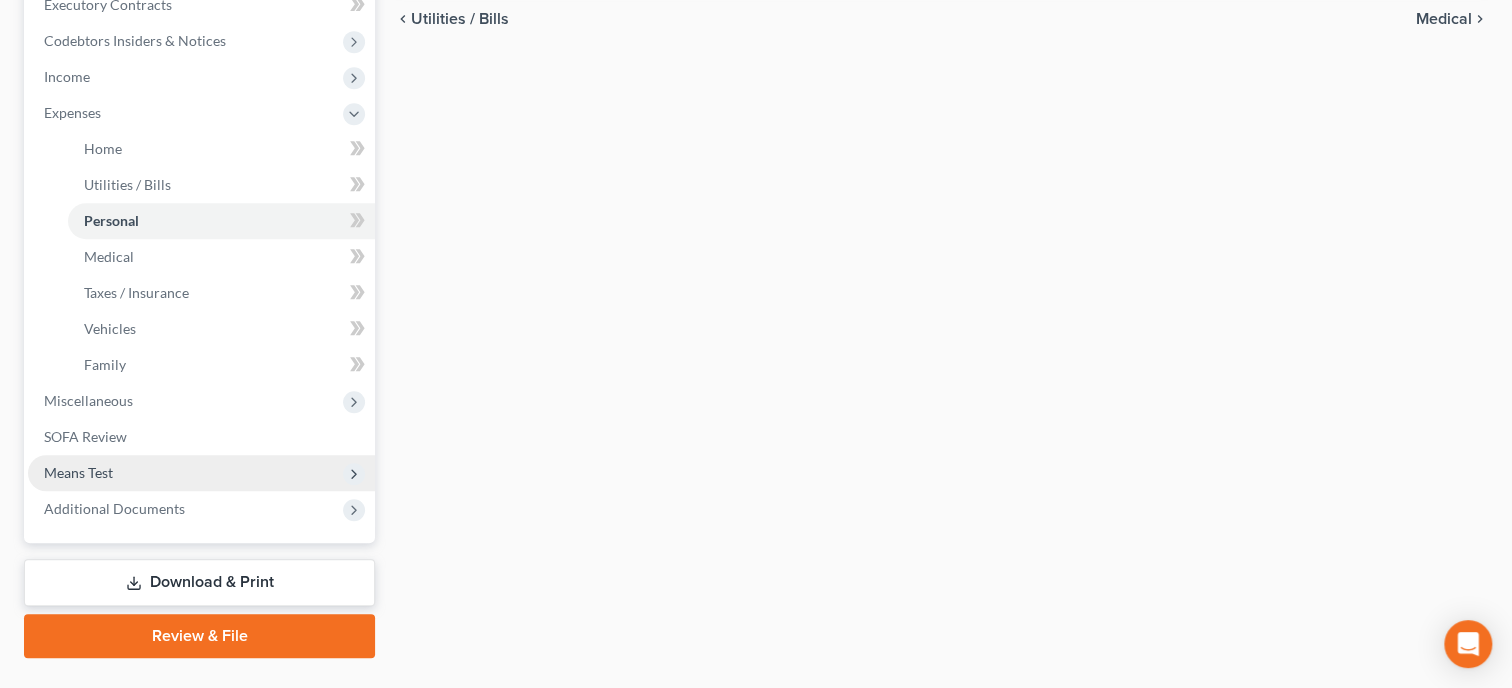 click on "Means Test" at bounding box center (201, 473) 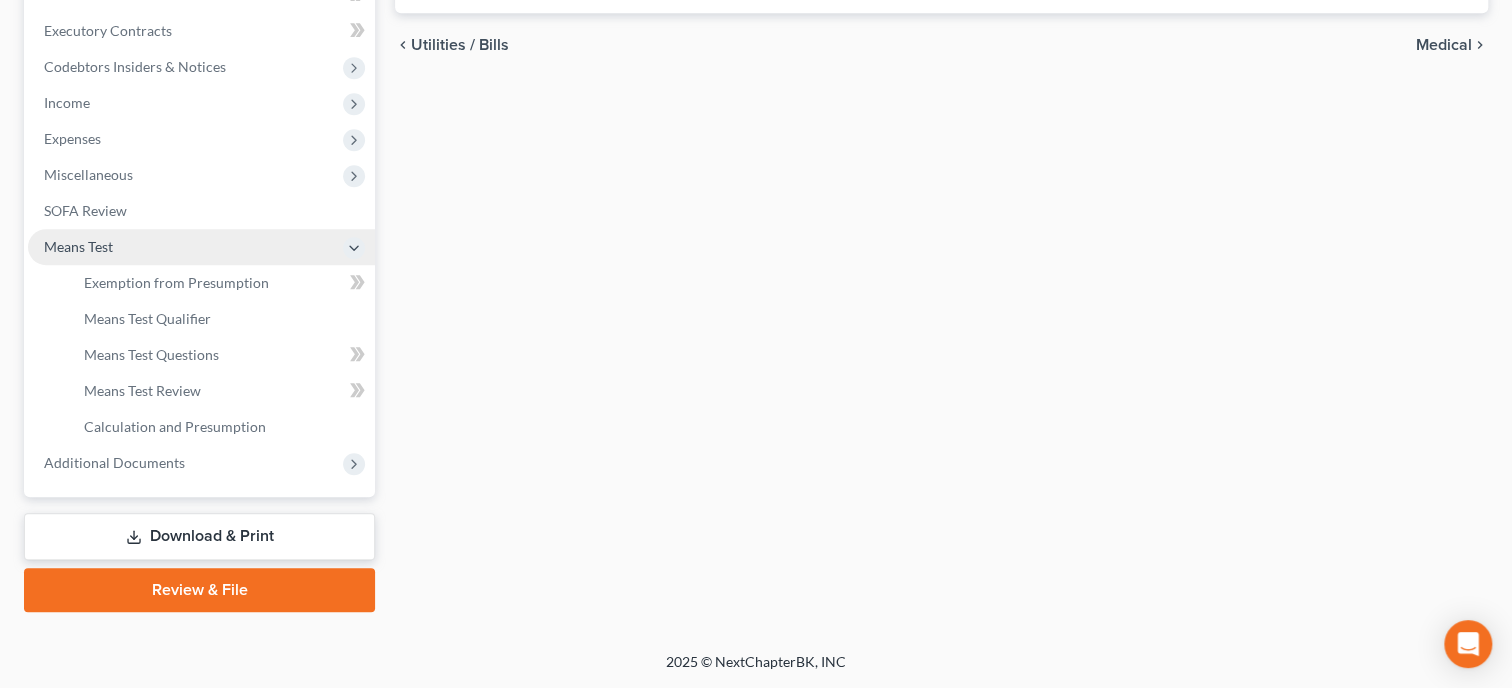 scroll, scrollTop: 588, scrollLeft: 0, axis: vertical 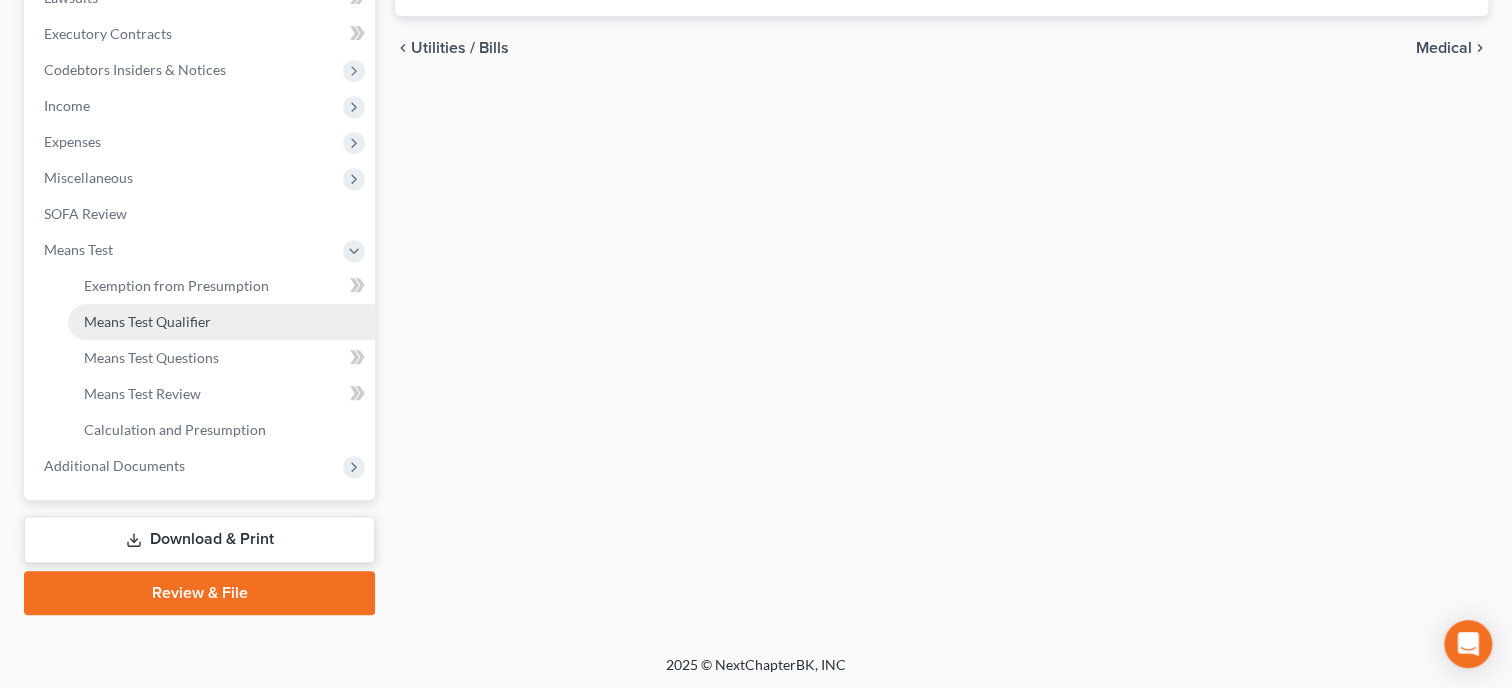 click on "Means Test Qualifier" at bounding box center (221, 322) 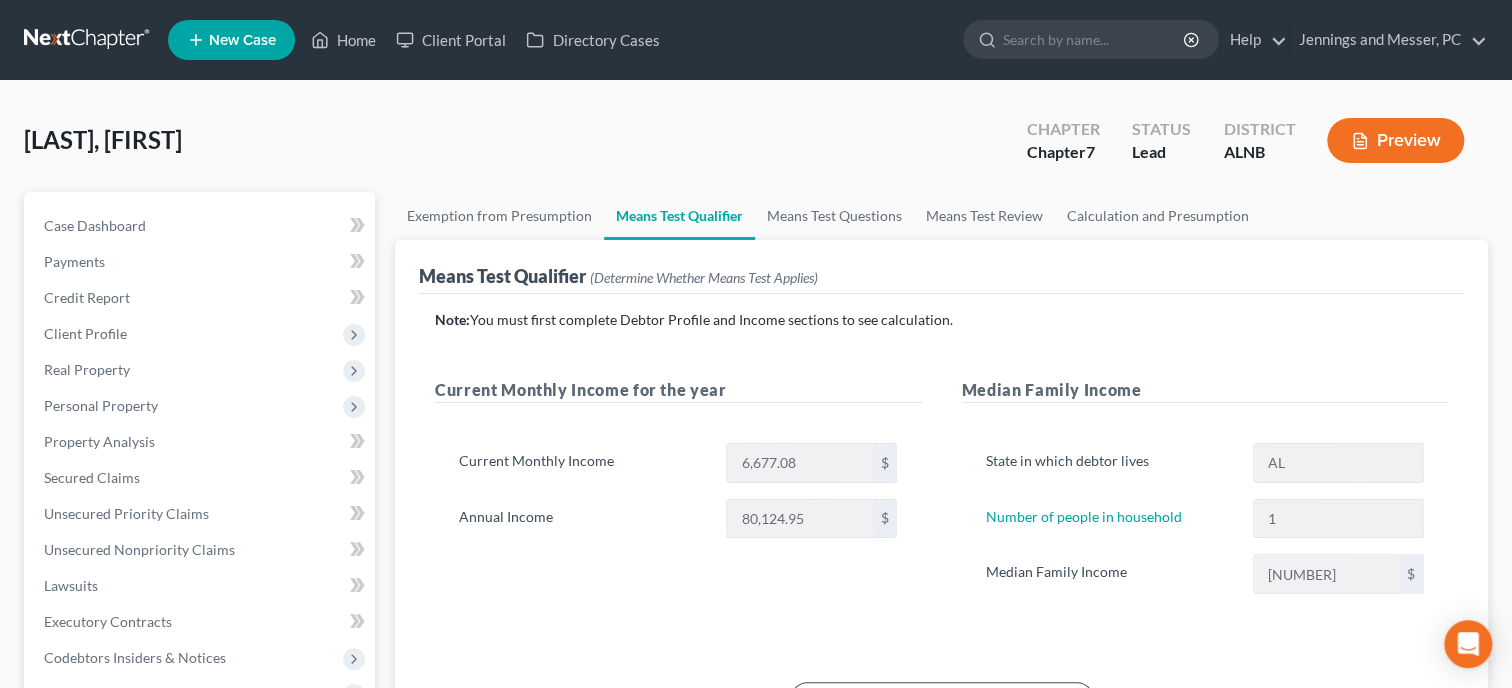scroll, scrollTop: 0, scrollLeft: 0, axis: both 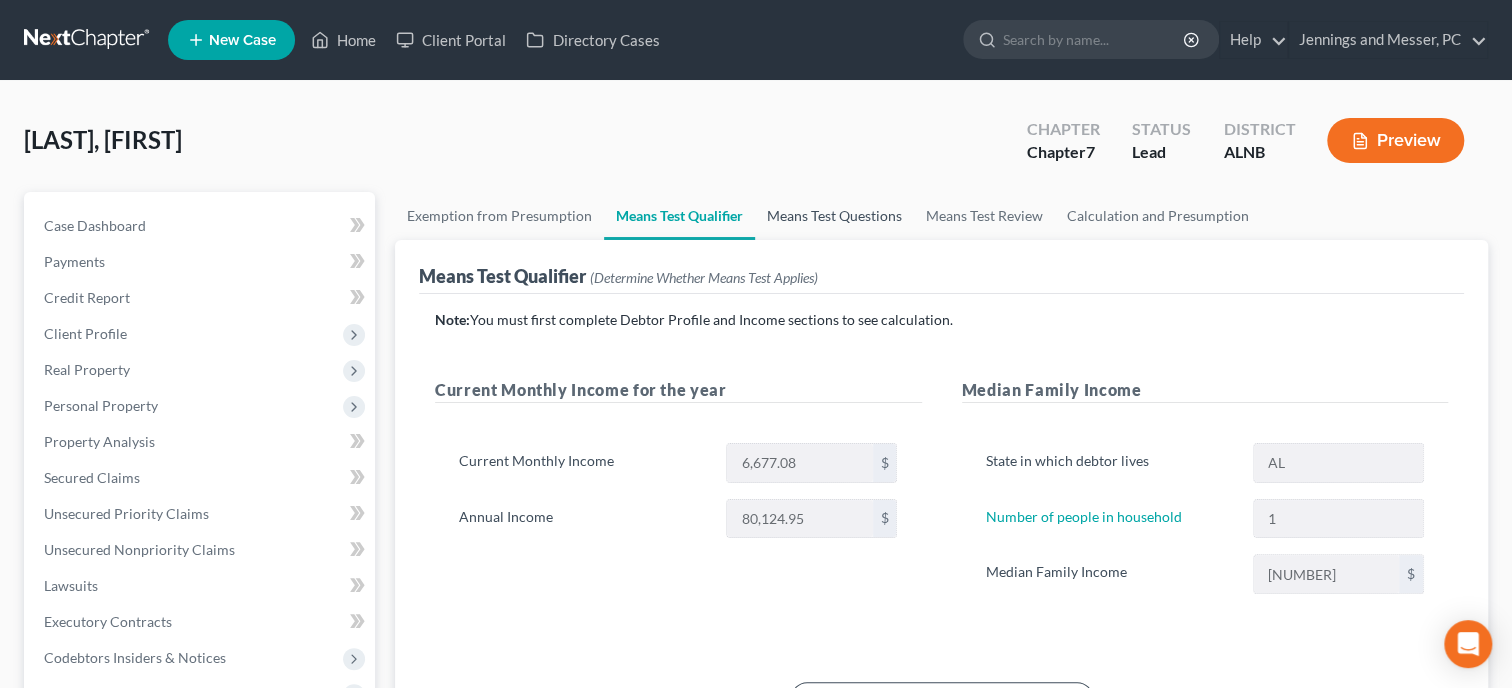 click on "Means Test Questions" at bounding box center [834, 216] 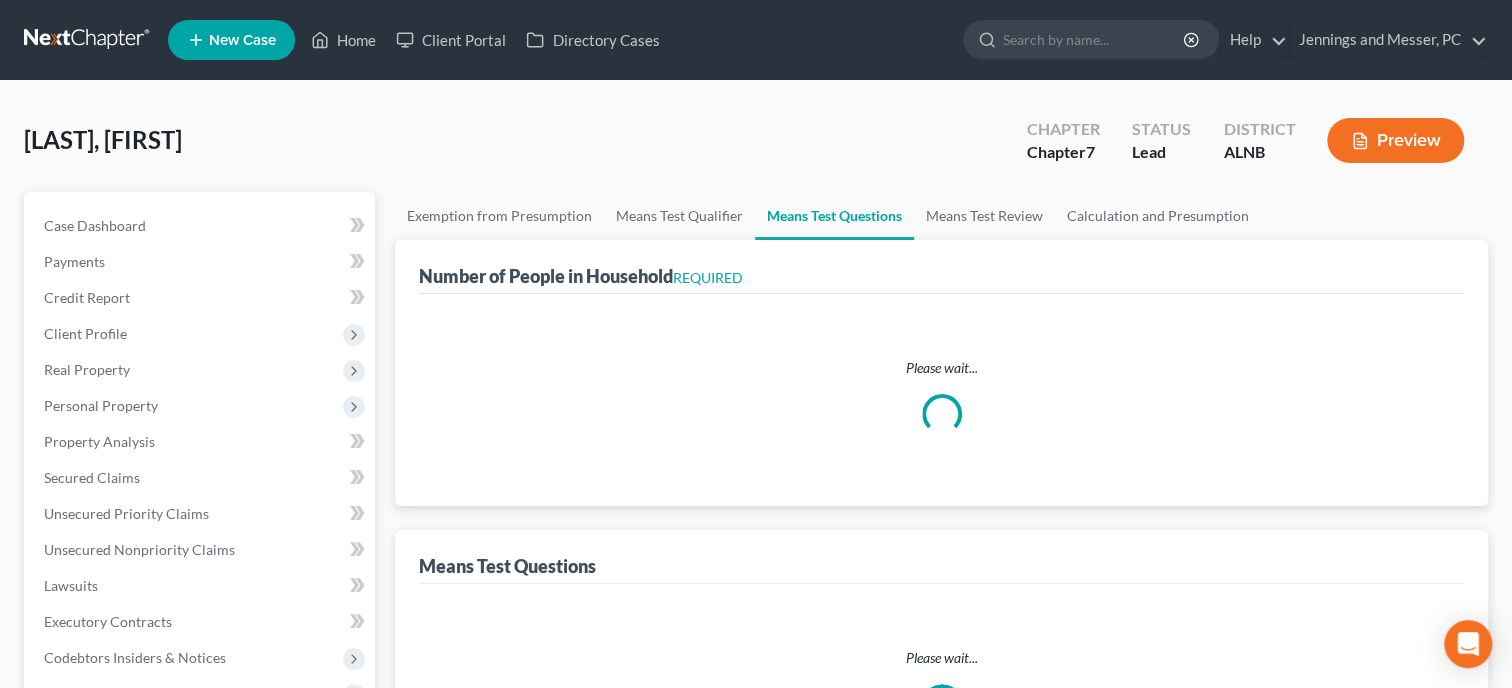 select on "0" 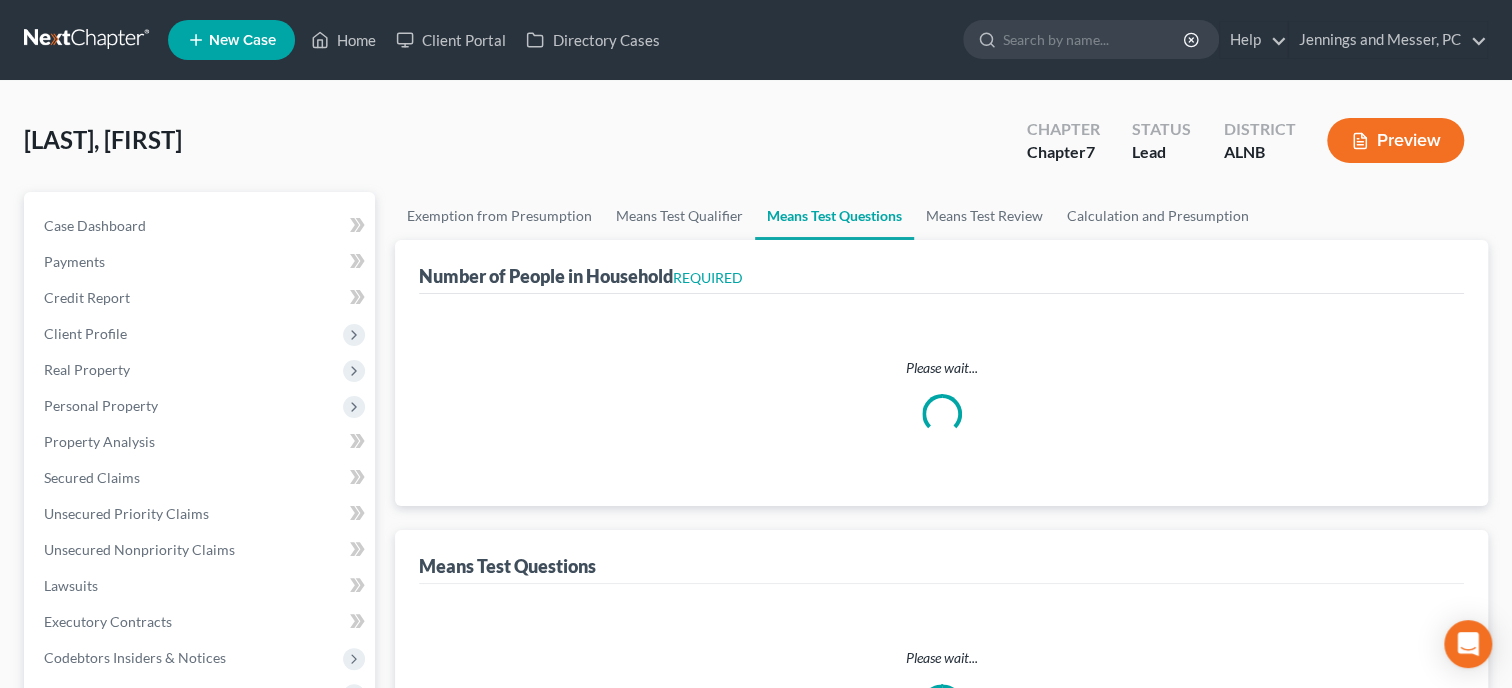select on "60" 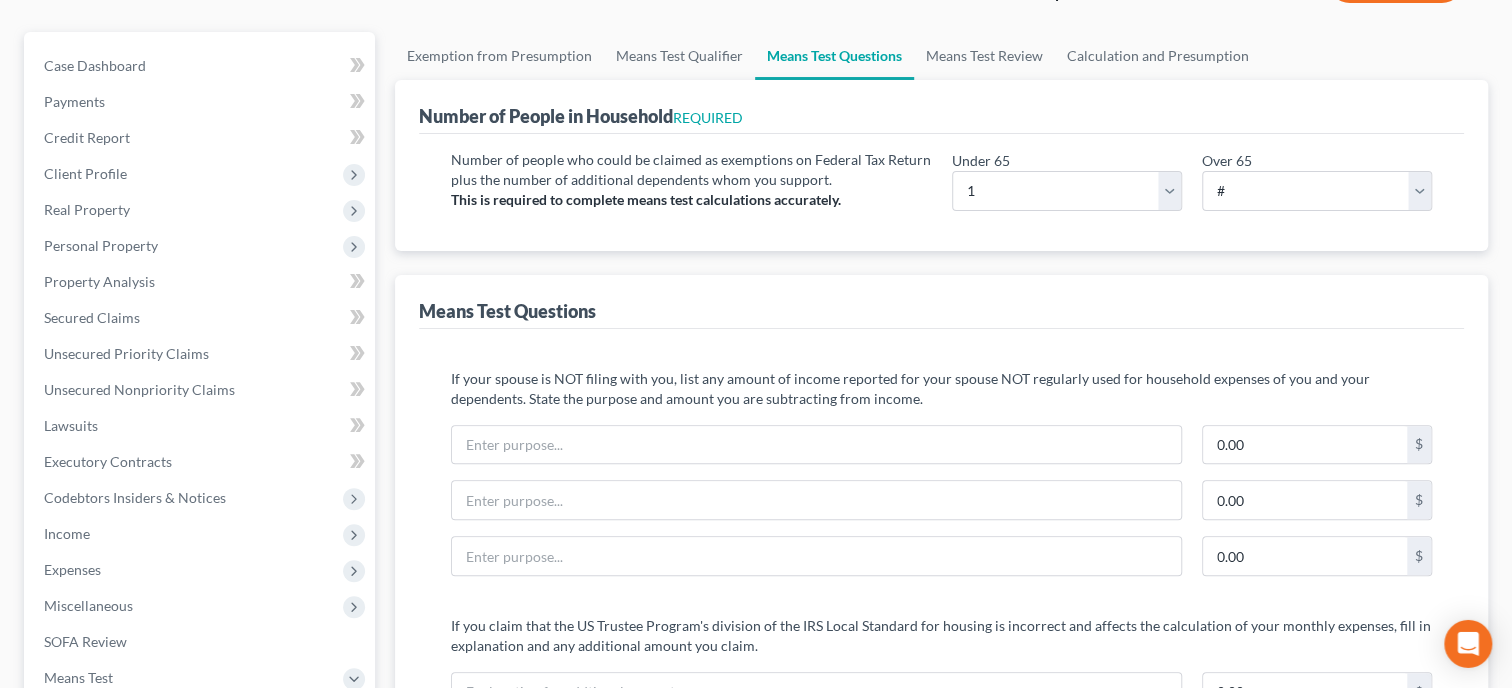 scroll, scrollTop: 0, scrollLeft: 0, axis: both 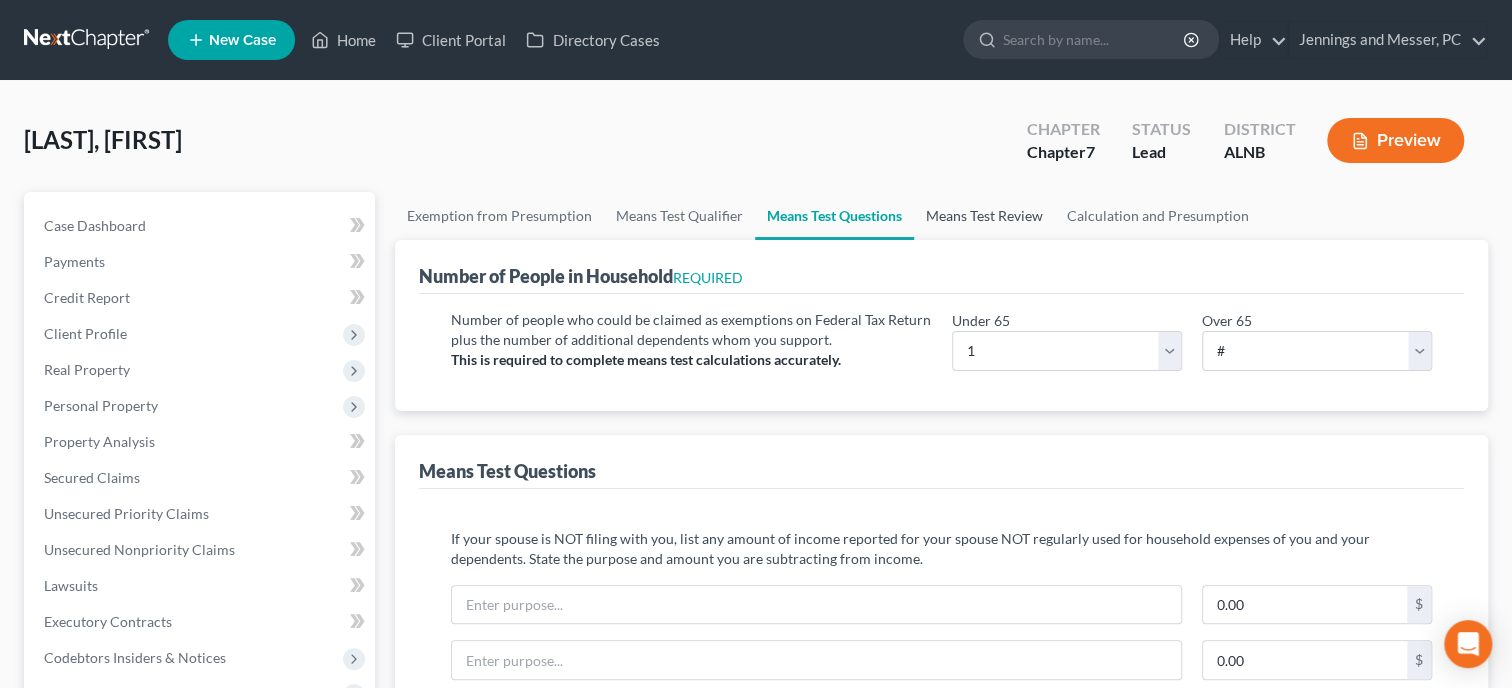 click on "Means Test Review" at bounding box center [984, 216] 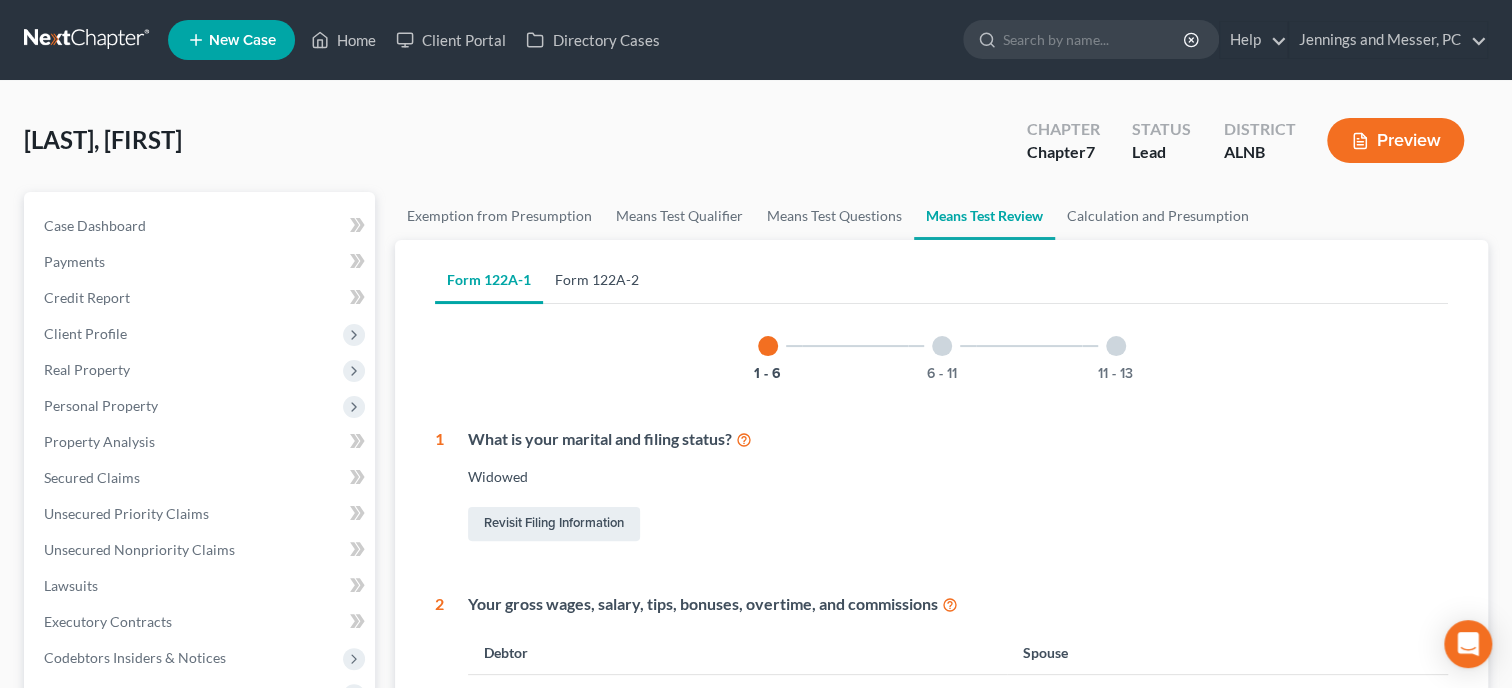 click on "Form 122A-2" at bounding box center (597, 280) 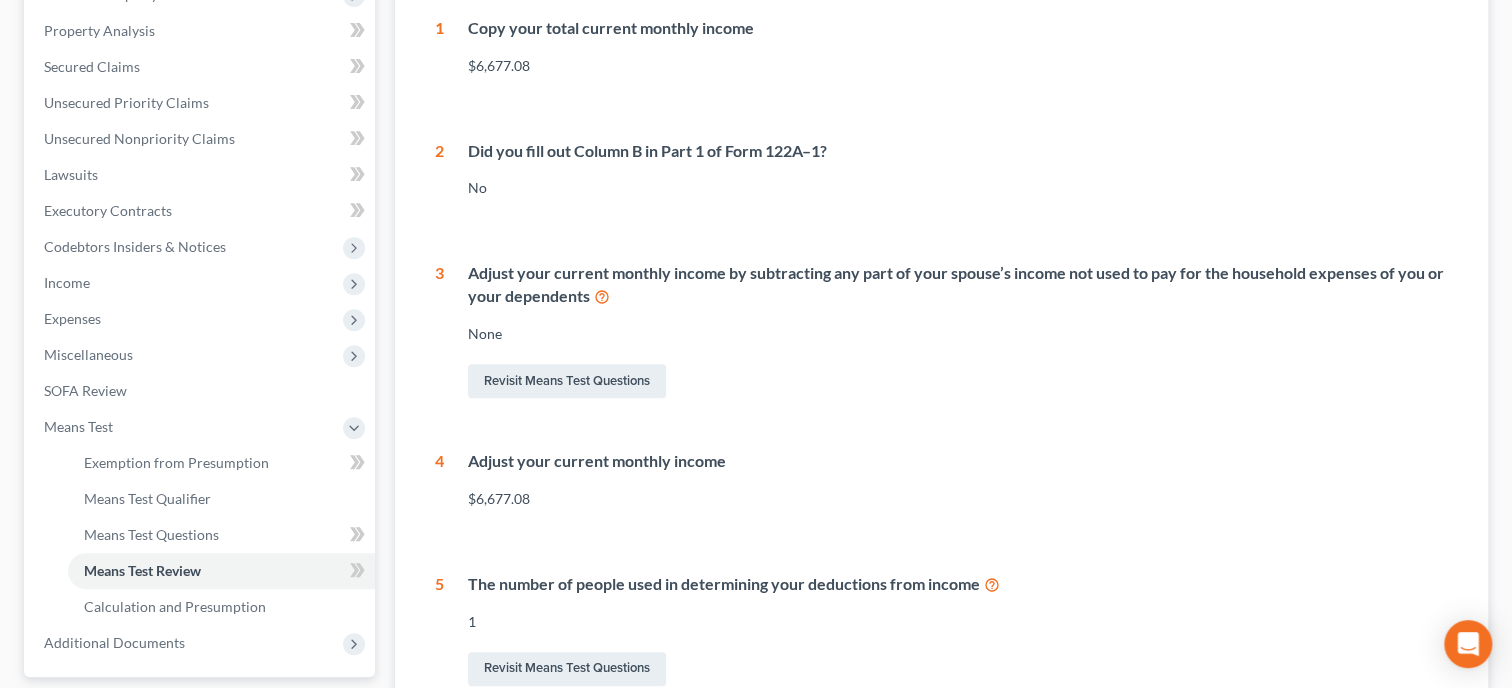 scroll, scrollTop: 514, scrollLeft: 0, axis: vertical 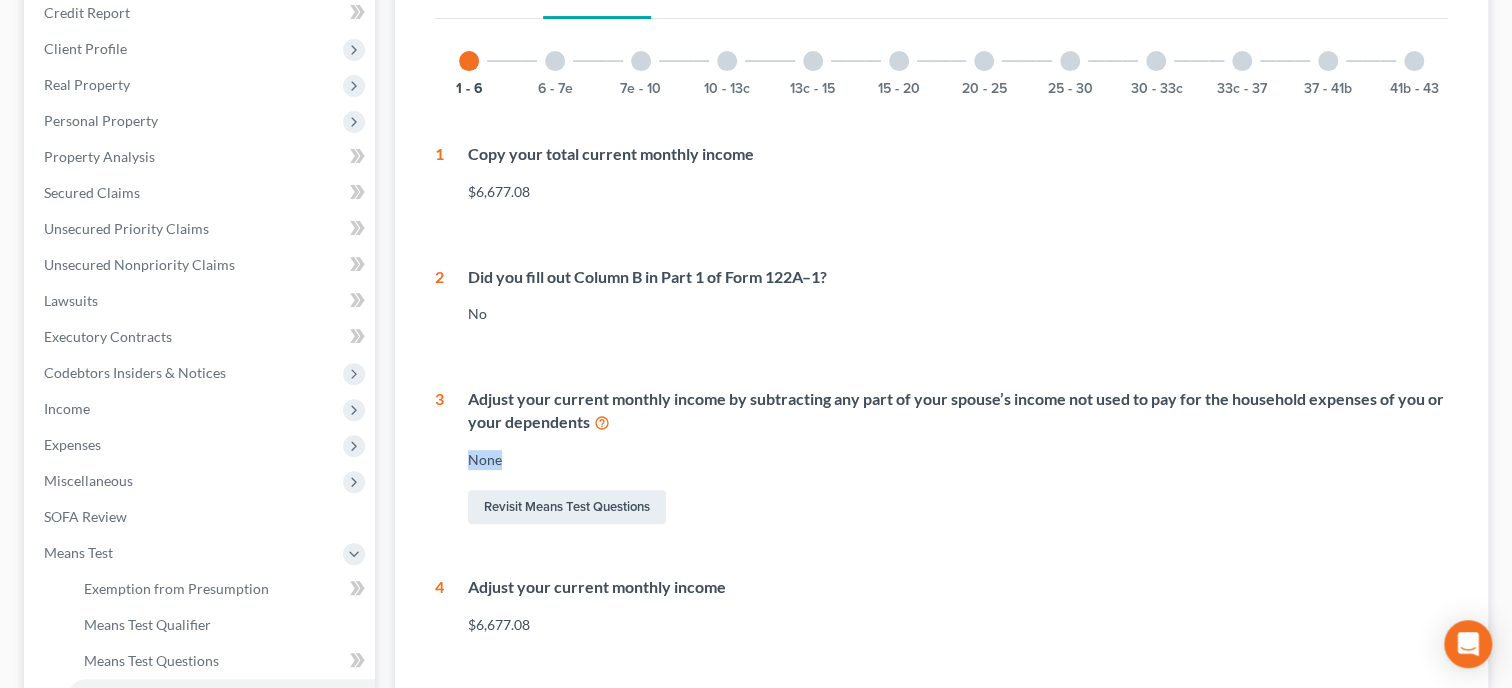 drag, startPoint x: 741, startPoint y: 437, endPoint x: 745, endPoint y: 426, distance: 11.7046995 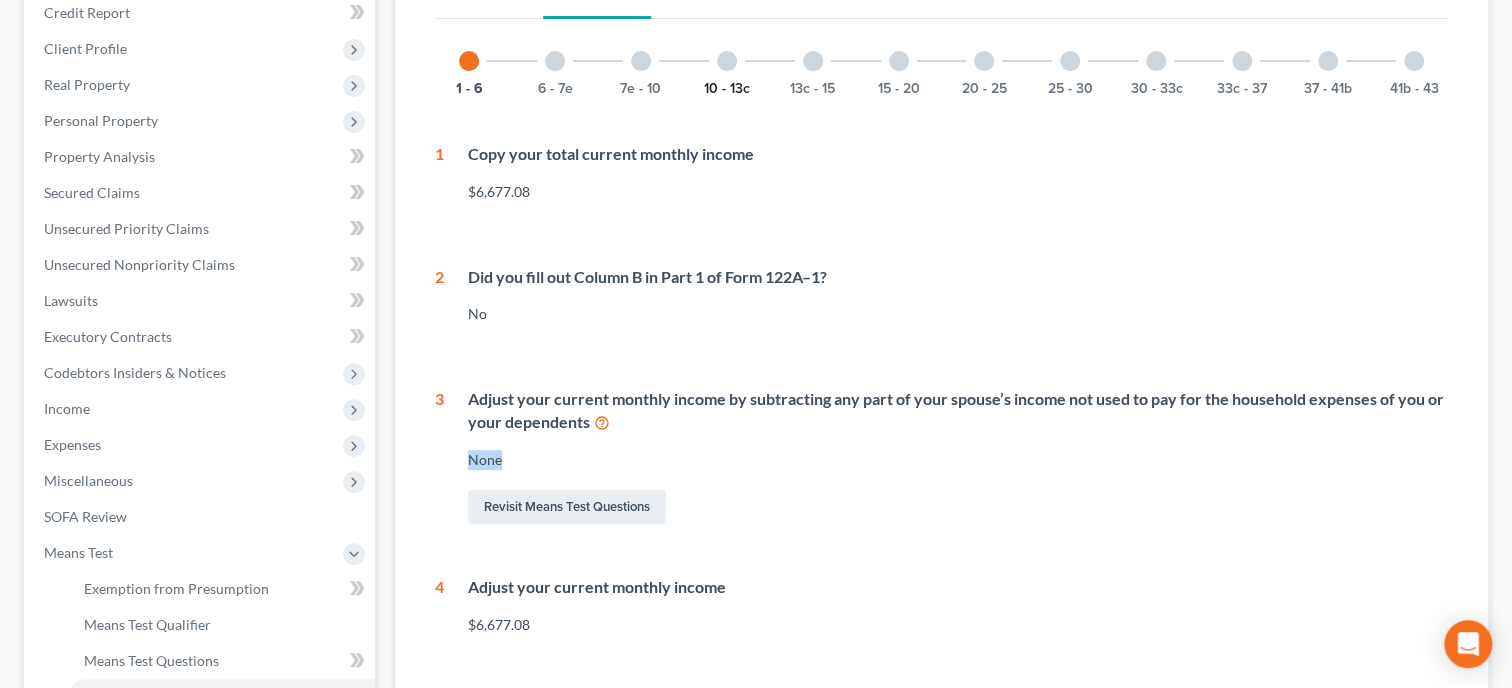 scroll, scrollTop: 22, scrollLeft: 0, axis: vertical 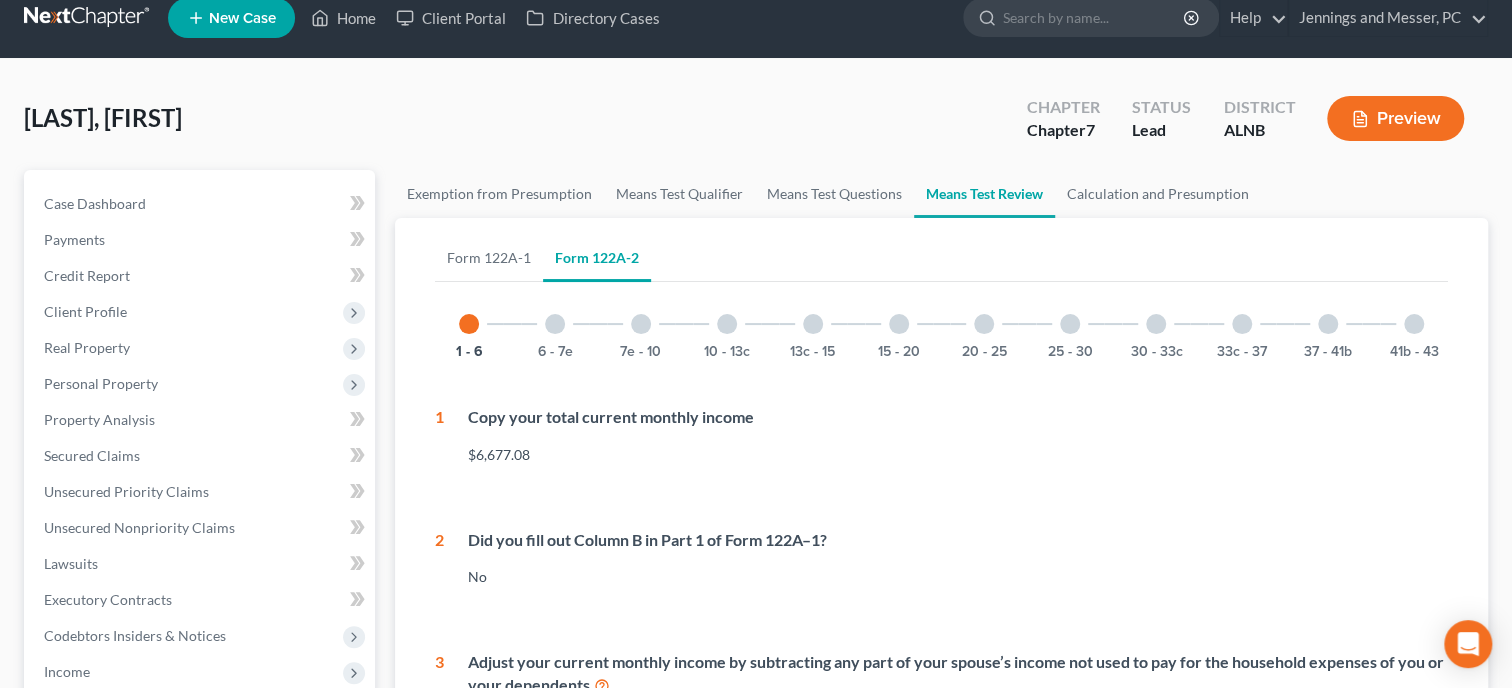 click at bounding box center [555, 324] 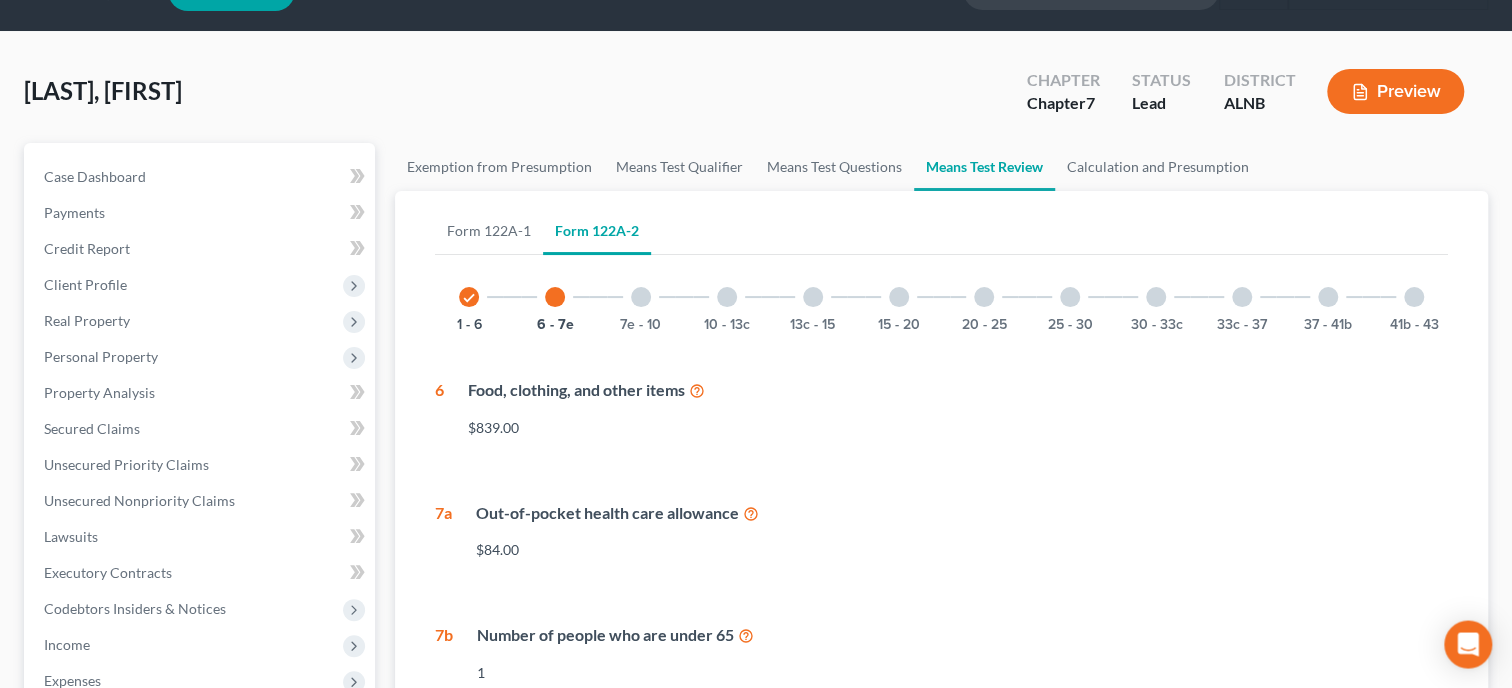 scroll, scrollTop: 0, scrollLeft: 0, axis: both 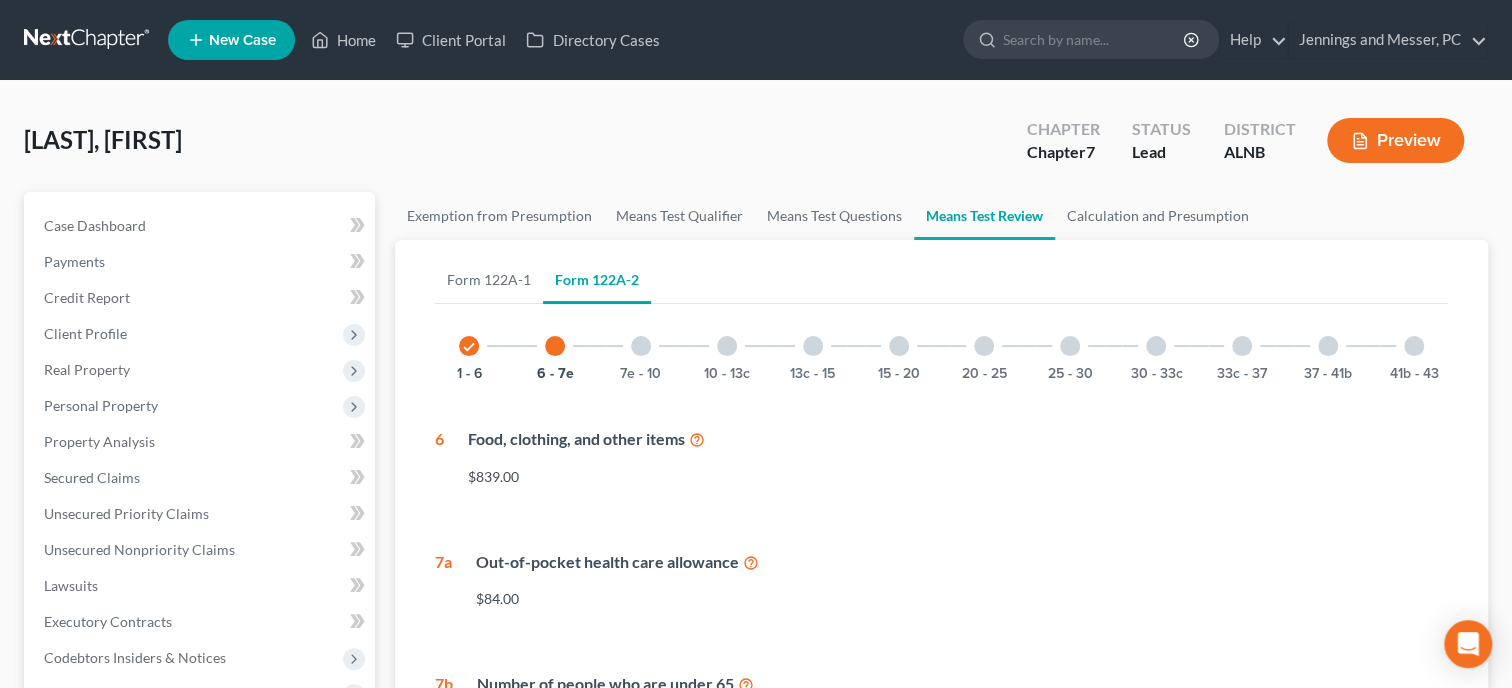 click on "7e - 10" at bounding box center (641, 346) 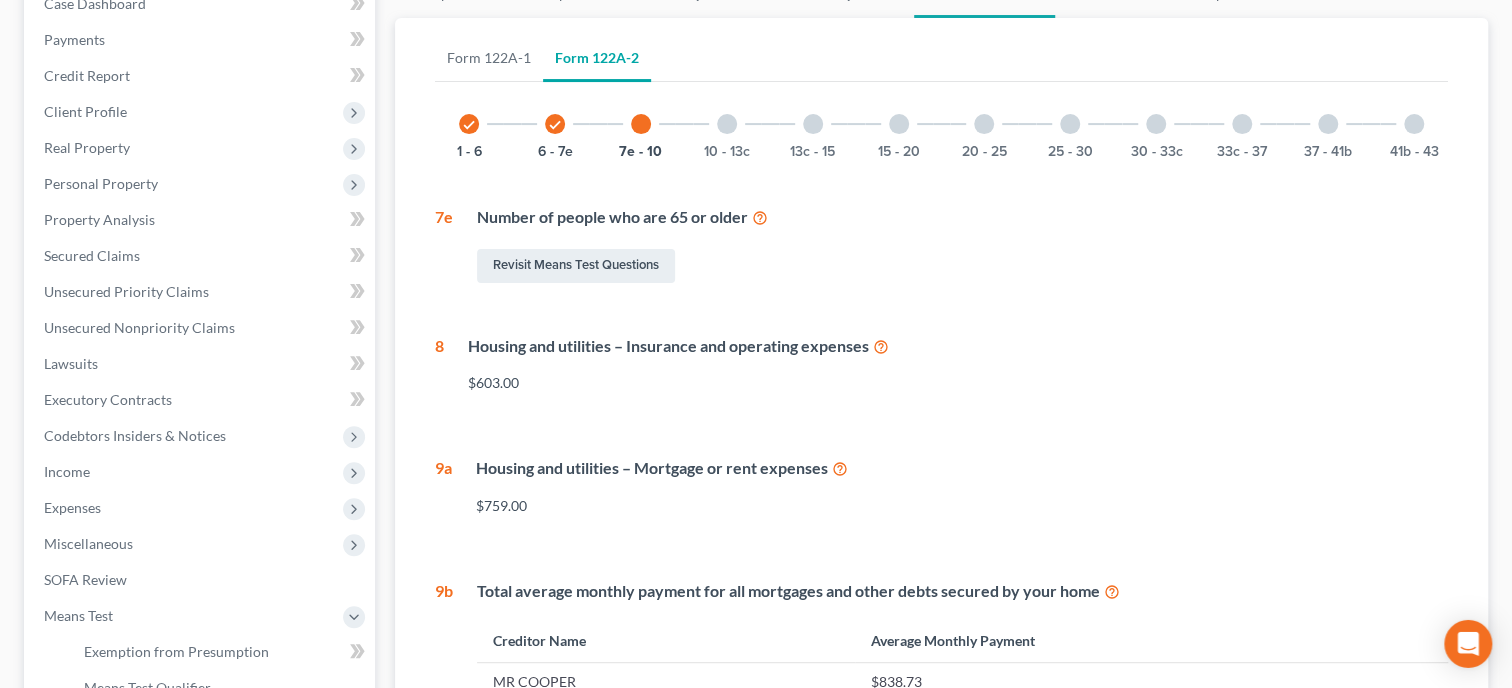 scroll, scrollTop: 0, scrollLeft: 0, axis: both 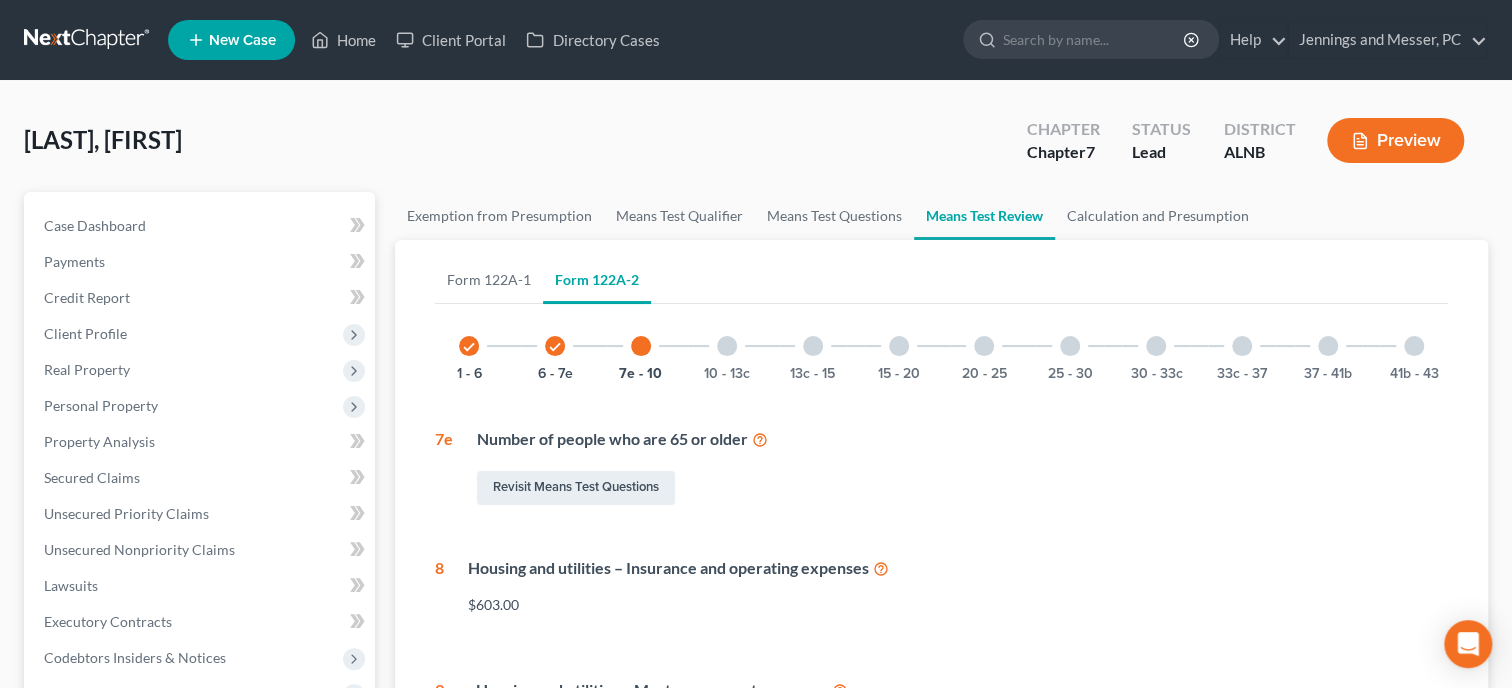 click at bounding box center (727, 346) 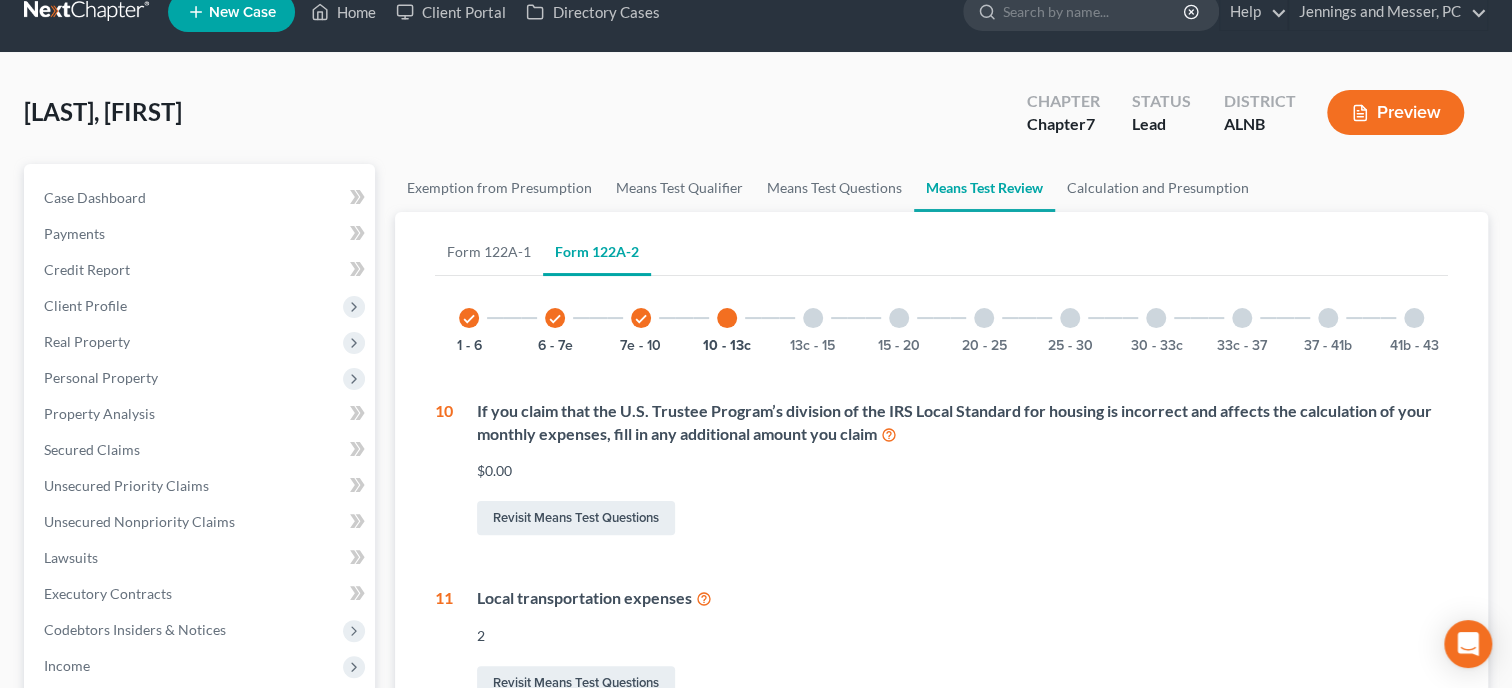 scroll, scrollTop: 0, scrollLeft: 0, axis: both 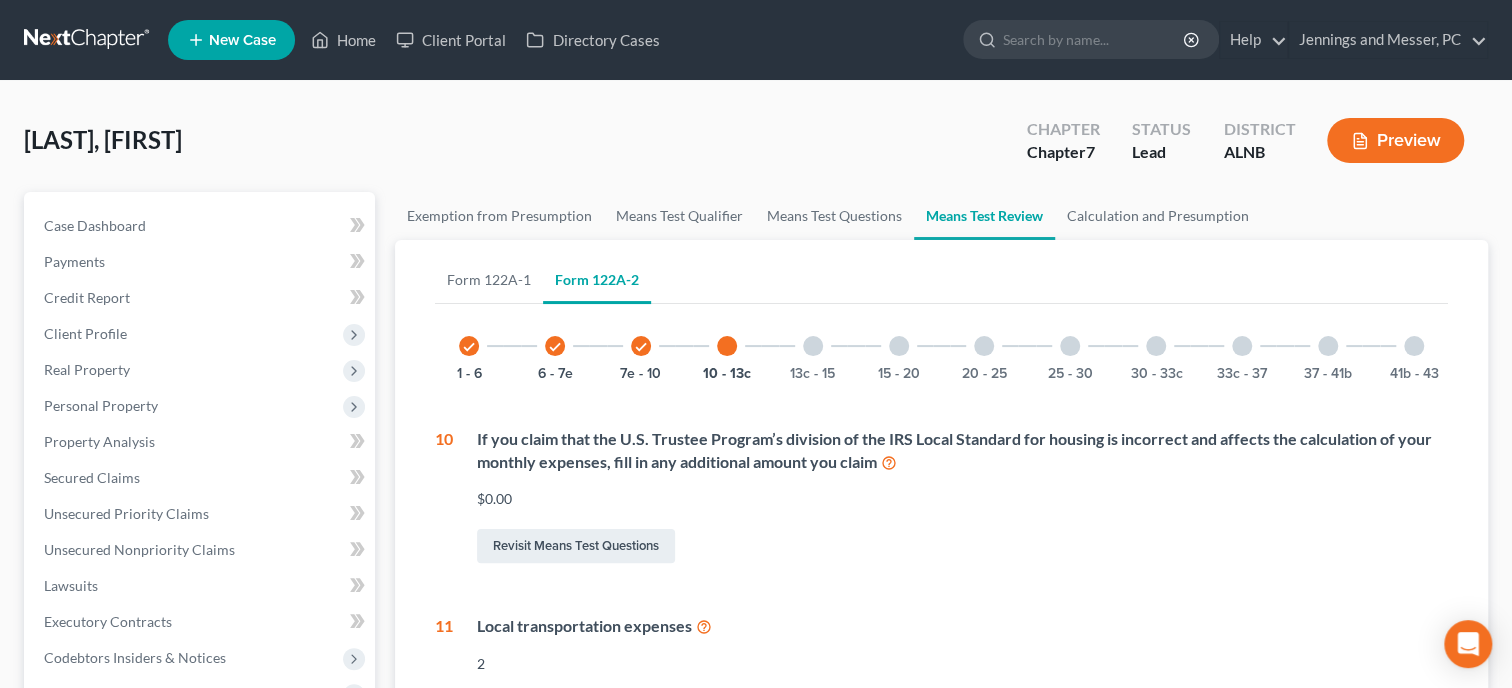 click on "13c - 15" at bounding box center [813, 346] 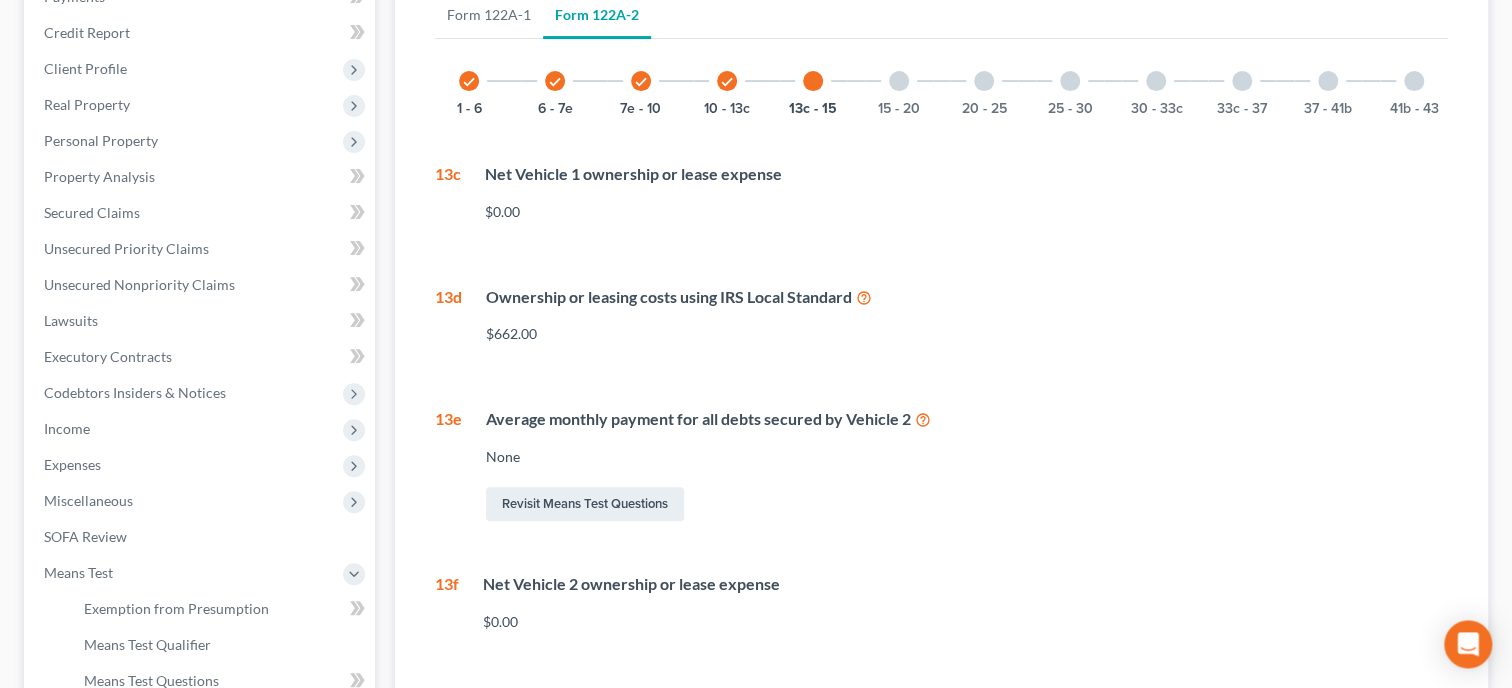 scroll, scrollTop: 0, scrollLeft: 0, axis: both 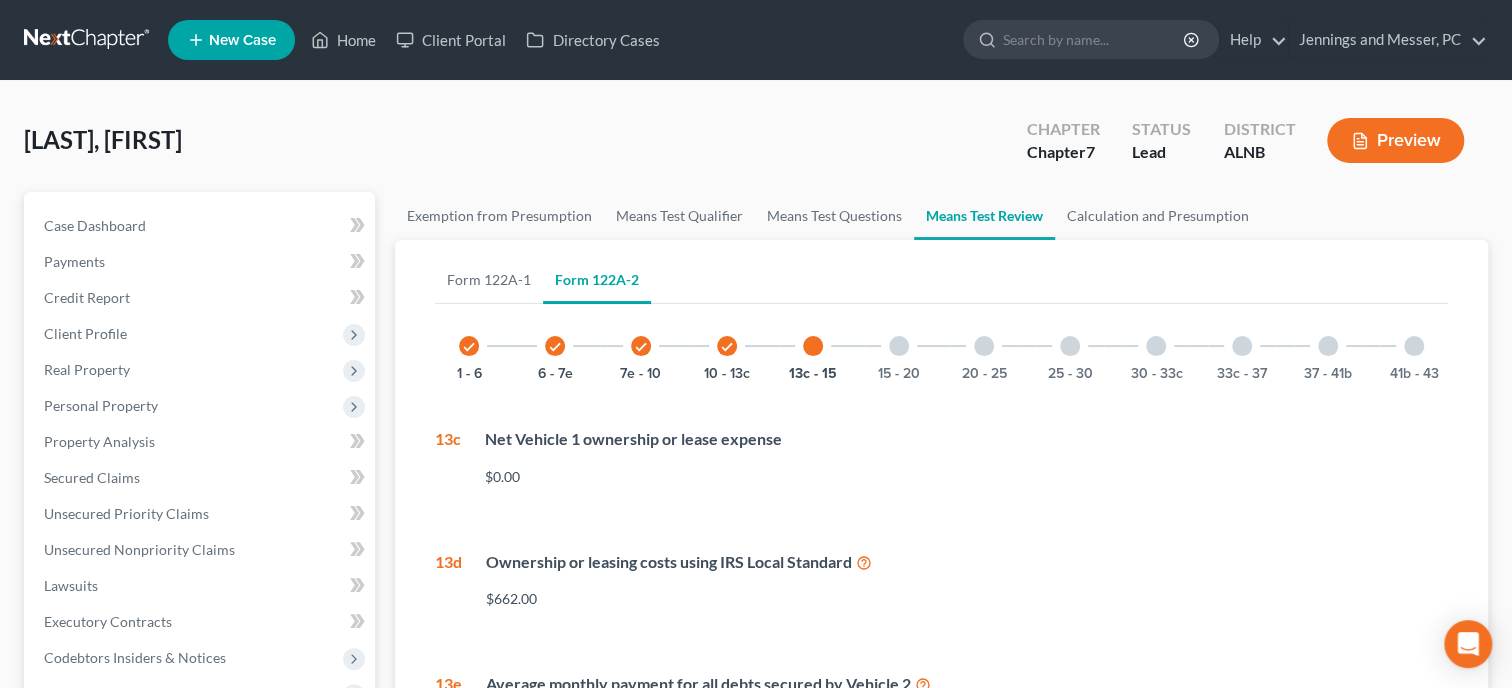 click at bounding box center (899, 346) 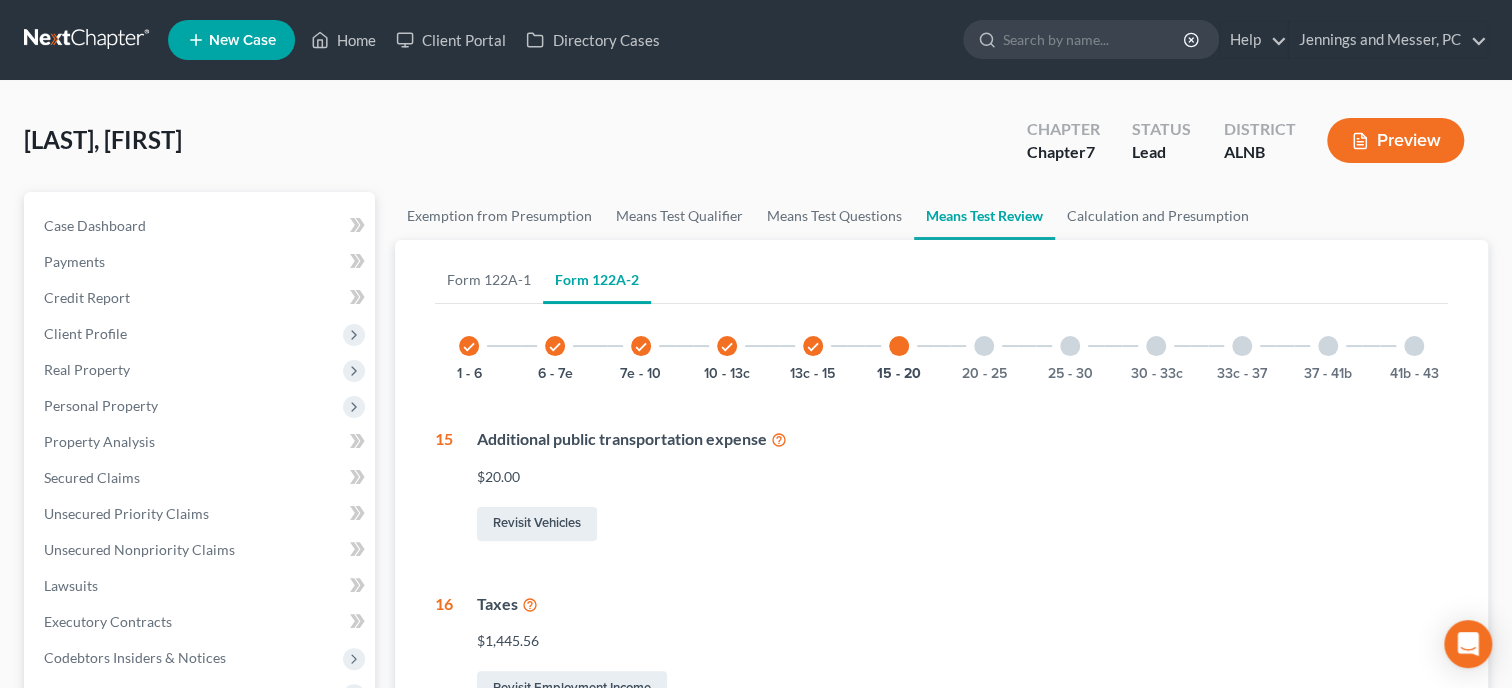 scroll, scrollTop: 102, scrollLeft: 0, axis: vertical 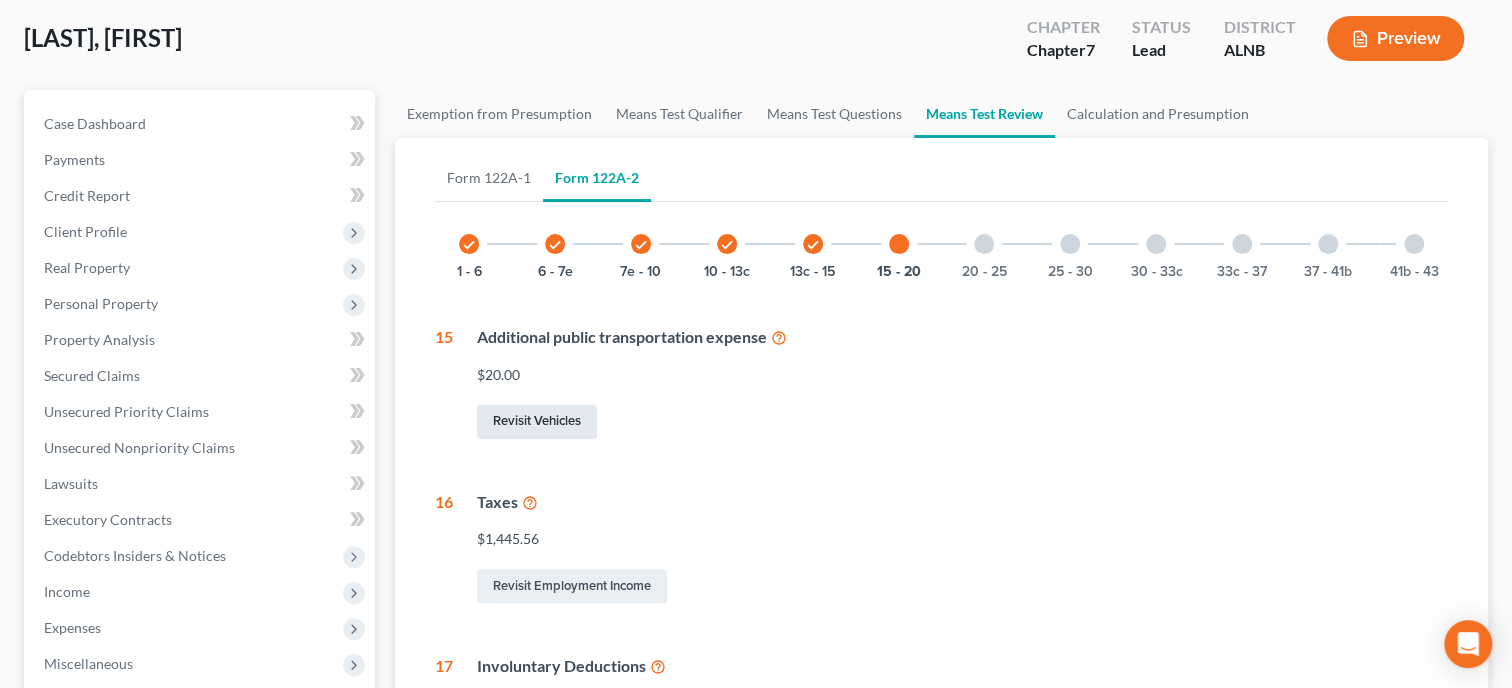 click on "Revisit Vehicles" at bounding box center [537, 422] 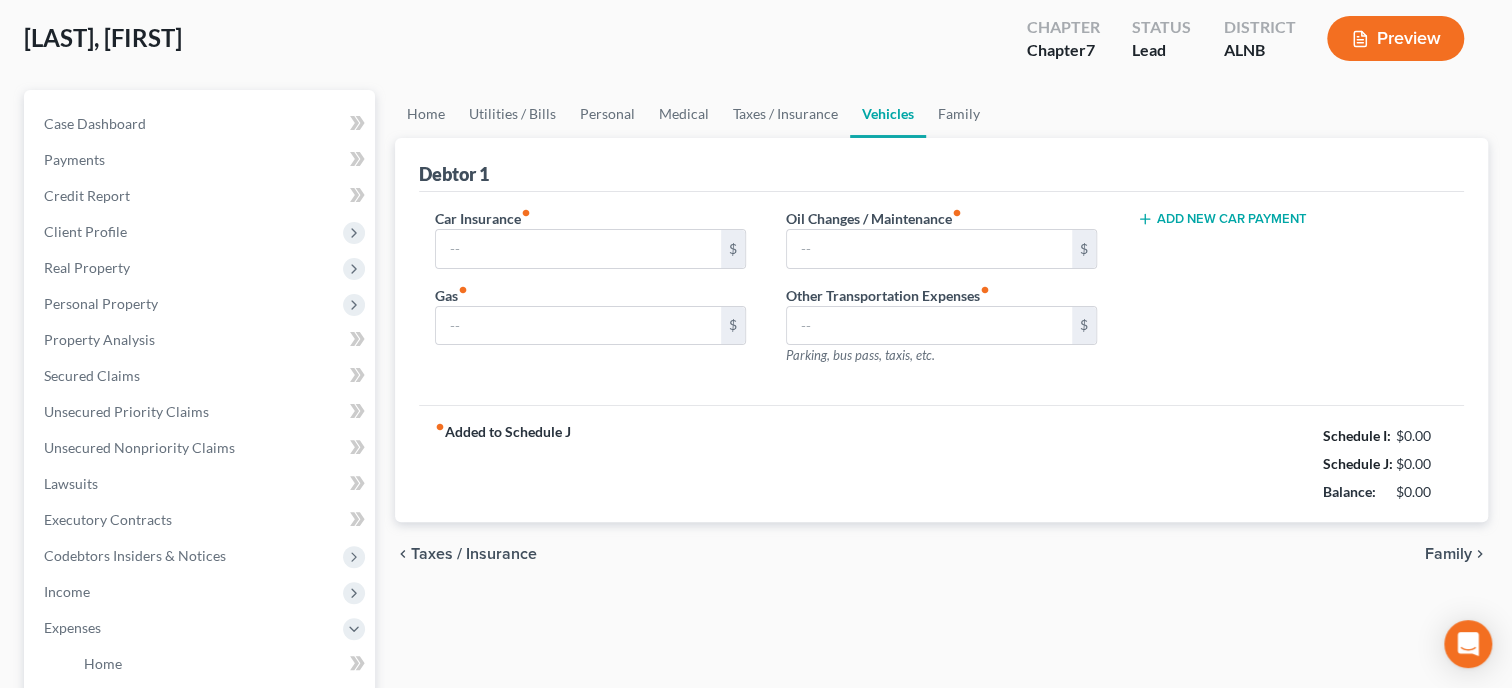 type on "185.00" 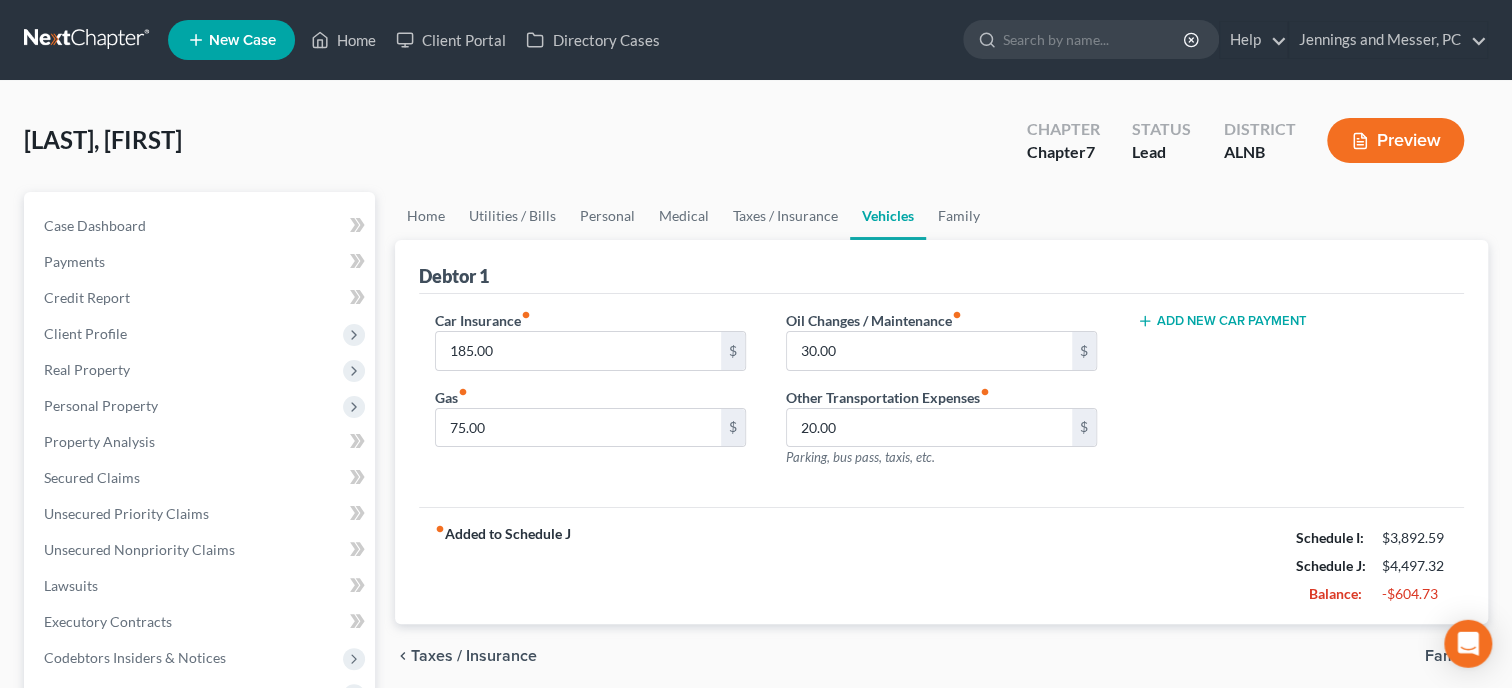 scroll, scrollTop: 0, scrollLeft: 0, axis: both 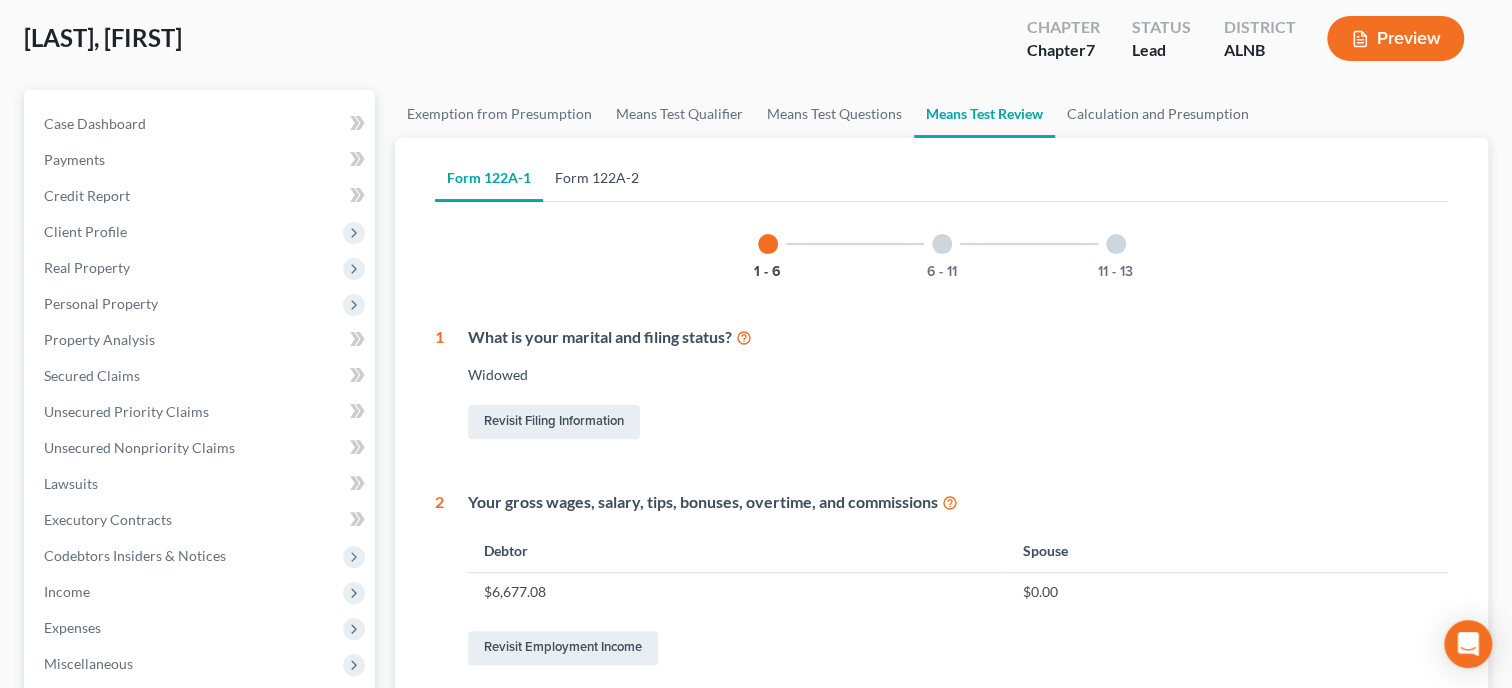 click on "Form 122A-2" at bounding box center (597, 178) 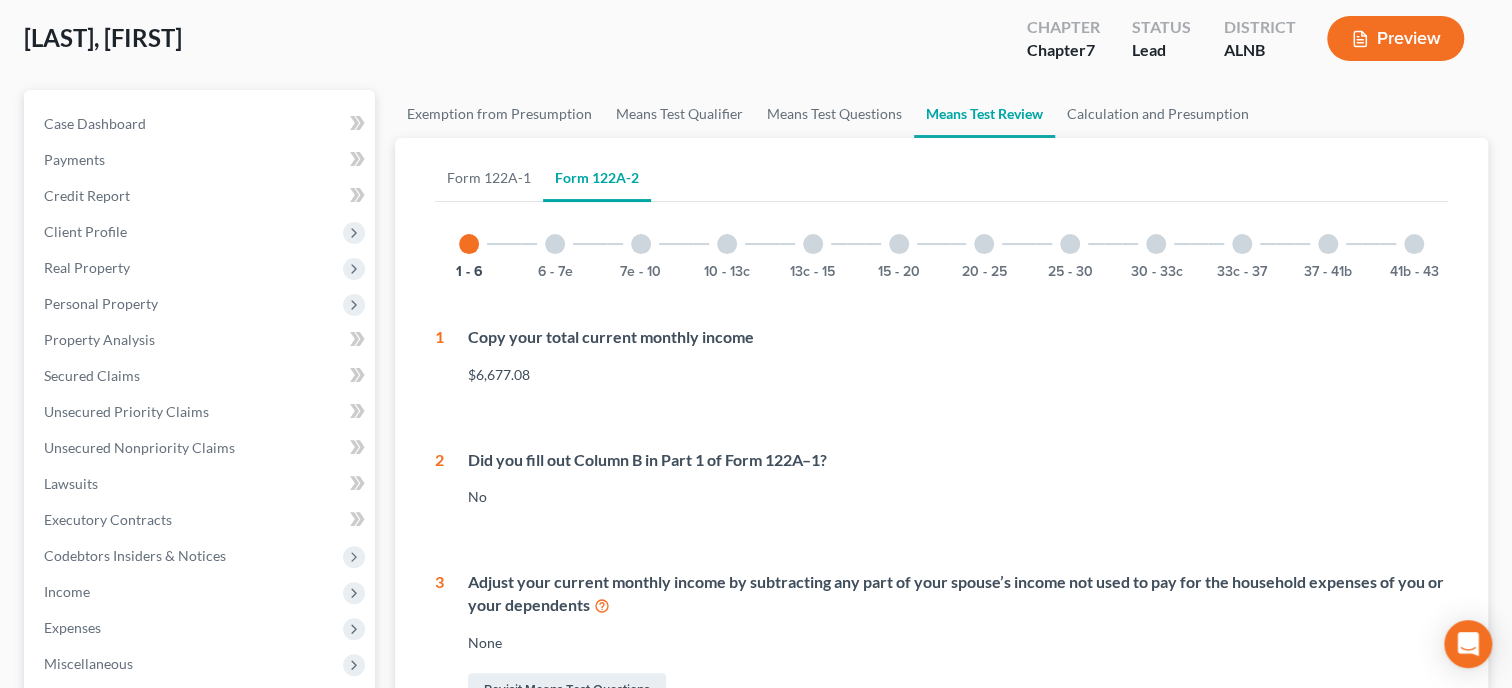 click at bounding box center (727, 244) 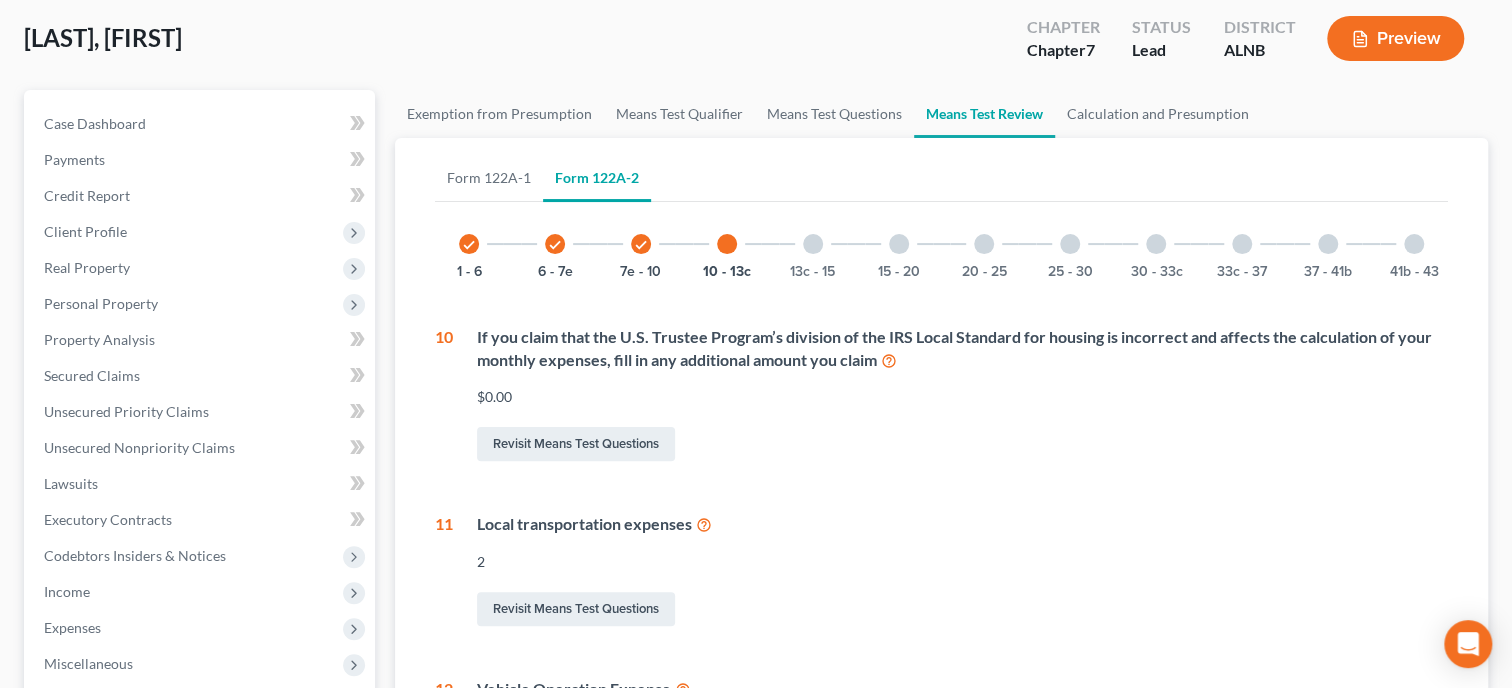 click on "13c - 15" at bounding box center (813, 244) 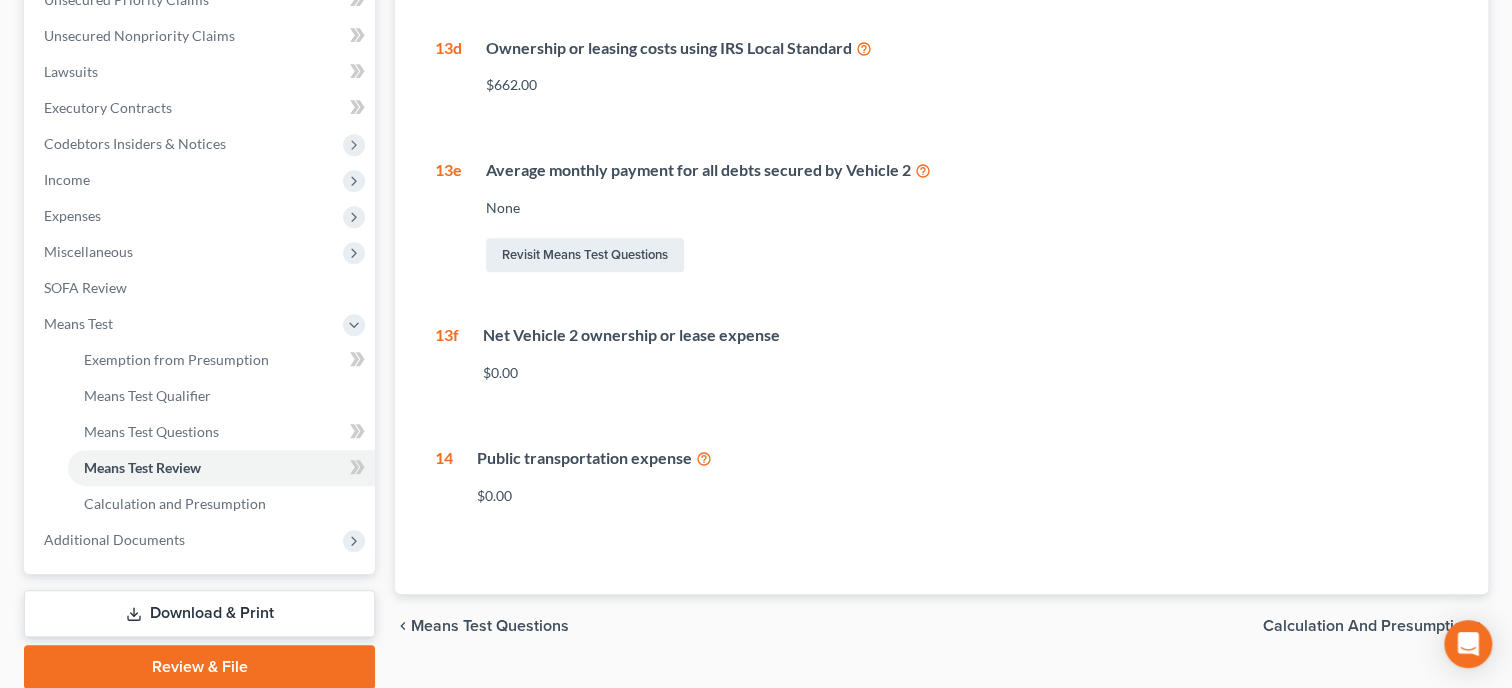 scroll, scrollTop: 102, scrollLeft: 0, axis: vertical 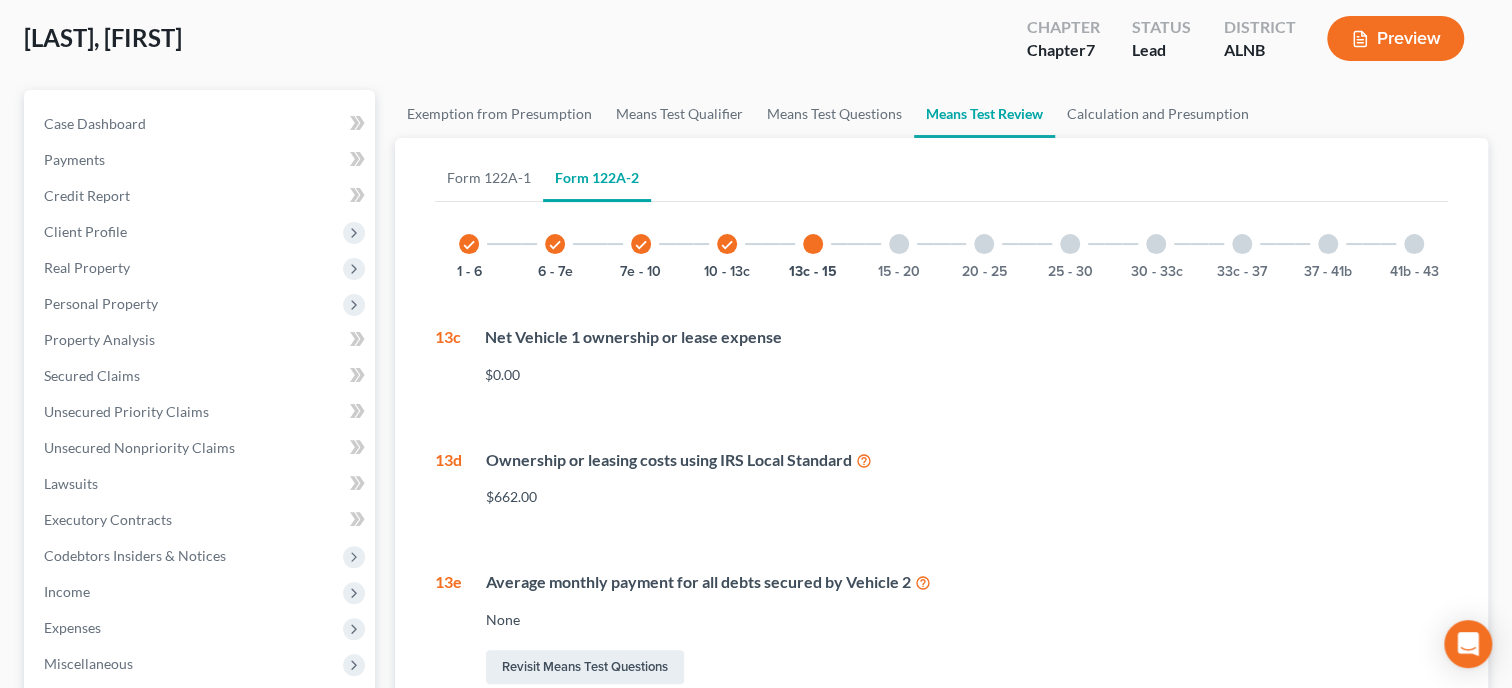 click at bounding box center (899, 244) 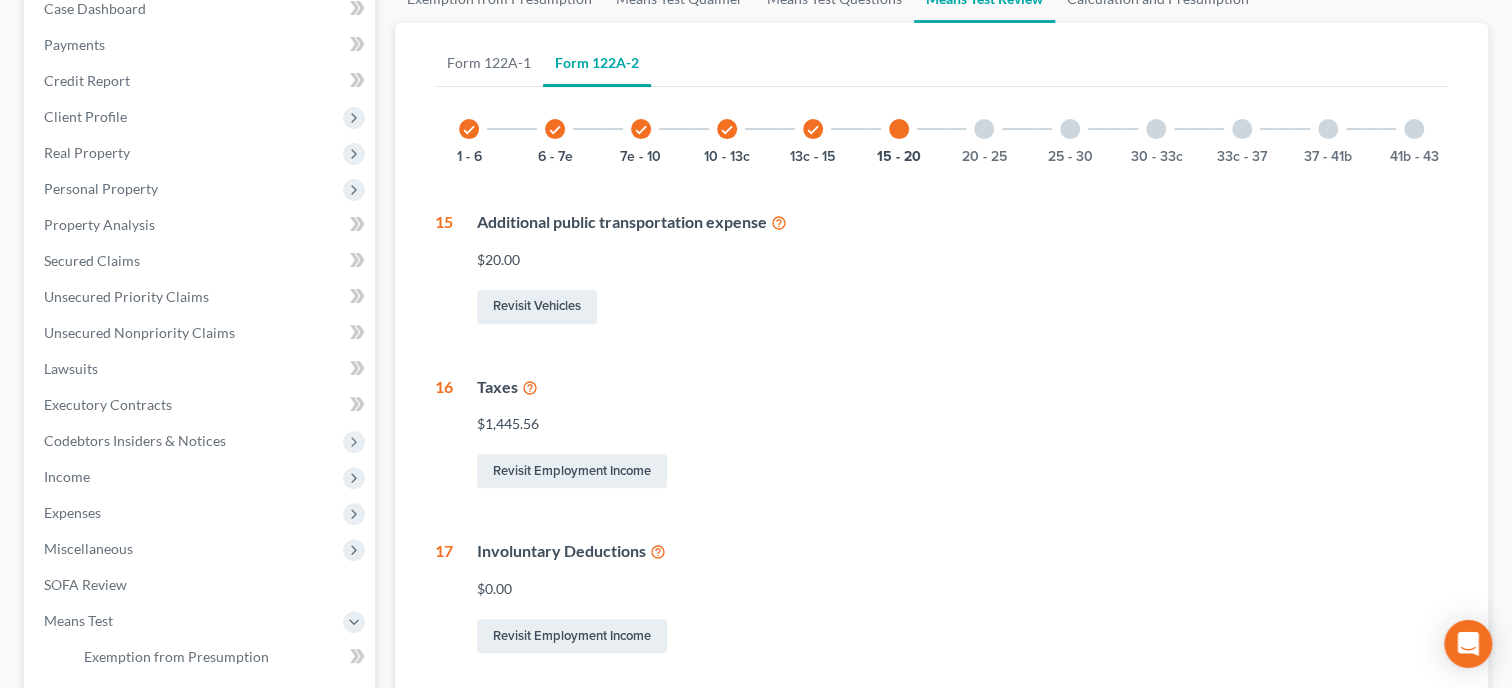 scroll, scrollTop: 0, scrollLeft: 0, axis: both 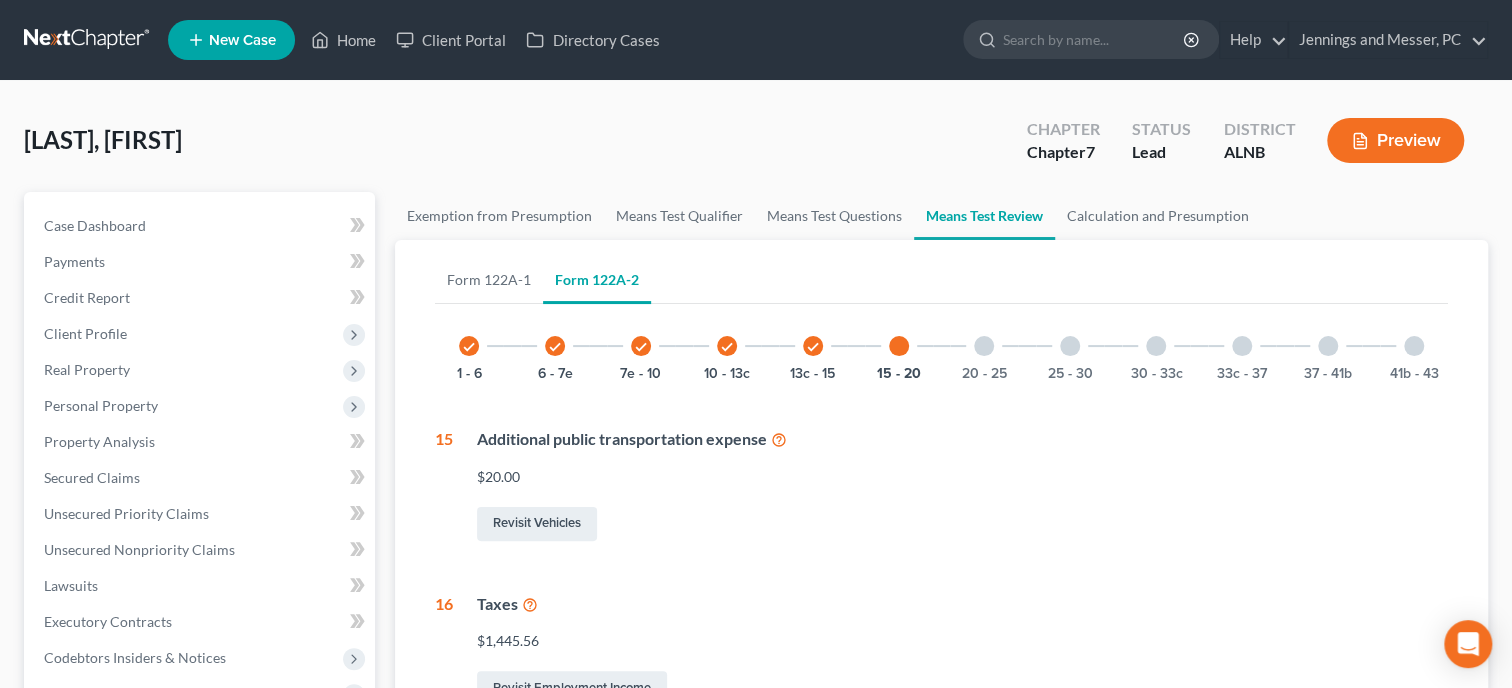 click at bounding box center [984, 346] 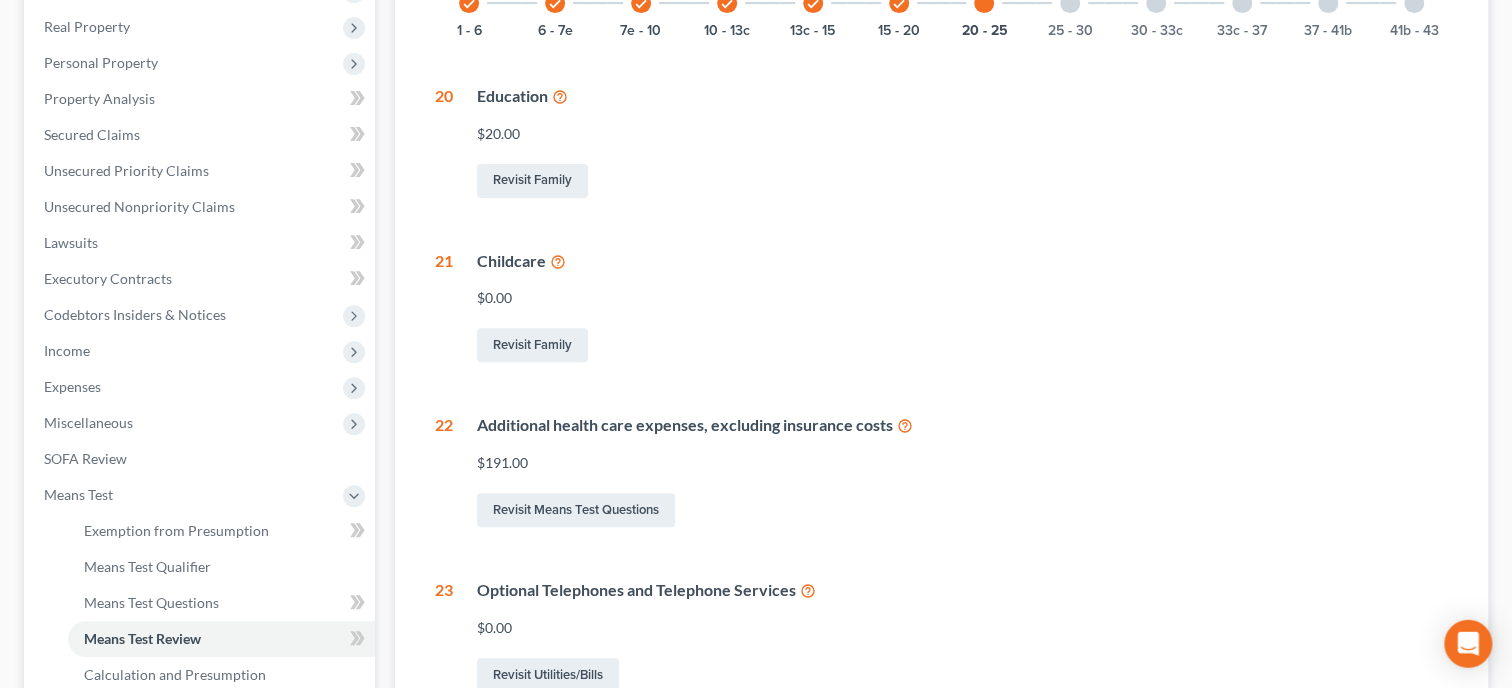 scroll, scrollTop: 273, scrollLeft: 0, axis: vertical 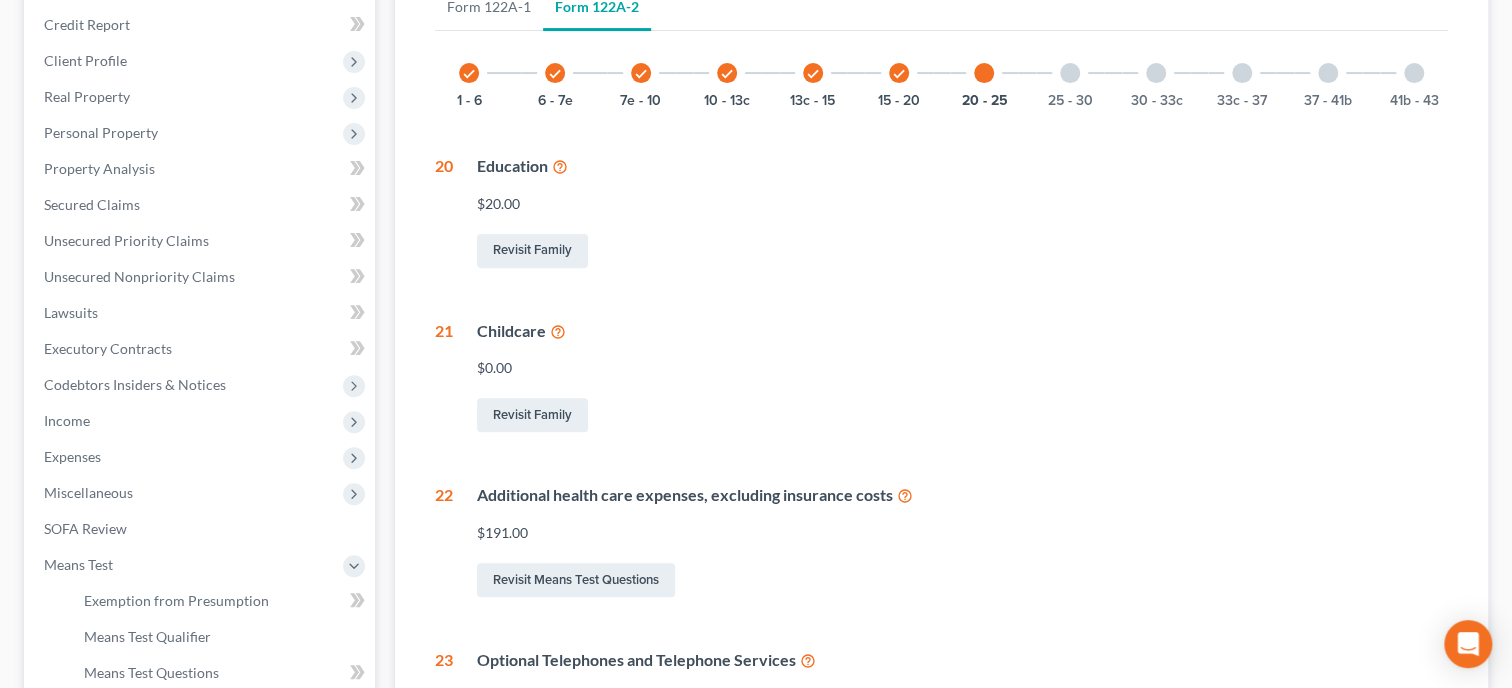 click at bounding box center (1070, 73) 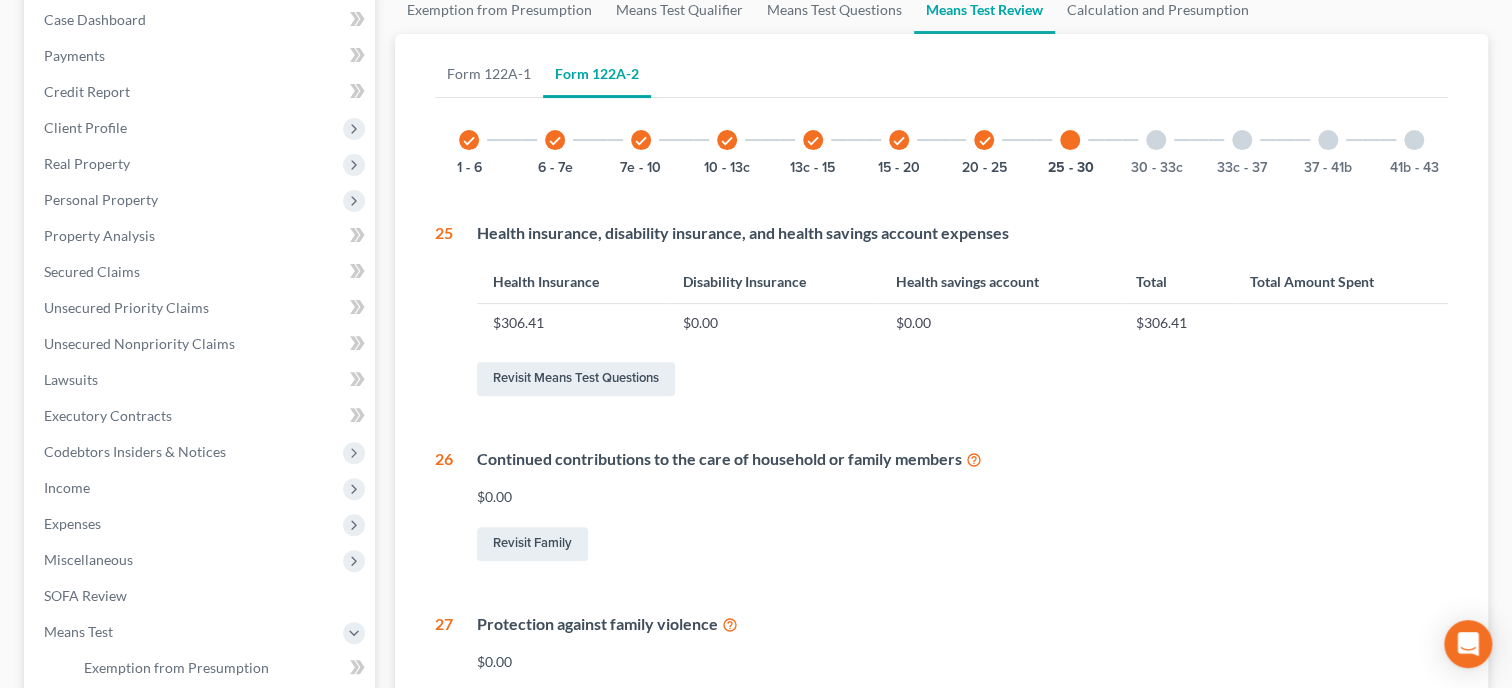 scroll, scrollTop: 170, scrollLeft: 0, axis: vertical 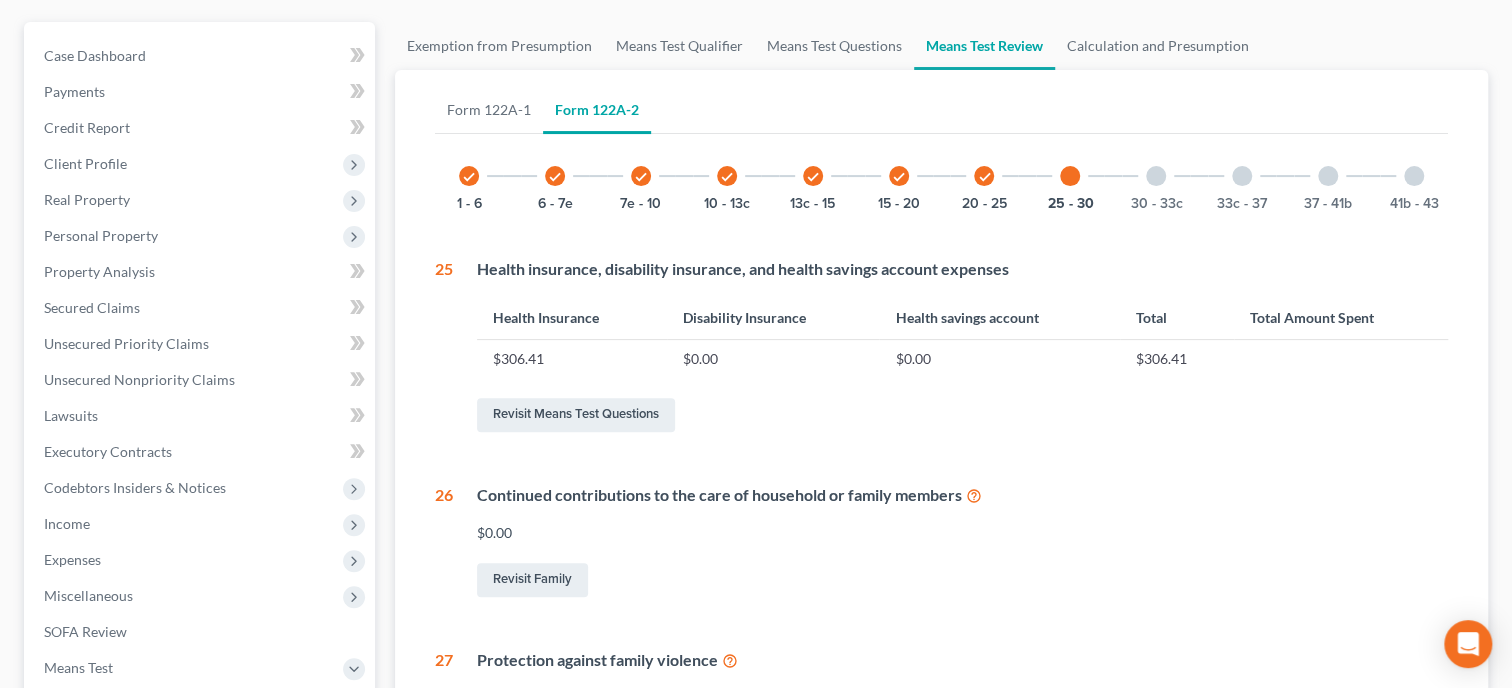 click at bounding box center (1156, 176) 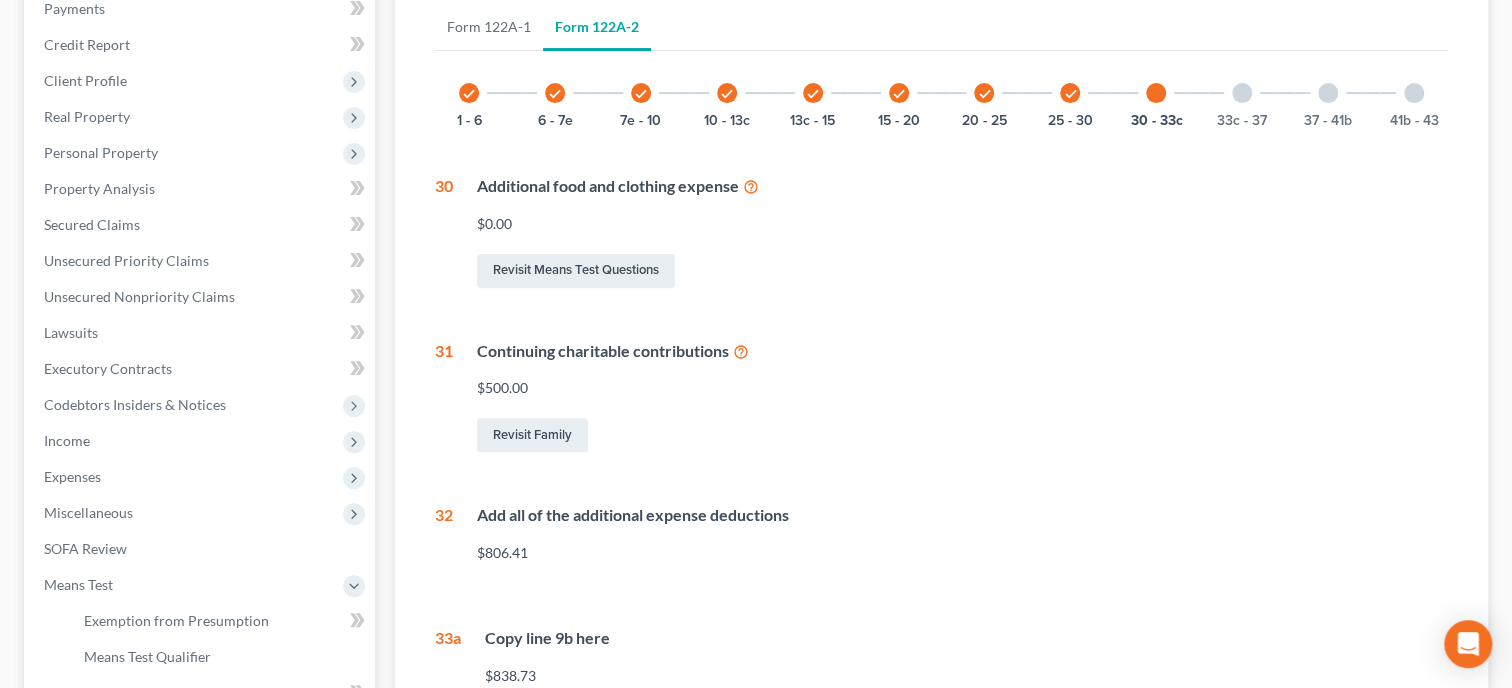 scroll, scrollTop: 170, scrollLeft: 0, axis: vertical 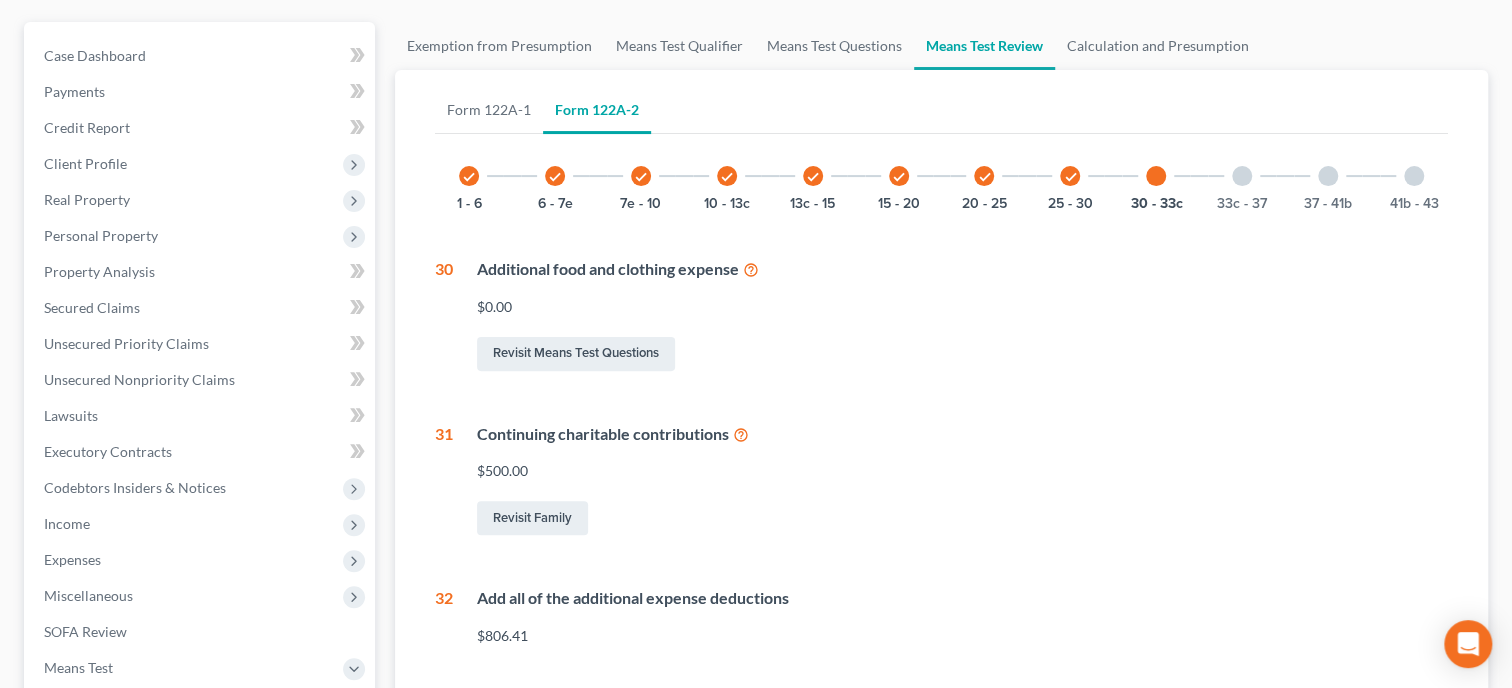 click at bounding box center (1242, 176) 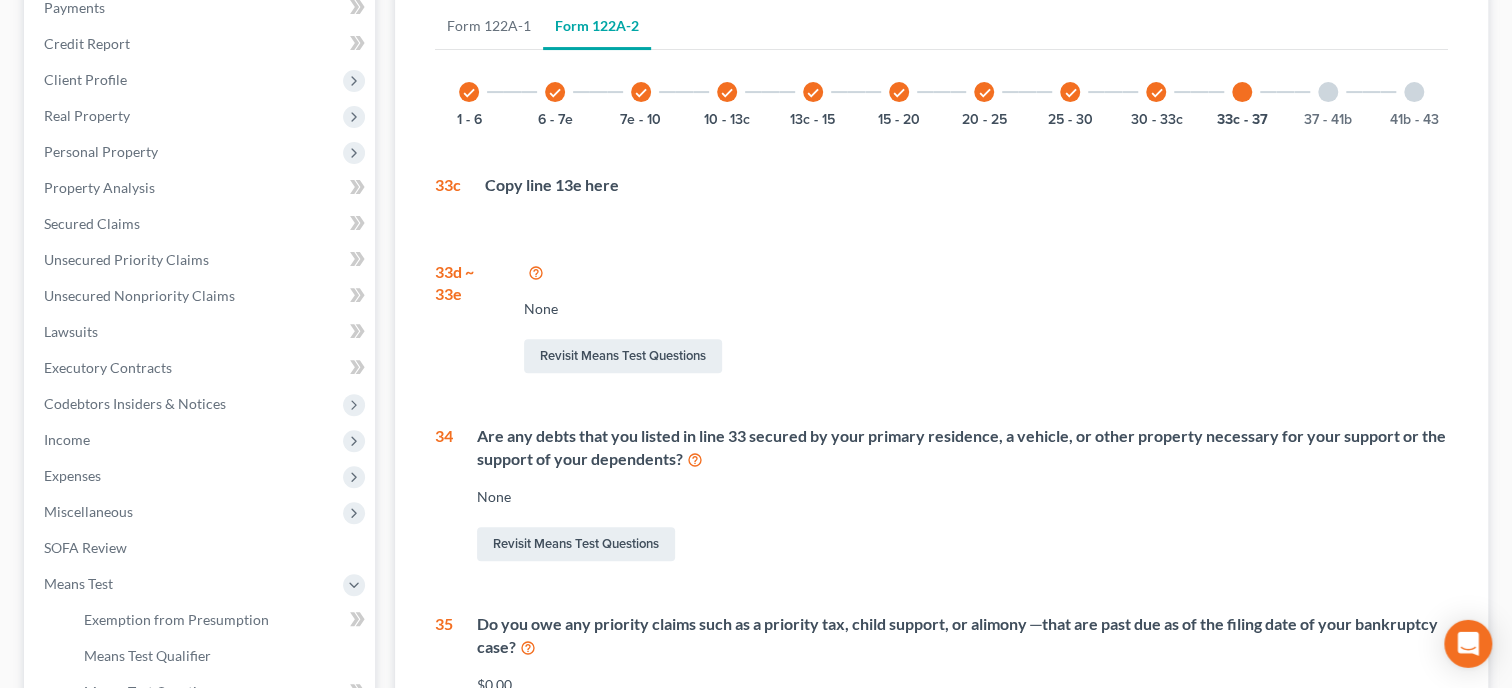 scroll, scrollTop: 241, scrollLeft: 0, axis: vertical 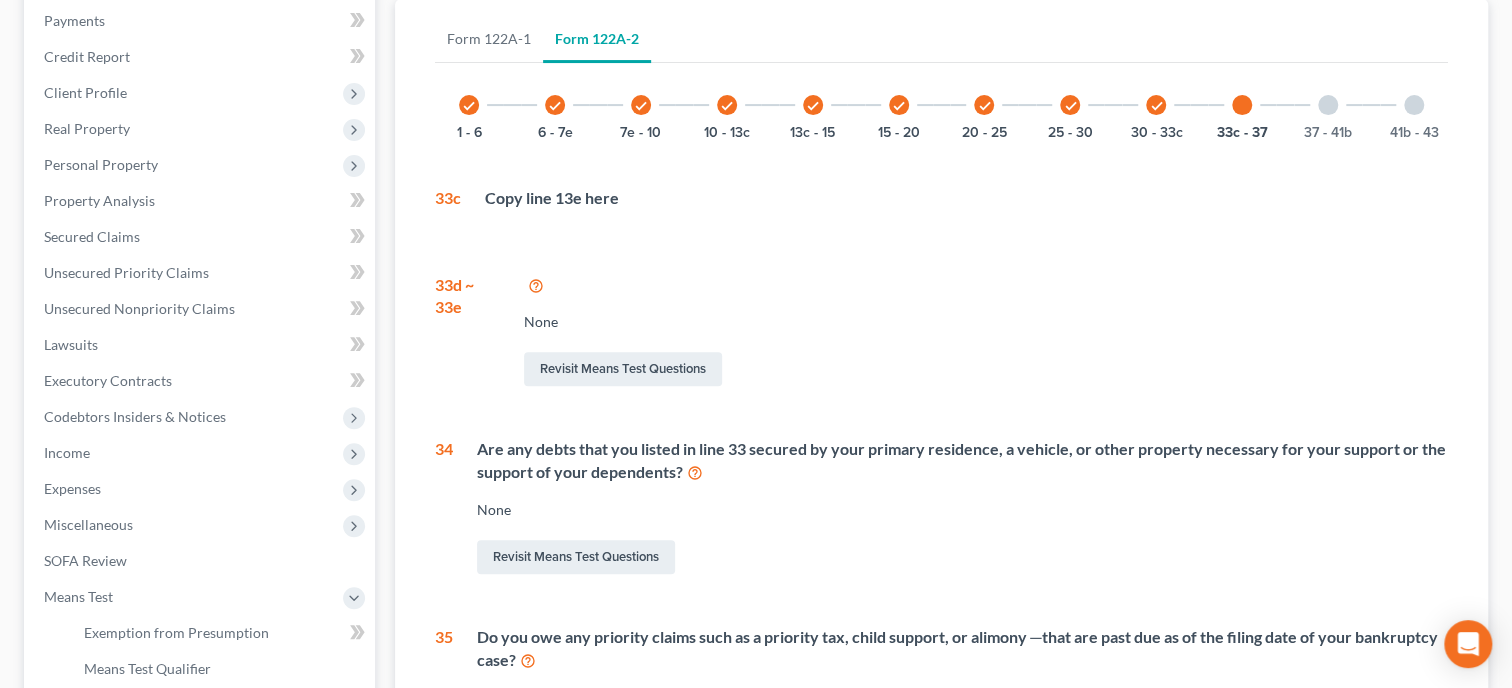 click at bounding box center [1328, 105] 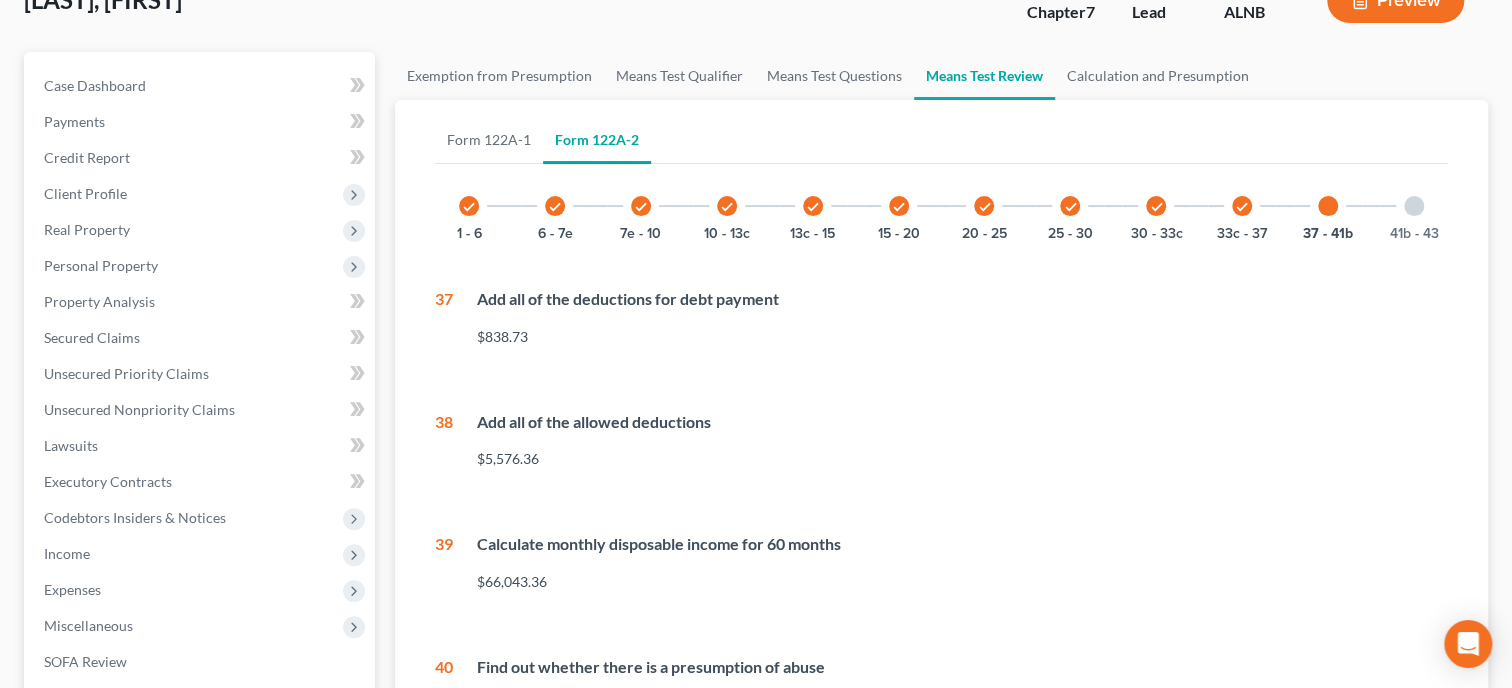 scroll, scrollTop: 138, scrollLeft: 0, axis: vertical 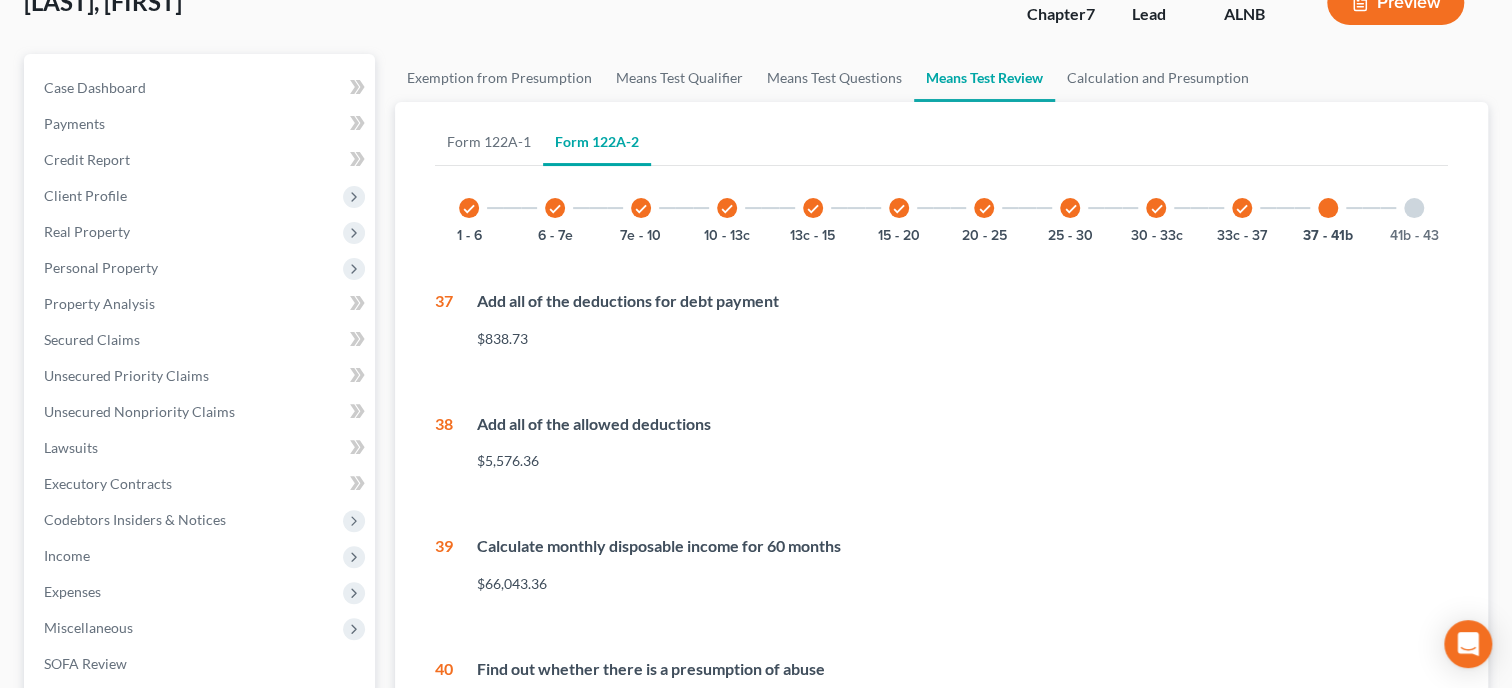 click at bounding box center (1414, 208) 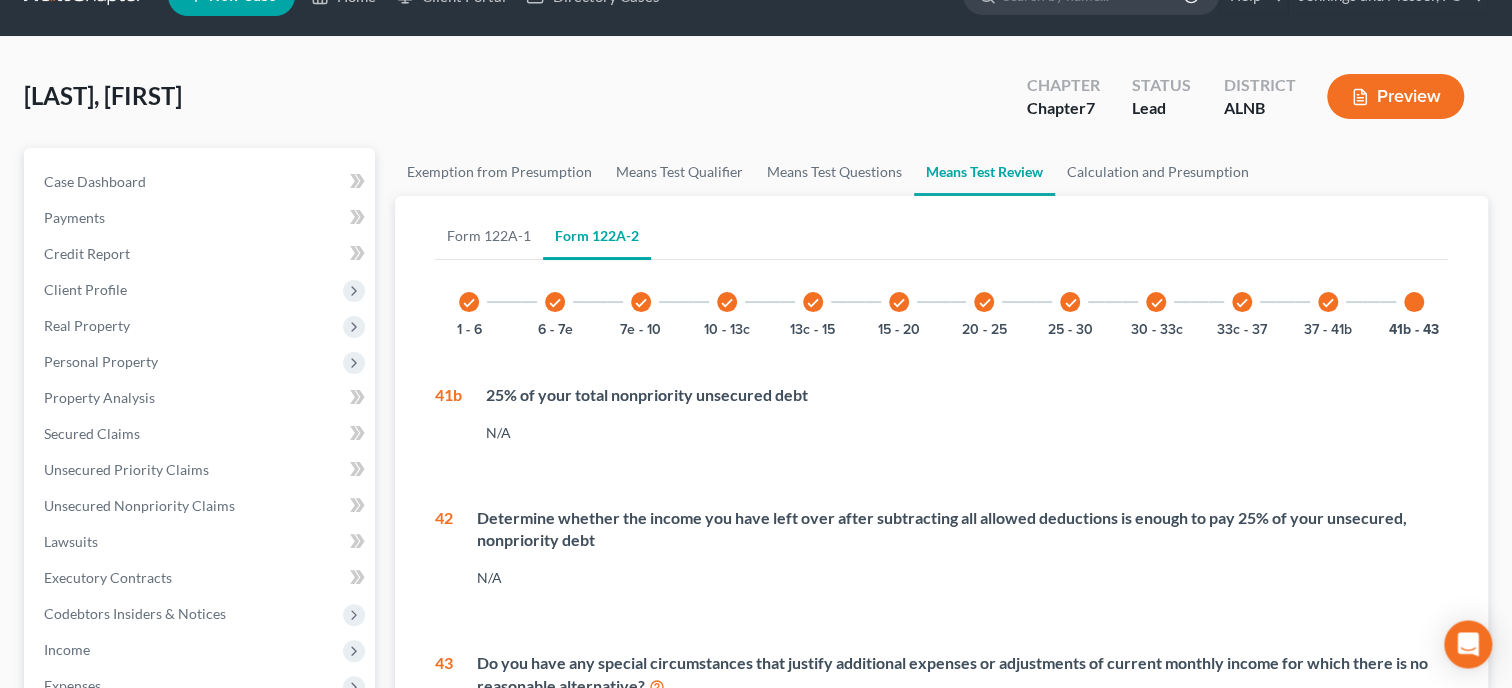 scroll, scrollTop: 0, scrollLeft: 0, axis: both 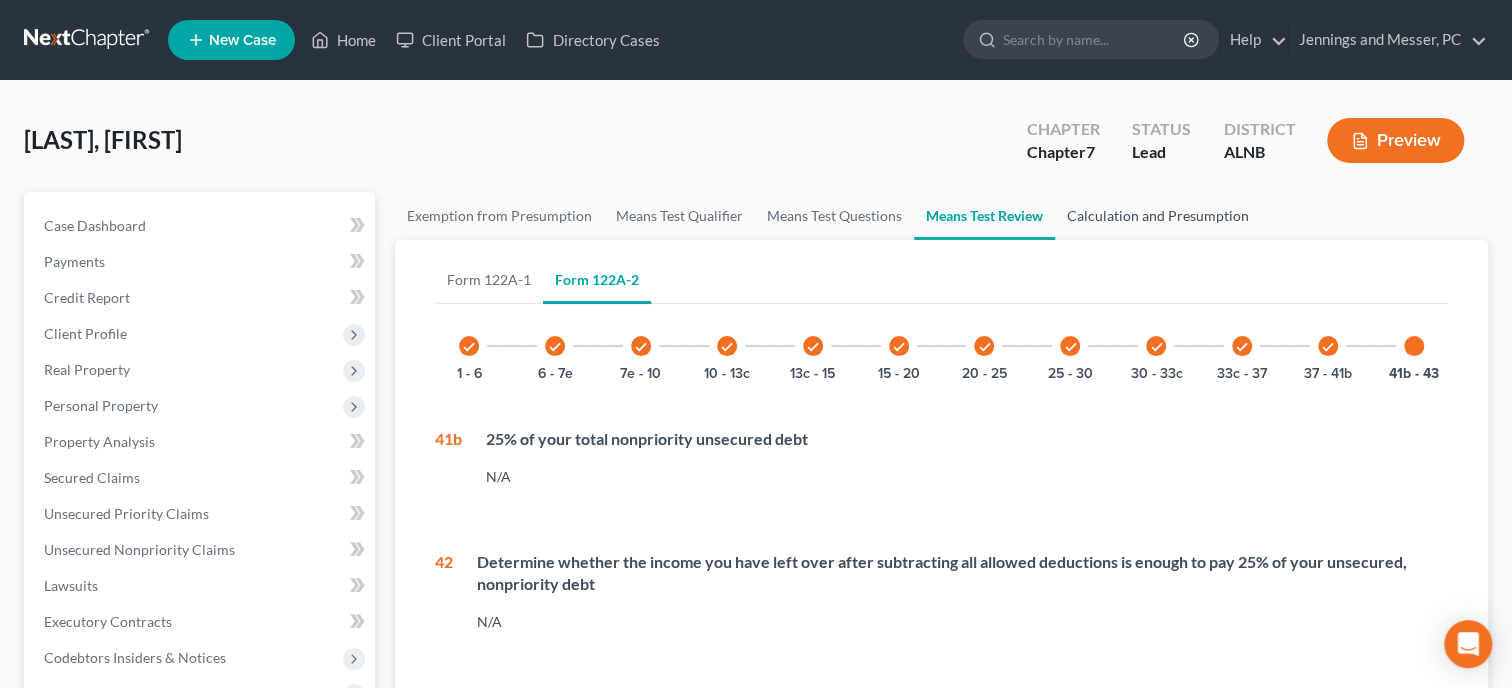 click on "Calculation and Presumption" at bounding box center [1158, 216] 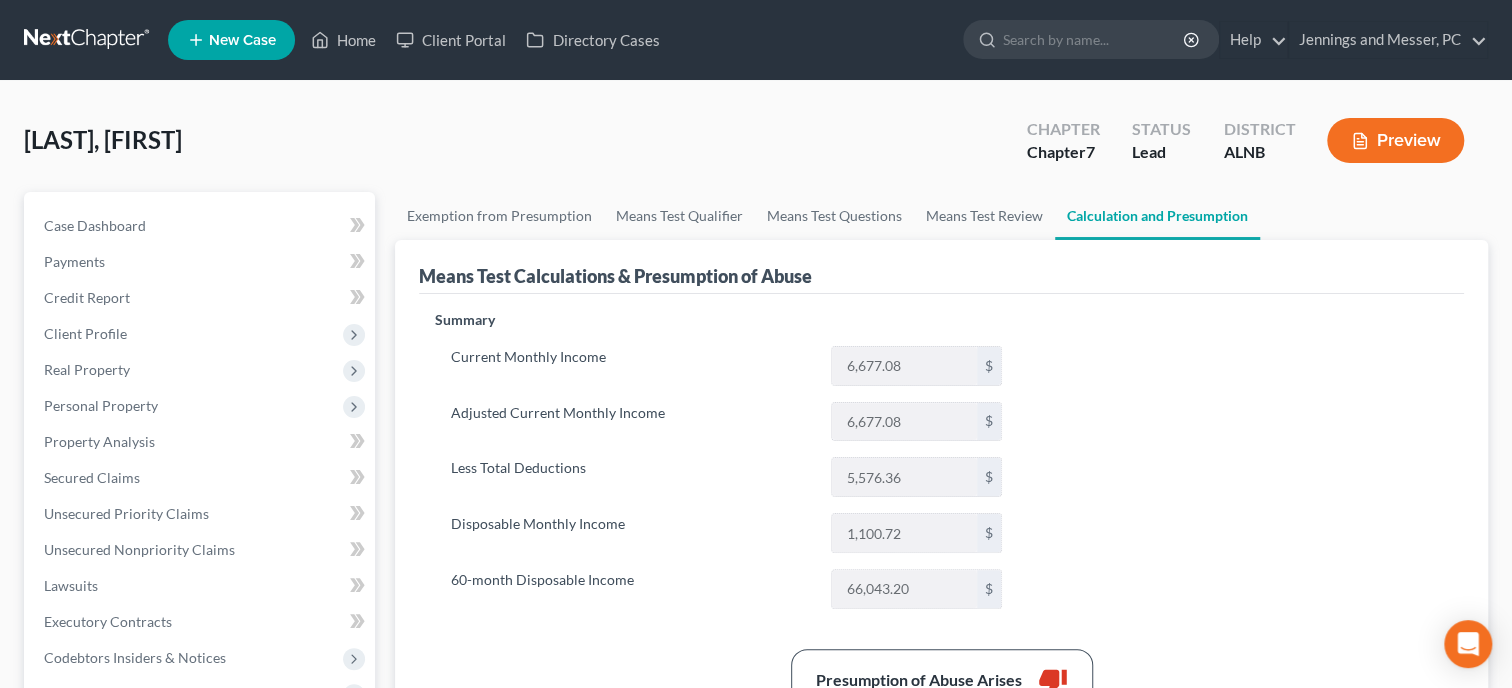 click on "Calculation and Presumption" at bounding box center [1157, 216] 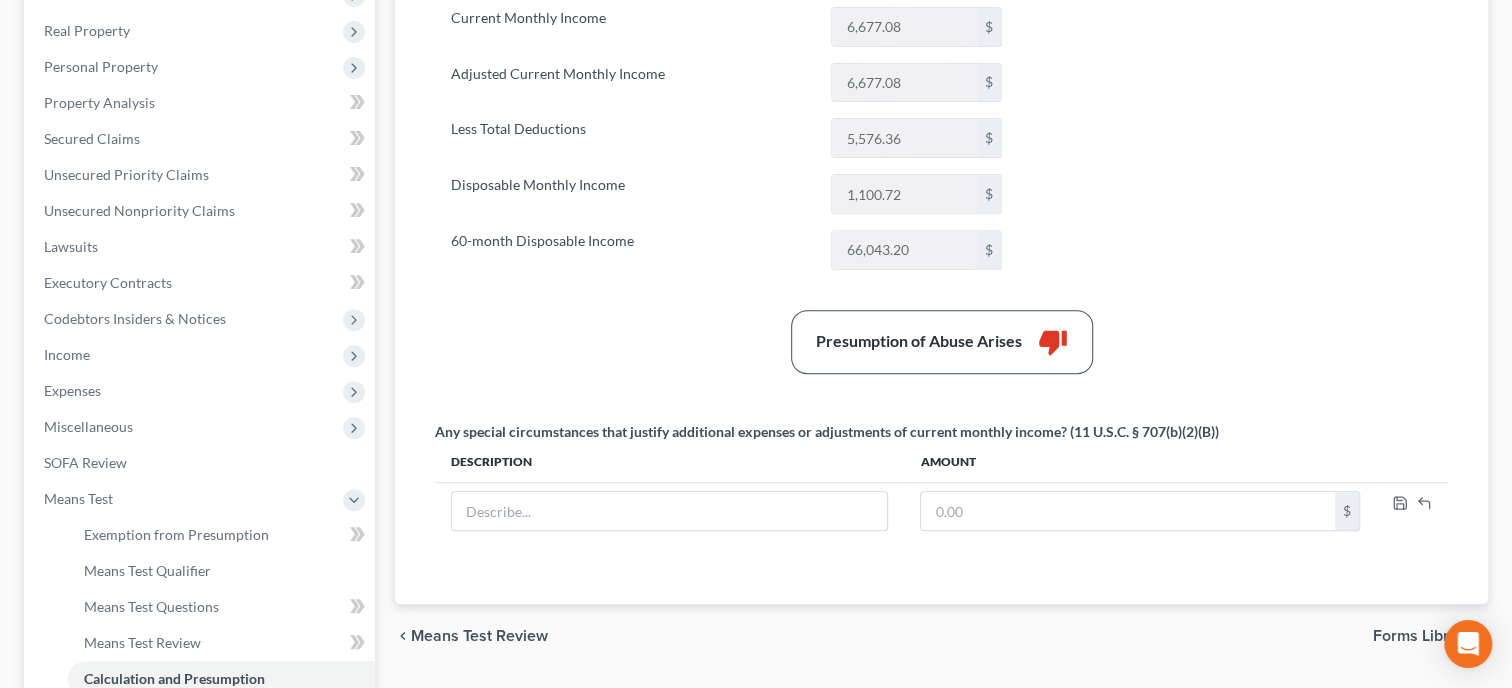 scroll, scrollTop: 308, scrollLeft: 0, axis: vertical 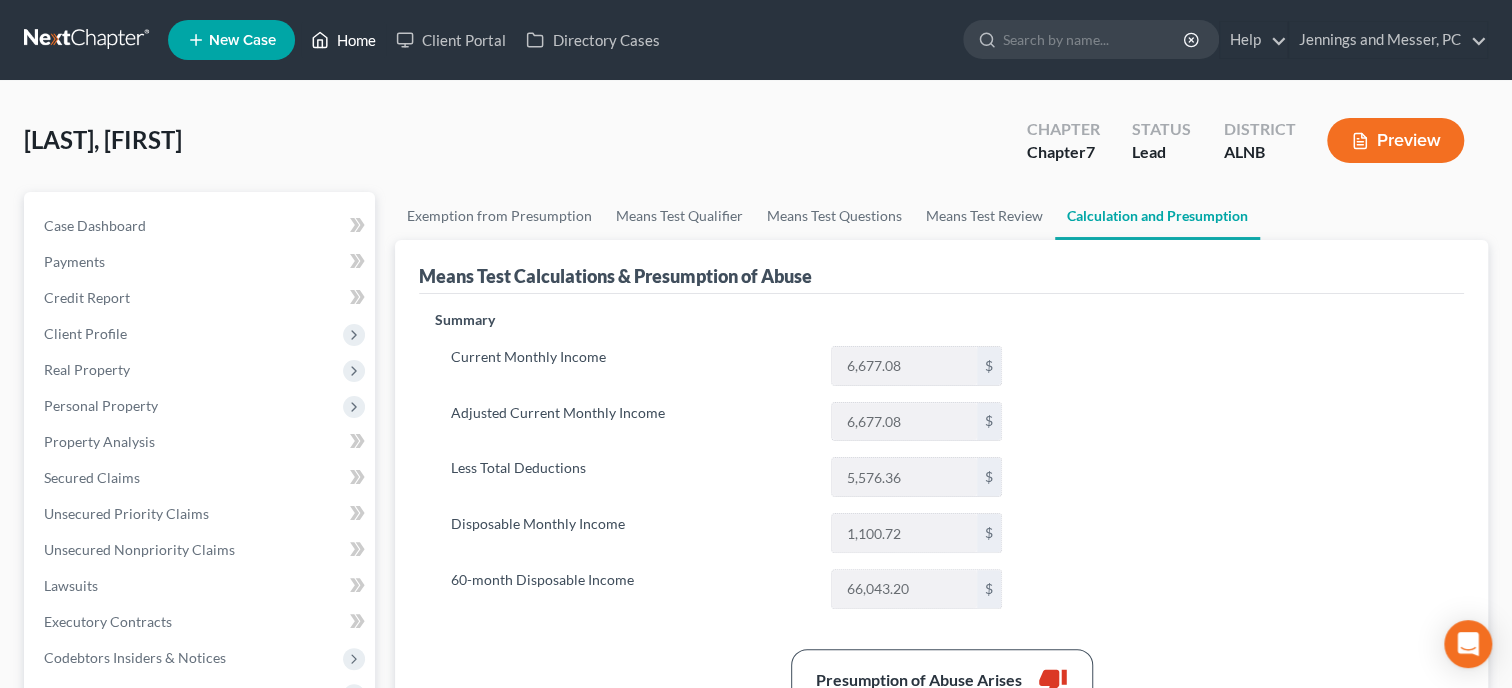 click on "Home" at bounding box center (343, 40) 